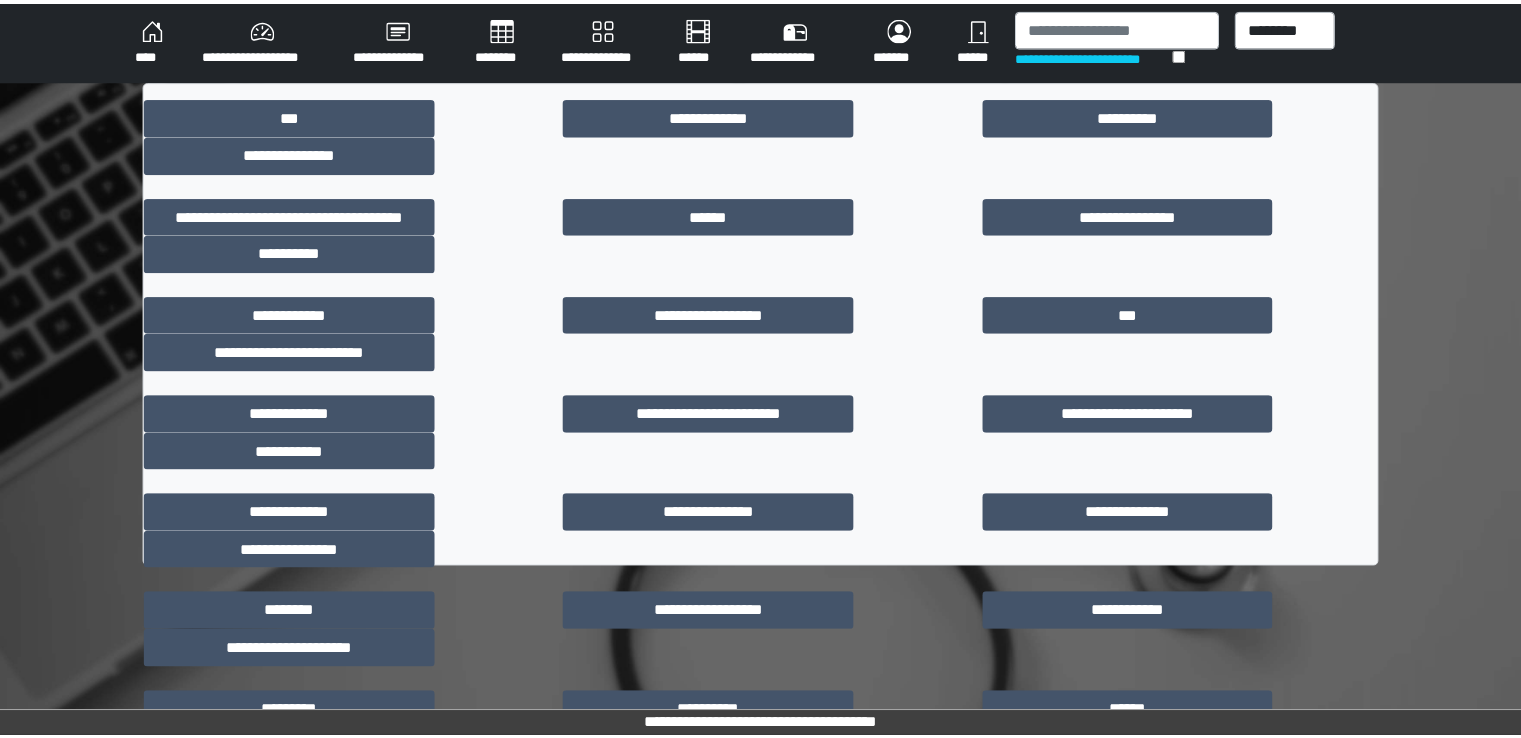 scroll, scrollTop: 0, scrollLeft: 0, axis: both 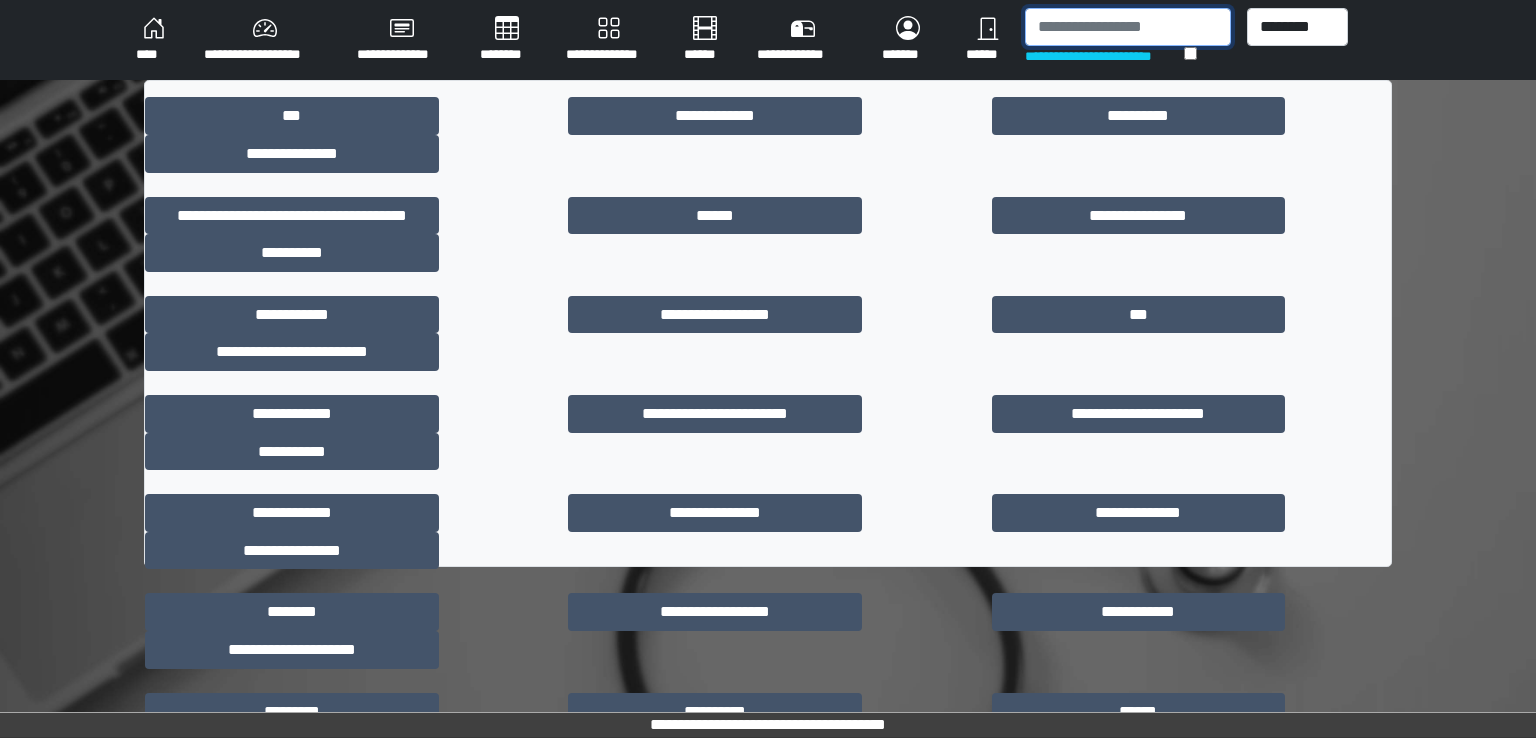 click at bounding box center [1128, 27] 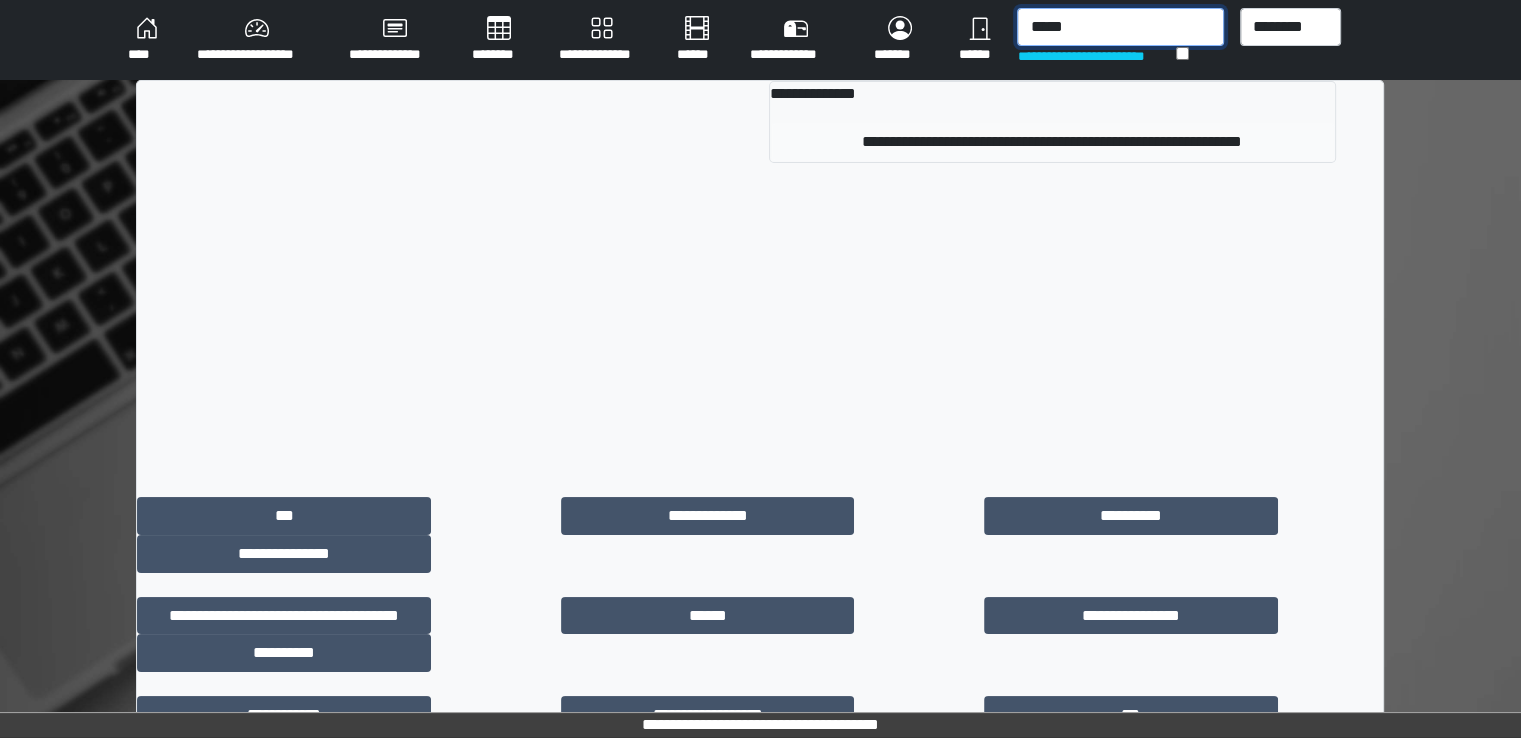 type on "*****" 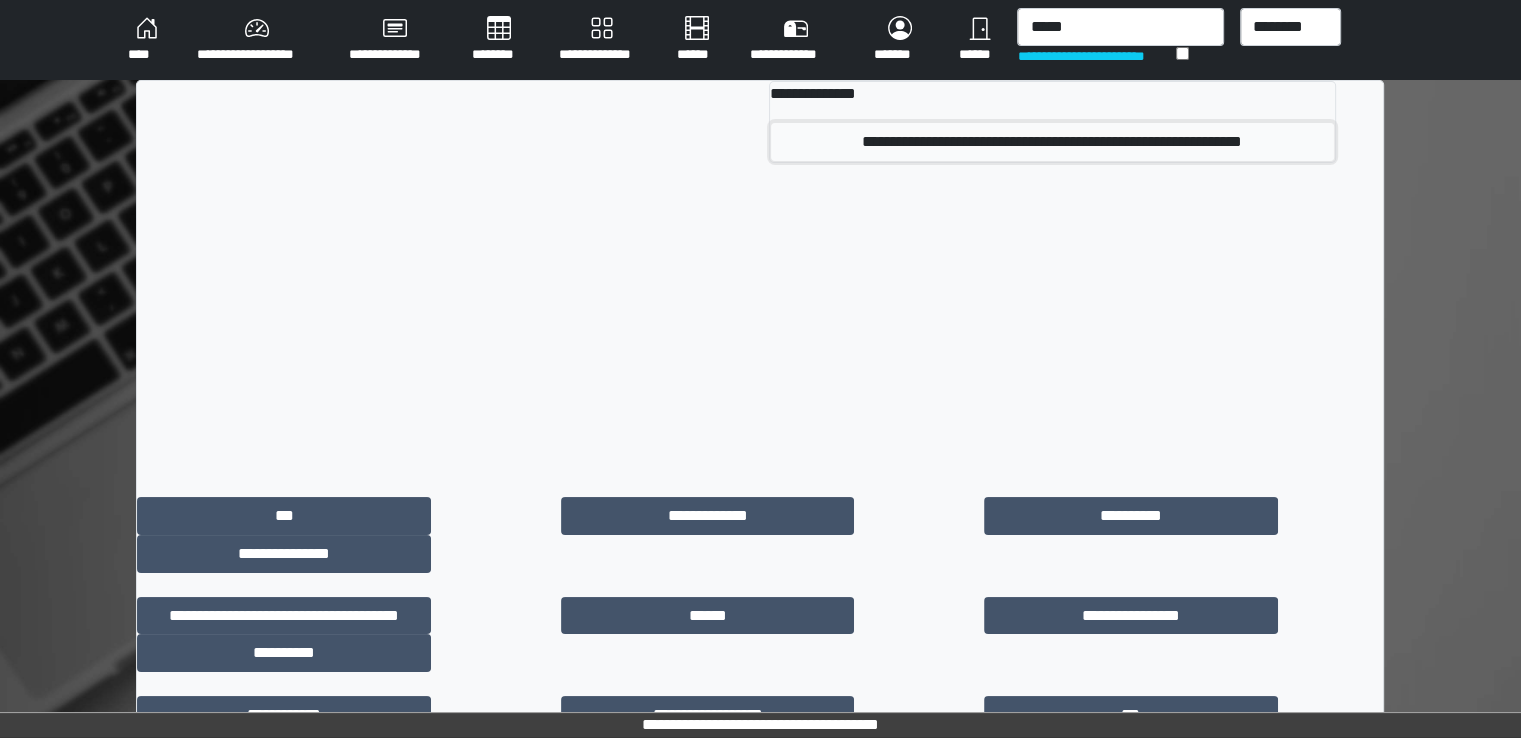click on "**********" at bounding box center (1052, 142) 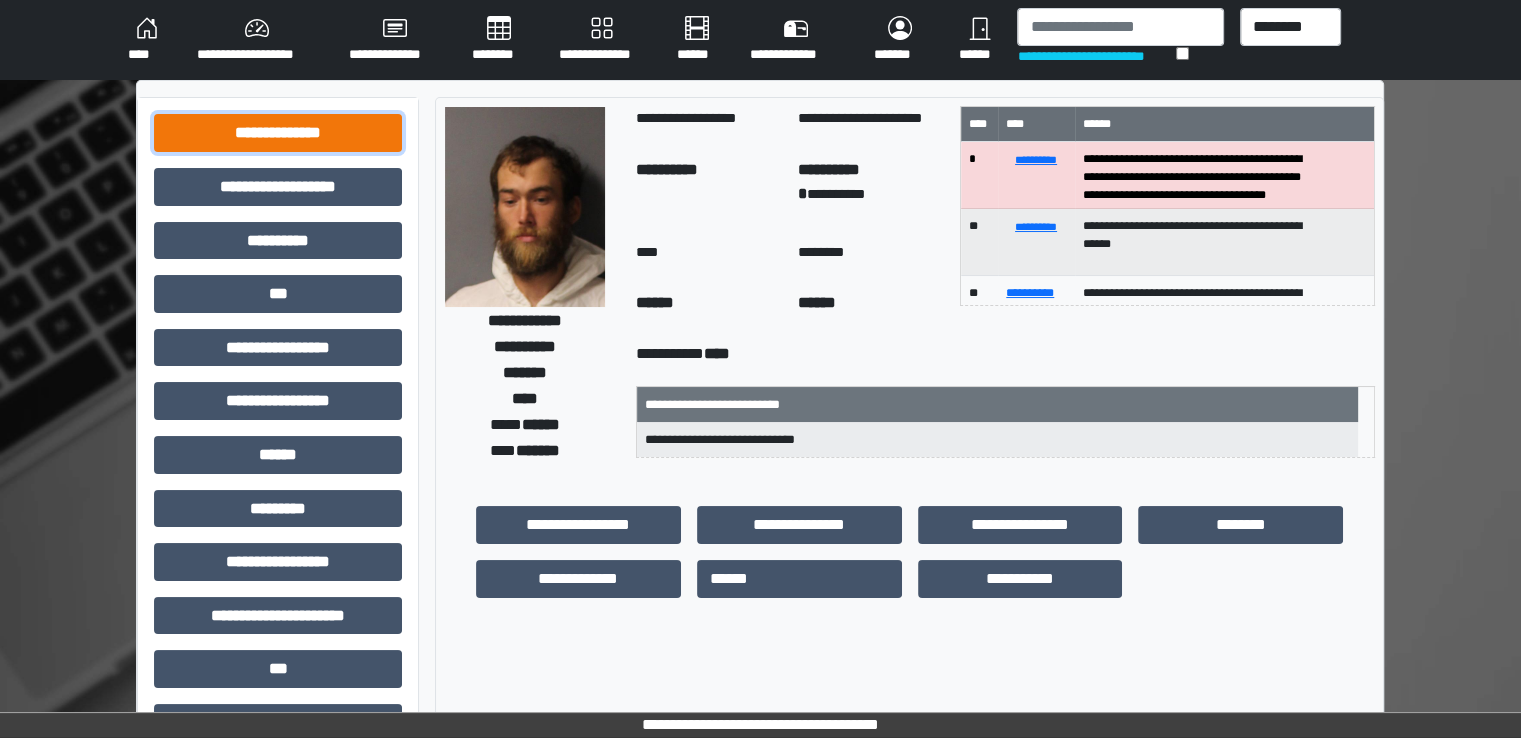 click on "**********" at bounding box center [278, 133] 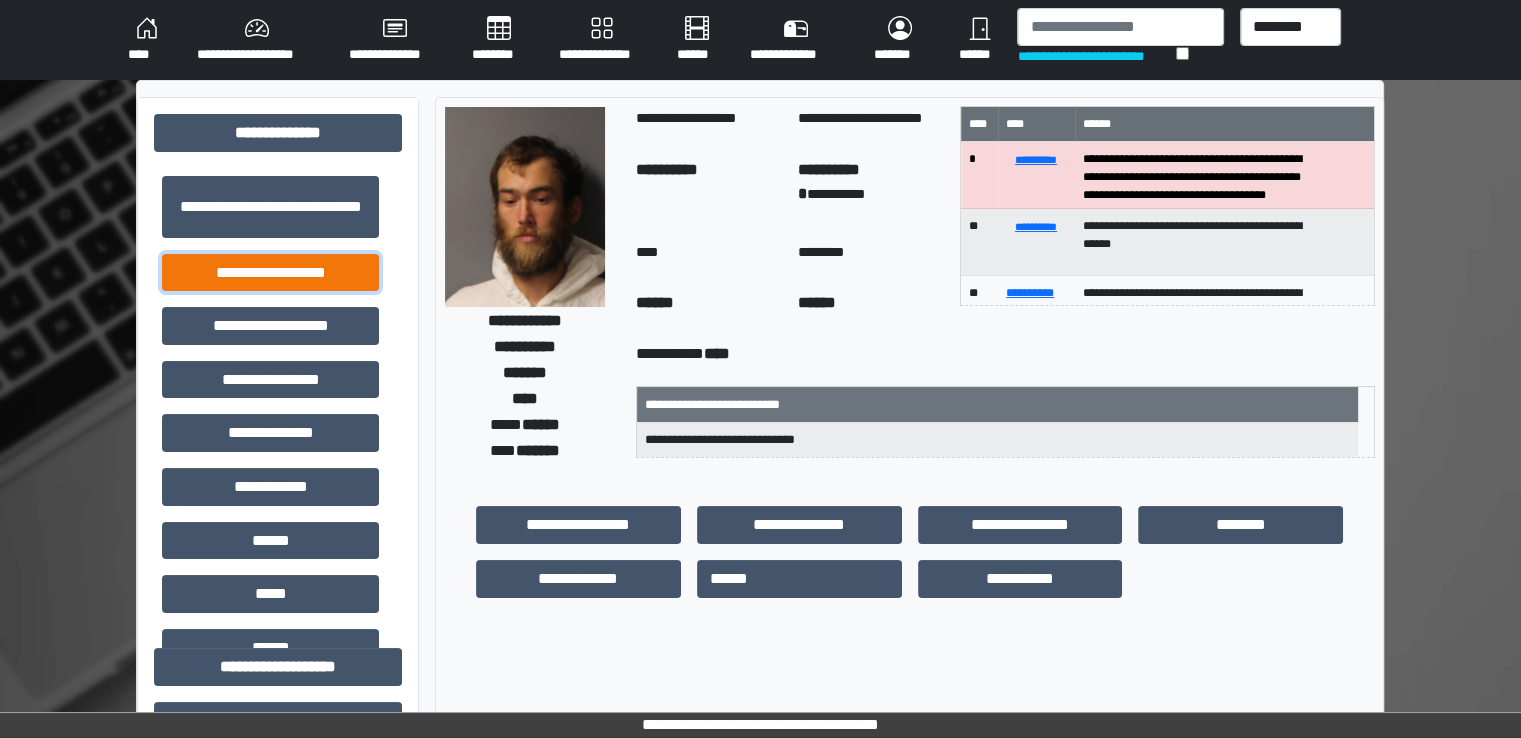 click on "**********" at bounding box center [270, 273] 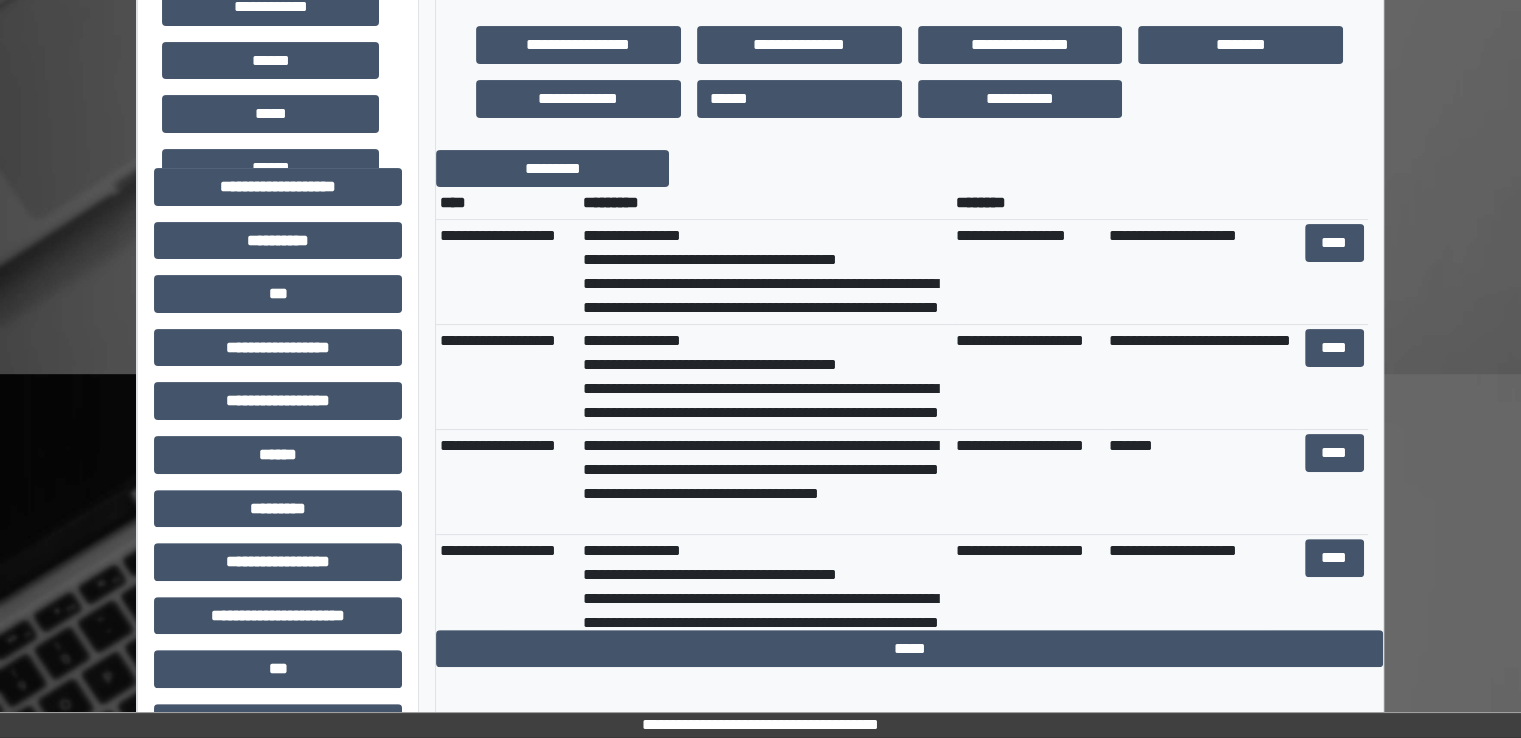 scroll, scrollTop: 500, scrollLeft: 0, axis: vertical 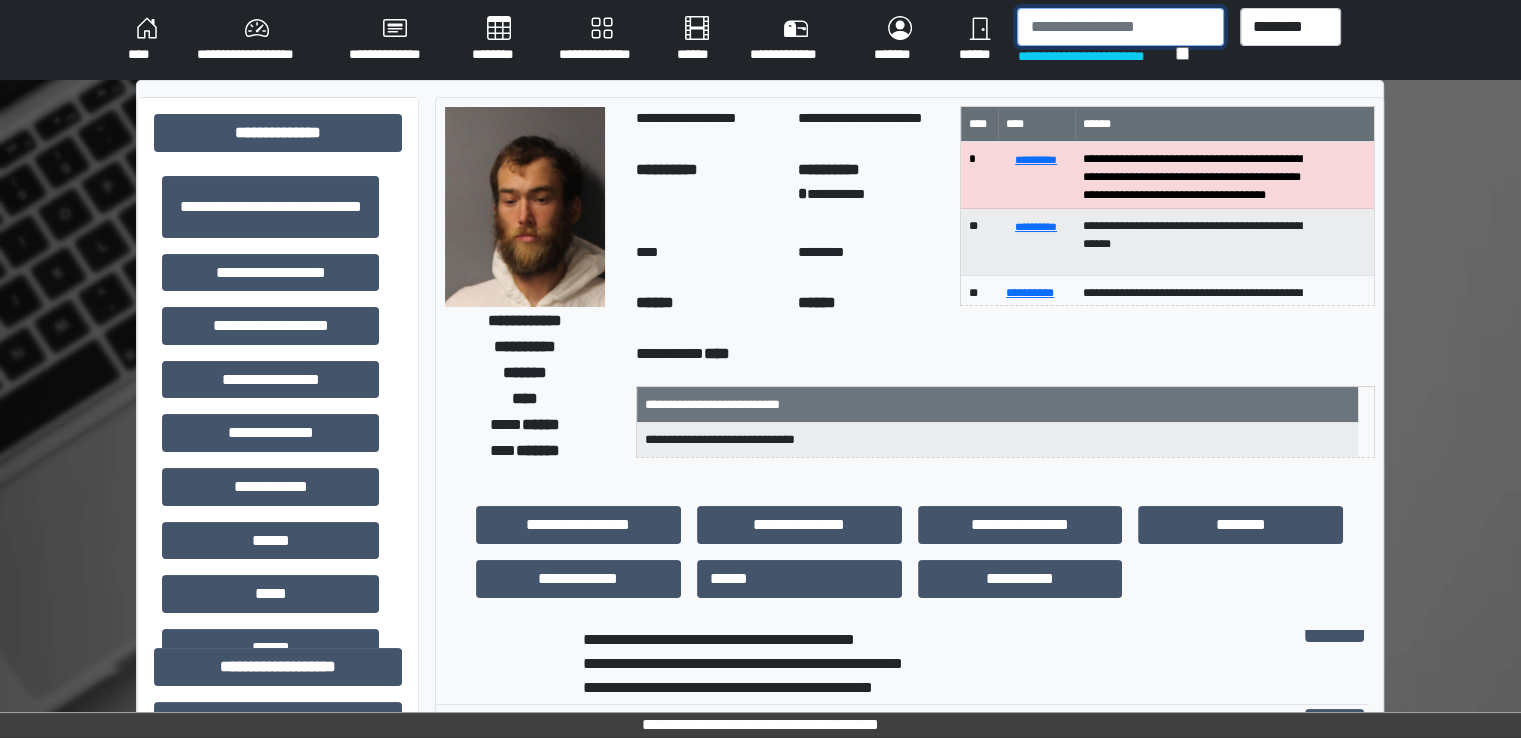 click at bounding box center [1120, 27] 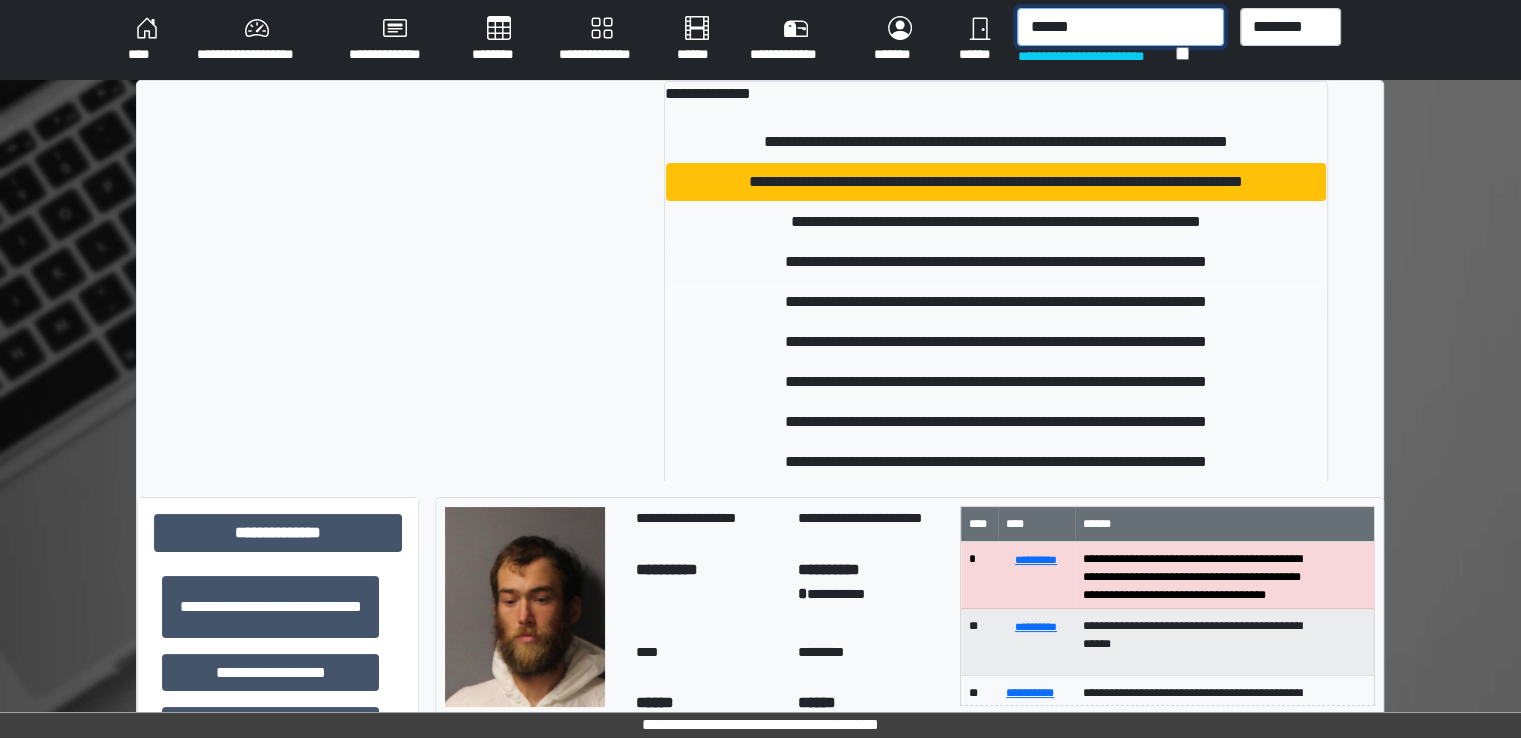 type on "******" 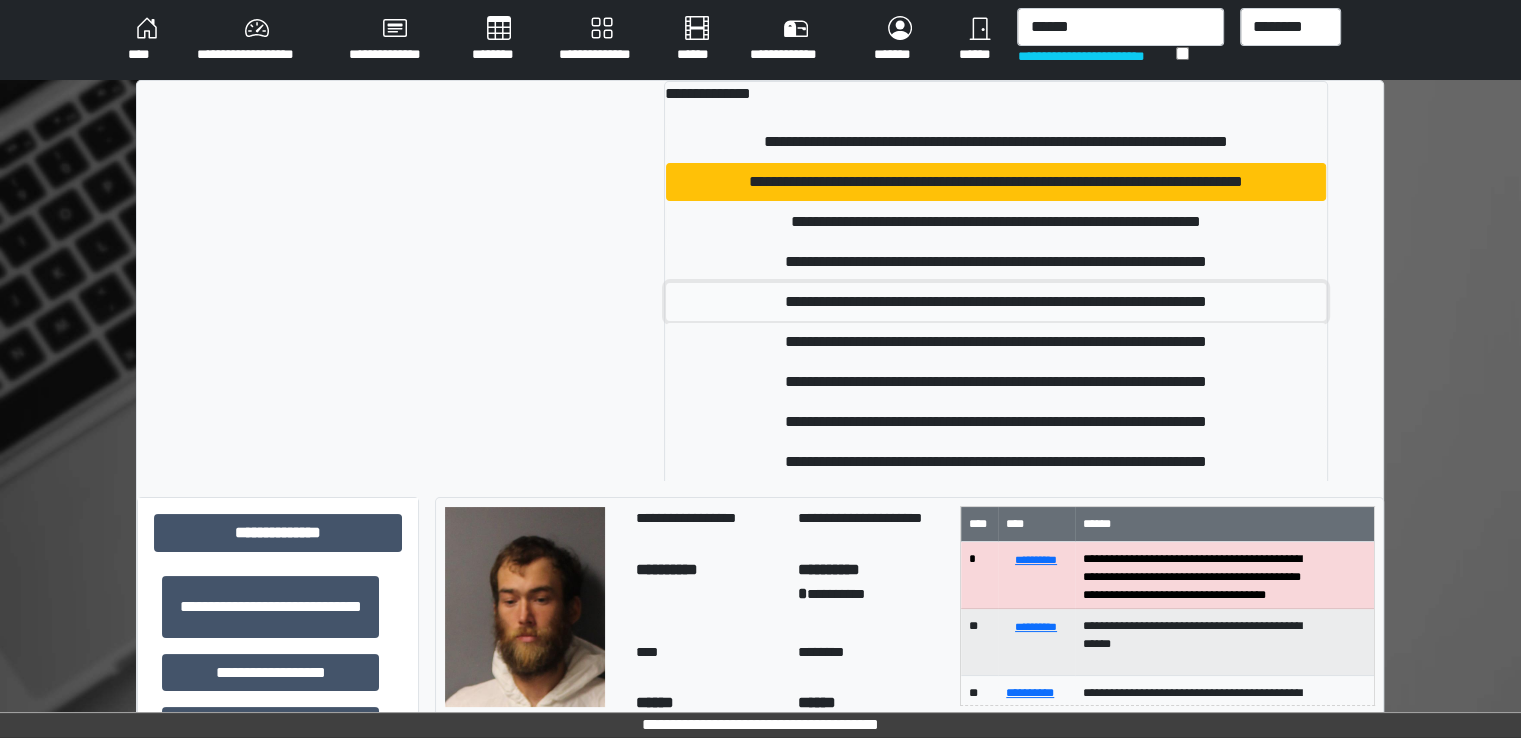 click on "**********" at bounding box center (996, 302) 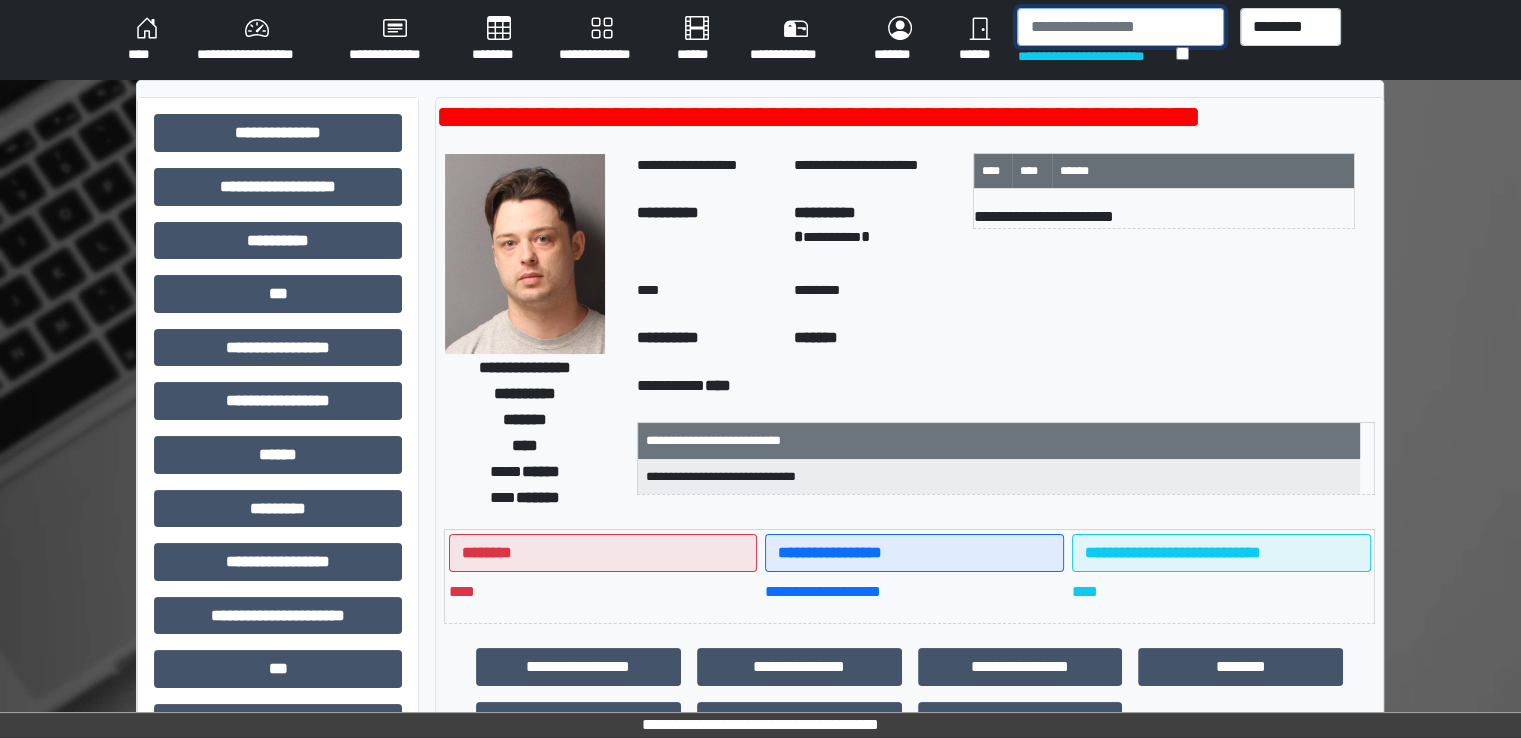 click at bounding box center [1120, 27] 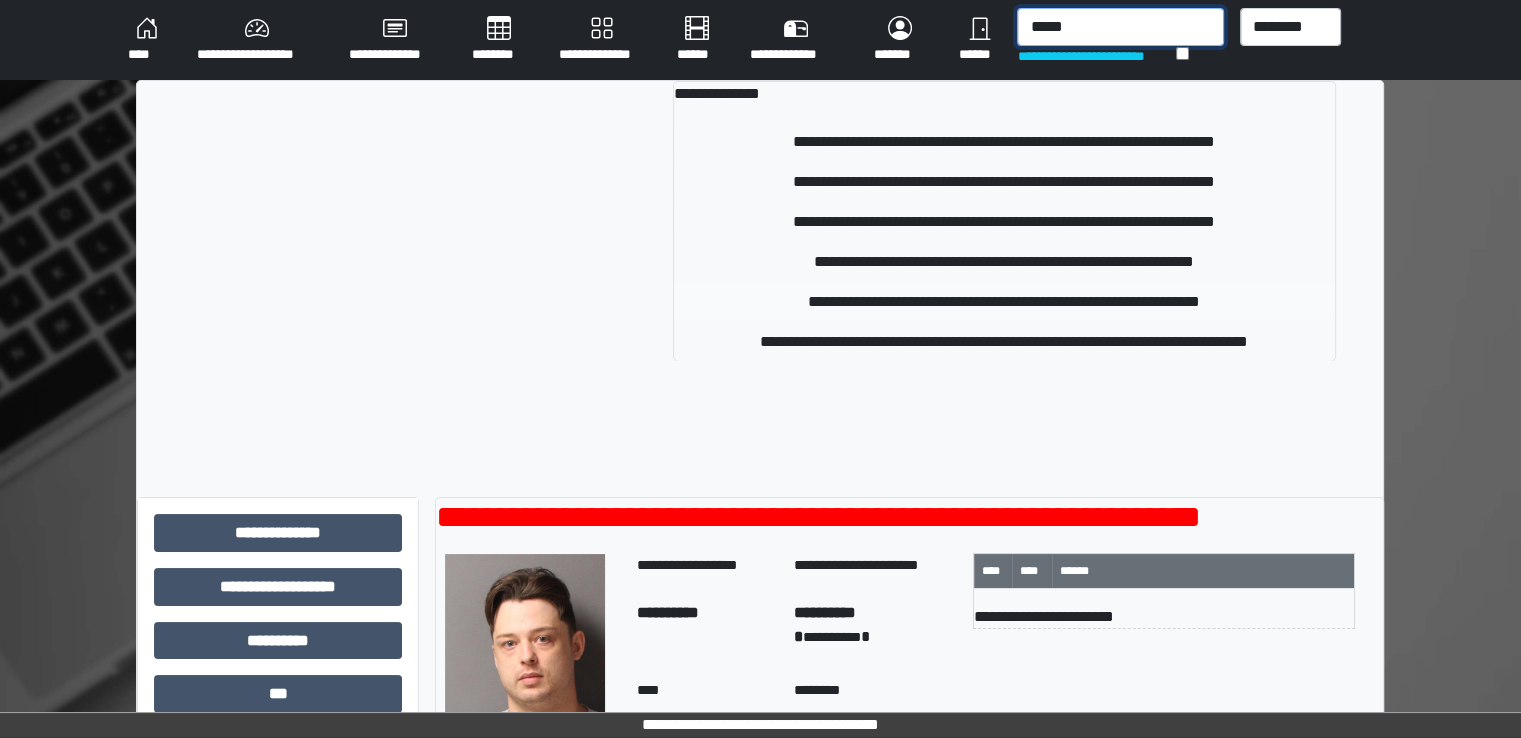 type on "*****" 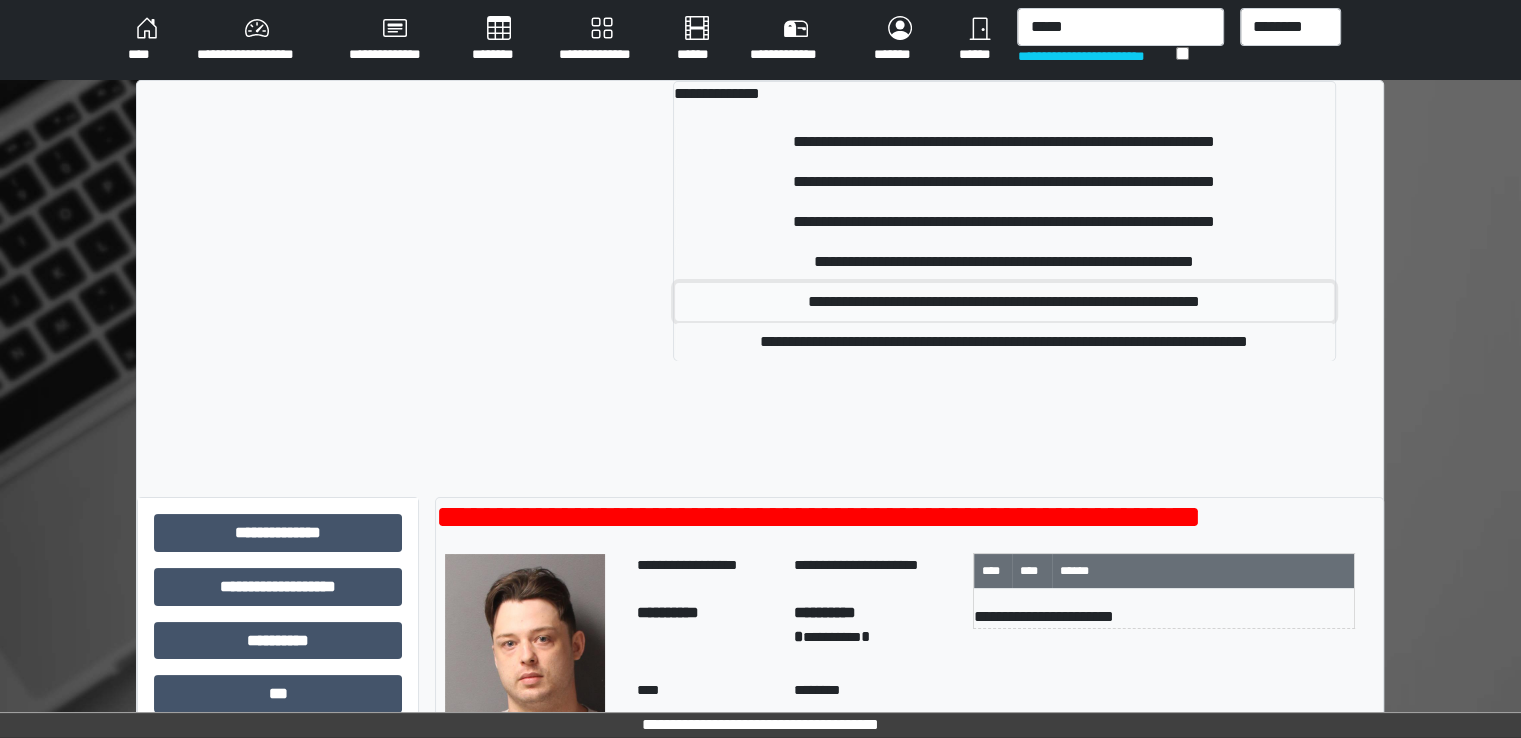 click on "**********" at bounding box center [1004, 302] 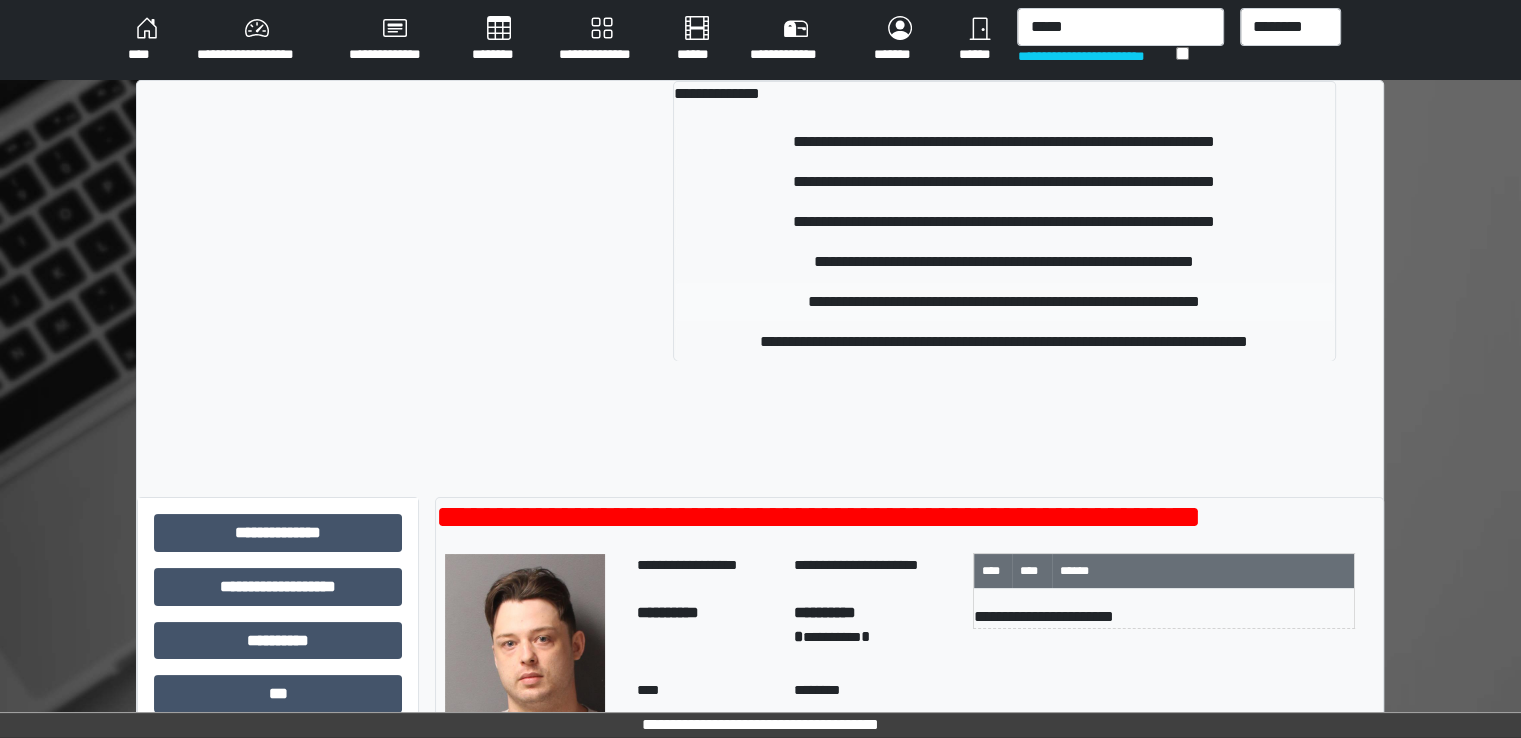 type 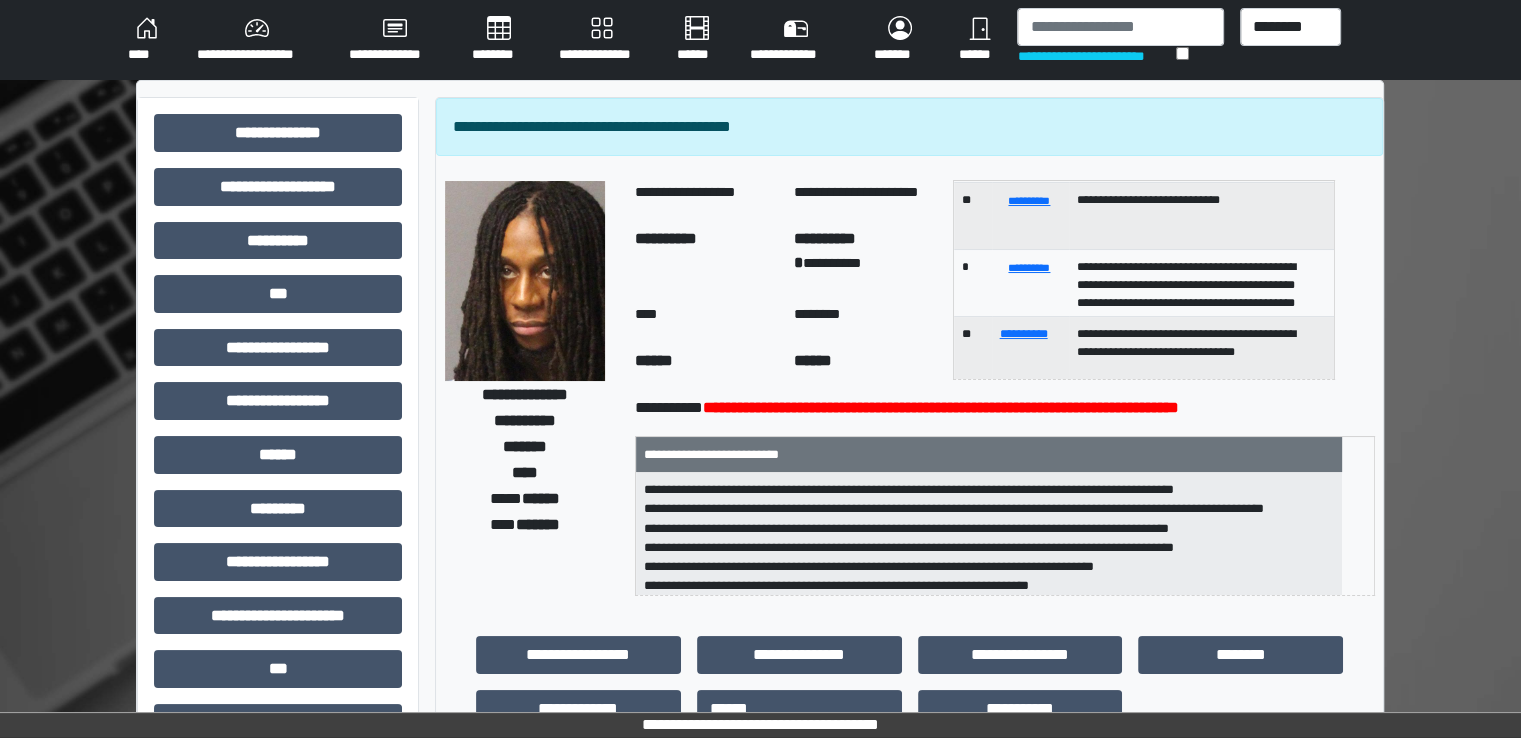 scroll, scrollTop: 0, scrollLeft: 0, axis: both 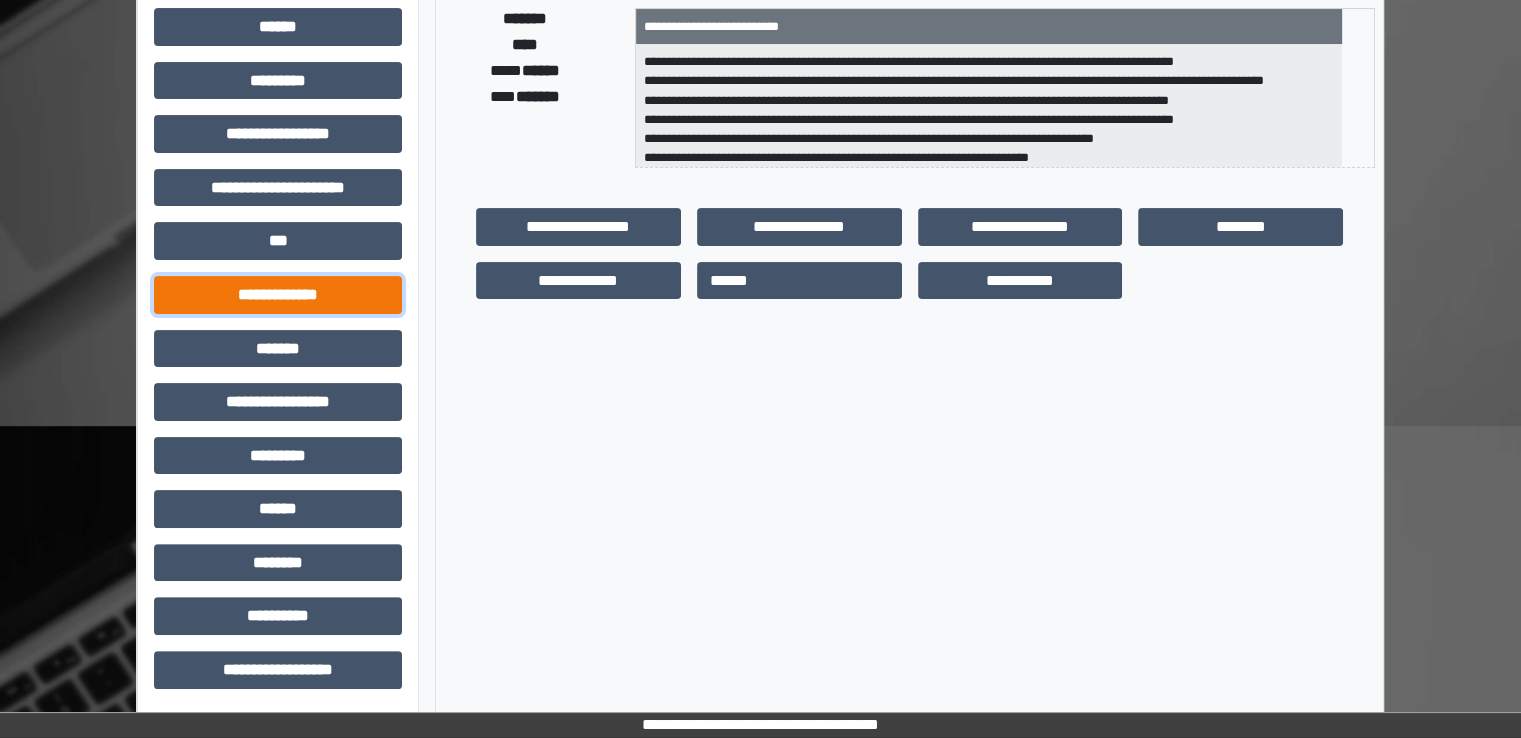 click on "**********" at bounding box center (278, 295) 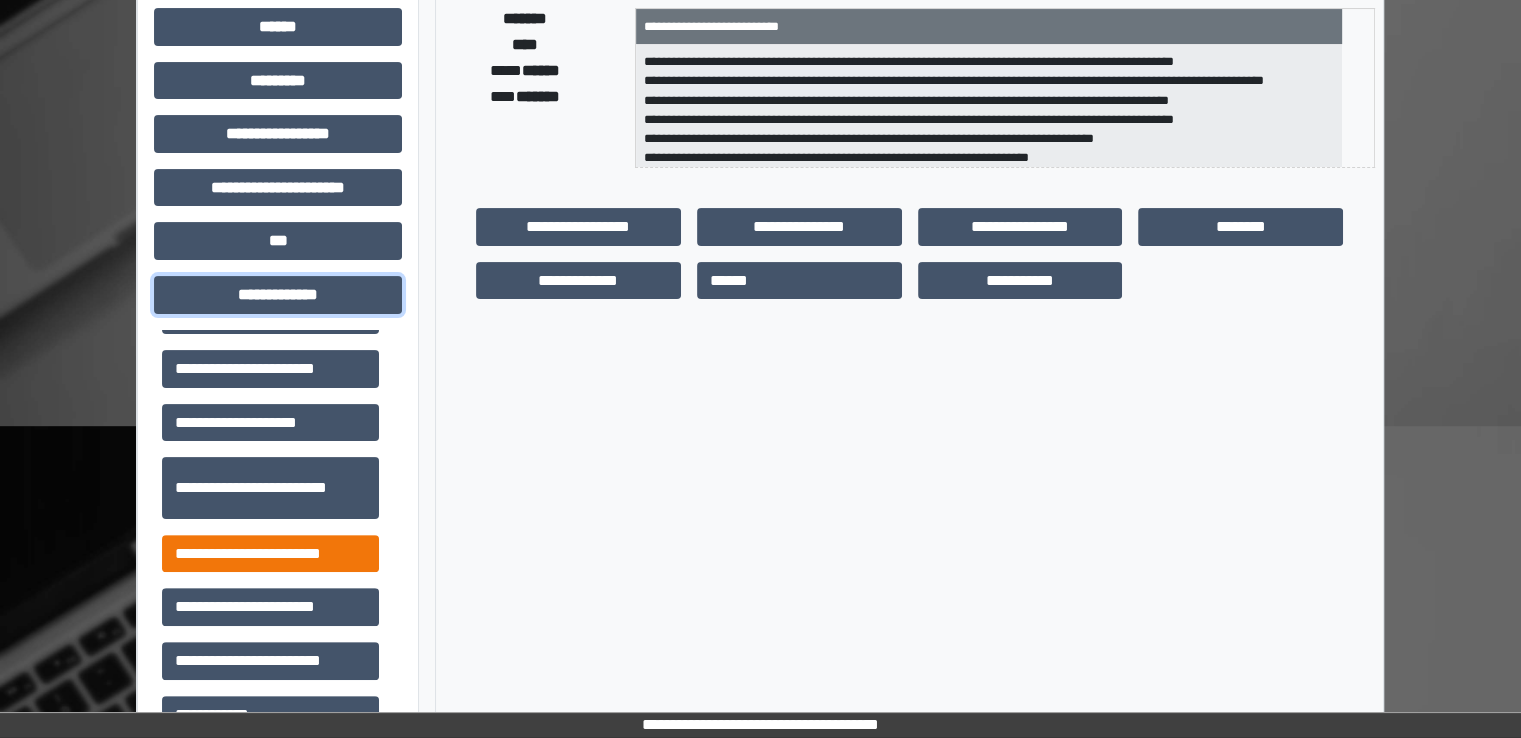 scroll, scrollTop: 600, scrollLeft: 0, axis: vertical 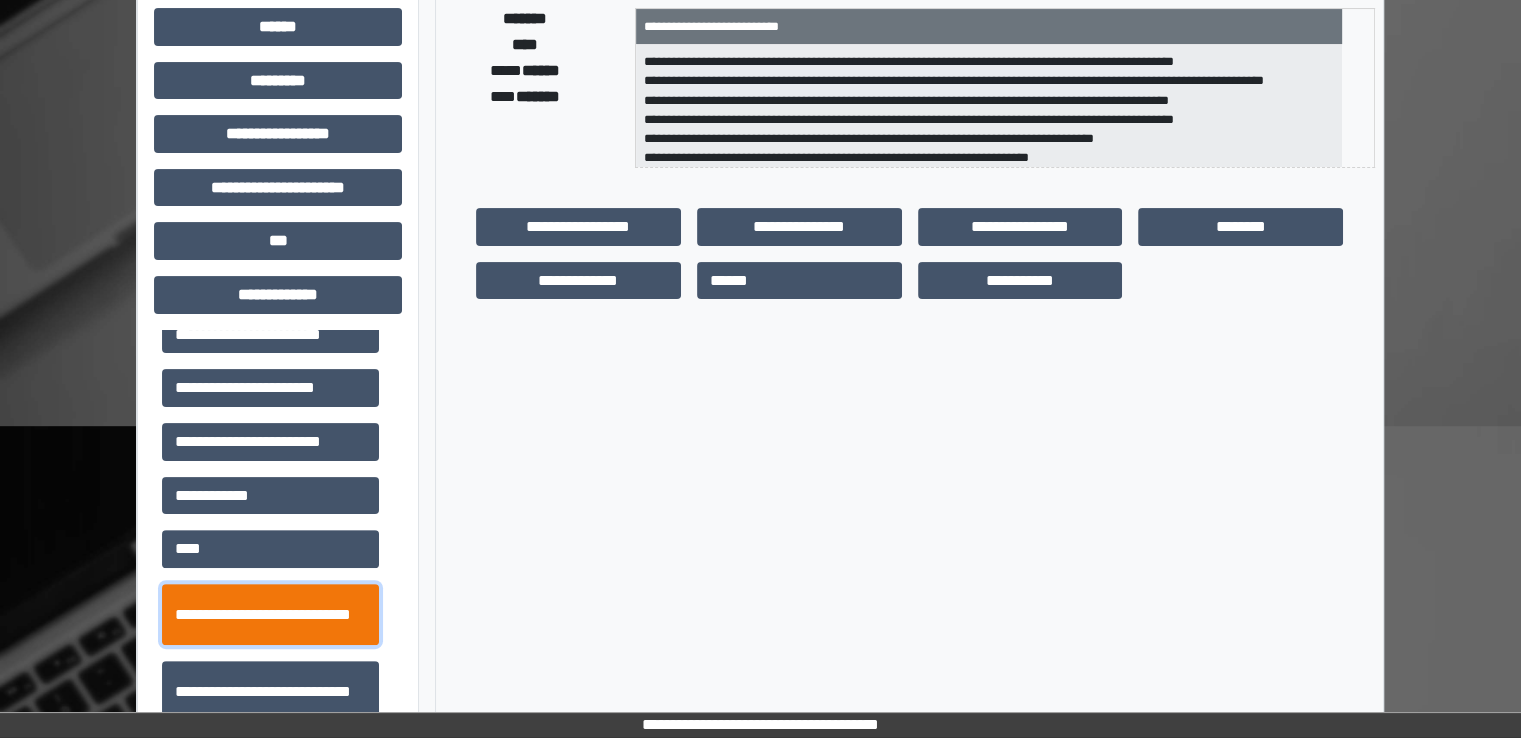 click on "**********" at bounding box center (270, 615) 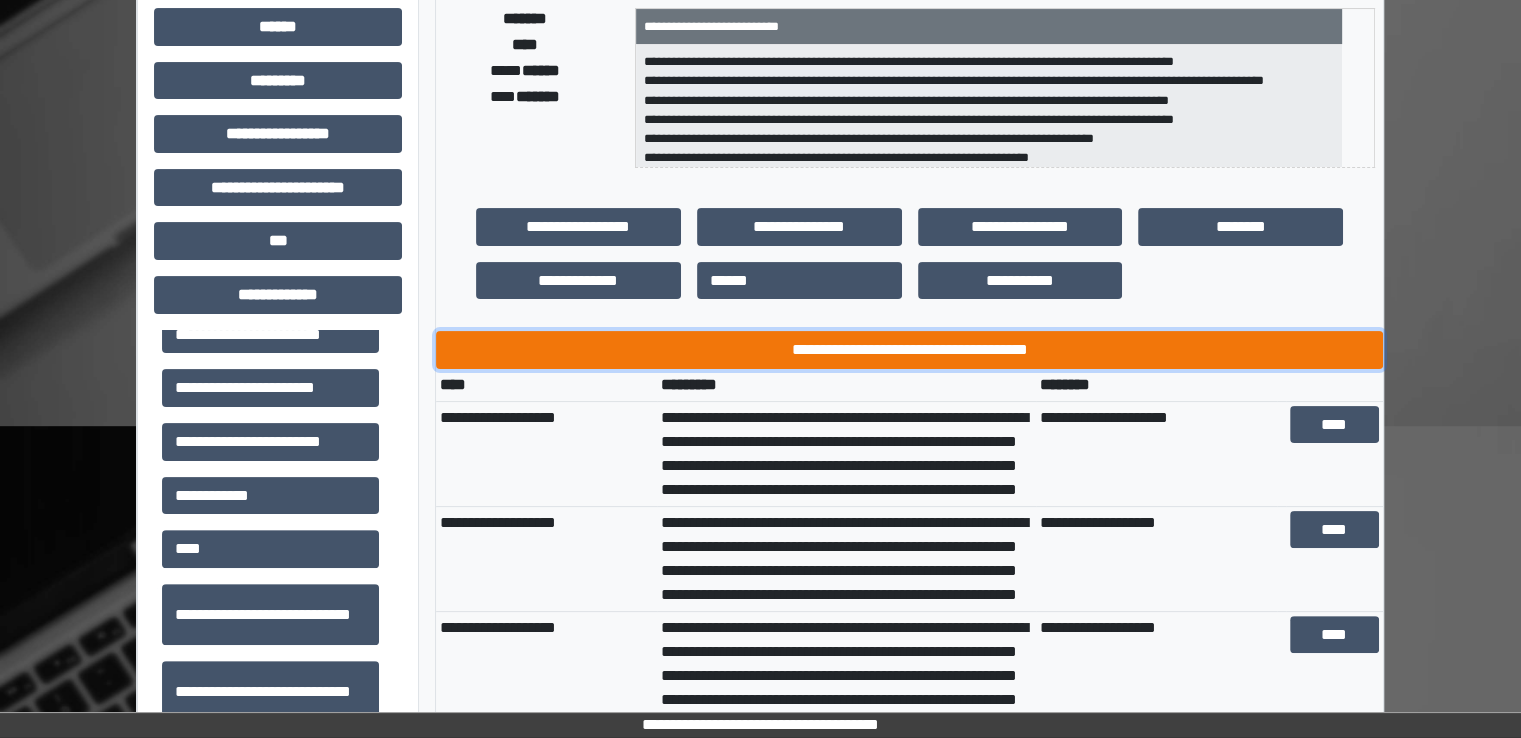 click on "**********" at bounding box center (909, 350) 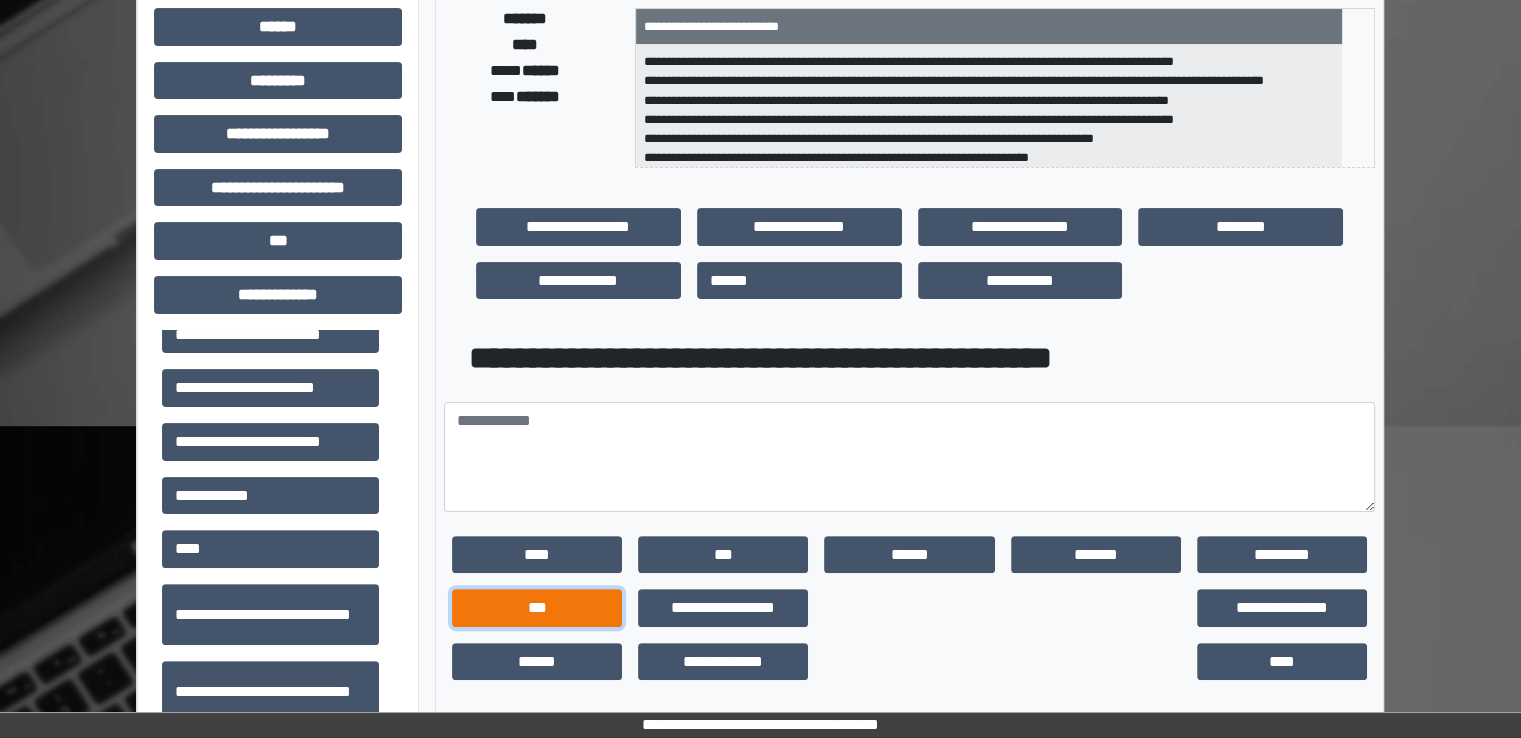 click on "***" at bounding box center (537, 608) 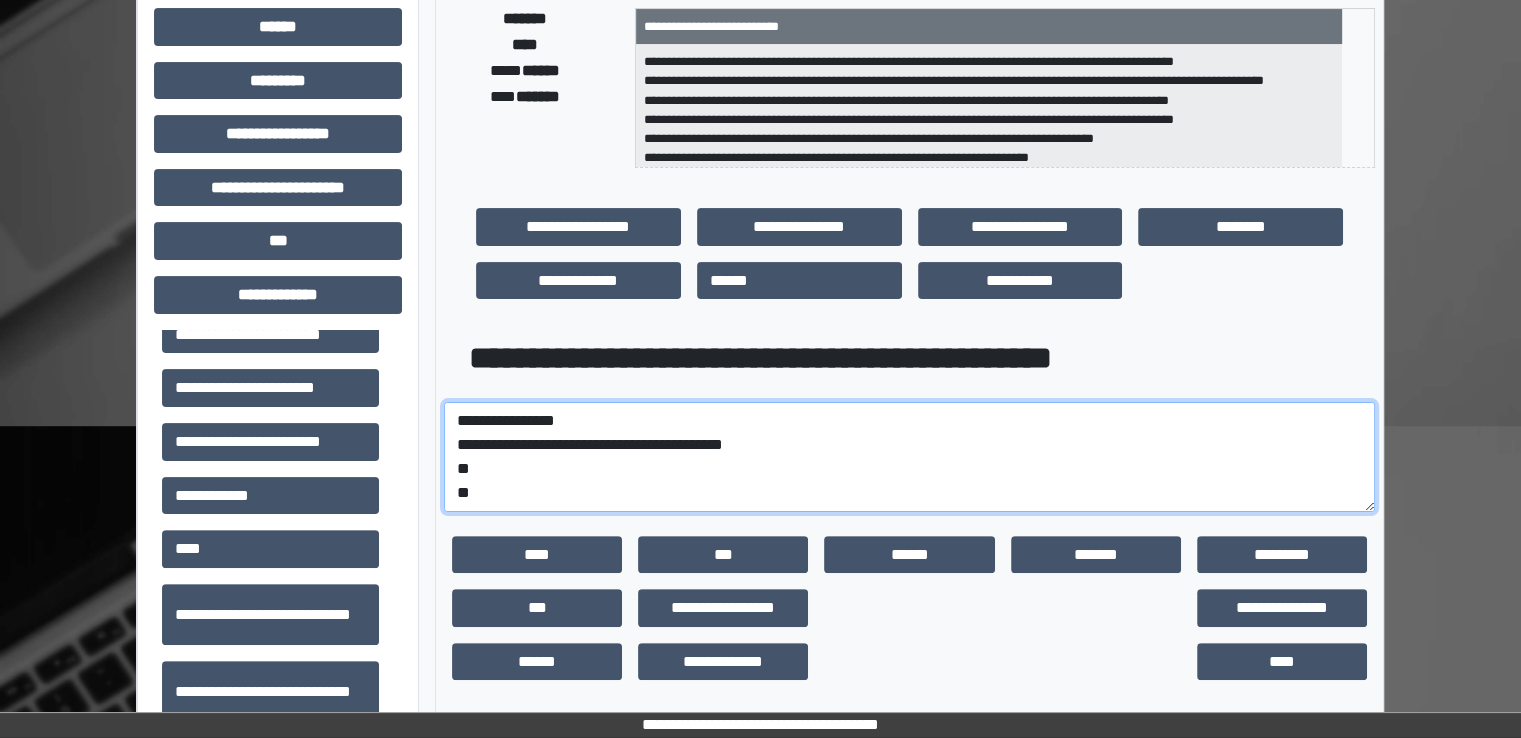 click on "**********" at bounding box center (909, 457) 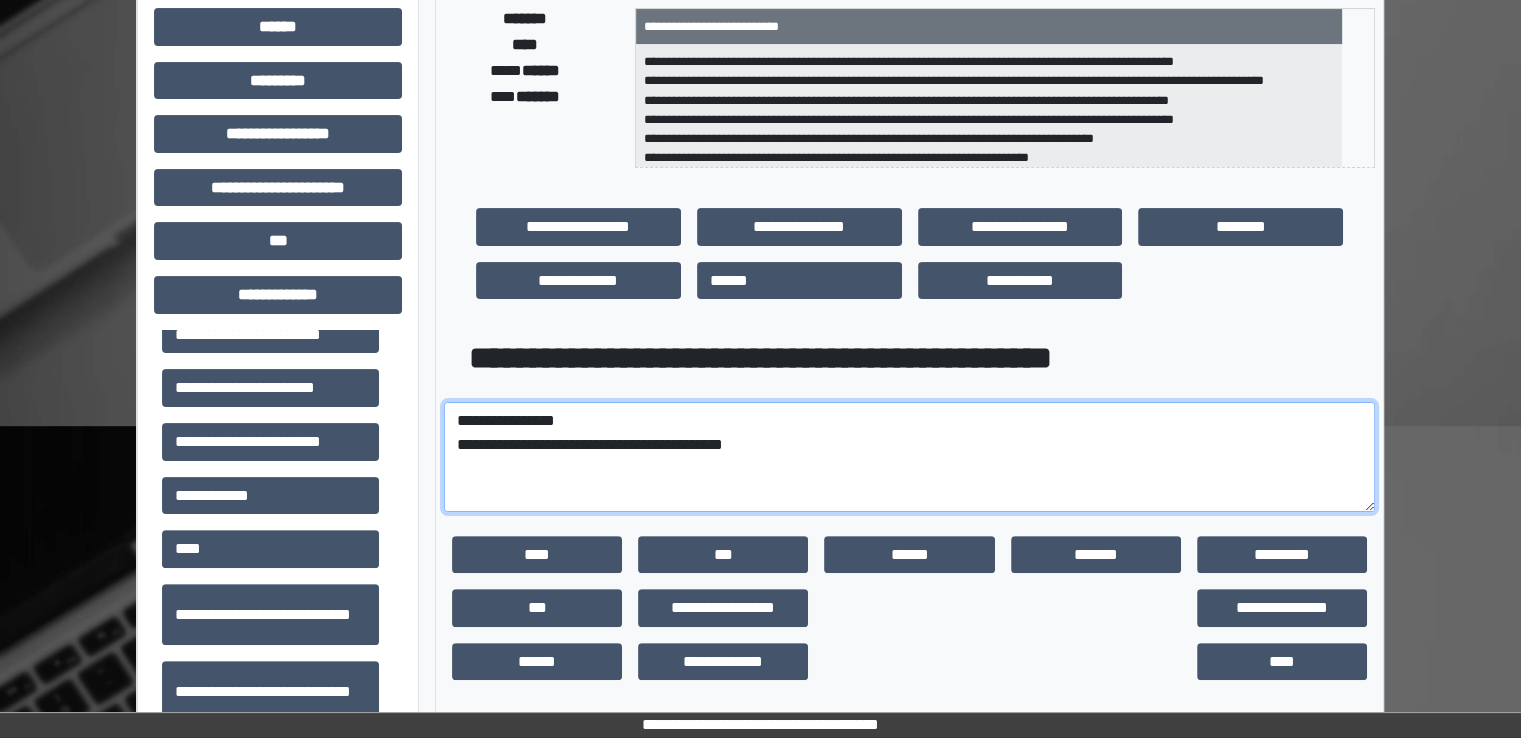paste on "**********" 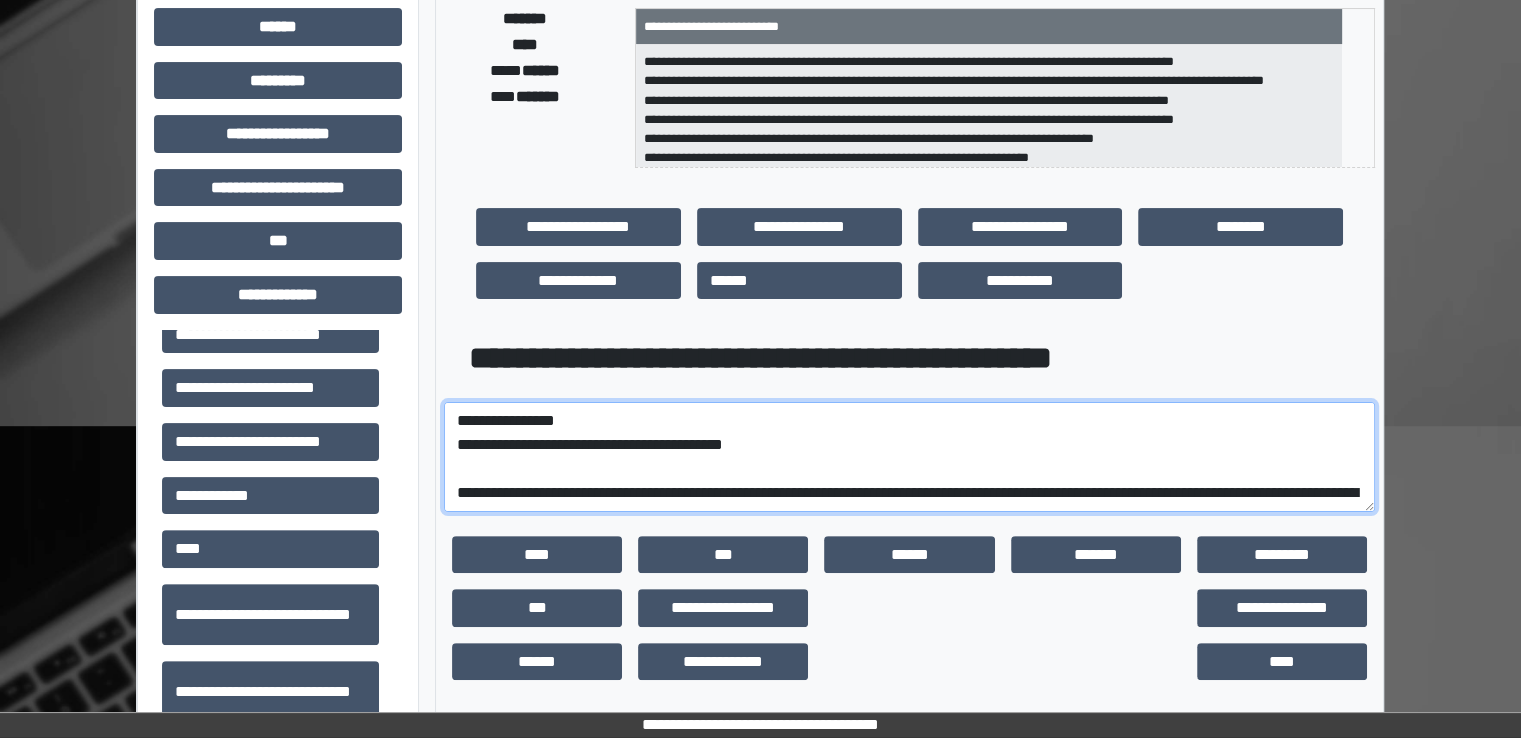 scroll, scrollTop: 256, scrollLeft: 0, axis: vertical 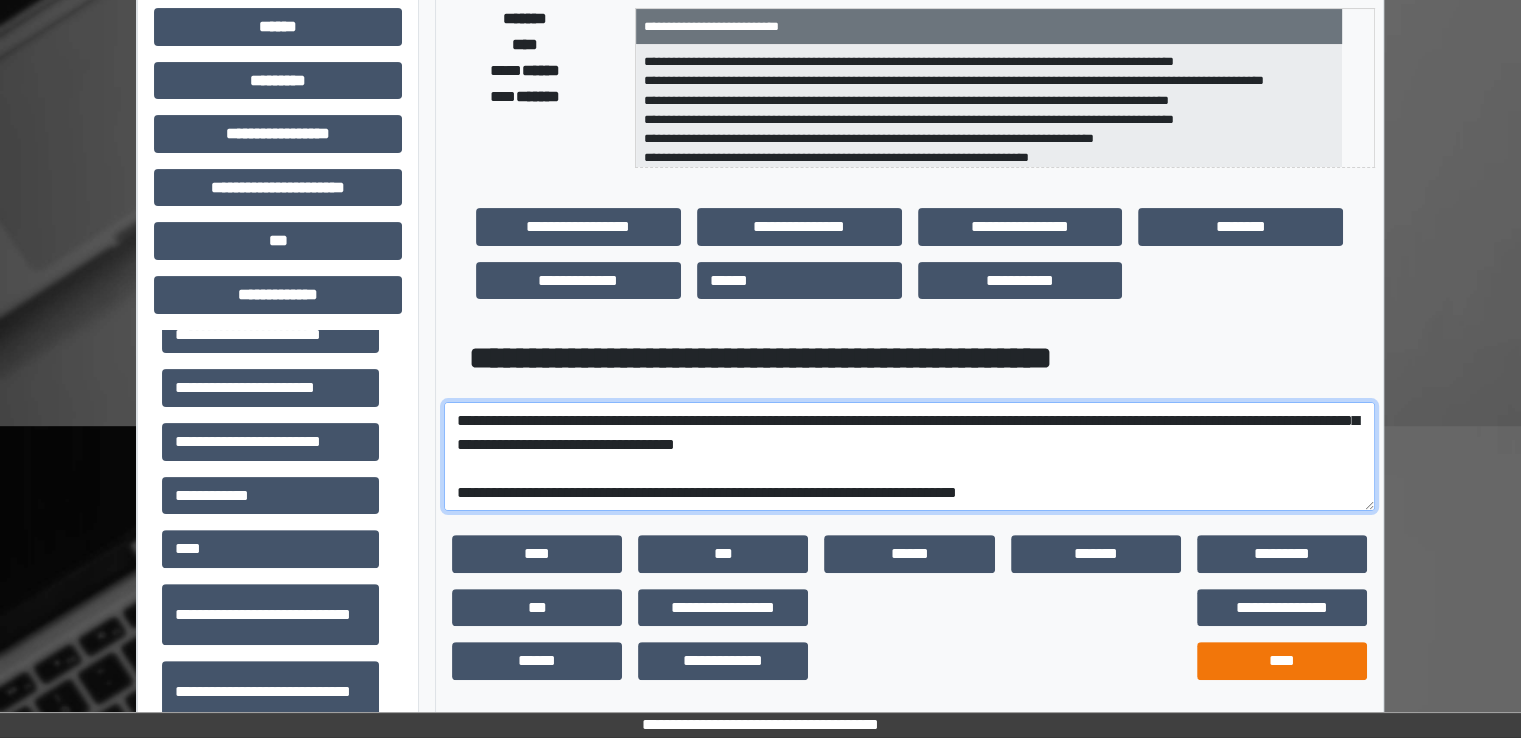 type on "**********" 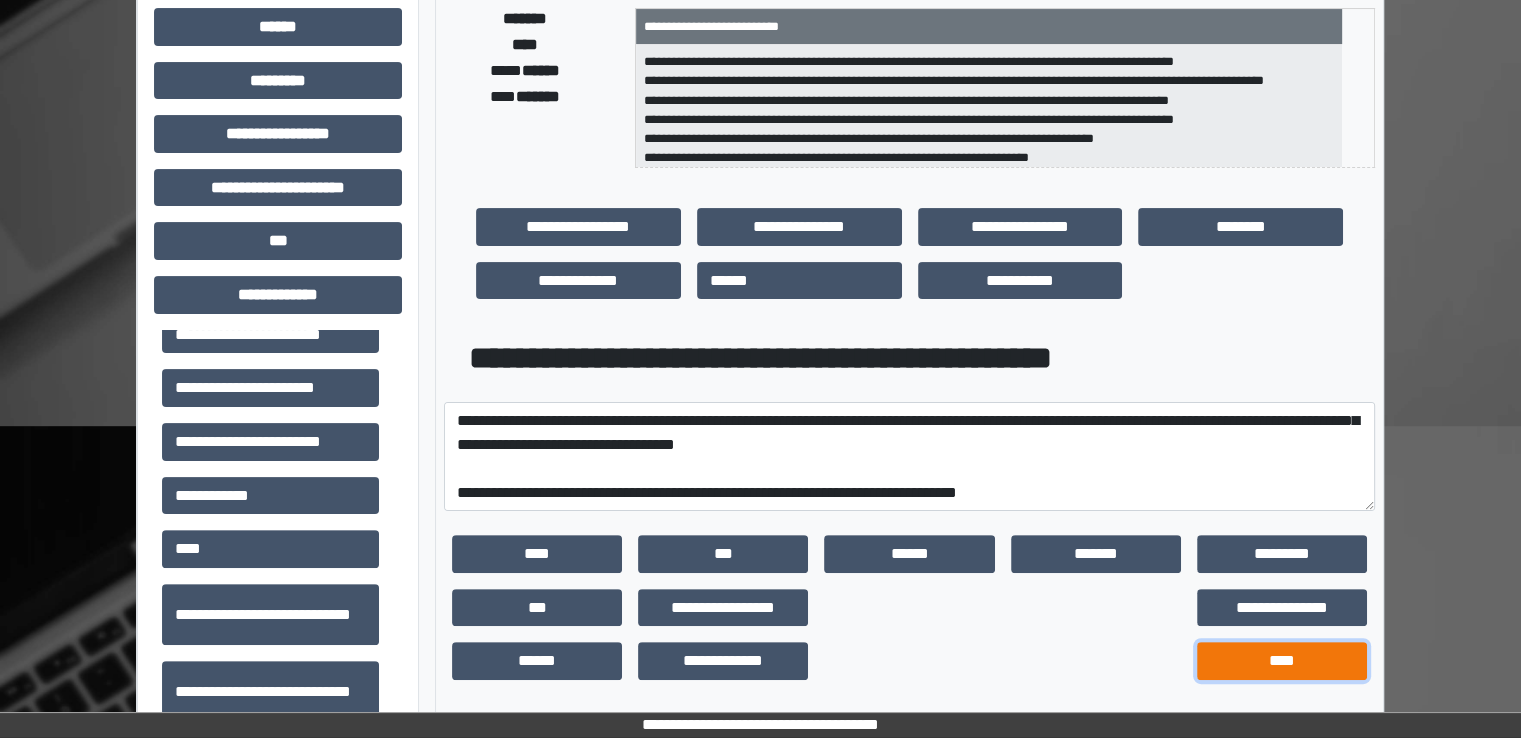 click on "****" at bounding box center (1282, 661) 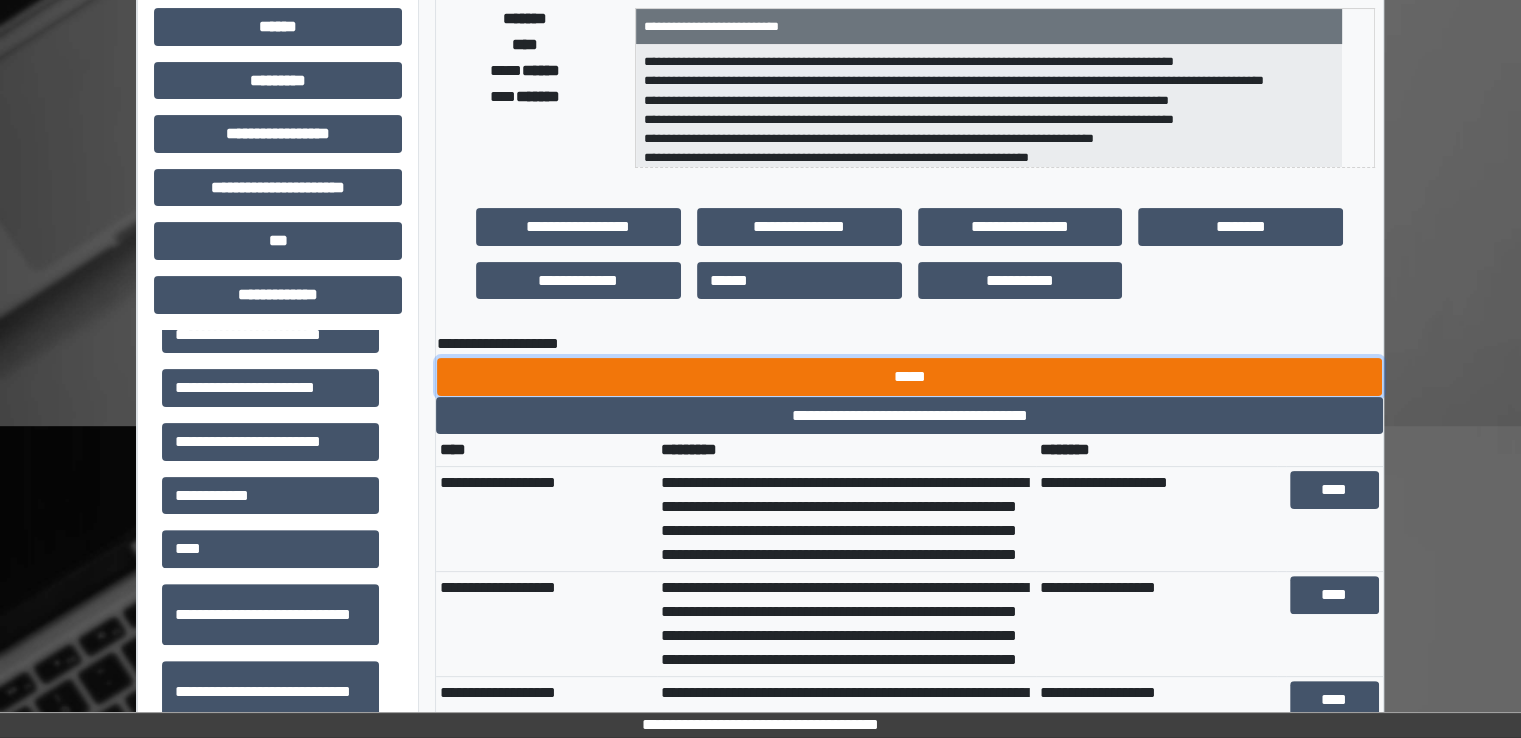 click on "*****" at bounding box center (909, 377) 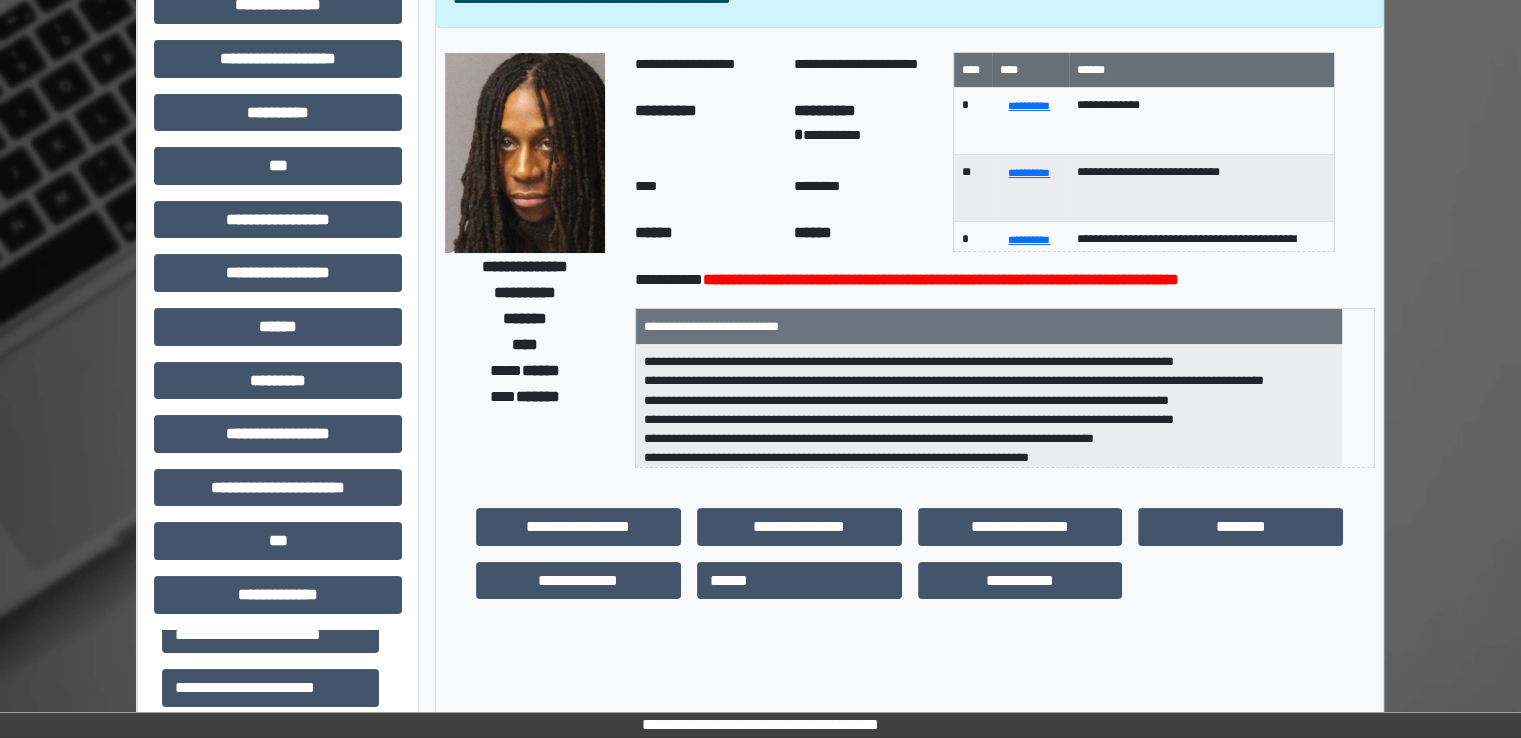 scroll, scrollTop: 0, scrollLeft: 0, axis: both 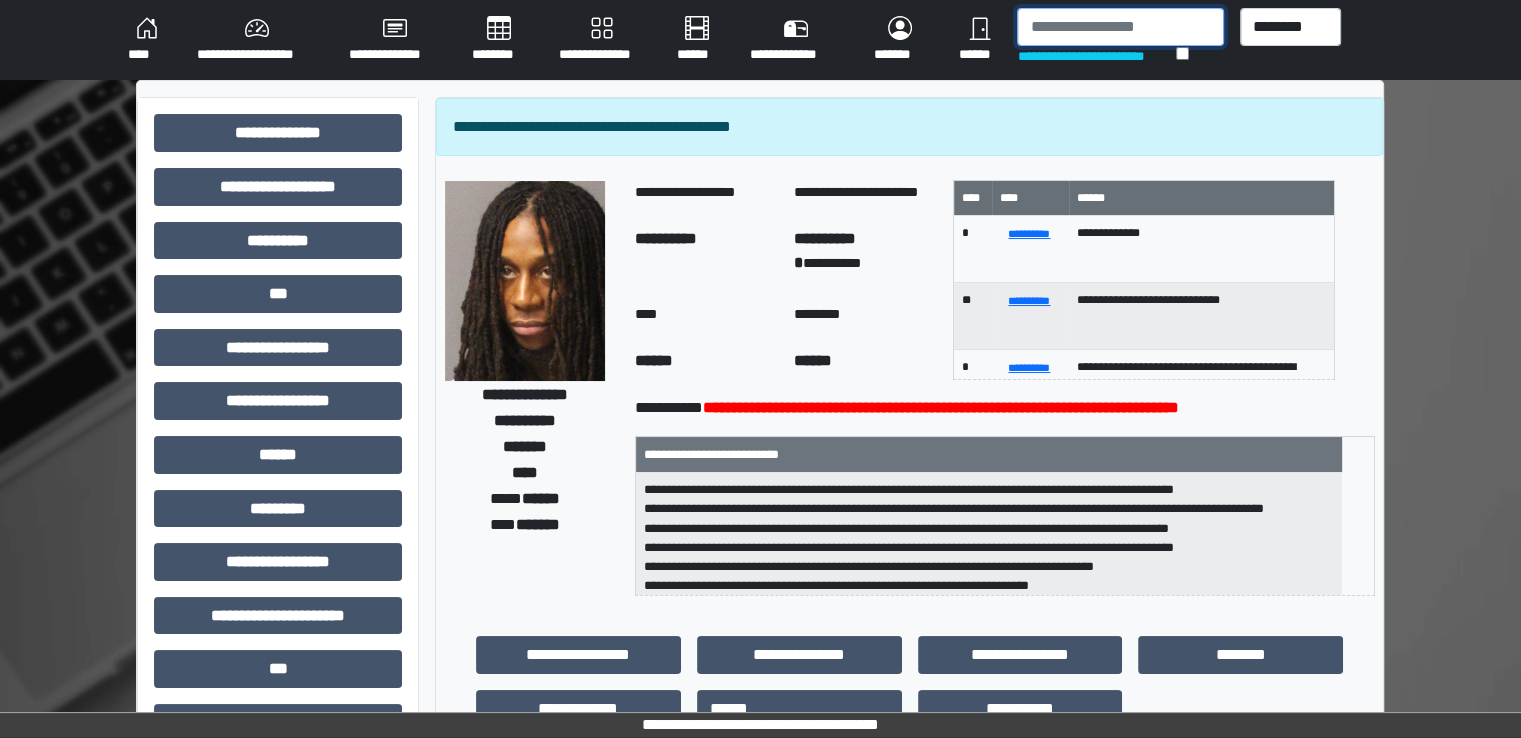 click at bounding box center (1120, 27) 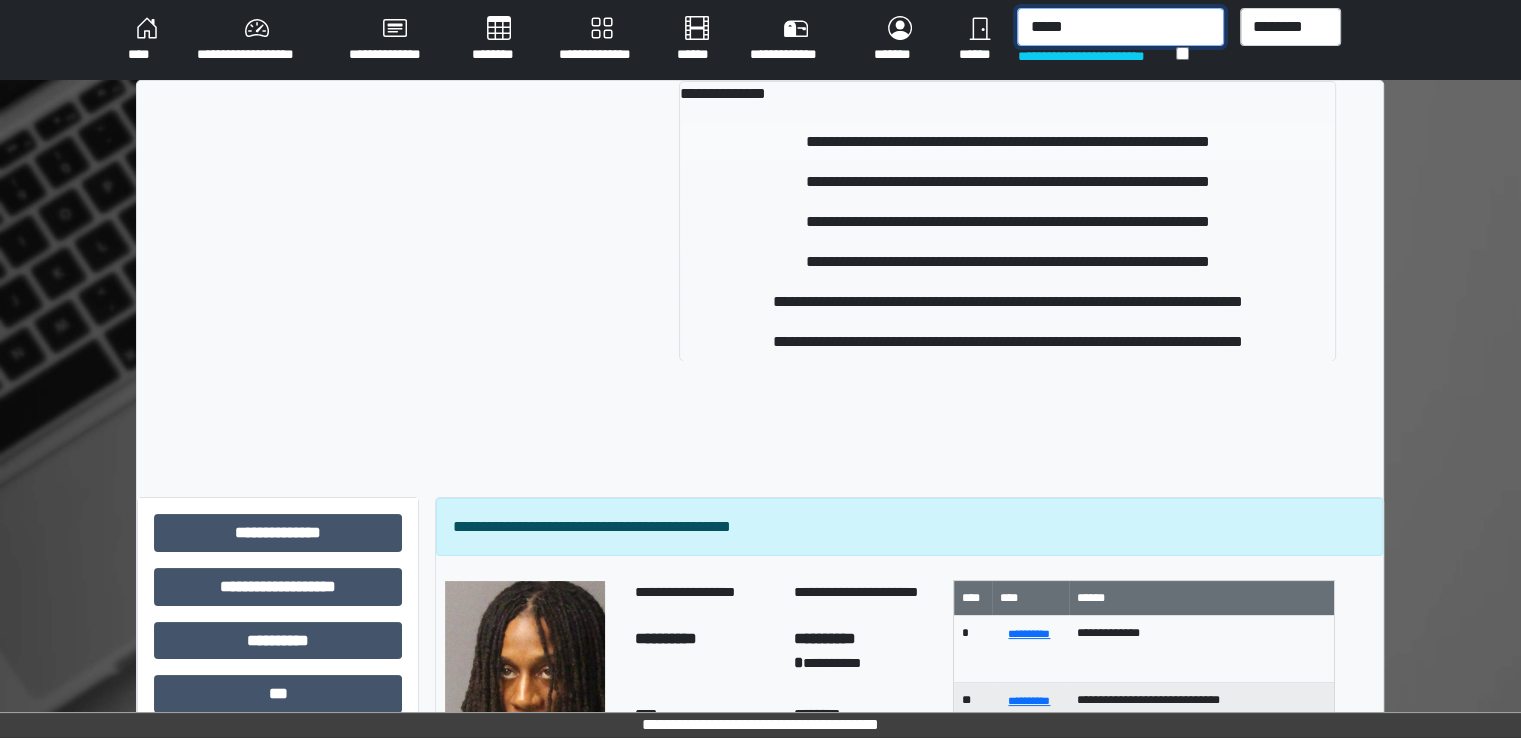 type on "*****" 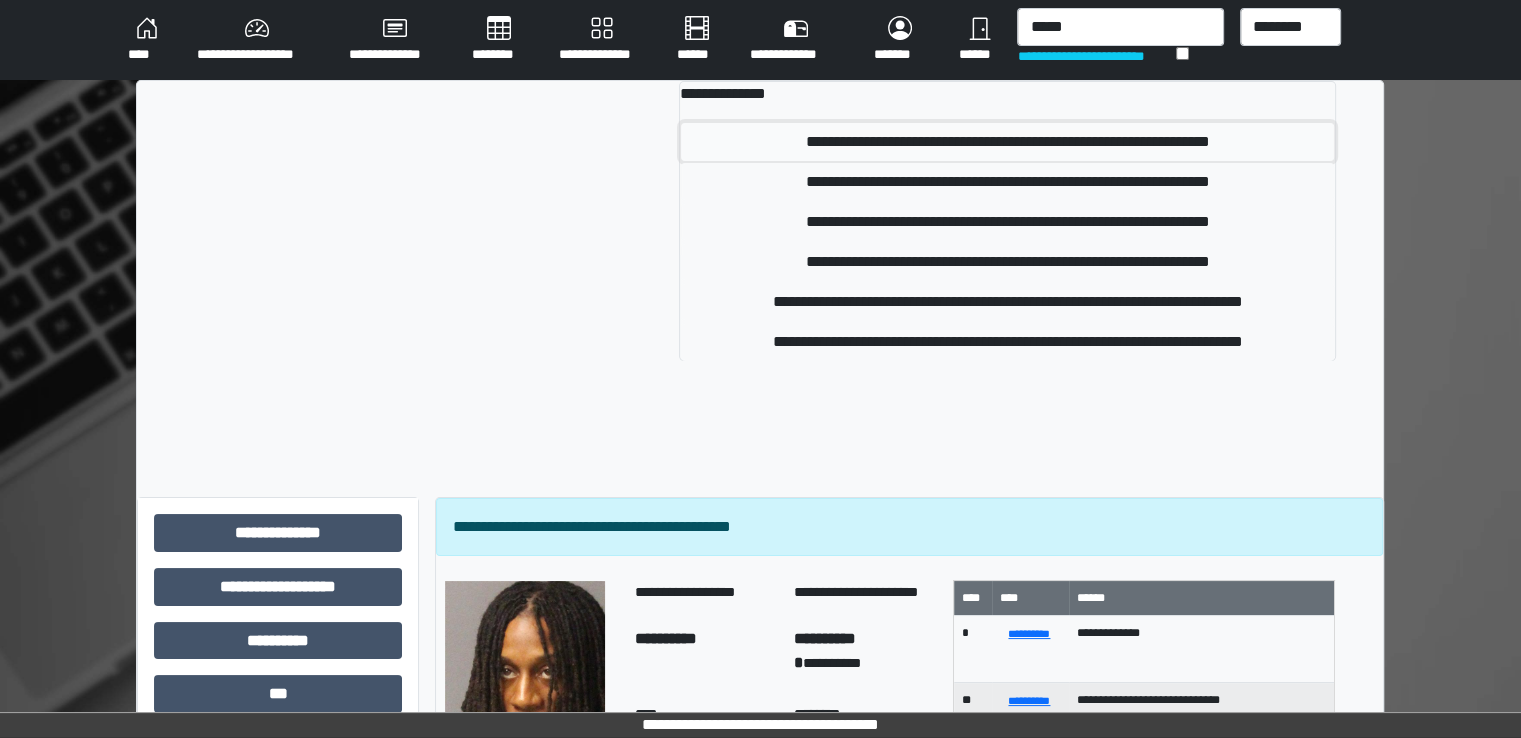 click on "**********" at bounding box center (1007, 142) 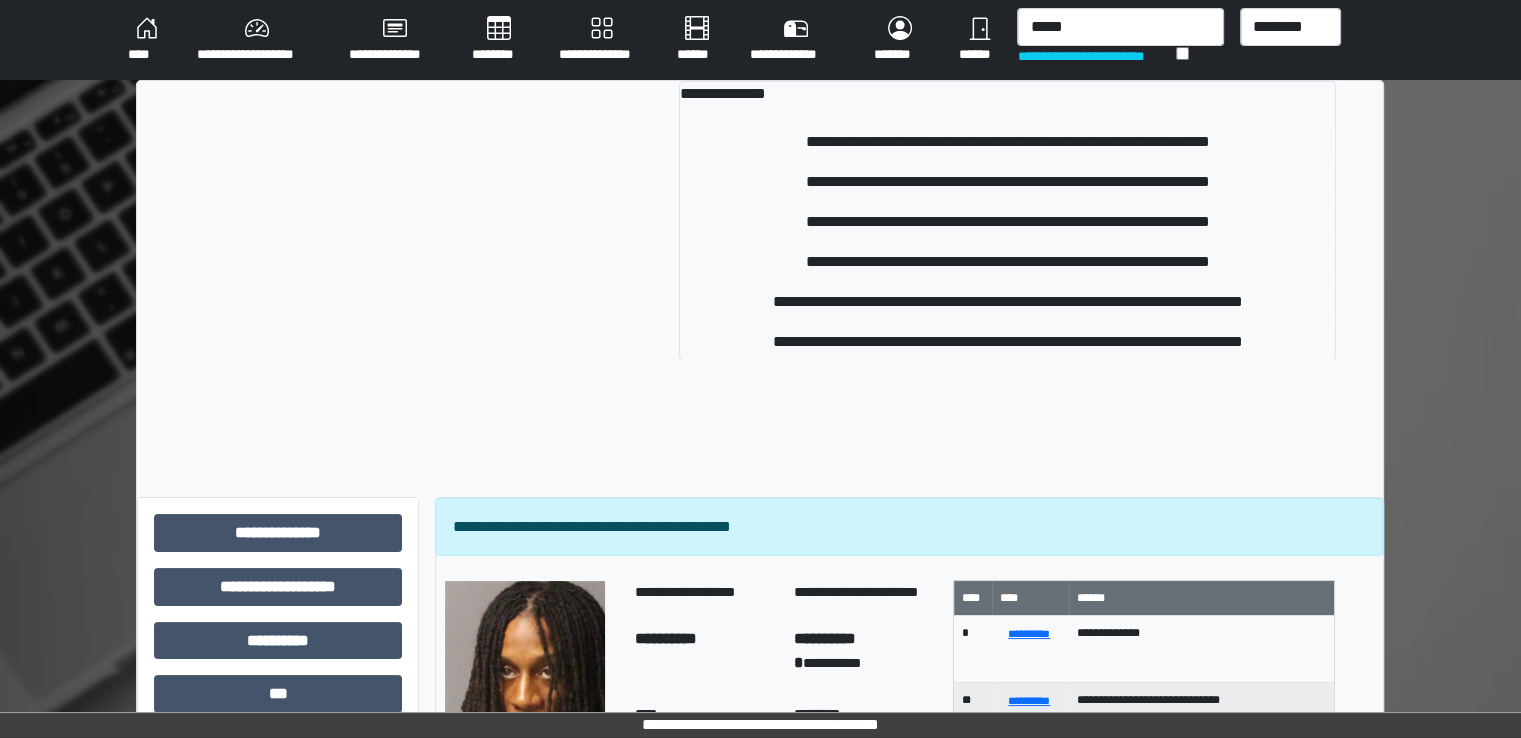 type 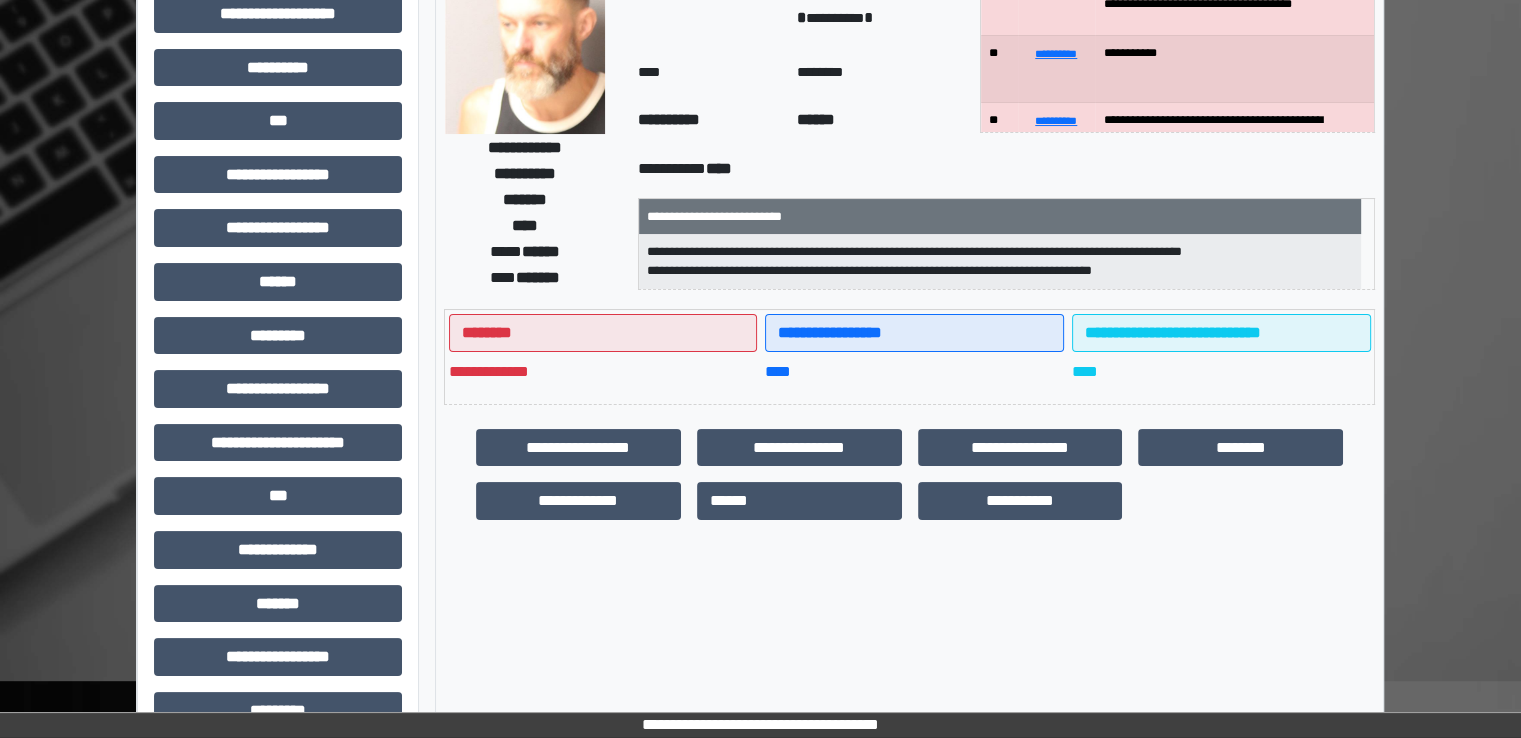 scroll, scrollTop: 428, scrollLeft: 0, axis: vertical 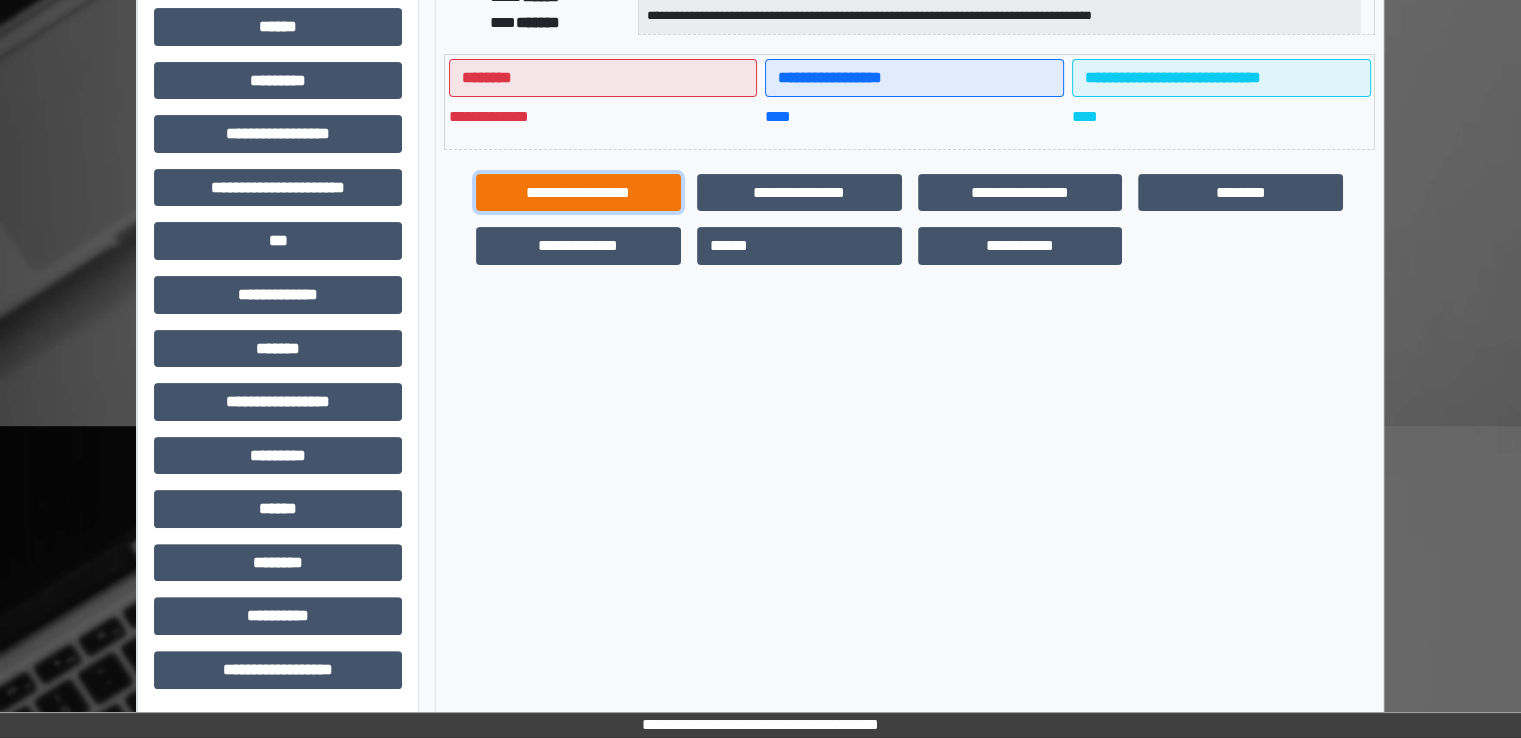 click on "**********" at bounding box center [578, 193] 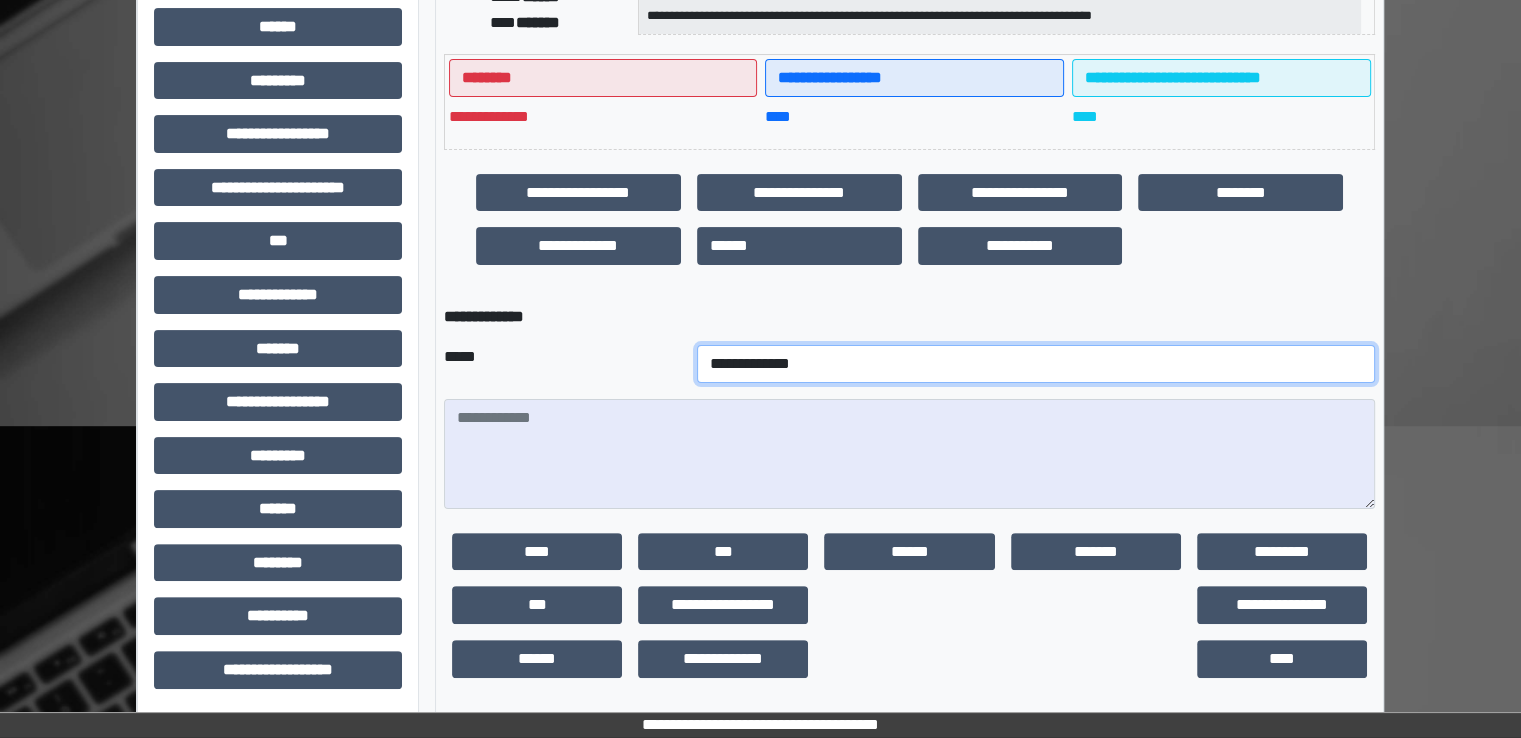 click on "**********" at bounding box center (1036, 364) 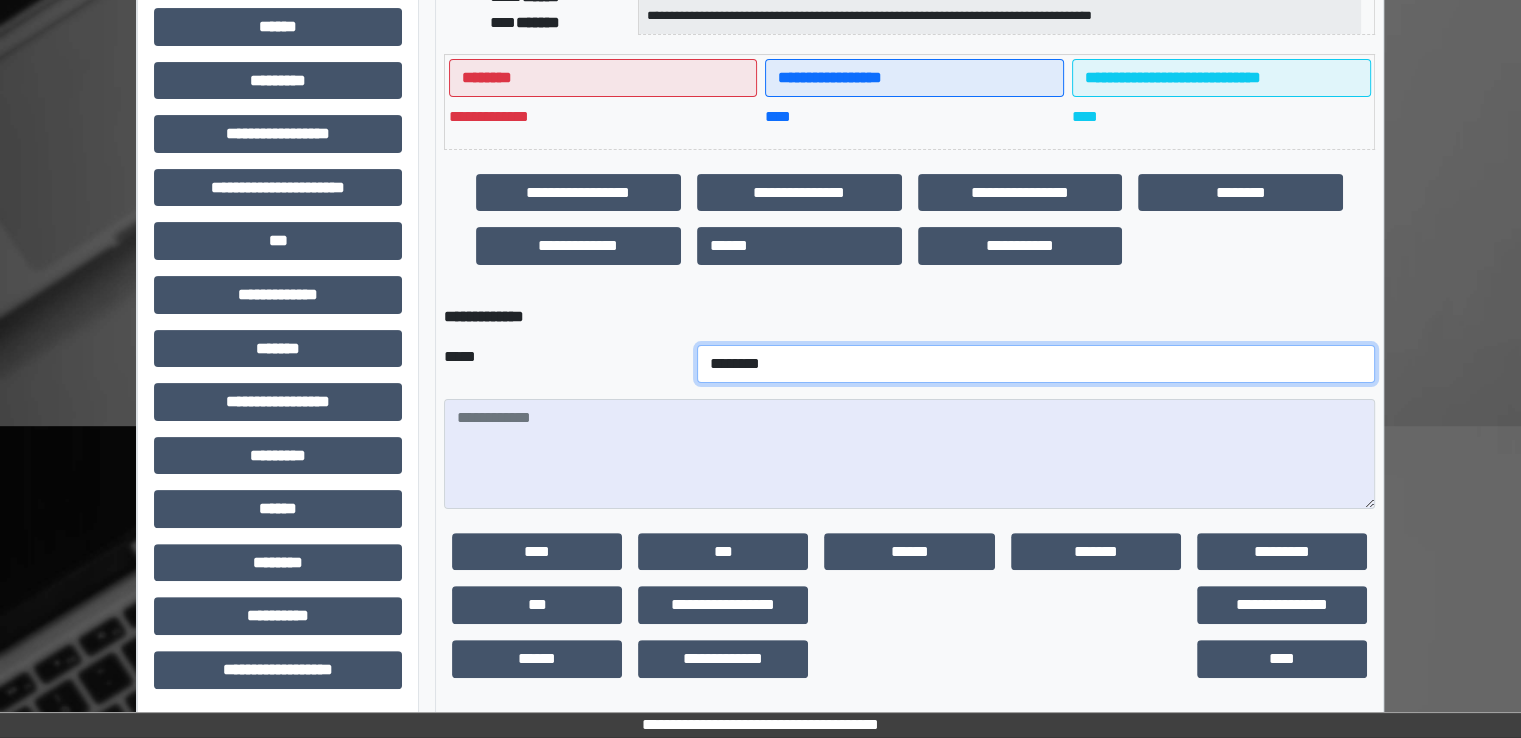 click on "**********" at bounding box center (1036, 364) 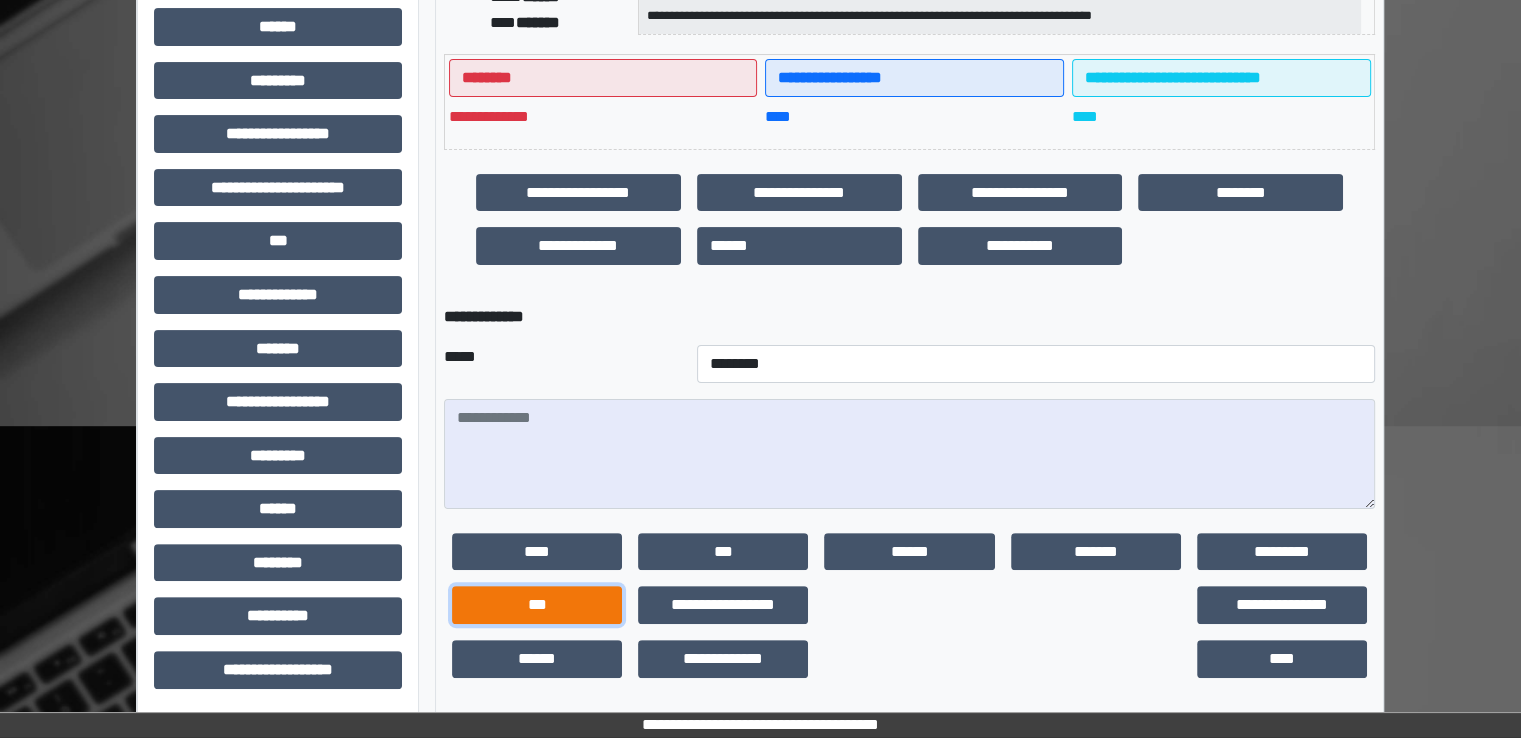 click on "***" at bounding box center [537, 605] 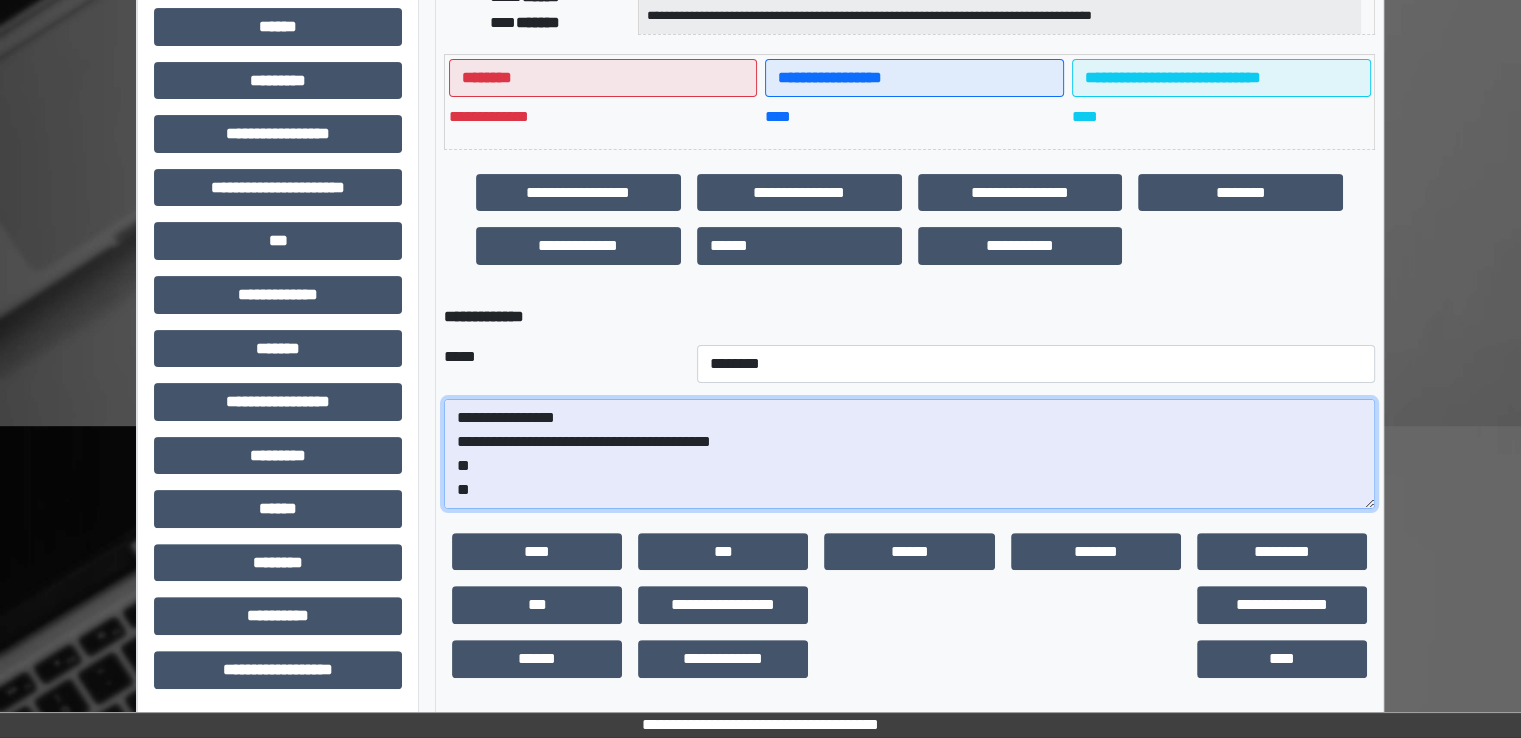 click on "**********" at bounding box center [909, 454] 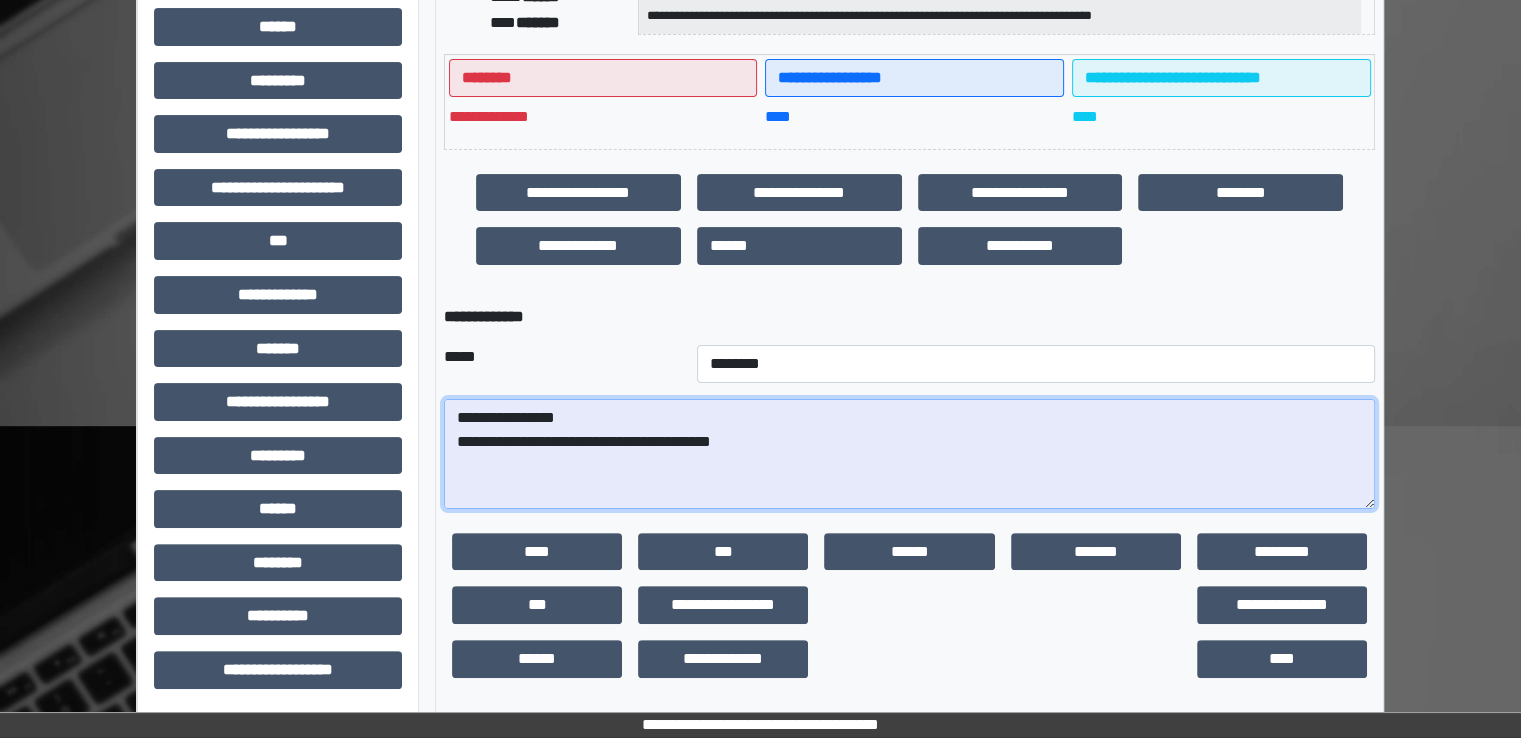 paste on "**********" 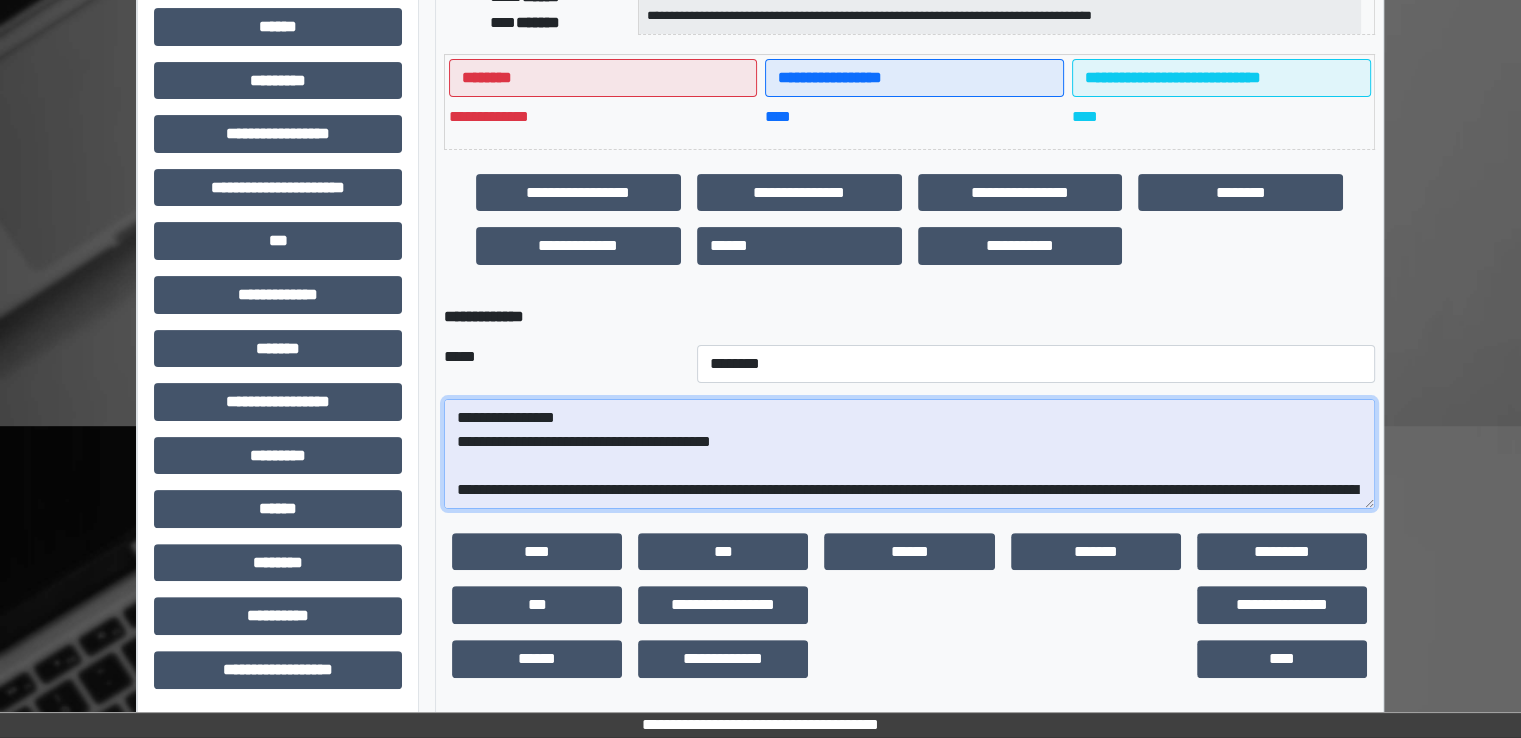 scroll, scrollTop: 376, scrollLeft: 0, axis: vertical 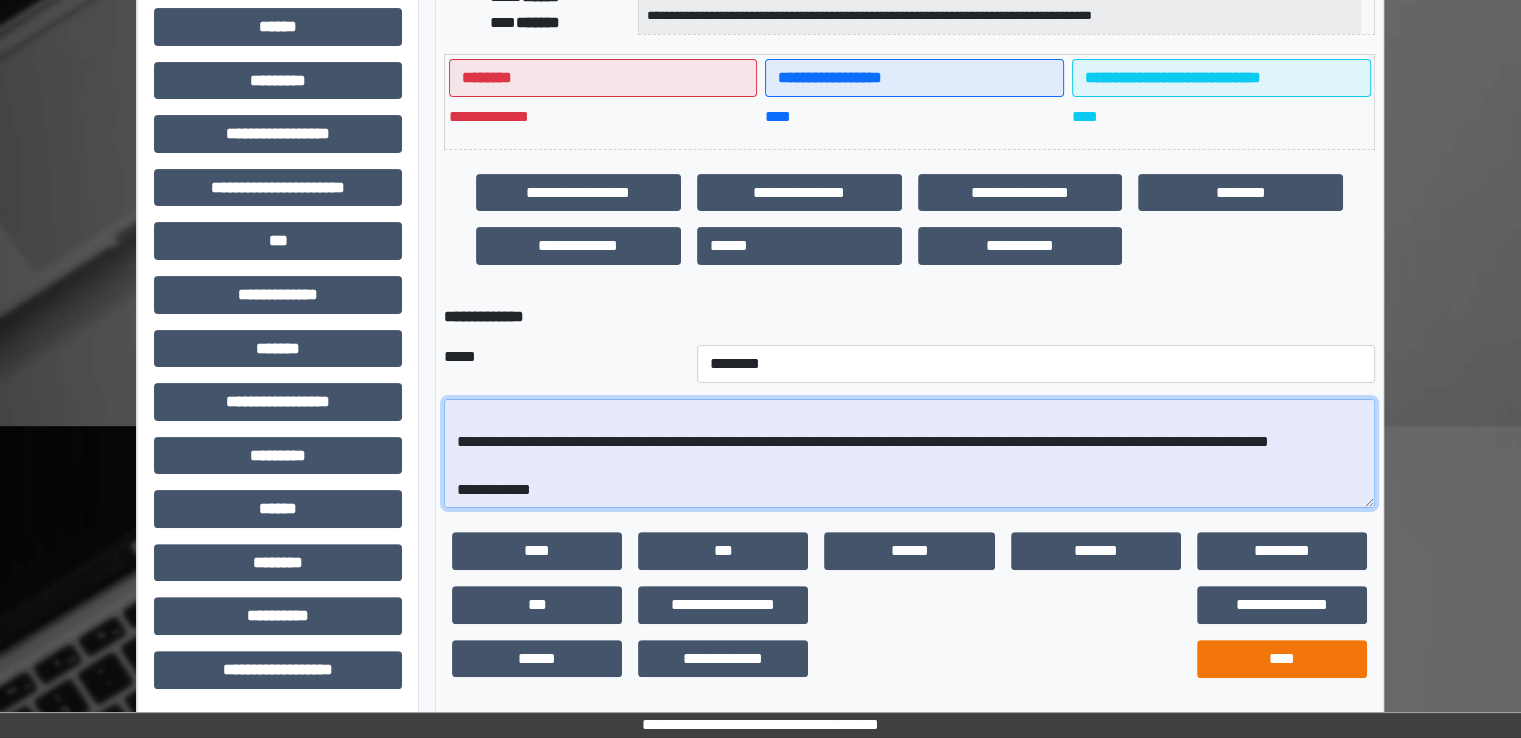 type on "**********" 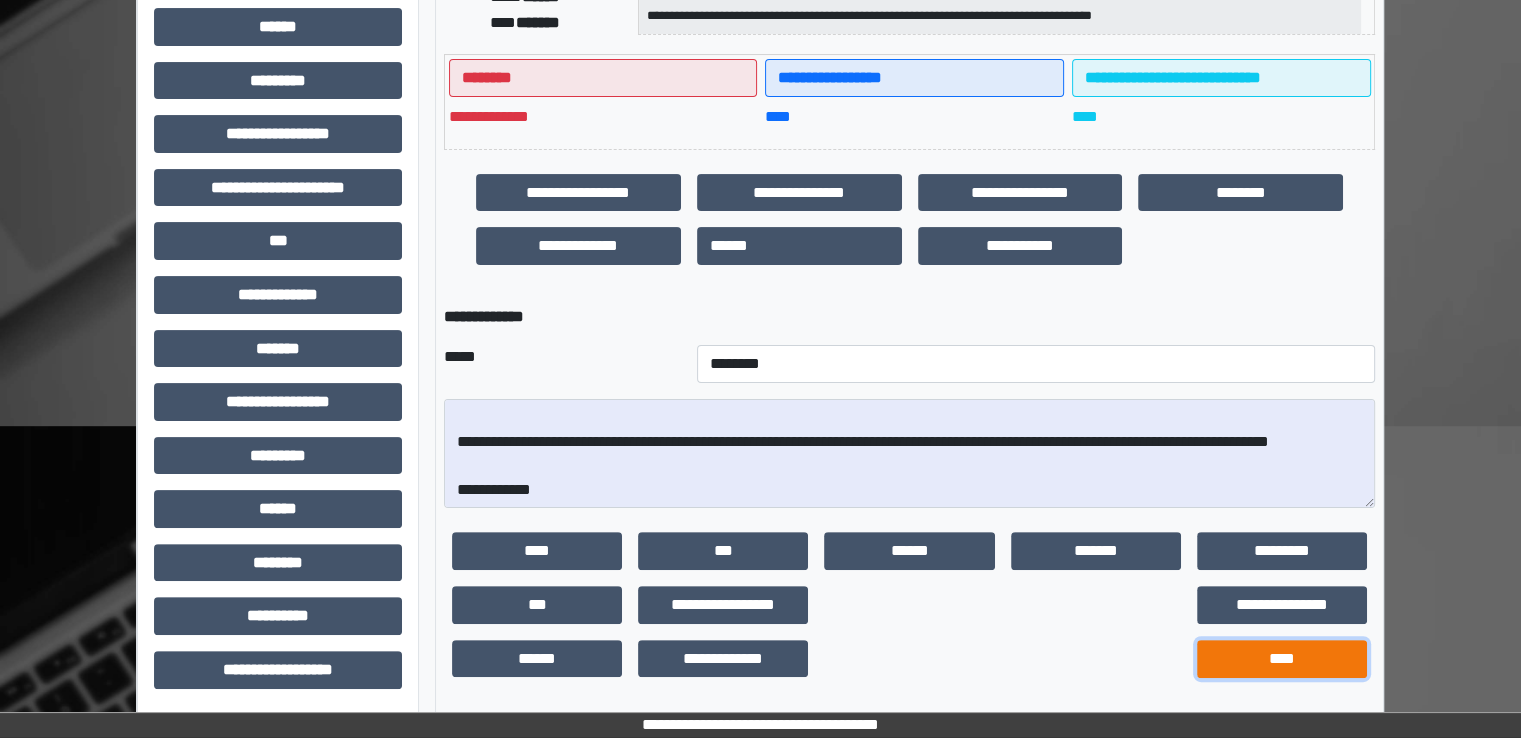 click on "****" at bounding box center [1282, 659] 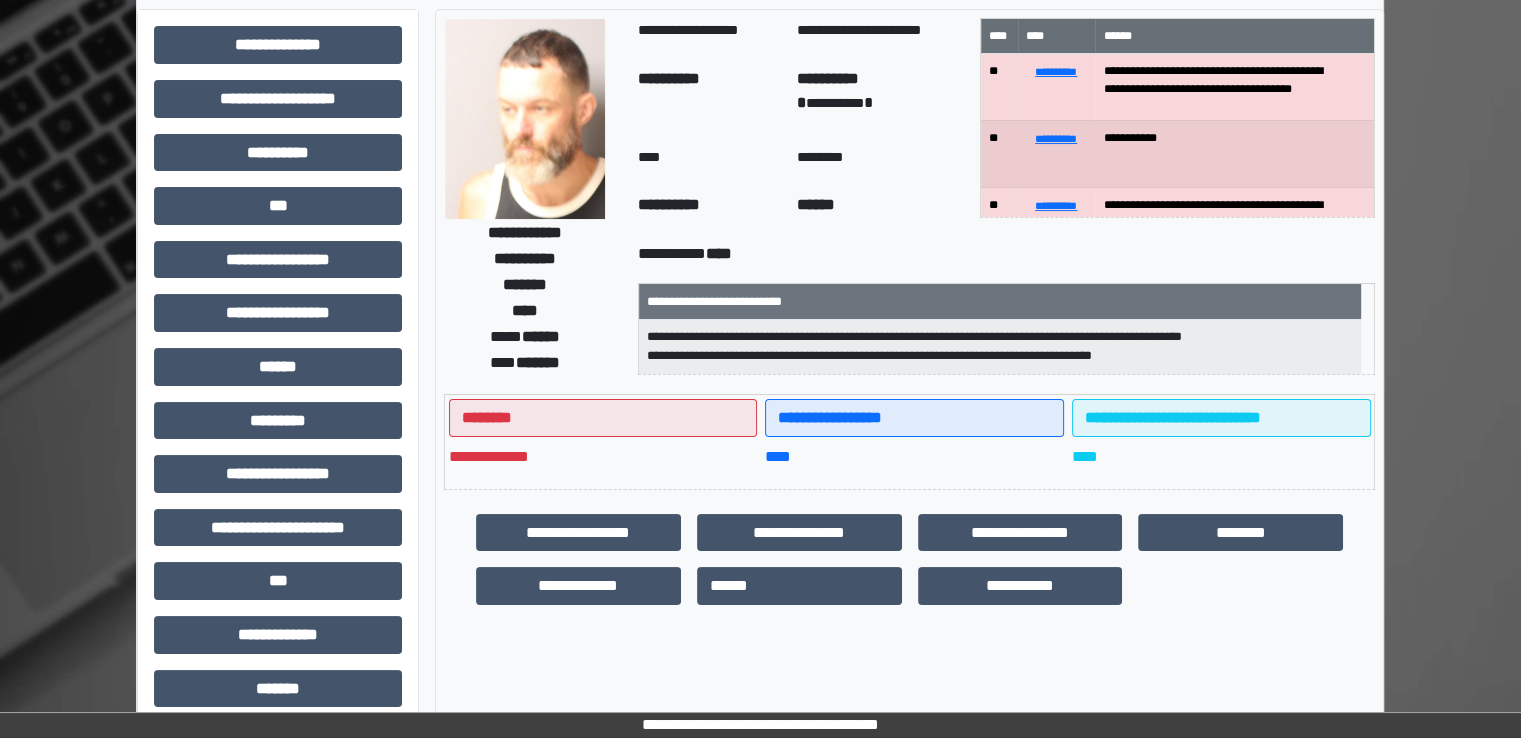 scroll, scrollTop: 428, scrollLeft: 0, axis: vertical 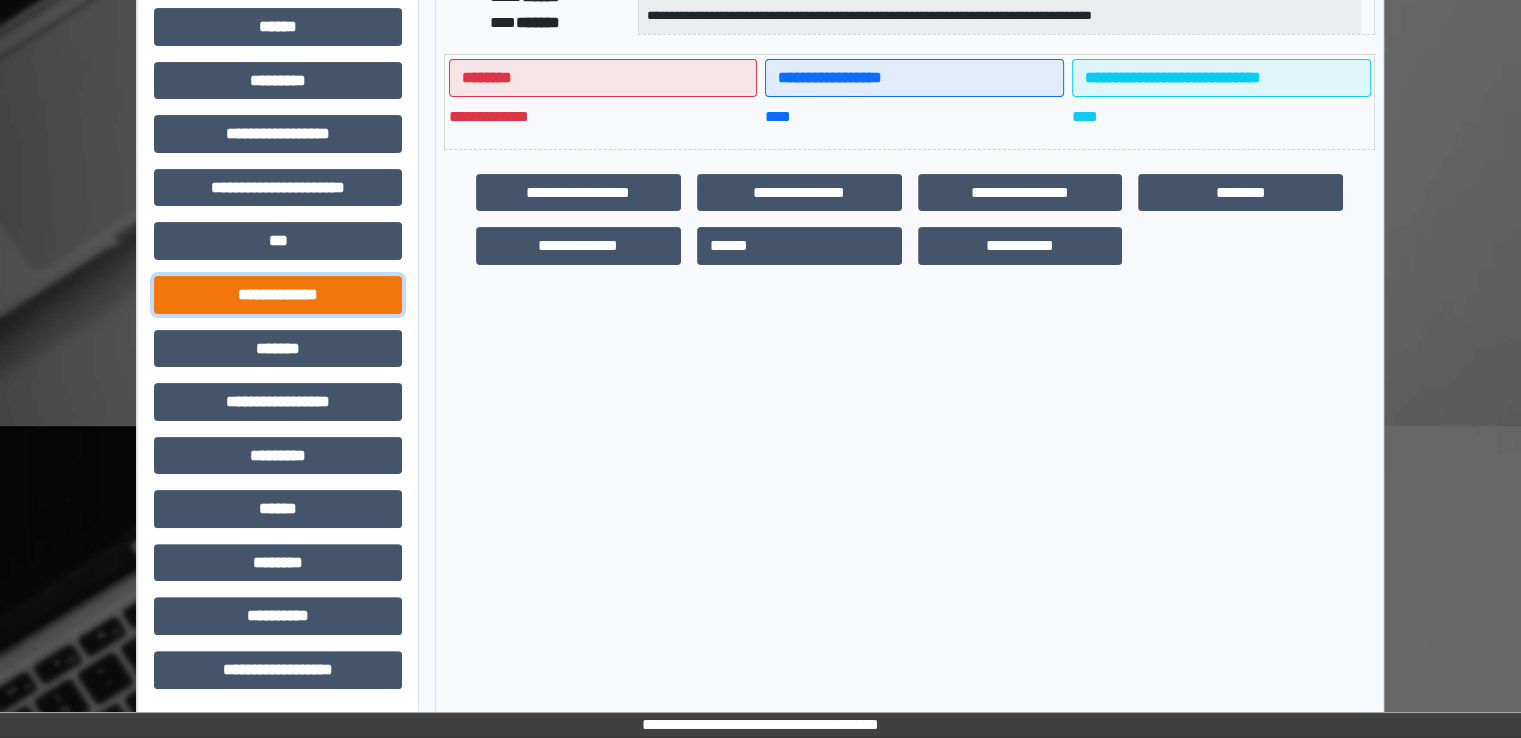 click on "**********" at bounding box center [278, 295] 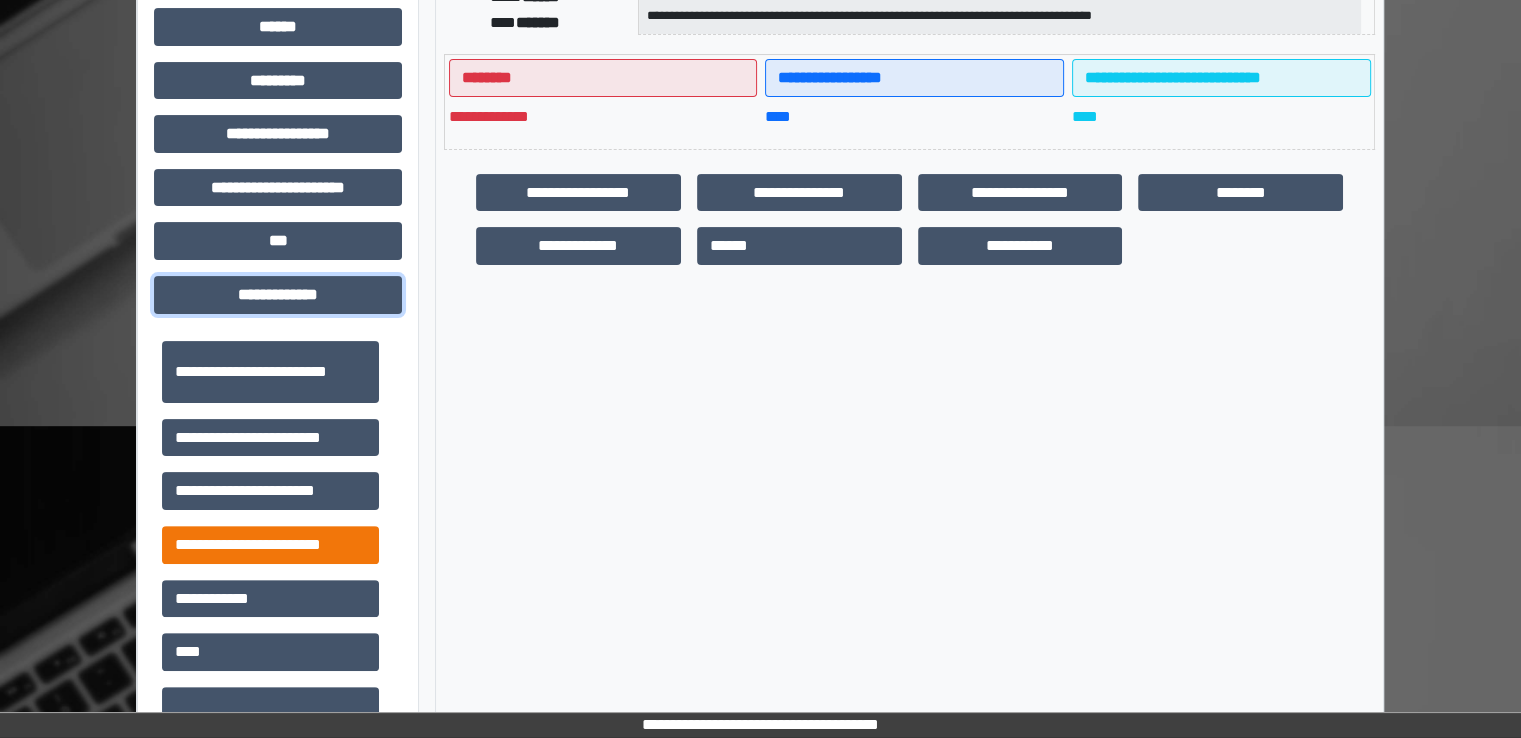 scroll, scrollTop: 500, scrollLeft: 0, axis: vertical 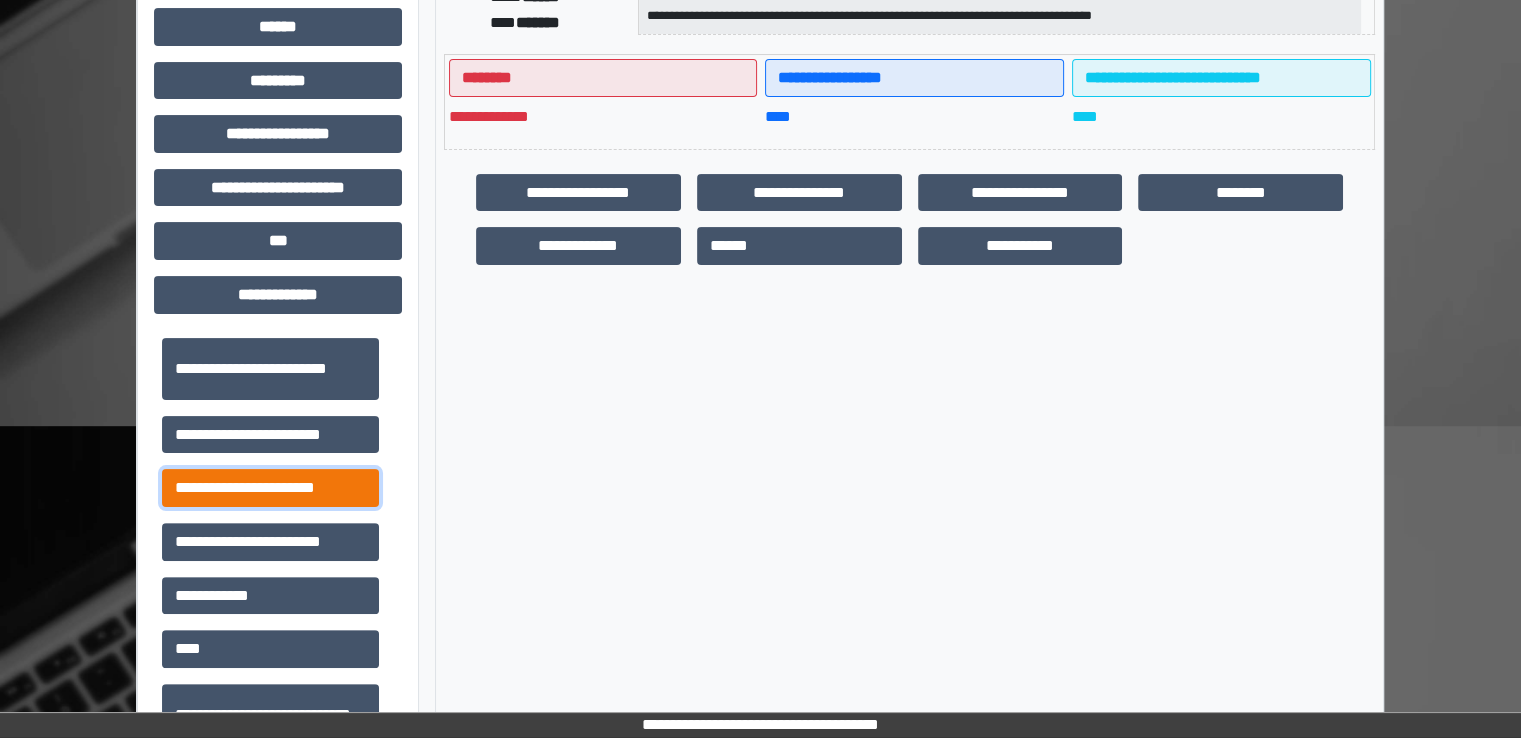 click on "**********" at bounding box center (270, 488) 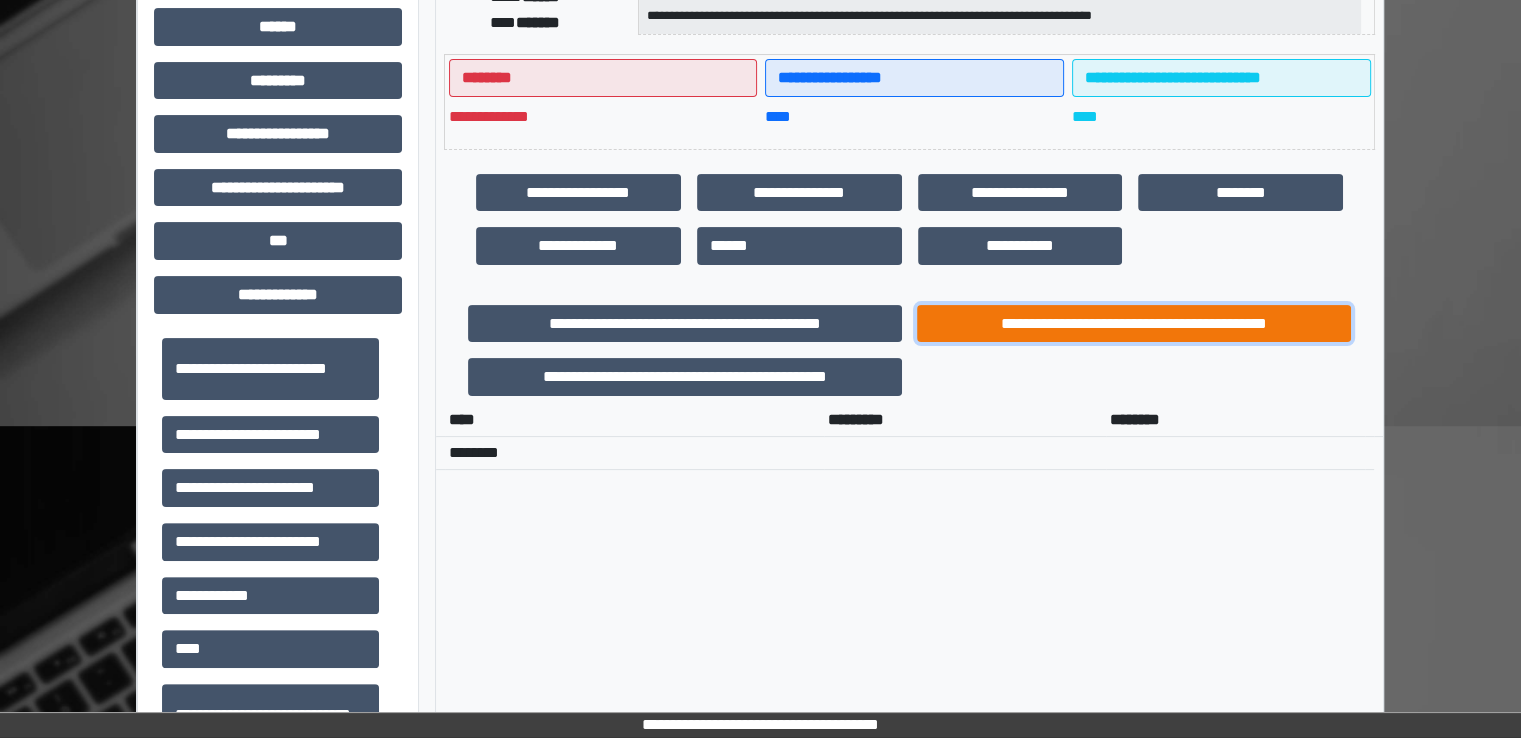 click on "**********" at bounding box center (1134, 324) 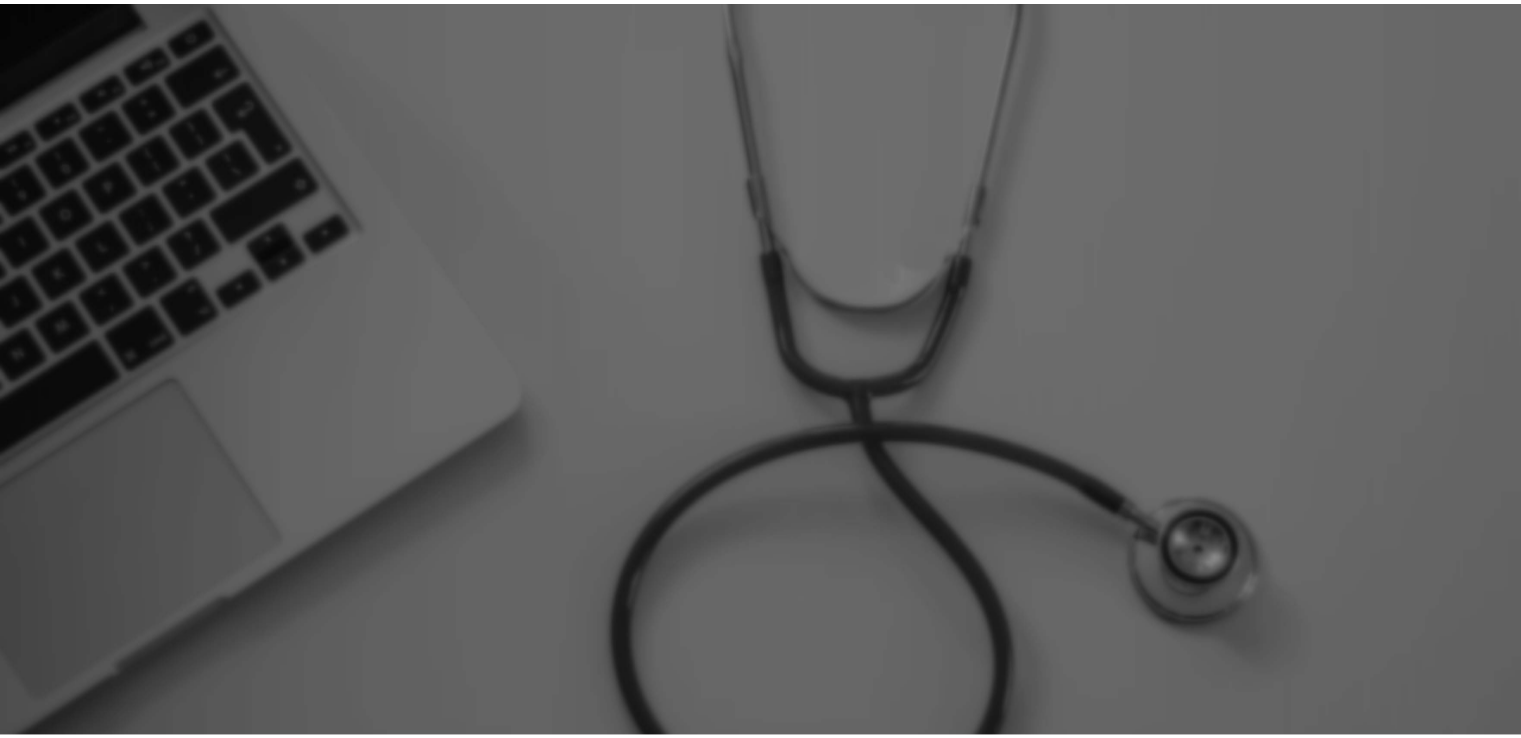 scroll, scrollTop: 0, scrollLeft: 0, axis: both 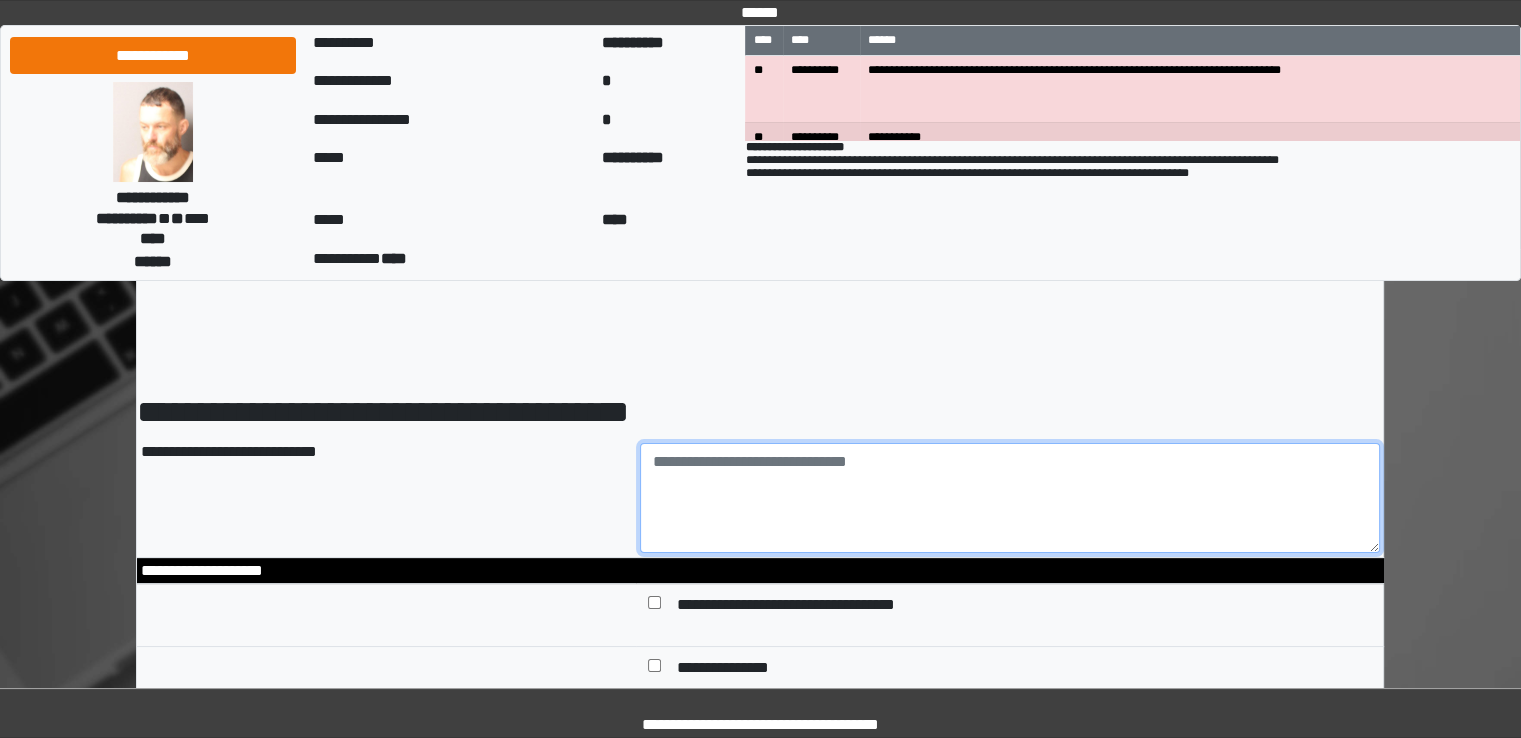 click at bounding box center [1010, 498] 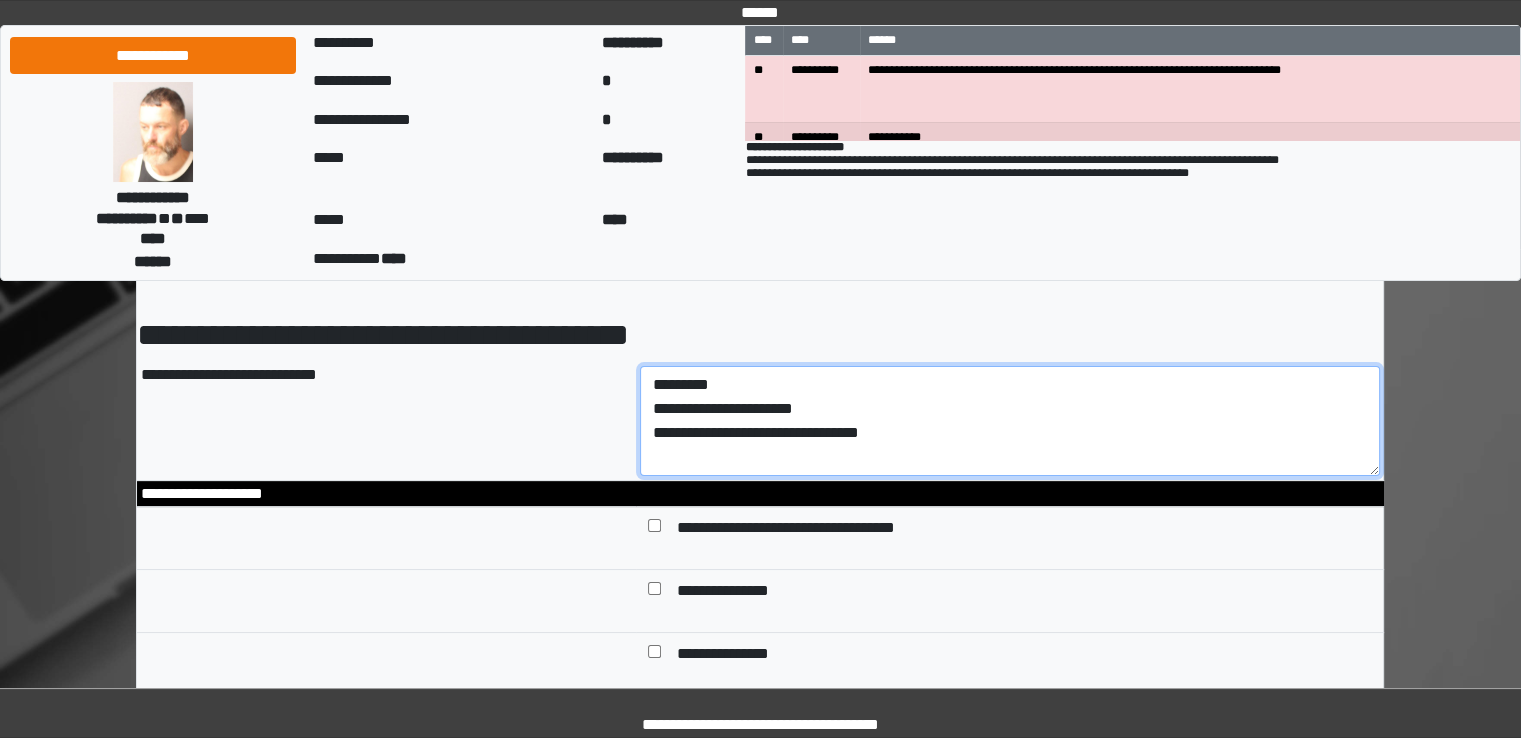 scroll, scrollTop: 300, scrollLeft: 0, axis: vertical 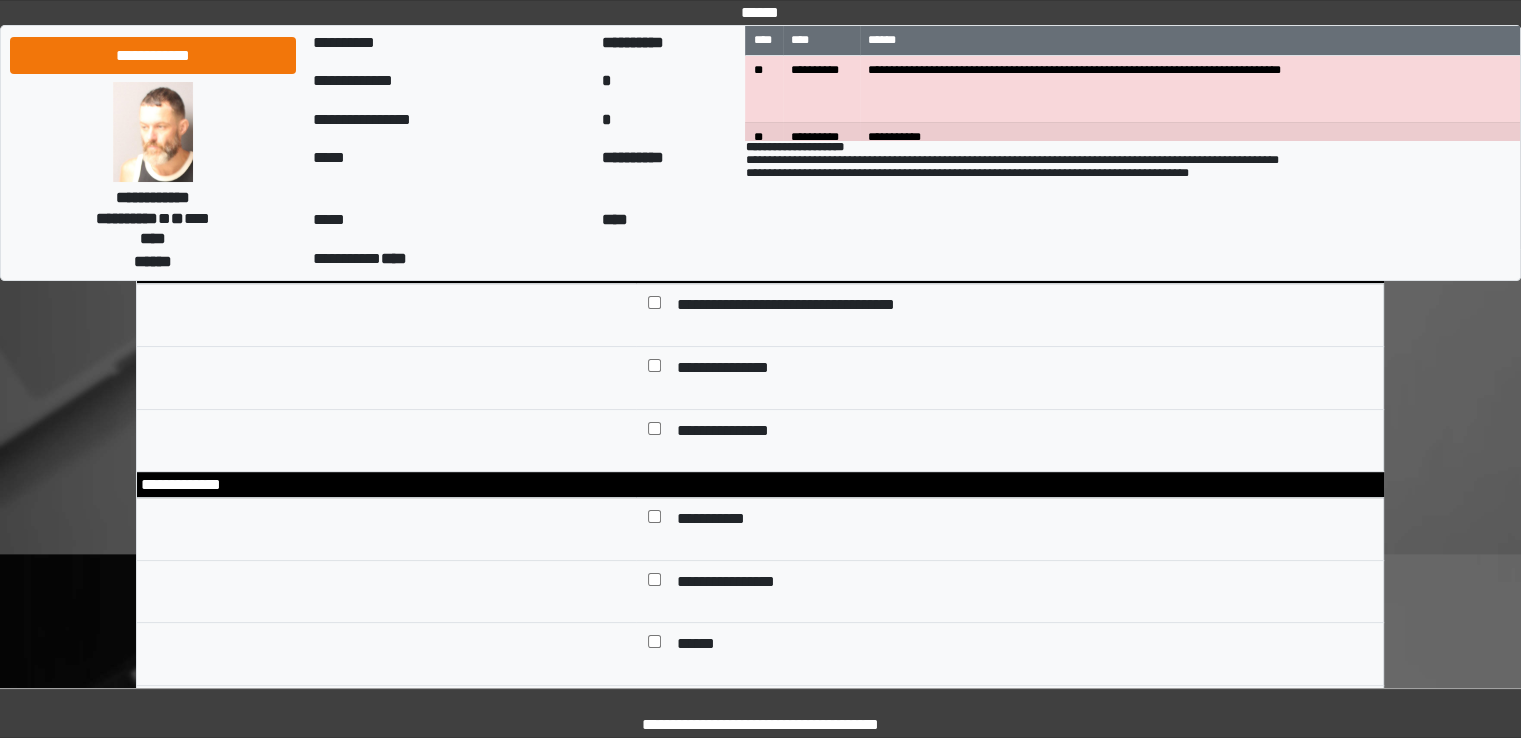 type on "**********" 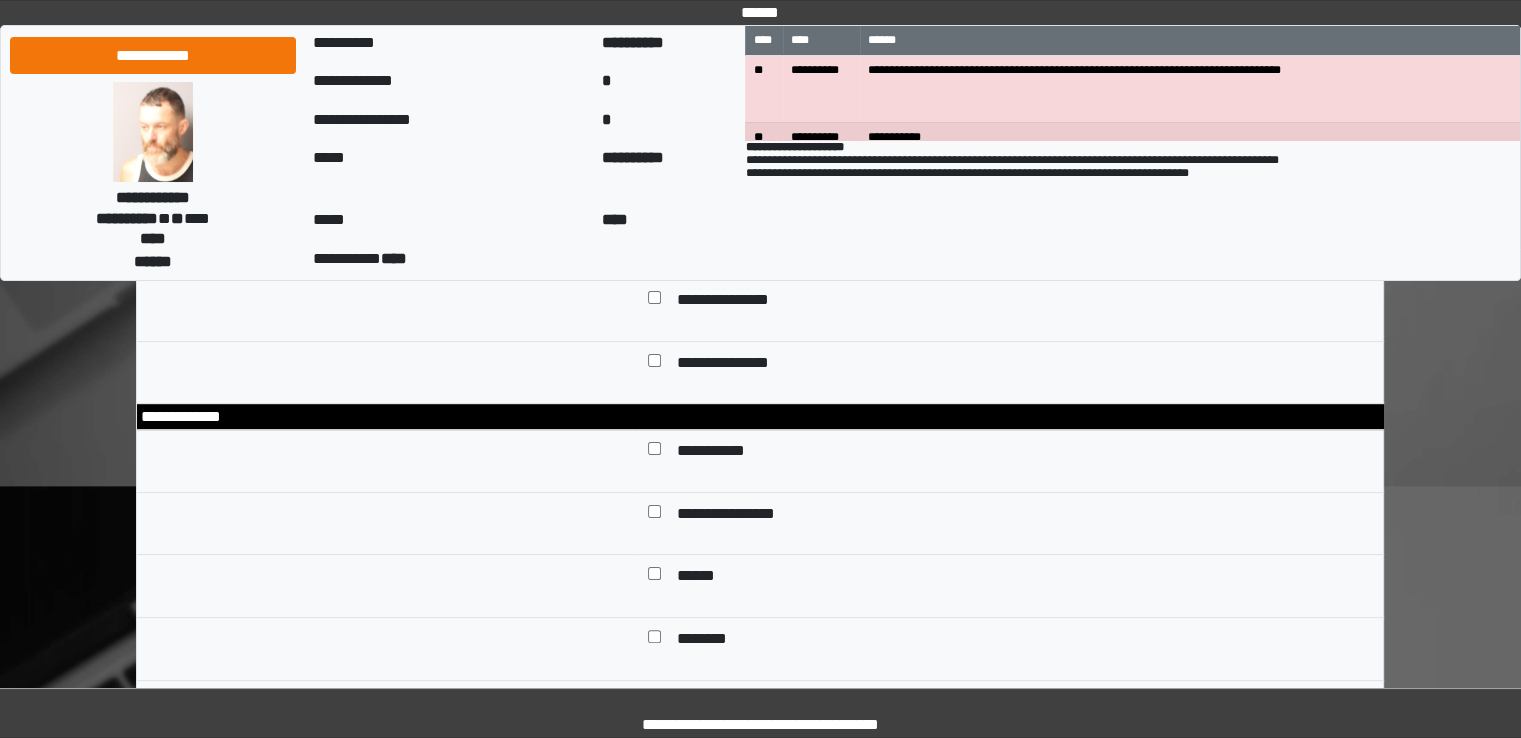 scroll, scrollTop: 500, scrollLeft: 0, axis: vertical 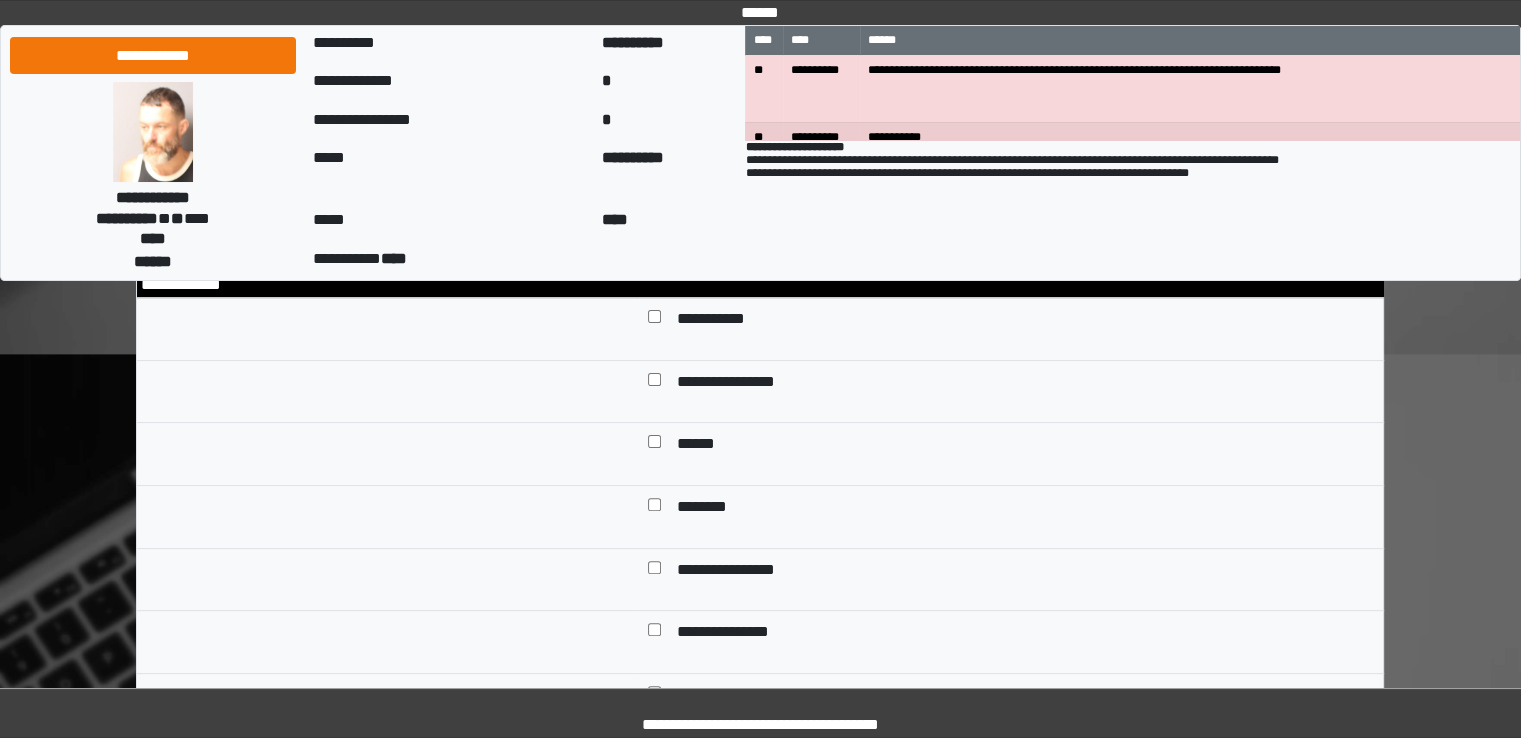 click on "******" at bounding box center (697, 446) 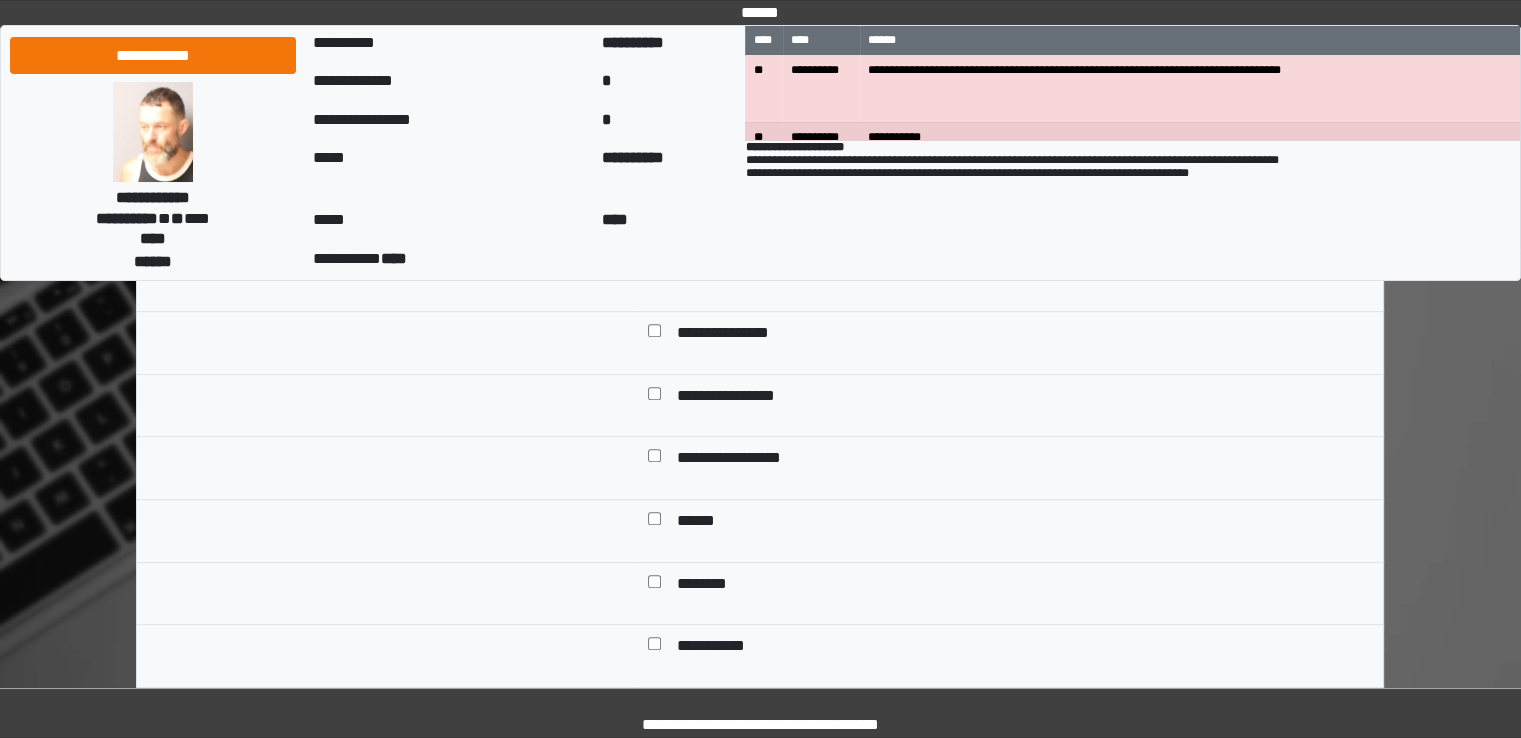 scroll, scrollTop: 800, scrollLeft: 0, axis: vertical 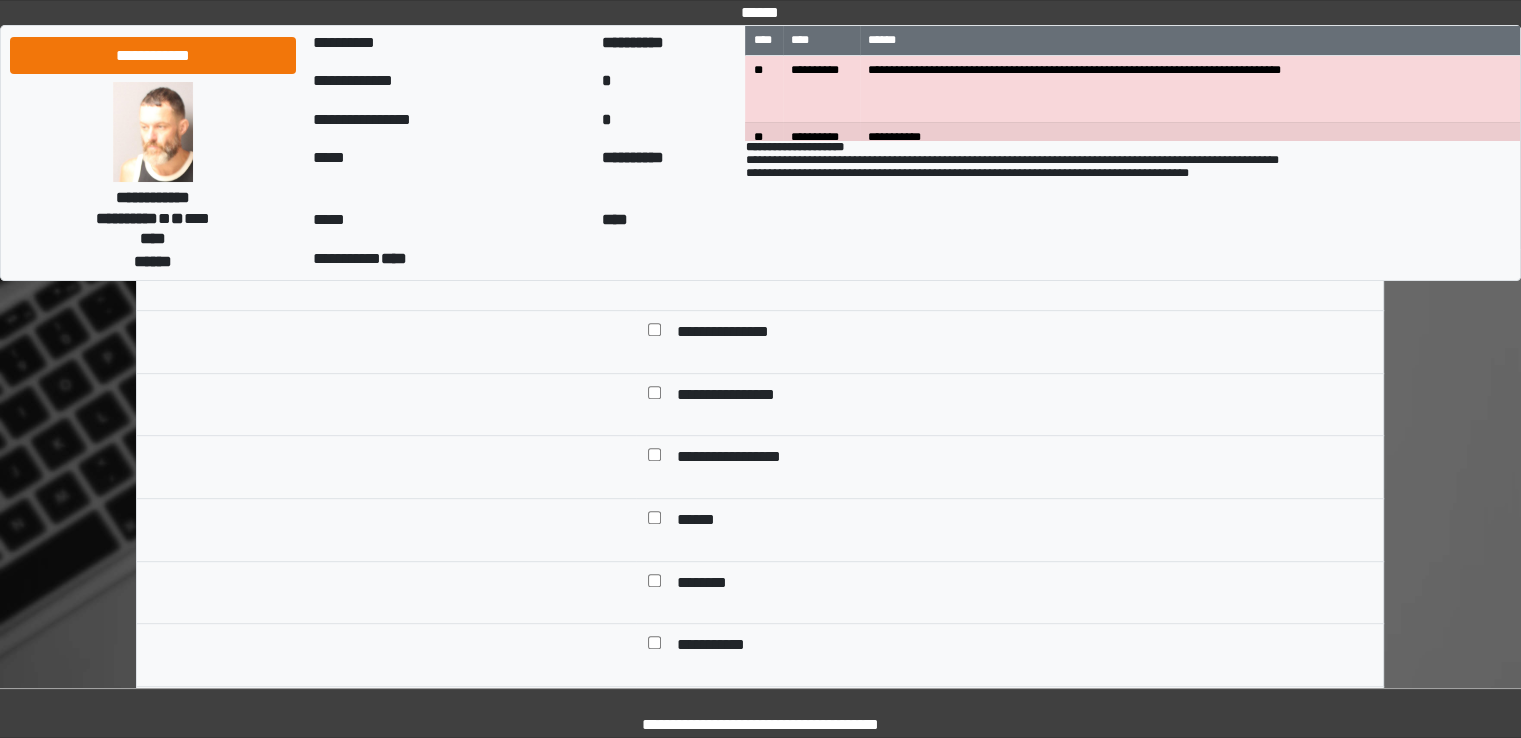 click on "**********" at bounding box center [740, 459] 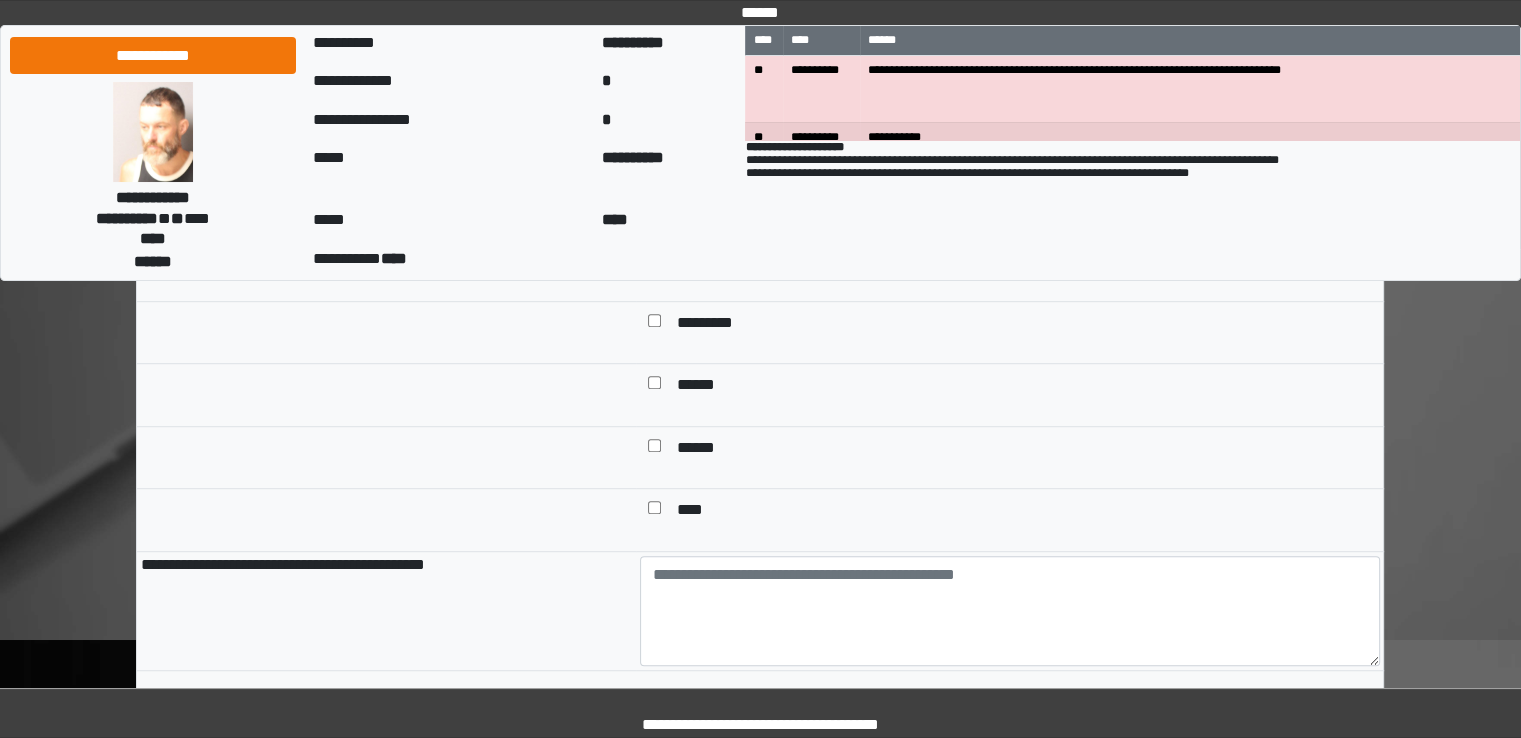 scroll, scrollTop: 1200, scrollLeft: 0, axis: vertical 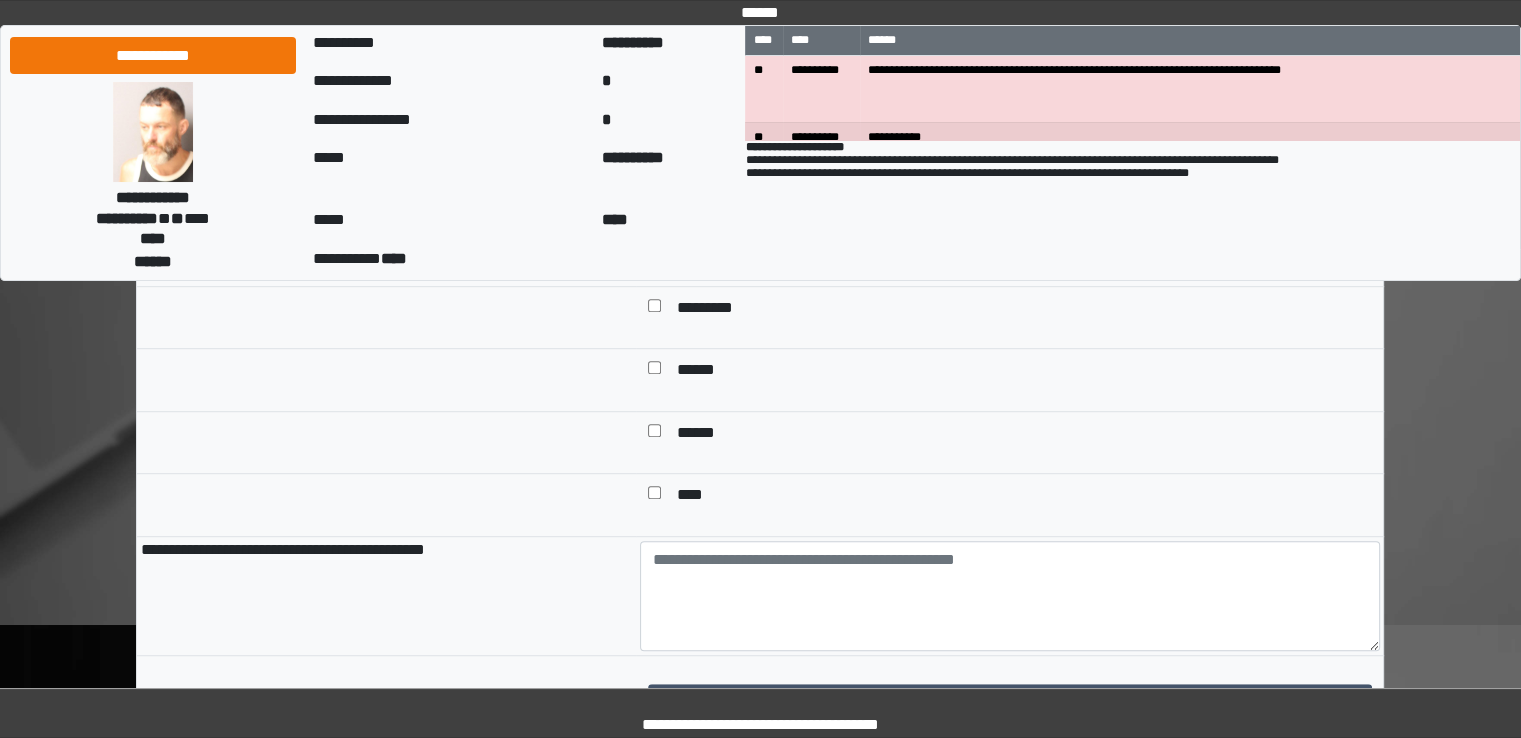 click on "*********" at bounding box center (715, 310) 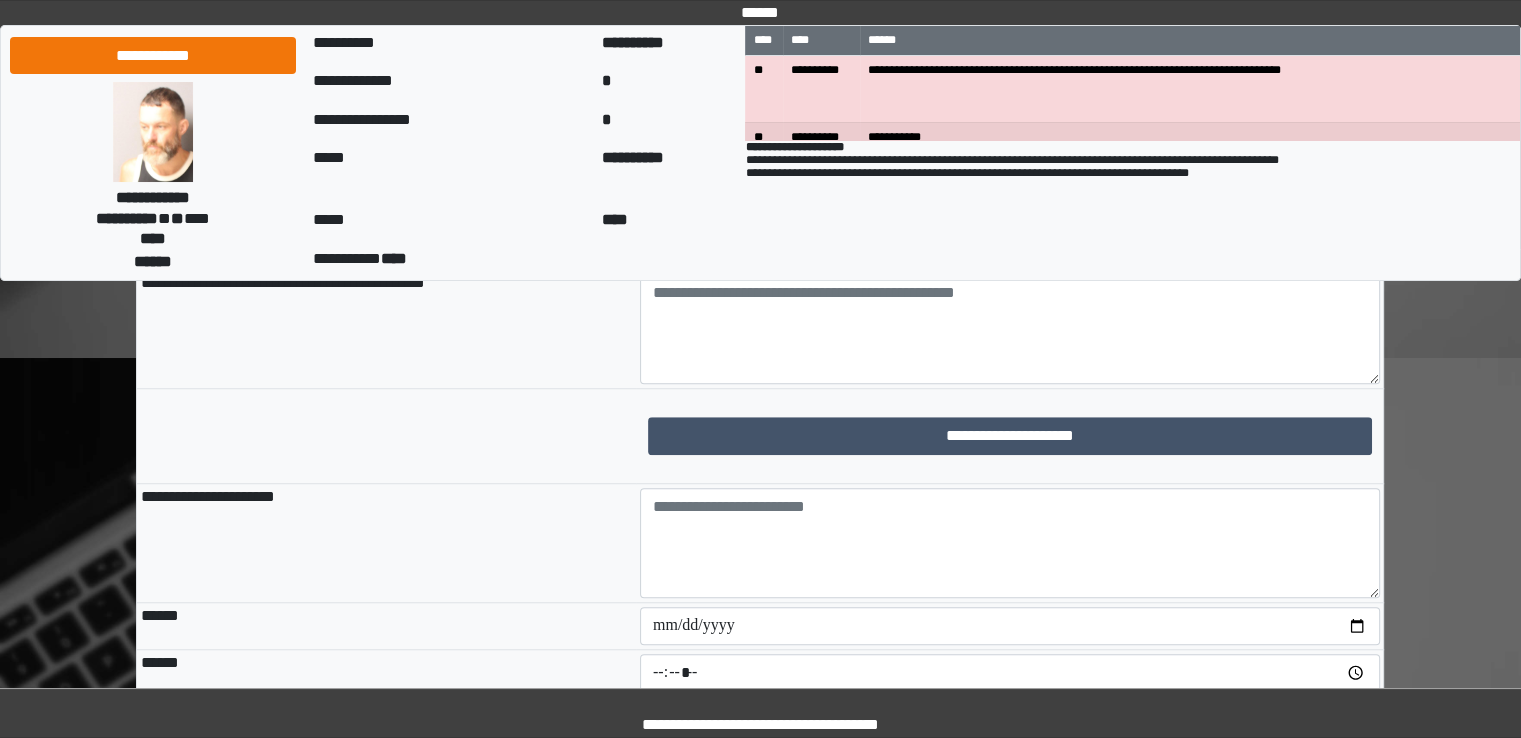 scroll, scrollTop: 1500, scrollLeft: 0, axis: vertical 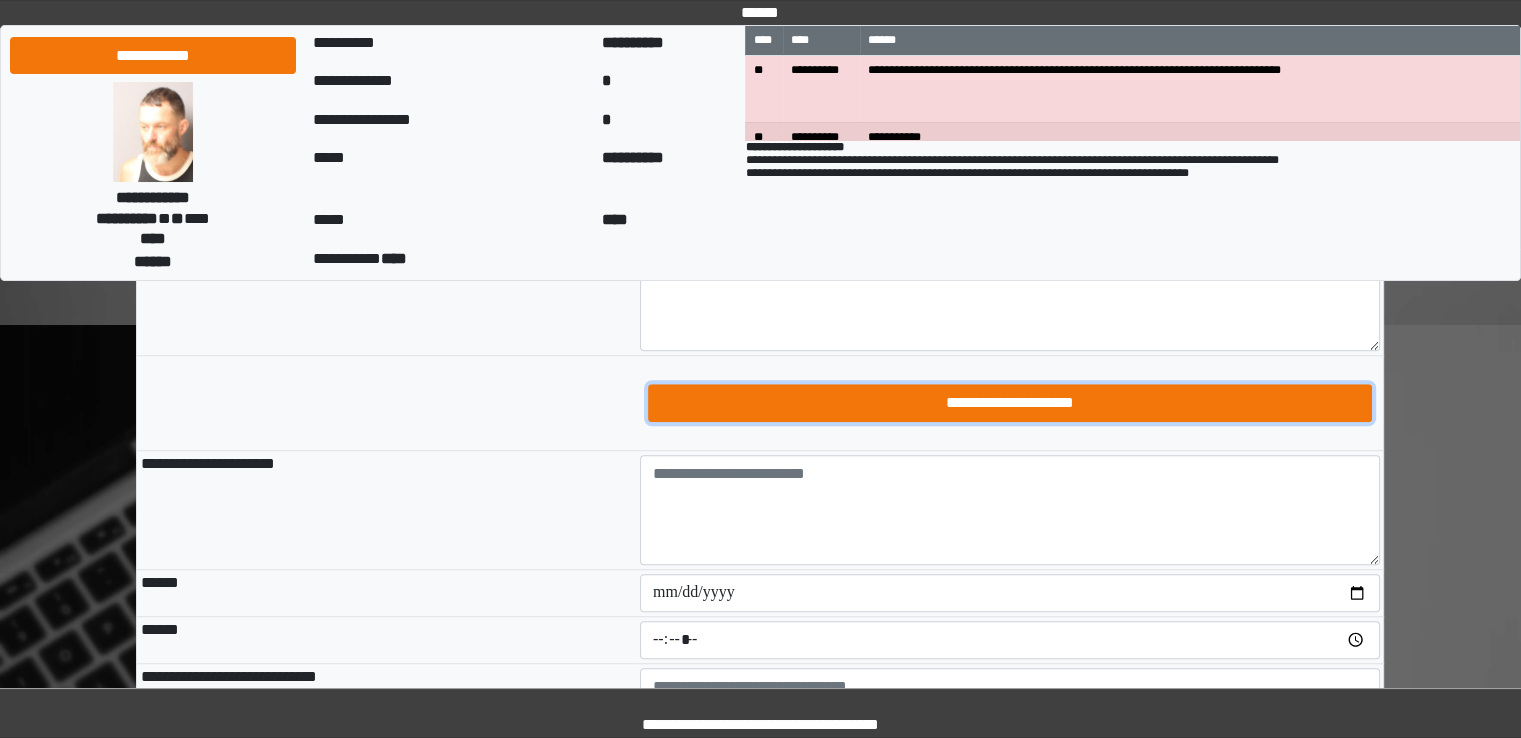 click on "**********" at bounding box center [1010, 403] 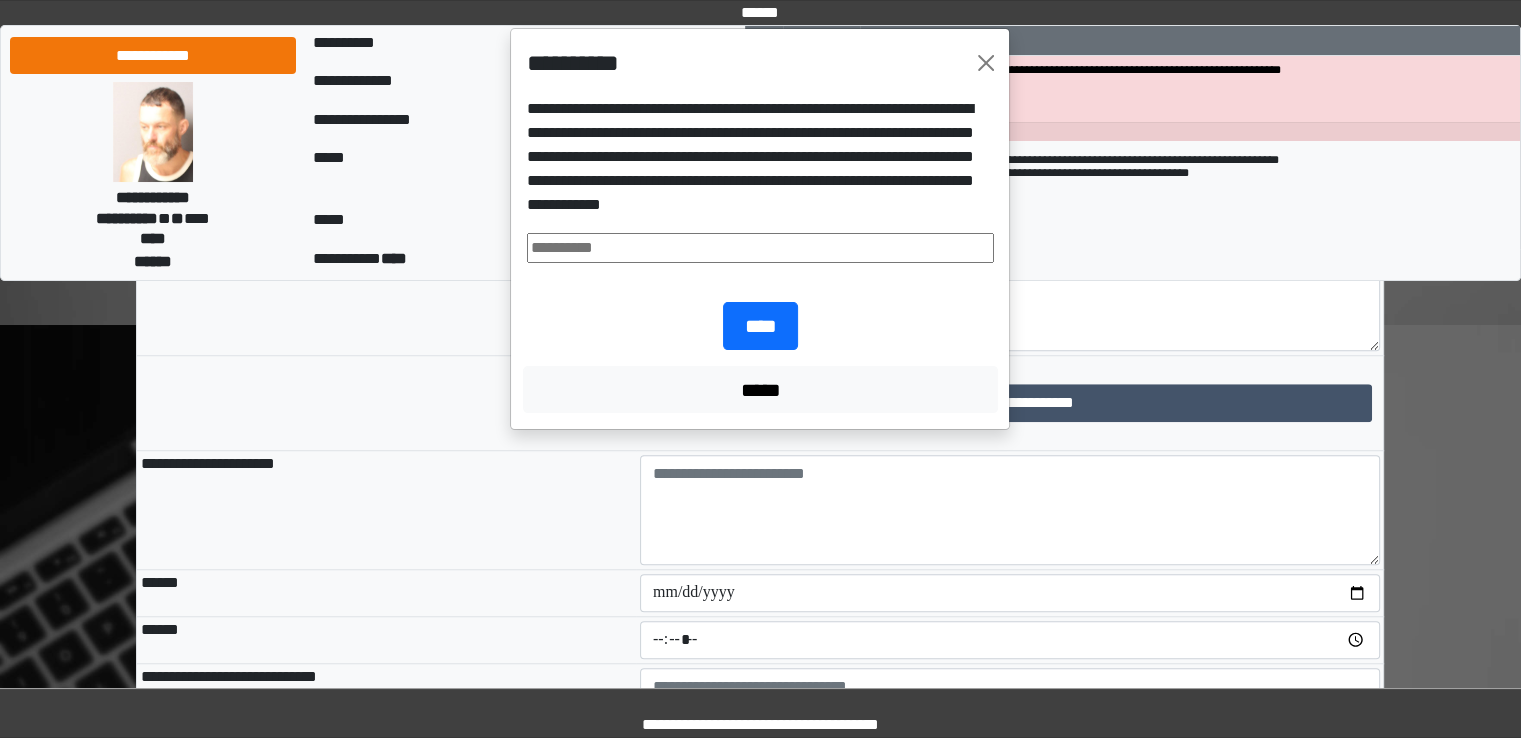 click at bounding box center (760, 248) 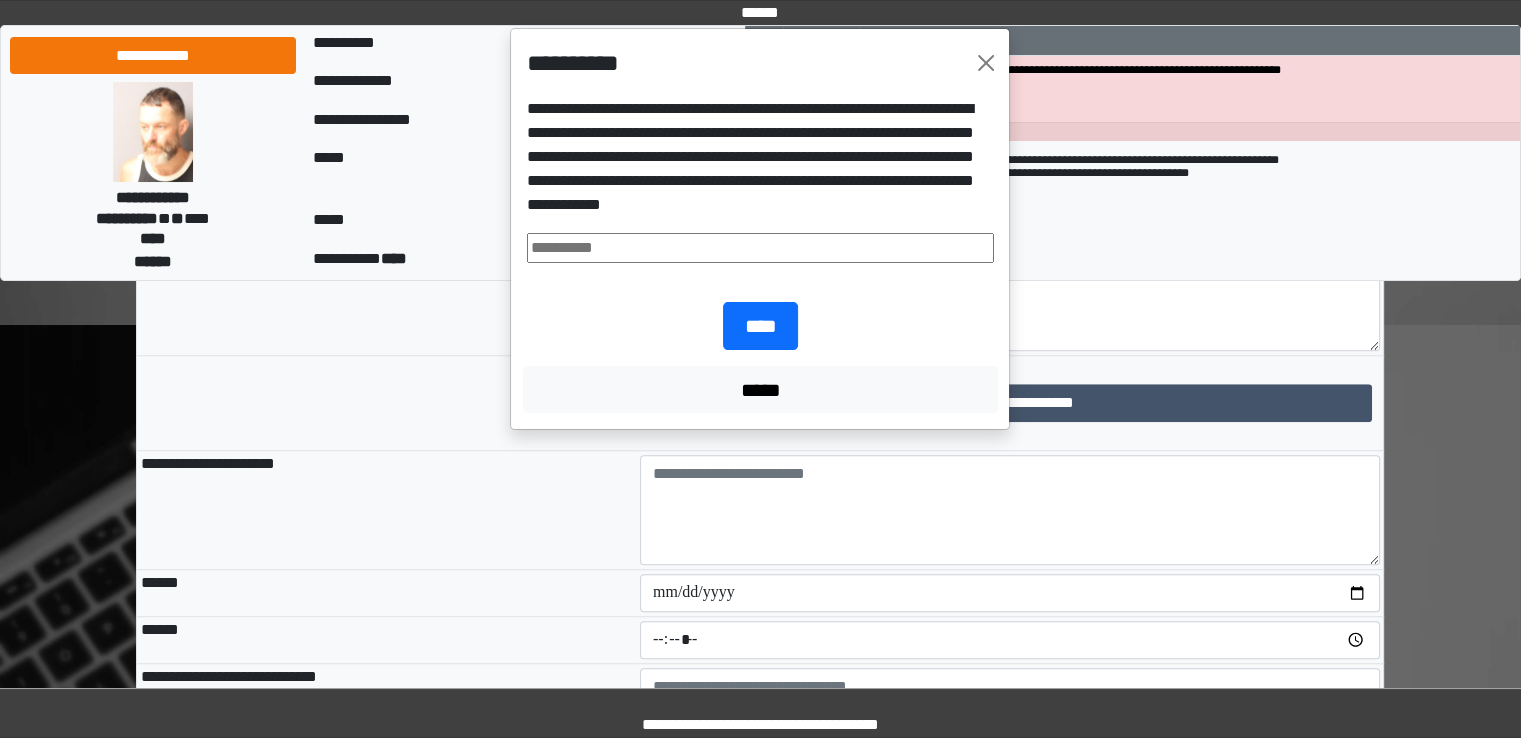 type on "**********" 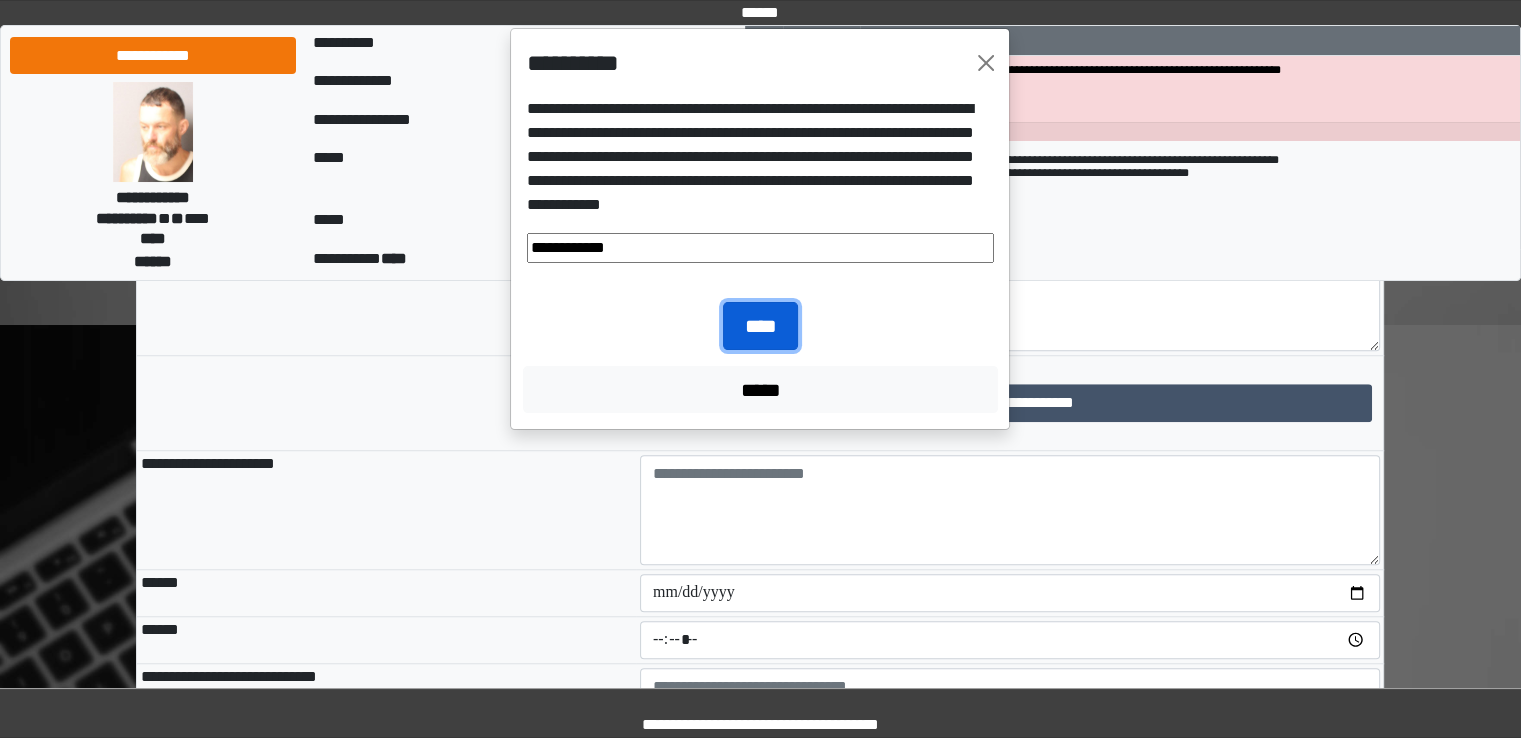 click on "****" at bounding box center [760, 326] 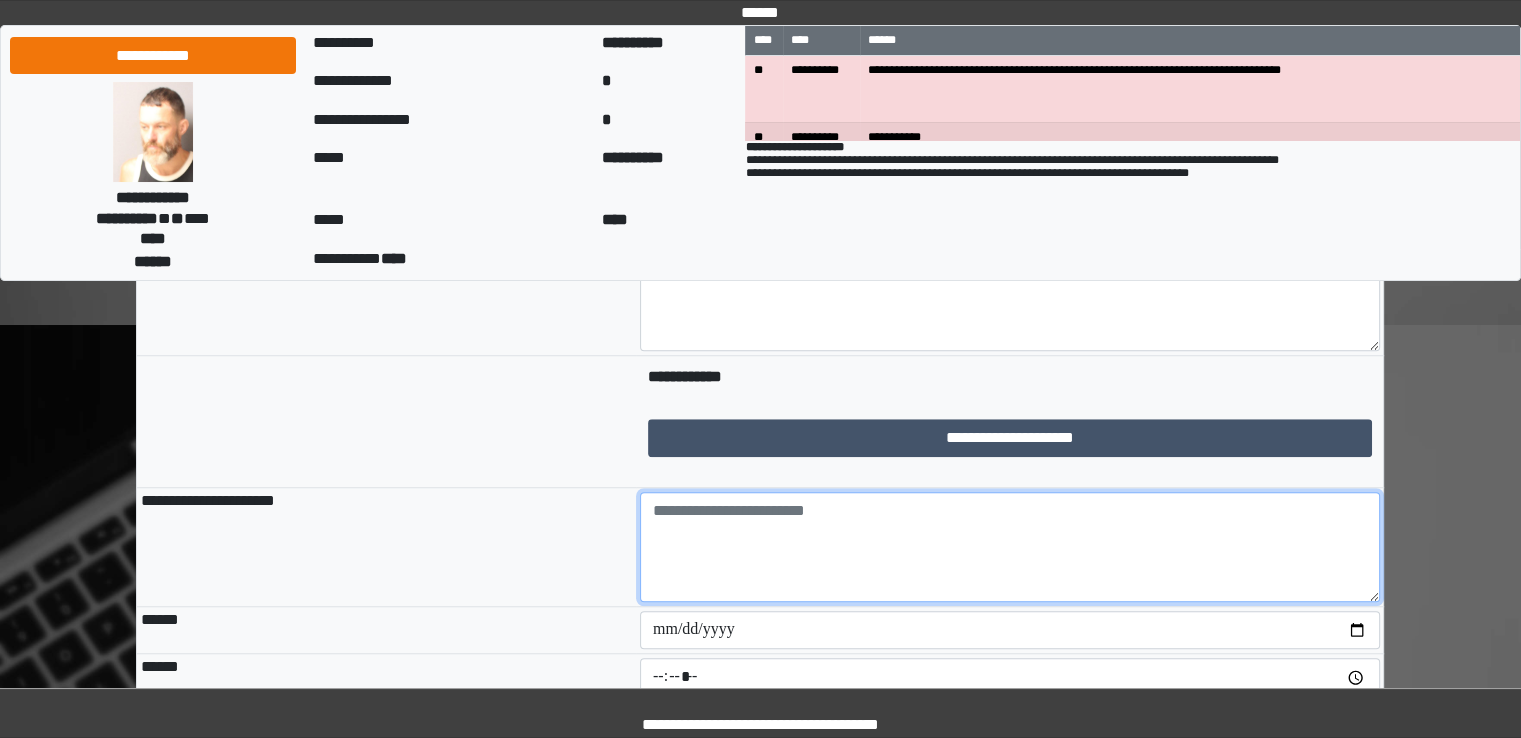 click at bounding box center [1010, 547] 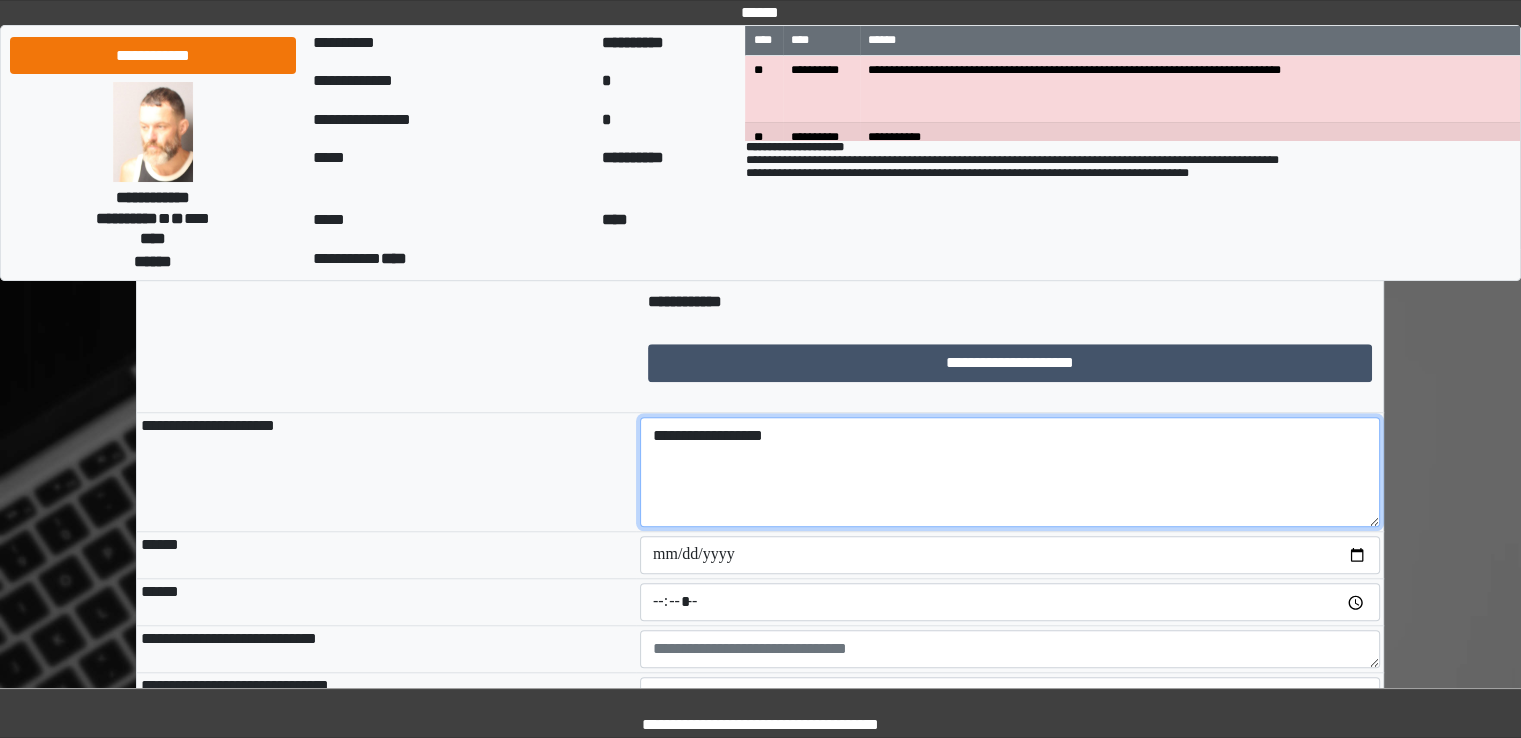scroll, scrollTop: 1700, scrollLeft: 0, axis: vertical 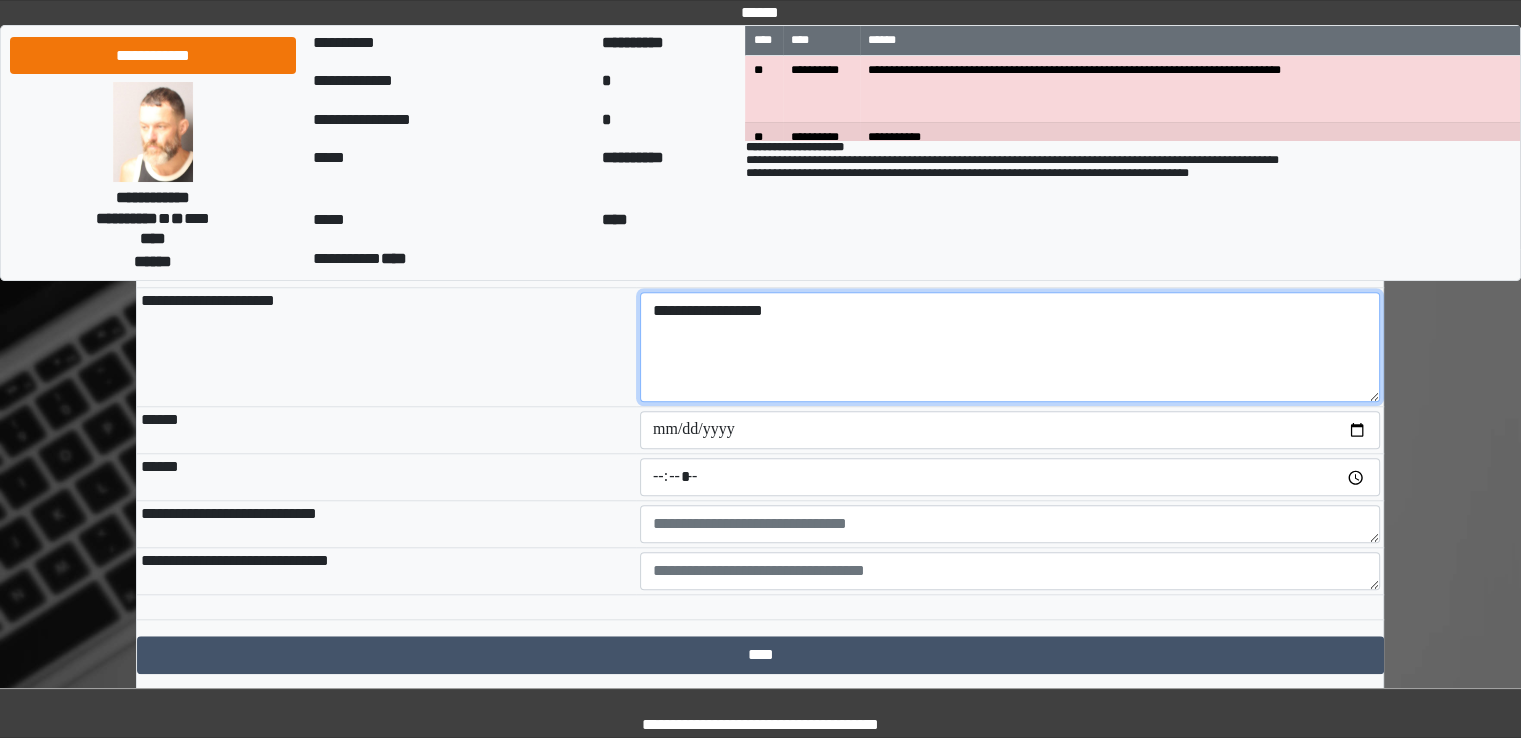 type on "**********" 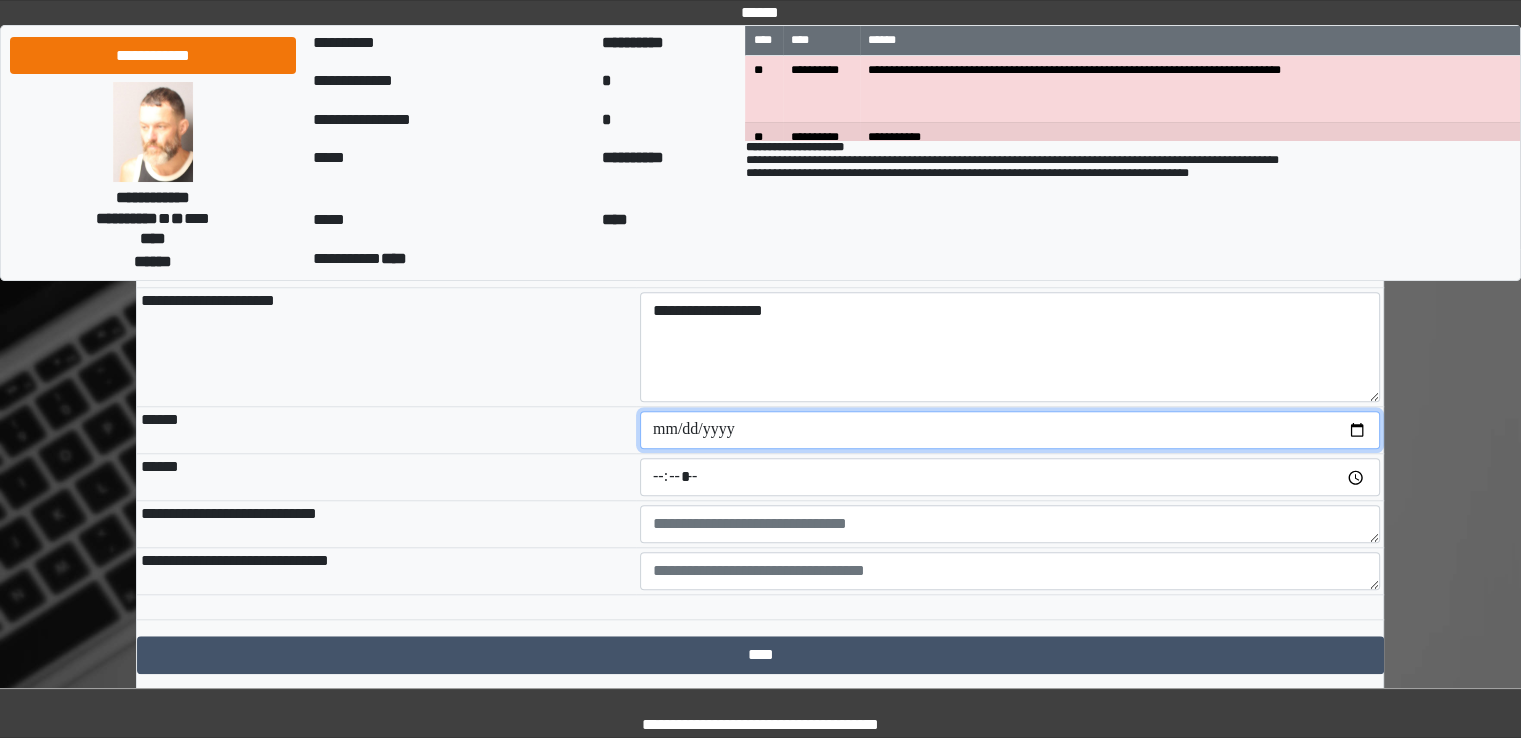 click at bounding box center [1010, 430] 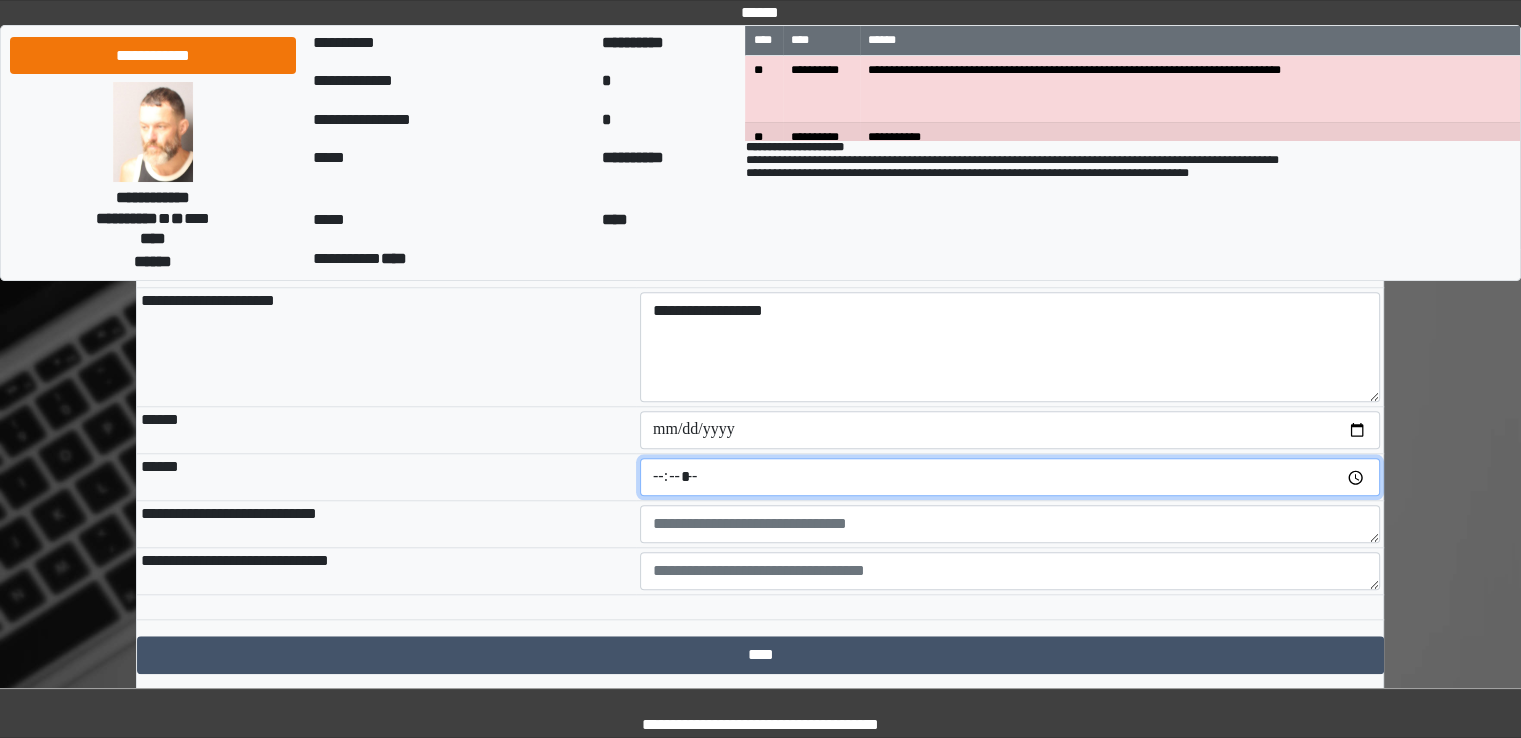 click at bounding box center [1010, 477] 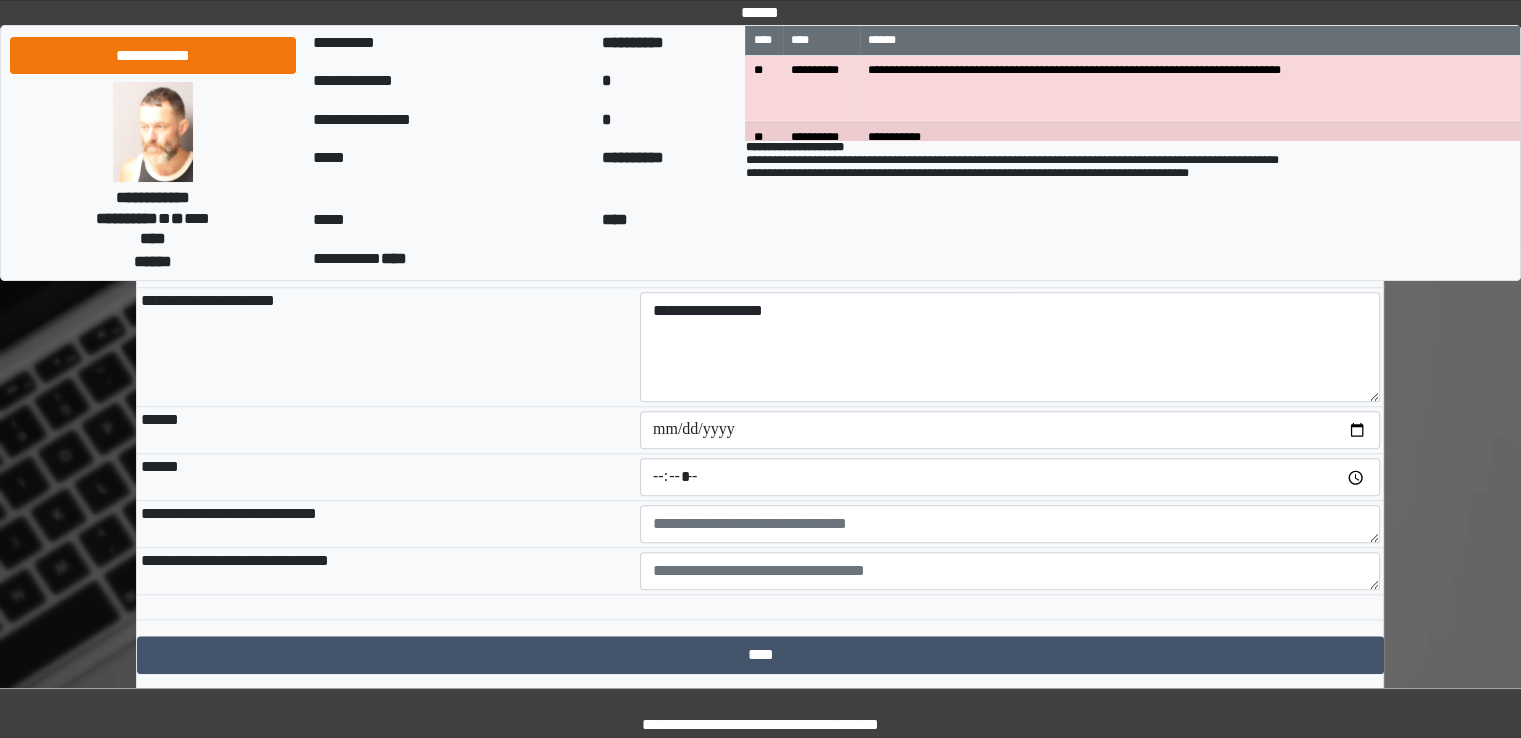 click on "**********" at bounding box center [760, -261] 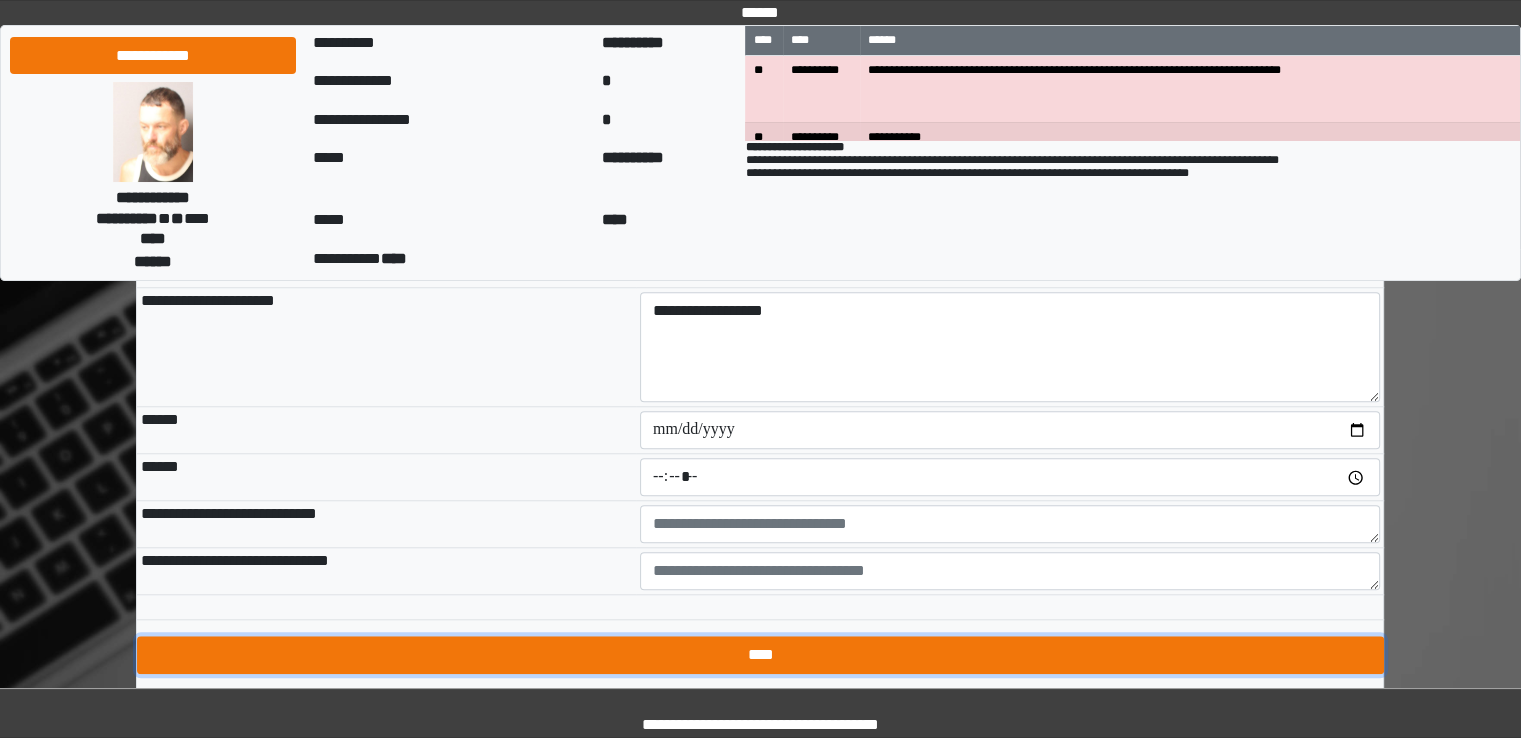 click on "****" at bounding box center (760, 655) 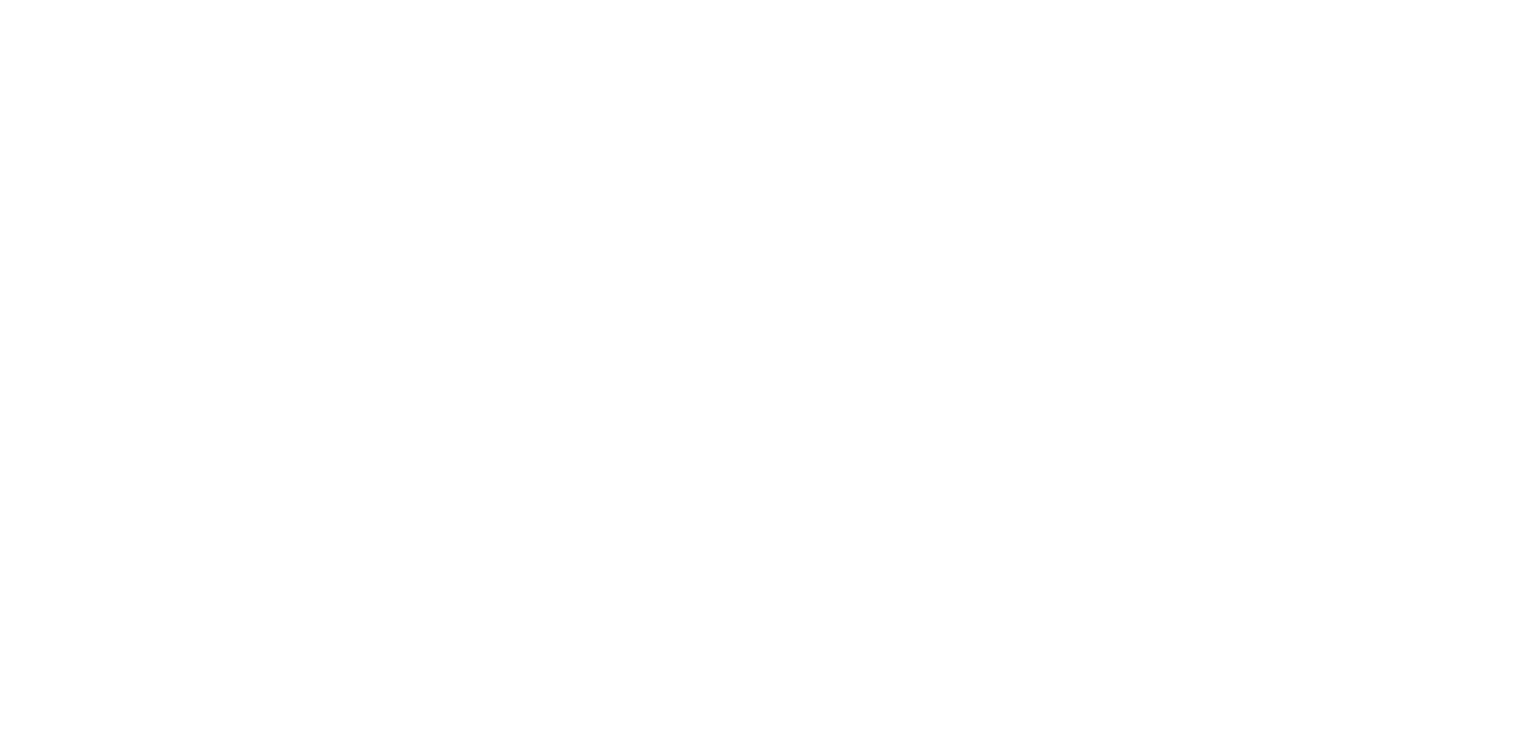 scroll, scrollTop: 0, scrollLeft: 0, axis: both 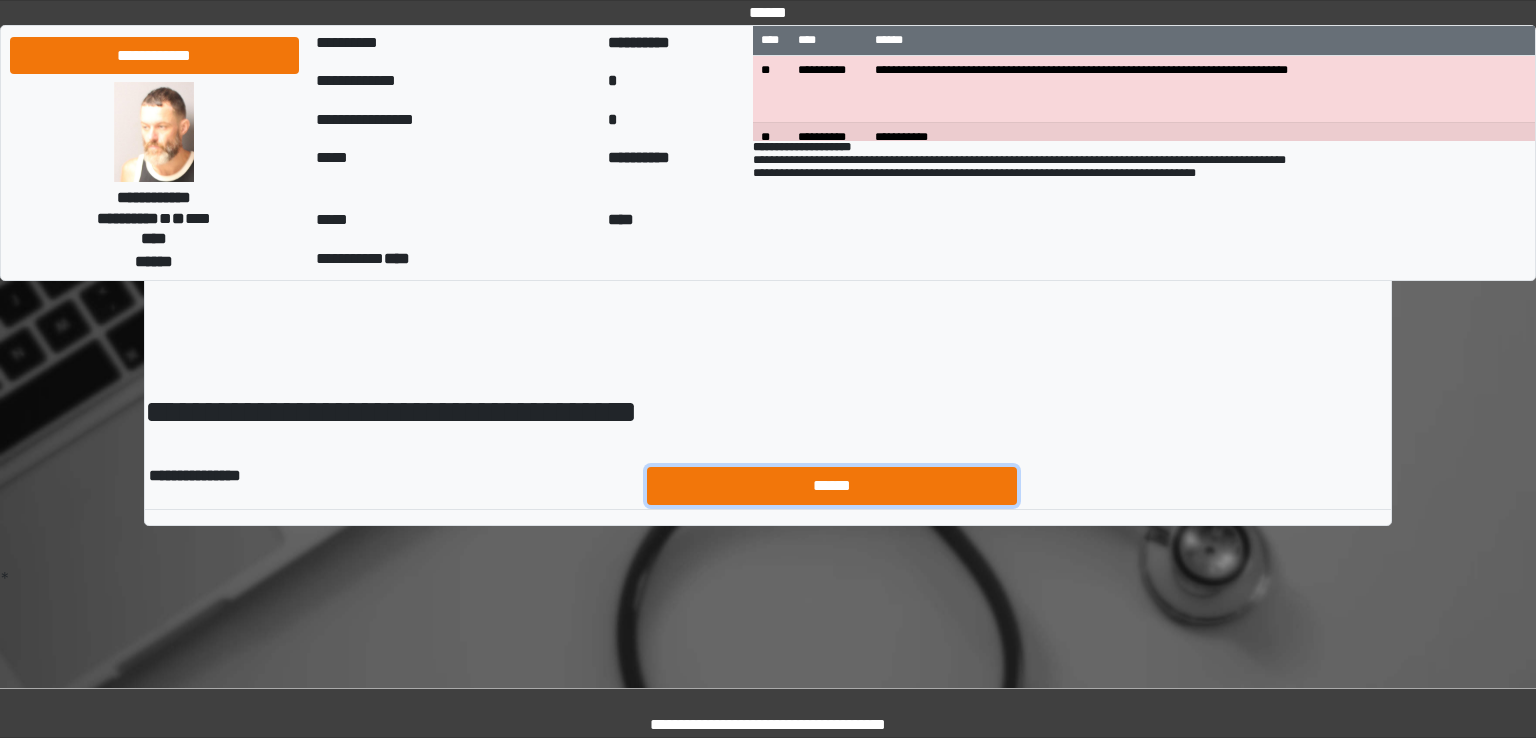click on "******" at bounding box center [832, 486] 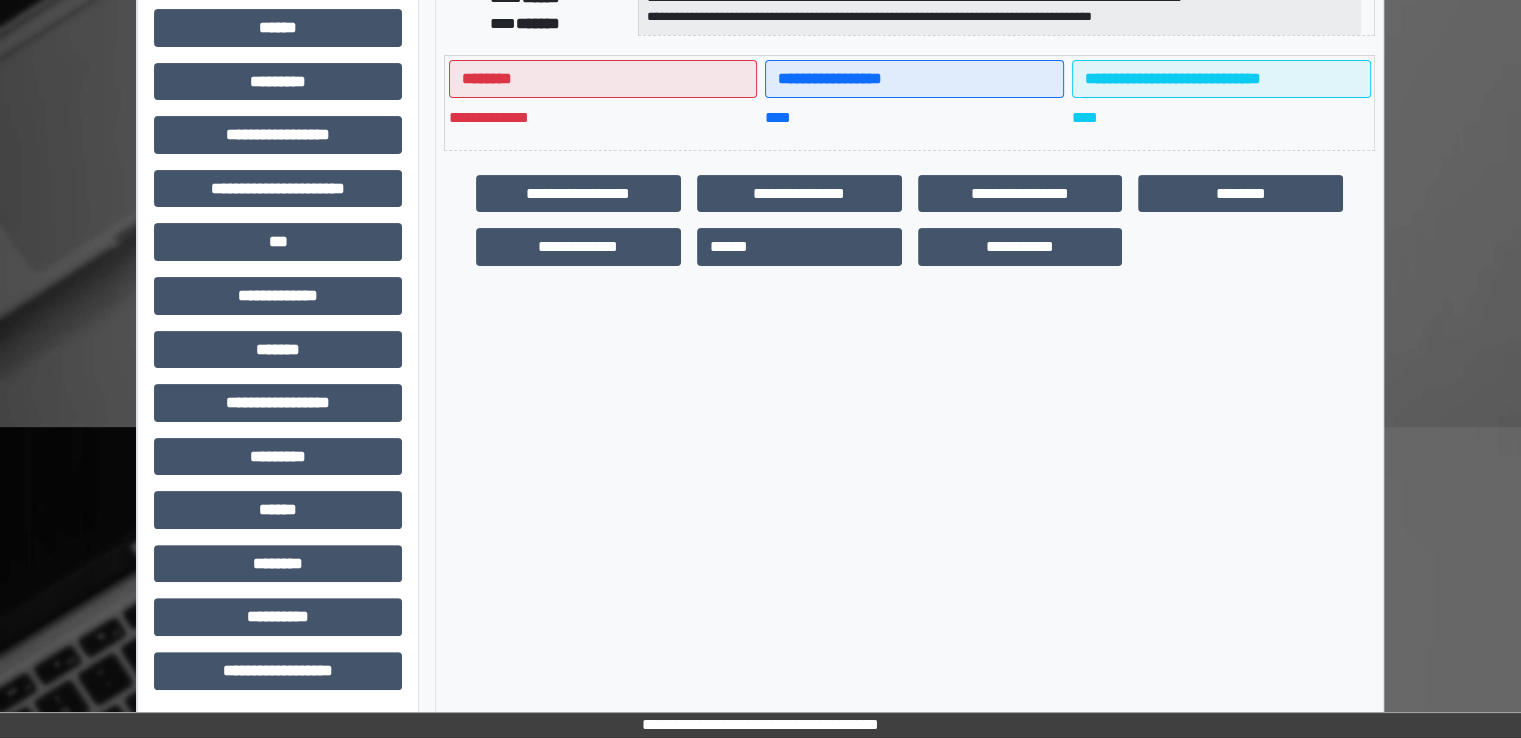 scroll, scrollTop: 428, scrollLeft: 0, axis: vertical 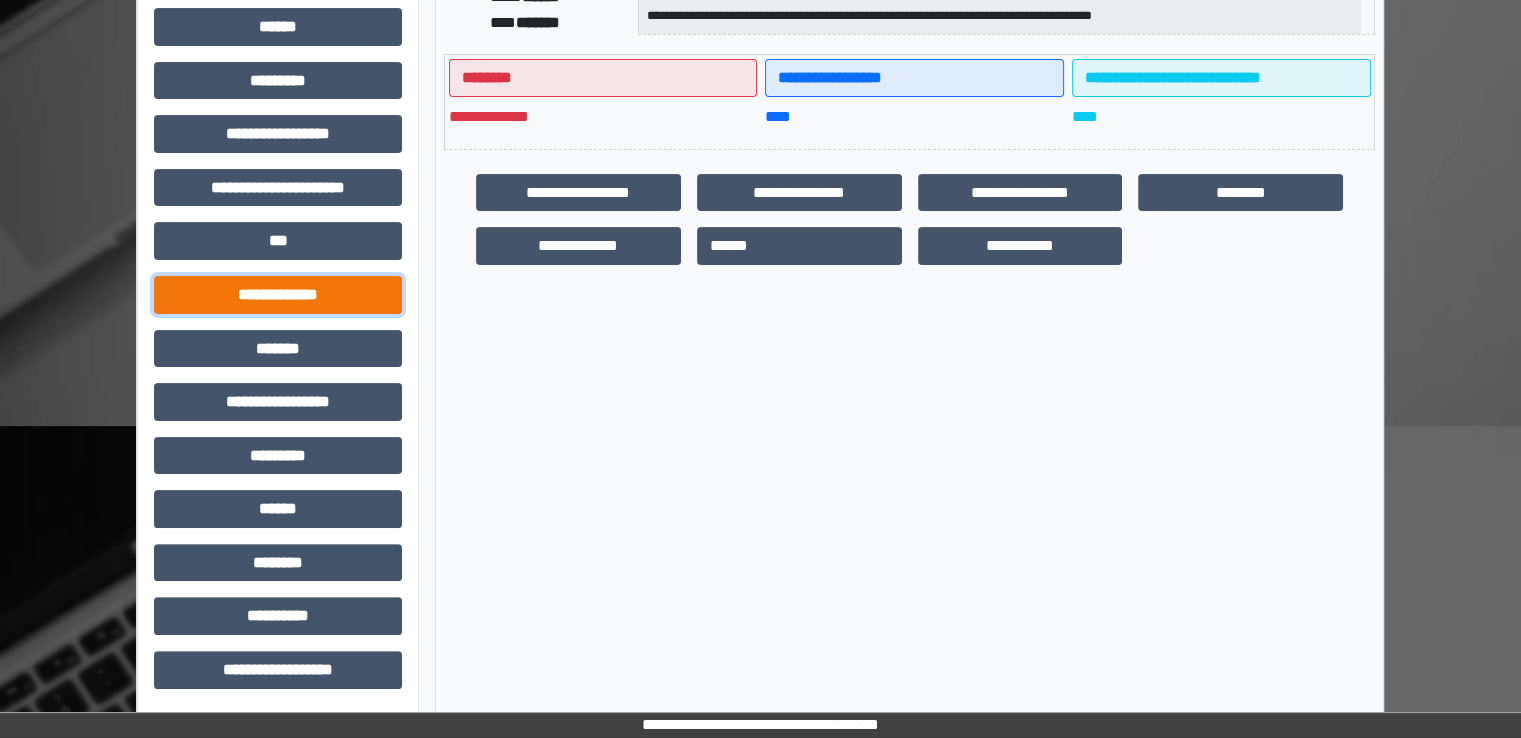 click on "**********" at bounding box center (278, 295) 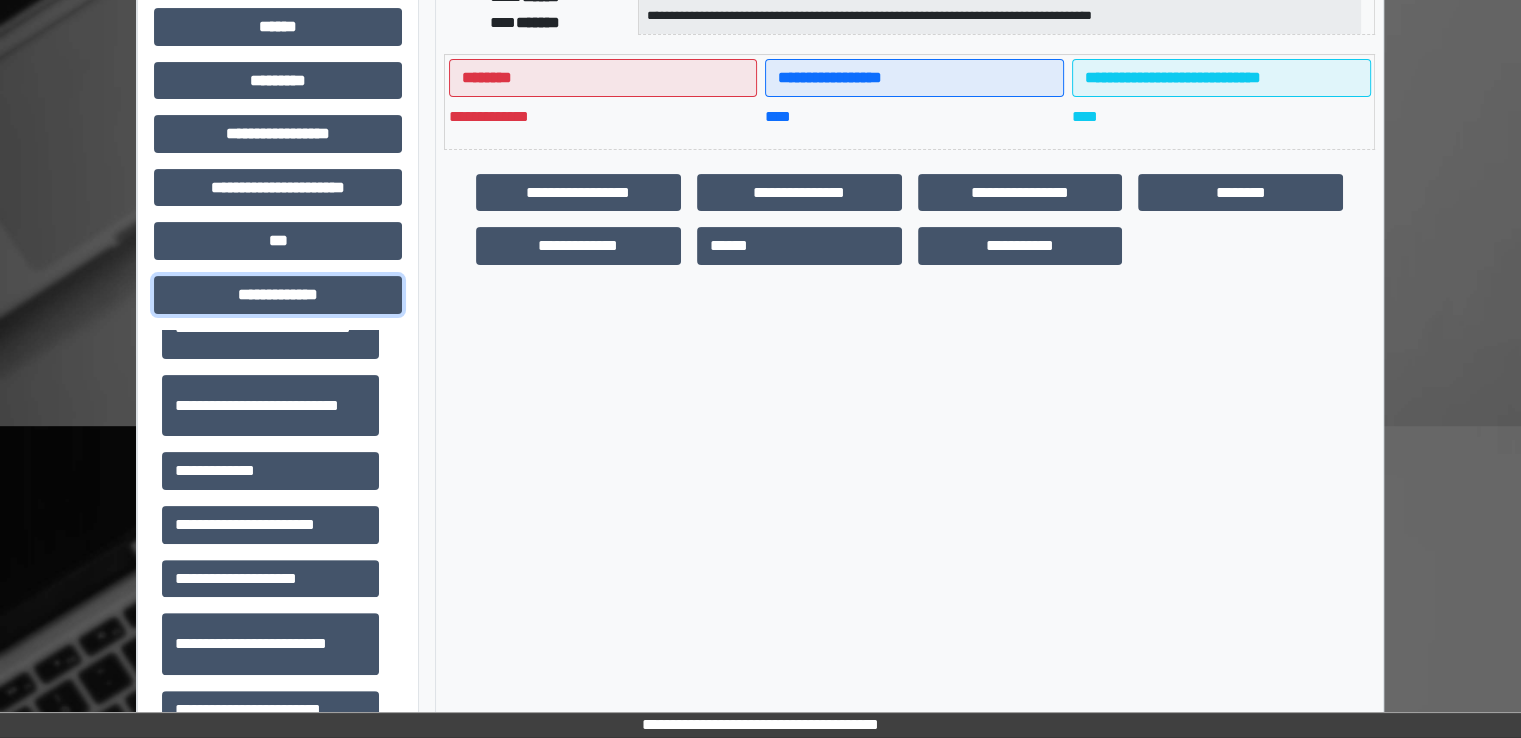 scroll, scrollTop: 500, scrollLeft: 0, axis: vertical 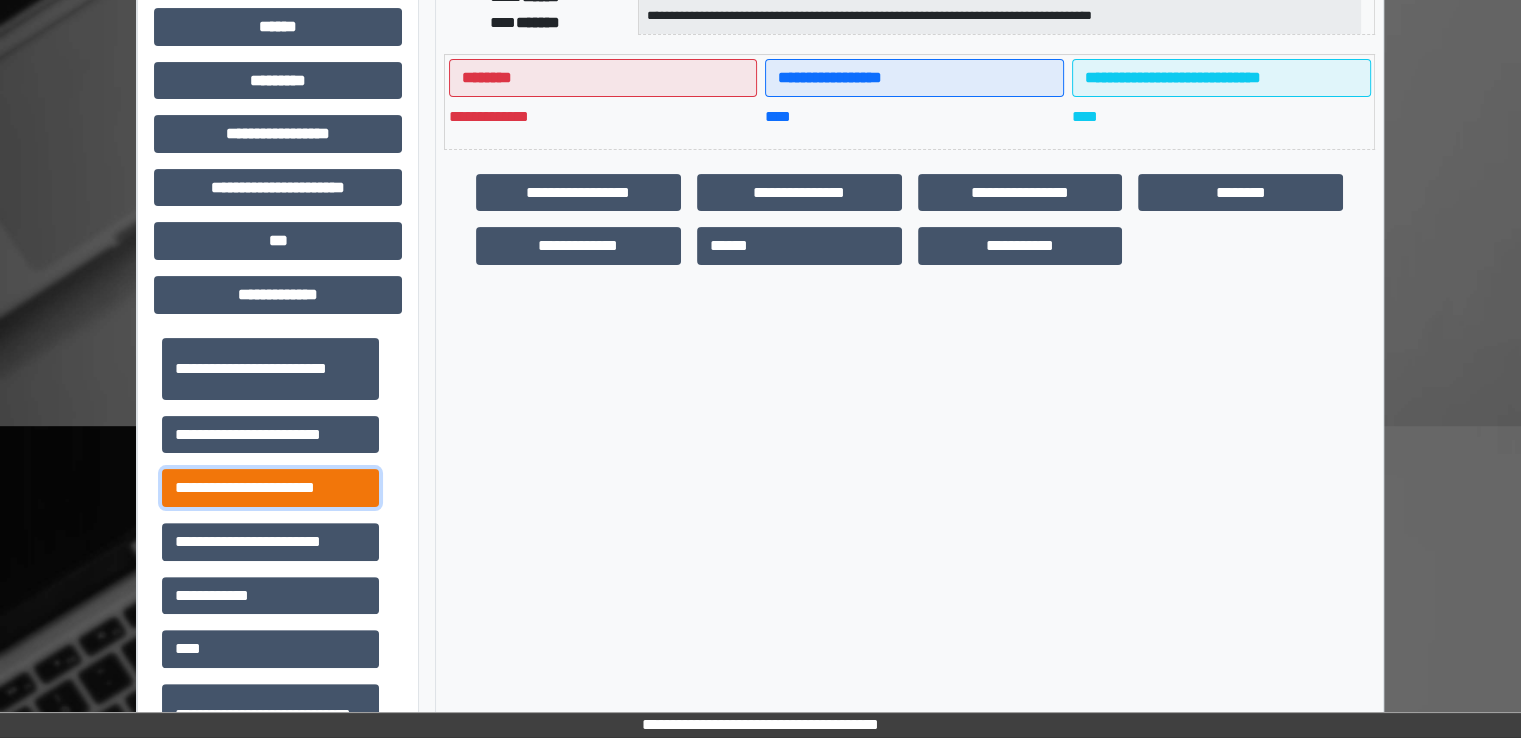 click on "**********" at bounding box center [270, 488] 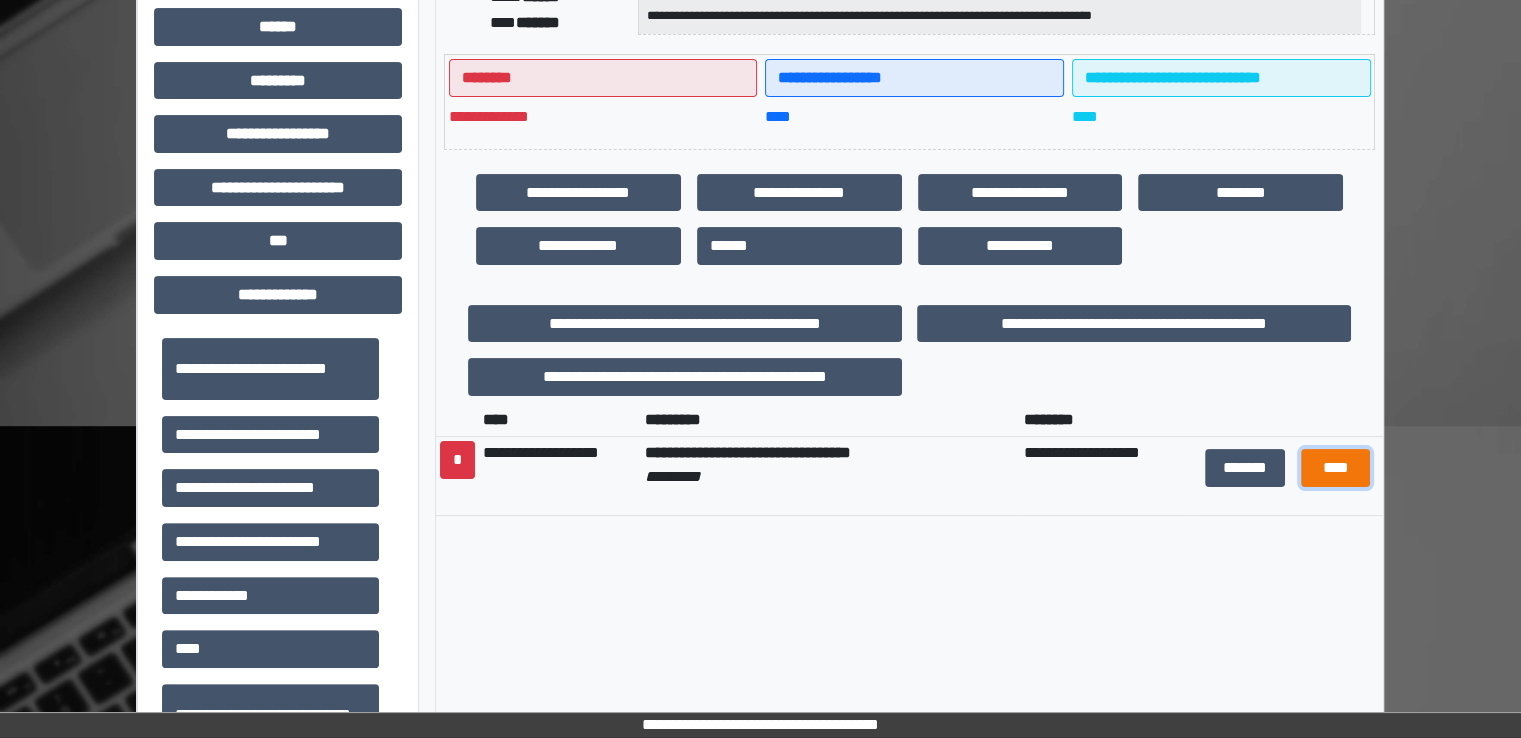click on "****" at bounding box center (1335, 468) 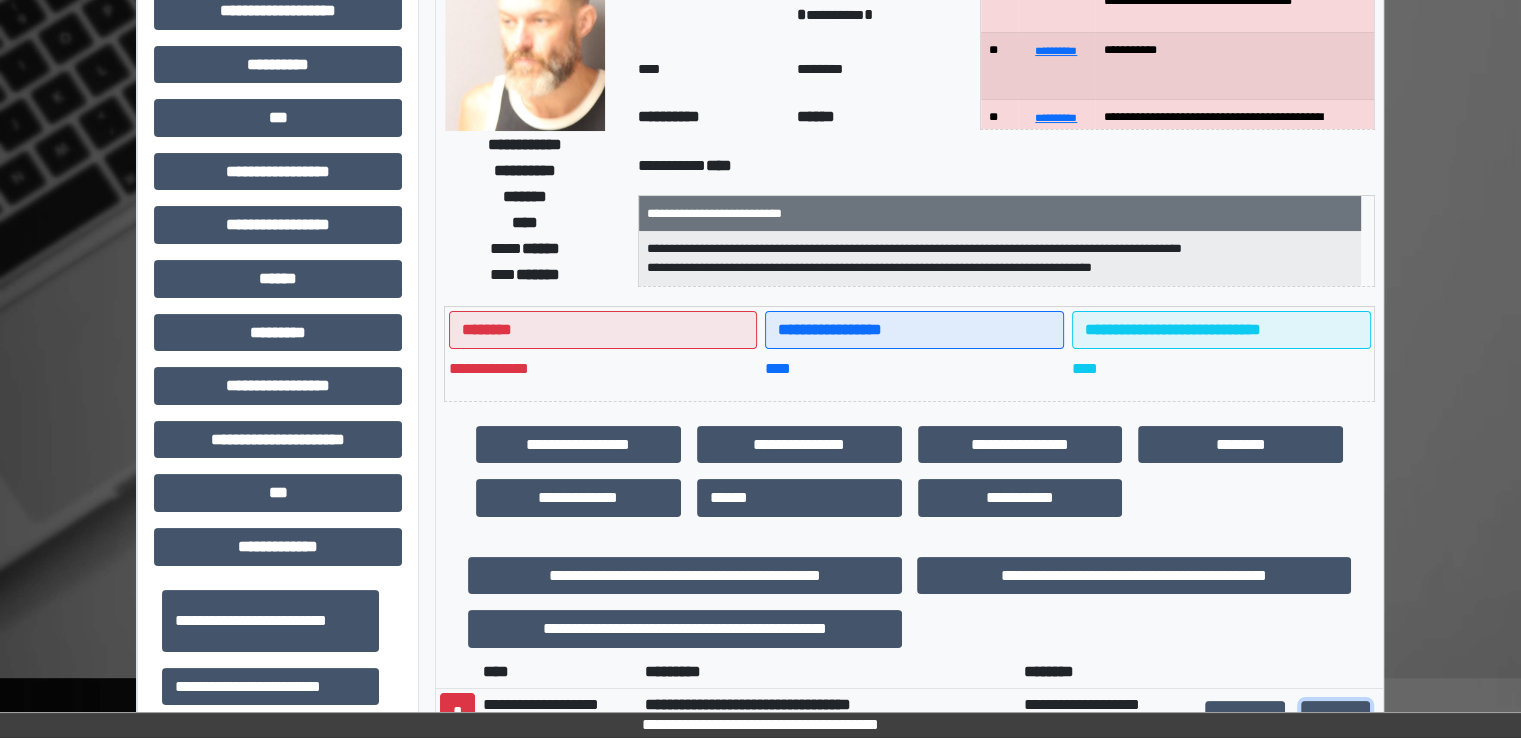 scroll, scrollTop: 0, scrollLeft: 0, axis: both 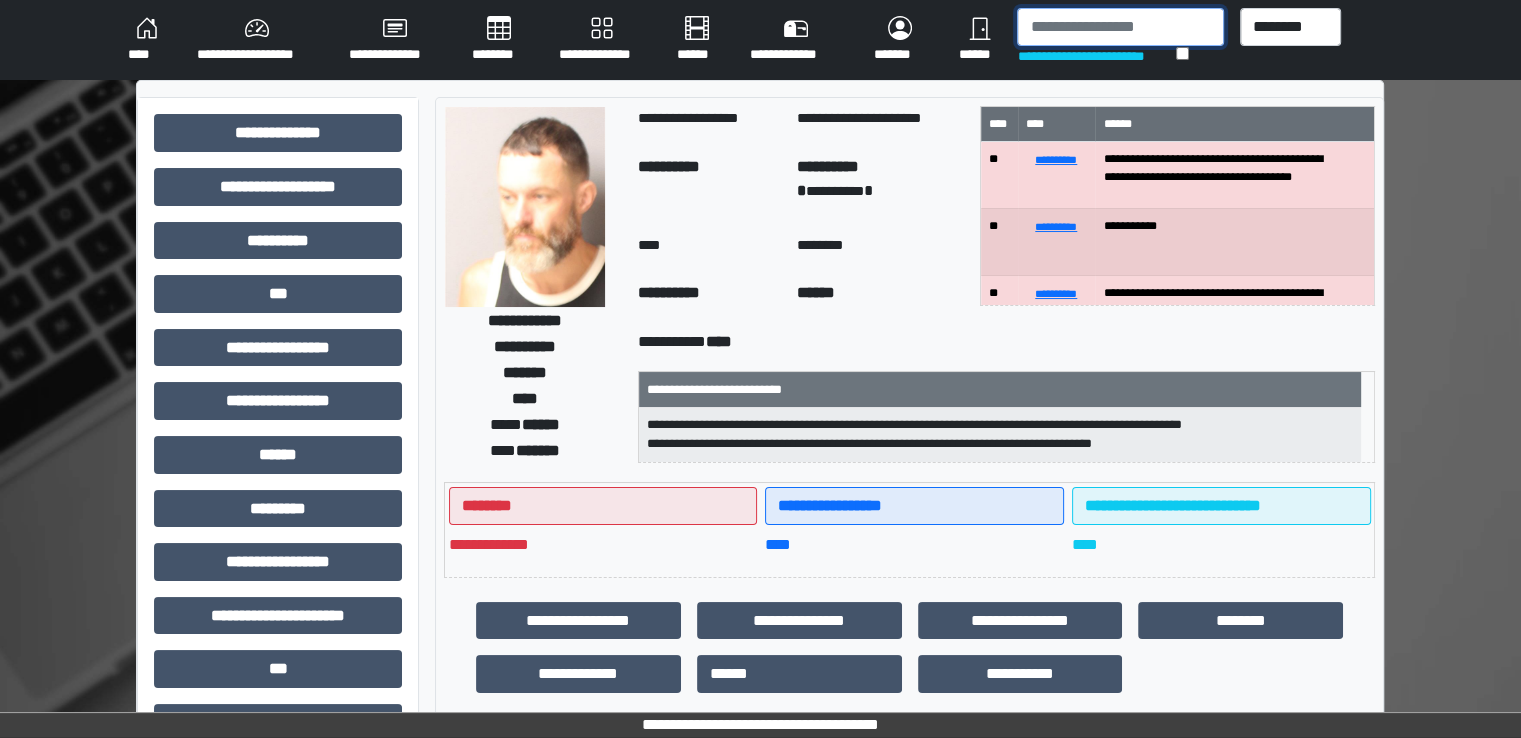 click at bounding box center [1120, 27] 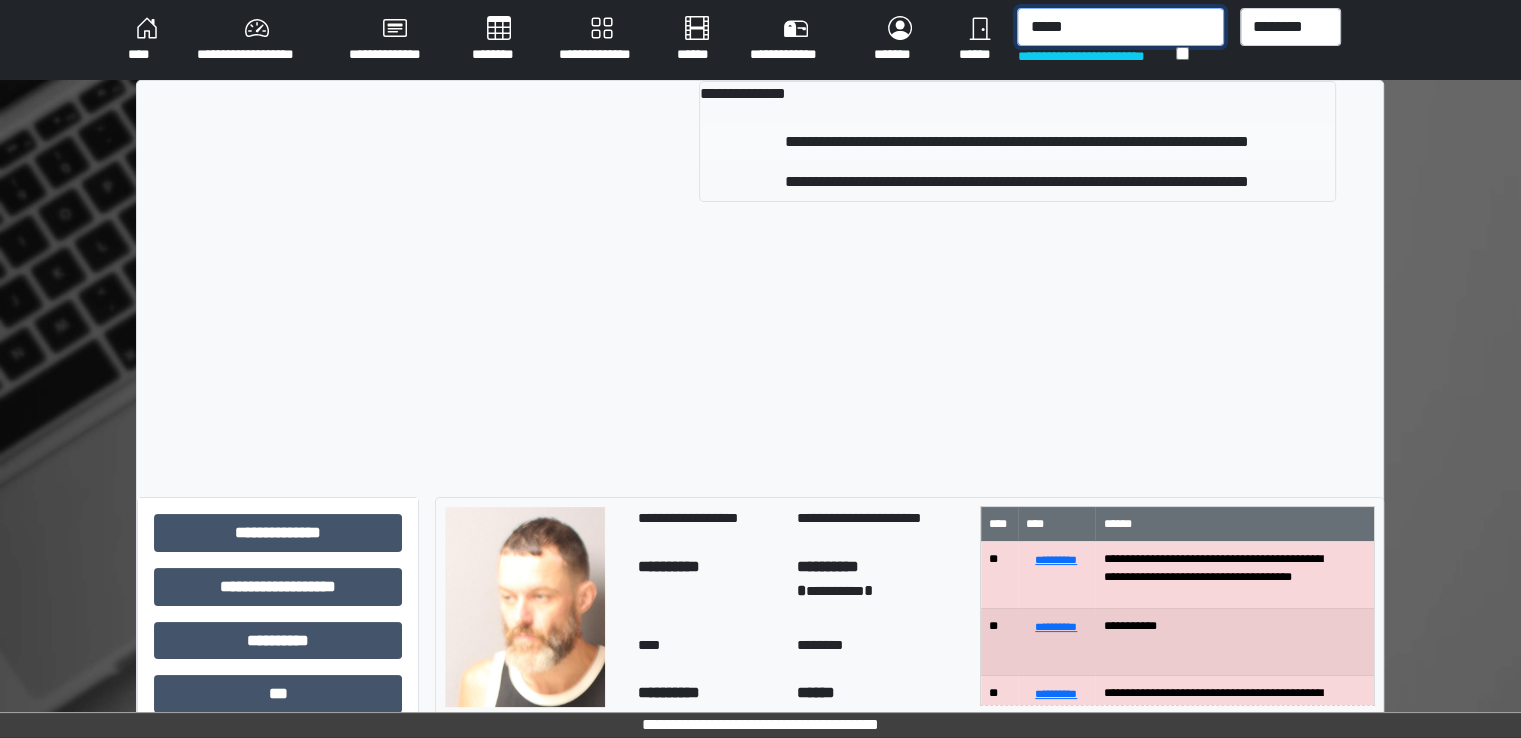 type on "*****" 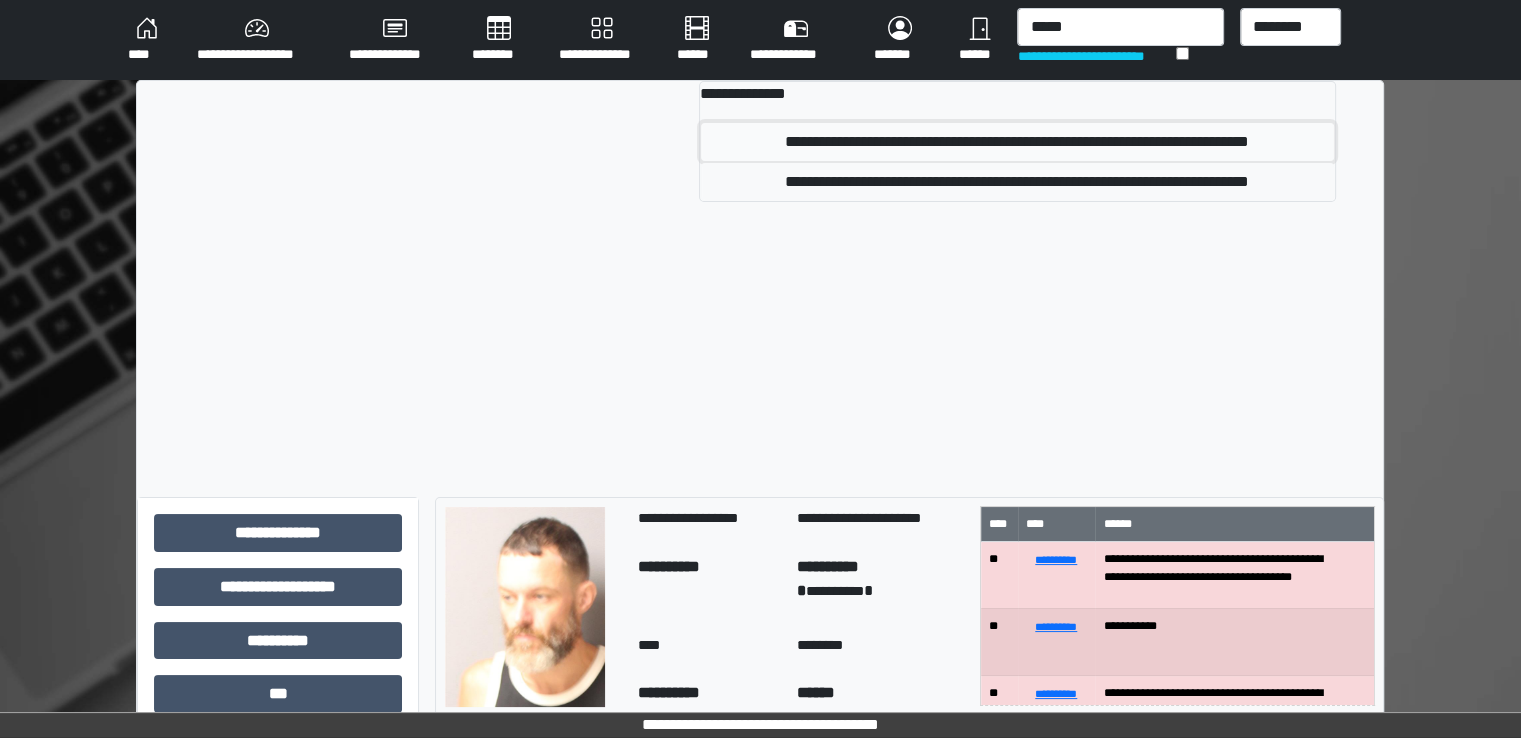 click on "**********" at bounding box center (1017, 142) 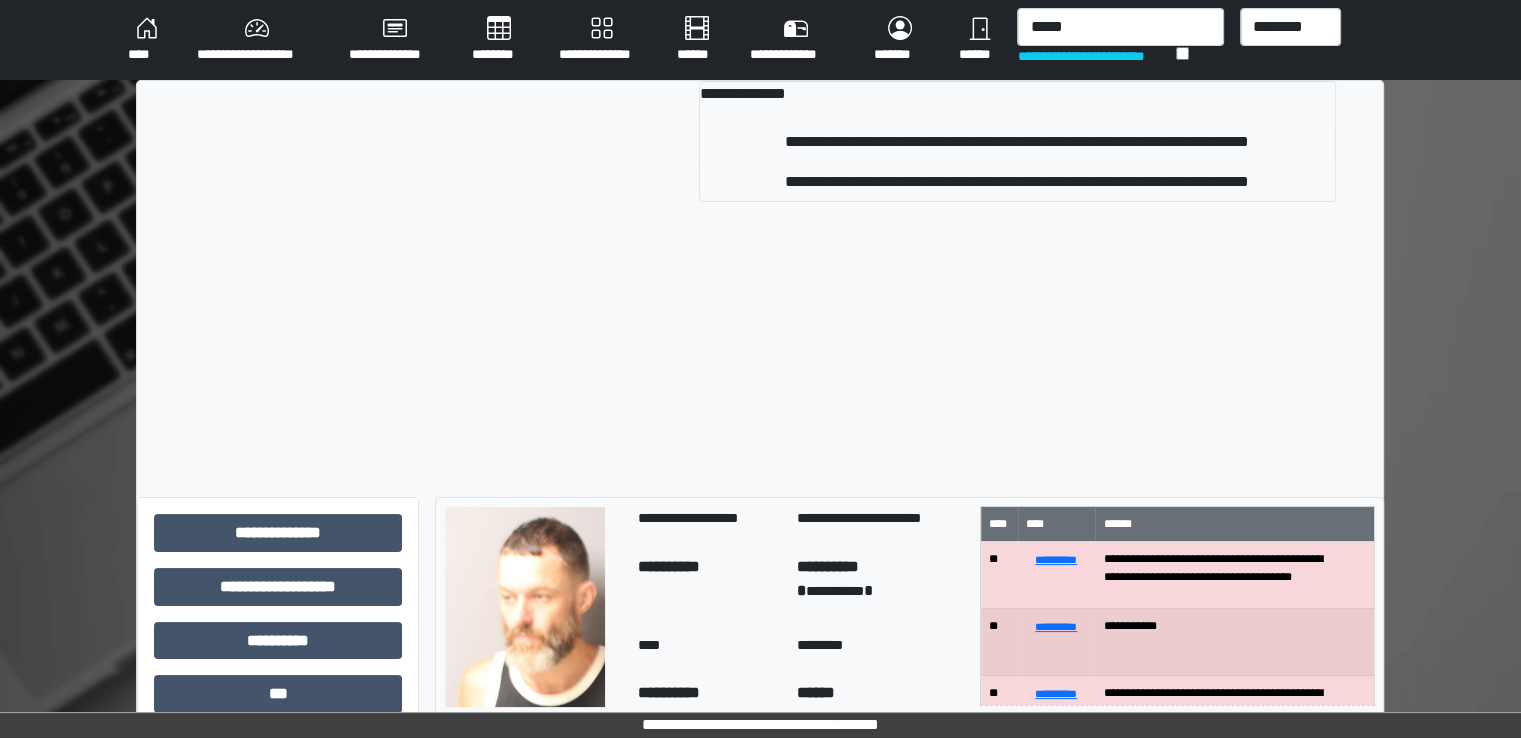 type 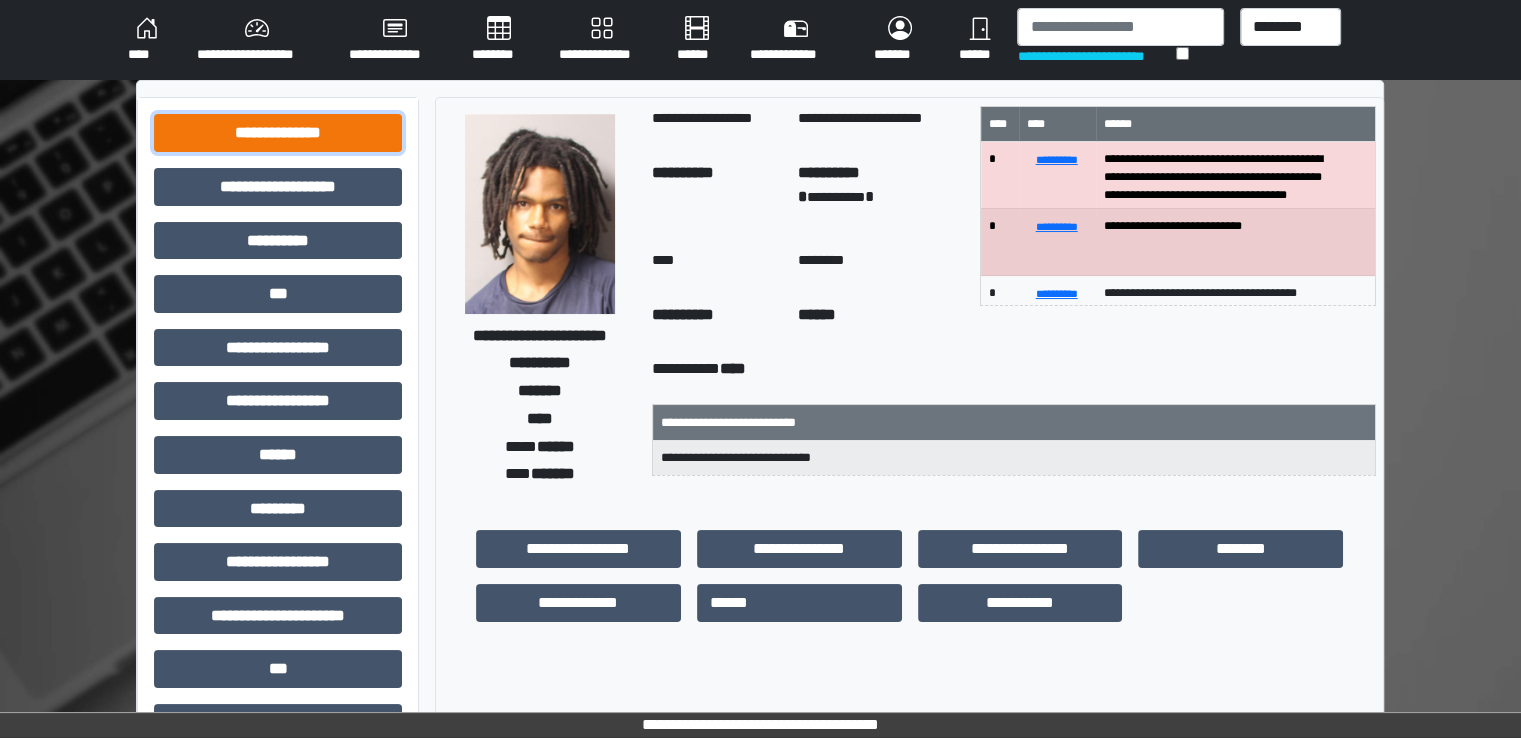 click on "**********" at bounding box center [278, 133] 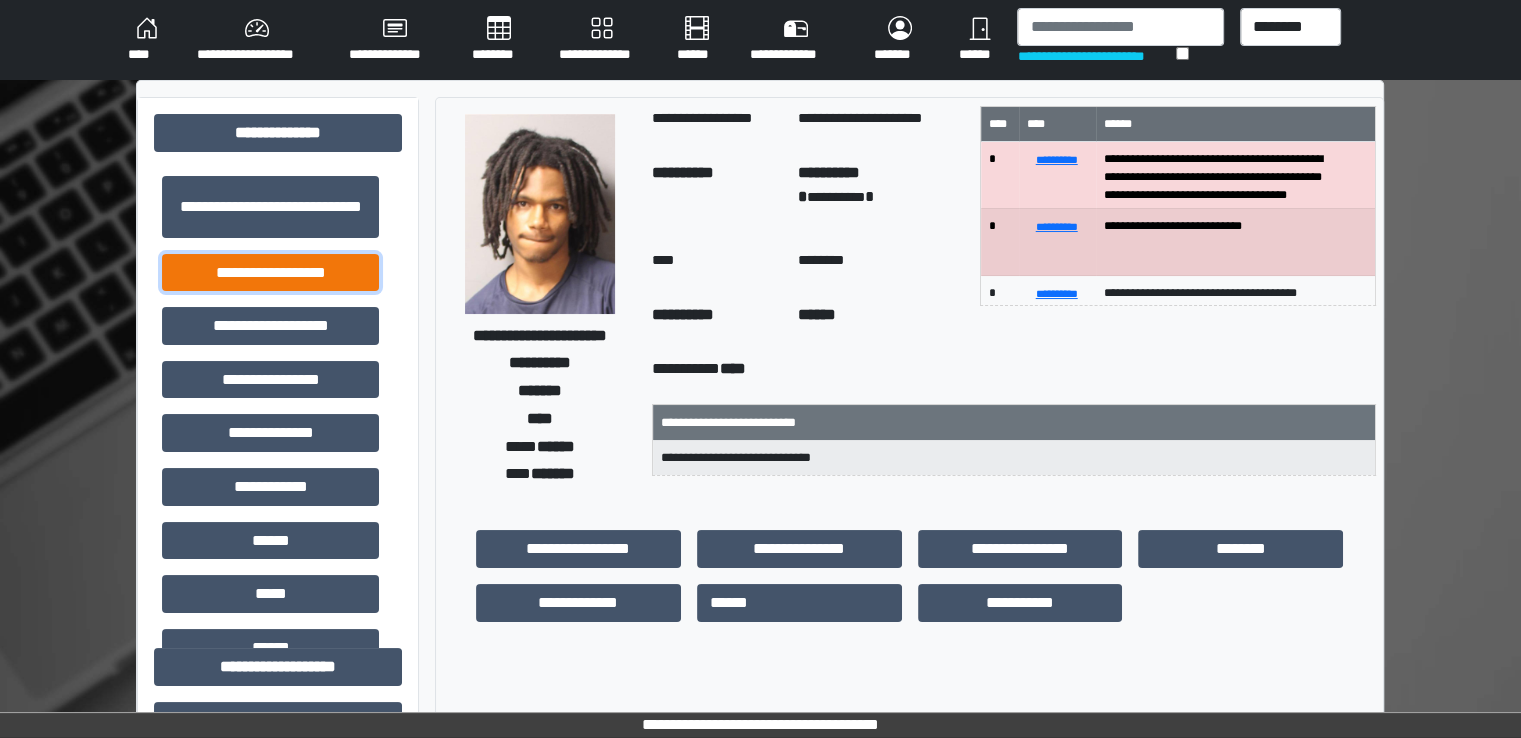 click on "**********" at bounding box center (270, 273) 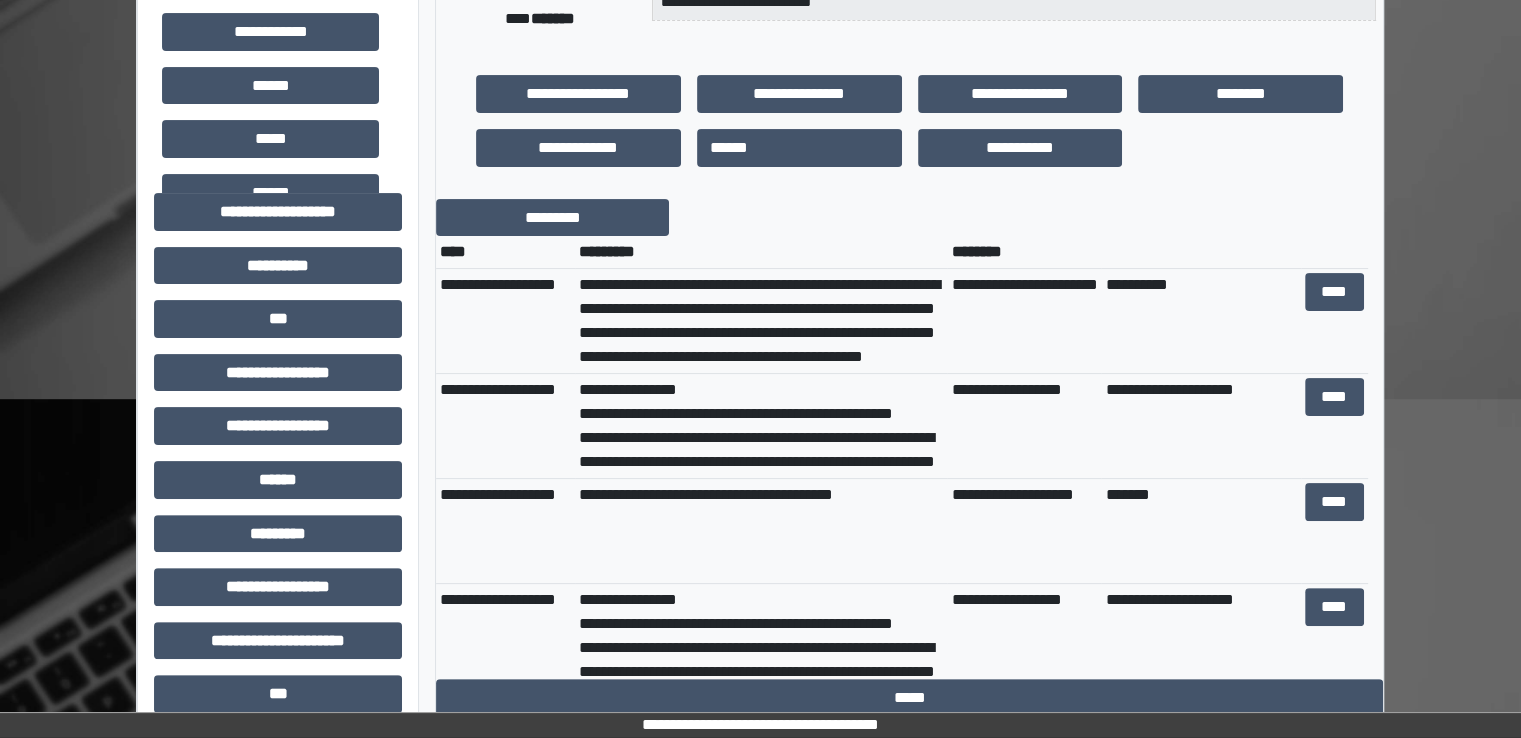 scroll, scrollTop: 500, scrollLeft: 0, axis: vertical 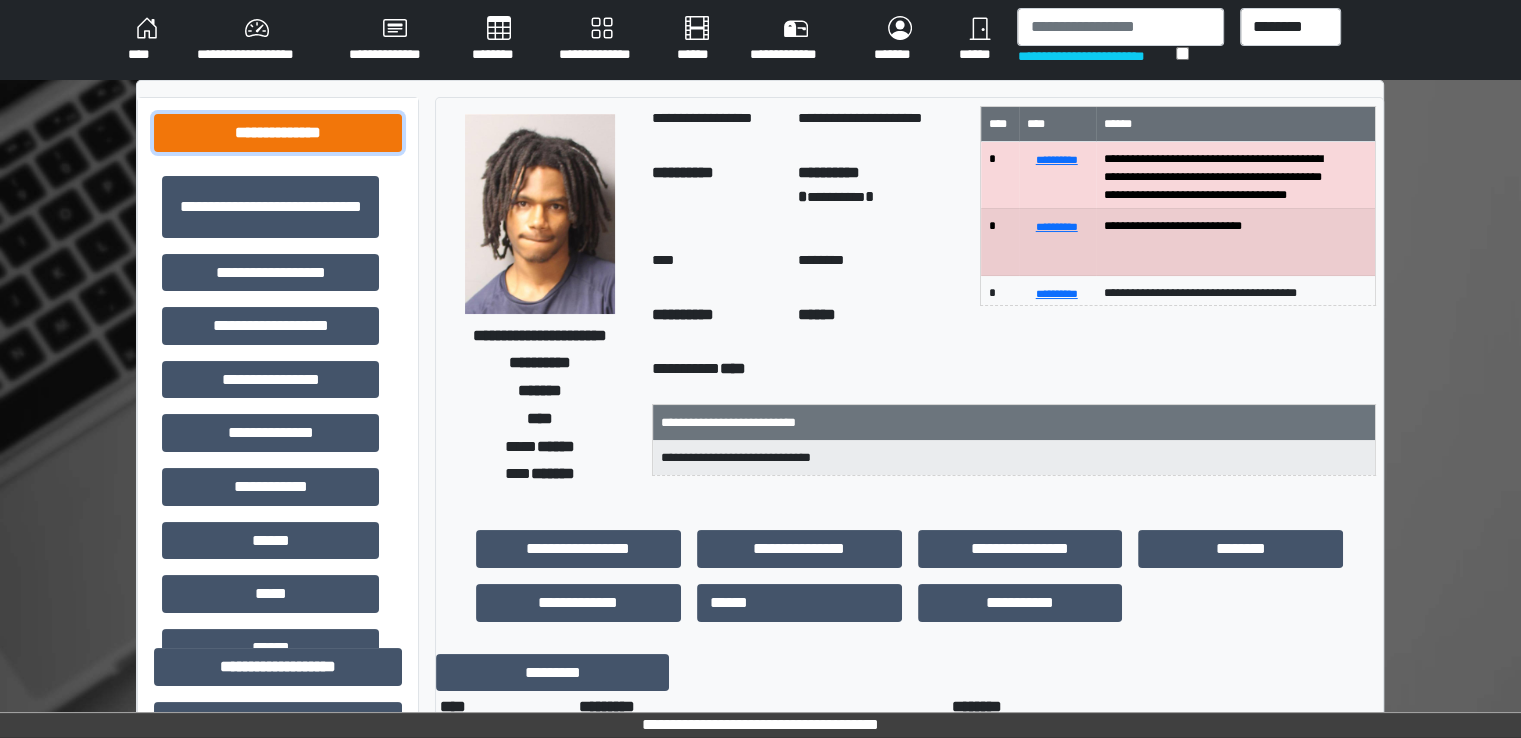 click on "**********" at bounding box center [278, 133] 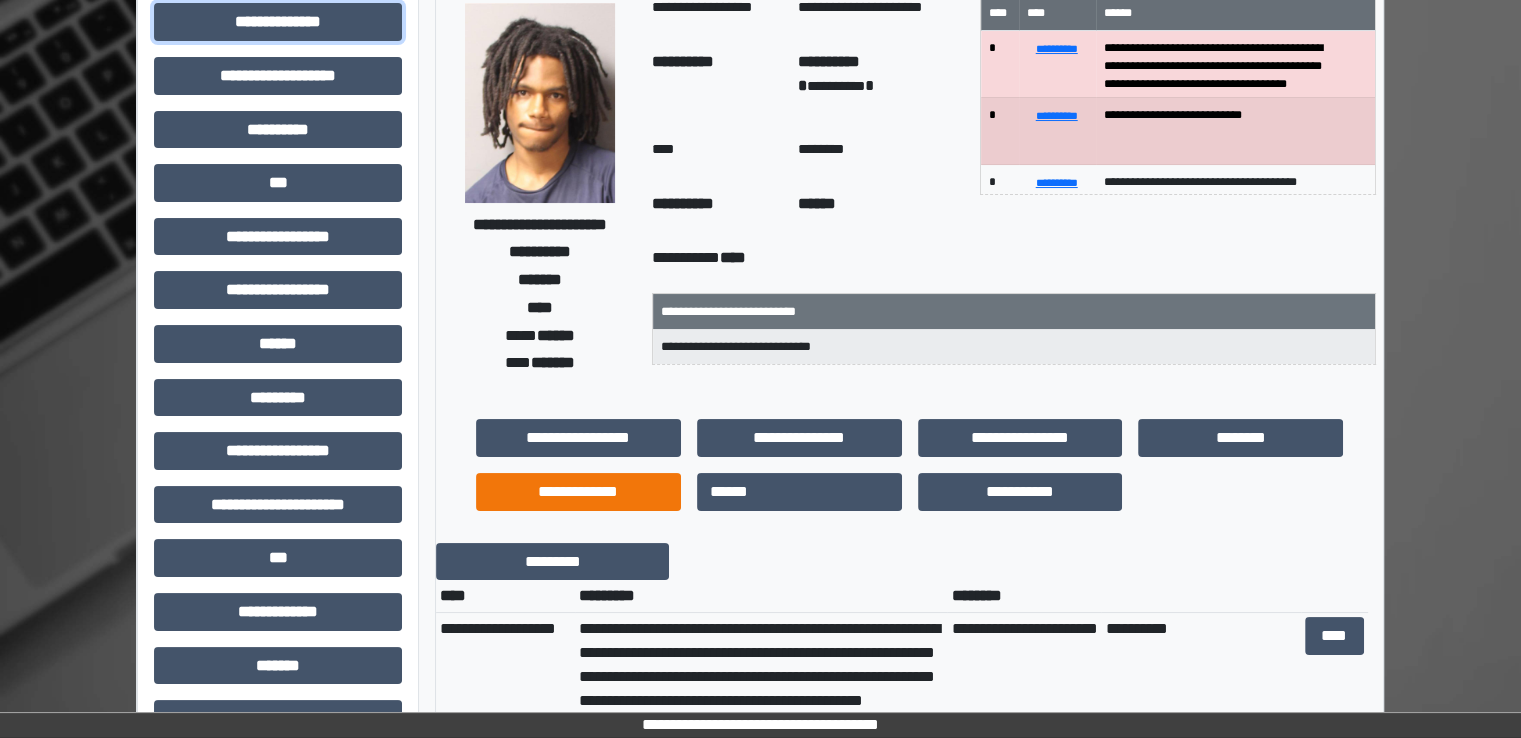 scroll, scrollTop: 300, scrollLeft: 0, axis: vertical 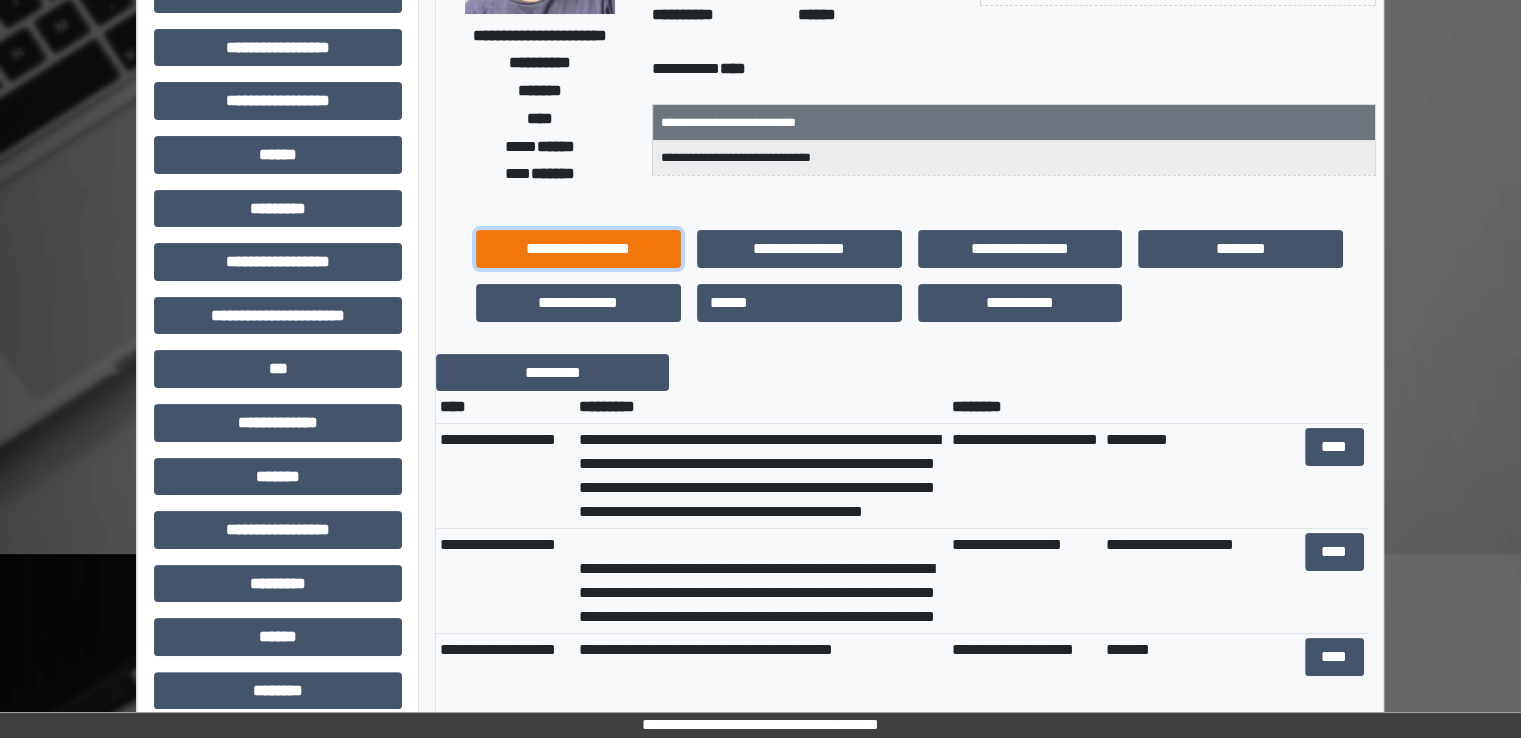 click on "**********" at bounding box center (578, 249) 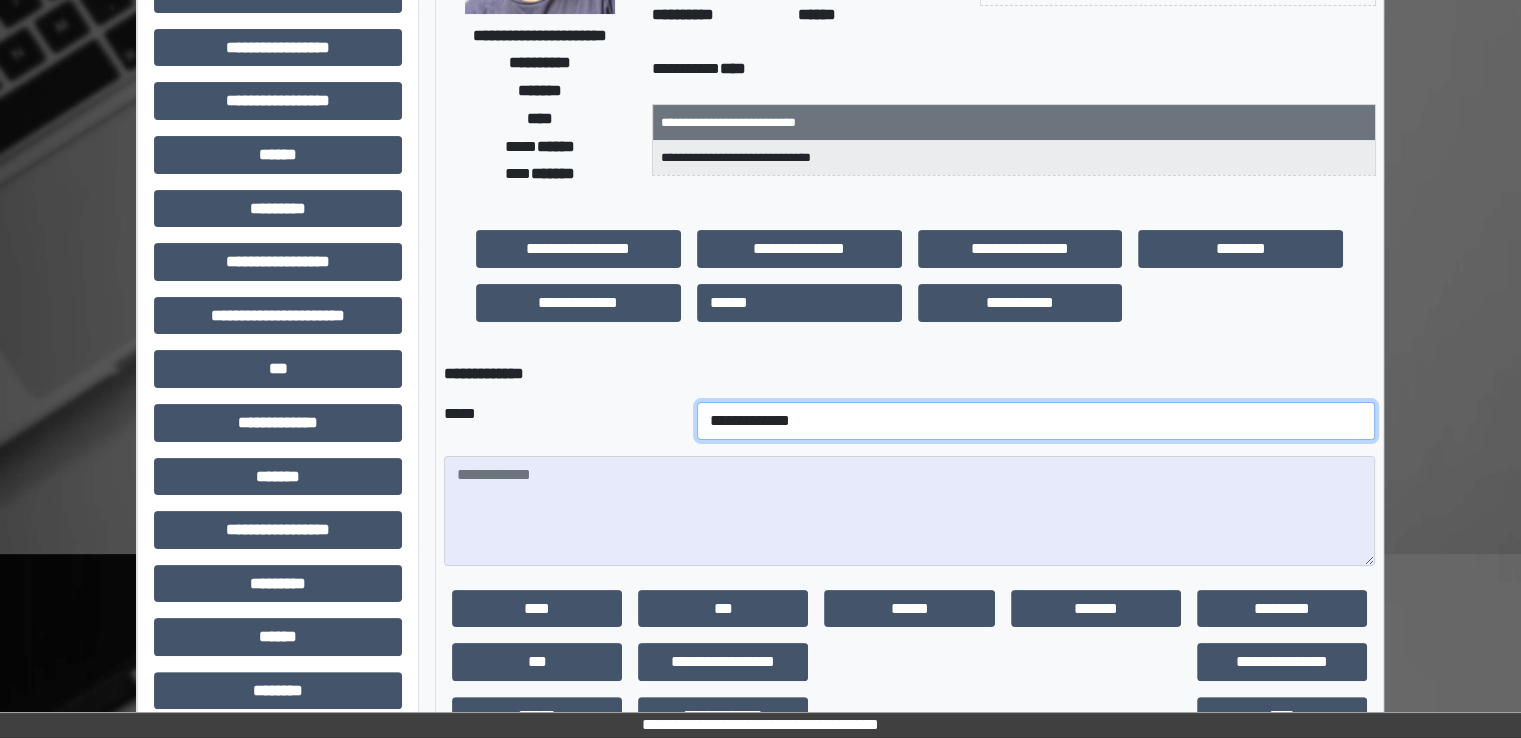 click on "**********" at bounding box center (1036, 421) 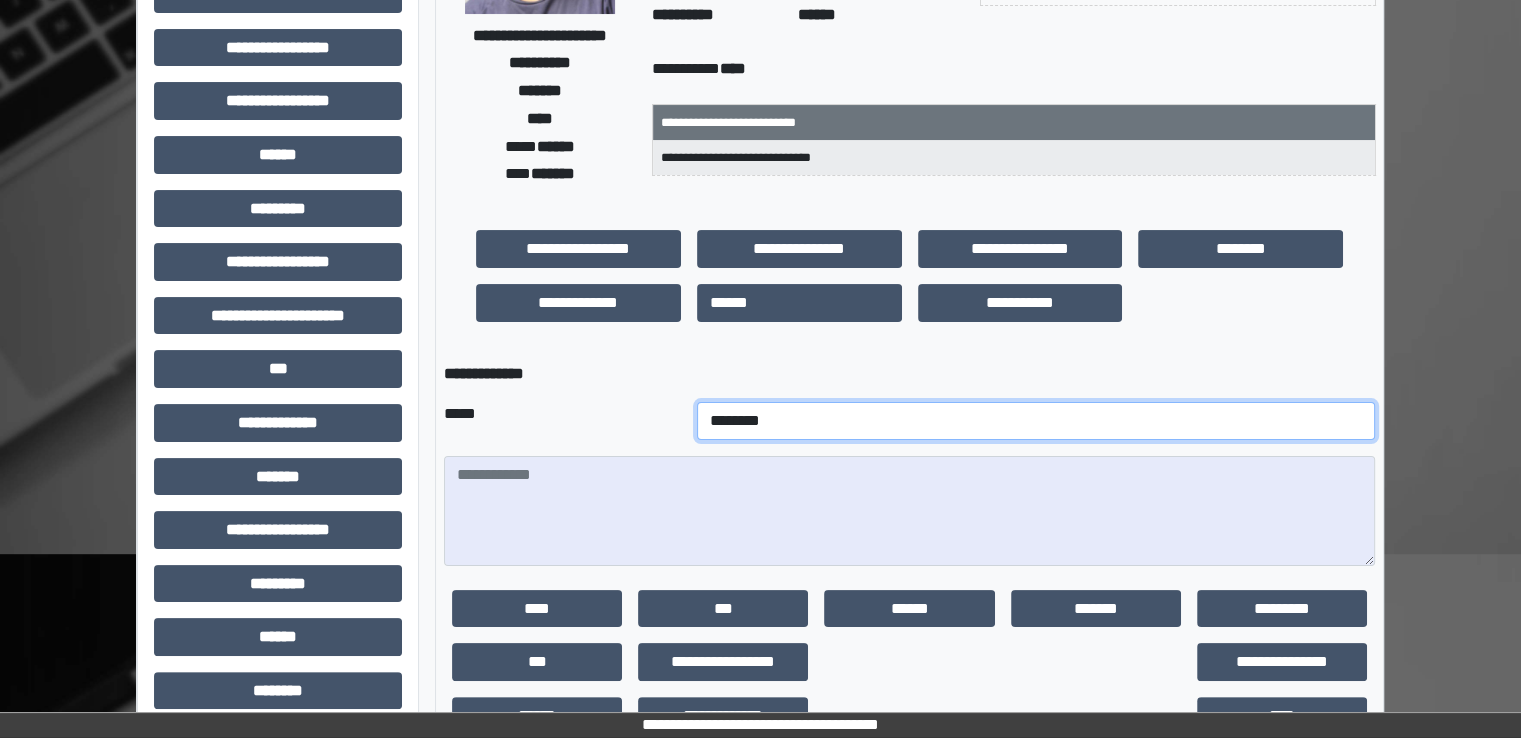 click on "**********" at bounding box center [1036, 421] 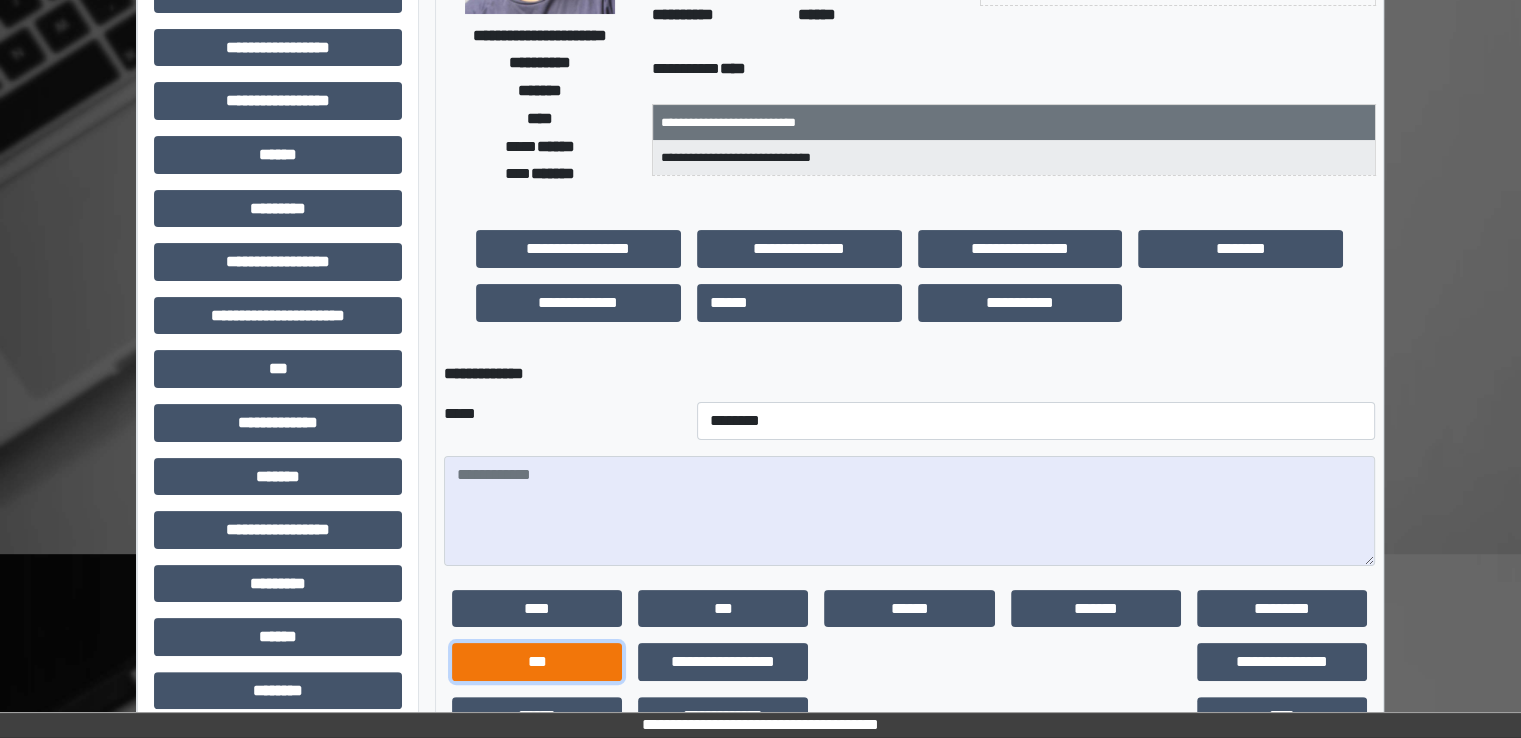click on "***" at bounding box center (537, 662) 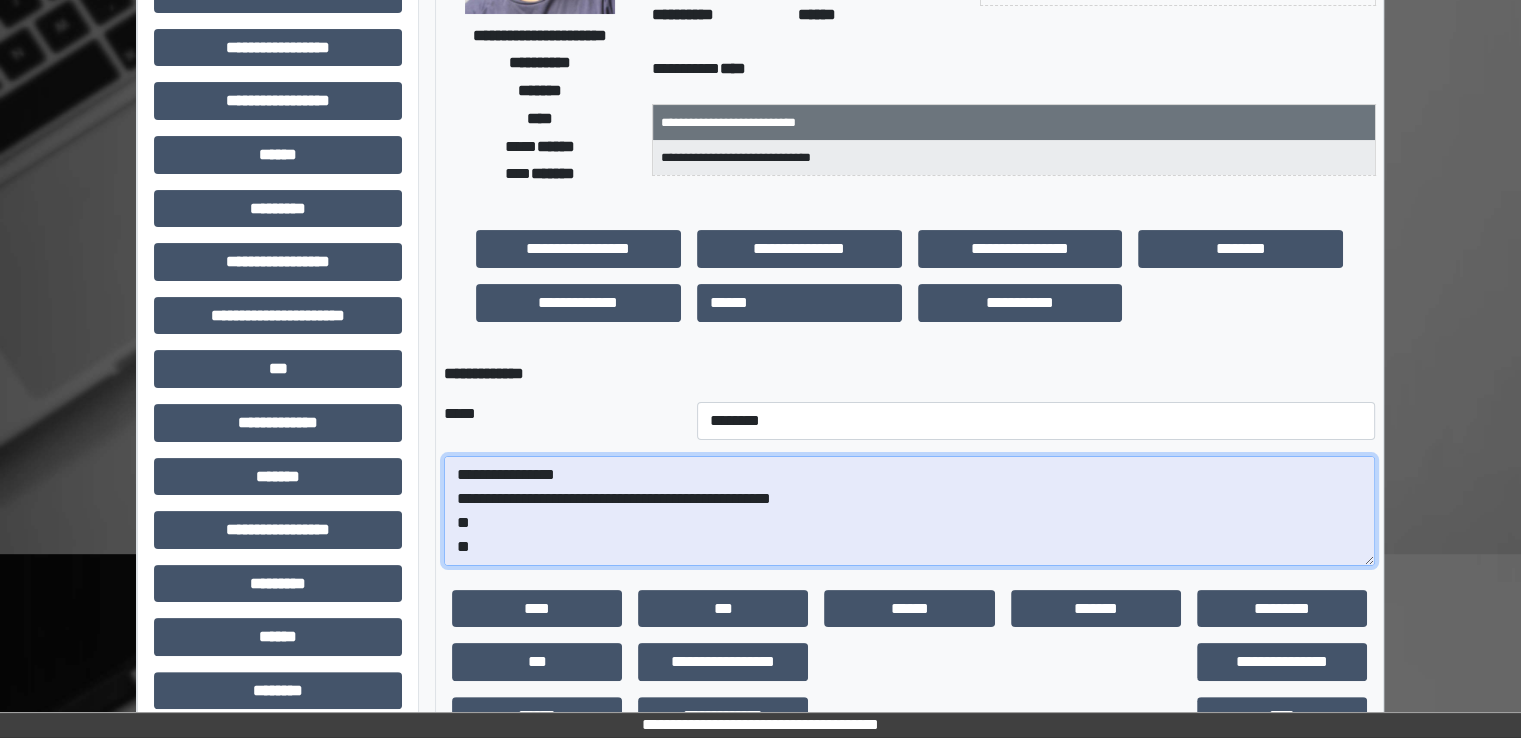 click on "**********" at bounding box center (909, 511) 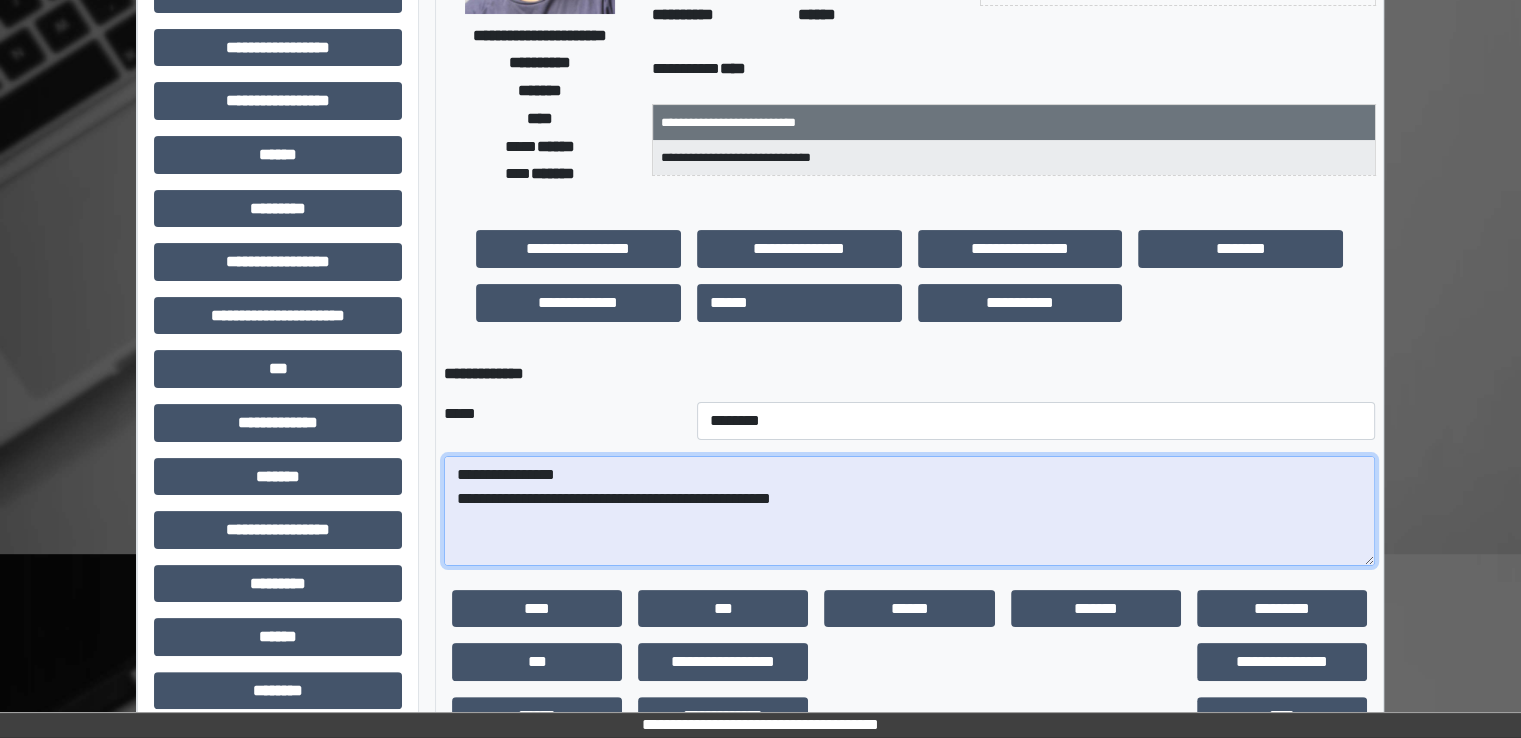 paste on "**********" 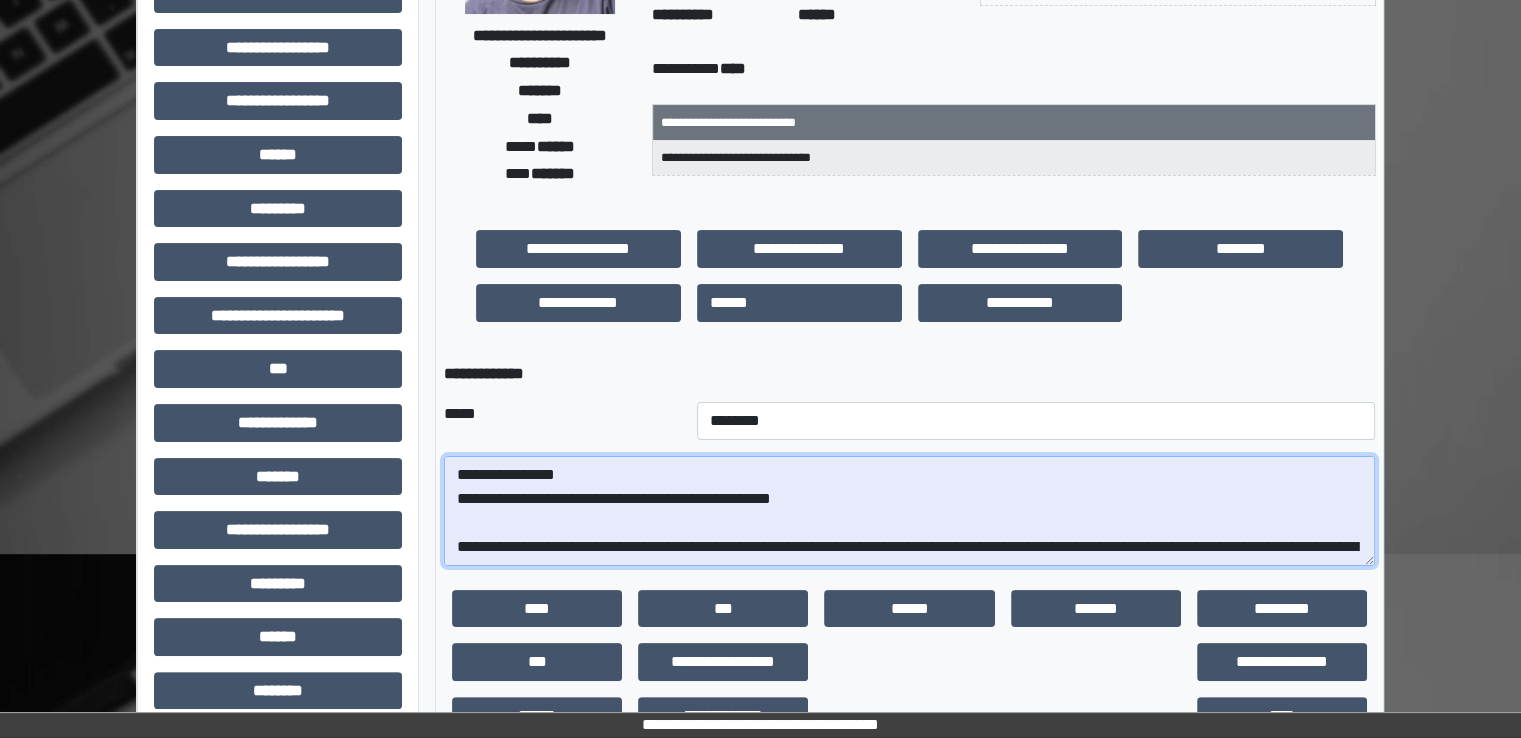 scroll, scrollTop: 400, scrollLeft: 0, axis: vertical 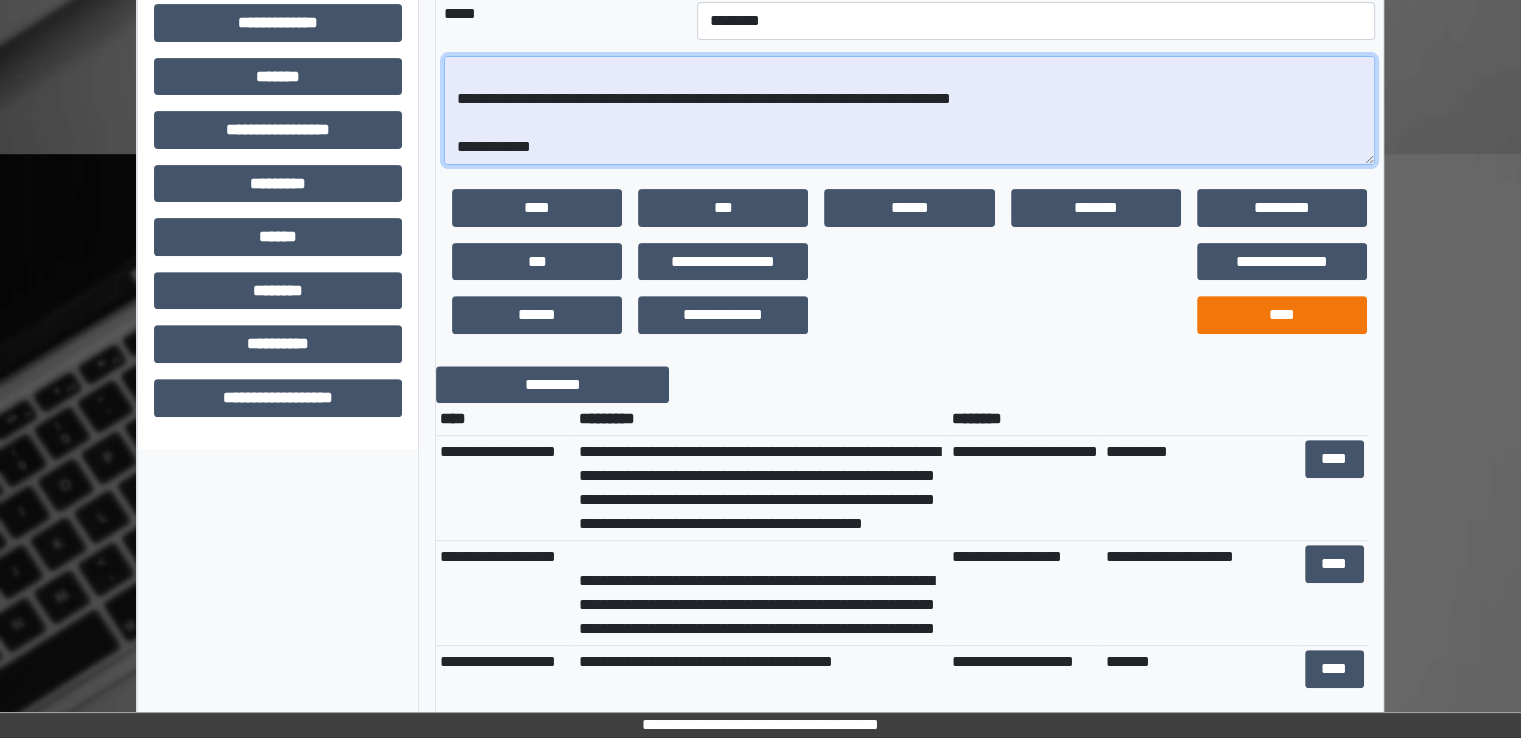 type on "**********" 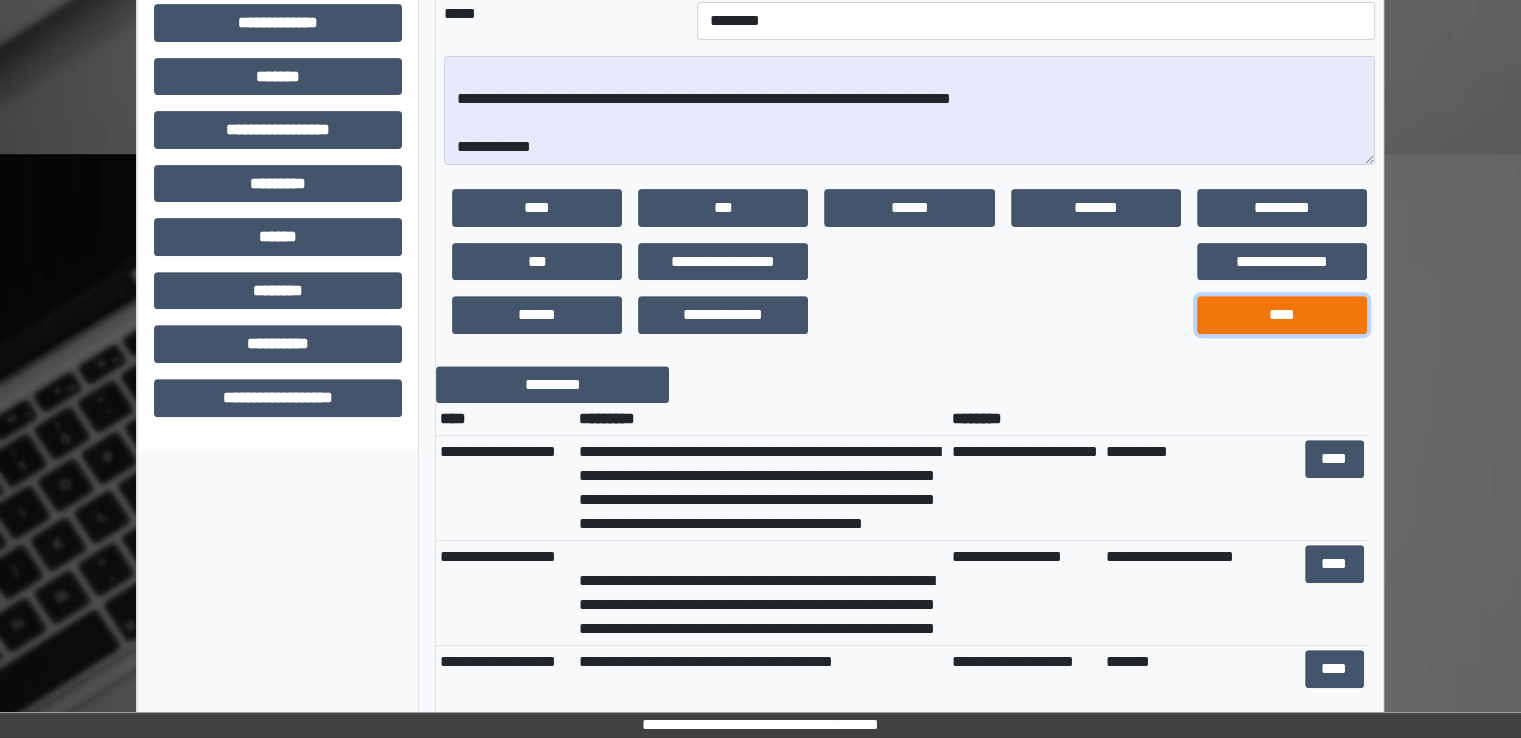 click on "****" at bounding box center (1282, 315) 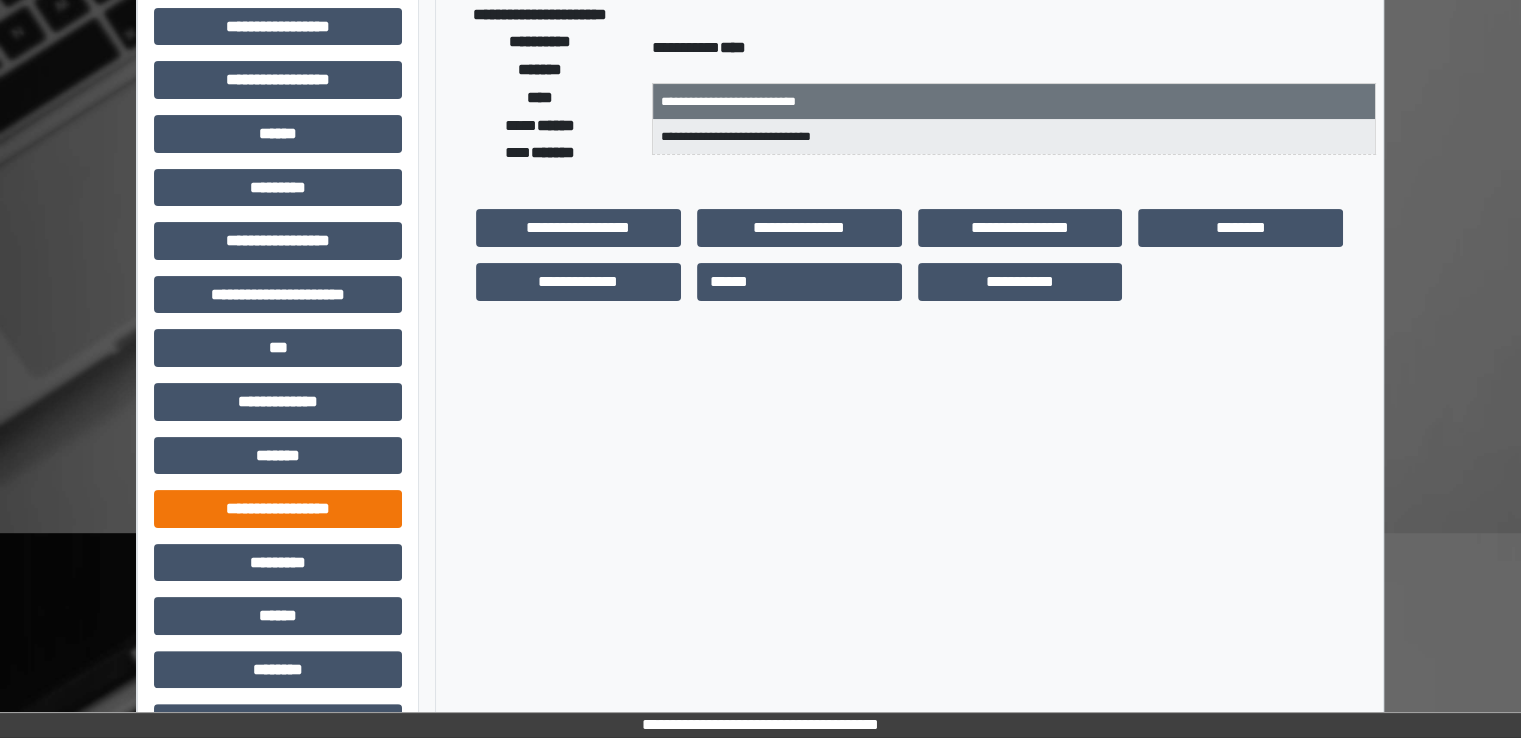 scroll, scrollTop: 428, scrollLeft: 0, axis: vertical 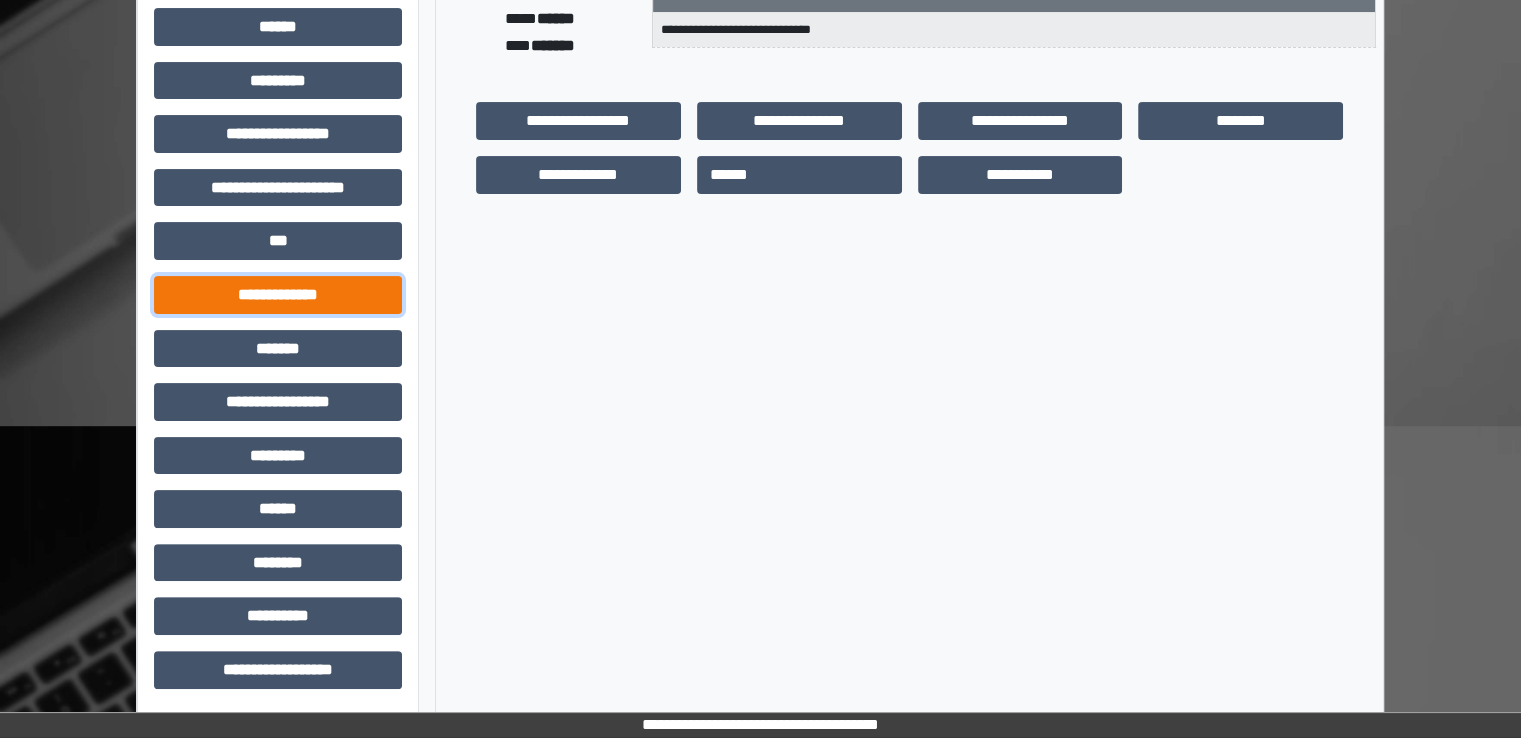 click on "**********" at bounding box center (278, 295) 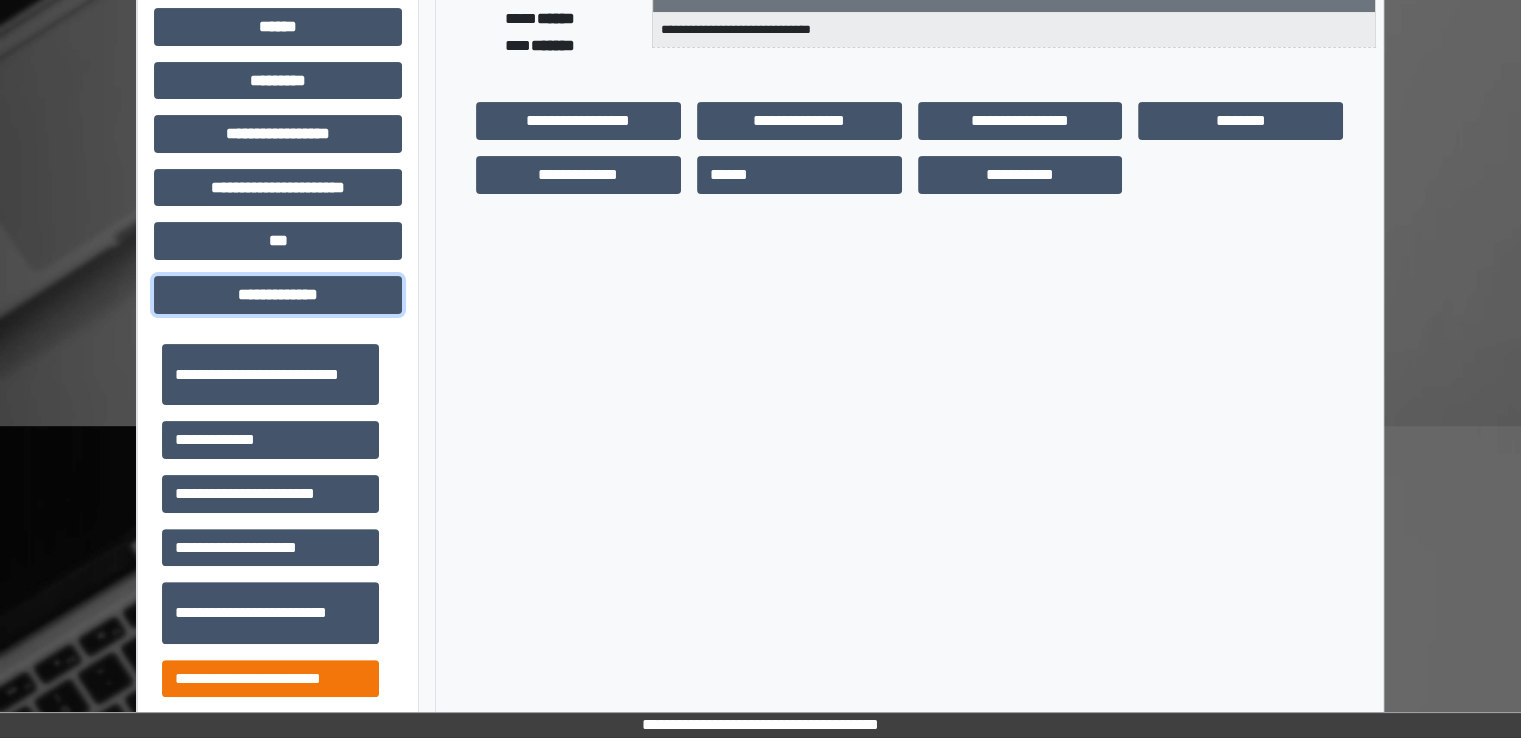 scroll, scrollTop: 500, scrollLeft: 0, axis: vertical 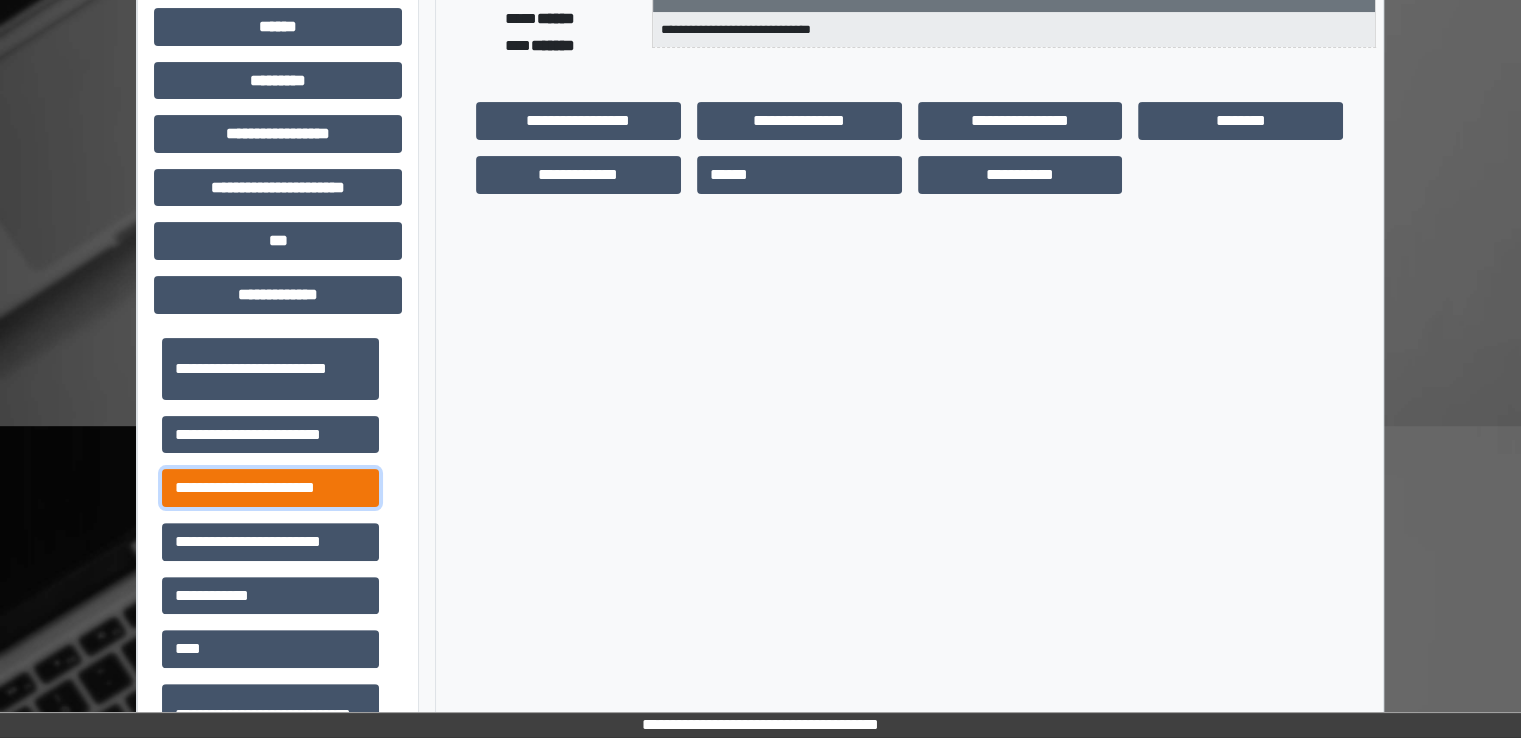 click on "**********" at bounding box center [270, 488] 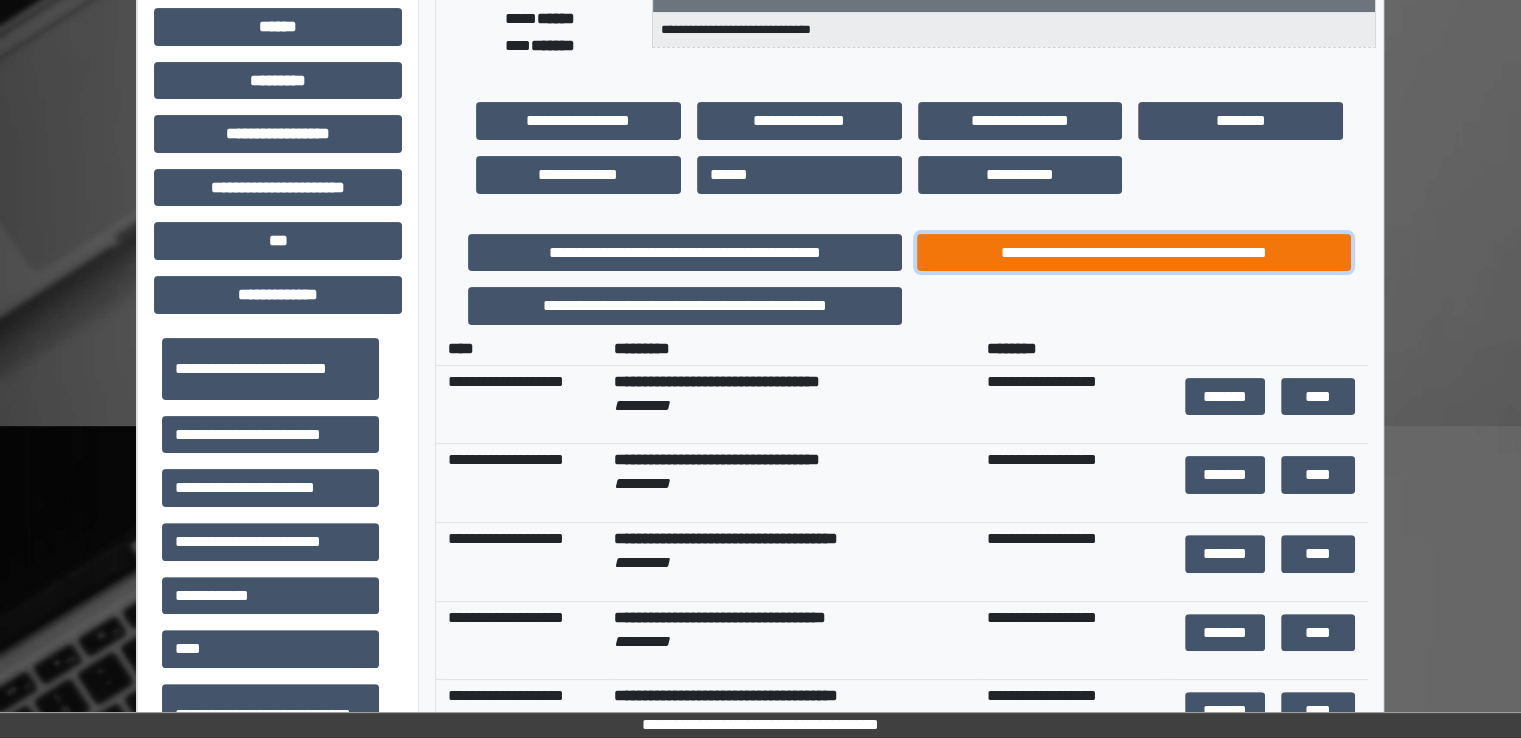 click on "**********" at bounding box center [1134, 253] 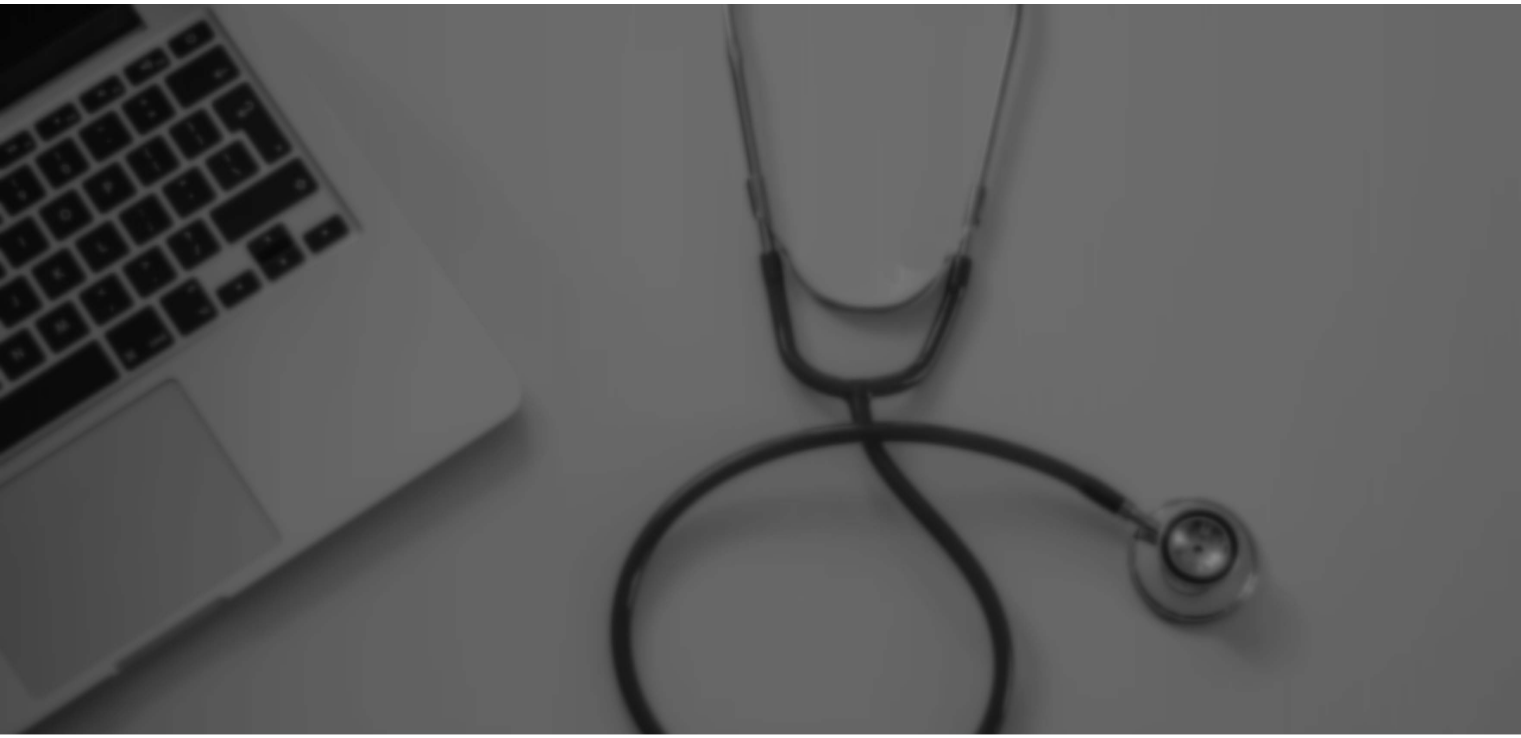 scroll, scrollTop: 0, scrollLeft: 0, axis: both 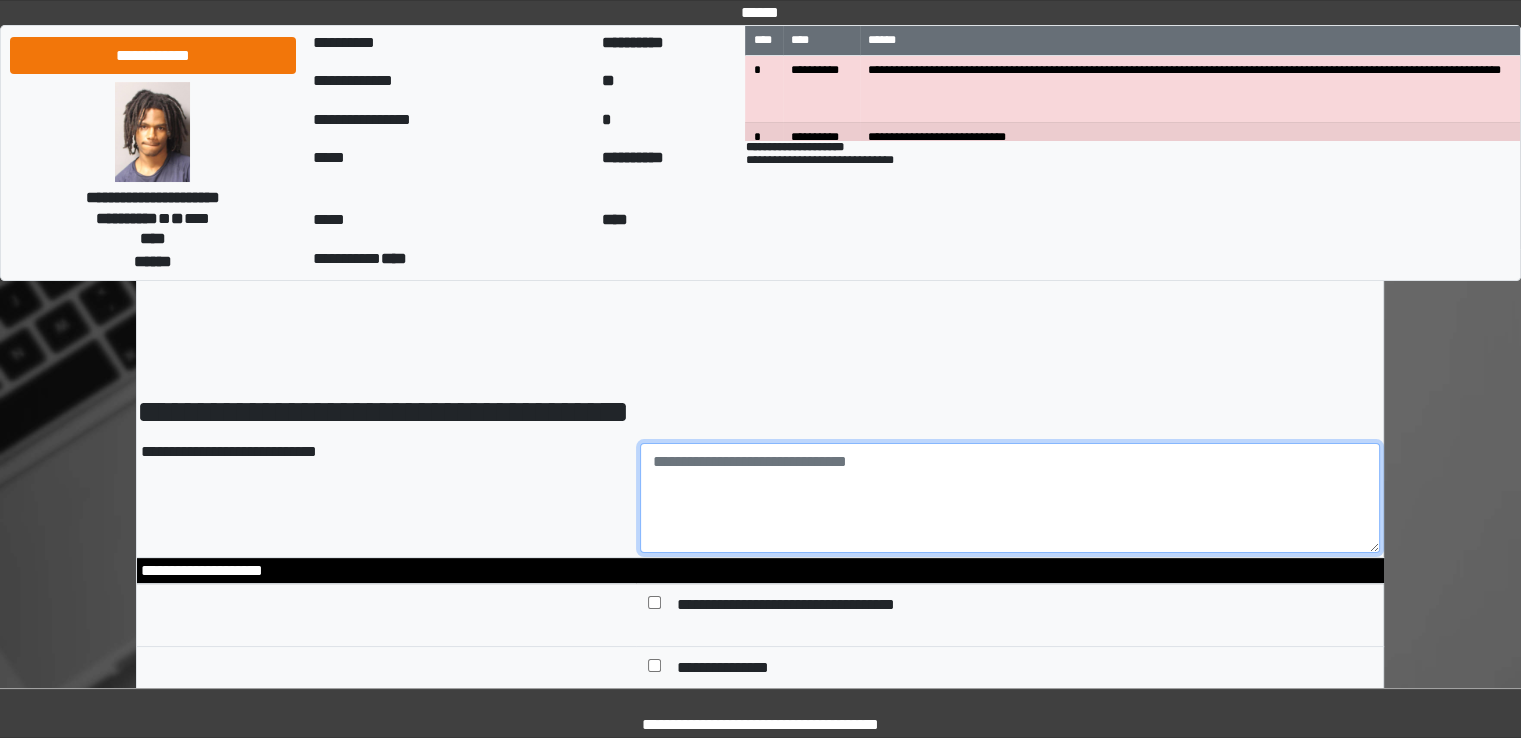 click at bounding box center (1010, 498) 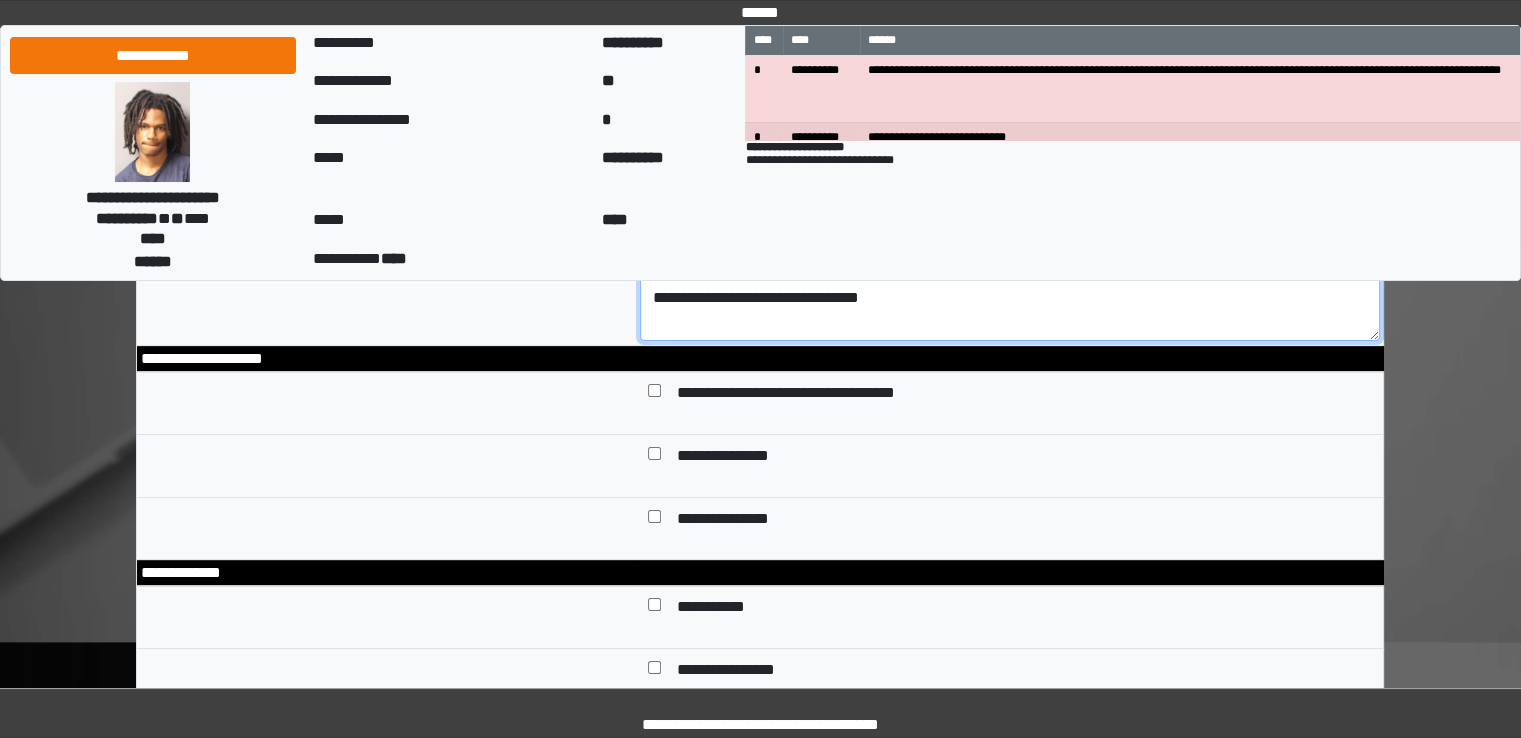 scroll, scrollTop: 300, scrollLeft: 0, axis: vertical 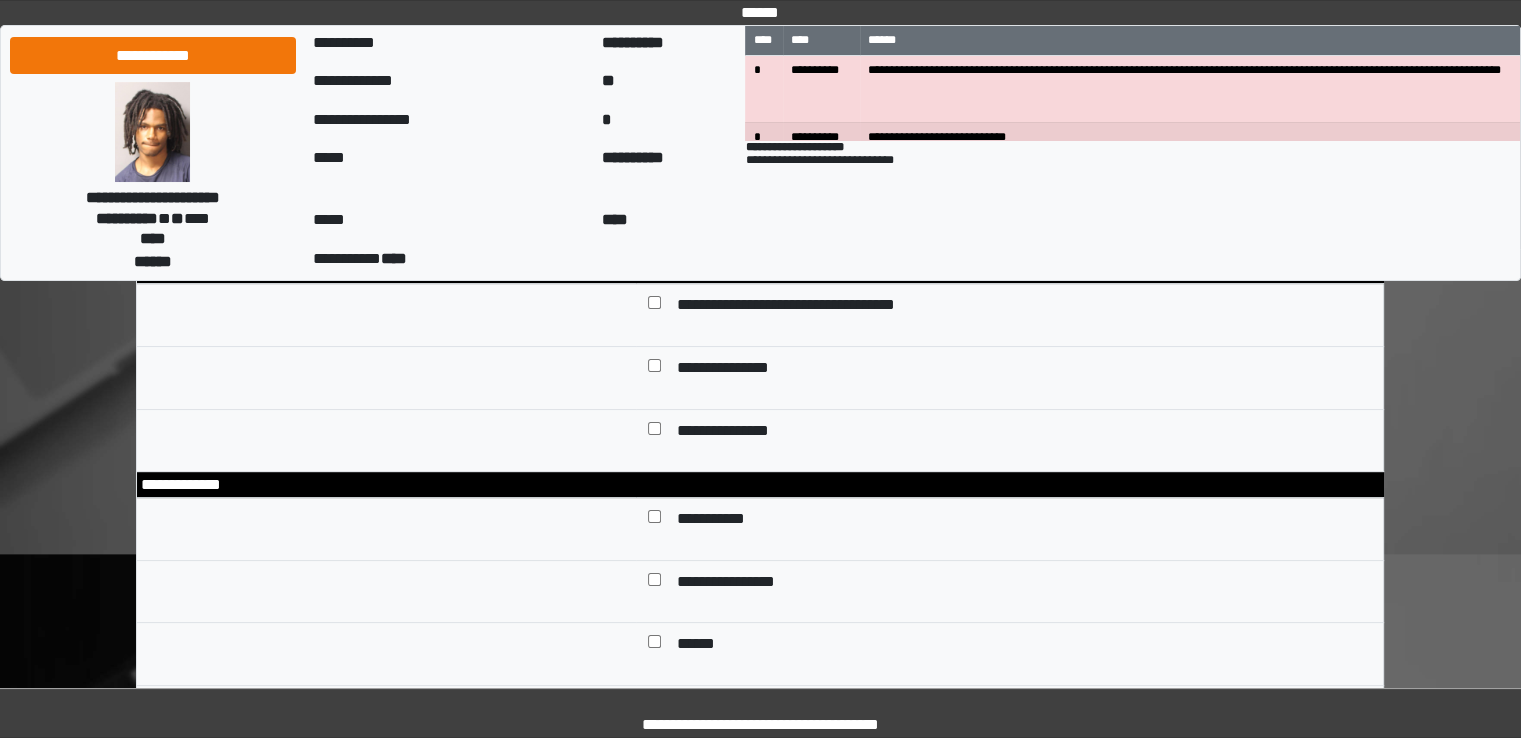 type on "**********" 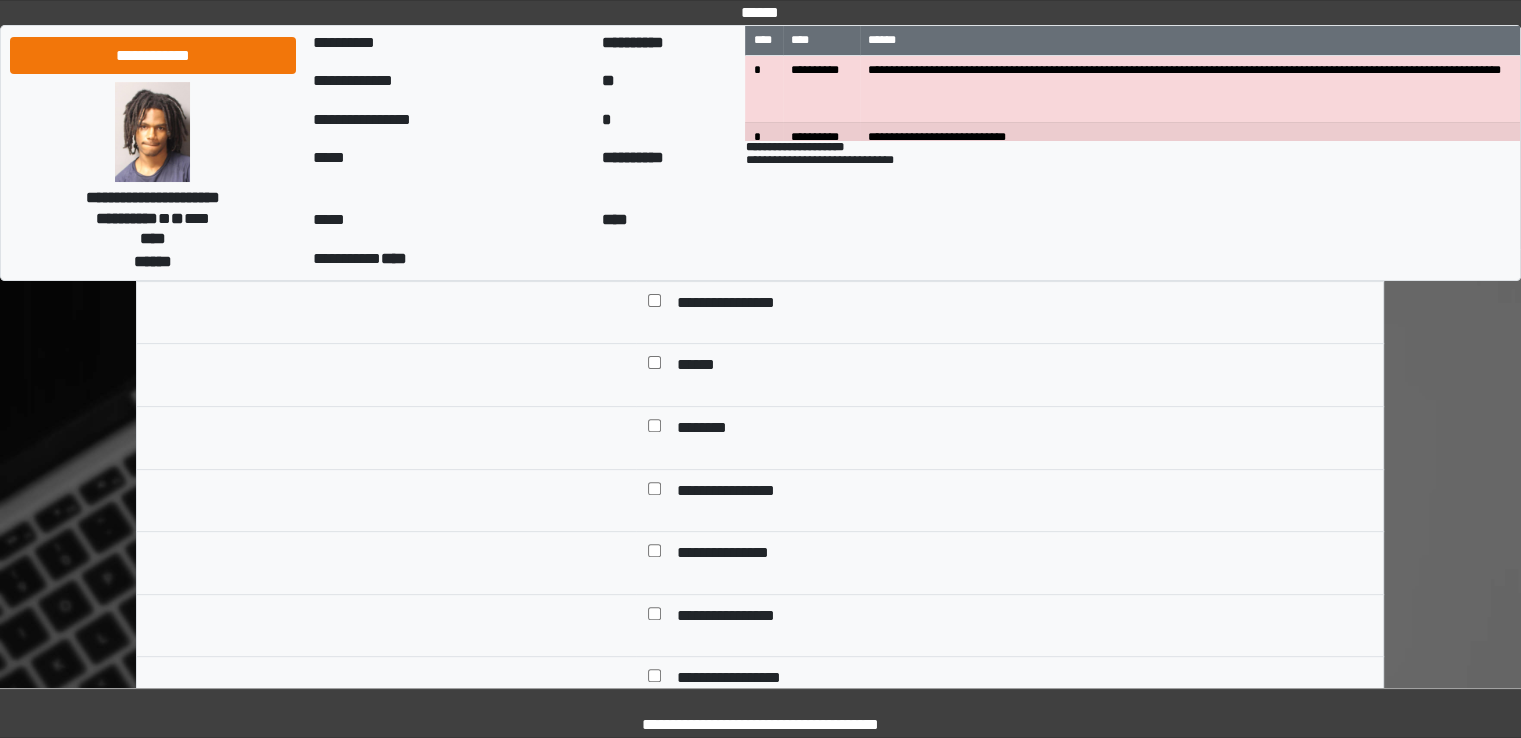 scroll, scrollTop: 600, scrollLeft: 0, axis: vertical 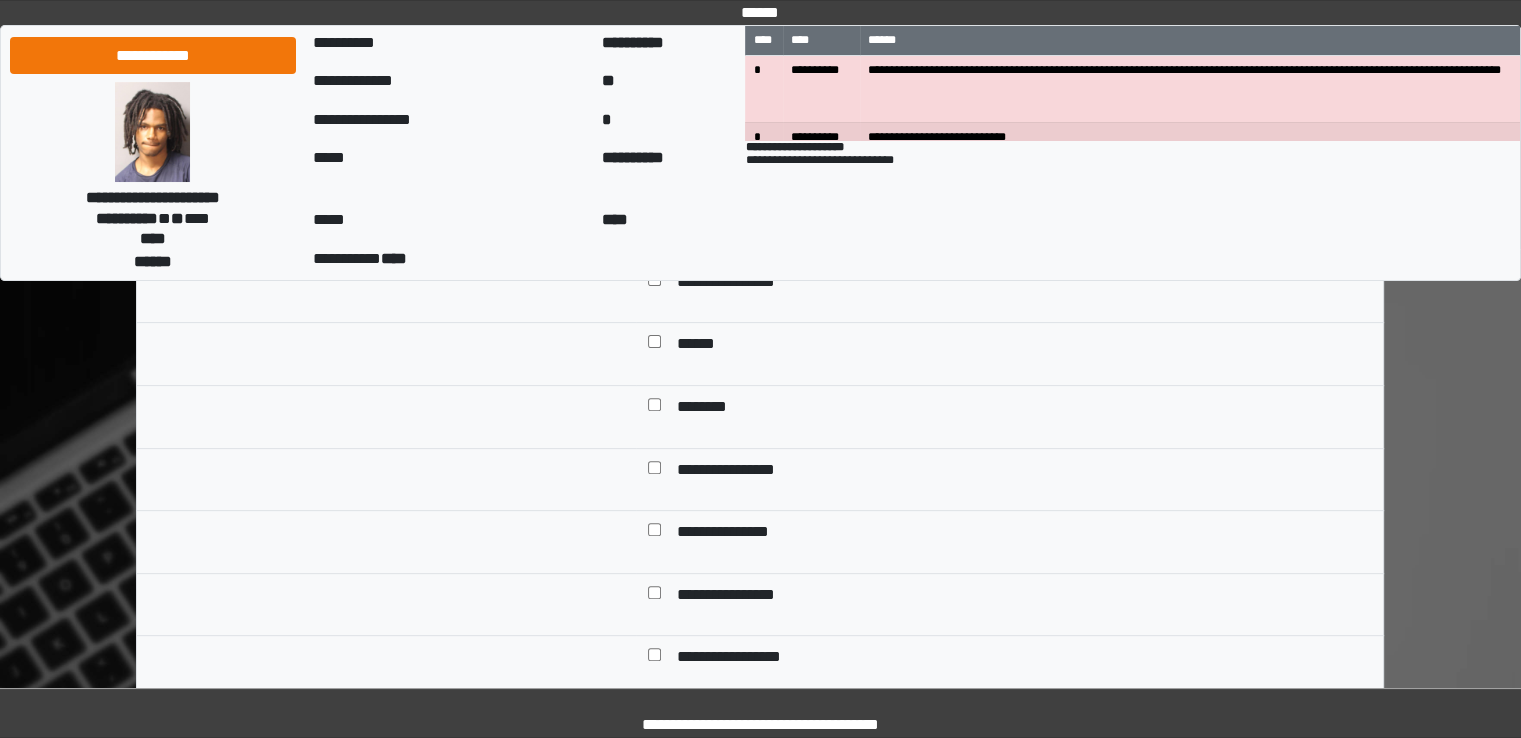 click on "******" at bounding box center [697, 346] 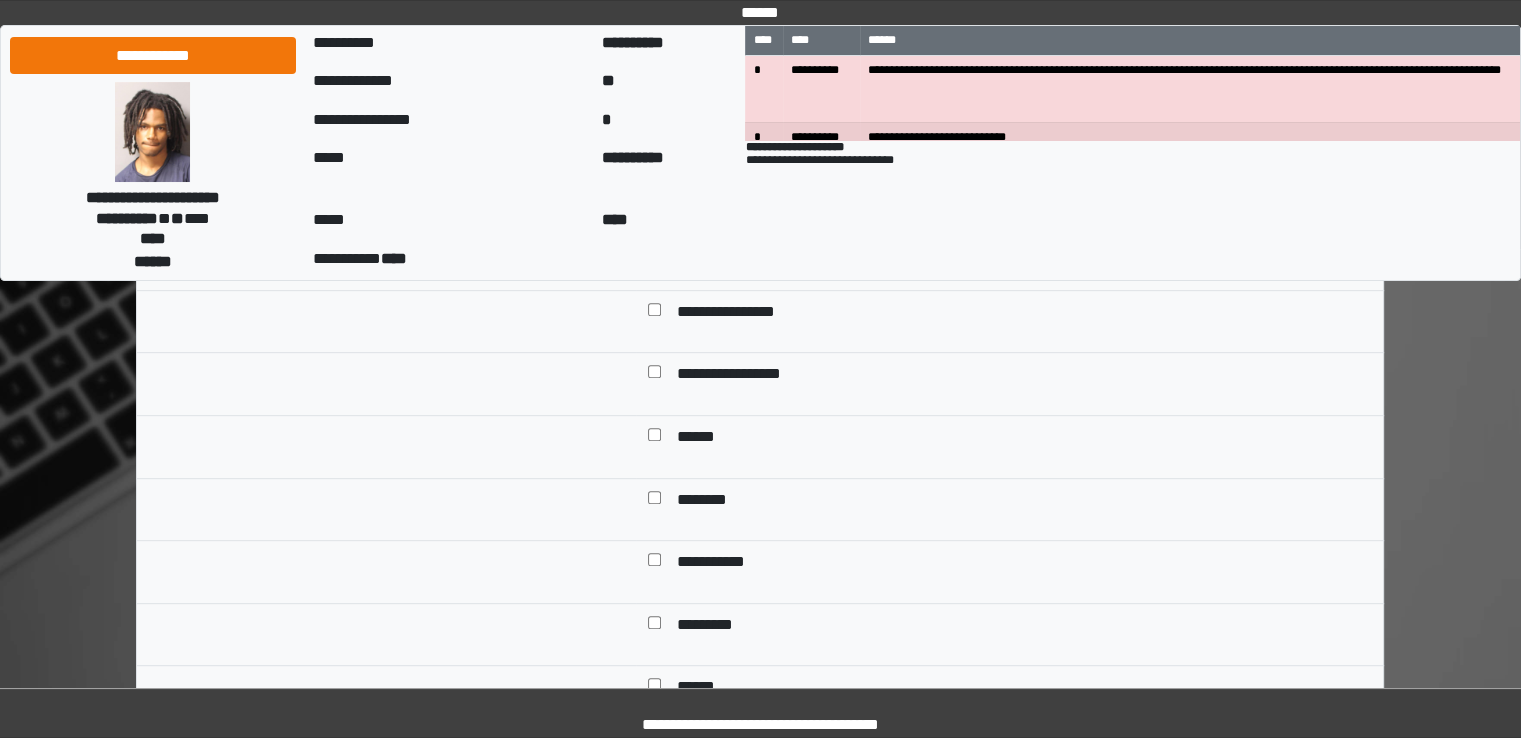 scroll, scrollTop: 900, scrollLeft: 0, axis: vertical 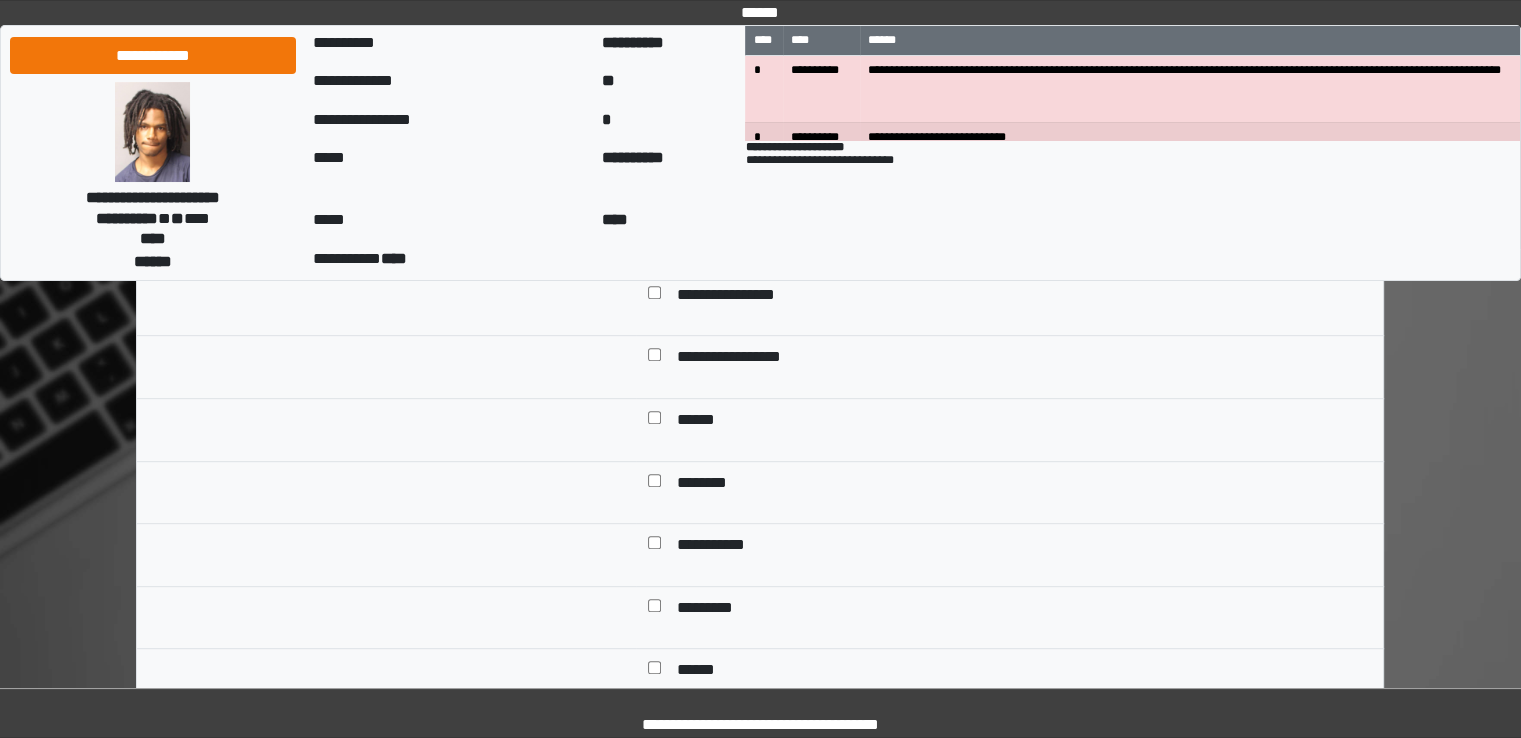 drag, startPoint x: 752, startPoint y: 368, endPoint x: 715, endPoint y: 385, distance: 40.718548 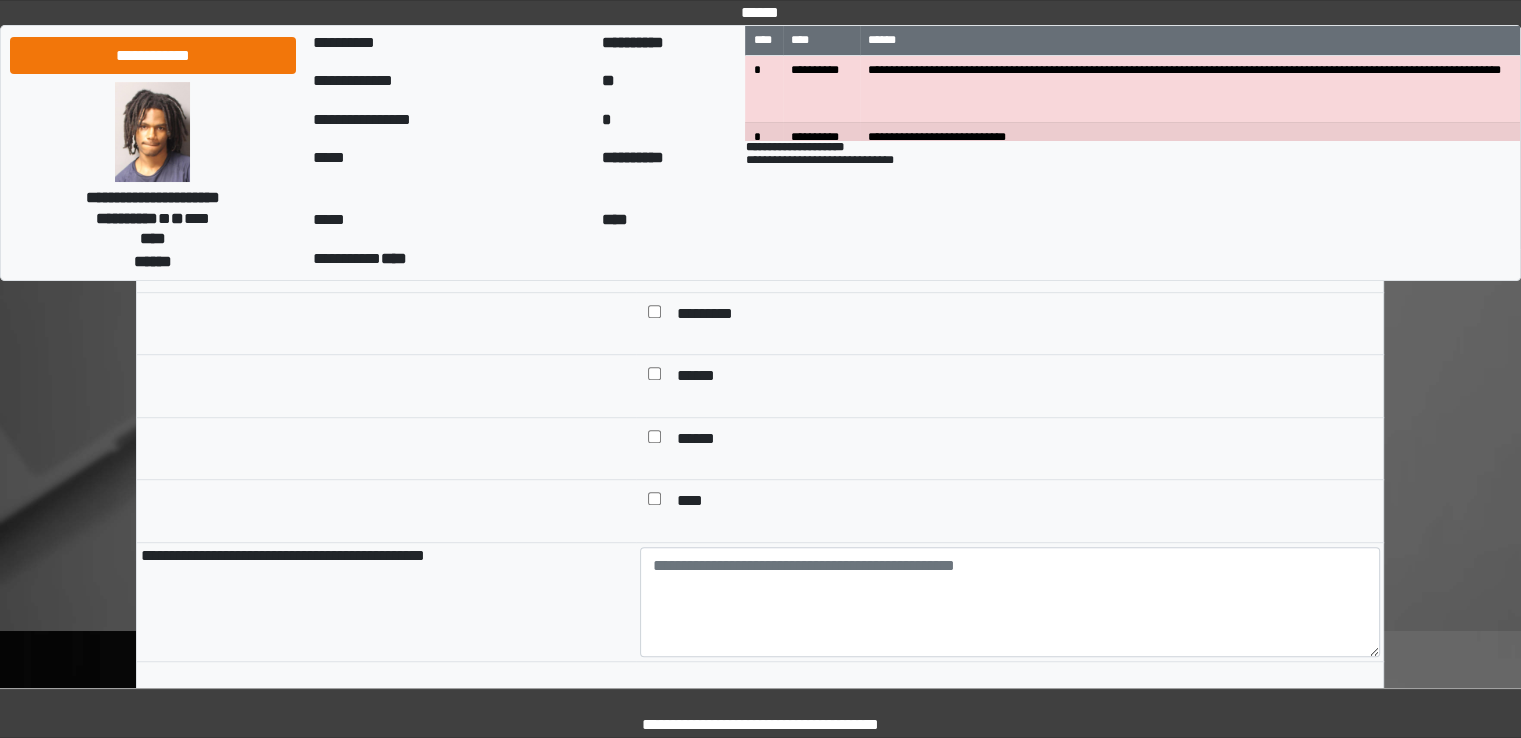 scroll, scrollTop: 1200, scrollLeft: 0, axis: vertical 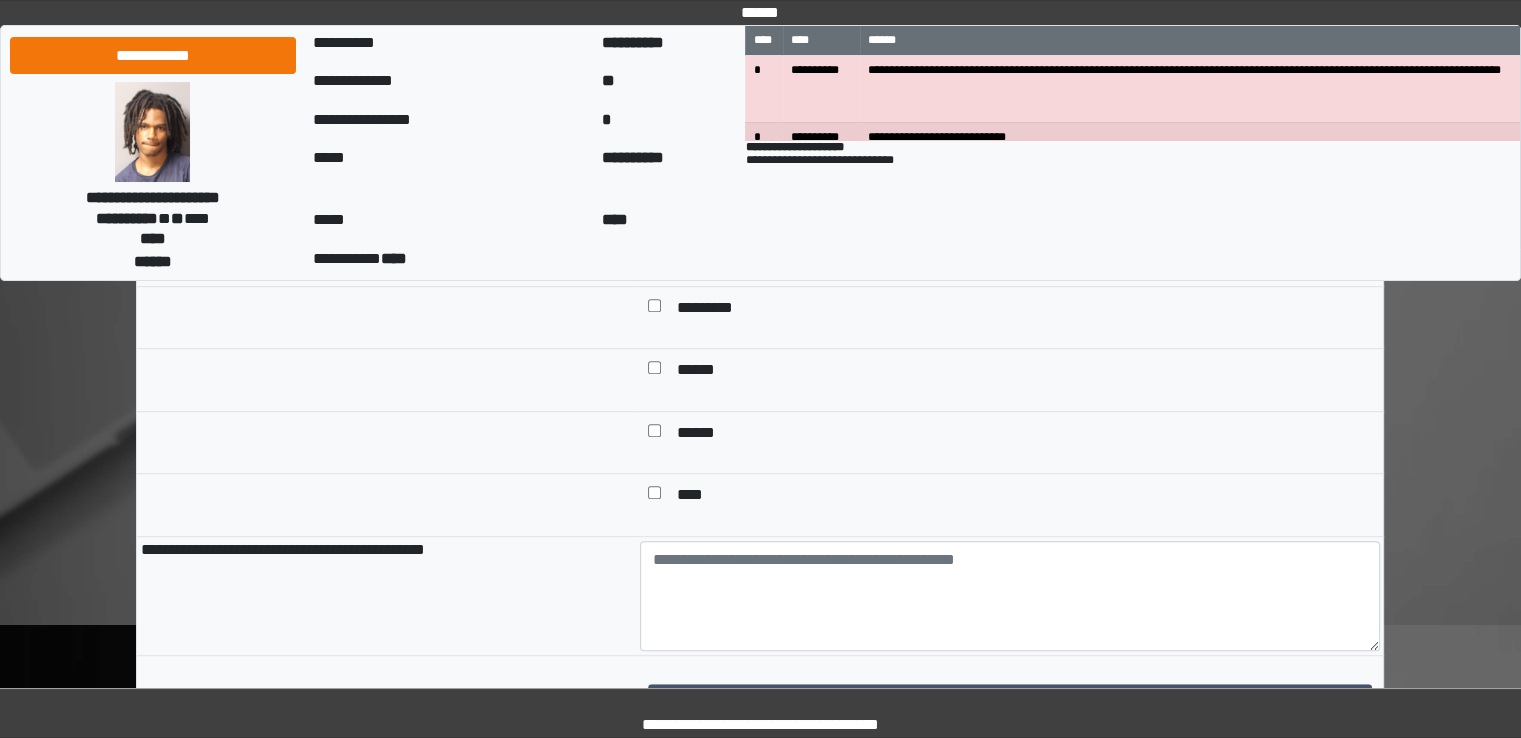 click on "******" at bounding box center (705, 372) 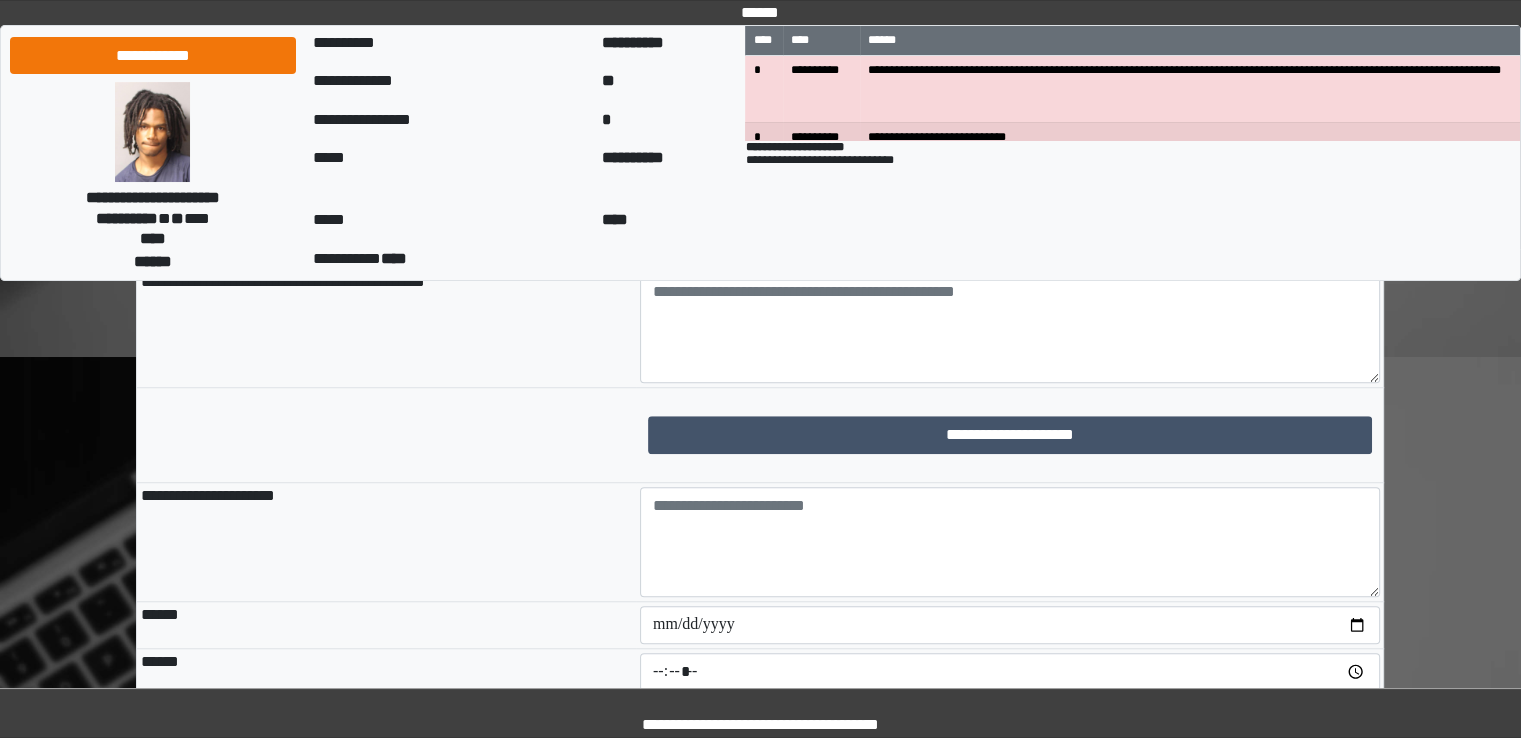 scroll, scrollTop: 1500, scrollLeft: 0, axis: vertical 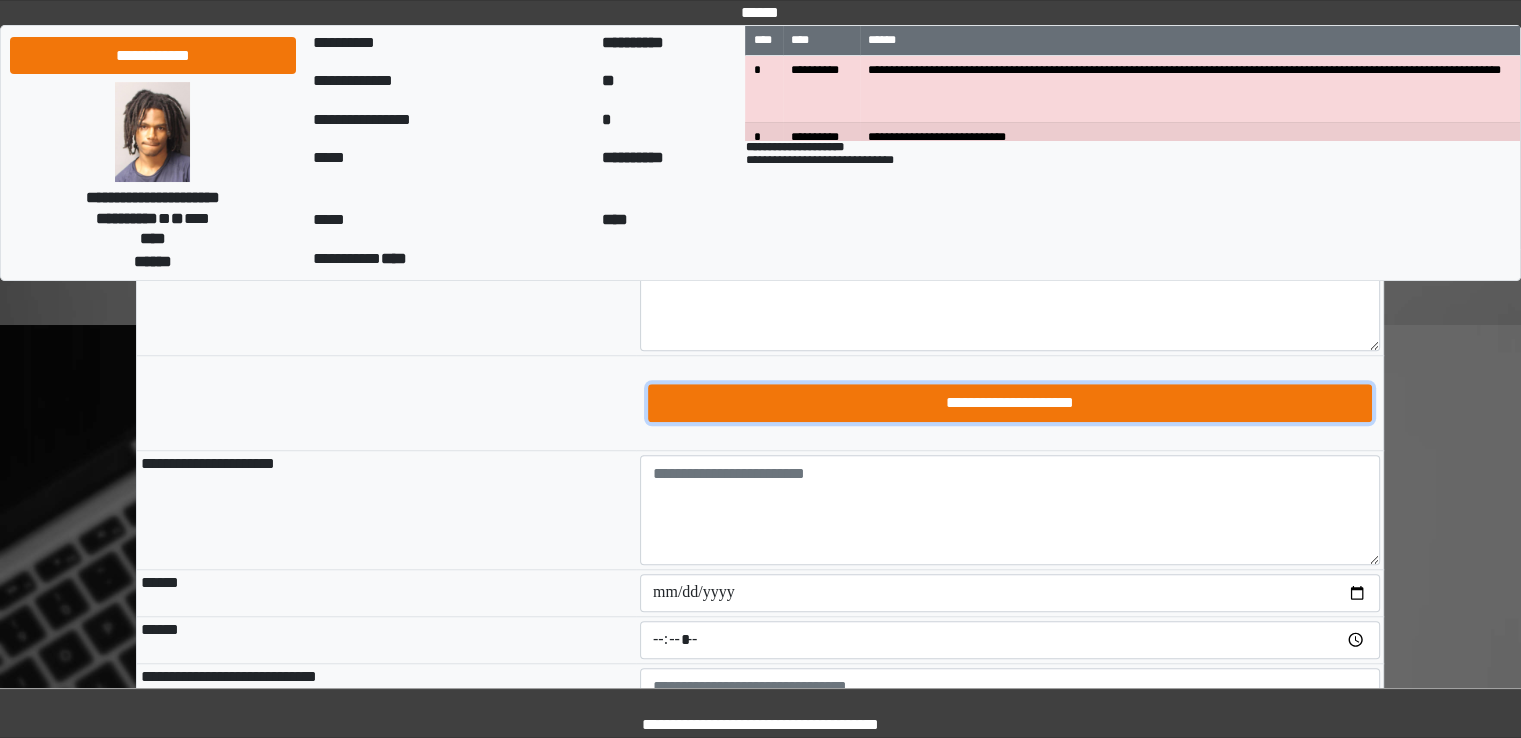 click on "**********" at bounding box center (1010, 403) 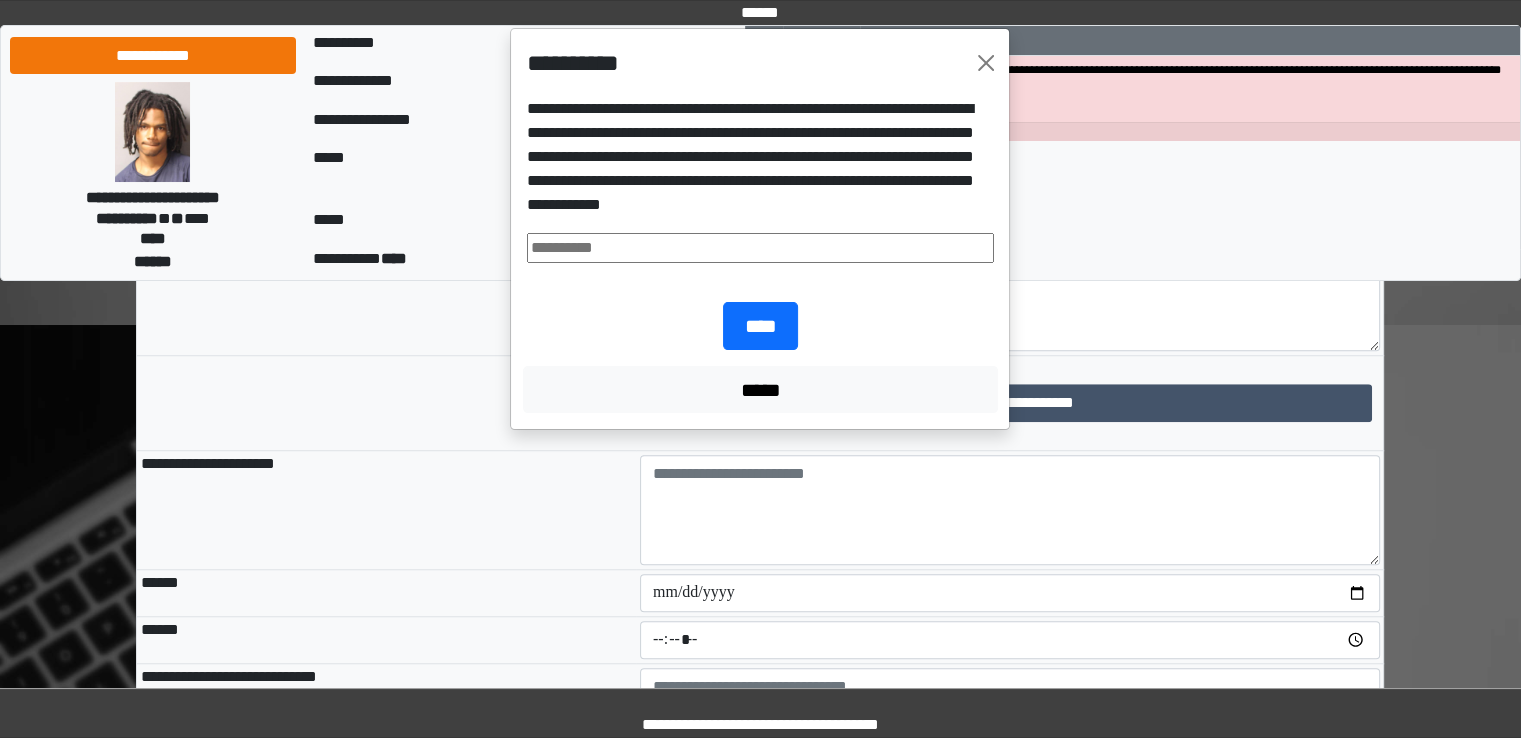 click on "**********" at bounding box center (760, 179) 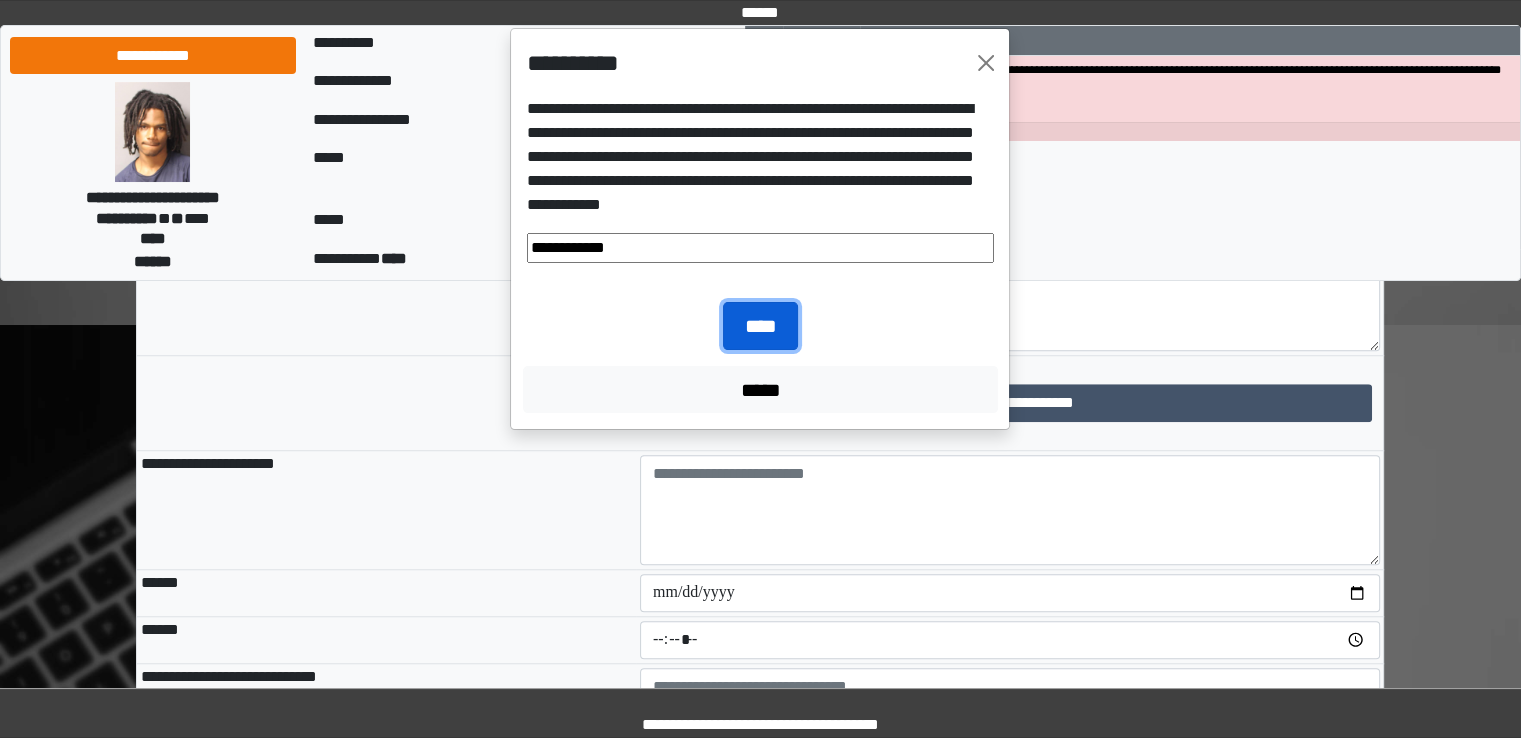 click on "****" at bounding box center [760, 326] 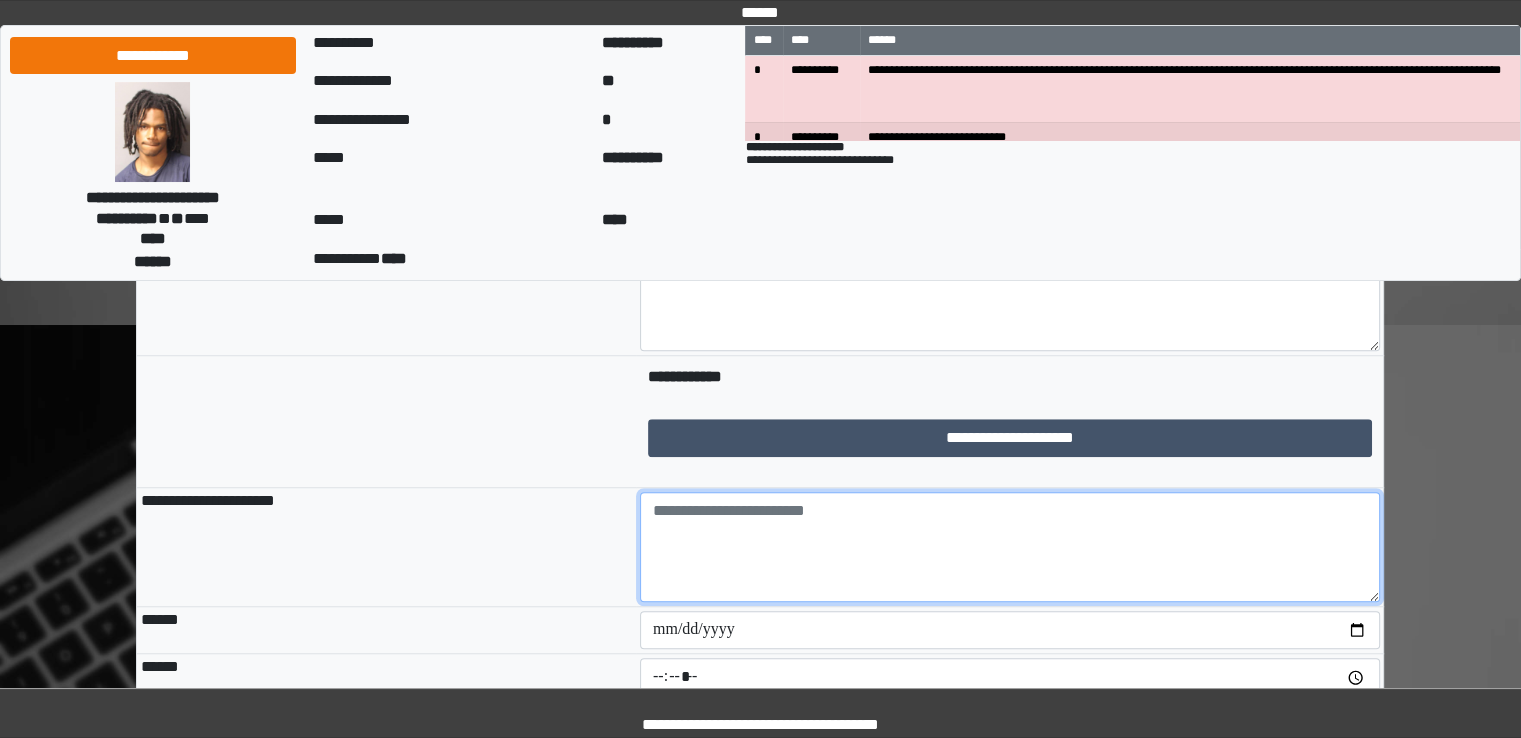 click at bounding box center (1010, 547) 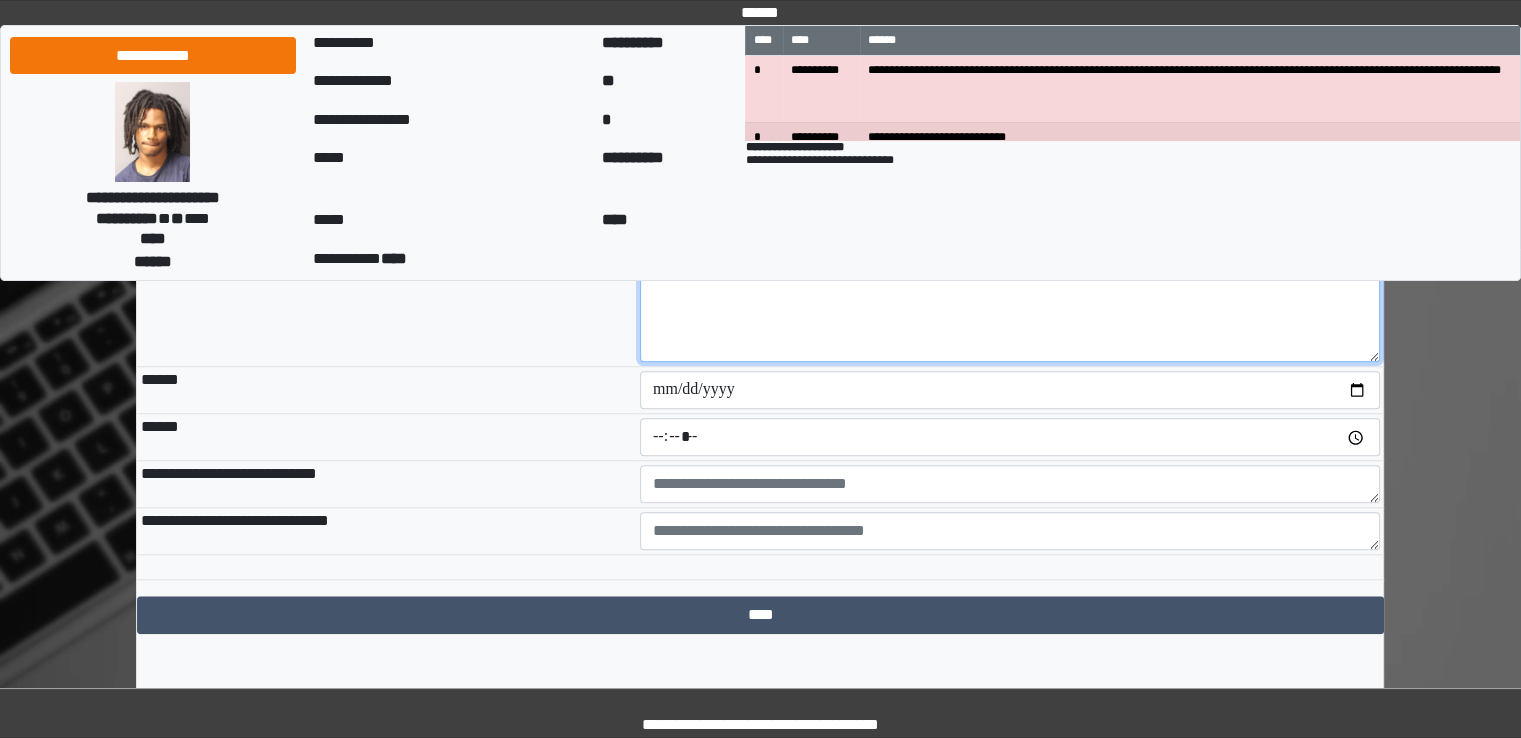 scroll, scrollTop: 1766, scrollLeft: 0, axis: vertical 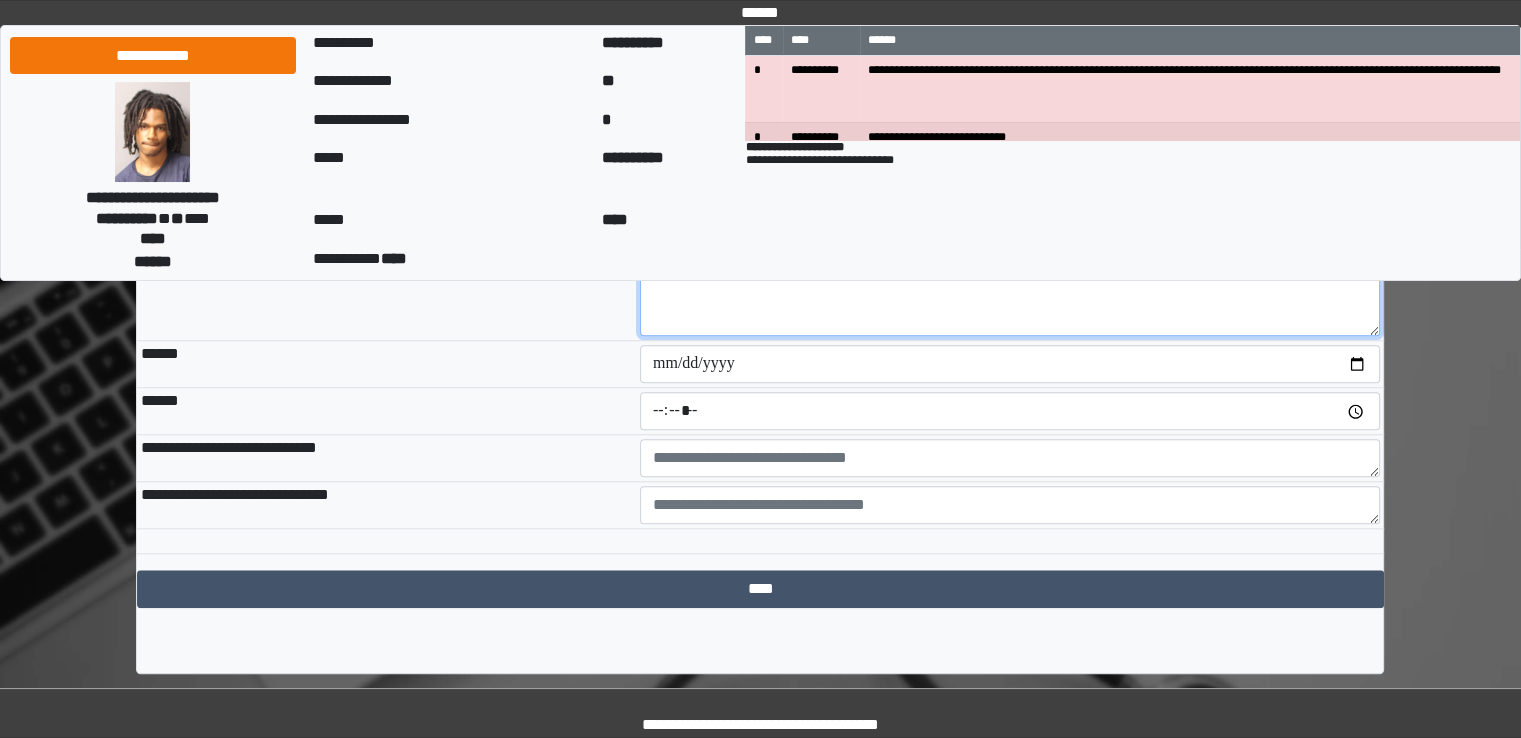 type on "**********" 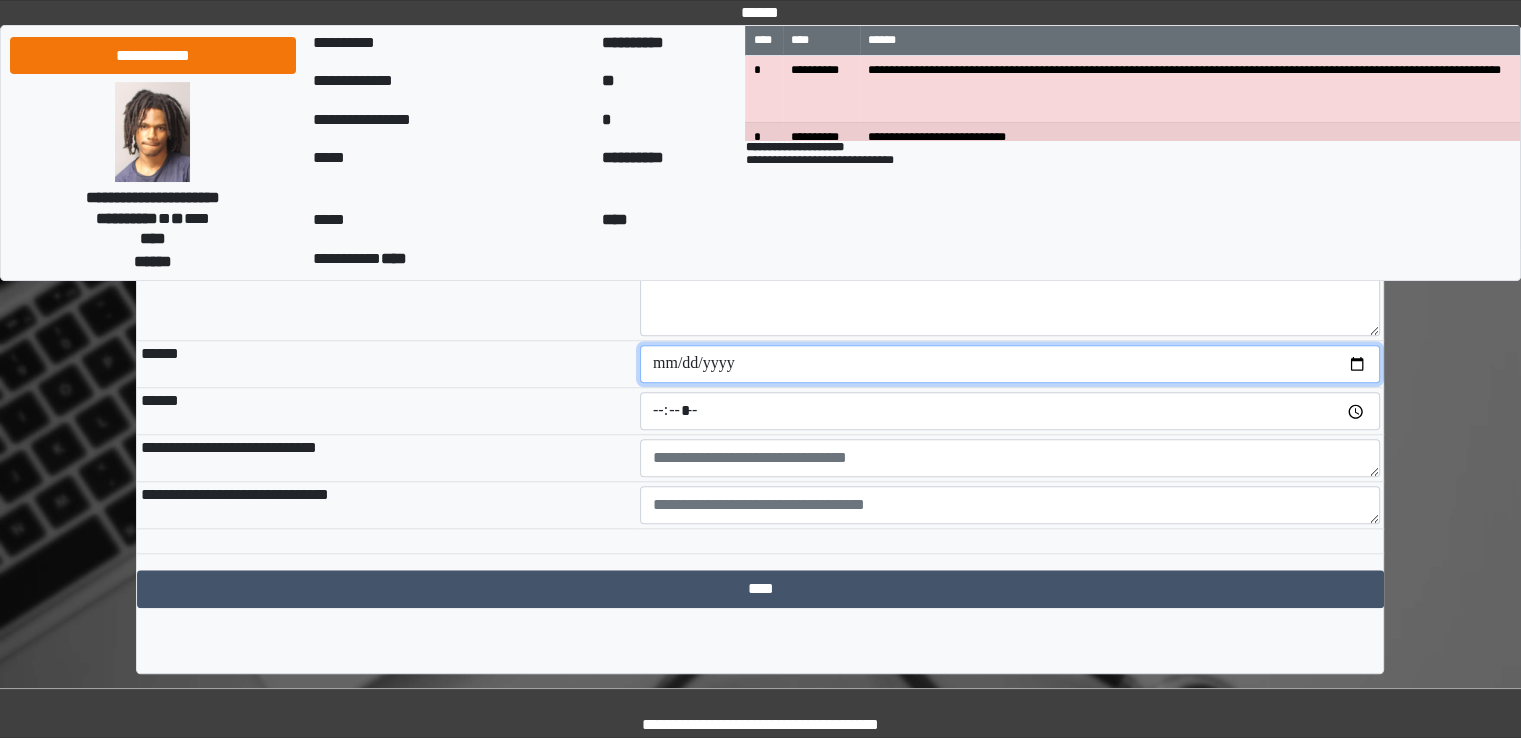 click at bounding box center [1010, 364] 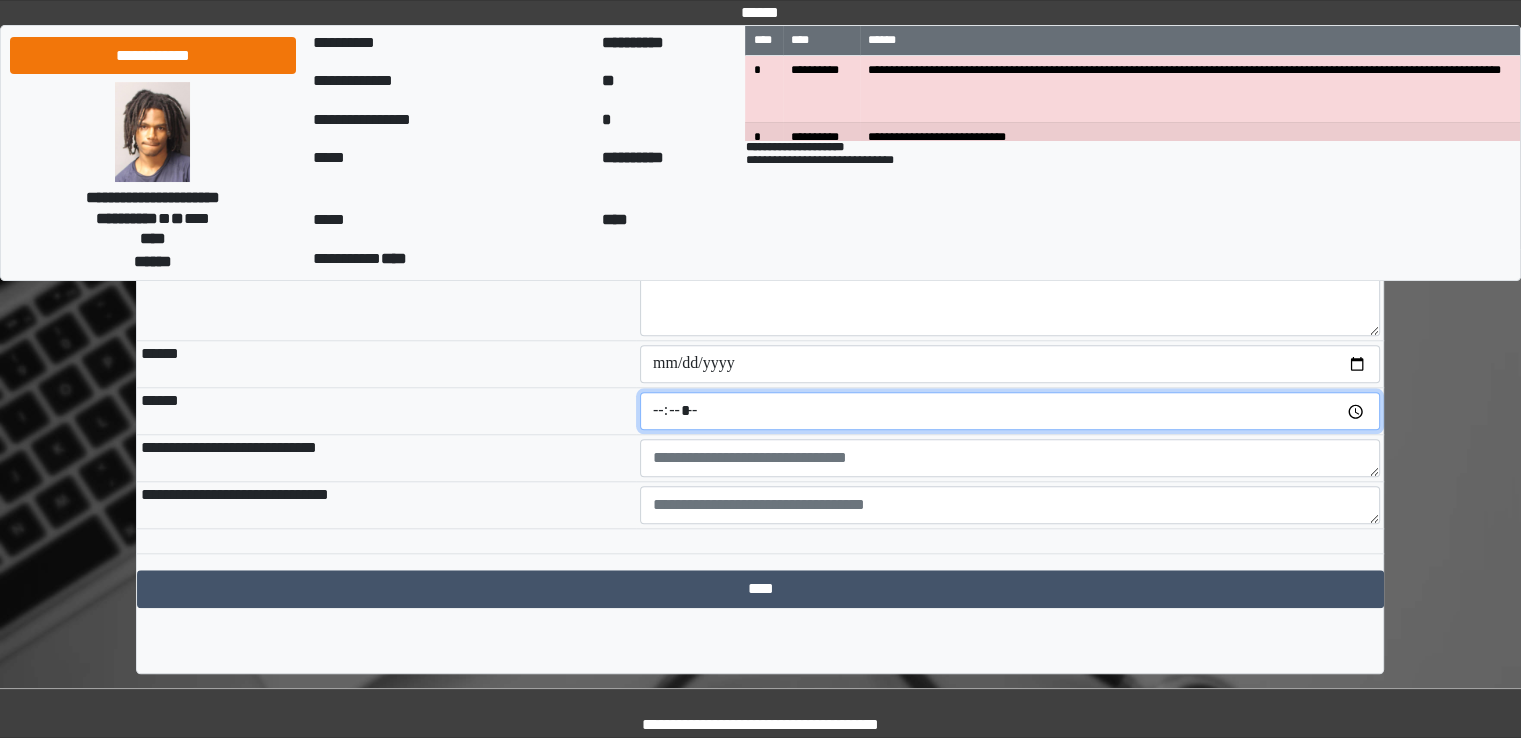 click at bounding box center [1010, 411] 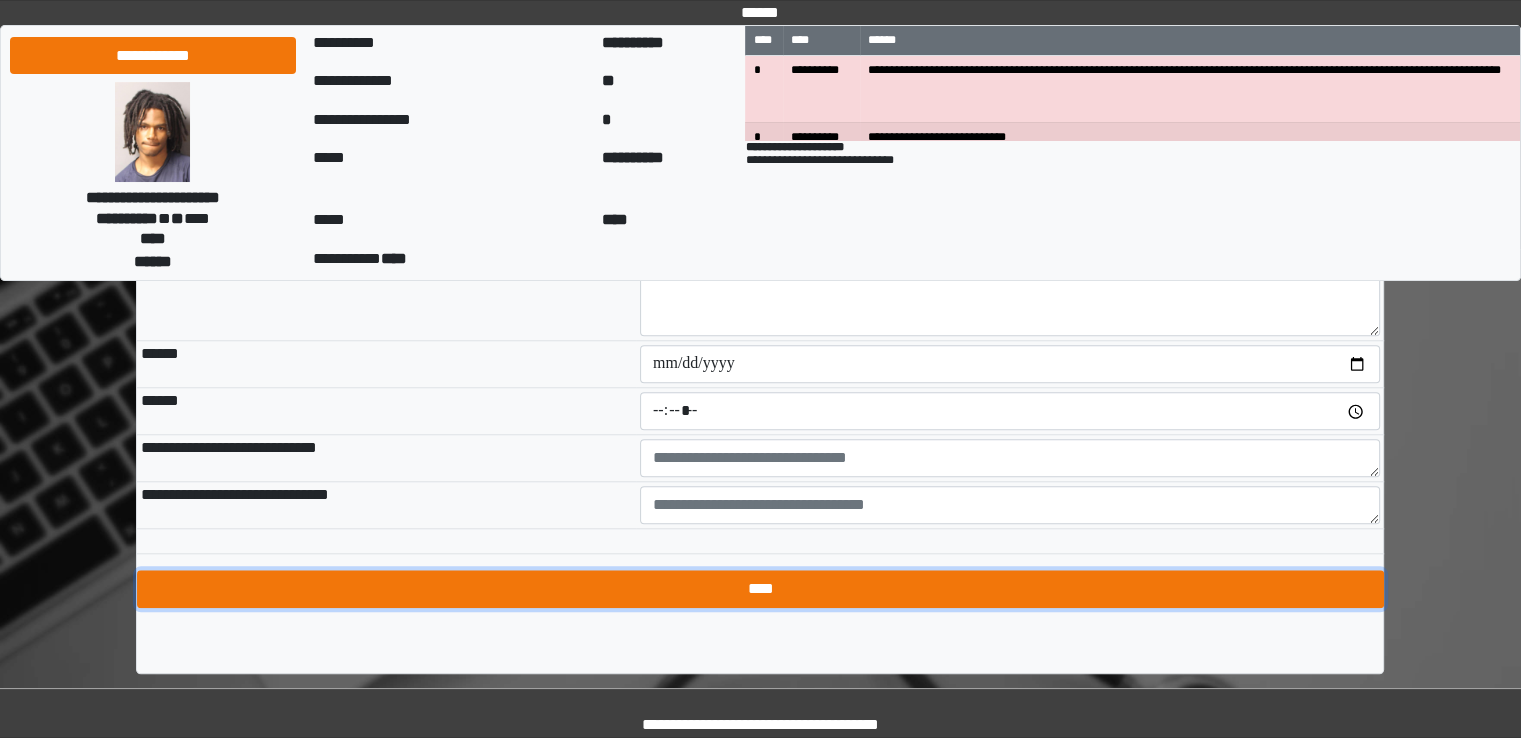 click on "****" at bounding box center (760, 589) 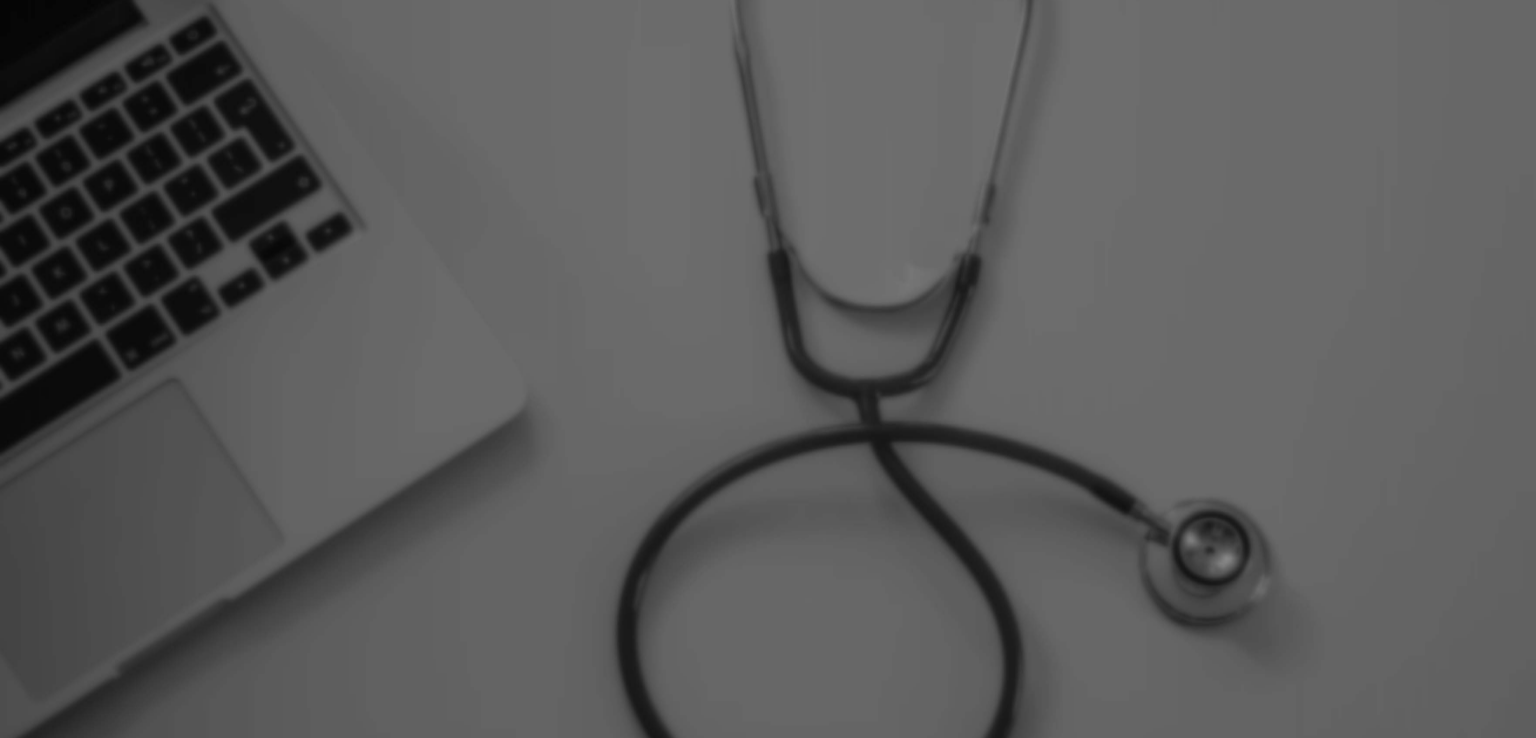 scroll, scrollTop: 0, scrollLeft: 0, axis: both 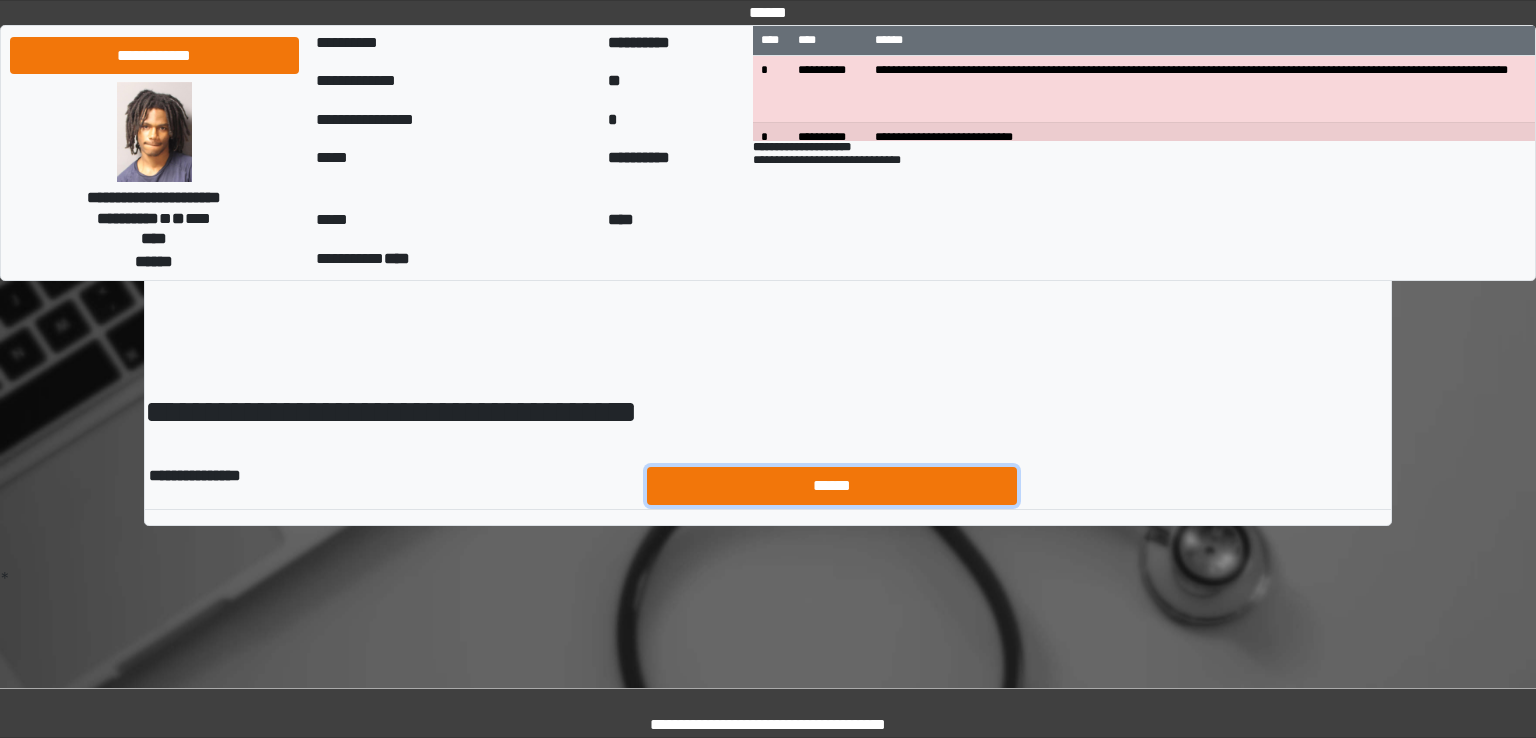 click on "******" at bounding box center (832, 486) 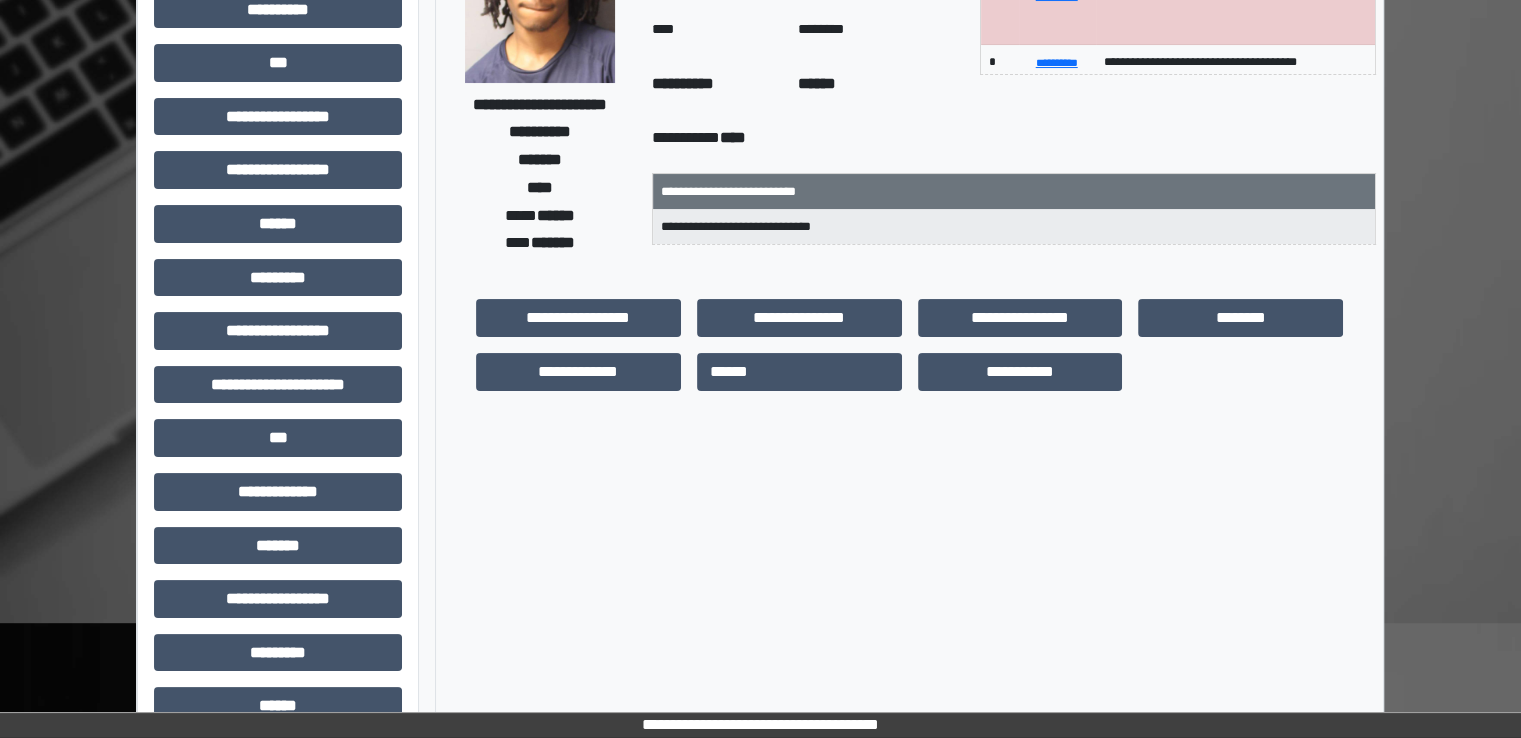 scroll, scrollTop: 428, scrollLeft: 0, axis: vertical 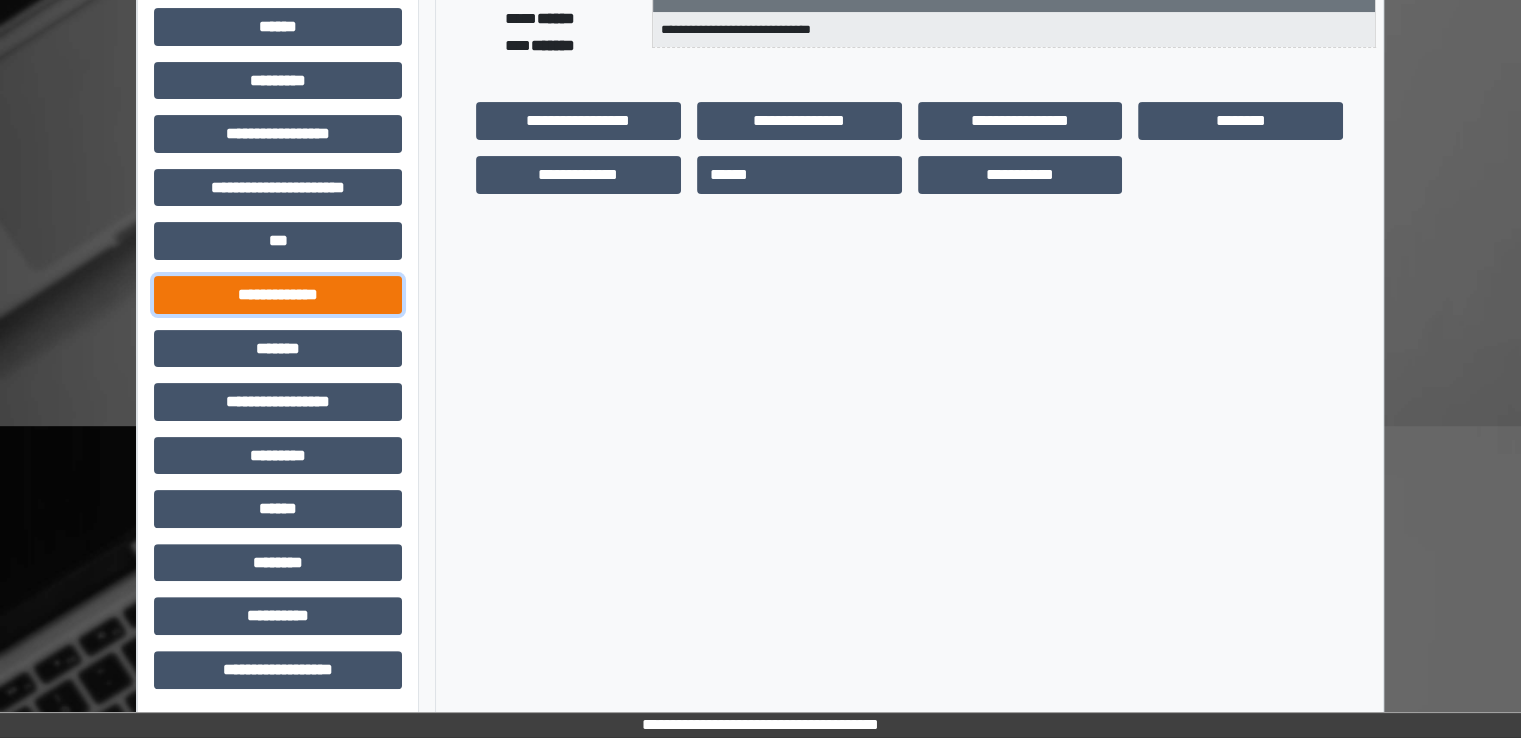 click on "**********" at bounding box center (278, 295) 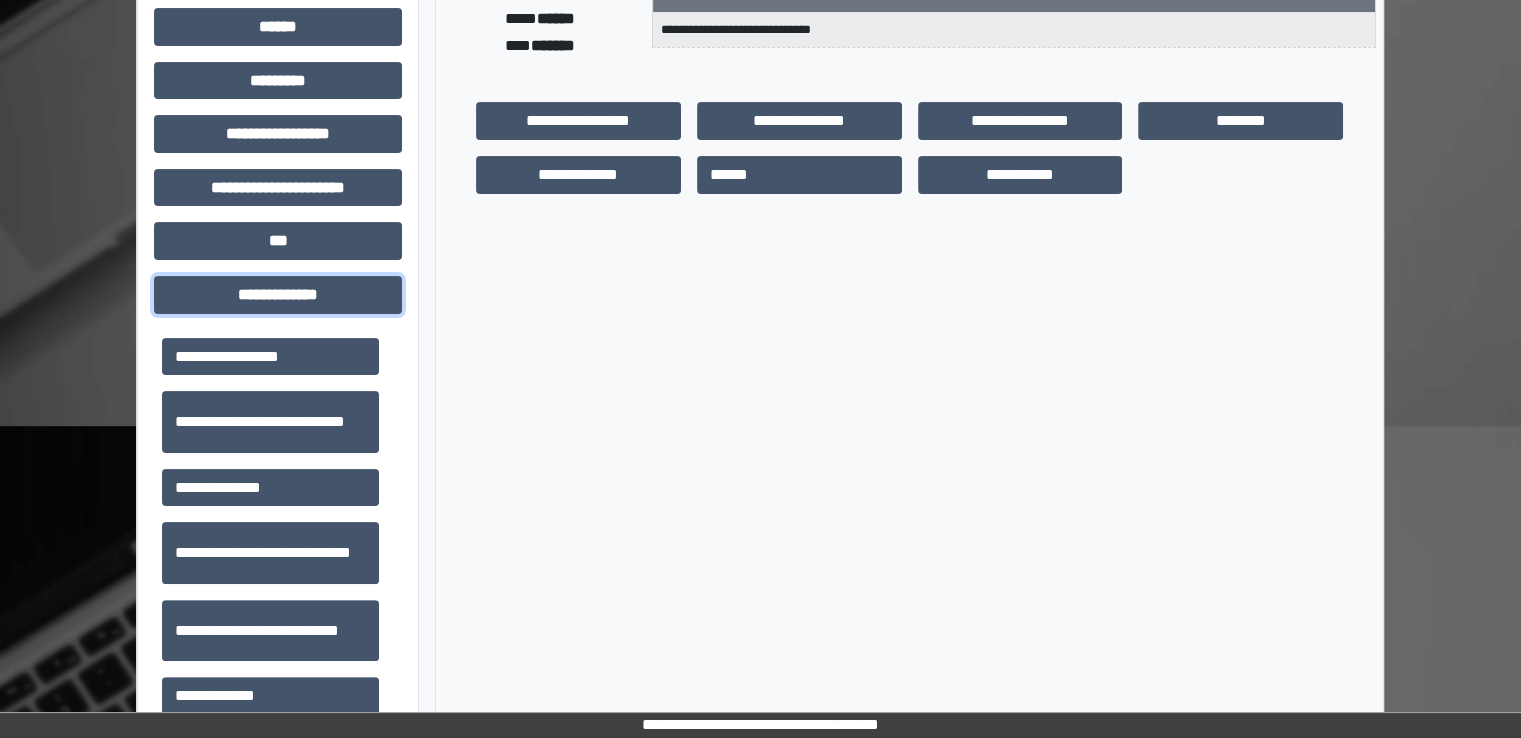 scroll, scrollTop: 500, scrollLeft: 0, axis: vertical 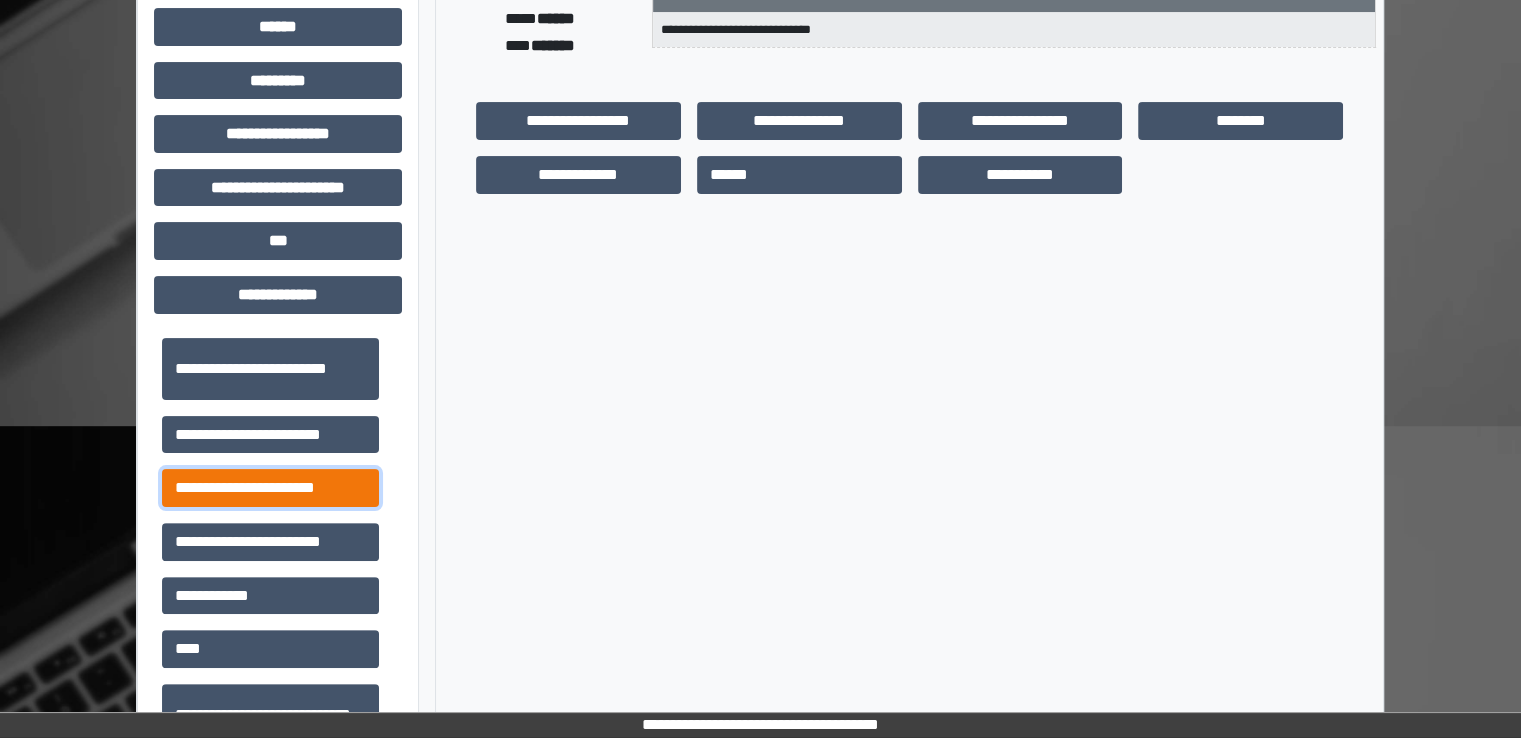 click on "**********" at bounding box center [270, 488] 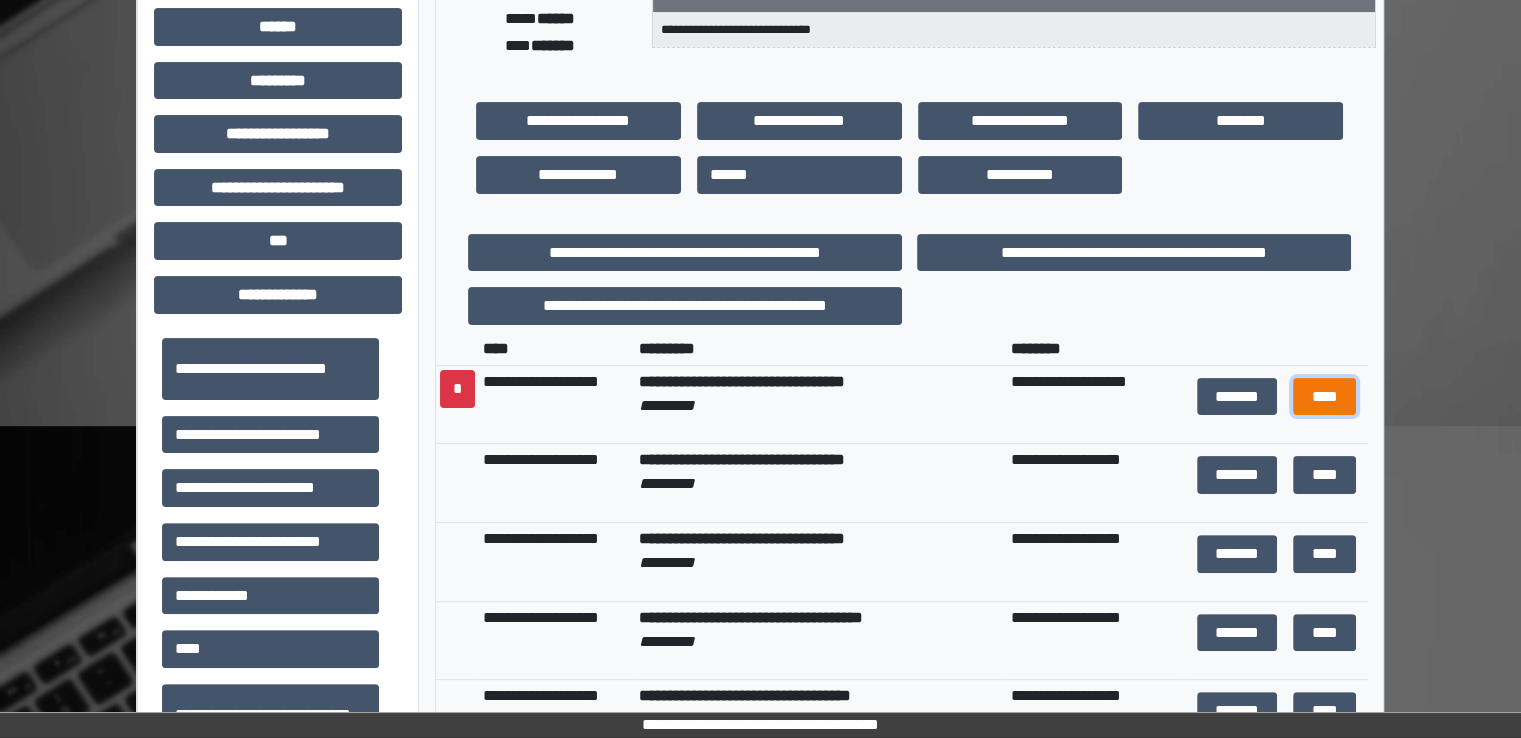 click on "****" at bounding box center (1324, 397) 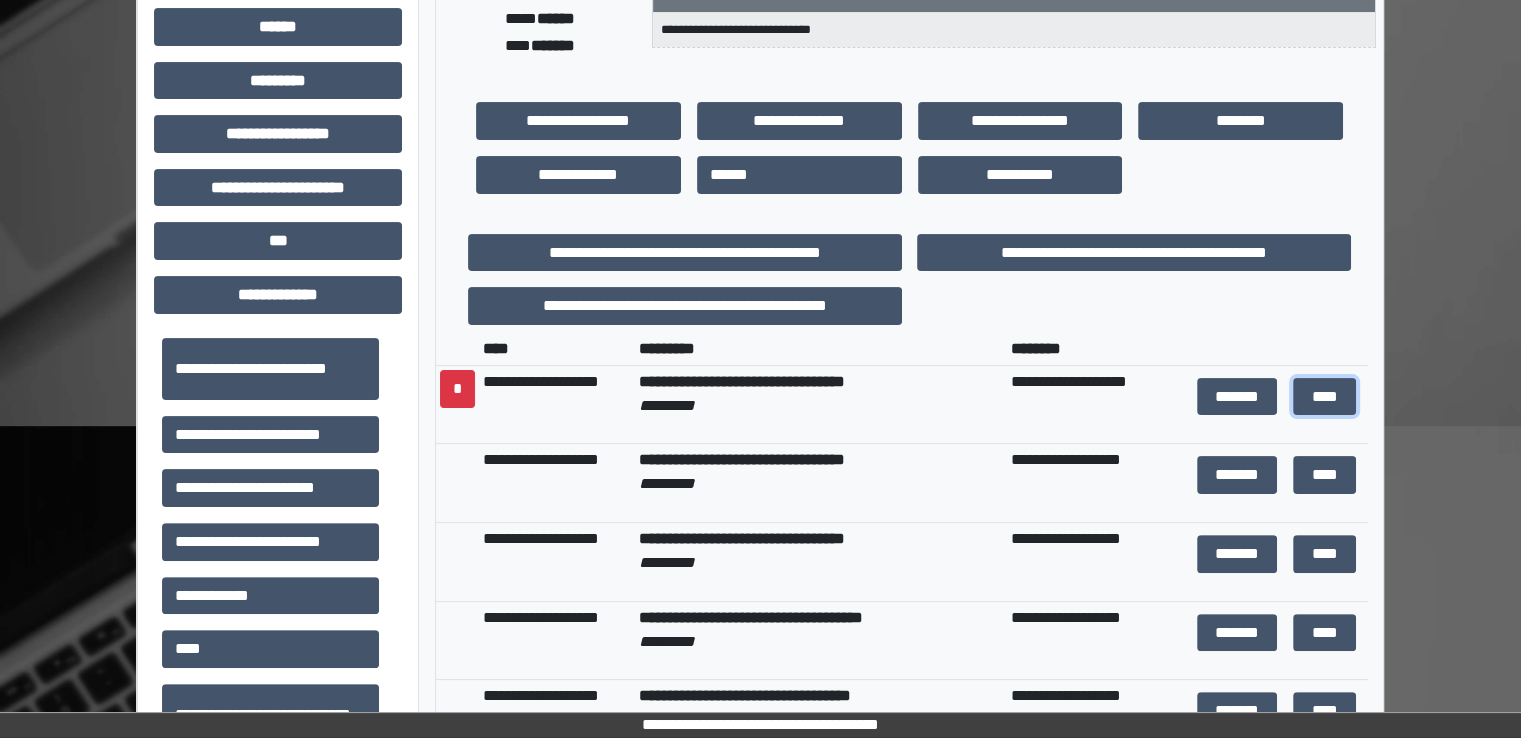 scroll, scrollTop: 0, scrollLeft: 0, axis: both 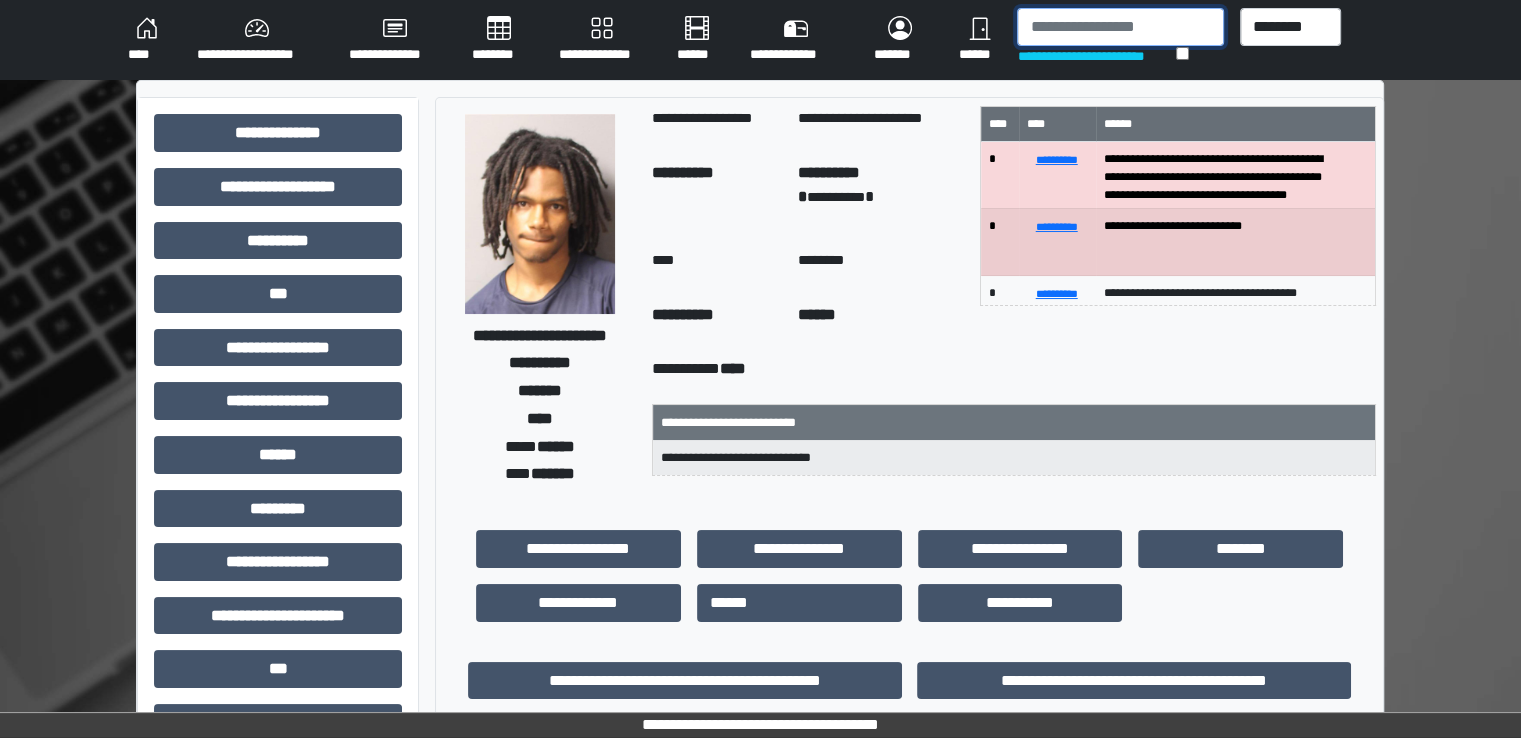 click at bounding box center [1120, 27] 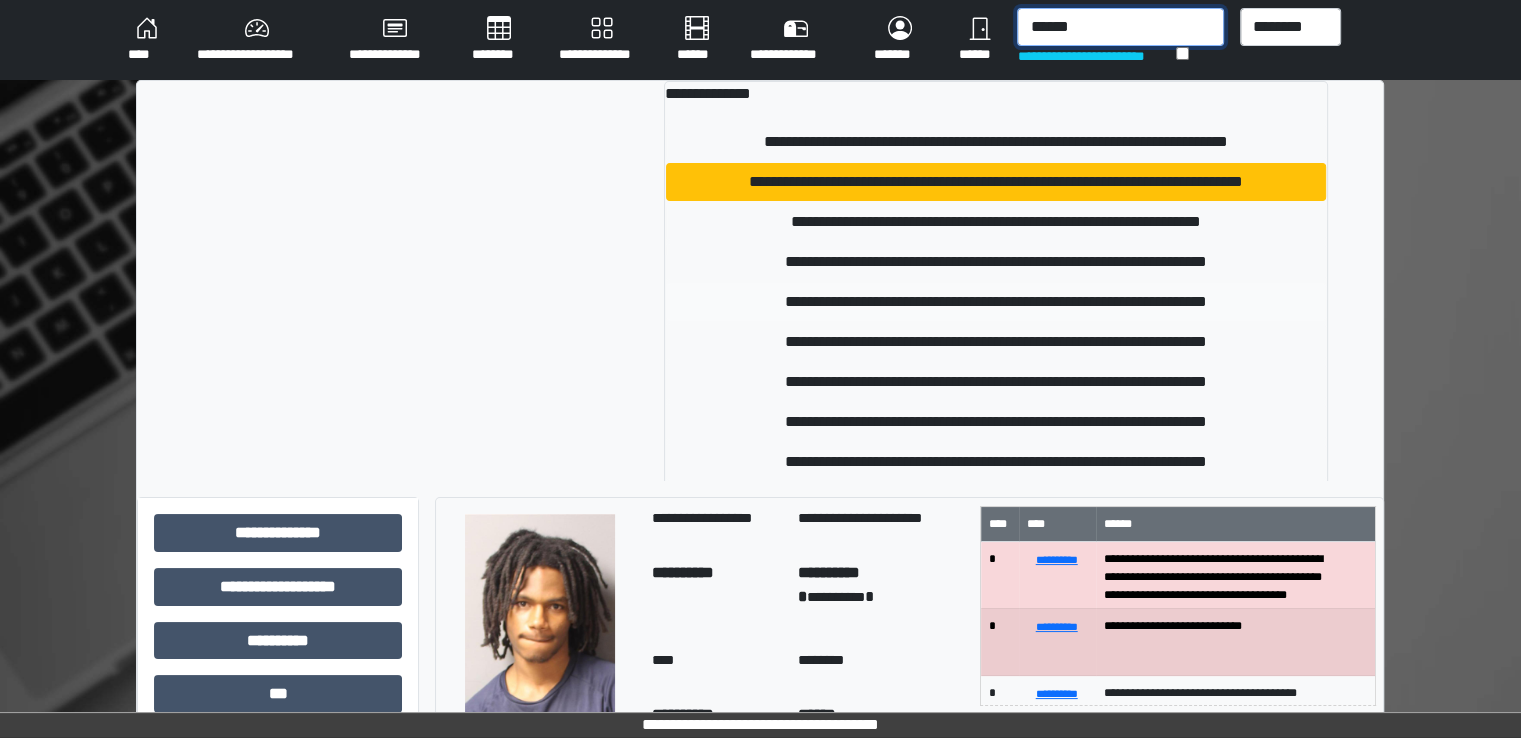 type on "******" 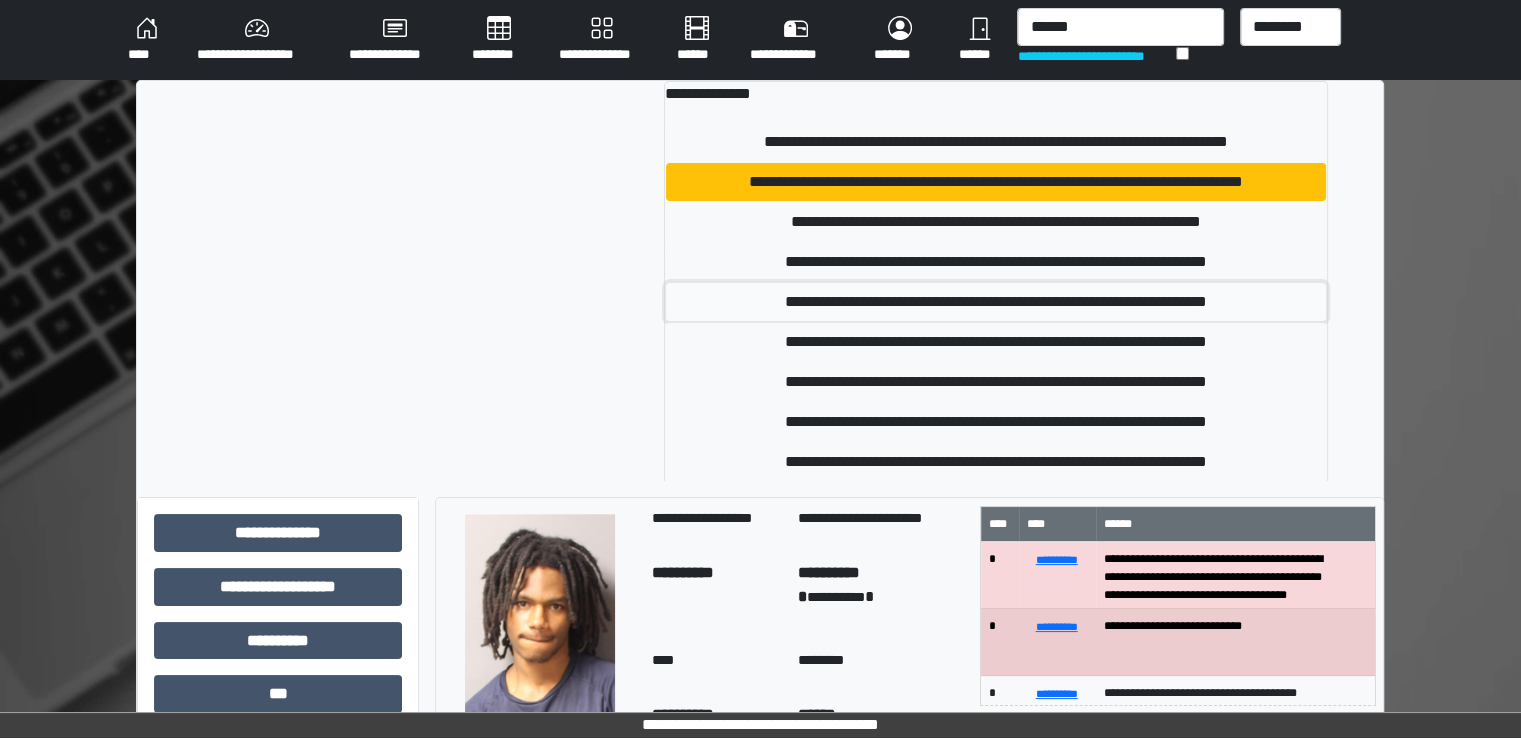 click on "**********" at bounding box center [996, 302] 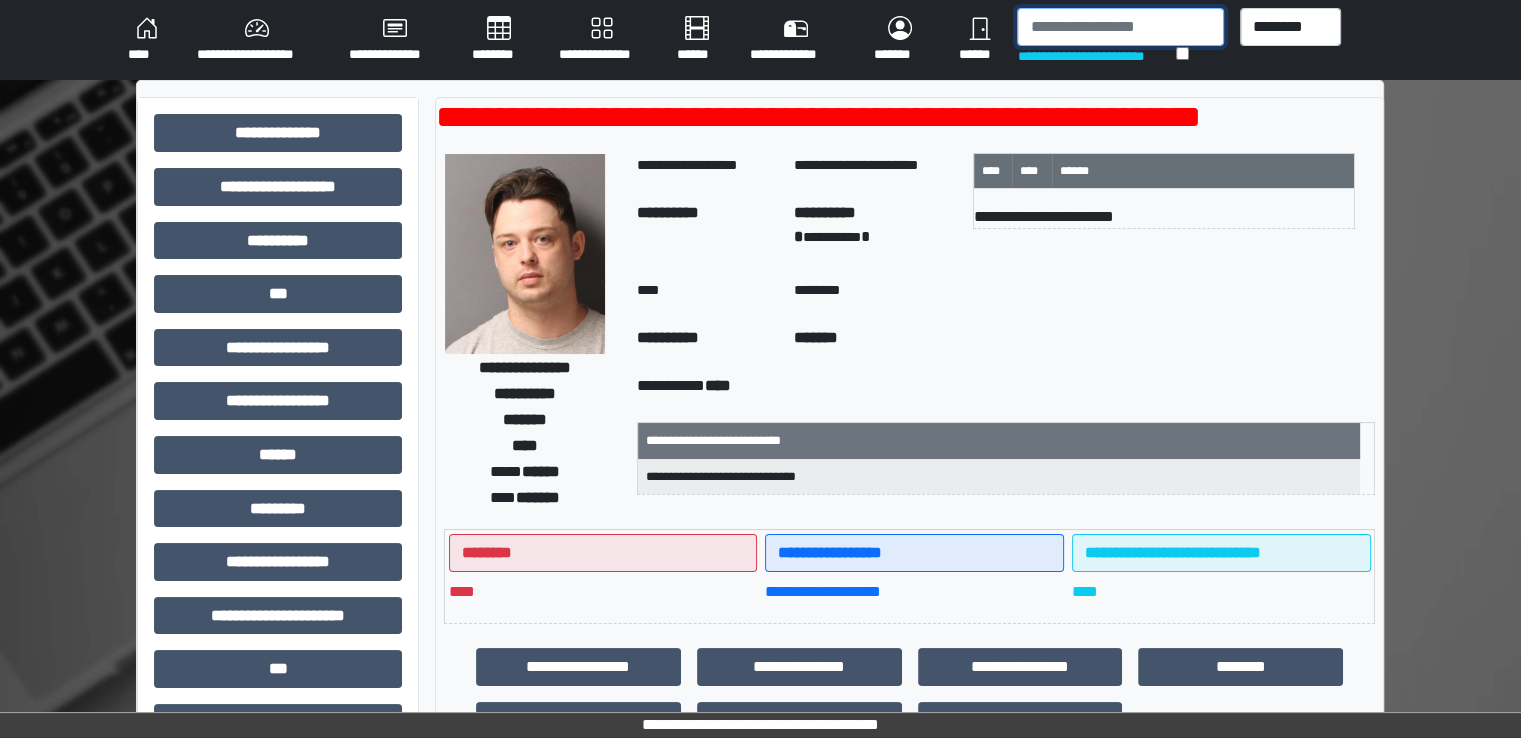 click at bounding box center [1120, 27] 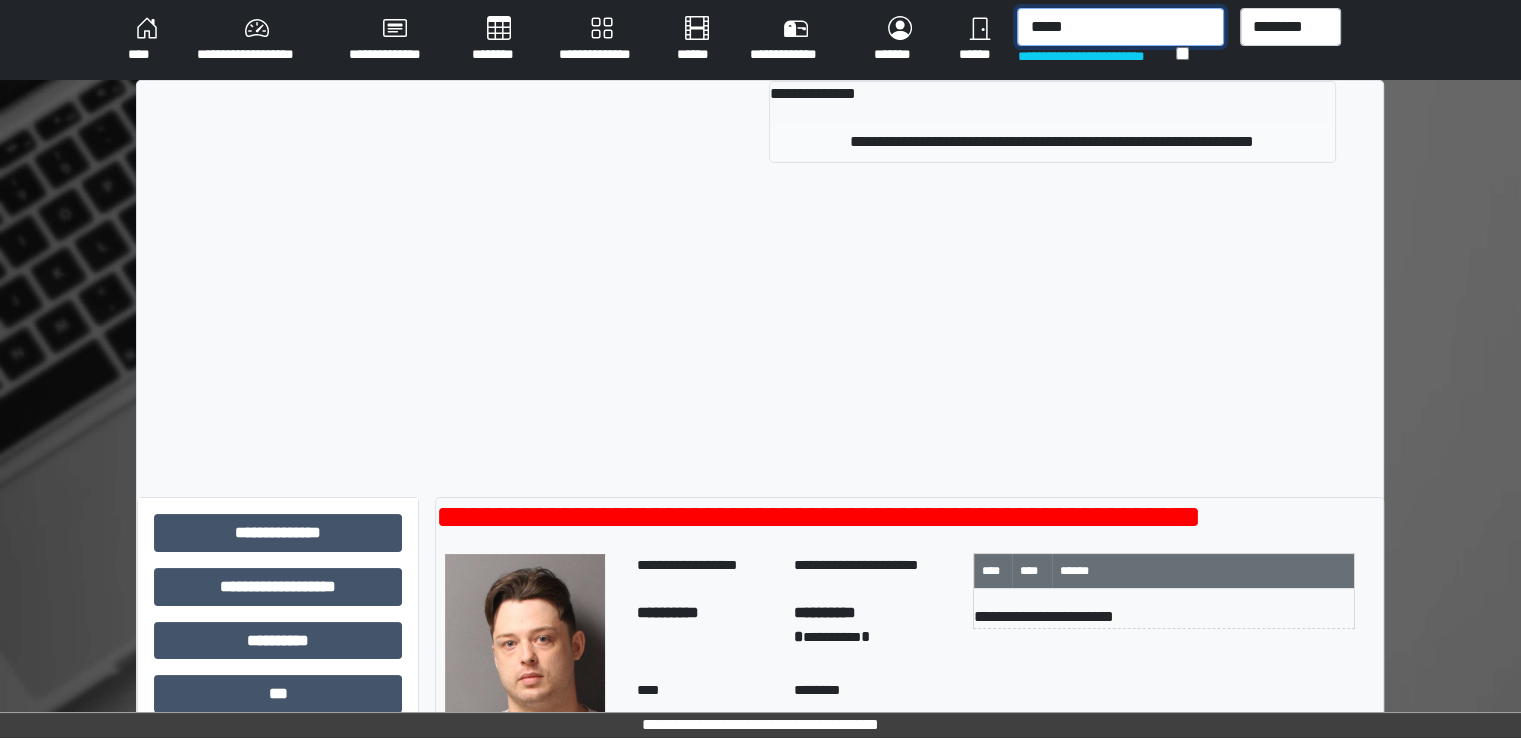 type on "*****" 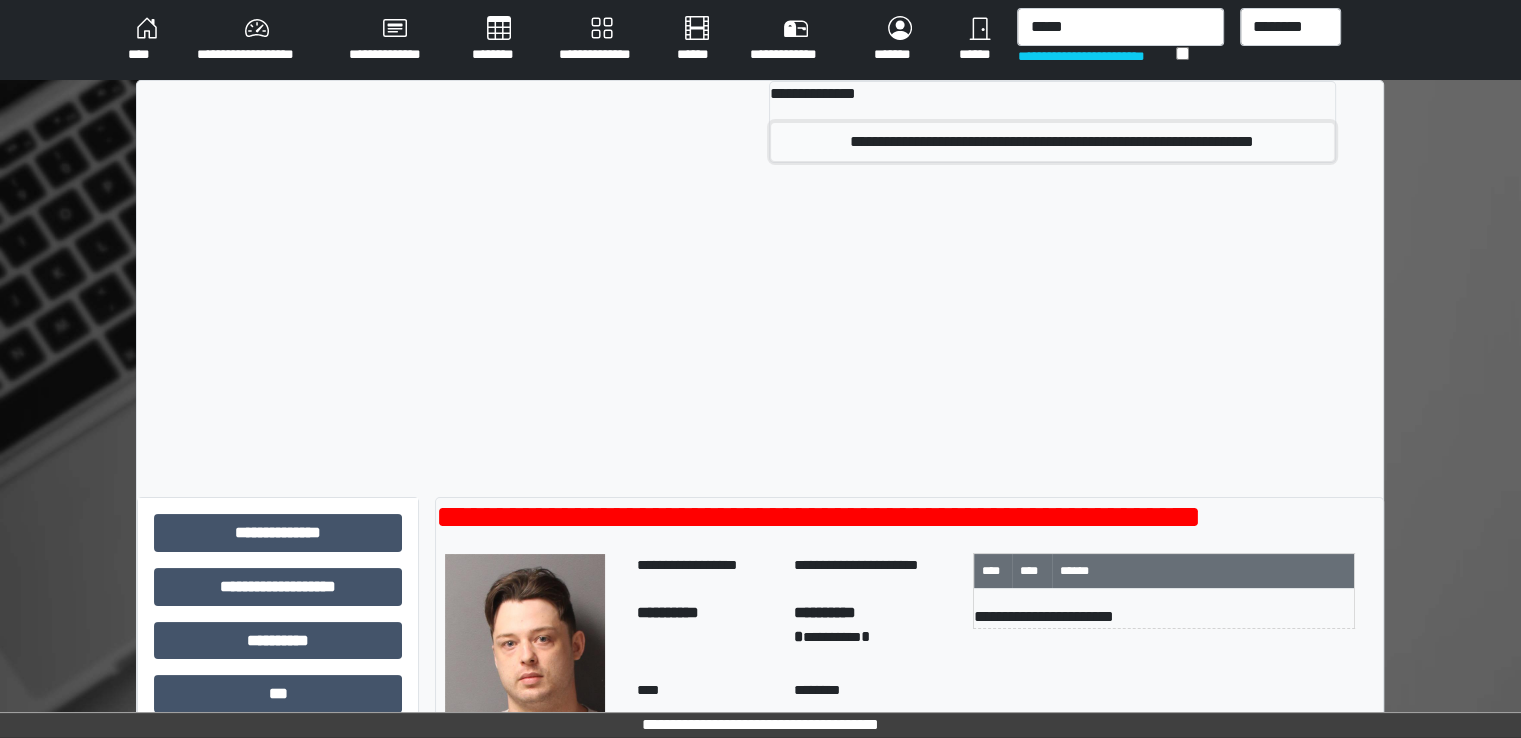 click on "**********" at bounding box center (1052, 142) 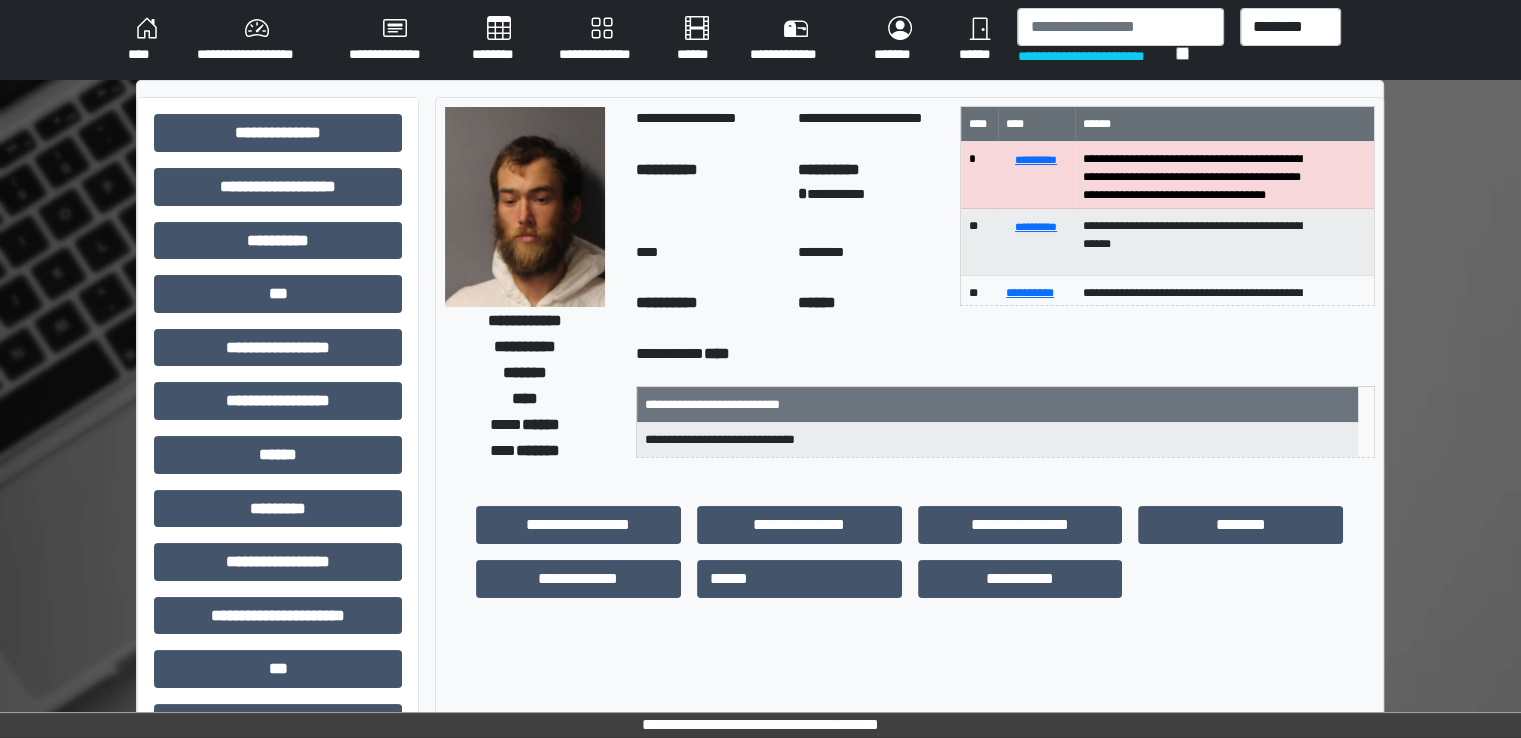 click on "********" at bounding box center [499, 40] 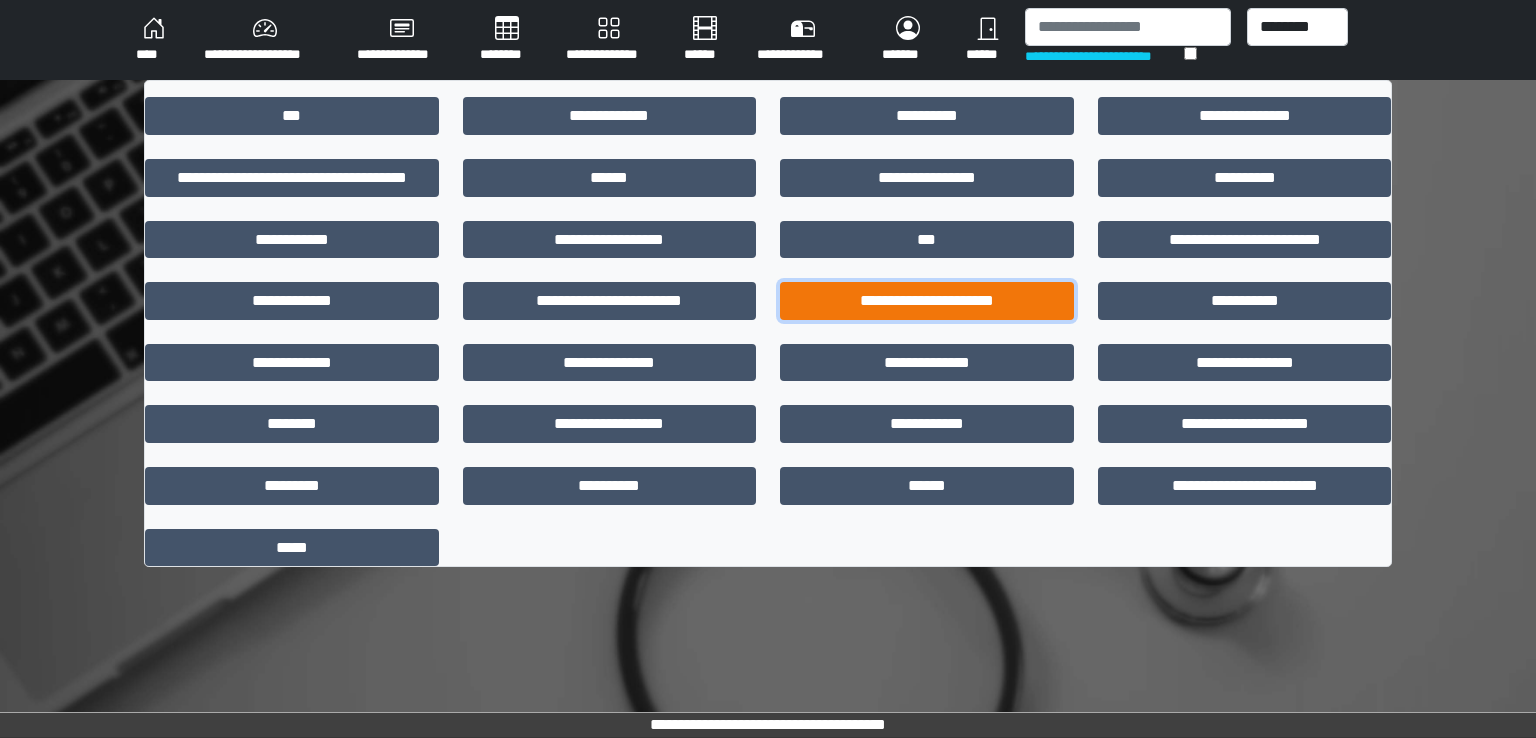 click on "**********" at bounding box center [927, 301] 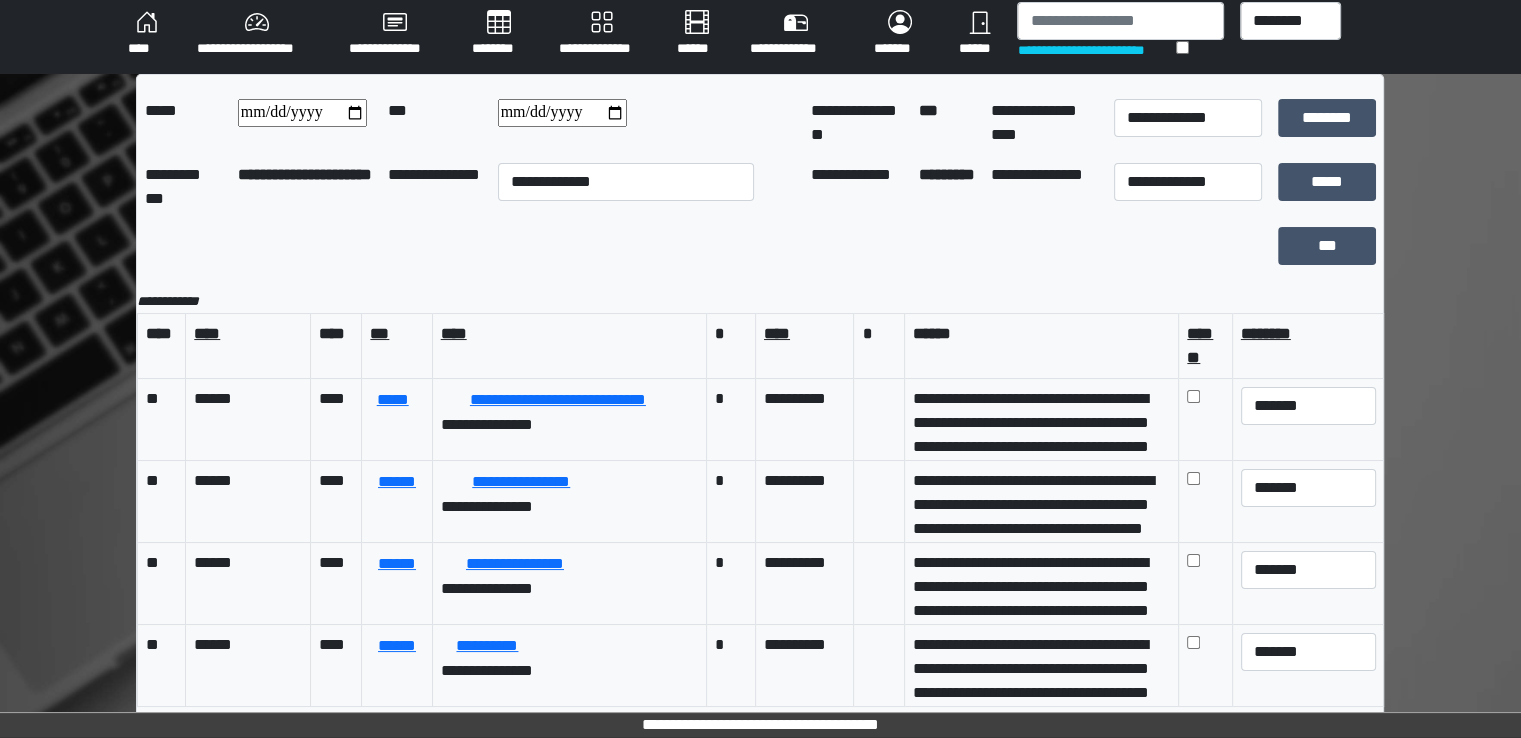 scroll, scrollTop: 0, scrollLeft: 0, axis: both 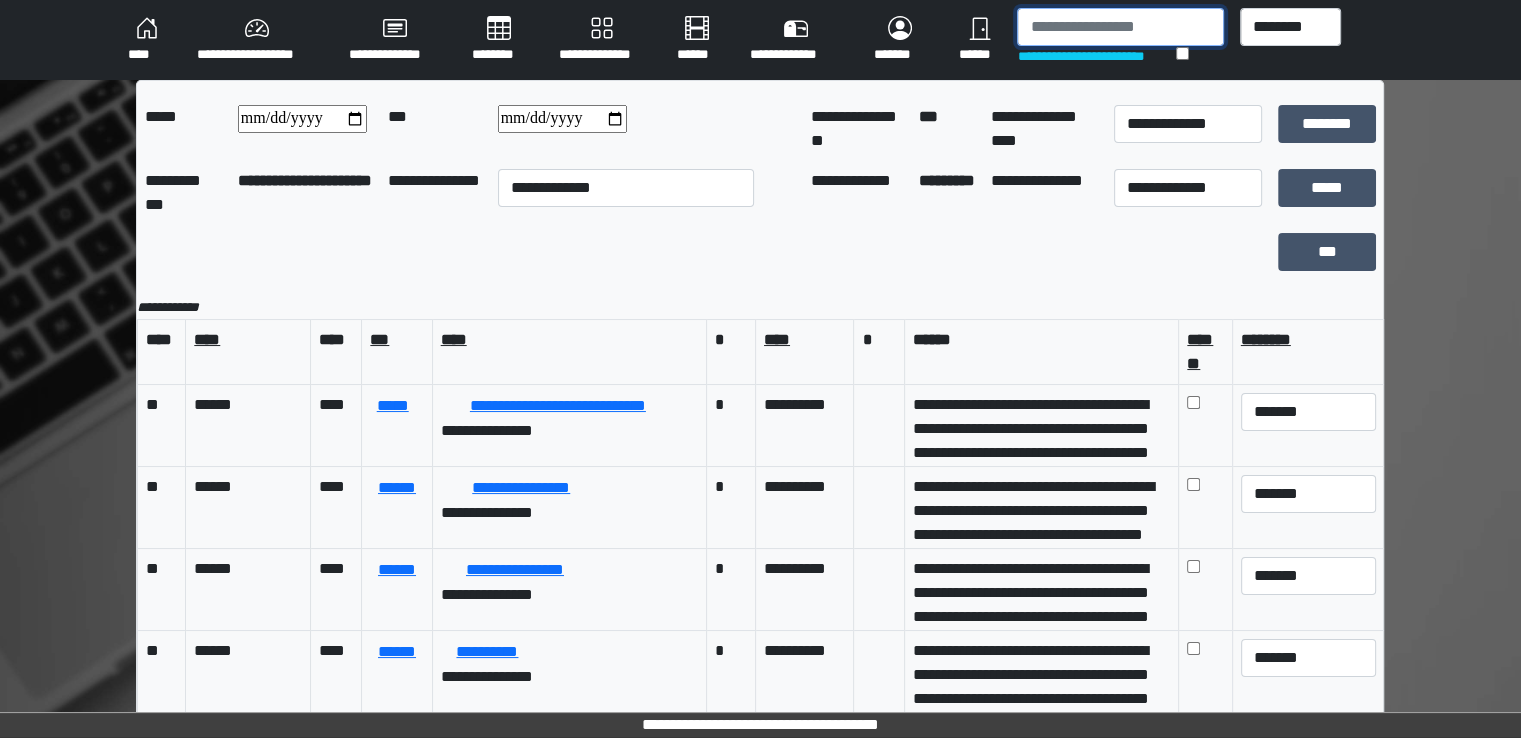 click at bounding box center [1120, 27] 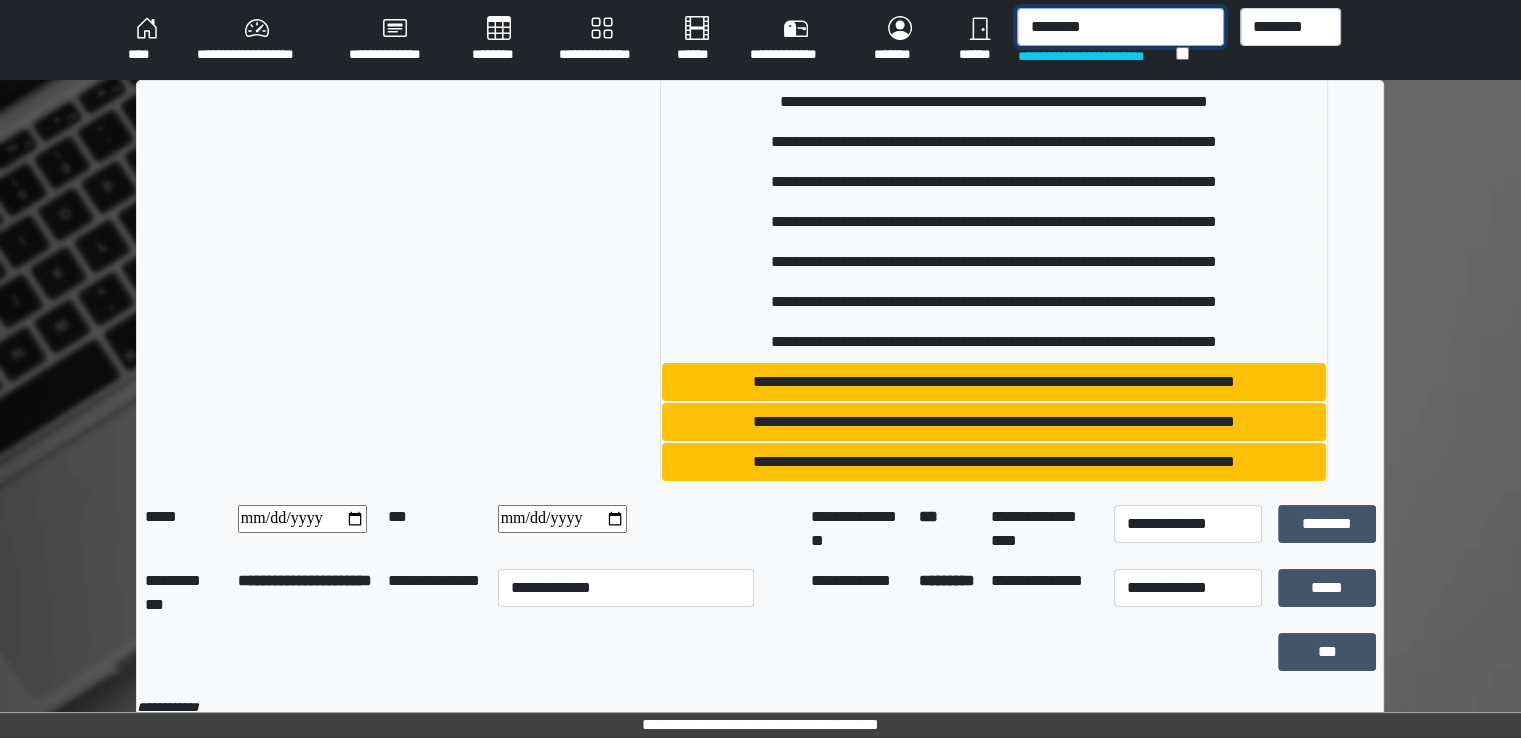 scroll, scrollTop: 500, scrollLeft: 0, axis: vertical 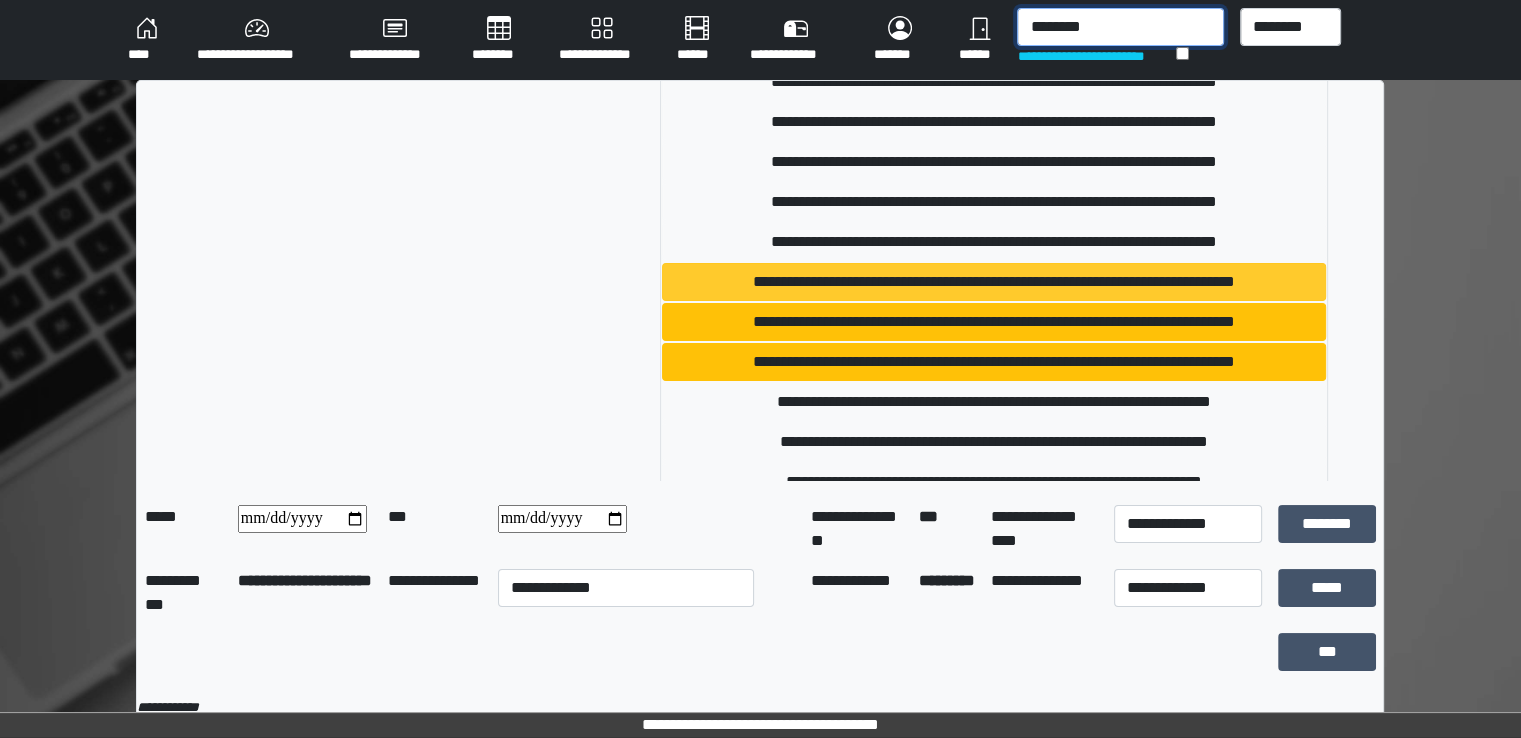 type on "********" 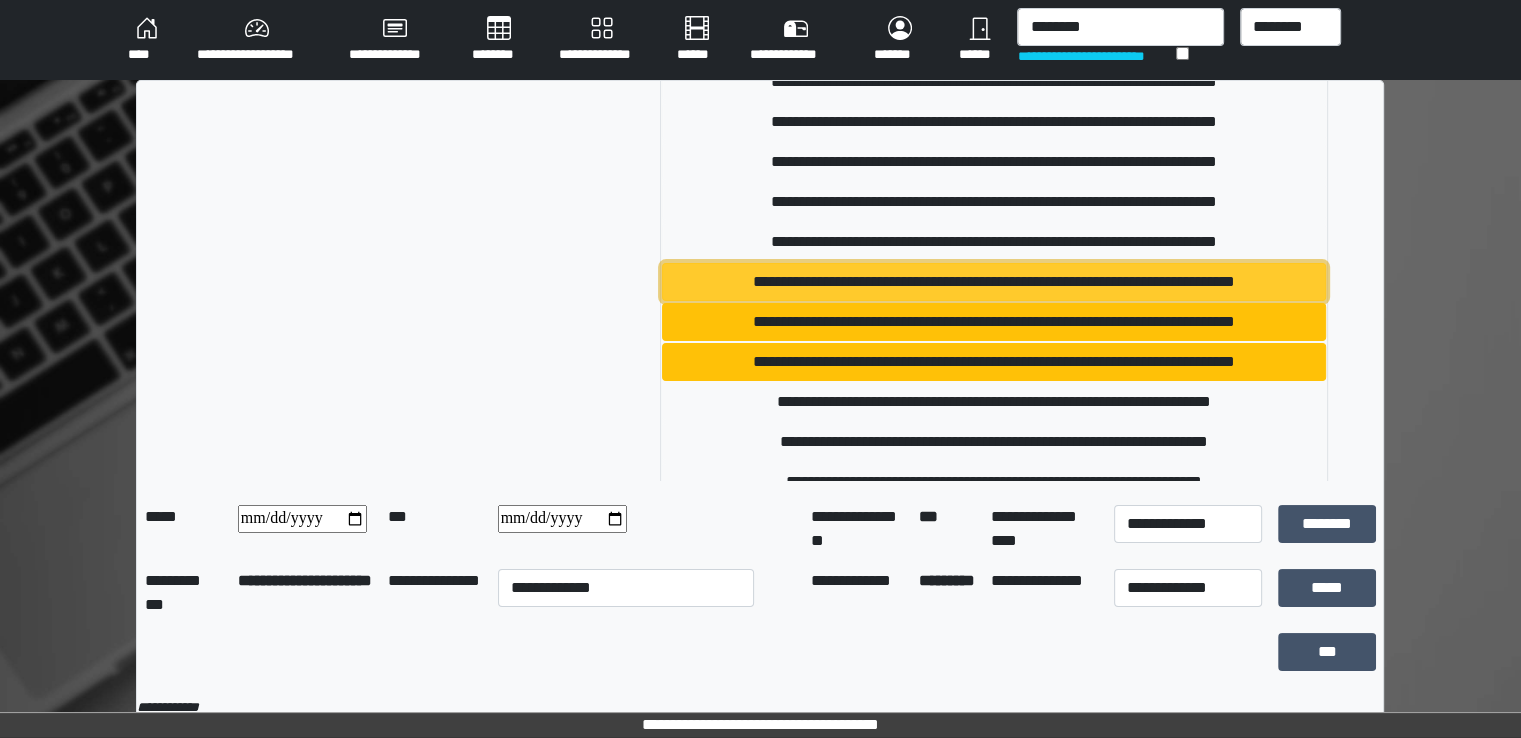 click on "**********" at bounding box center (994, 282) 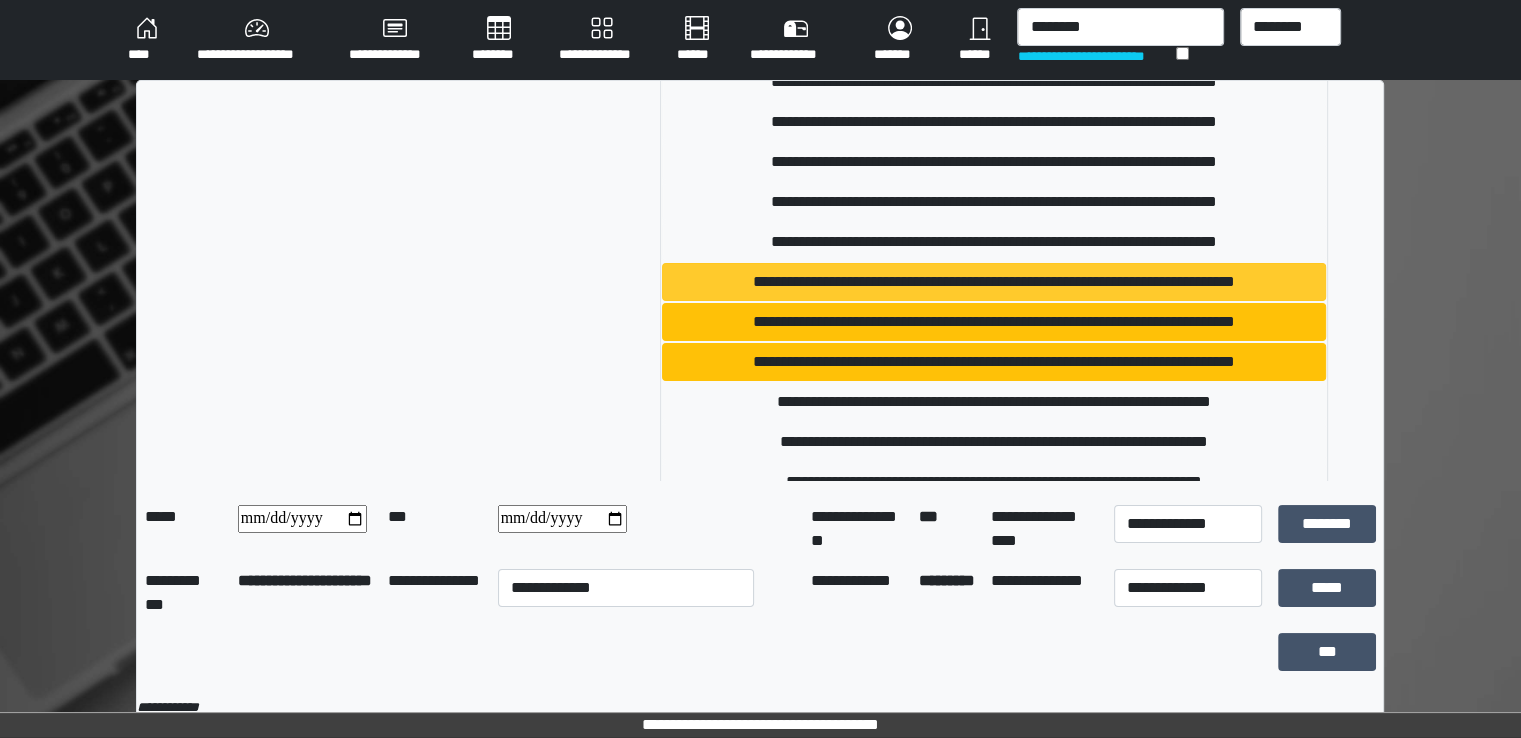 type 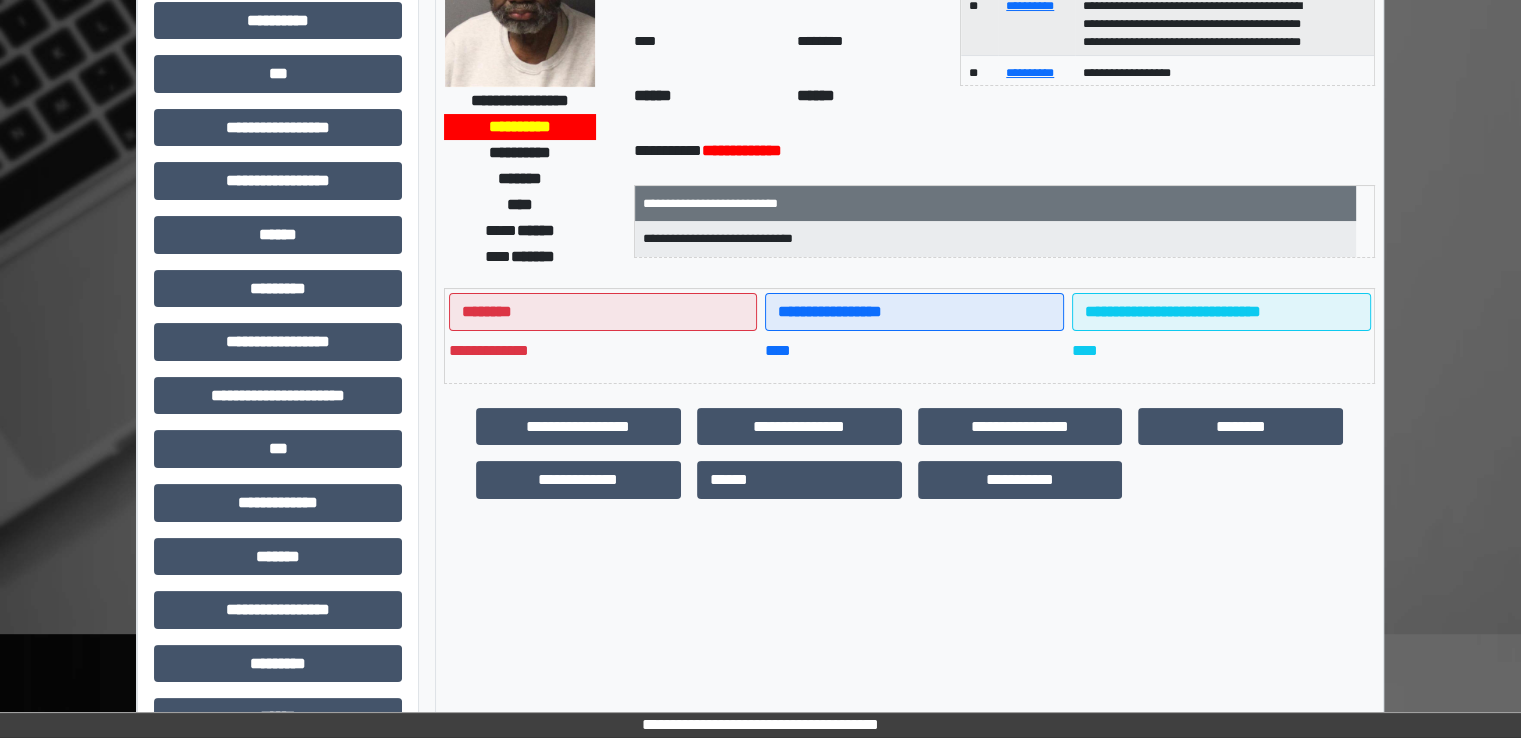 scroll, scrollTop: 300, scrollLeft: 0, axis: vertical 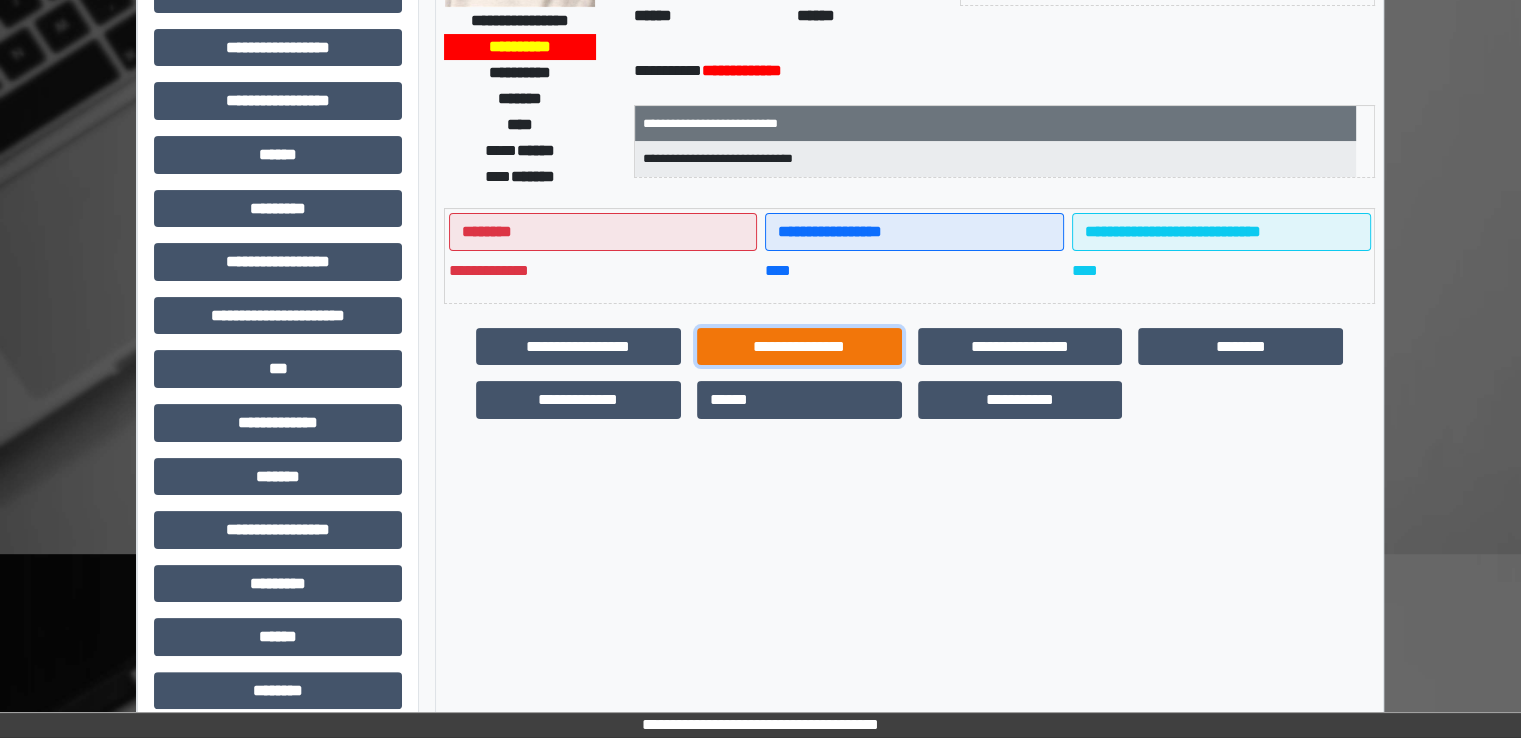 click on "**********" at bounding box center [799, 347] 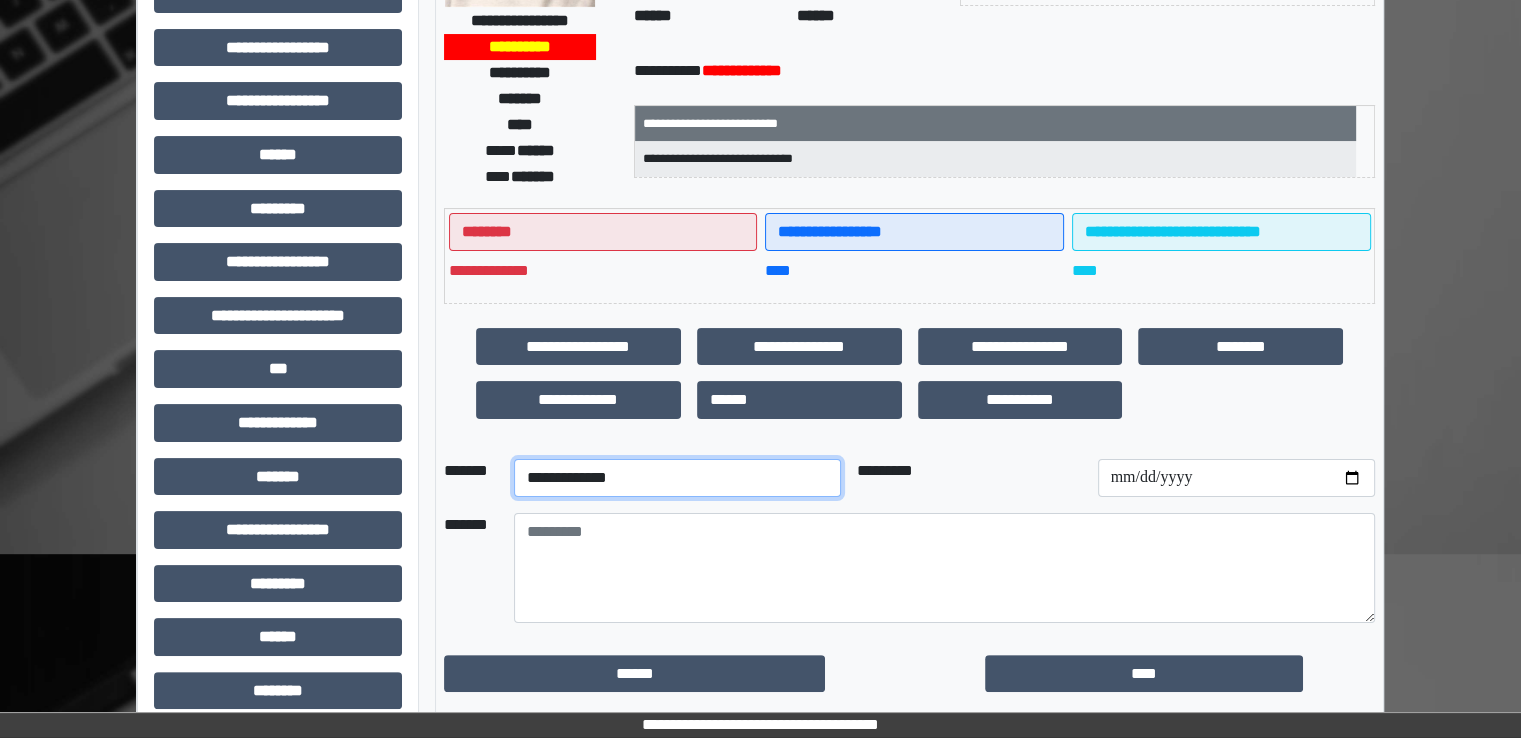 click on "**********" at bounding box center (677, 478) 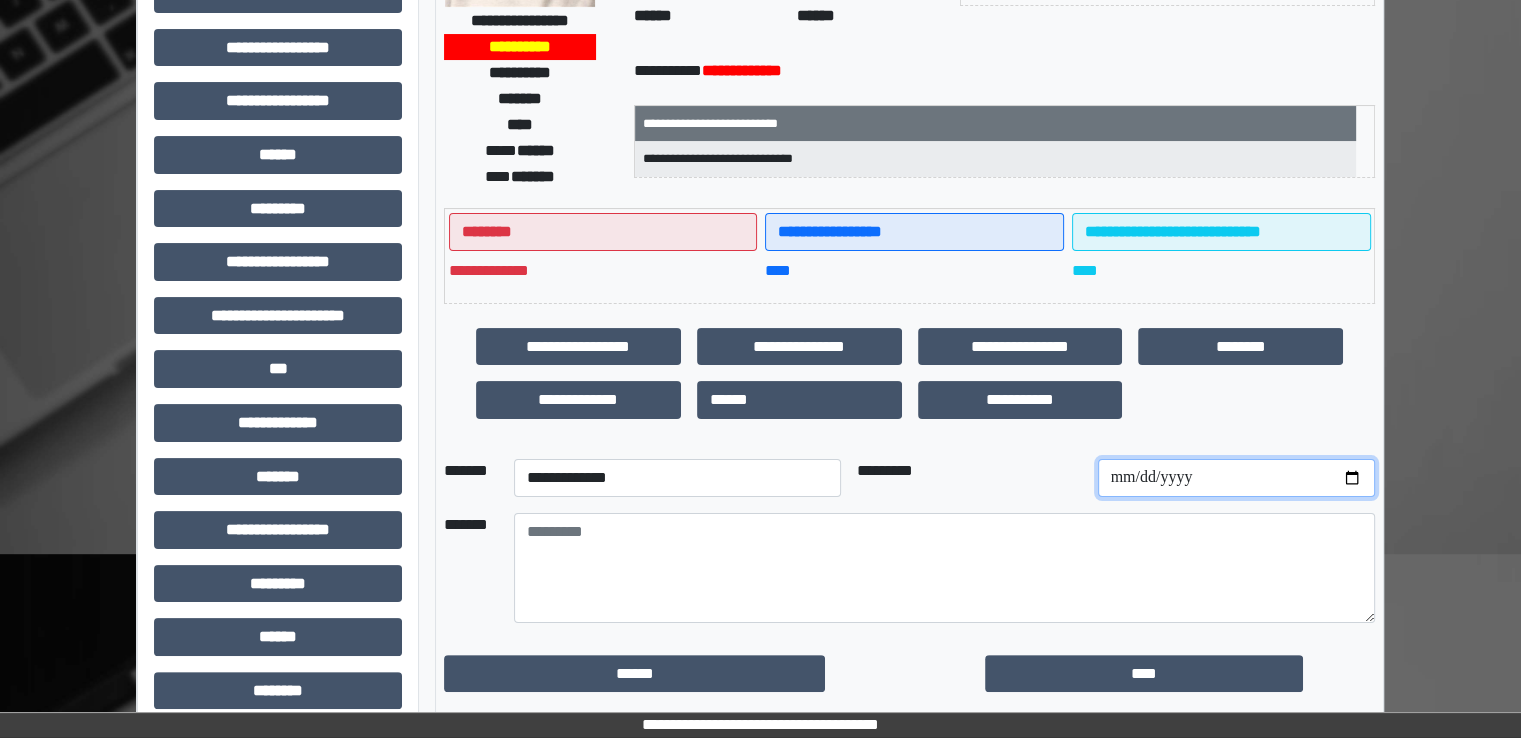 click at bounding box center (1236, 478) 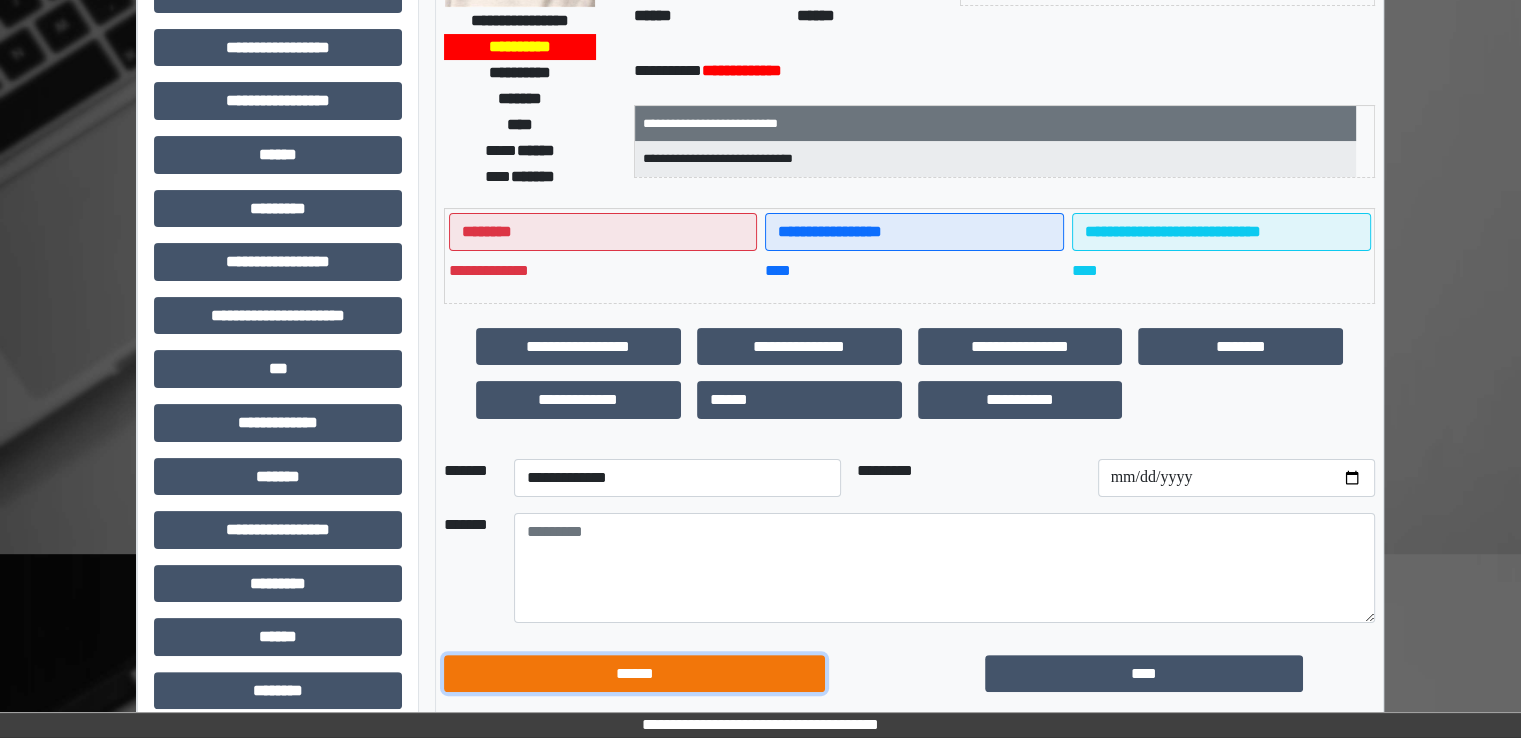 click on "******" at bounding box center (634, 674) 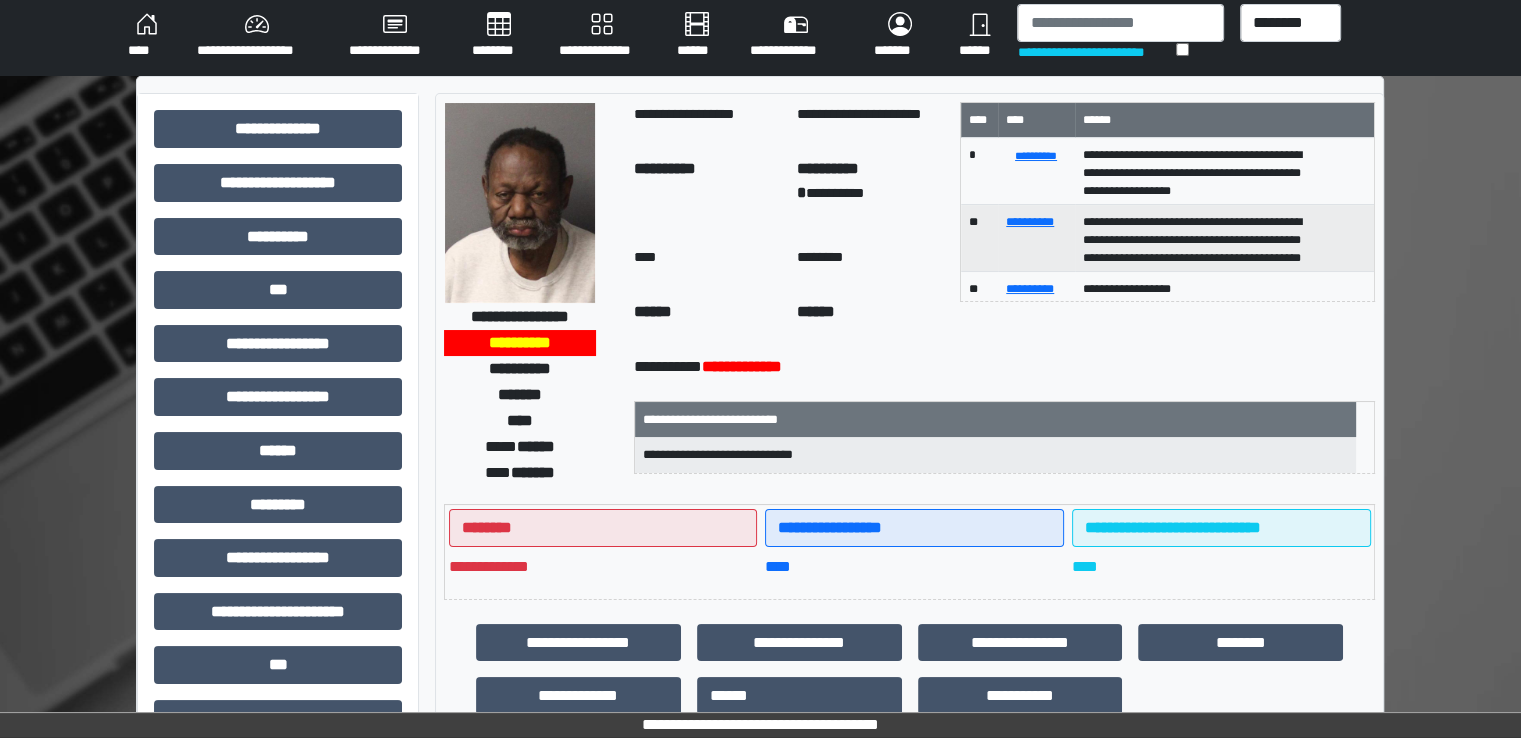 scroll, scrollTop: 0, scrollLeft: 0, axis: both 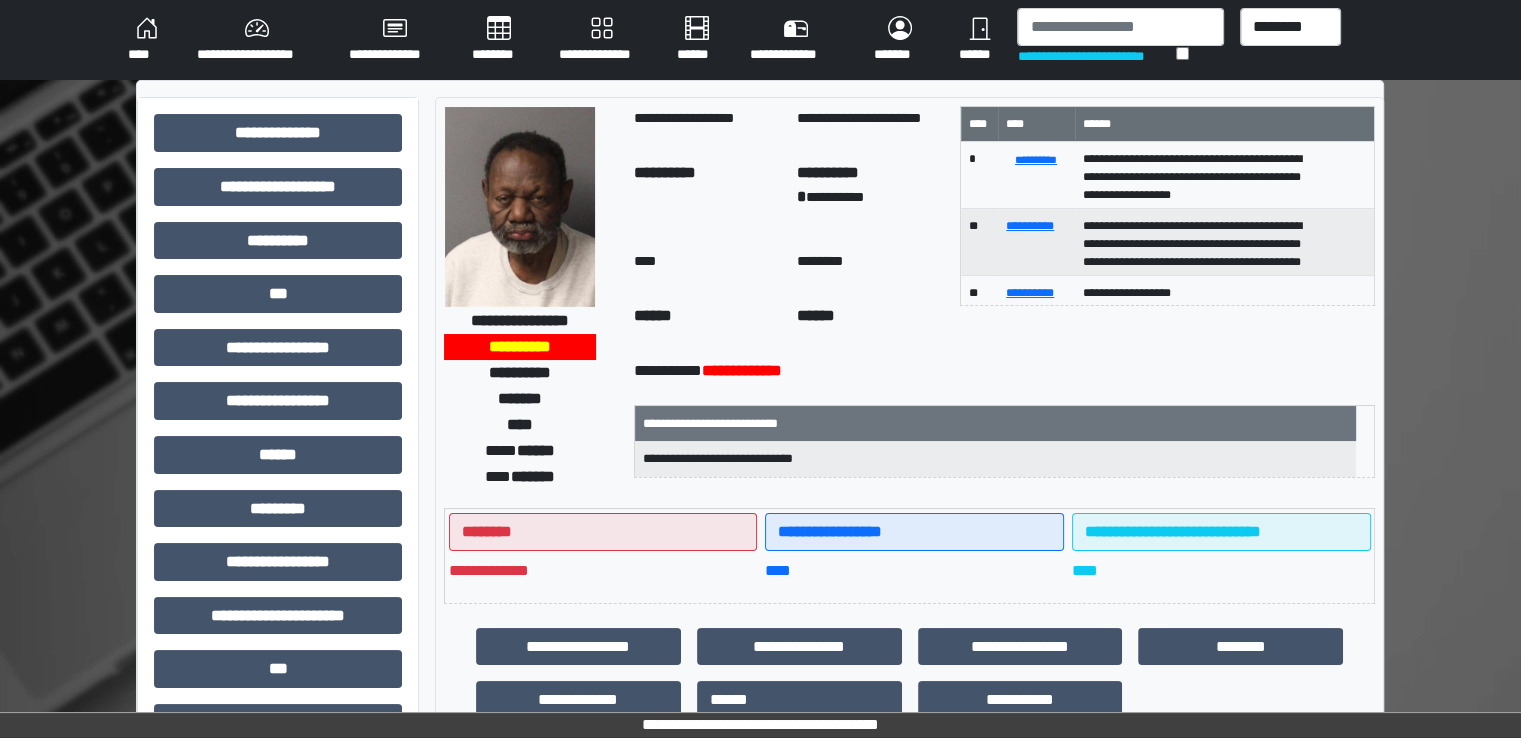 click on "********" at bounding box center [499, 40] 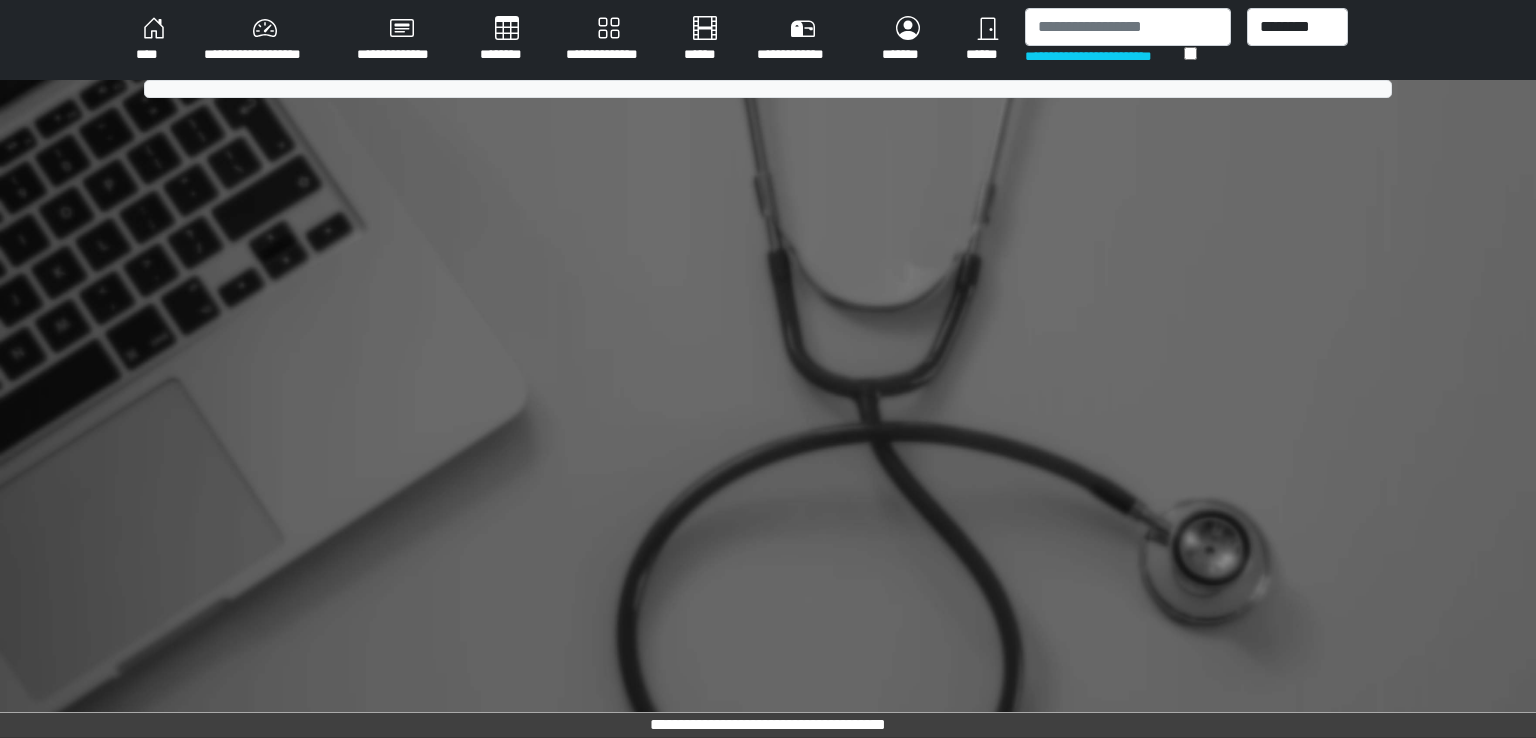 click on "********" at bounding box center [507, 40] 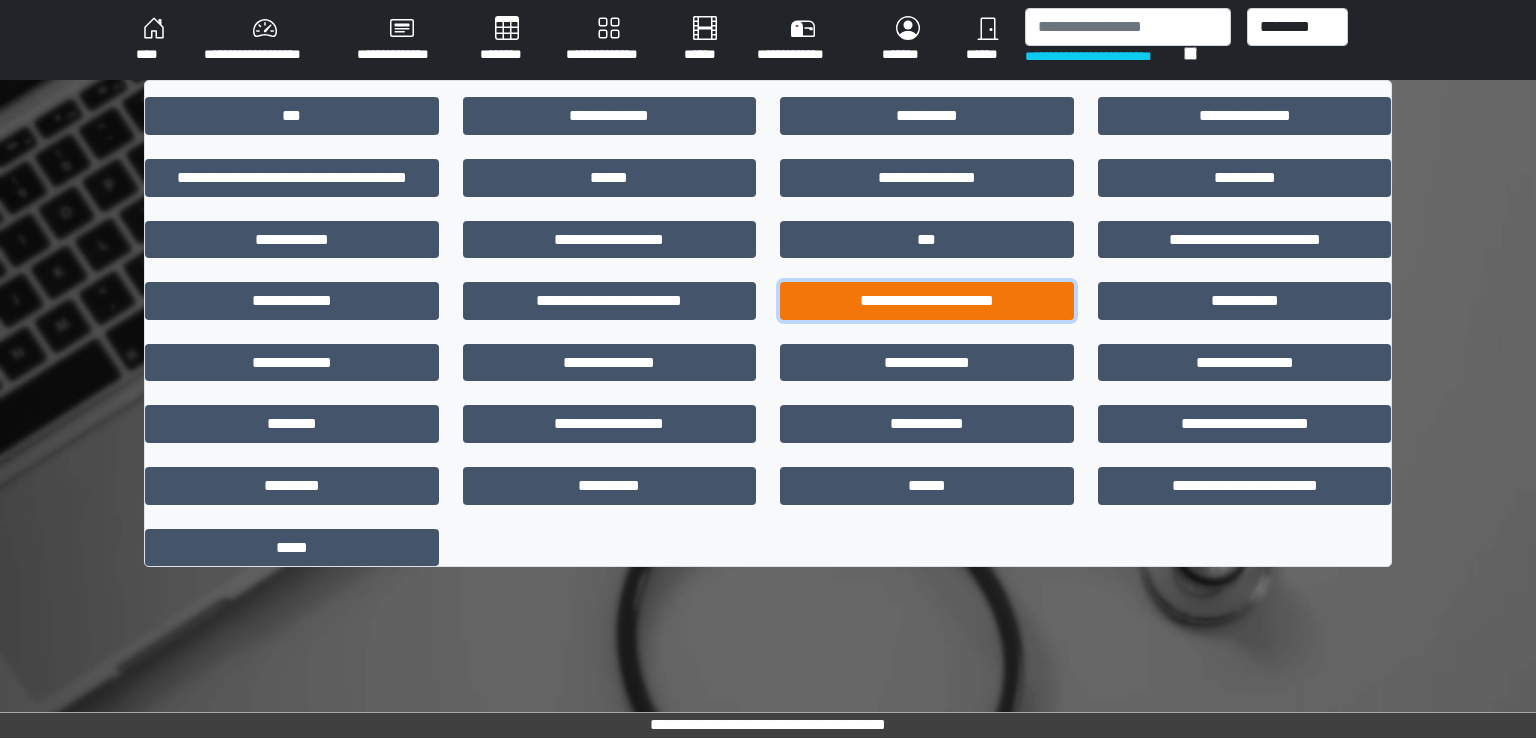 click on "**********" at bounding box center (927, 301) 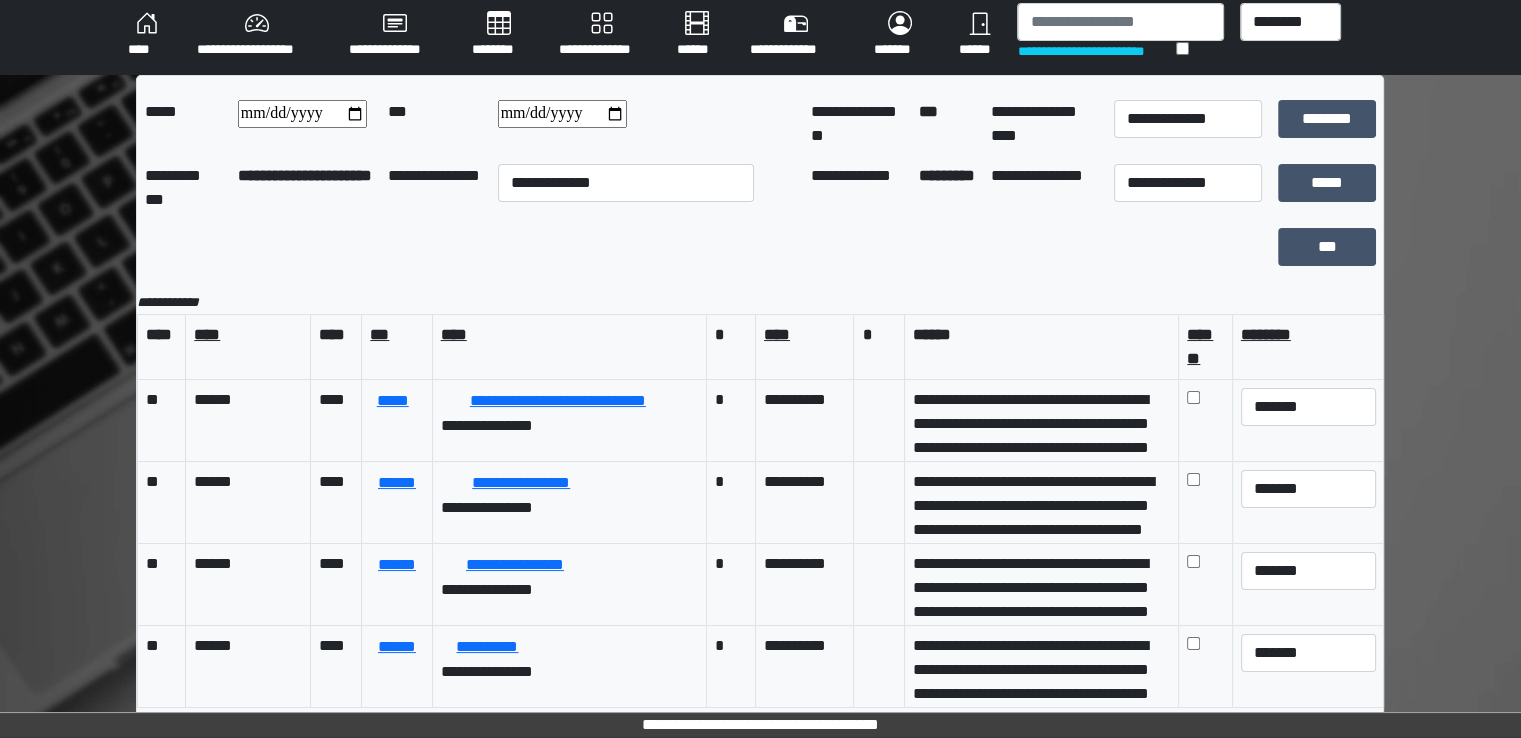 scroll, scrollTop: 7, scrollLeft: 0, axis: vertical 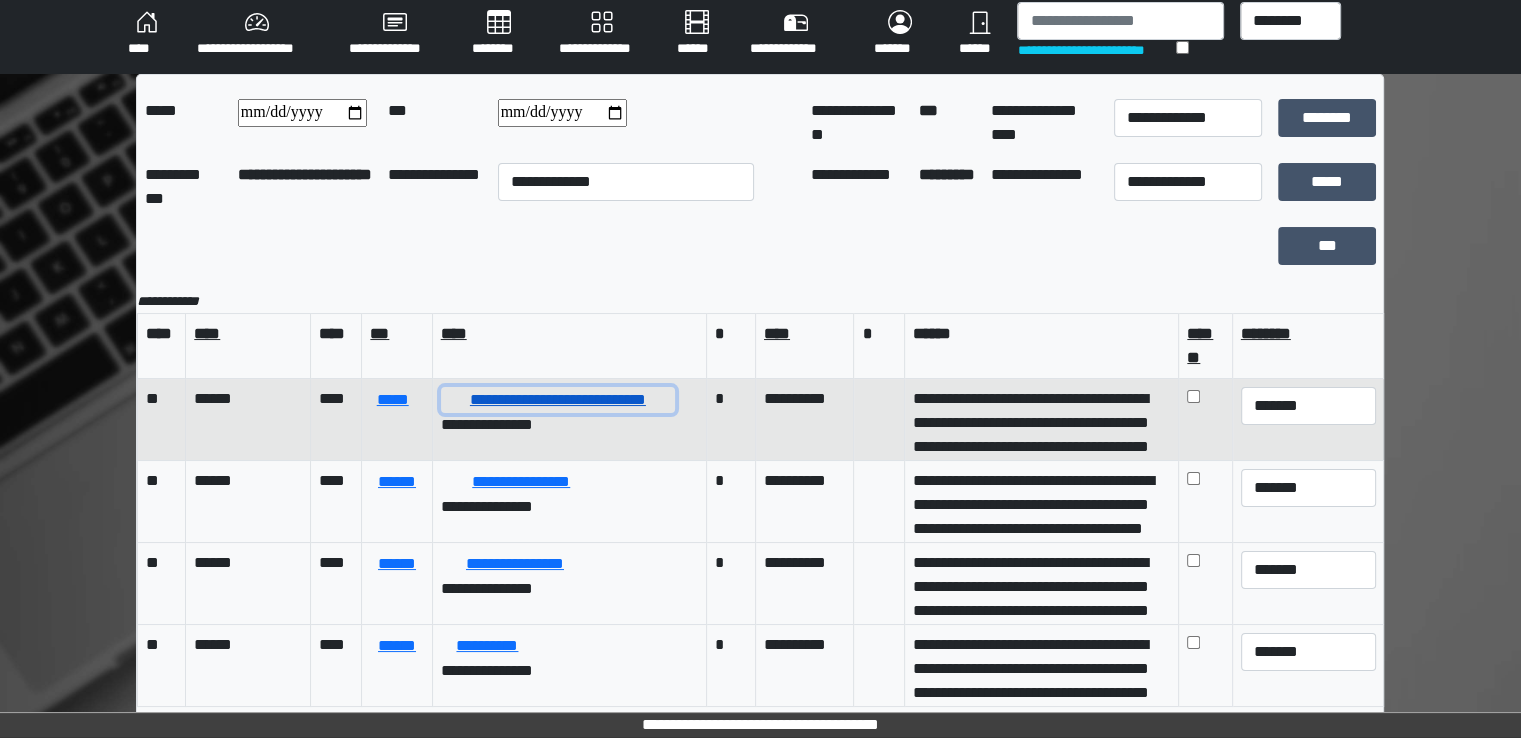 click on "**********" at bounding box center [558, 400] 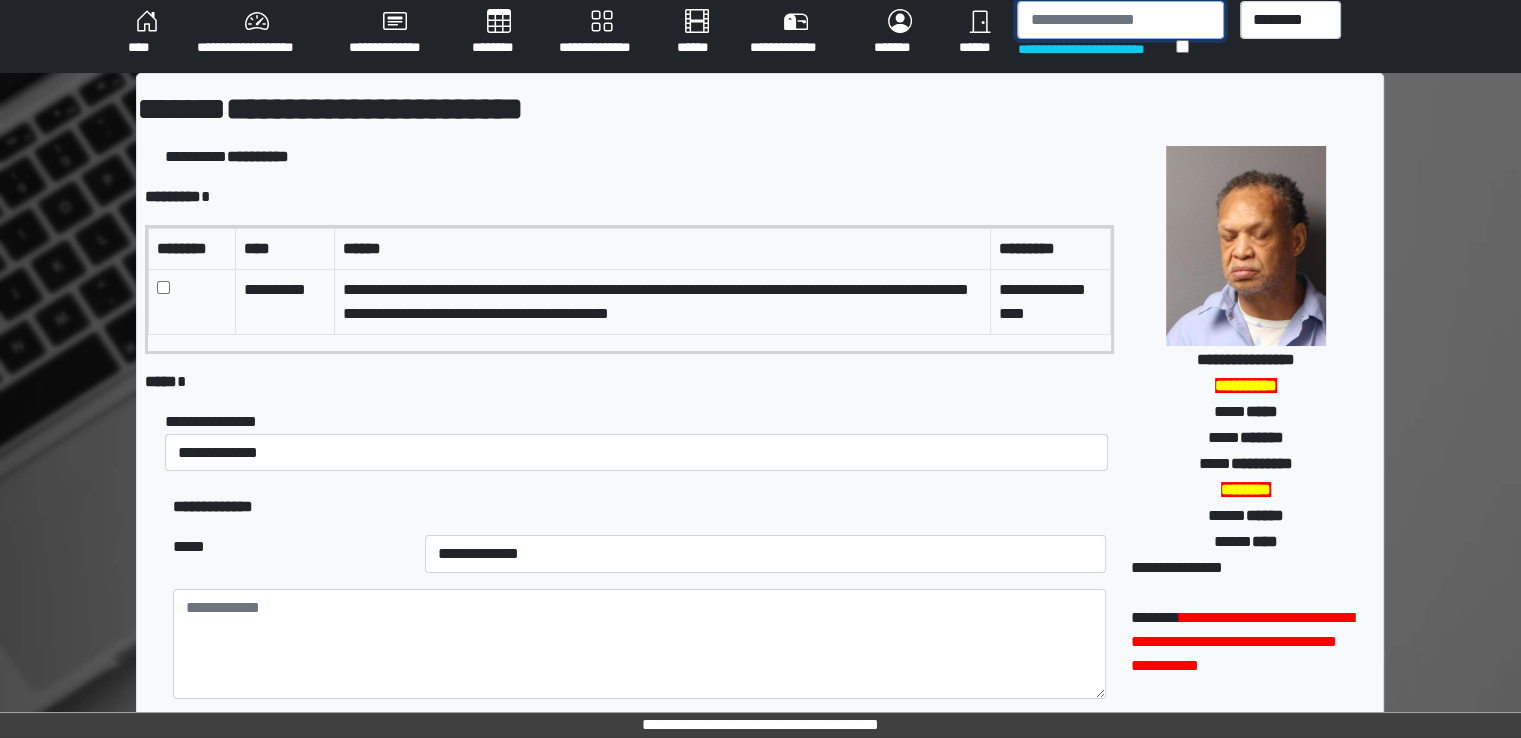 click at bounding box center [1120, 20] 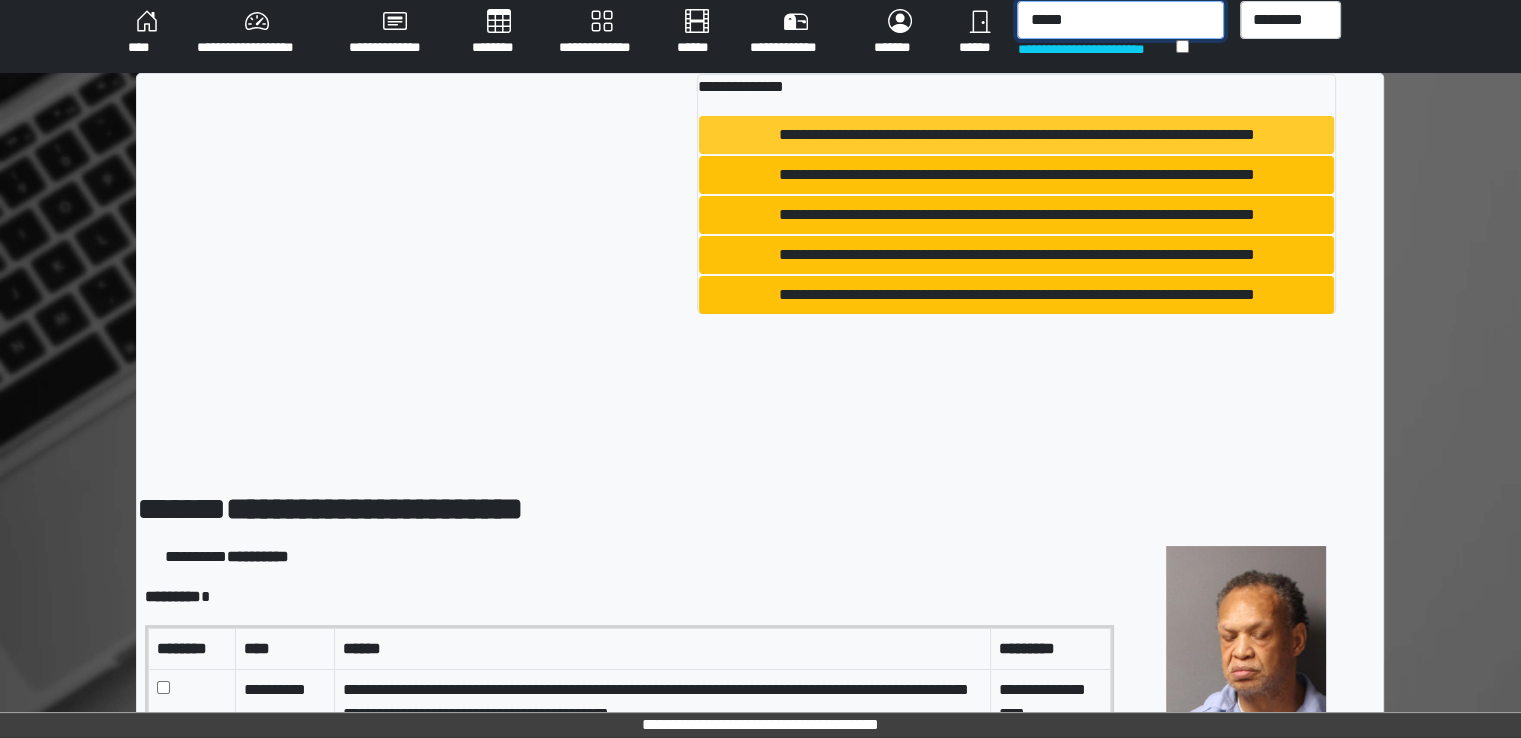 type on "*****" 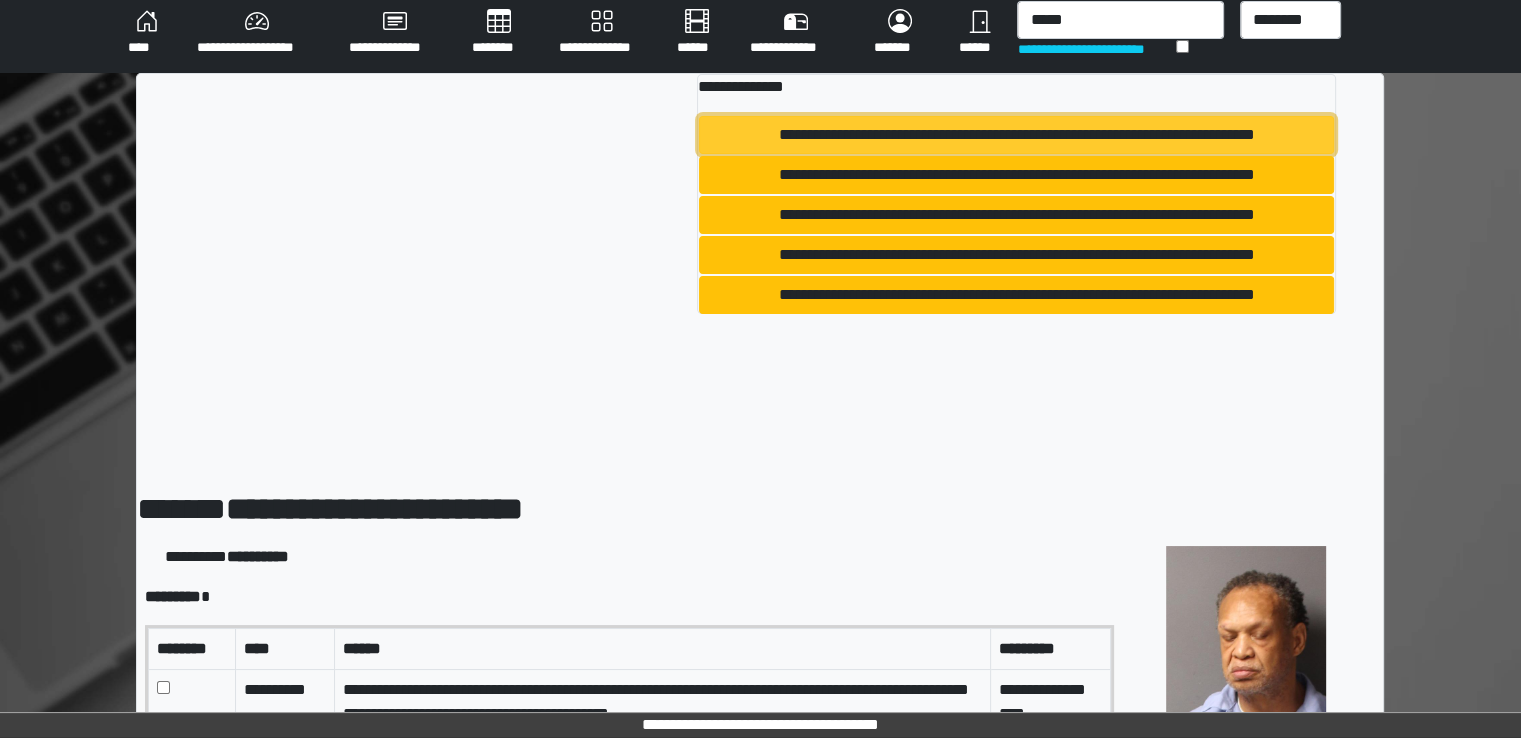 click on "**********" at bounding box center [1016, 135] 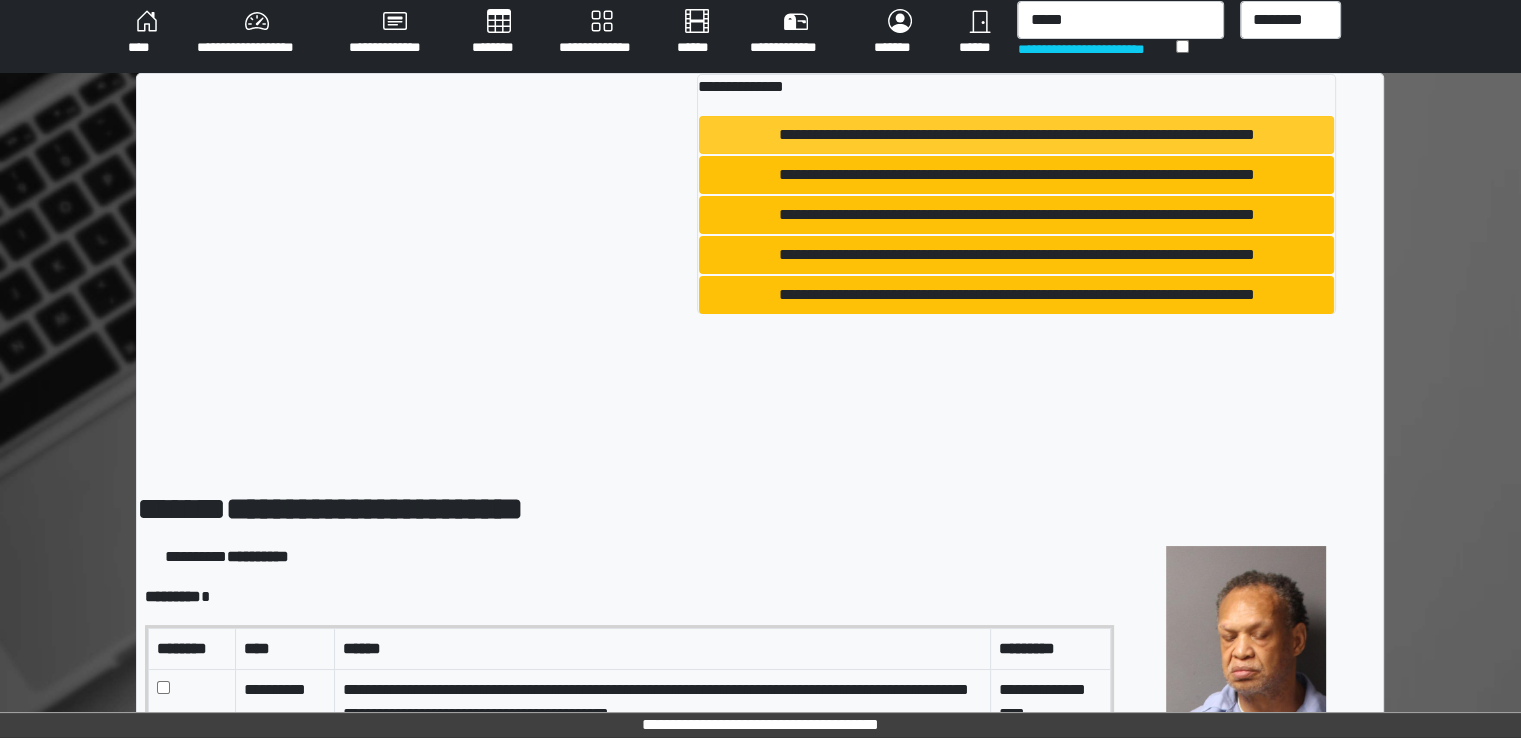type 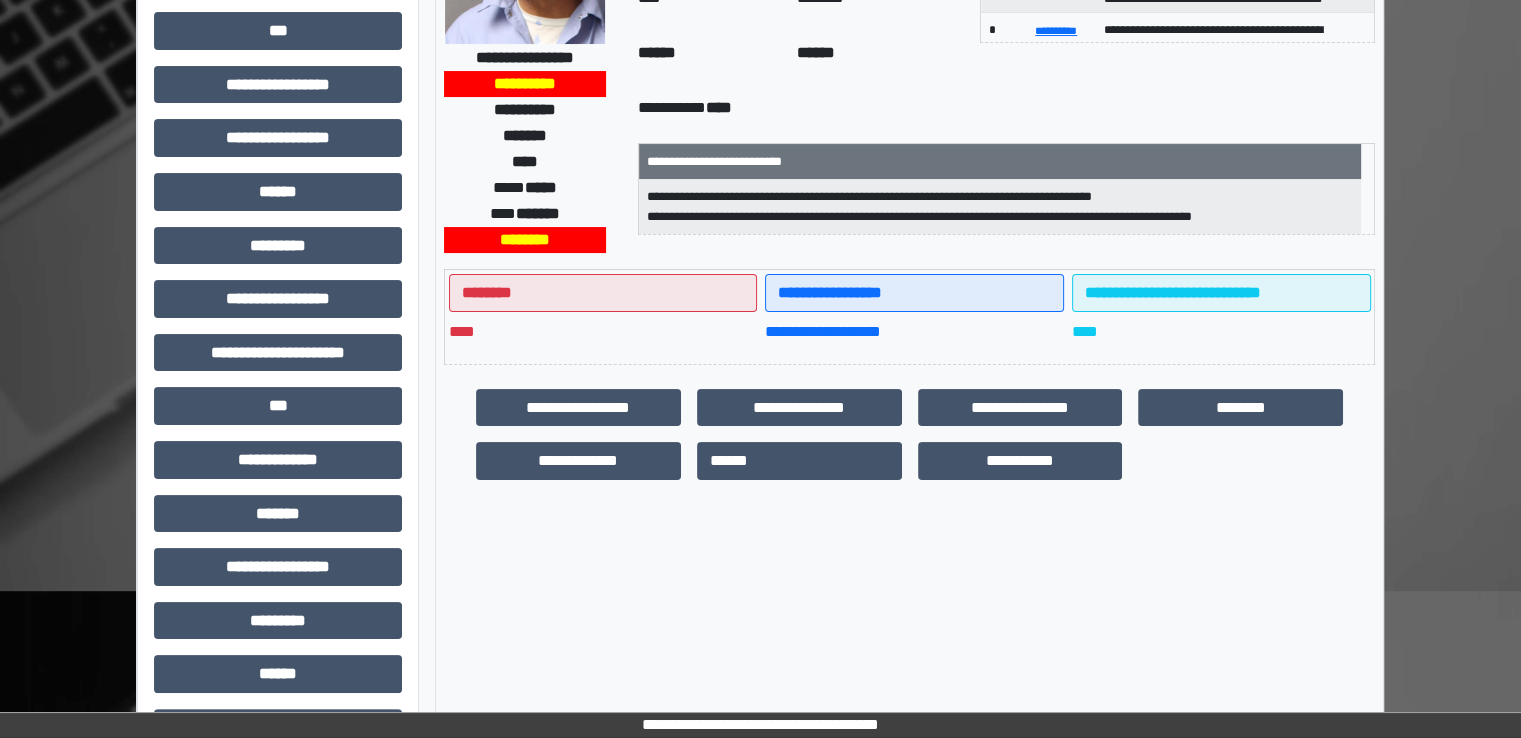 scroll, scrollTop: 428, scrollLeft: 0, axis: vertical 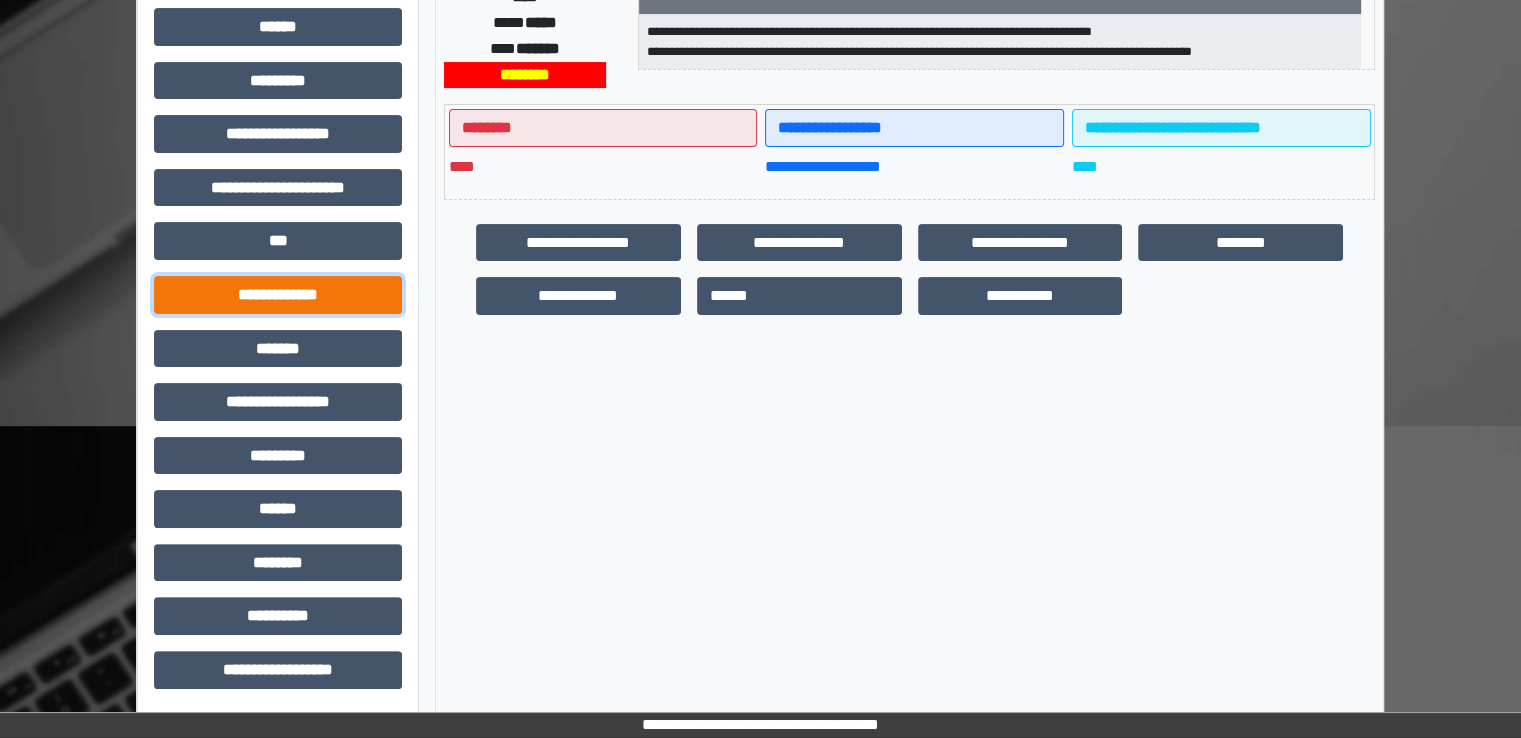 click on "**********" at bounding box center [278, 295] 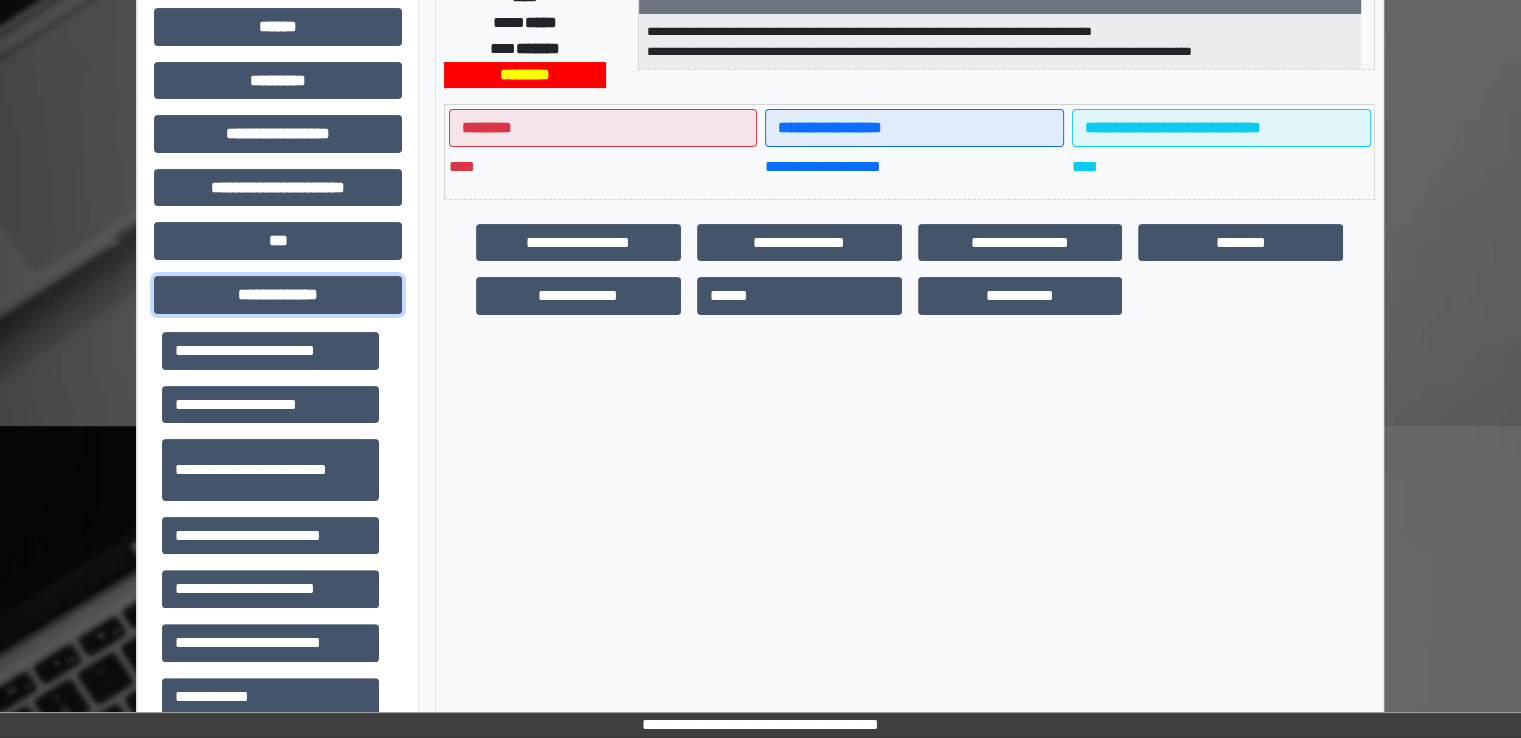 scroll, scrollTop: 400, scrollLeft: 0, axis: vertical 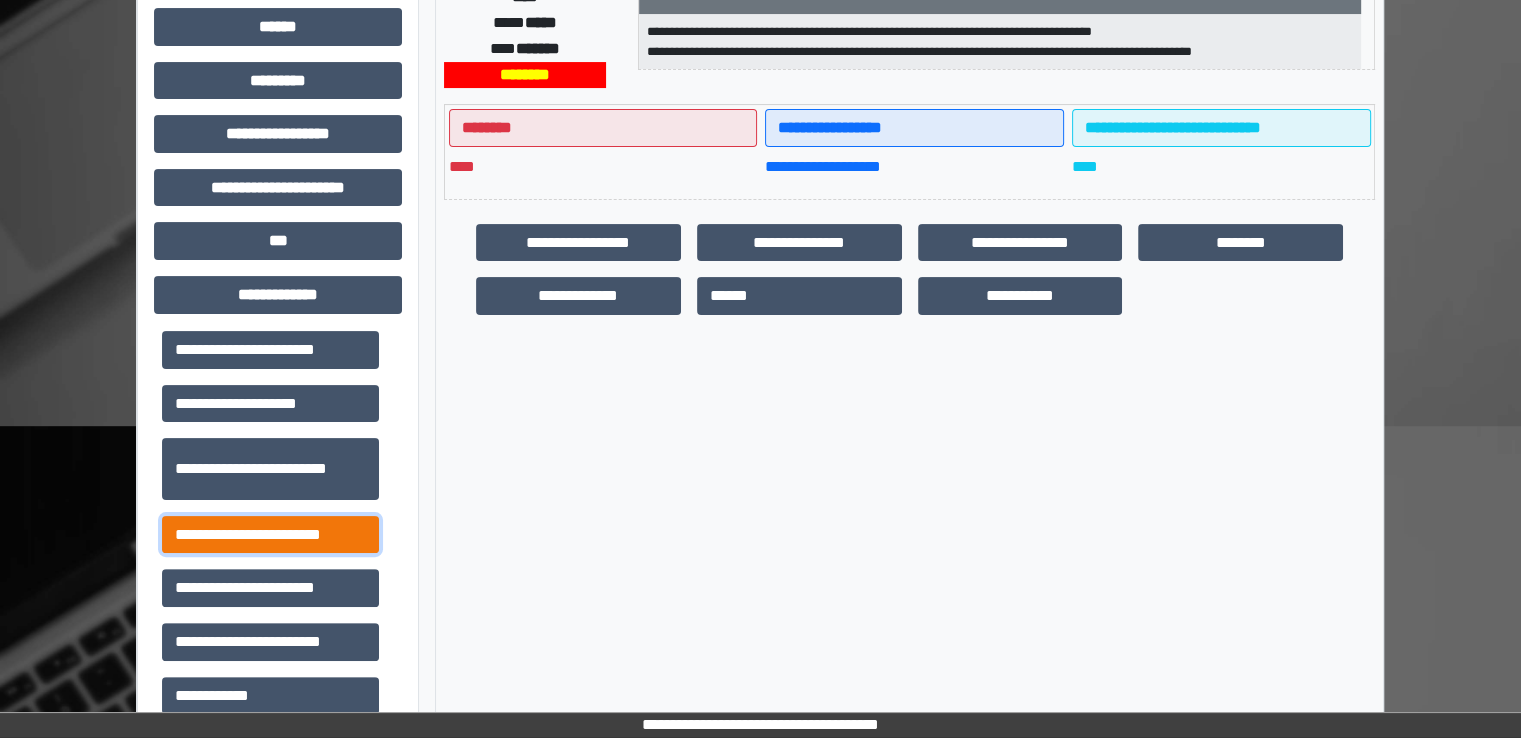 click on "**********" at bounding box center [270, 535] 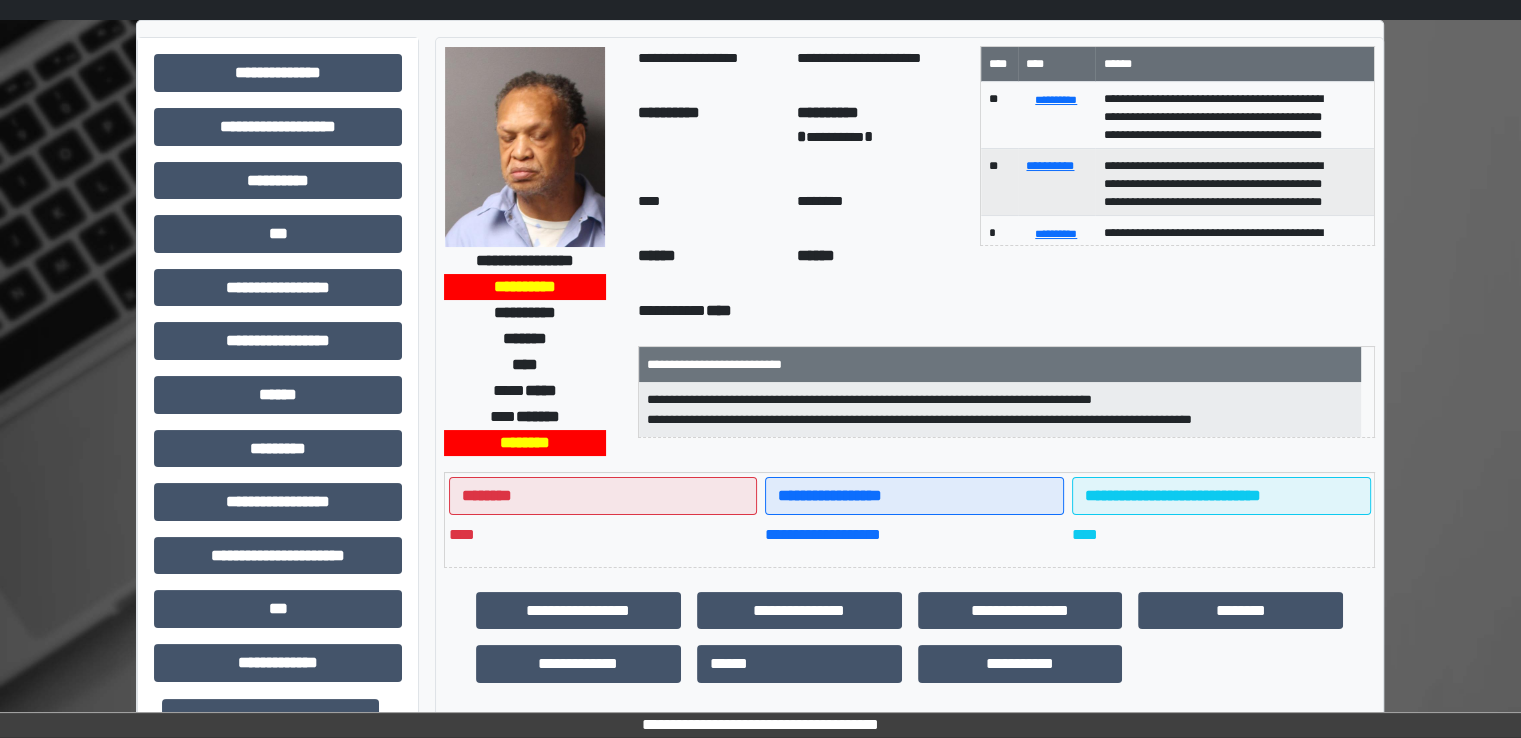scroll, scrollTop: 0, scrollLeft: 0, axis: both 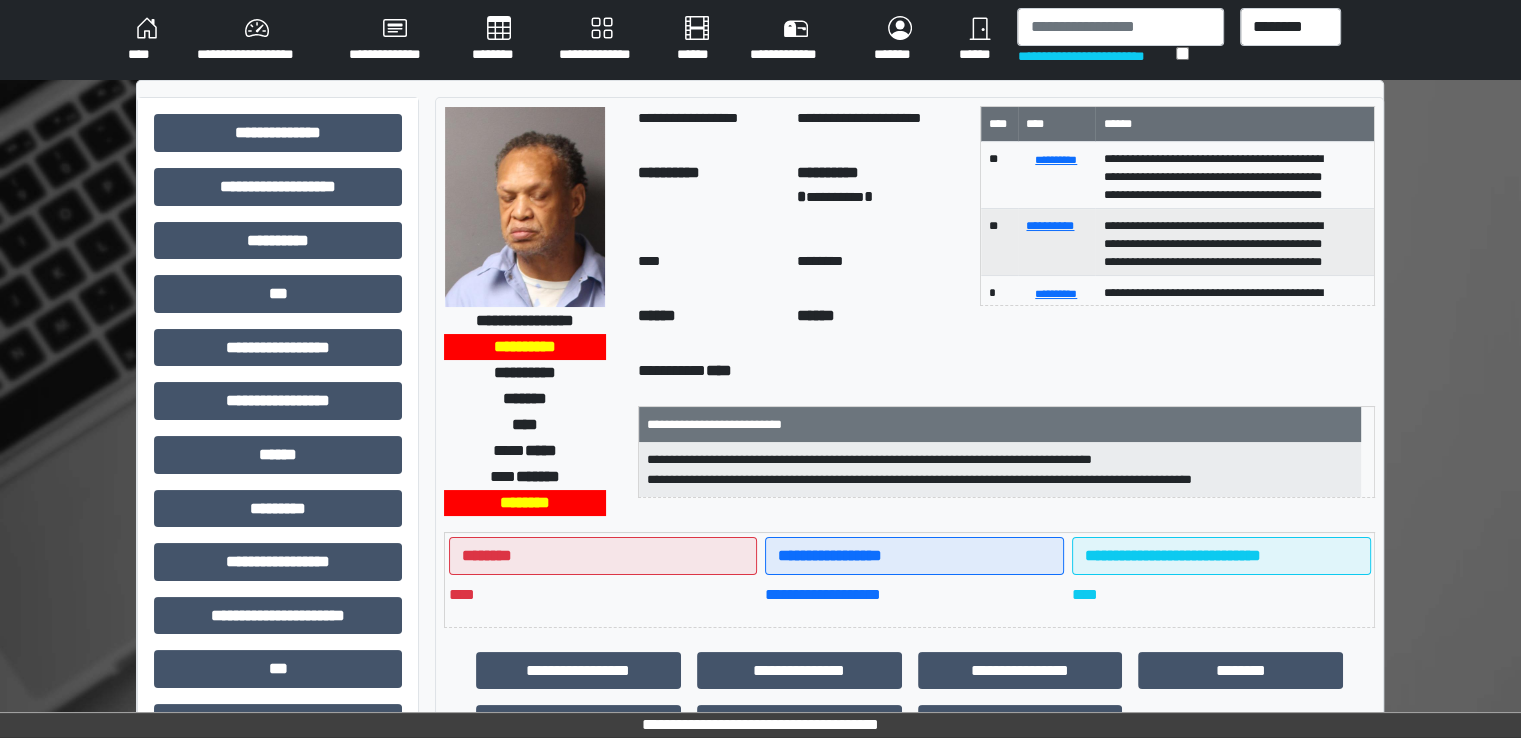 click on "********" at bounding box center [499, 40] 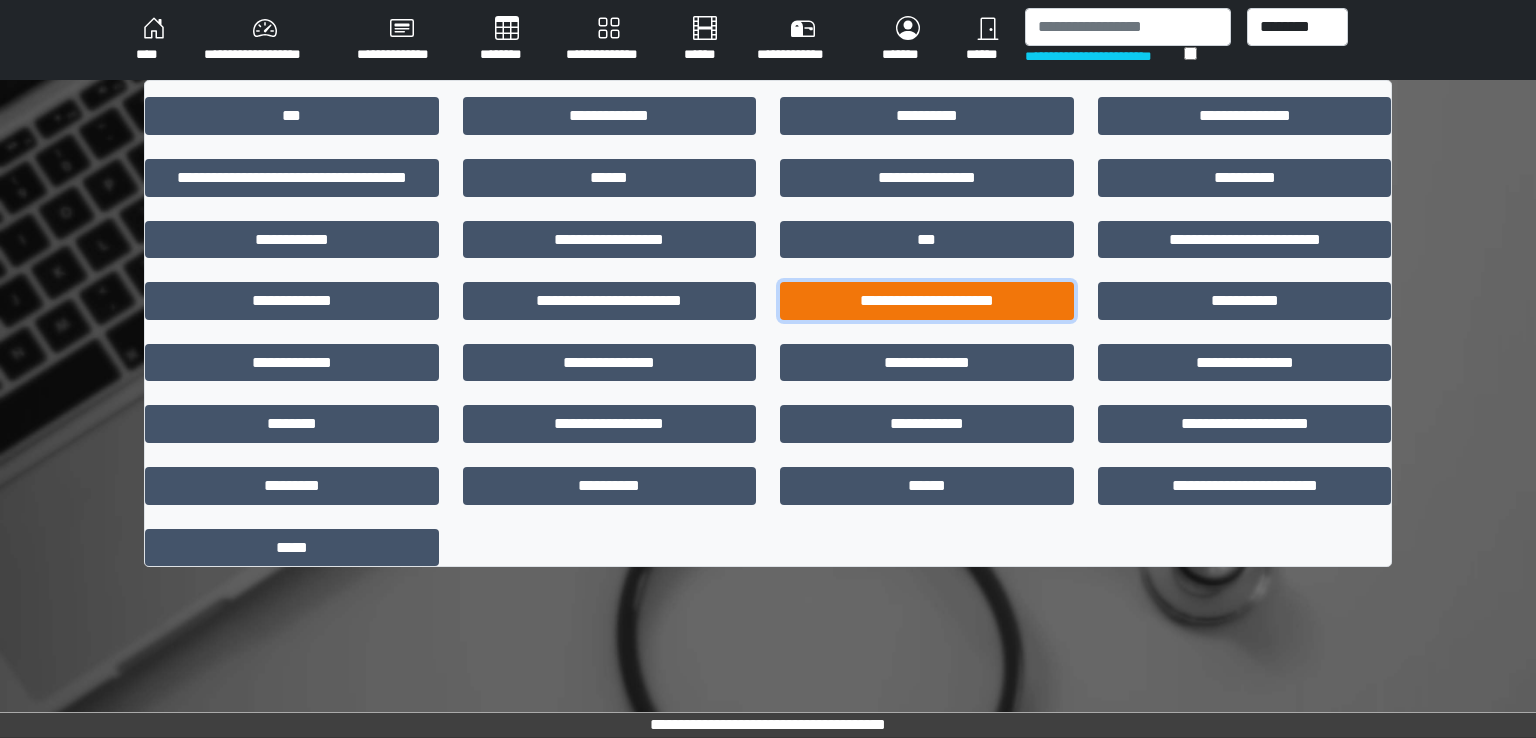 click on "**********" at bounding box center [927, 301] 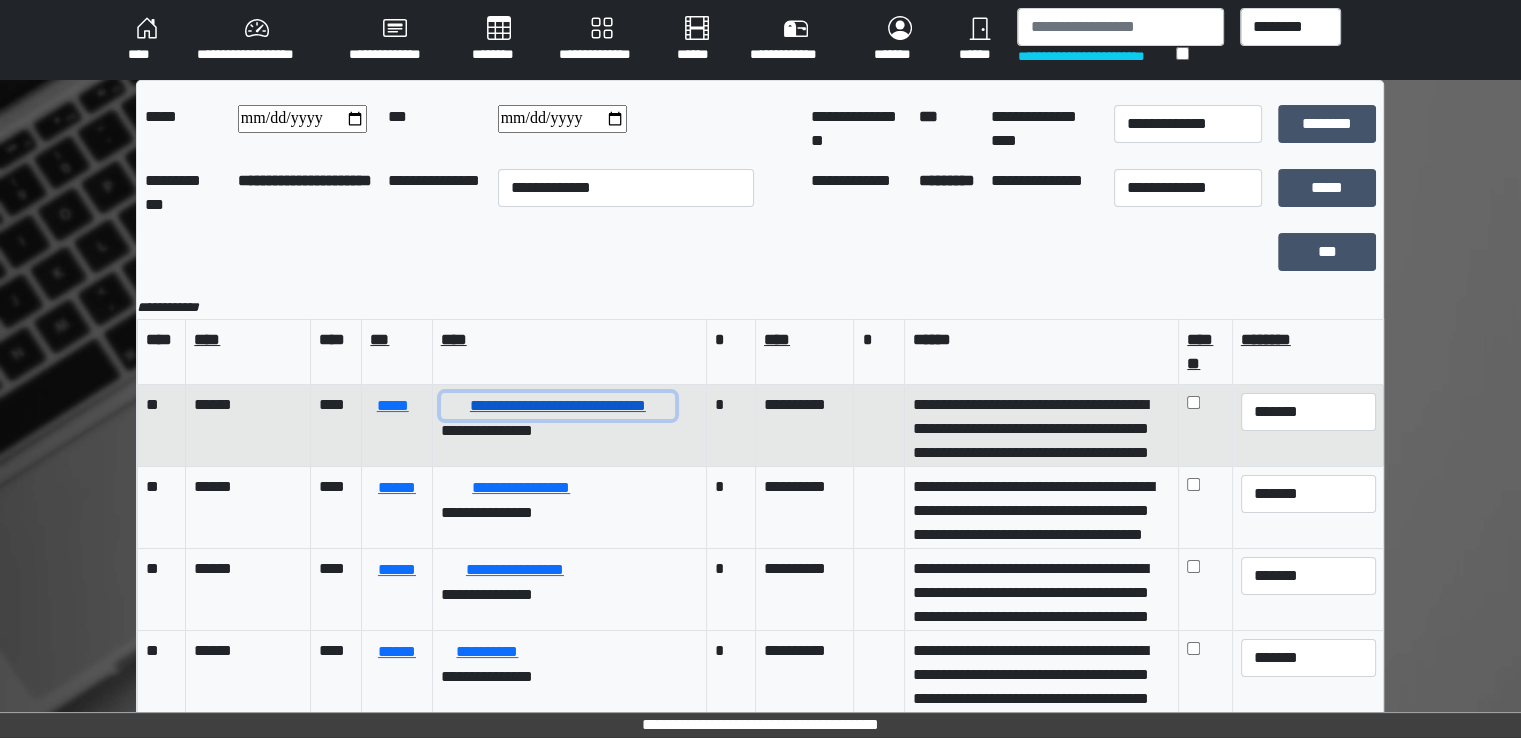 click on "**********" at bounding box center [558, 406] 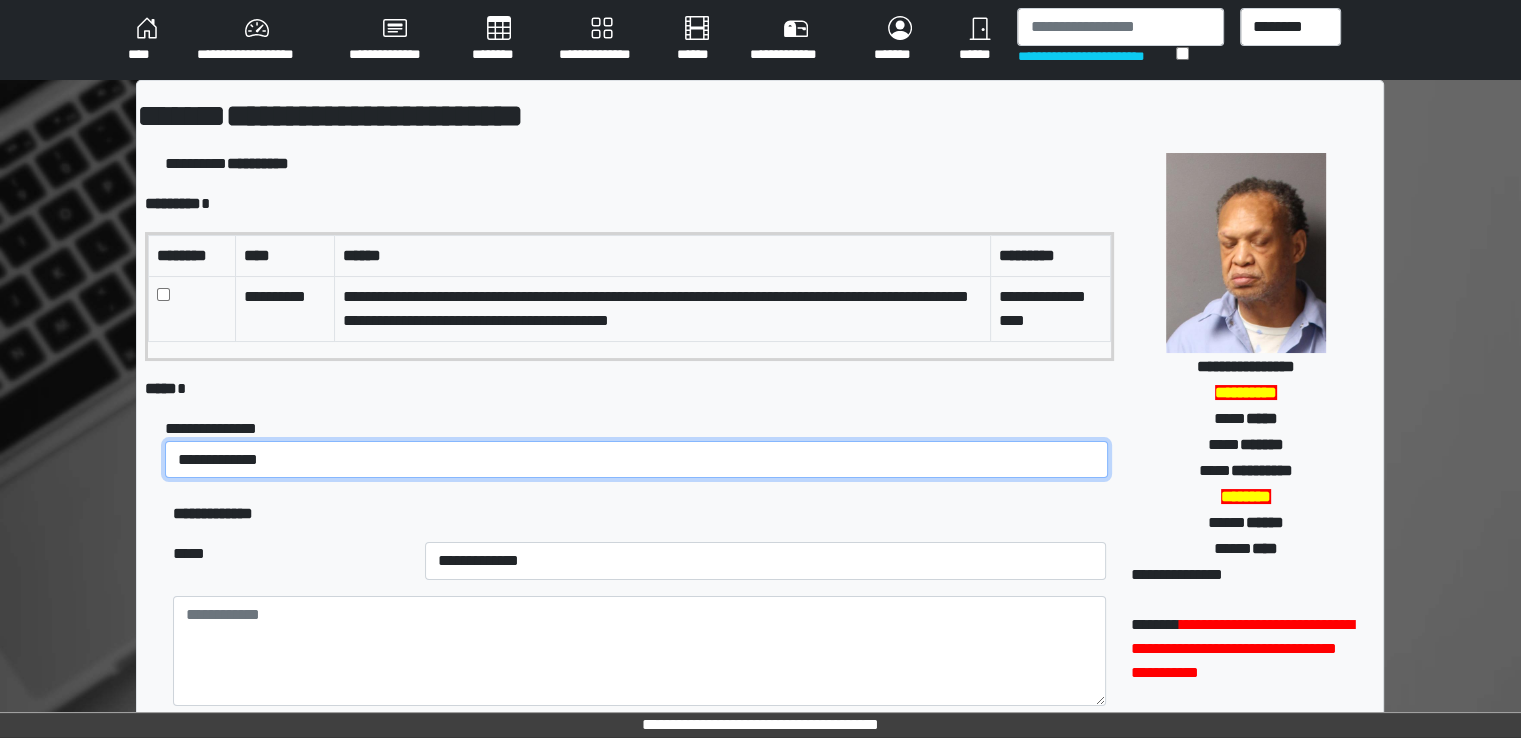 click on "**********" at bounding box center [636, 460] 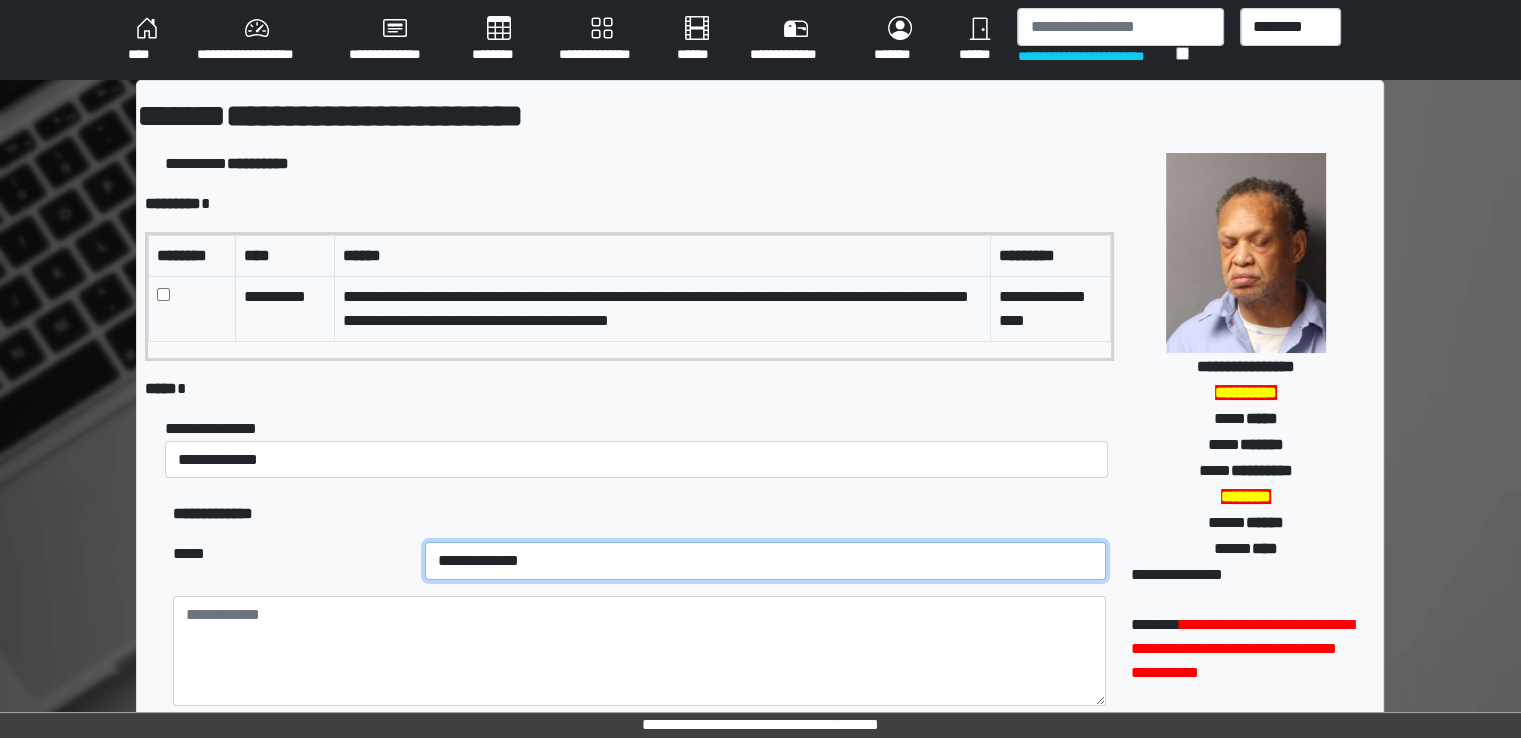 click on "**********" at bounding box center [765, 561] 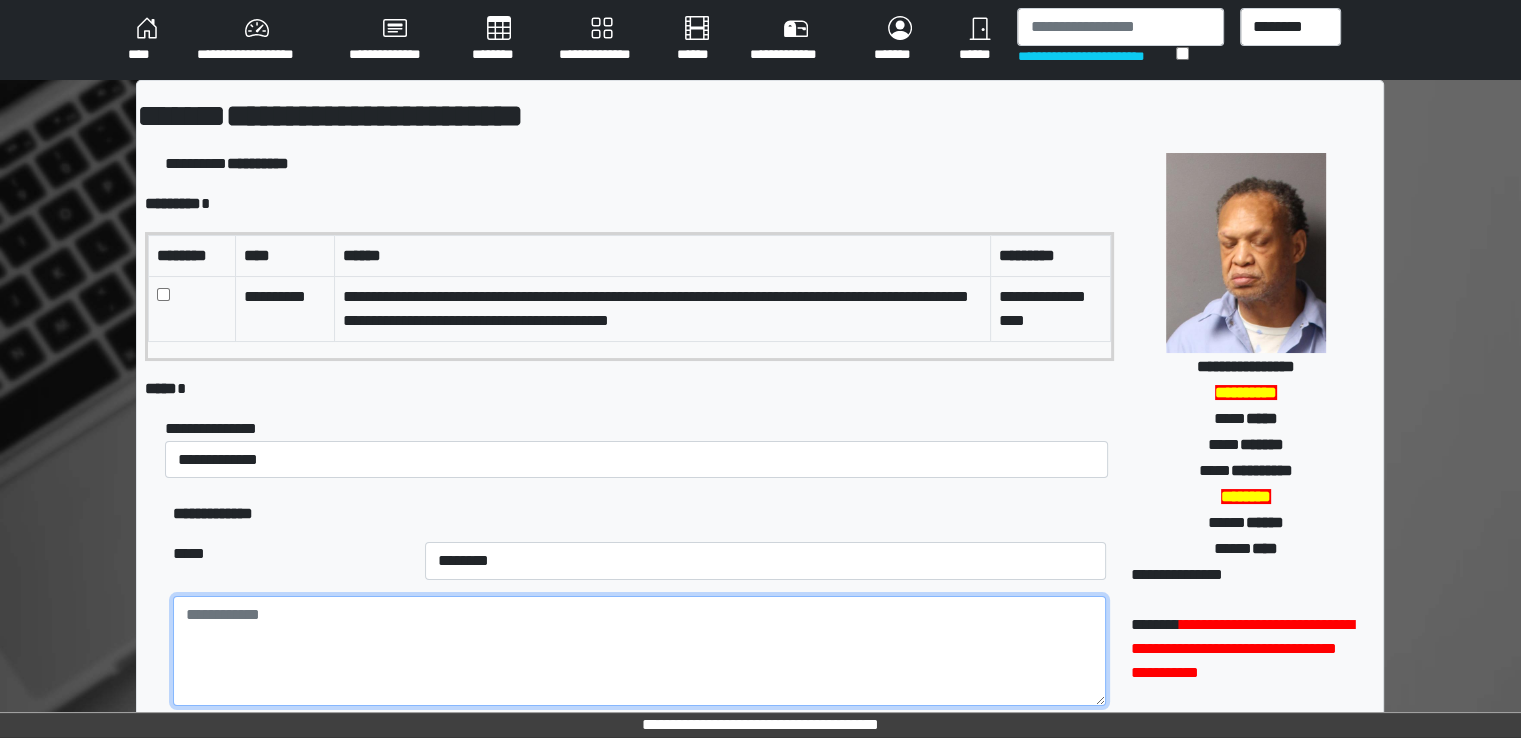 click at bounding box center [639, 651] 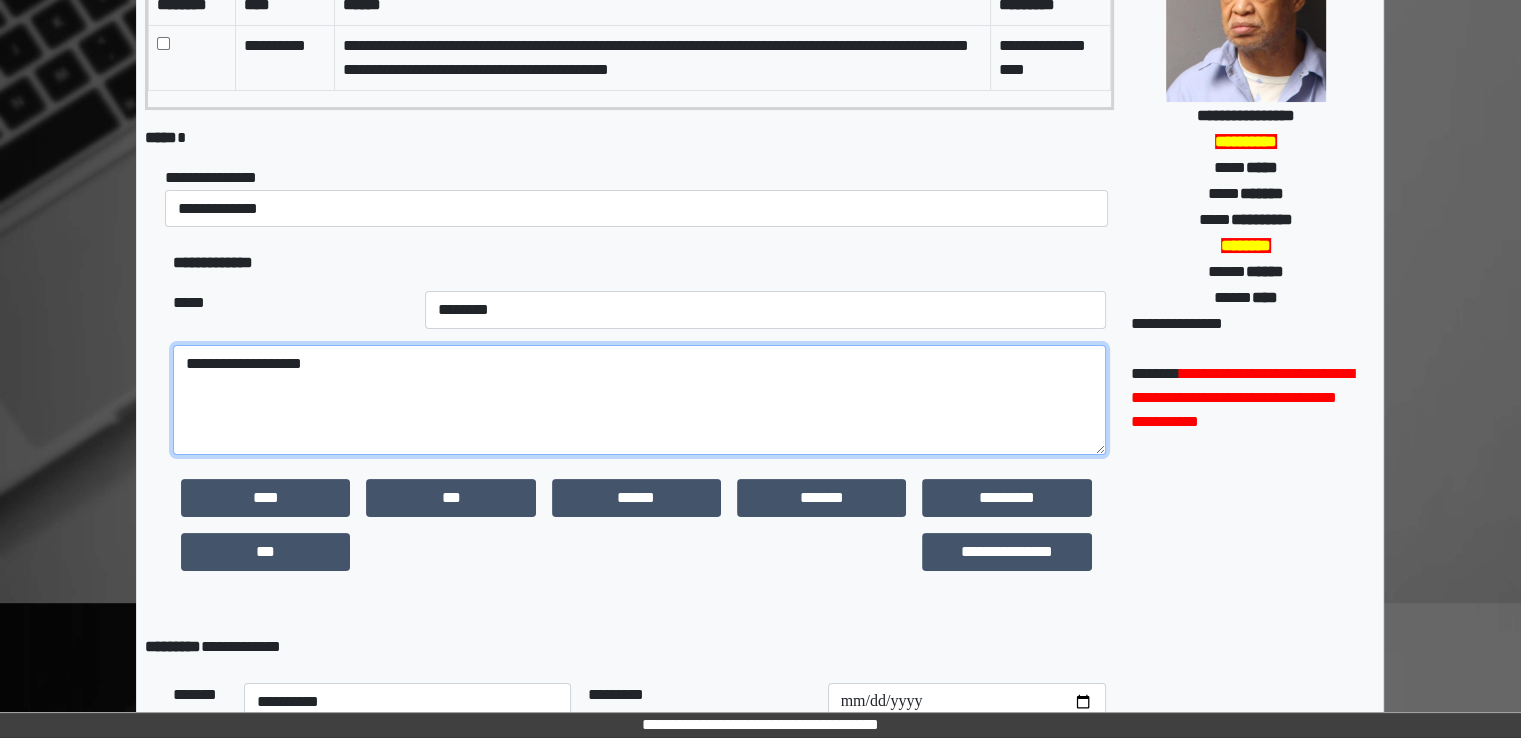 scroll, scrollTop: 491, scrollLeft: 0, axis: vertical 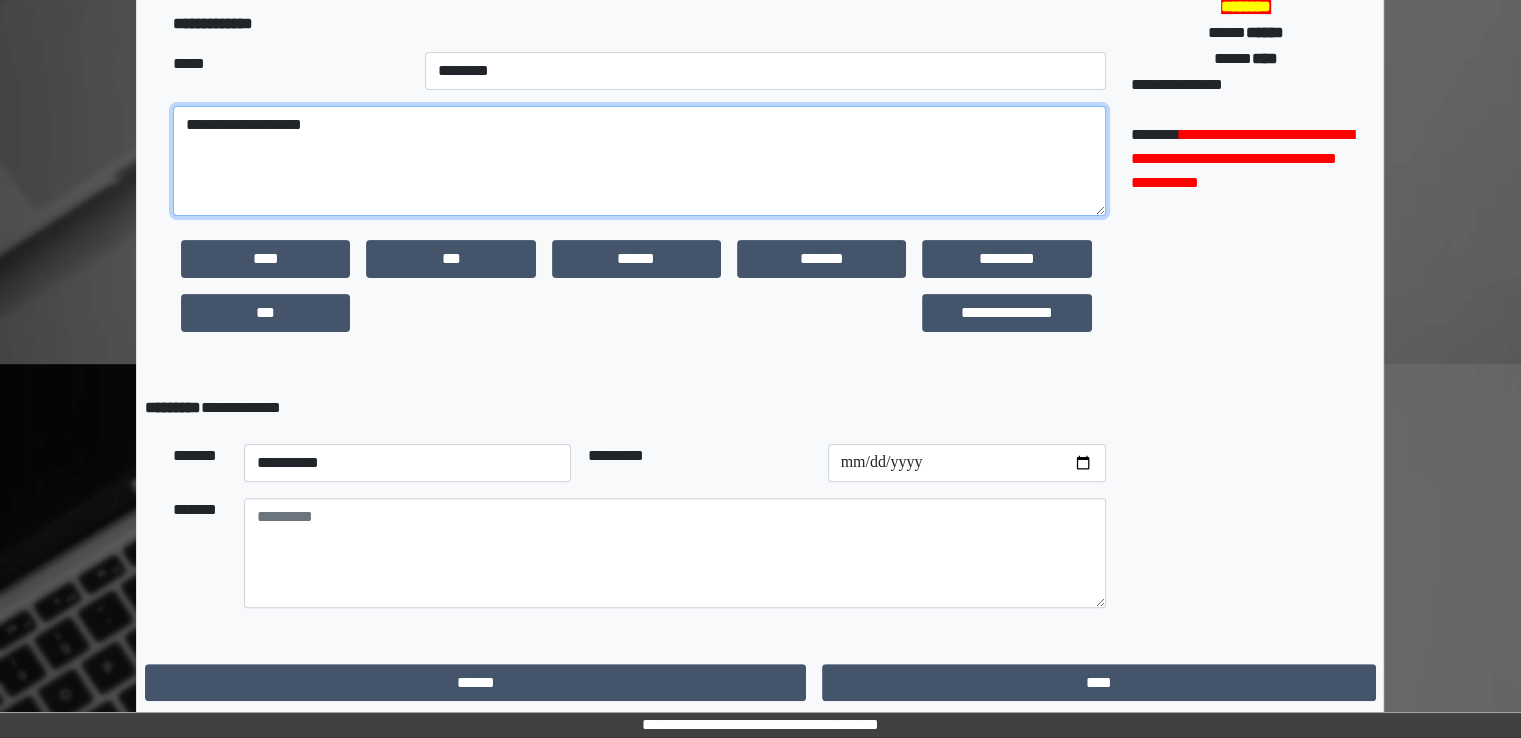 type on "**********" 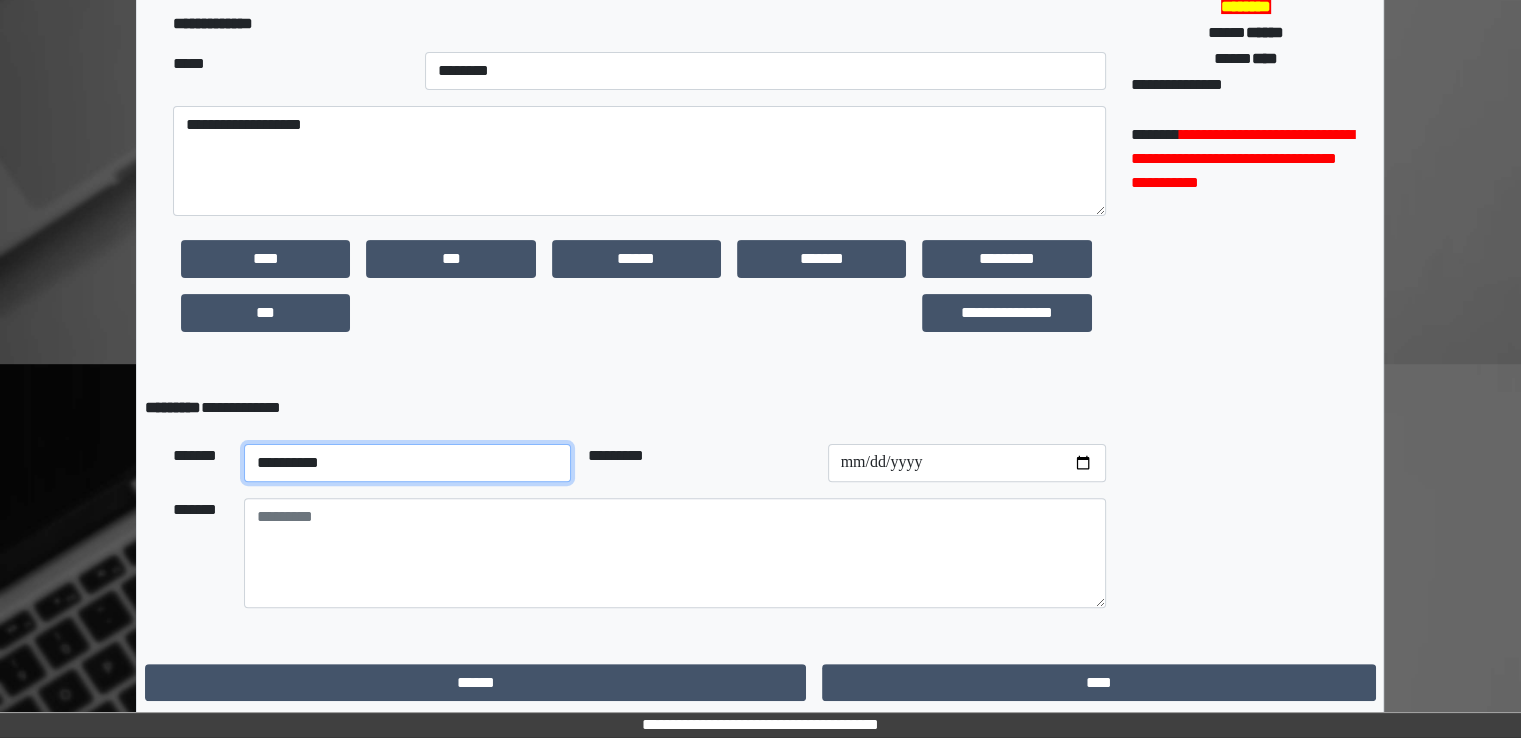 click on "**********" at bounding box center [408, 463] 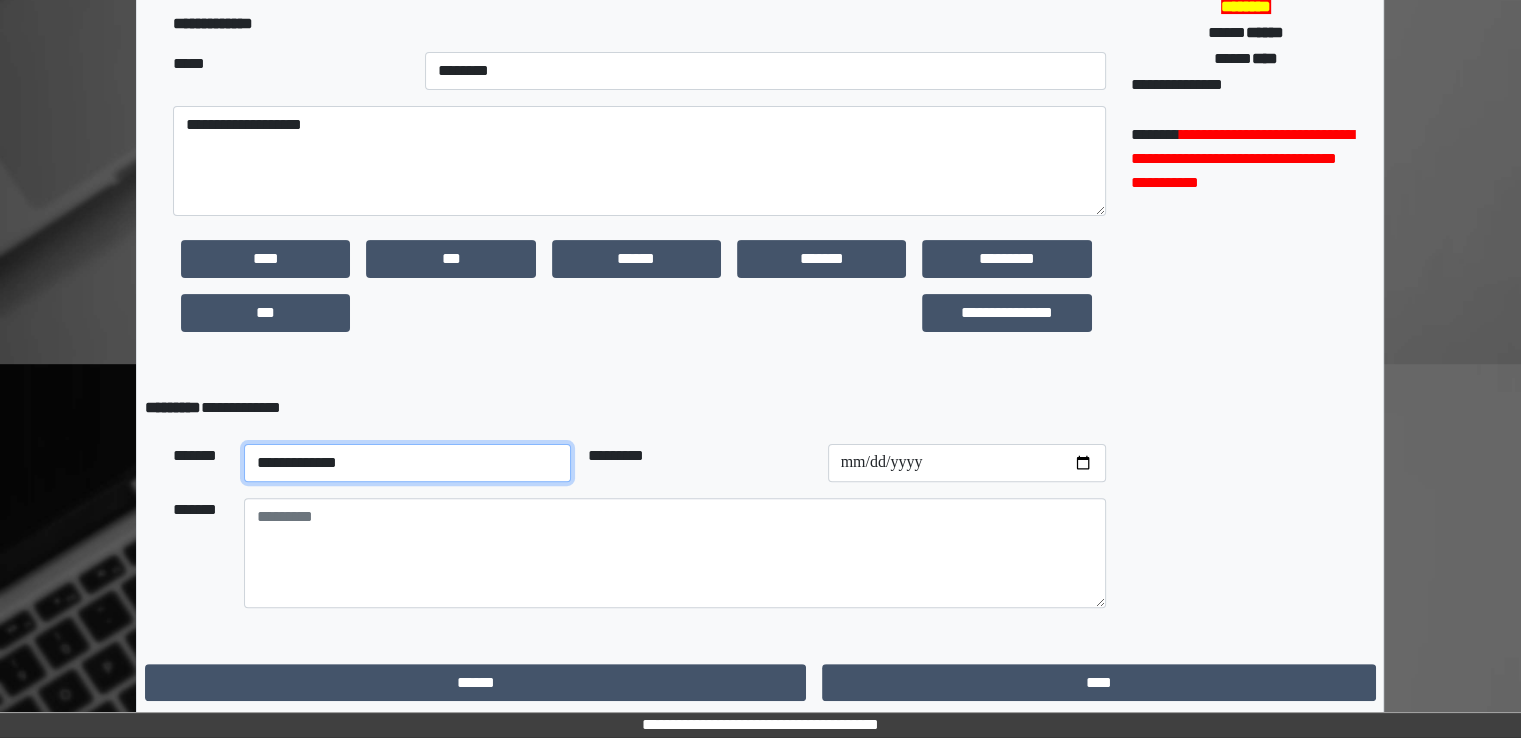 click on "**********" at bounding box center (408, 463) 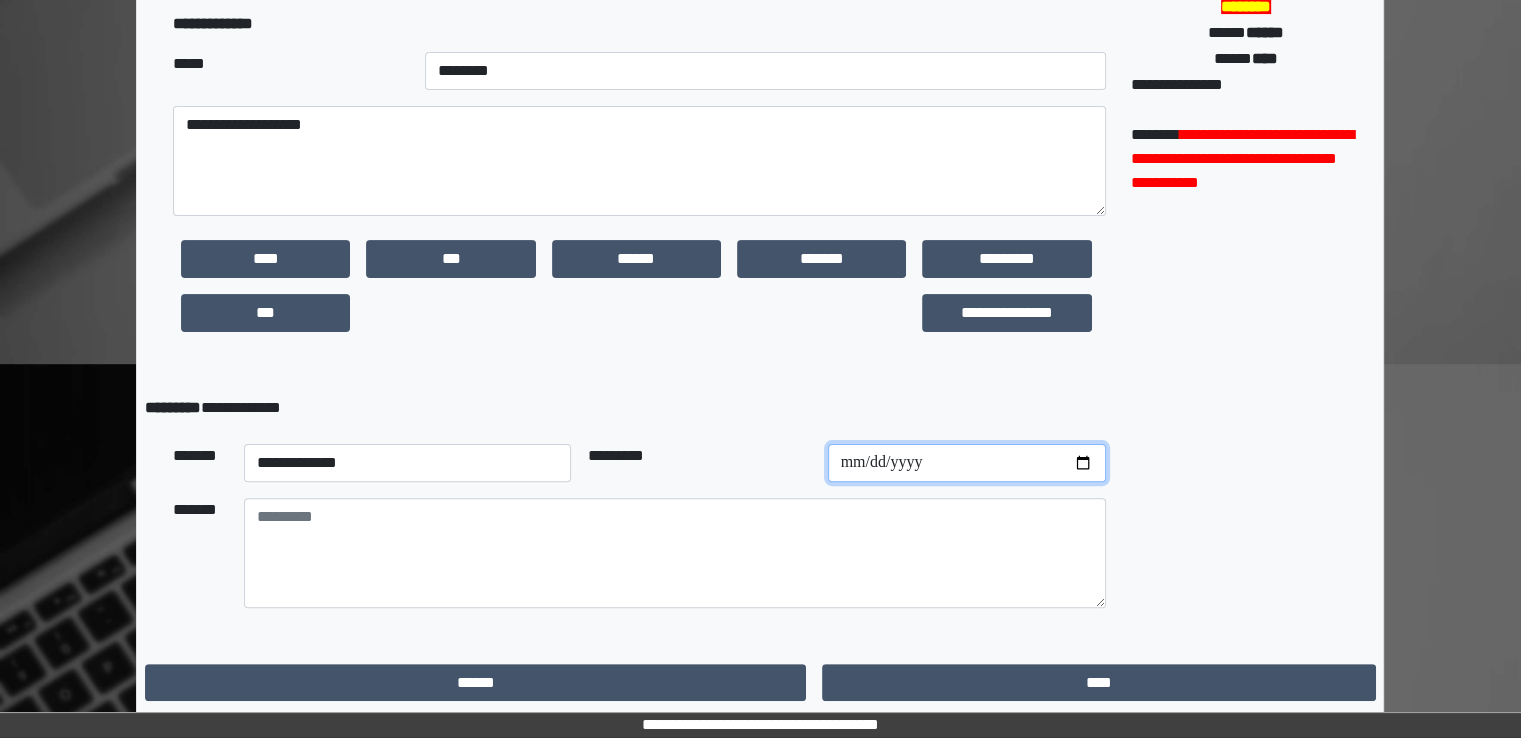 click at bounding box center [967, 463] 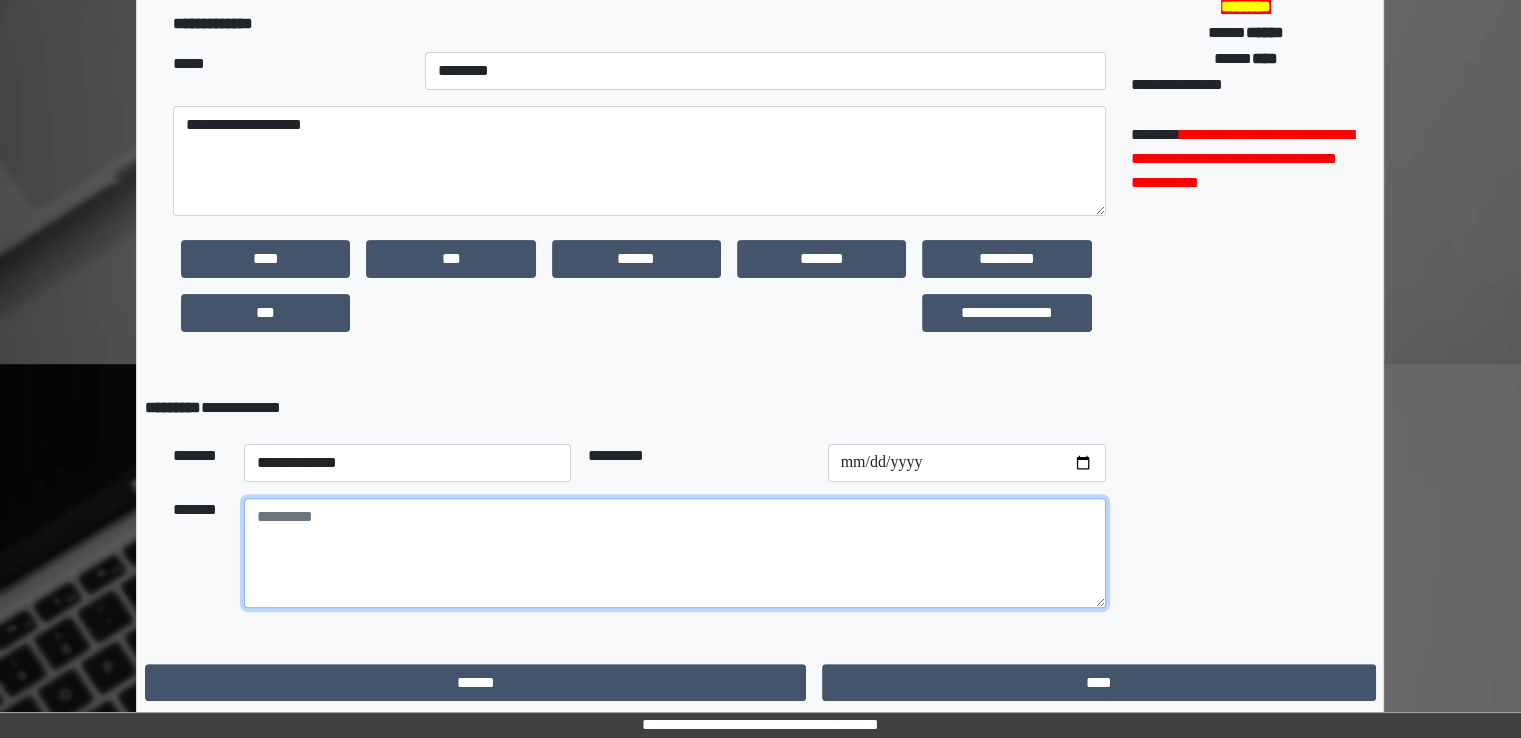 click at bounding box center (675, 553) 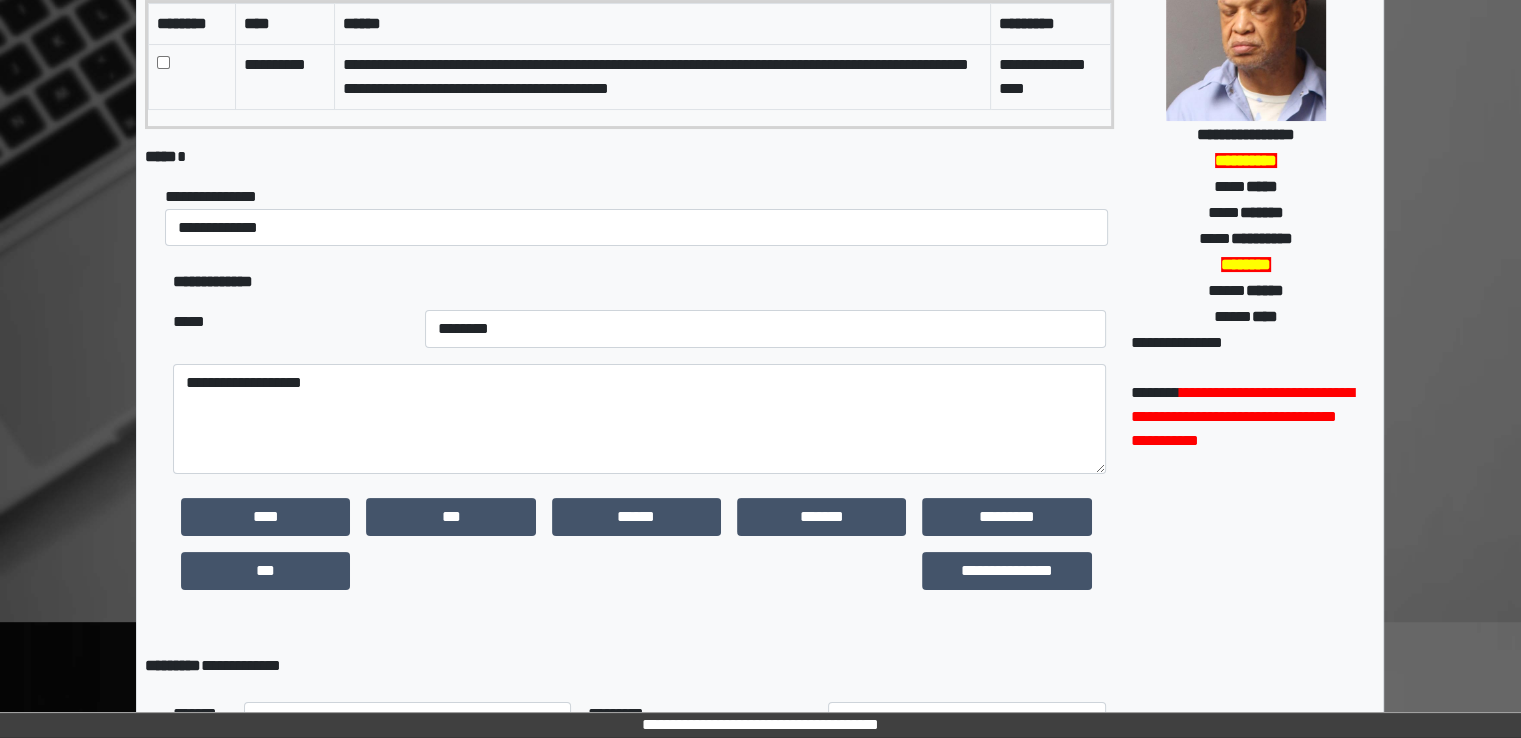 scroll, scrollTop: 0, scrollLeft: 0, axis: both 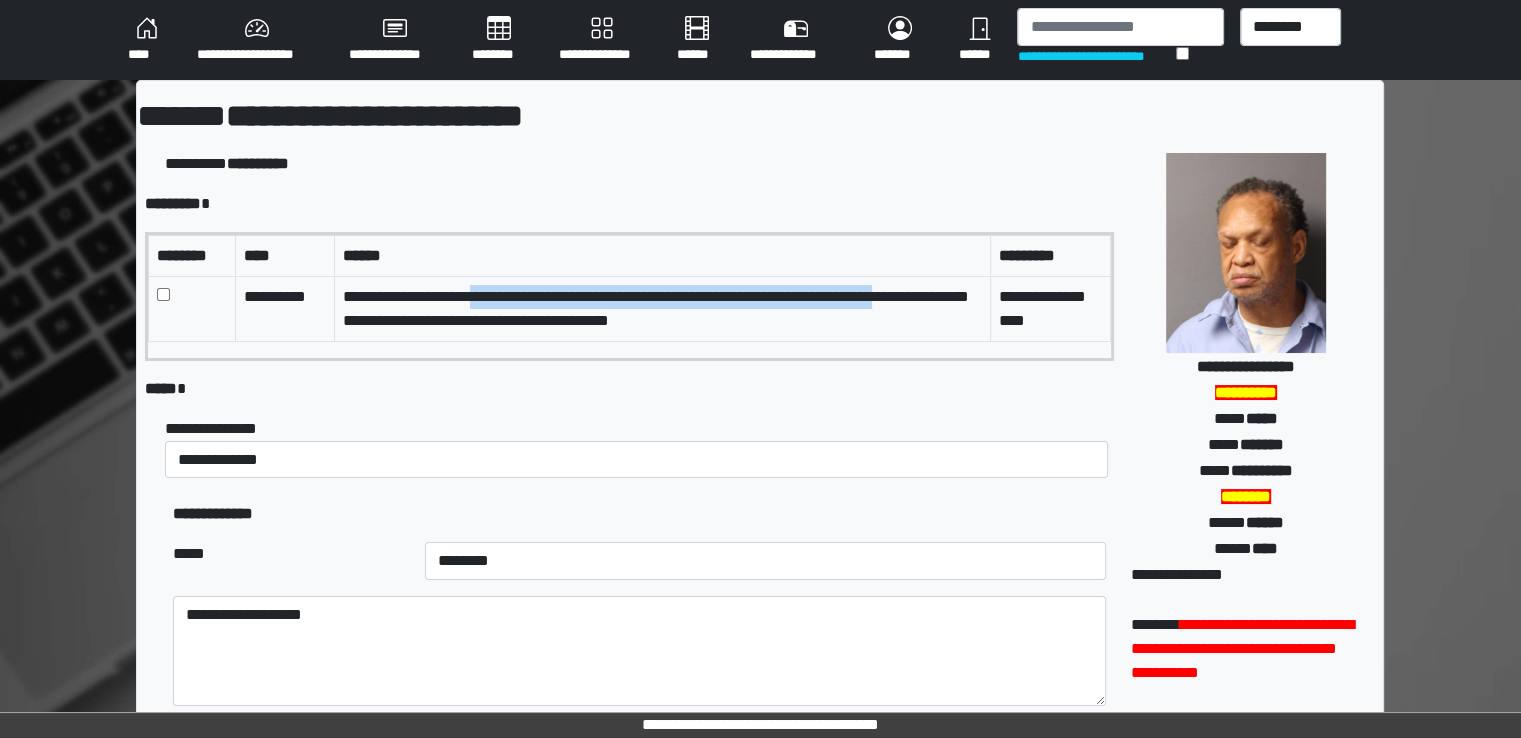 drag, startPoint x: 469, startPoint y: 297, endPoint x: 958, endPoint y: 298, distance: 489.00104 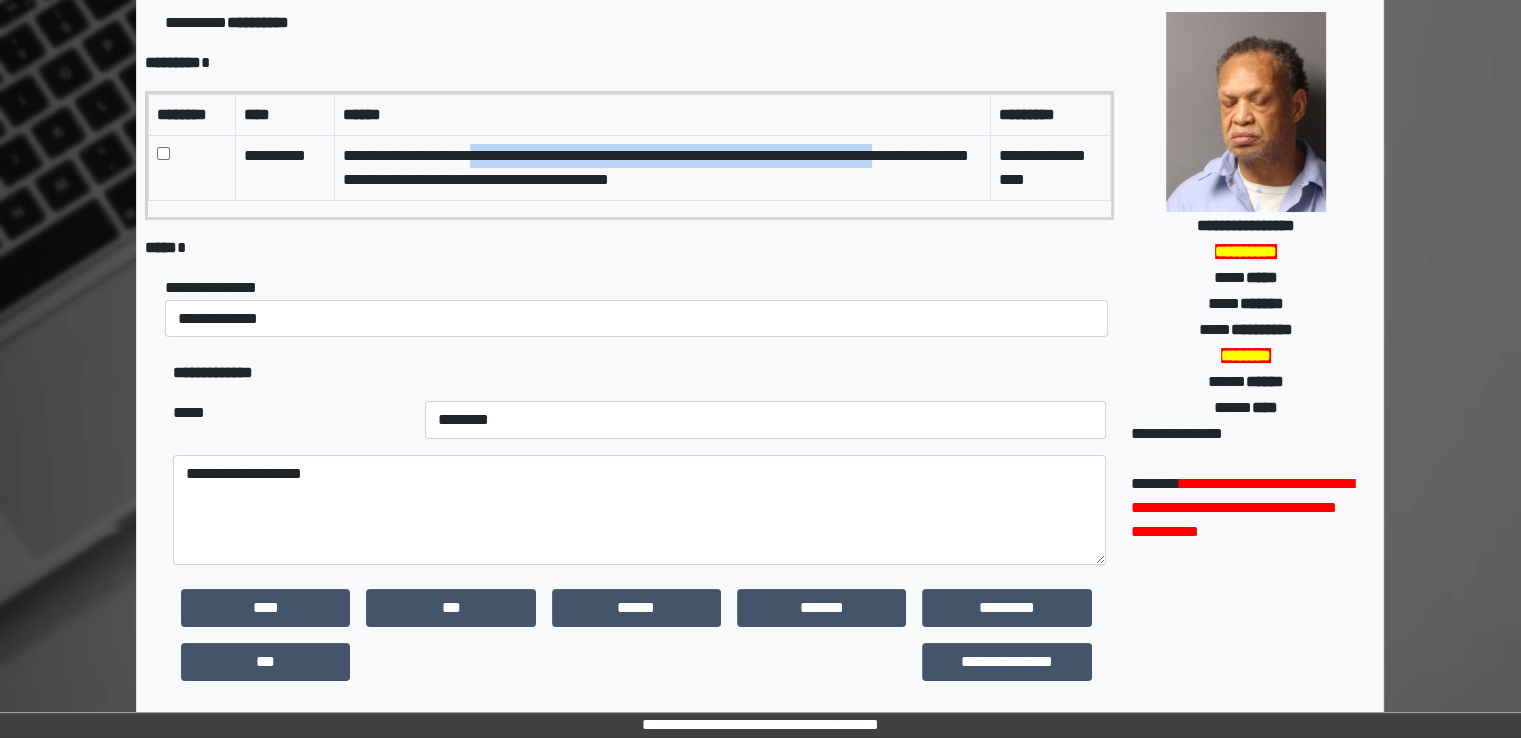 scroll, scrollTop: 491, scrollLeft: 0, axis: vertical 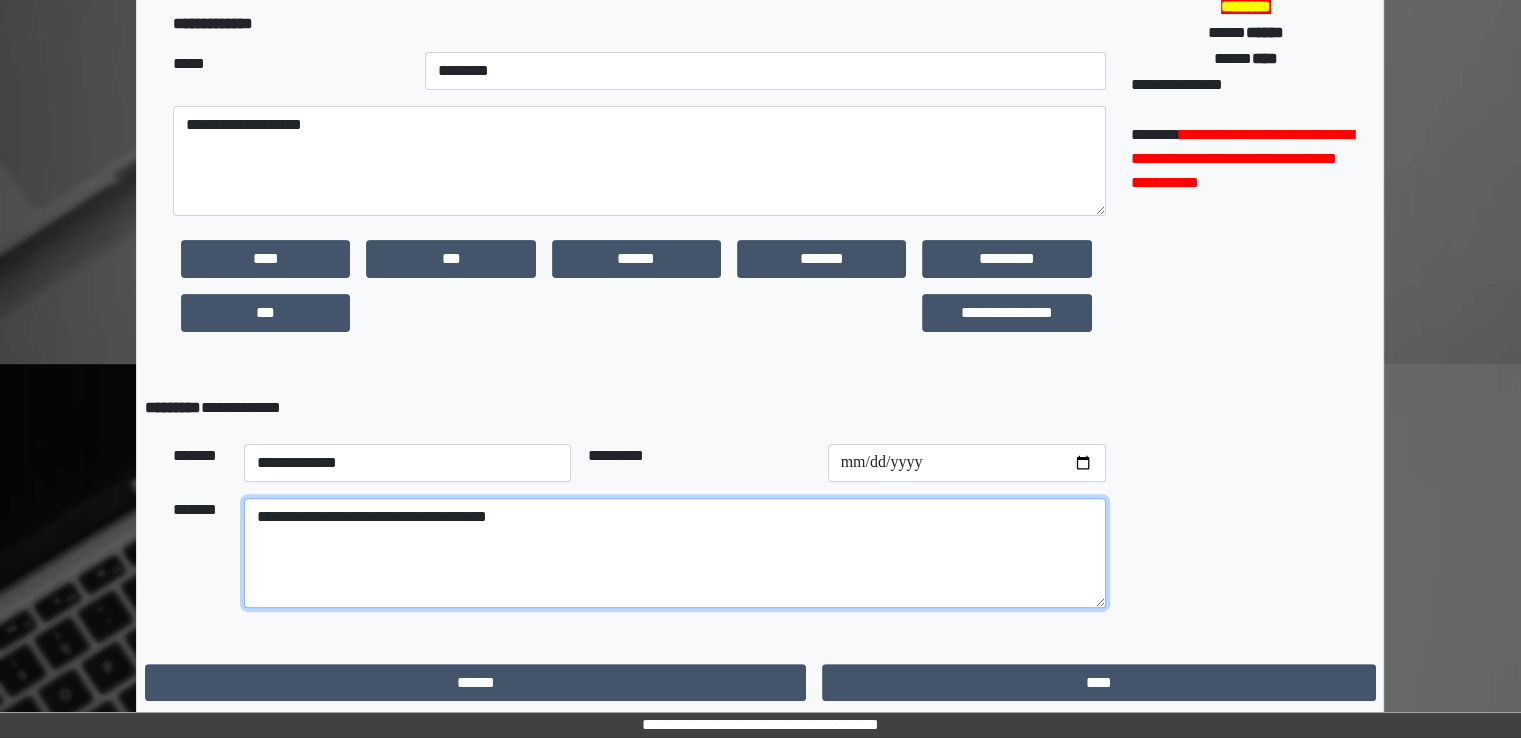 drag, startPoint x: 580, startPoint y: 537, endPoint x: 439, endPoint y: 539, distance: 141.01419 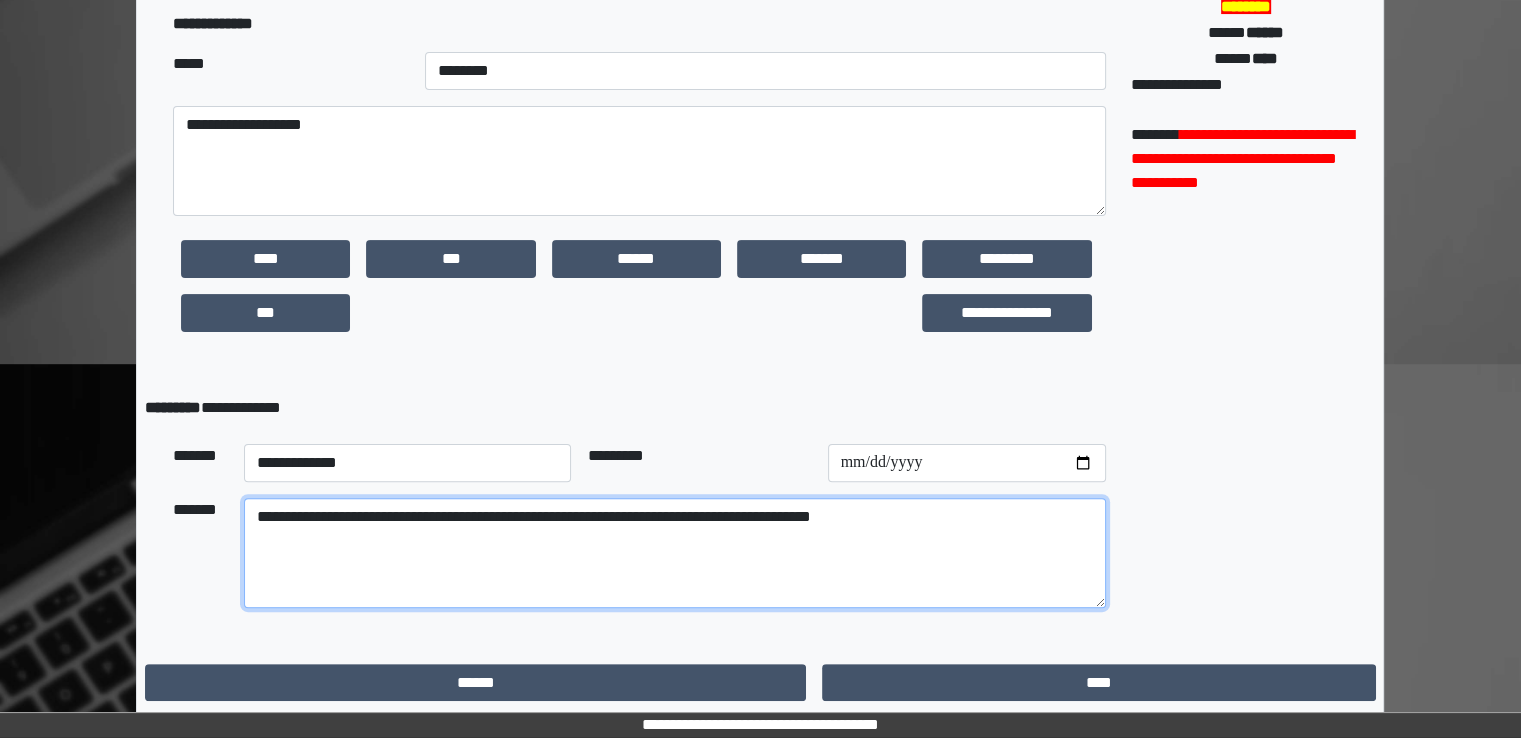 drag, startPoint x: 436, startPoint y: 514, endPoint x: 359, endPoint y: 507, distance: 77.31753 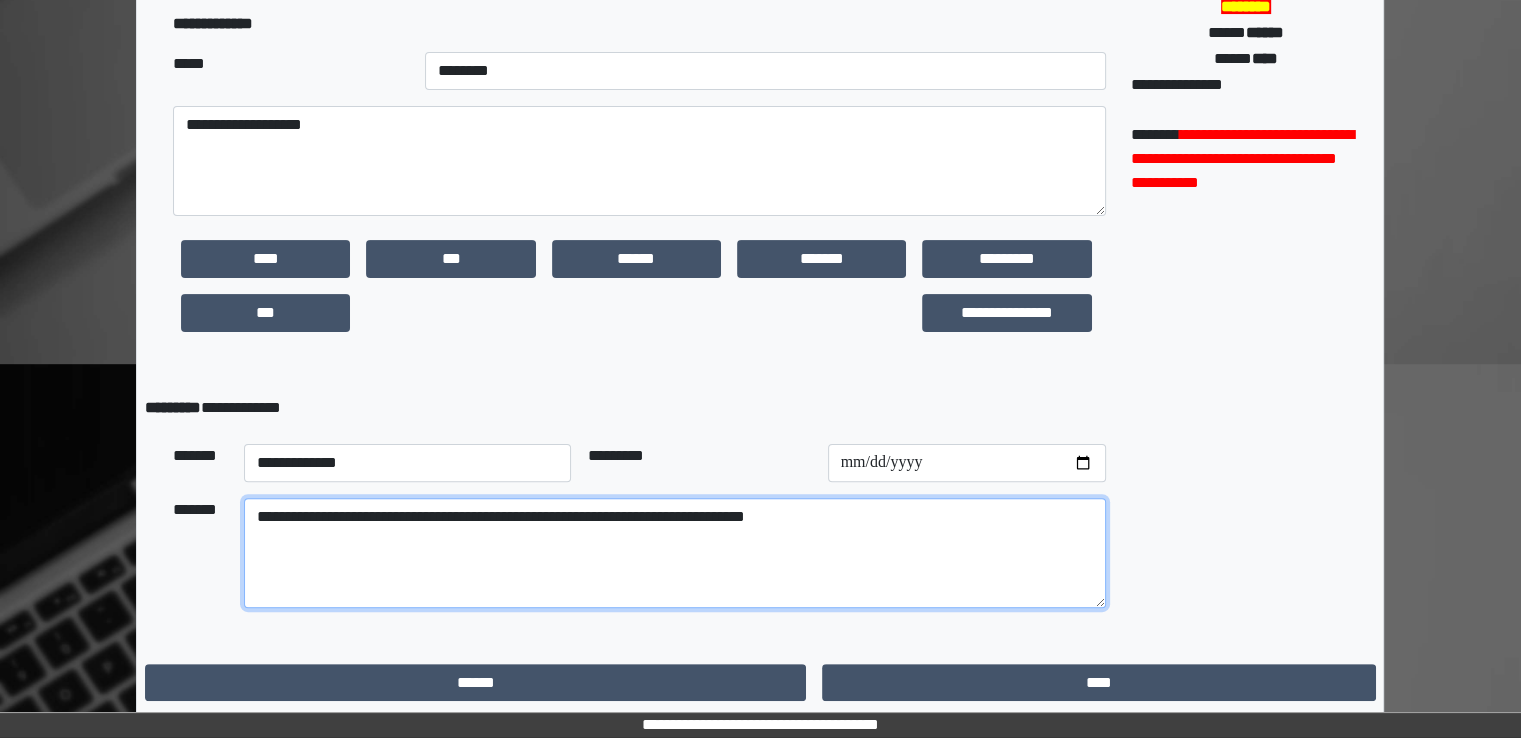 click on "**********" at bounding box center [675, 553] 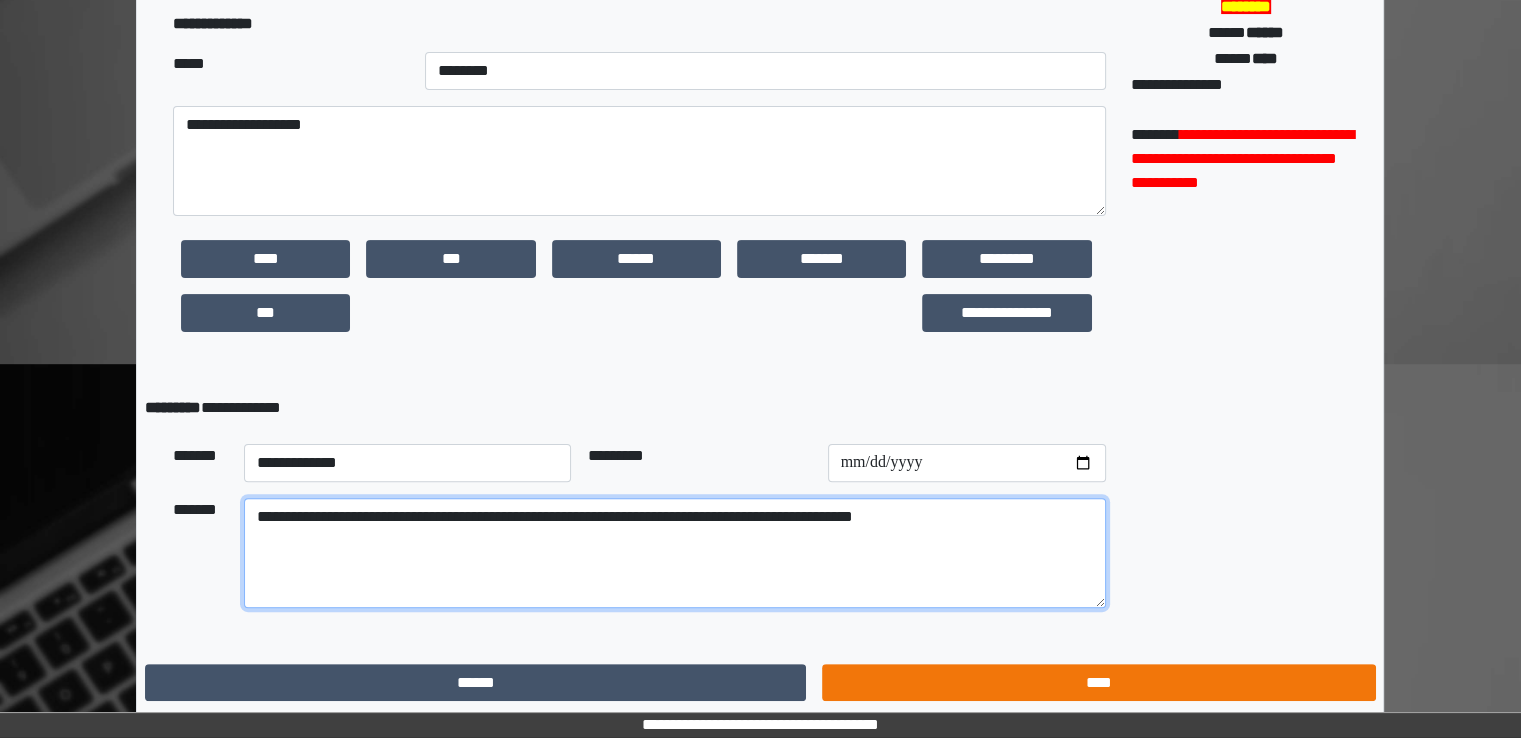 type on "**********" 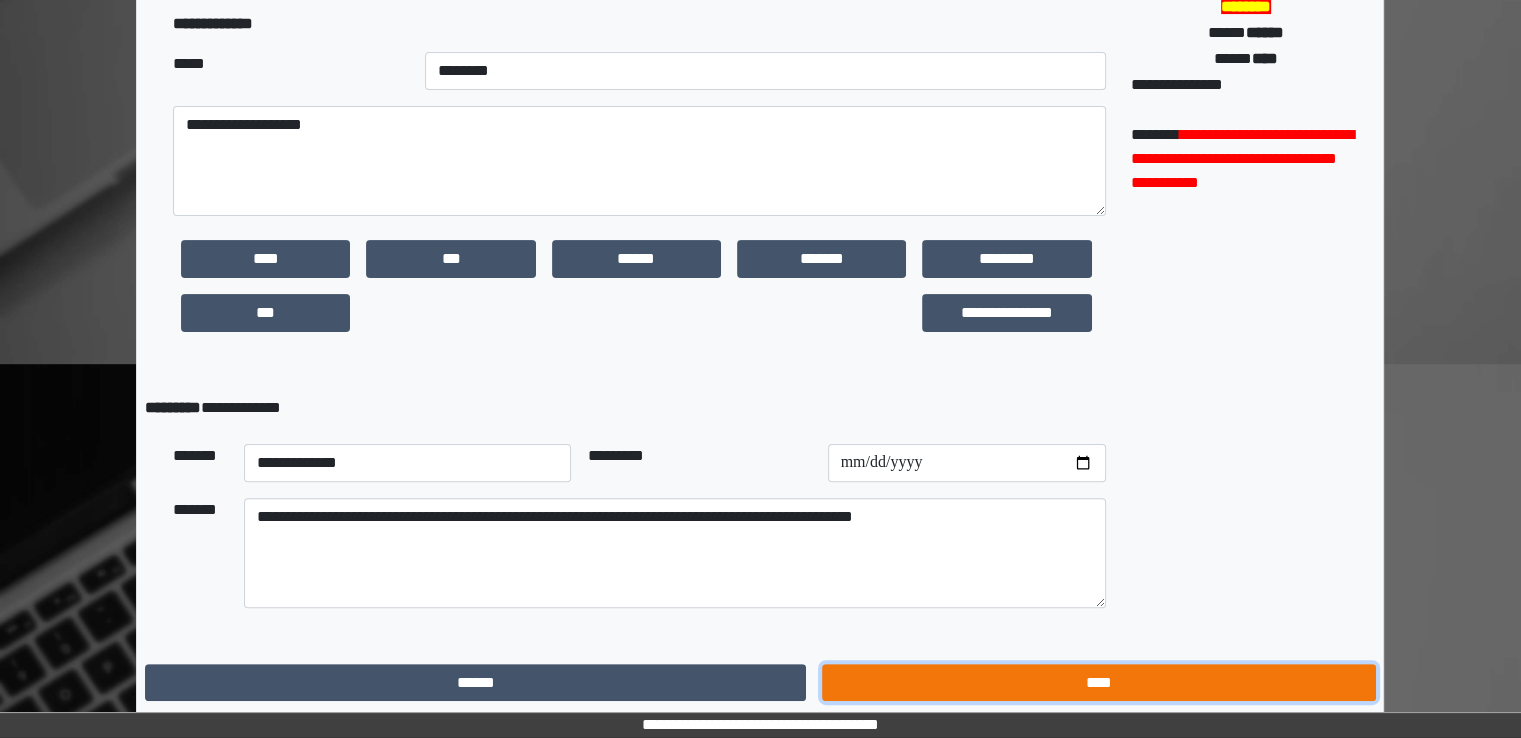 click on "****" at bounding box center (1098, 683) 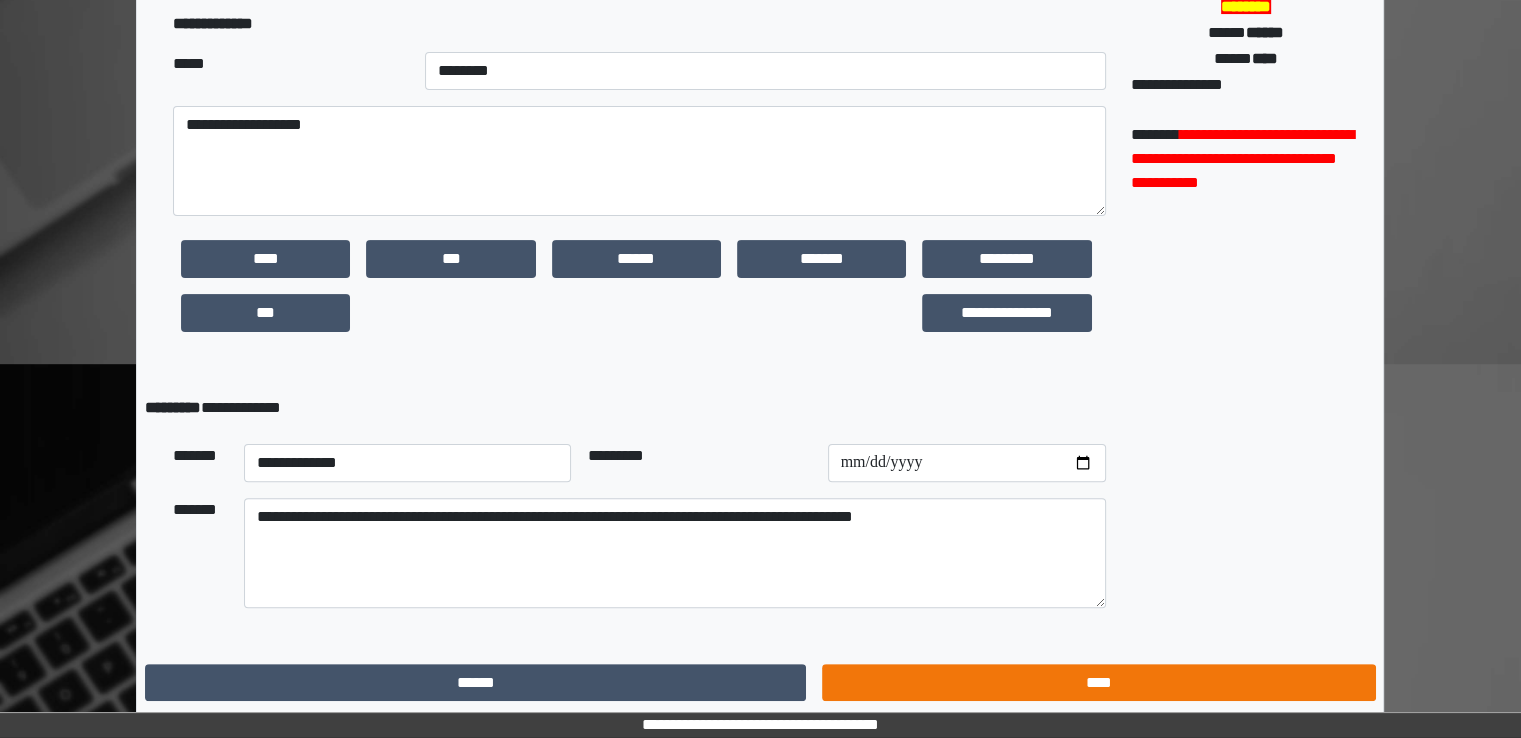scroll, scrollTop: 0, scrollLeft: 0, axis: both 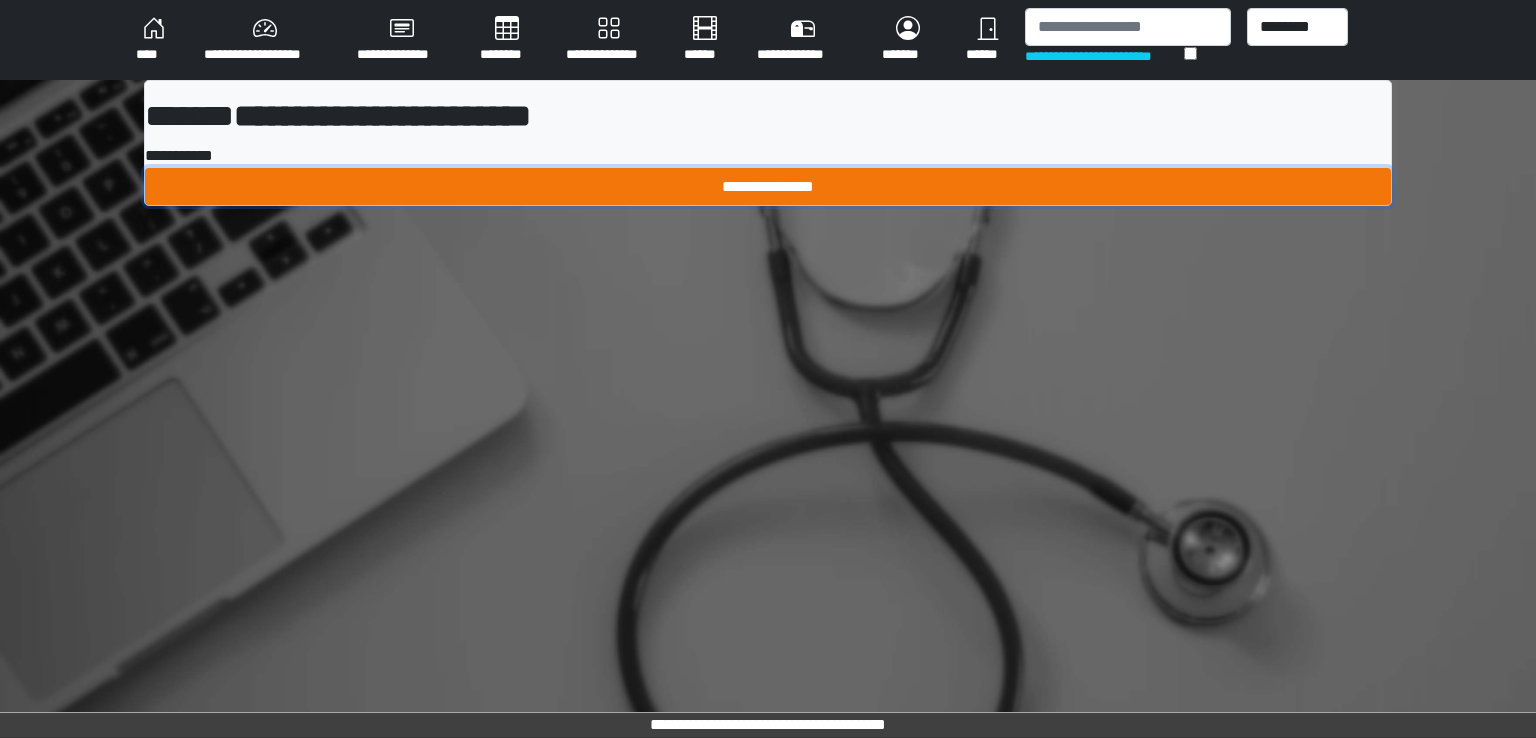 click on "**********" at bounding box center [768, 187] 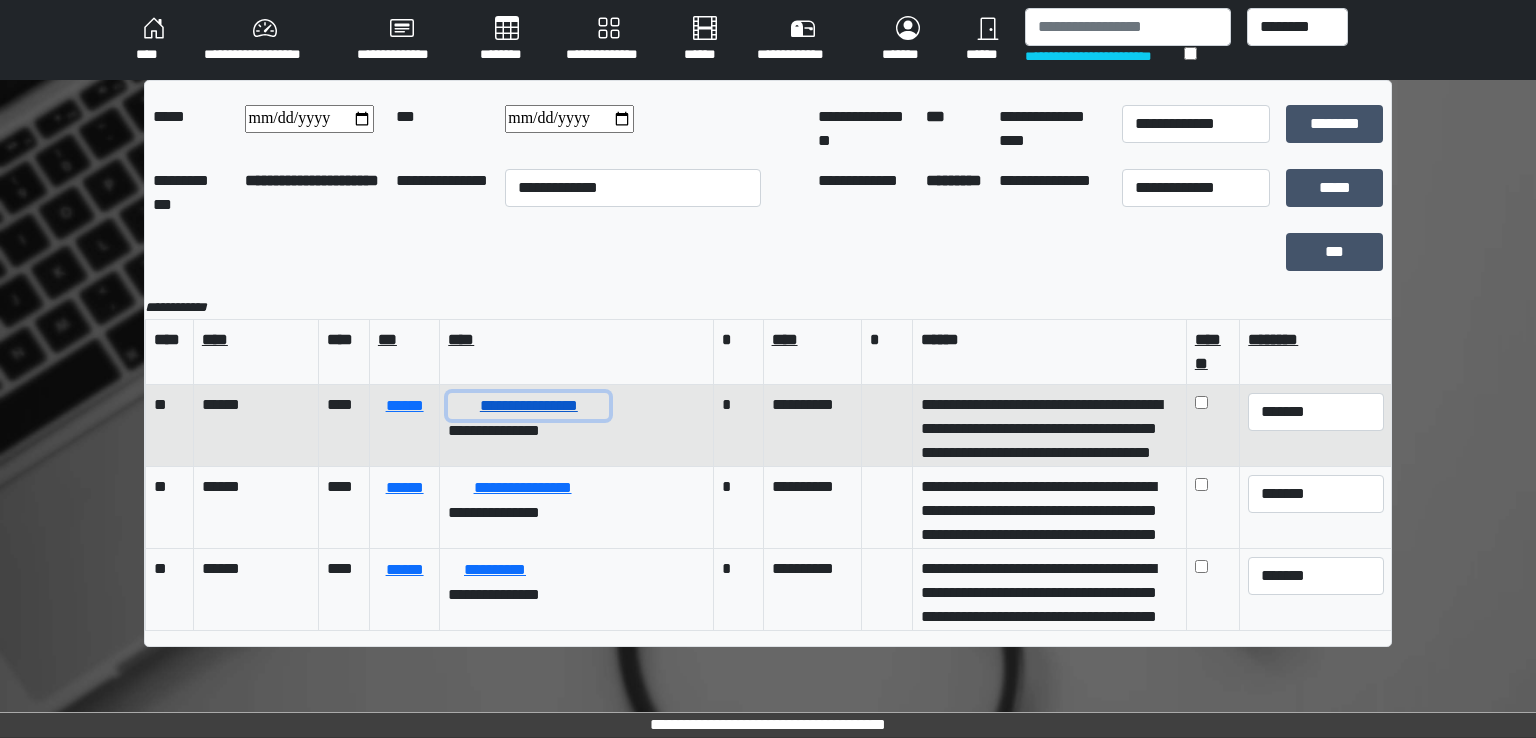 click on "**********" at bounding box center (528, 406) 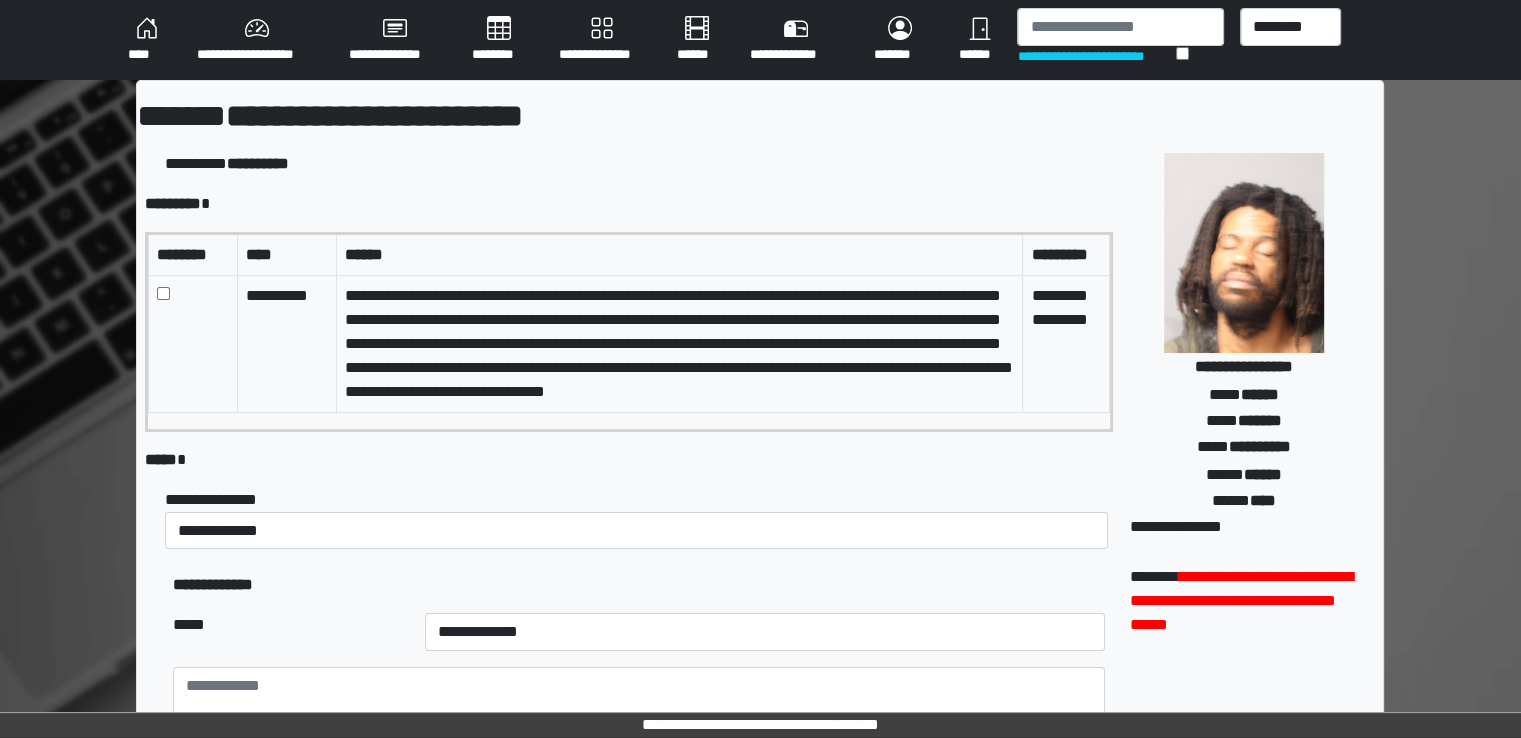 scroll, scrollTop: 47, scrollLeft: 0, axis: vertical 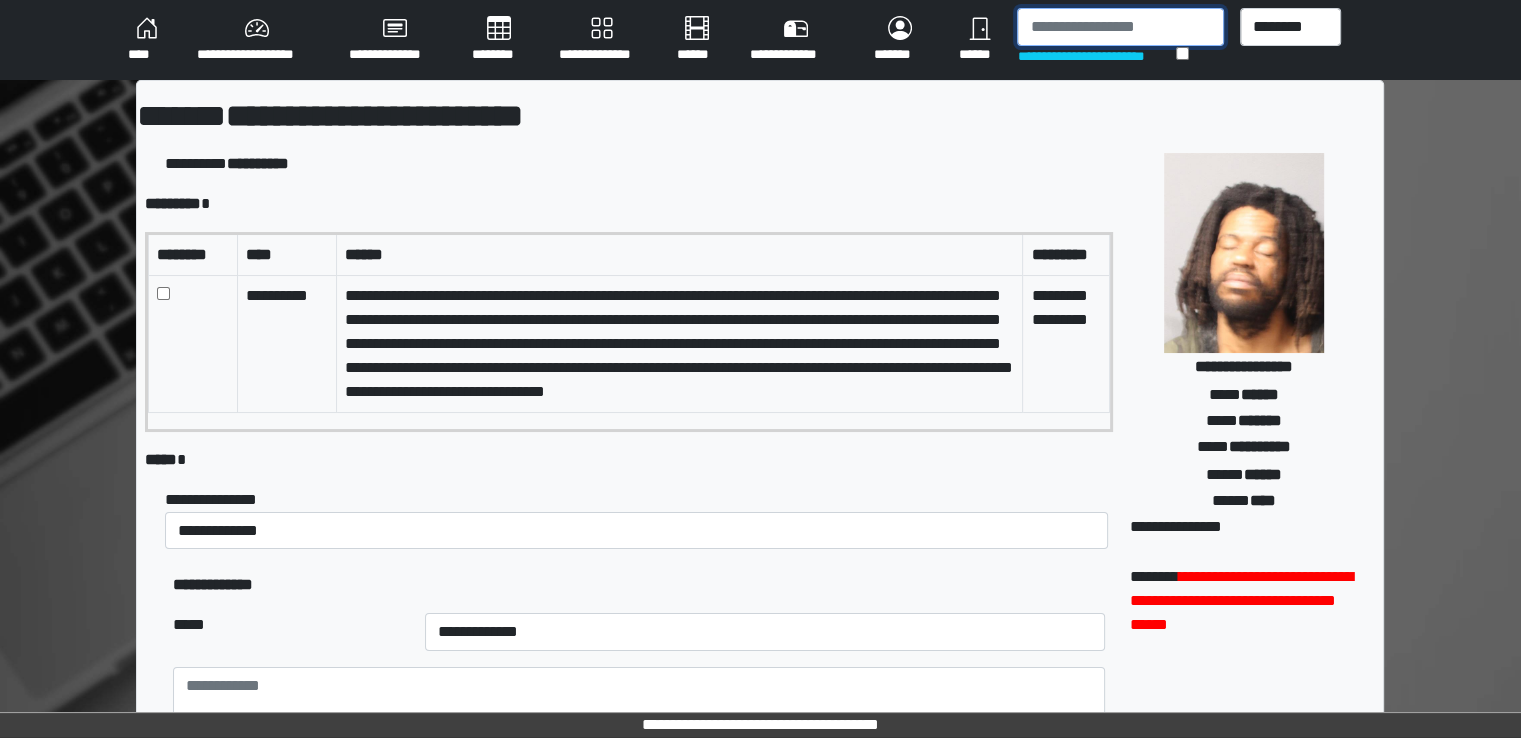 click at bounding box center [1120, 27] 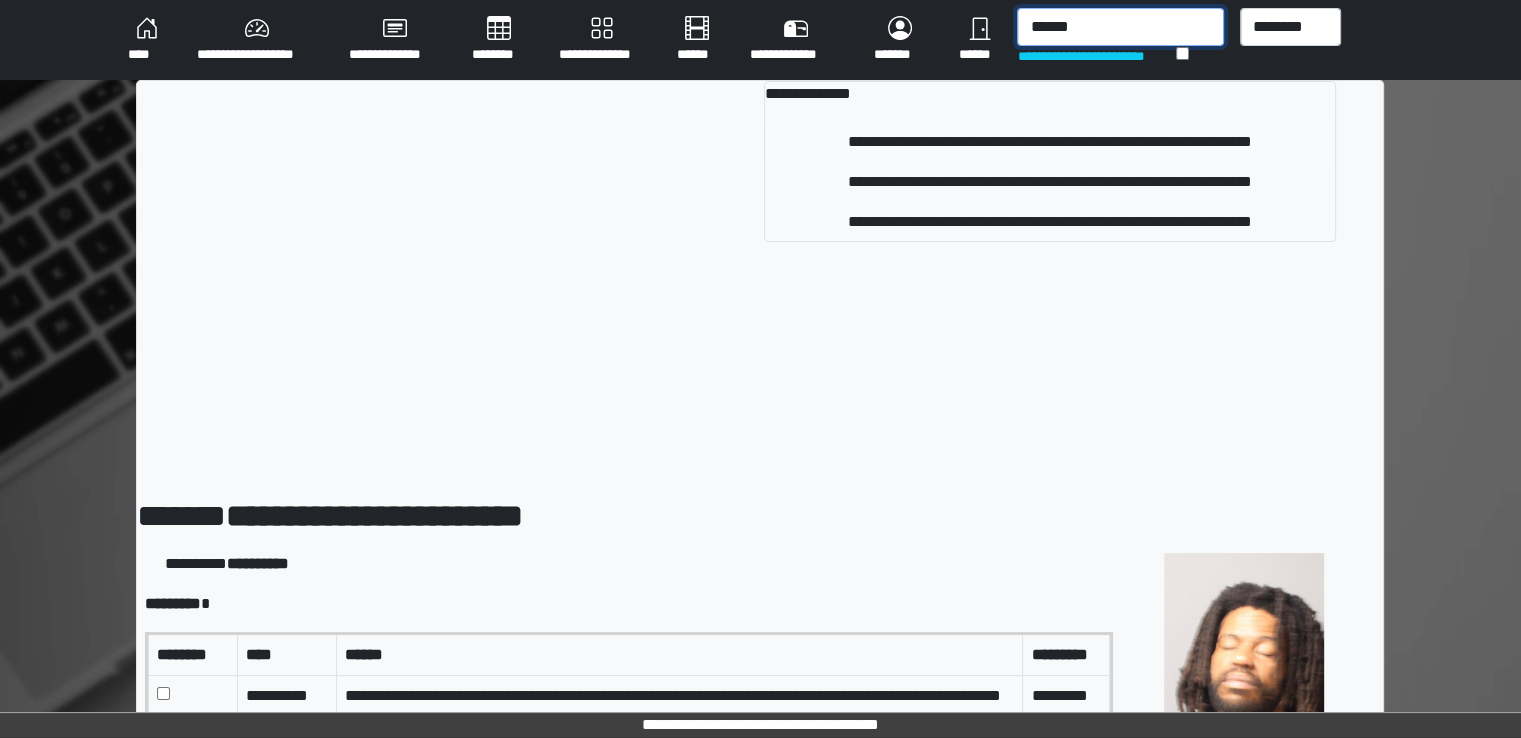 type on "******" 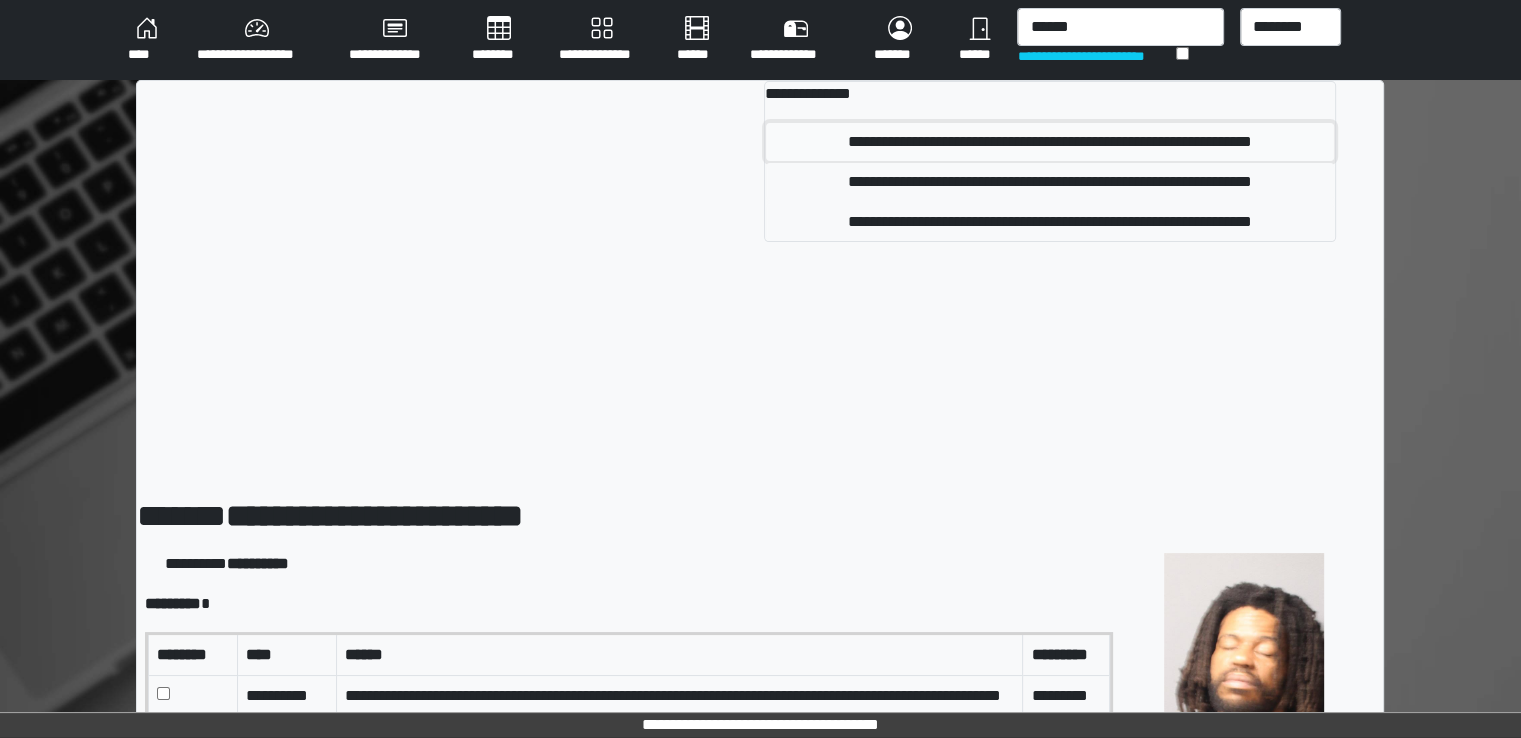 click on "**********" at bounding box center (1050, 142) 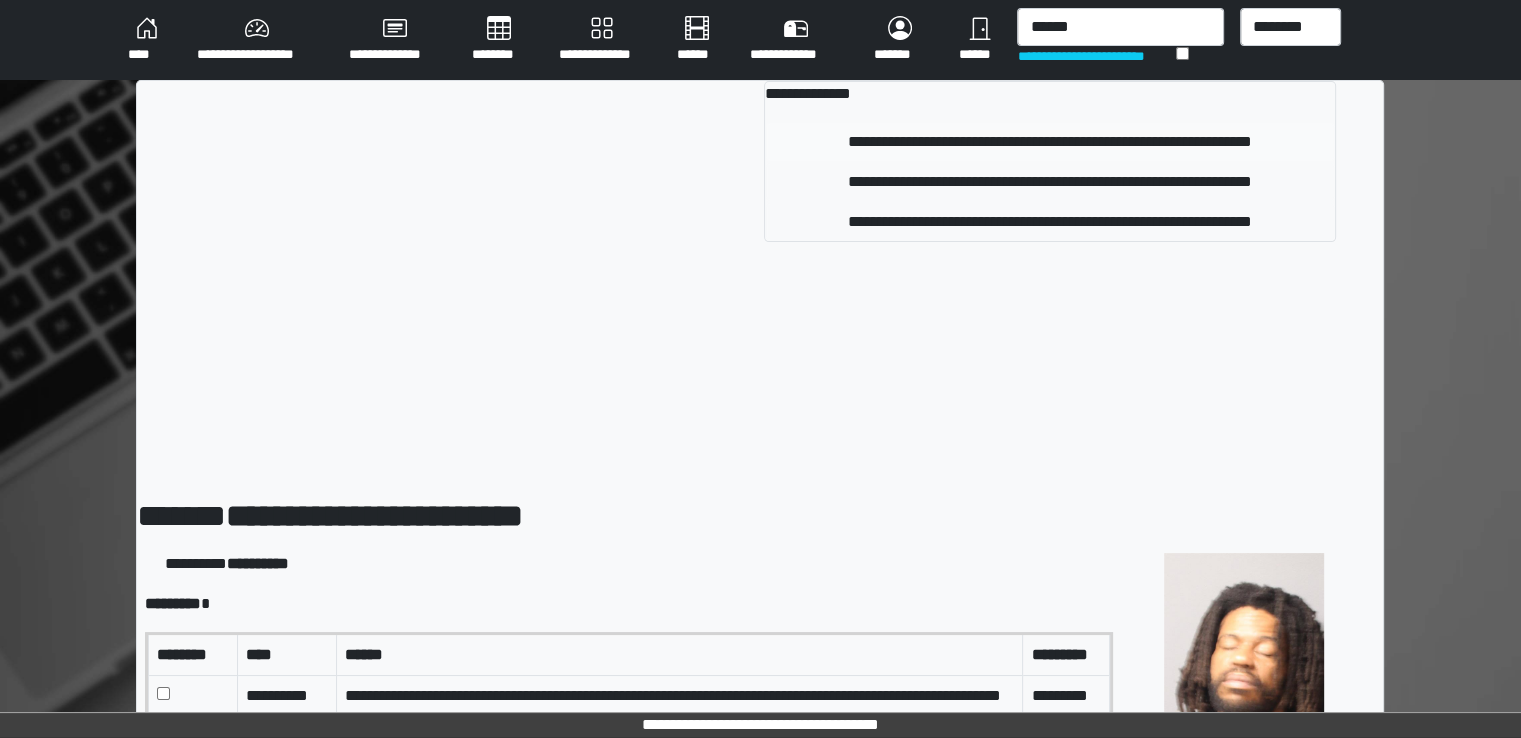 type 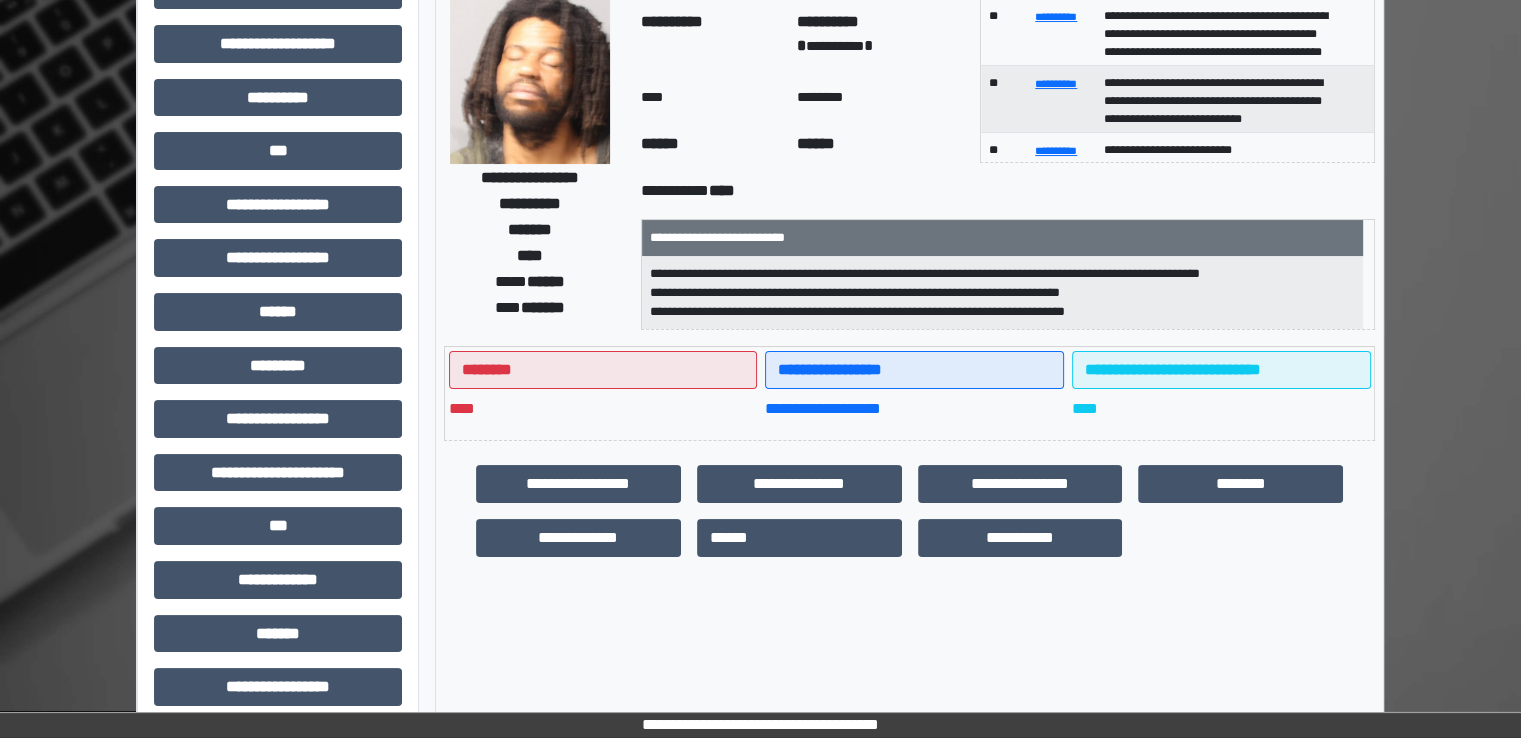 scroll, scrollTop: 428, scrollLeft: 0, axis: vertical 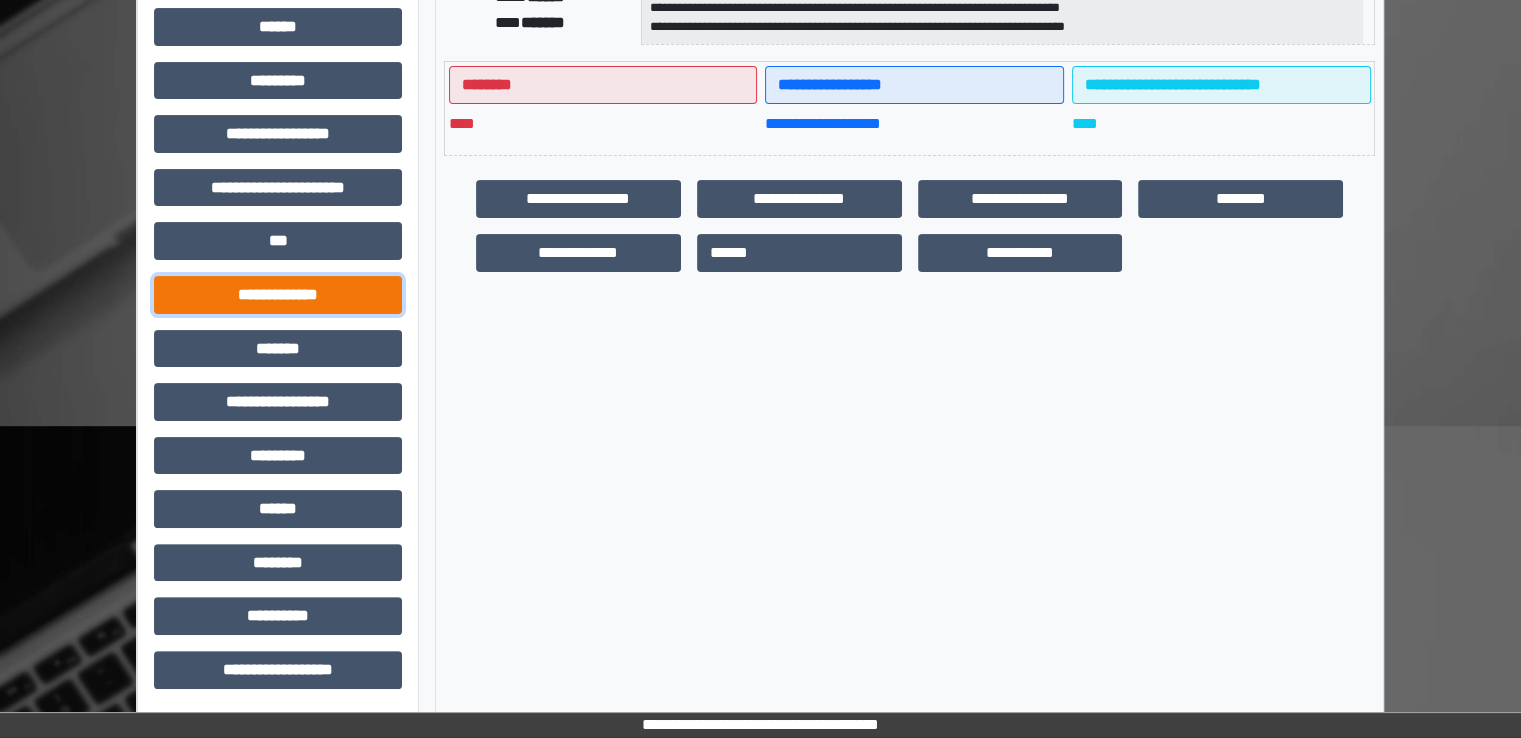 click on "**********" at bounding box center [278, 295] 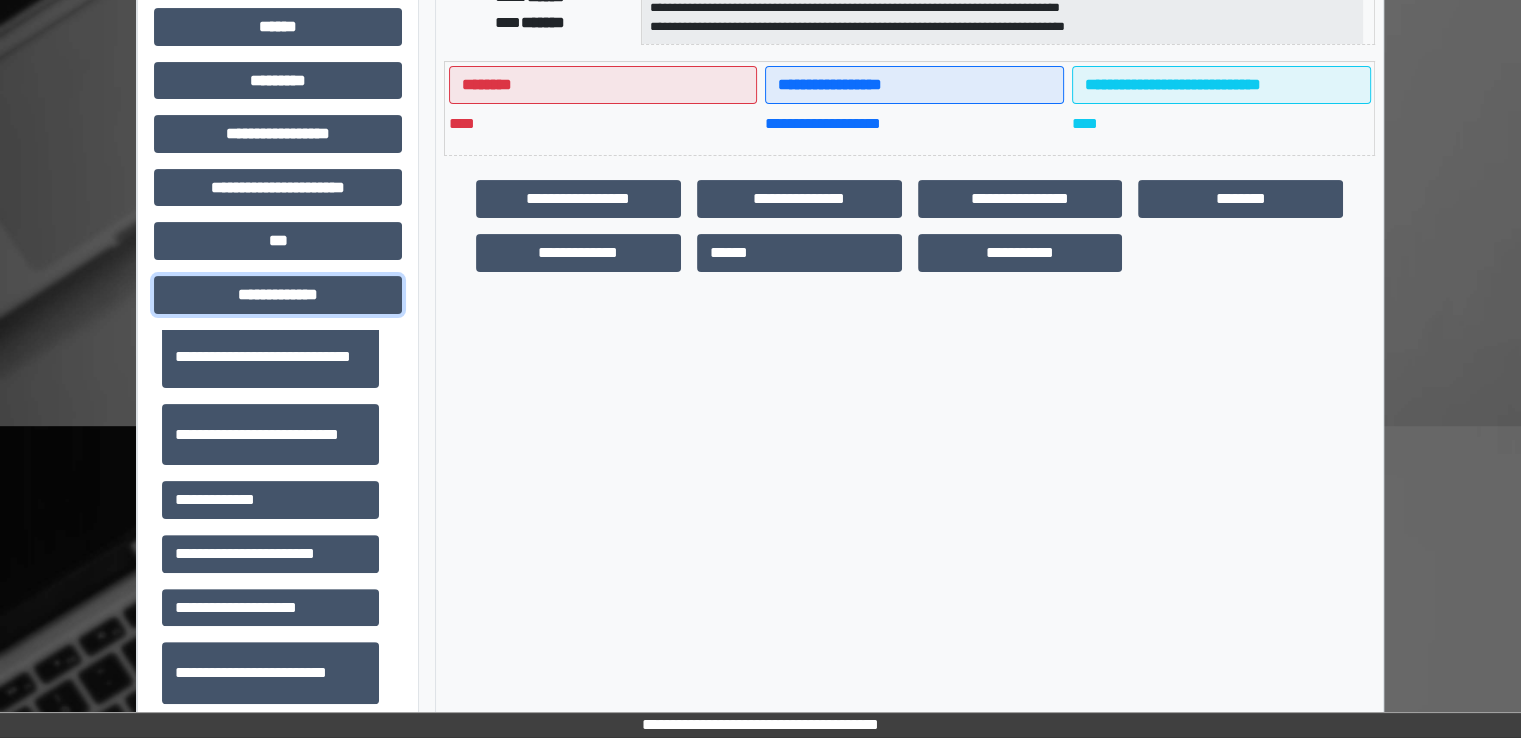 scroll, scrollTop: 500, scrollLeft: 0, axis: vertical 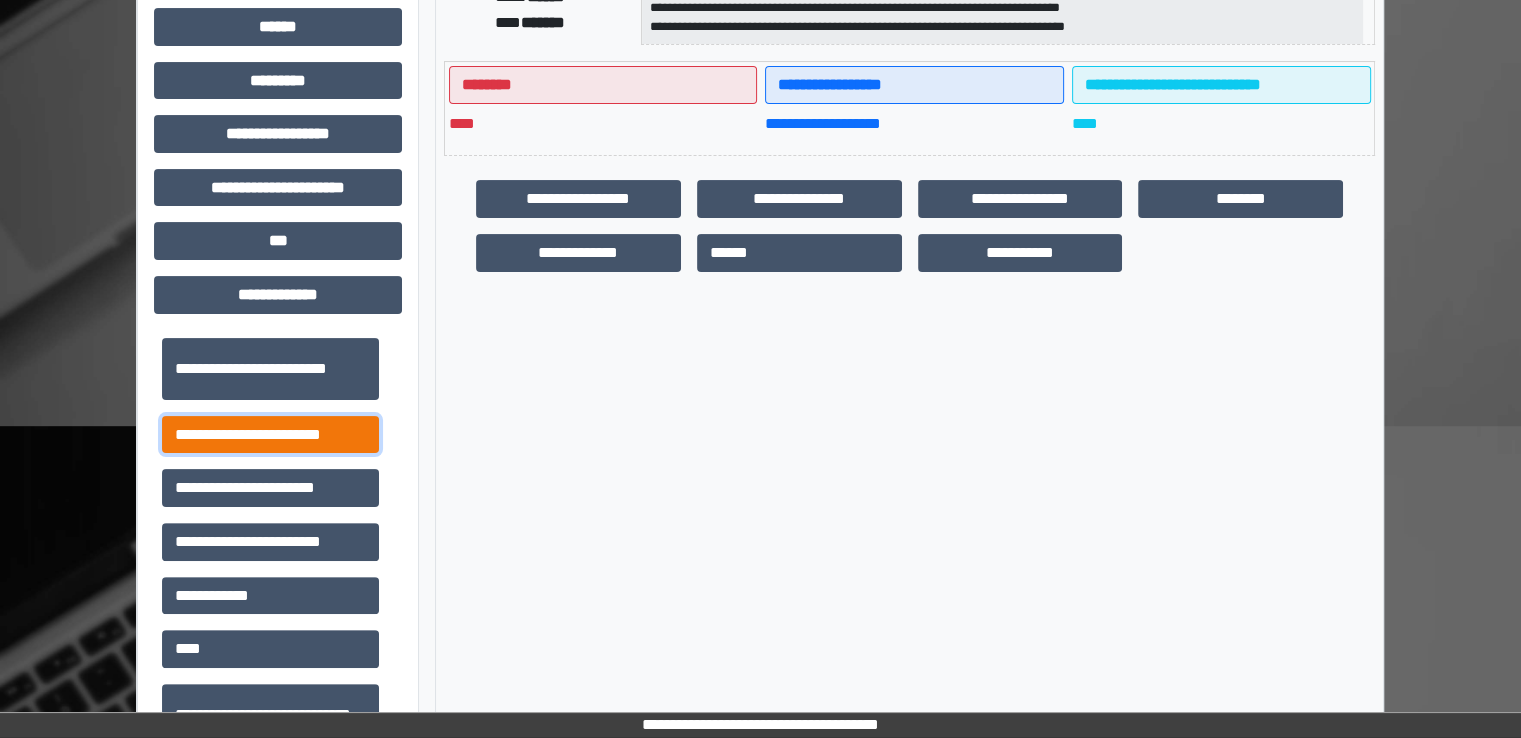 click on "**********" at bounding box center (270, 435) 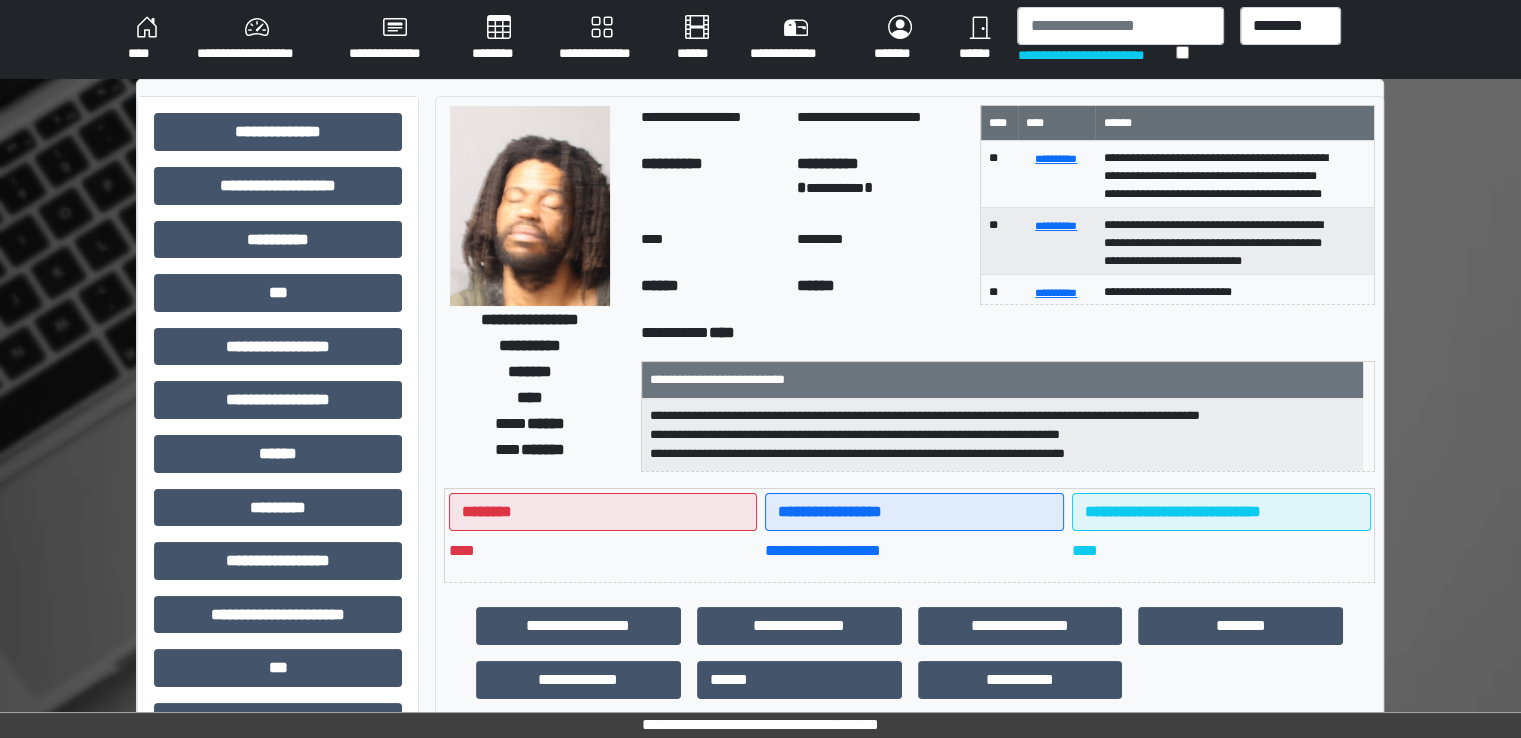 scroll, scrollTop: 0, scrollLeft: 0, axis: both 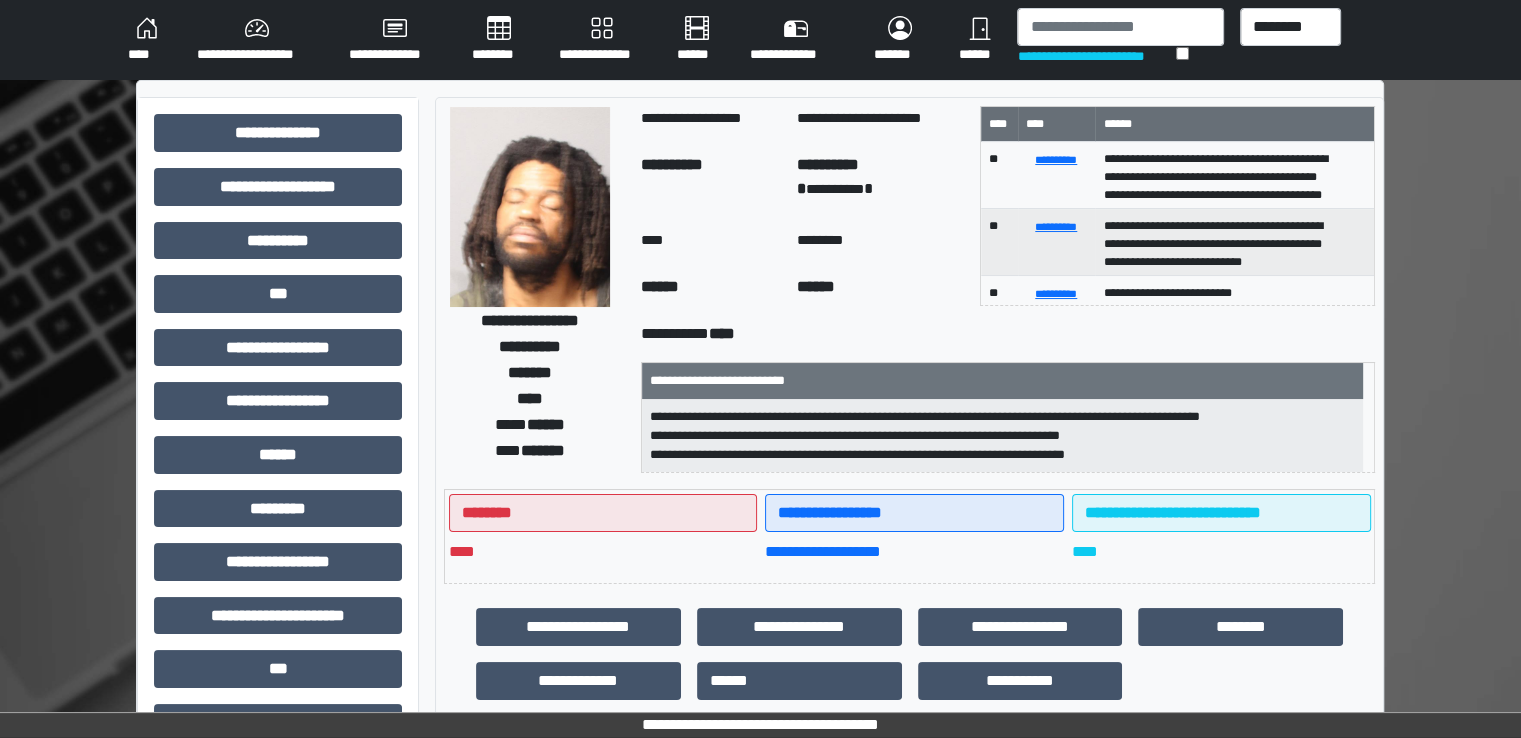 click on "********" at bounding box center (499, 40) 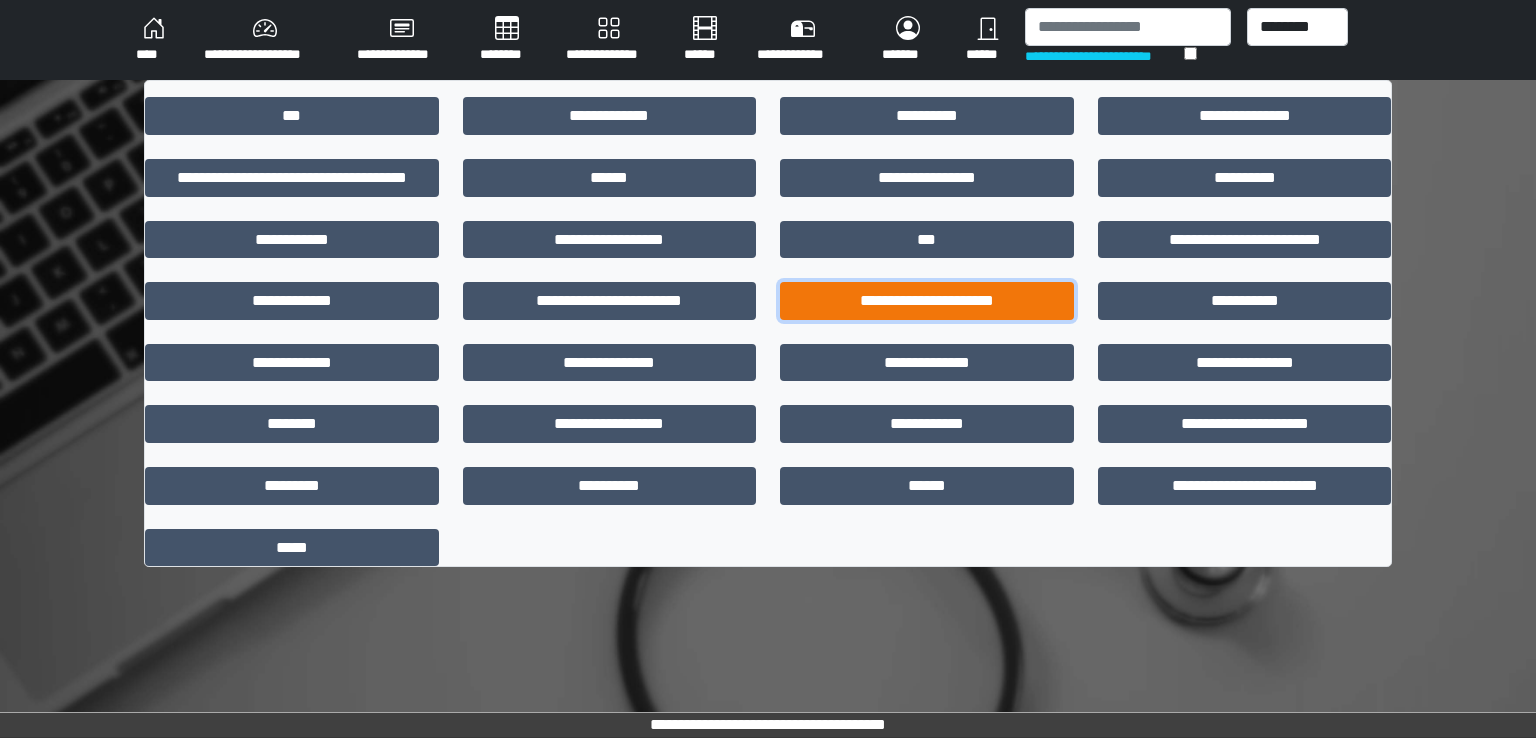 click on "**********" at bounding box center (927, 301) 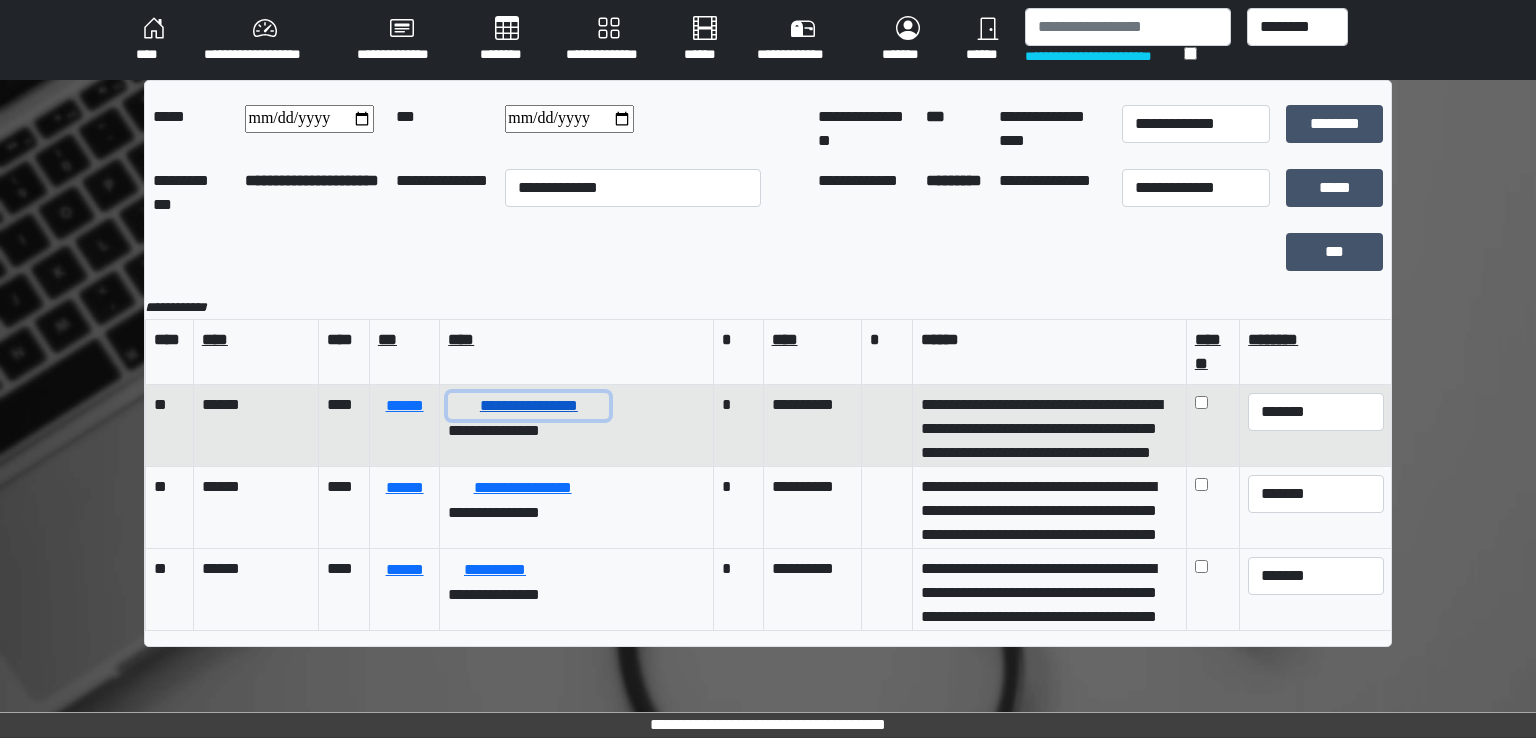 click on "**********" at bounding box center [528, 406] 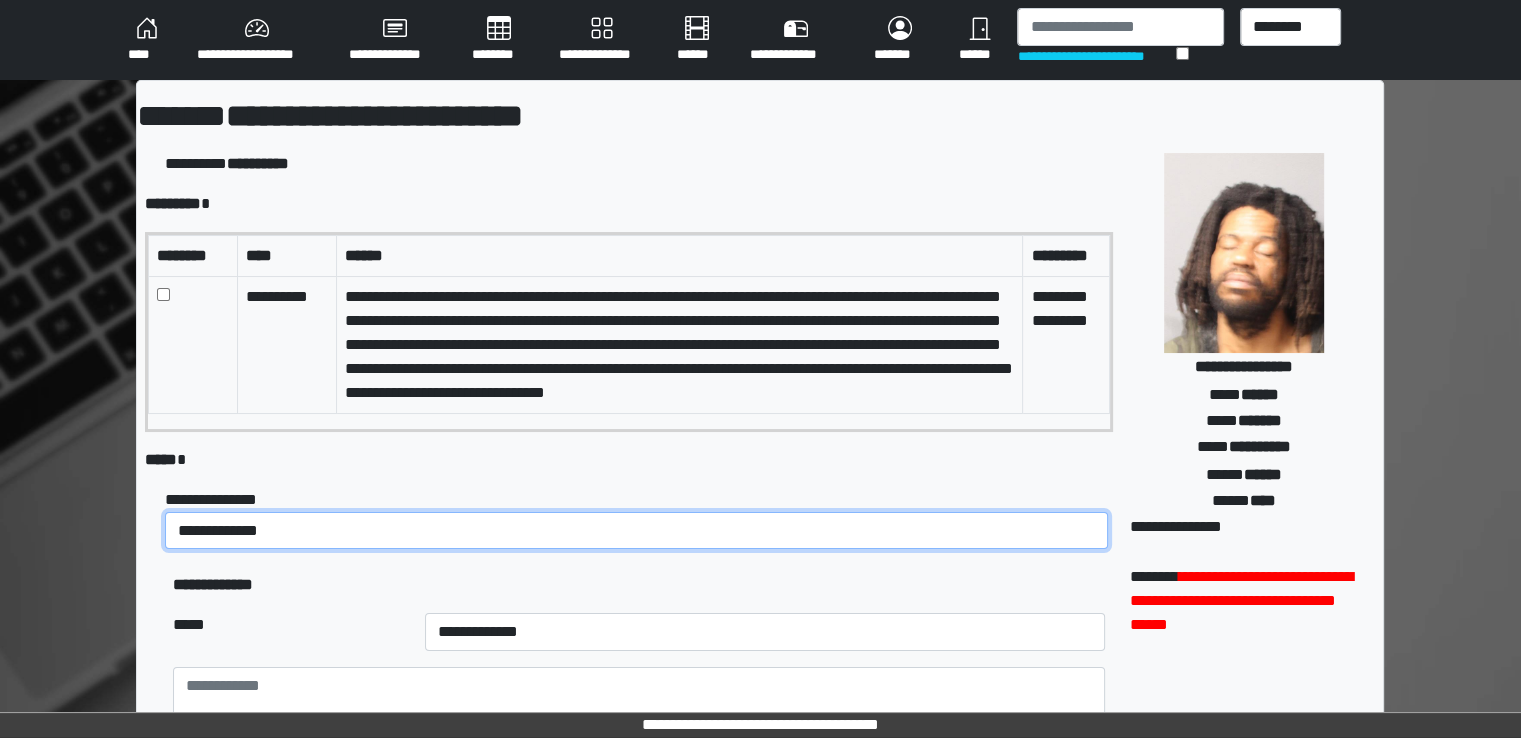 click on "**********" at bounding box center (636, 531) 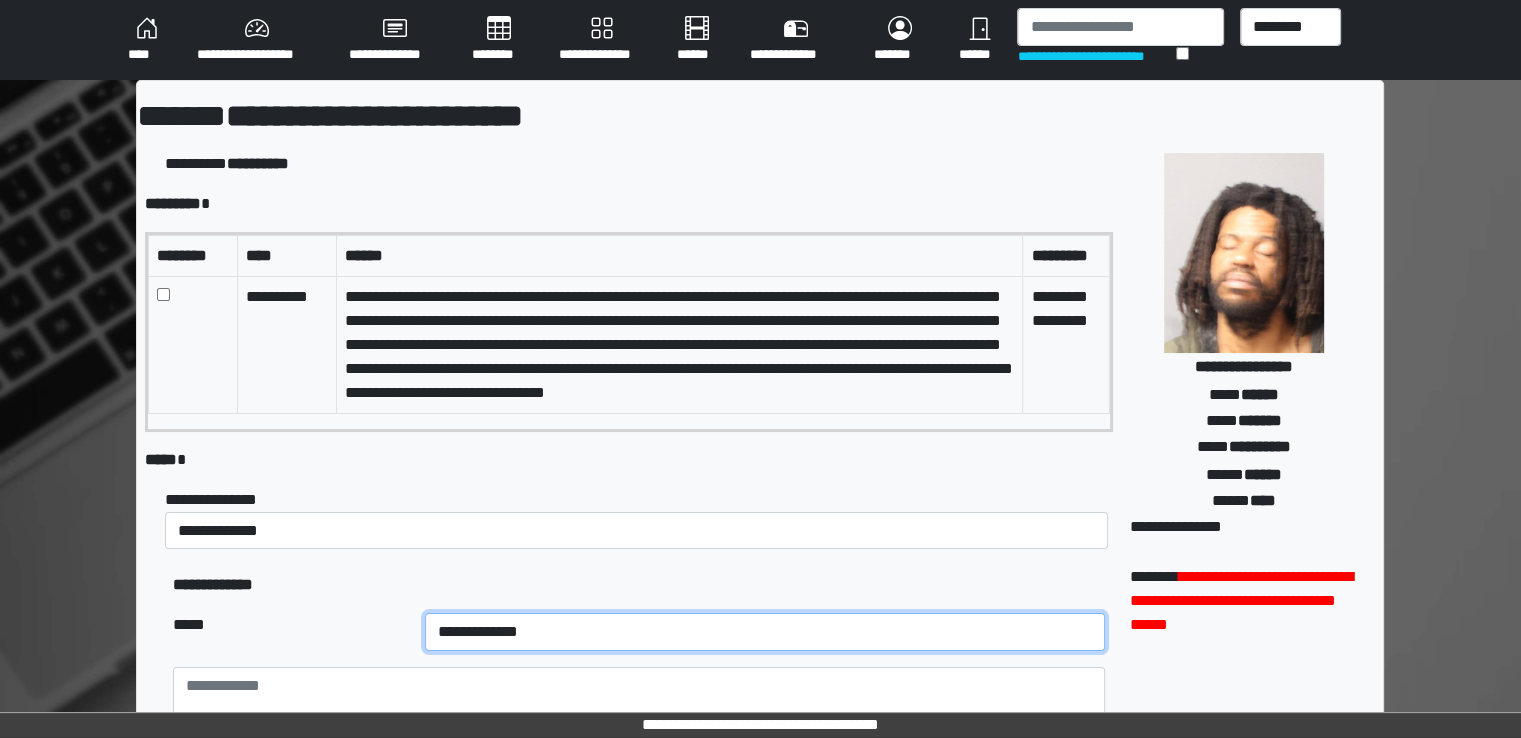 drag, startPoint x: 381, startPoint y: 627, endPoint x: 381, endPoint y: 615, distance: 12 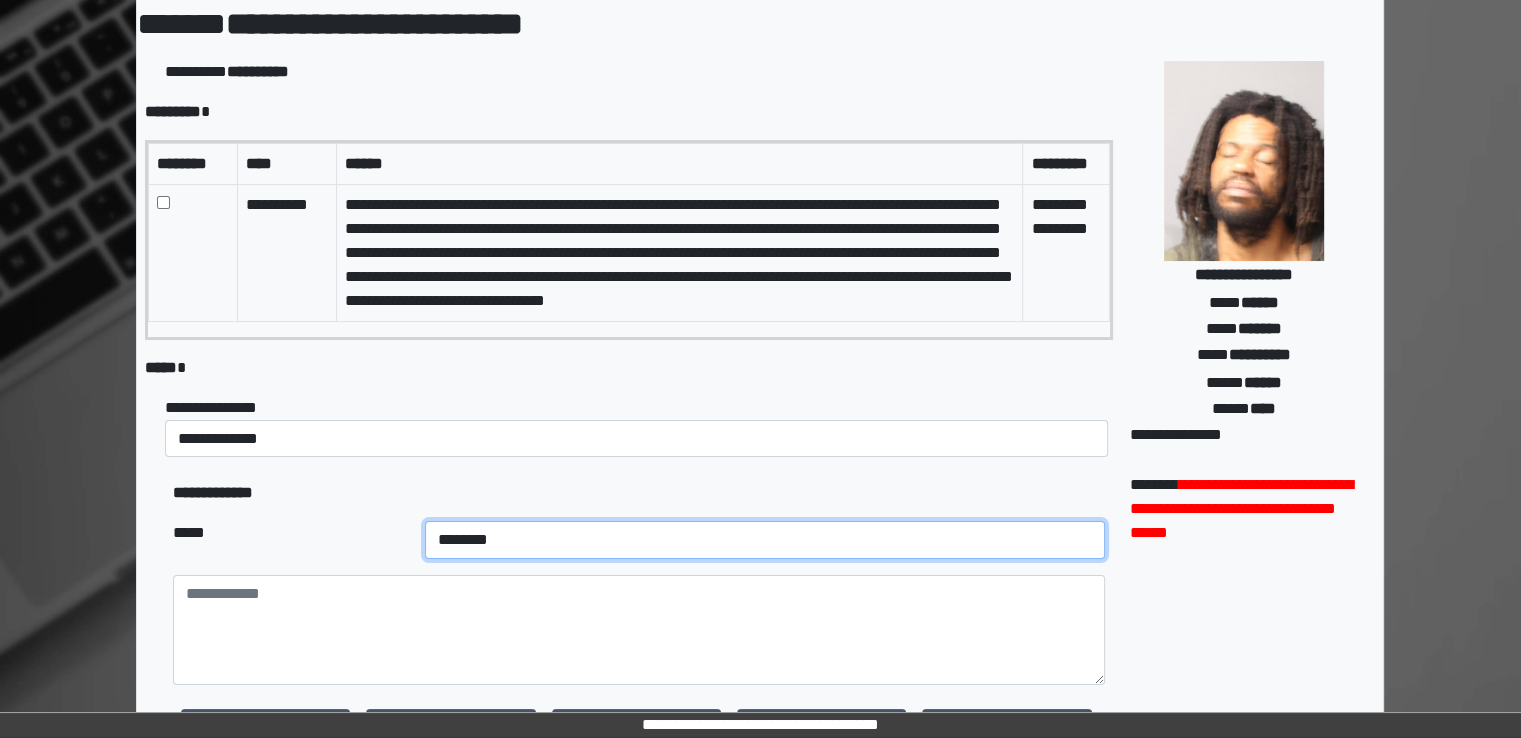 scroll, scrollTop: 200, scrollLeft: 0, axis: vertical 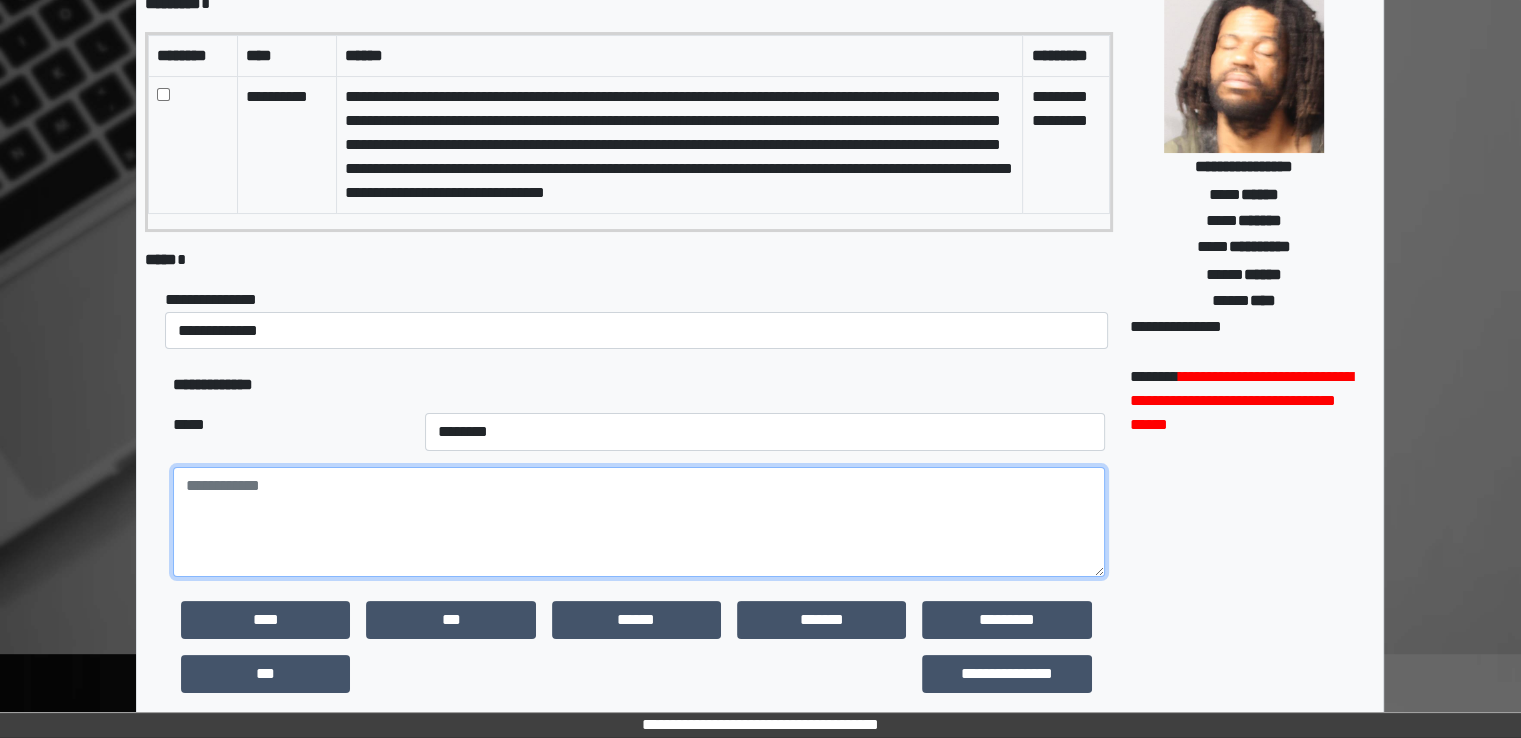 click at bounding box center (638, 522) 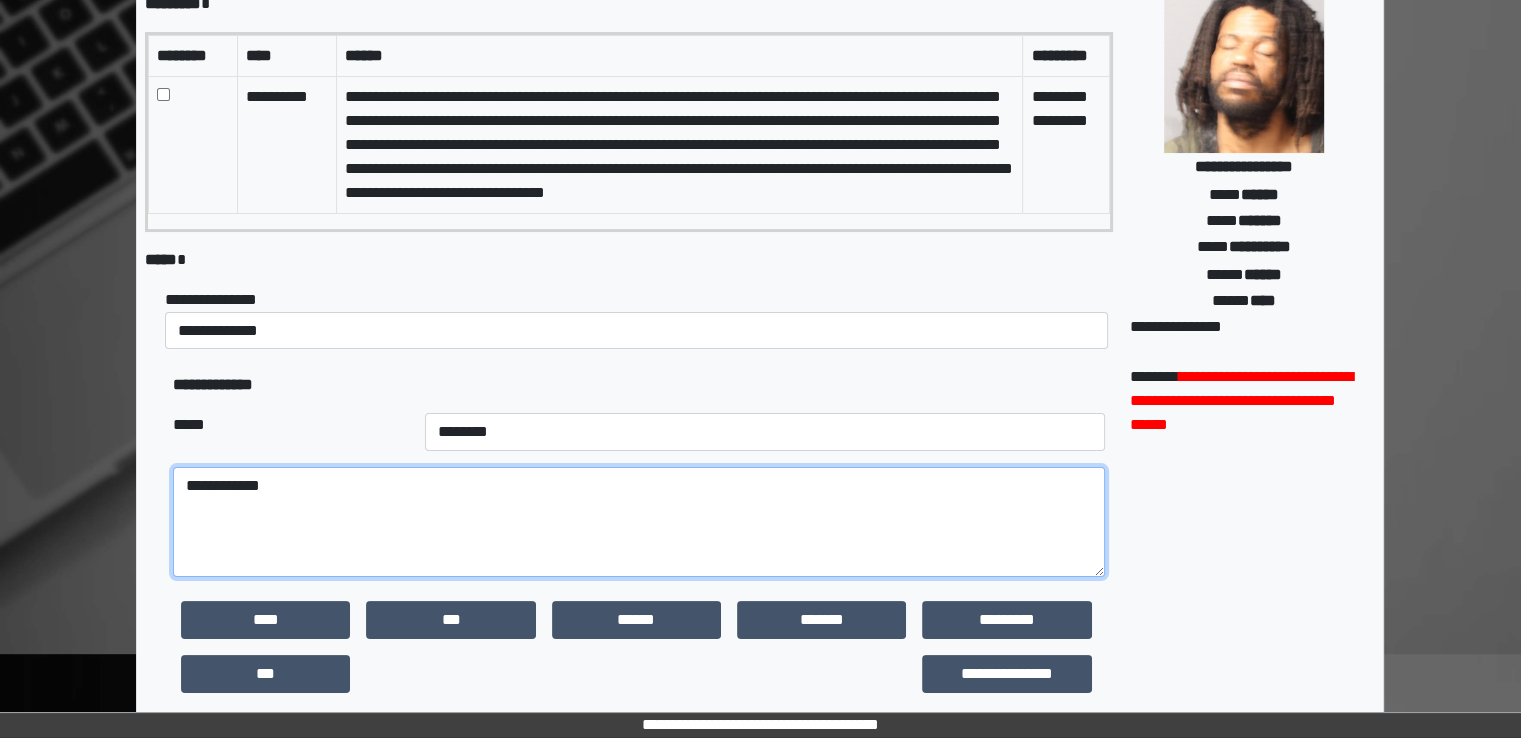 scroll, scrollTop: 564, scrollLeft: 0, axis: vertical 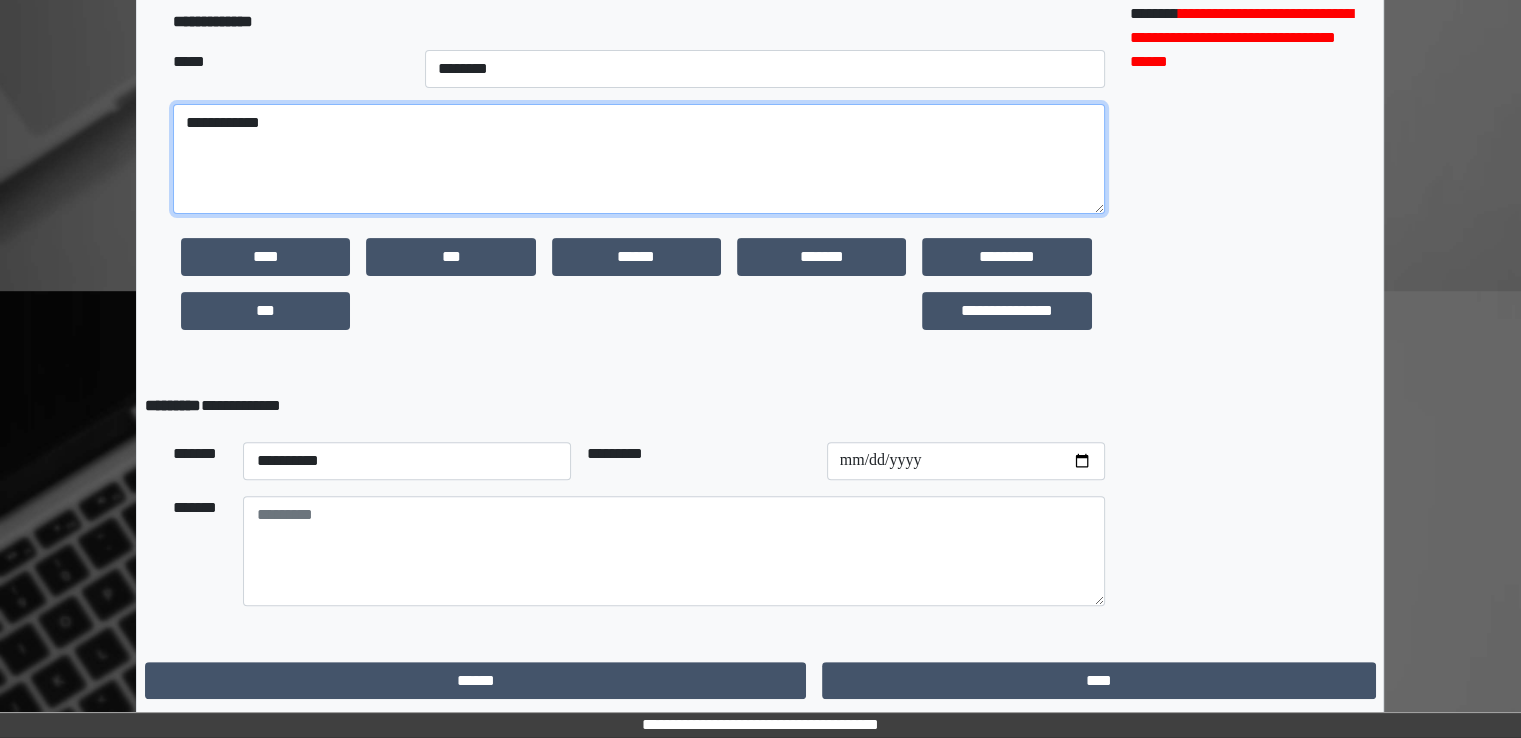 type on "**********" 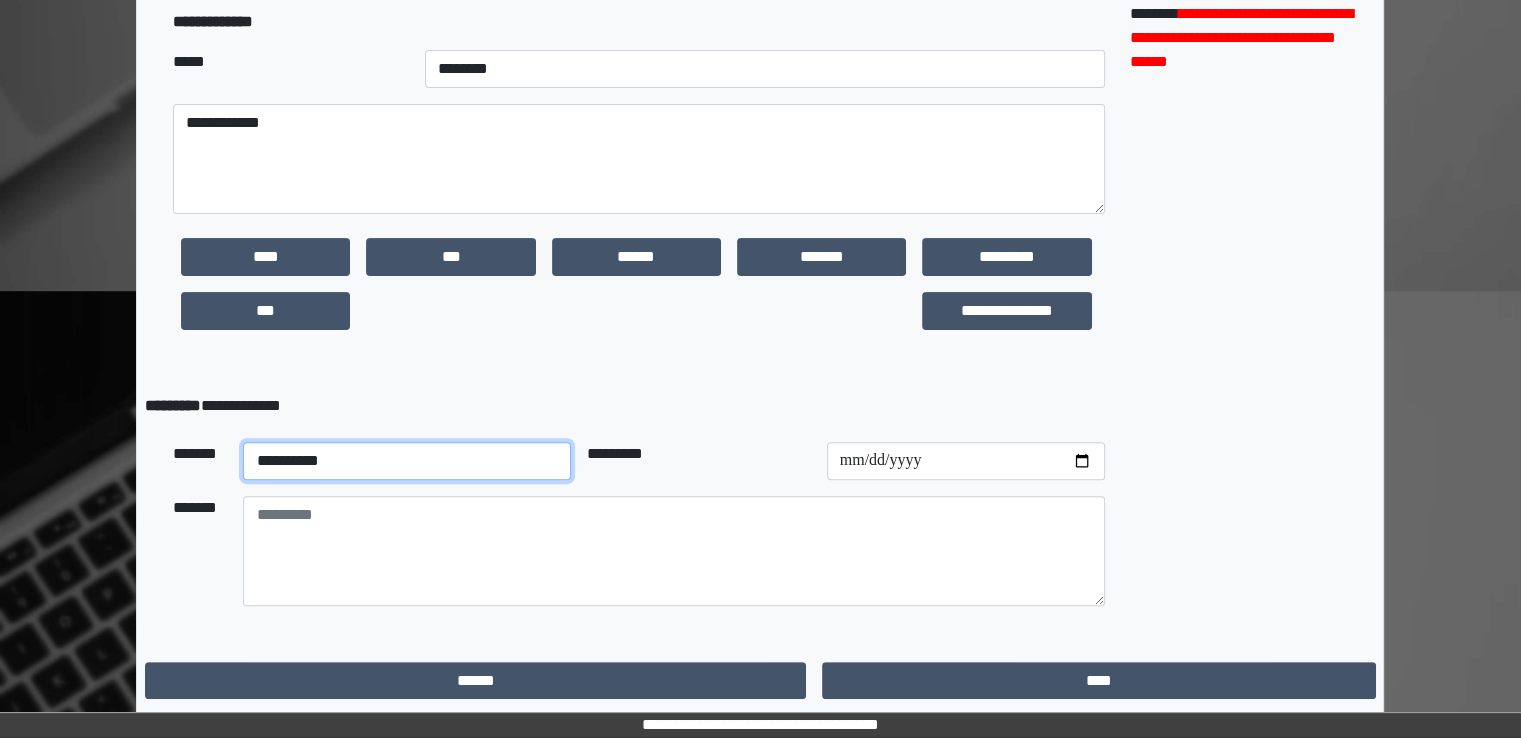 click on "**********" at bounding box center (406, 461) 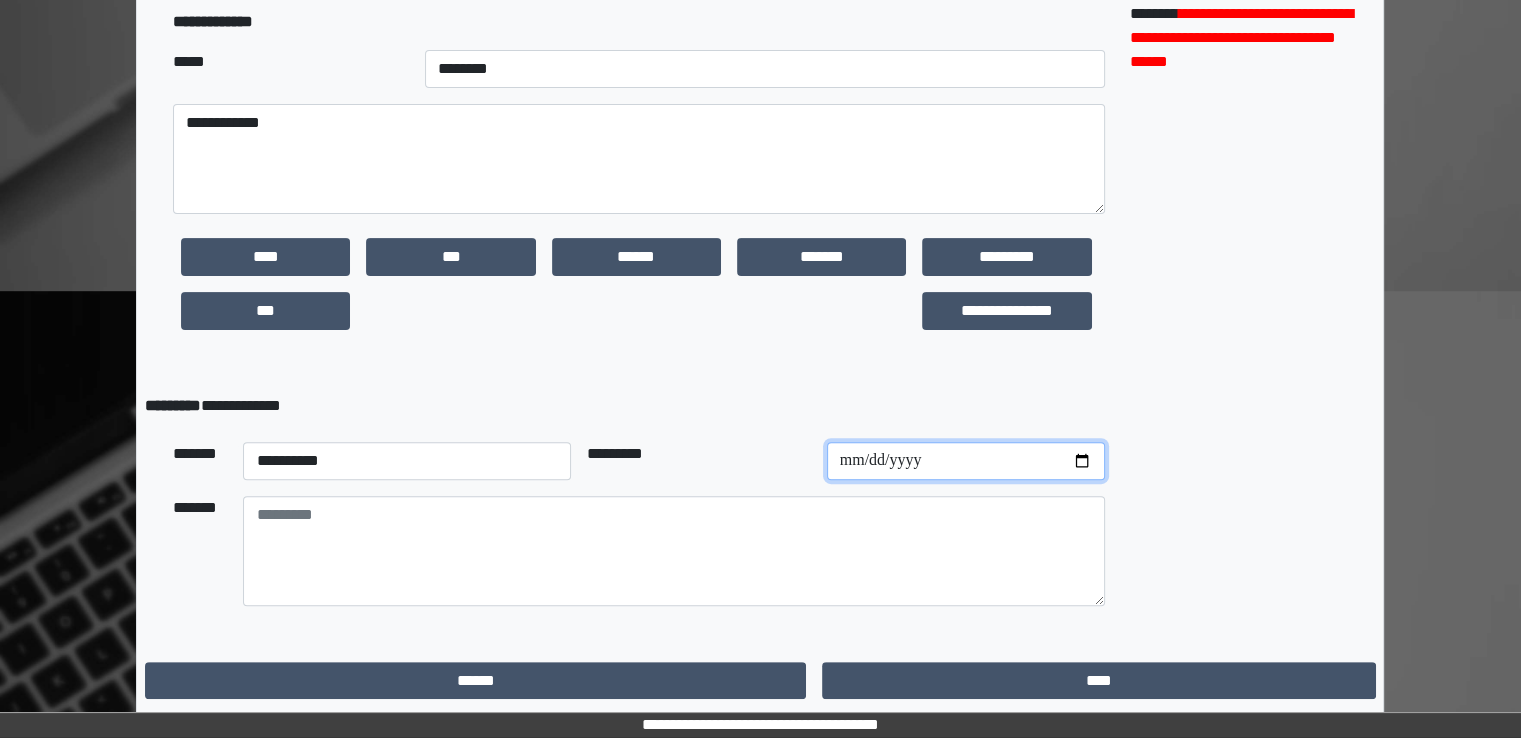 click at bounding box center [966, 461] 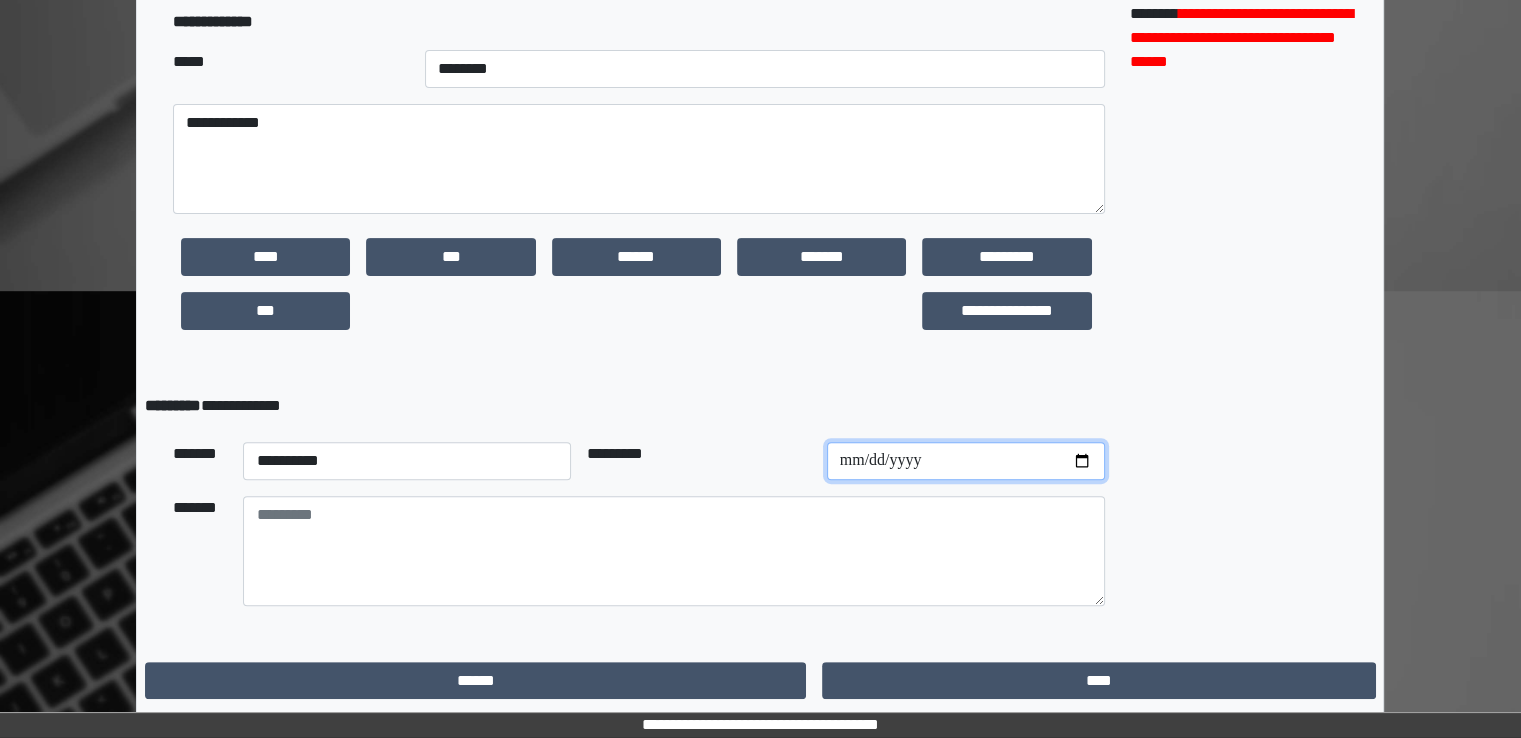 type on "**********" 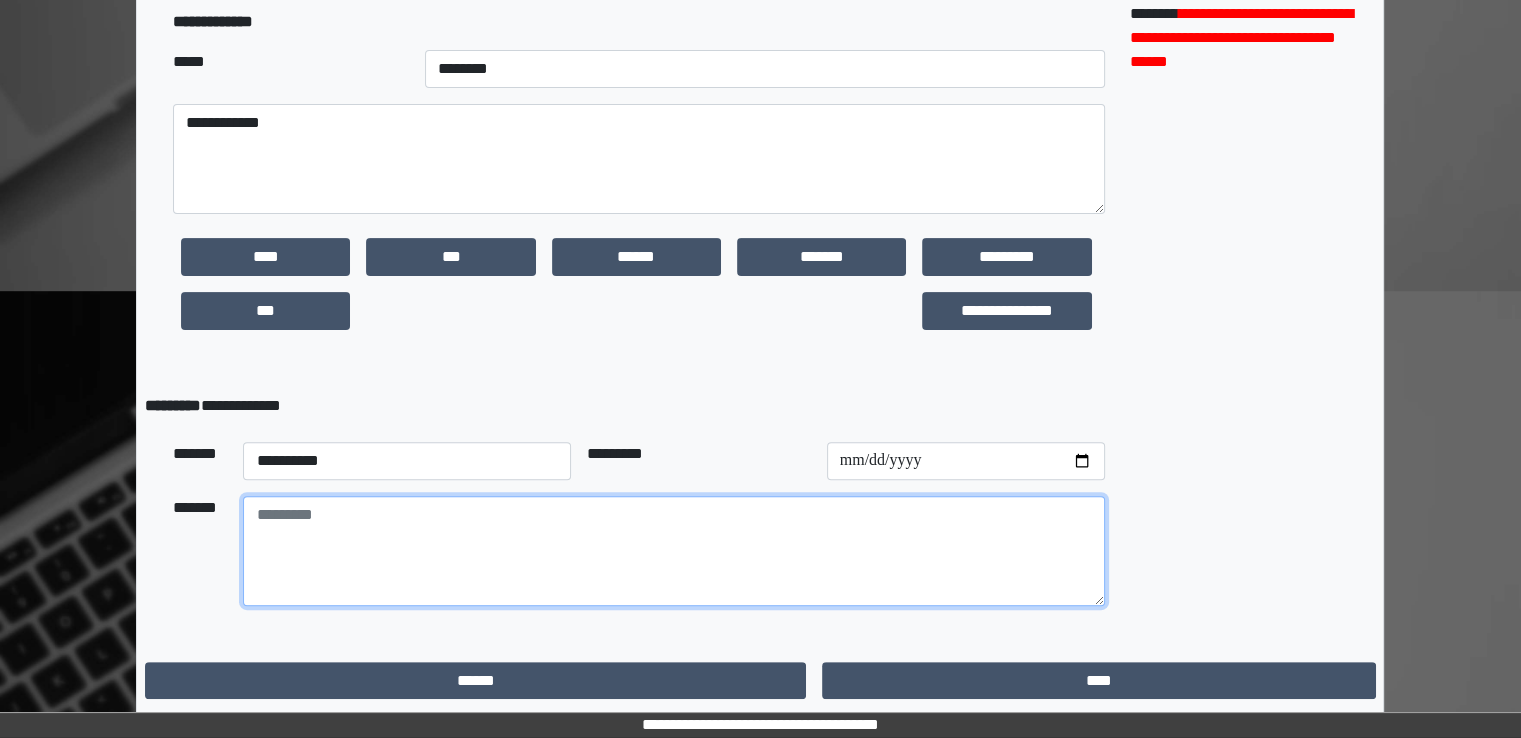 click at bounding box center [673, 551] 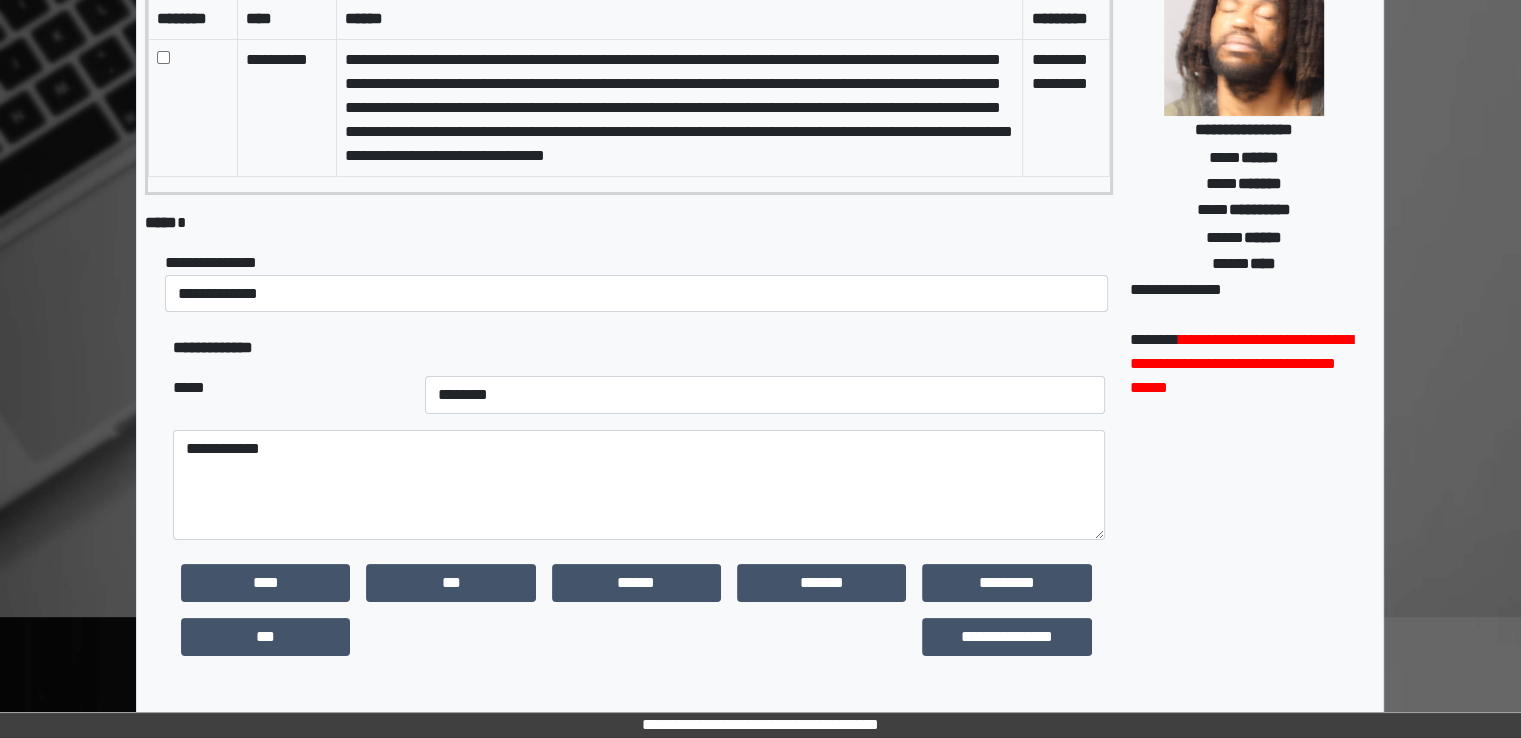 scroll, scrollTop: 564, scrollLeft: 0, axis: vertical 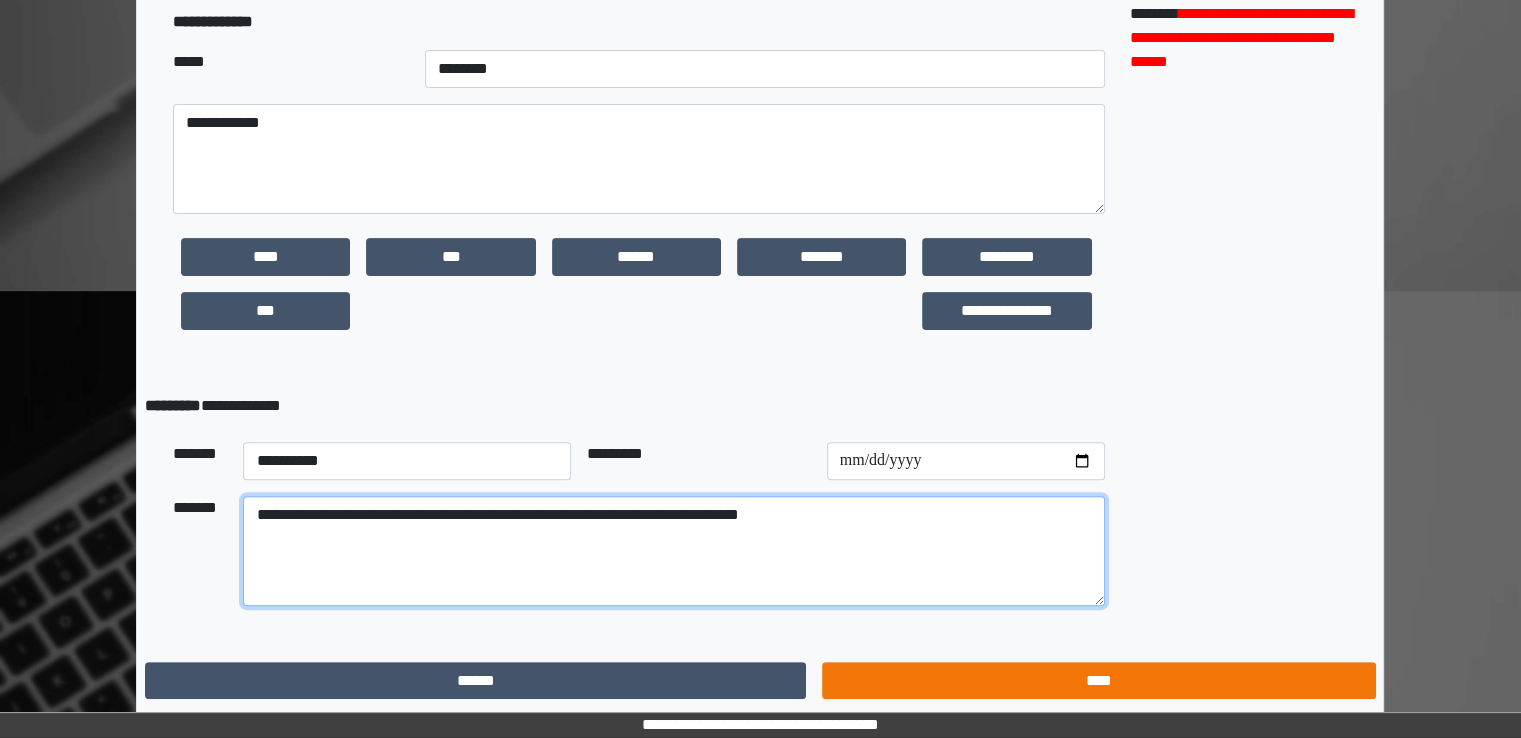 type on "**********" 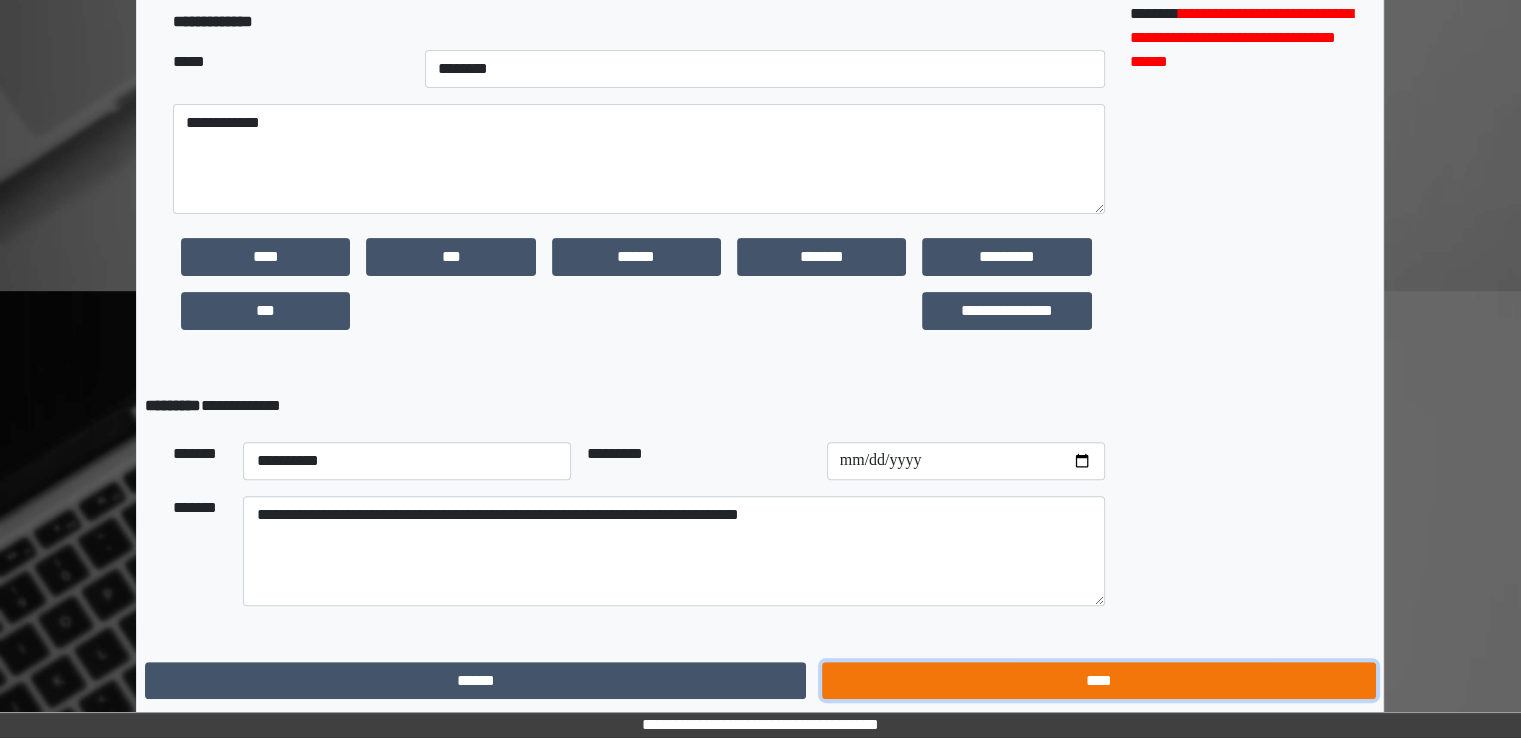 click on "****" at bounding box center [1098, 681] 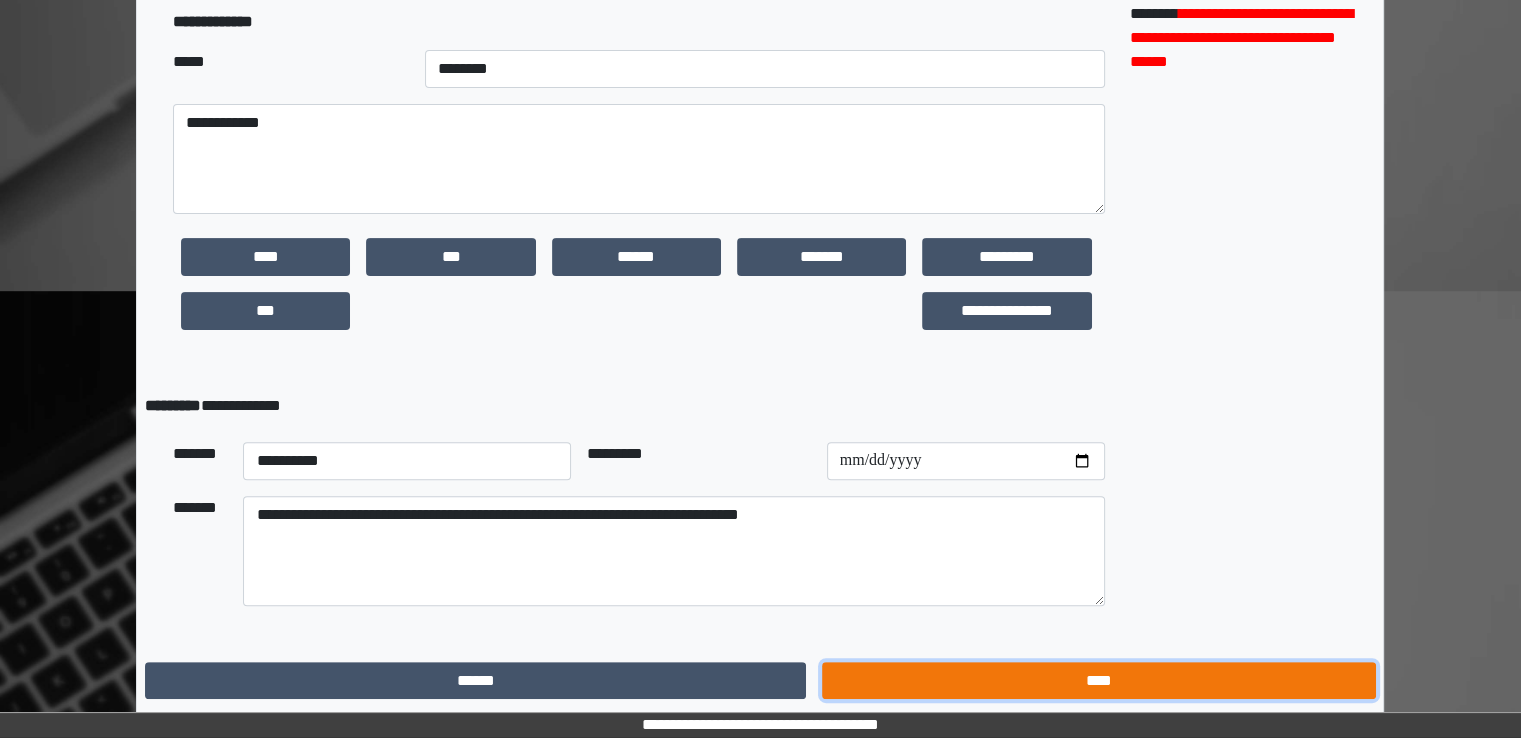 click on "****" at bounding box center (1098, 681) 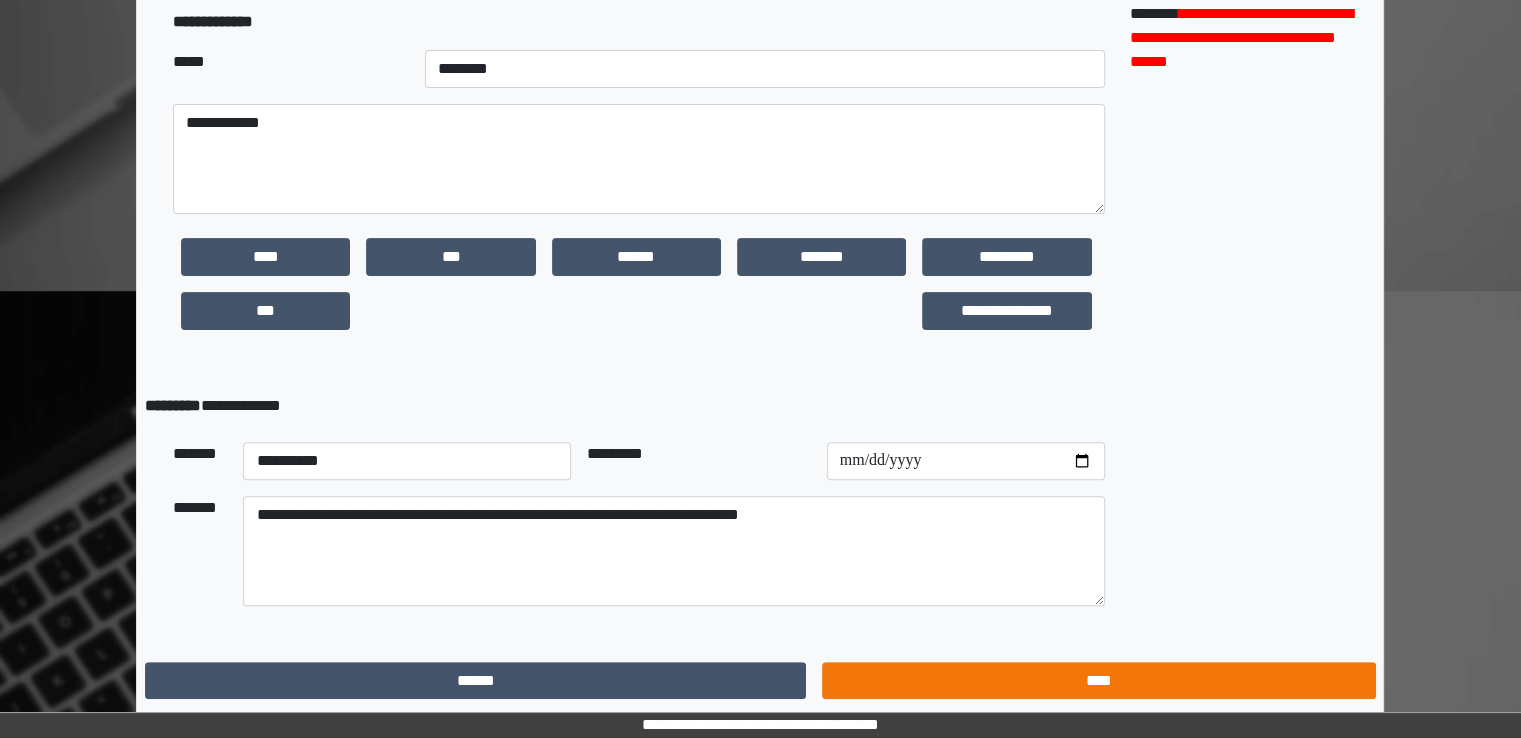 scroll, scrollTop: 0, scrollLeft: 0, axis: both 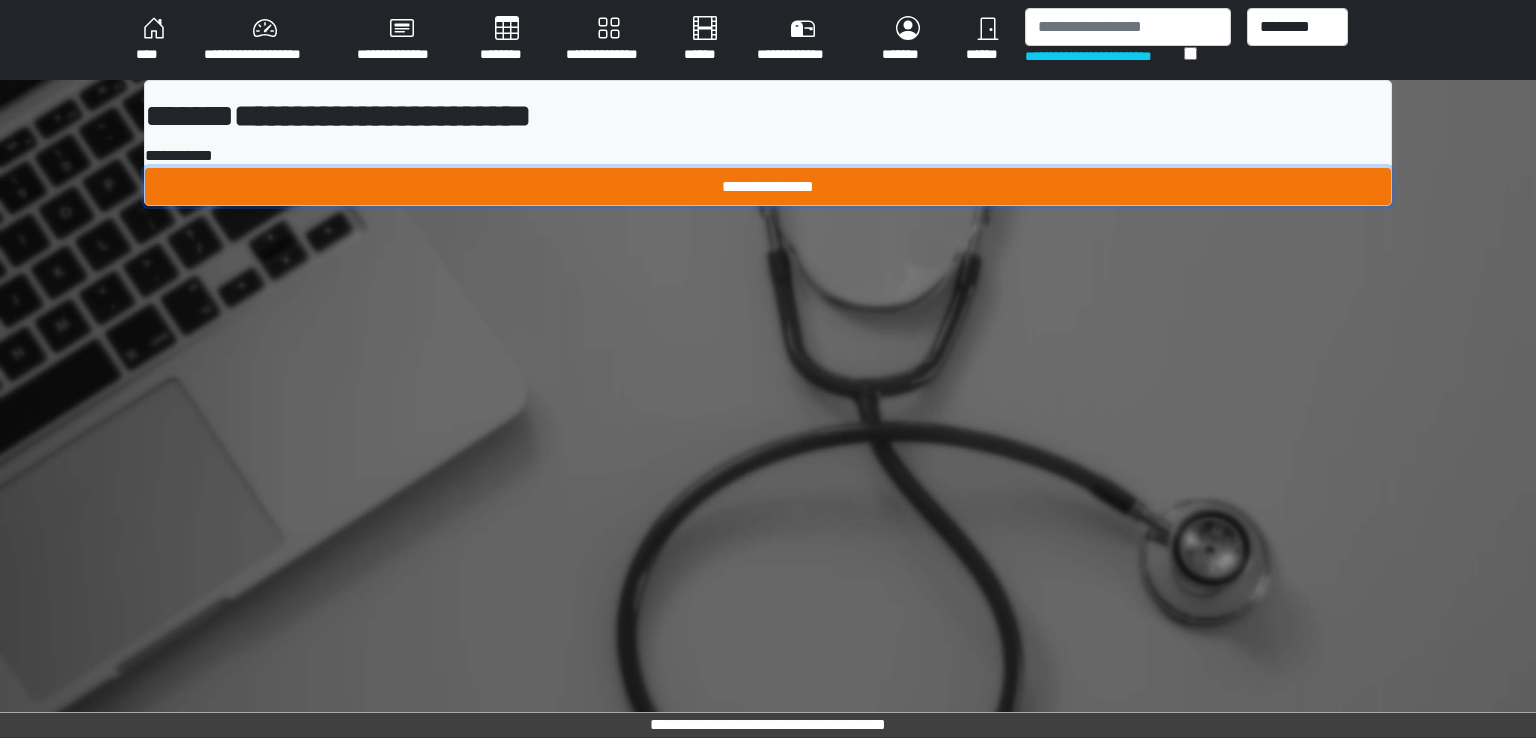 click on "**********" at bounding box center [768, 187] 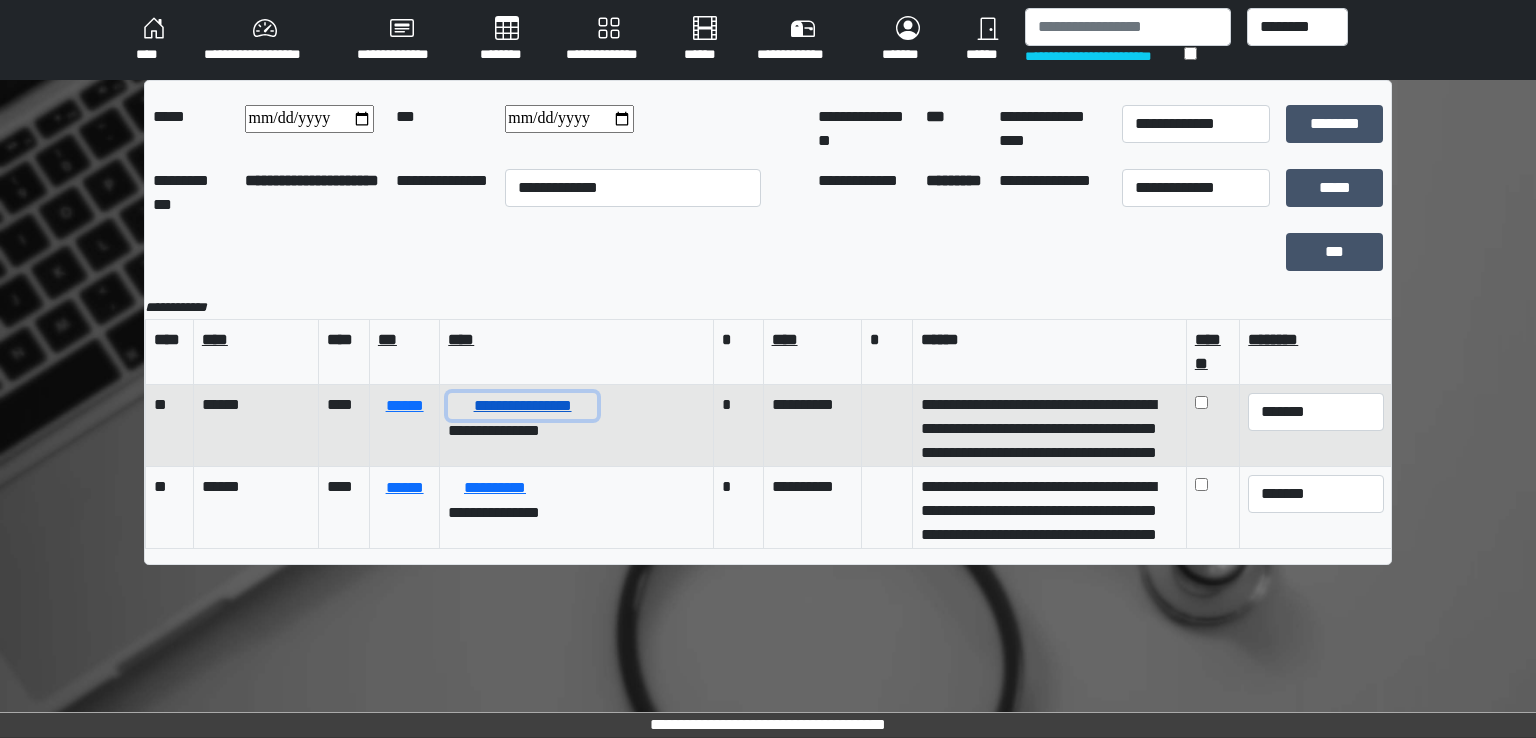 click on "**********" at bounding box center (522, 406) 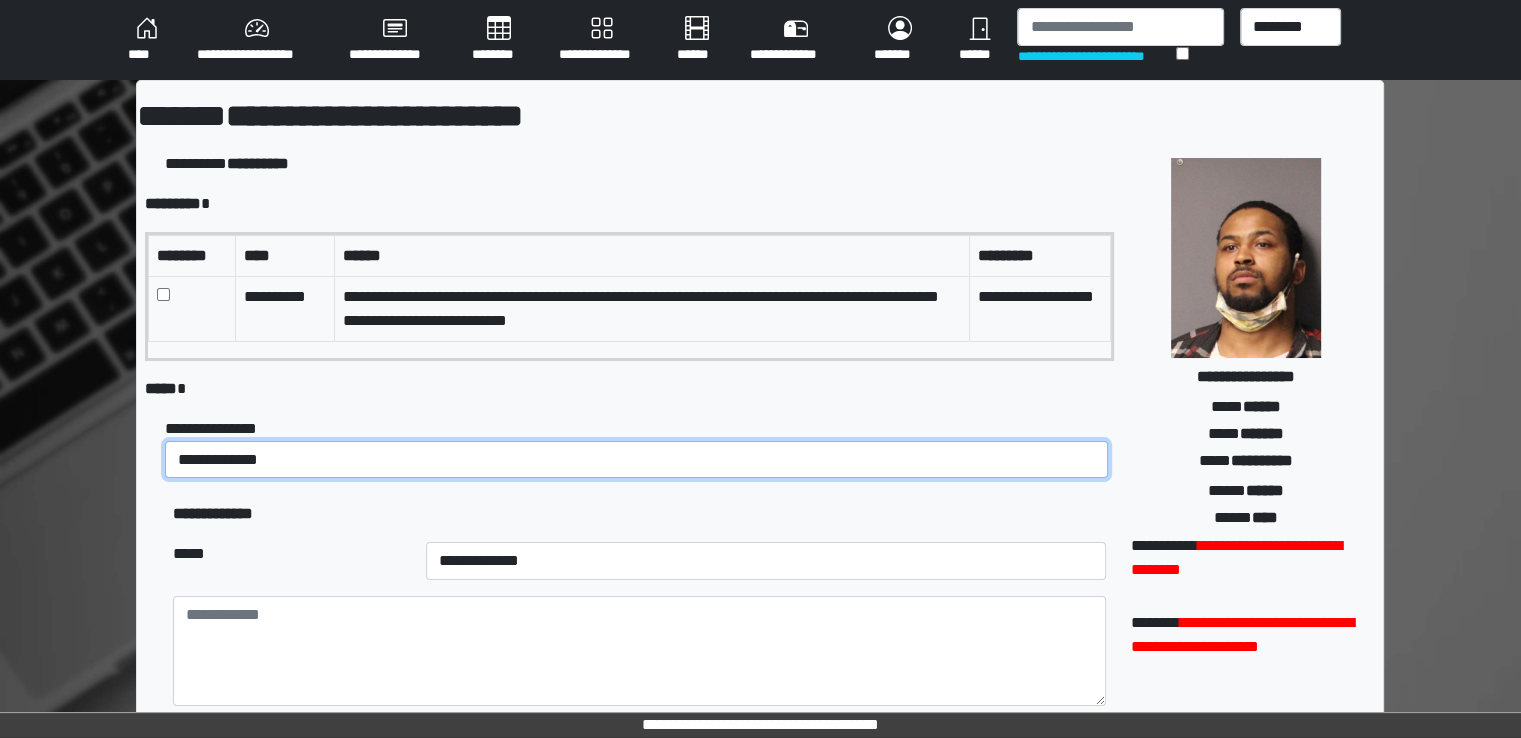 click on "**********" at bounding box center (636, 460) 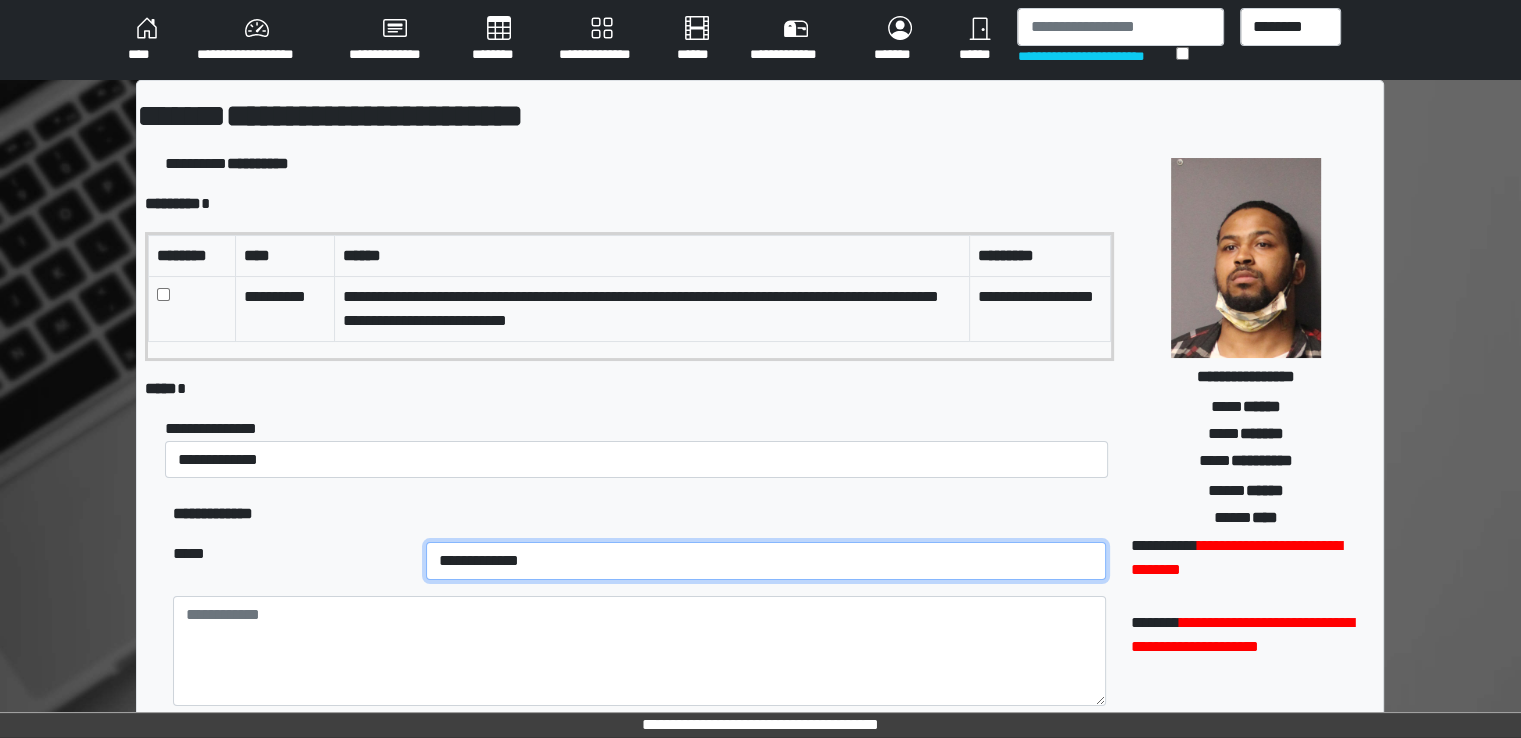 click on "**********" at bounding box center [766, 561] 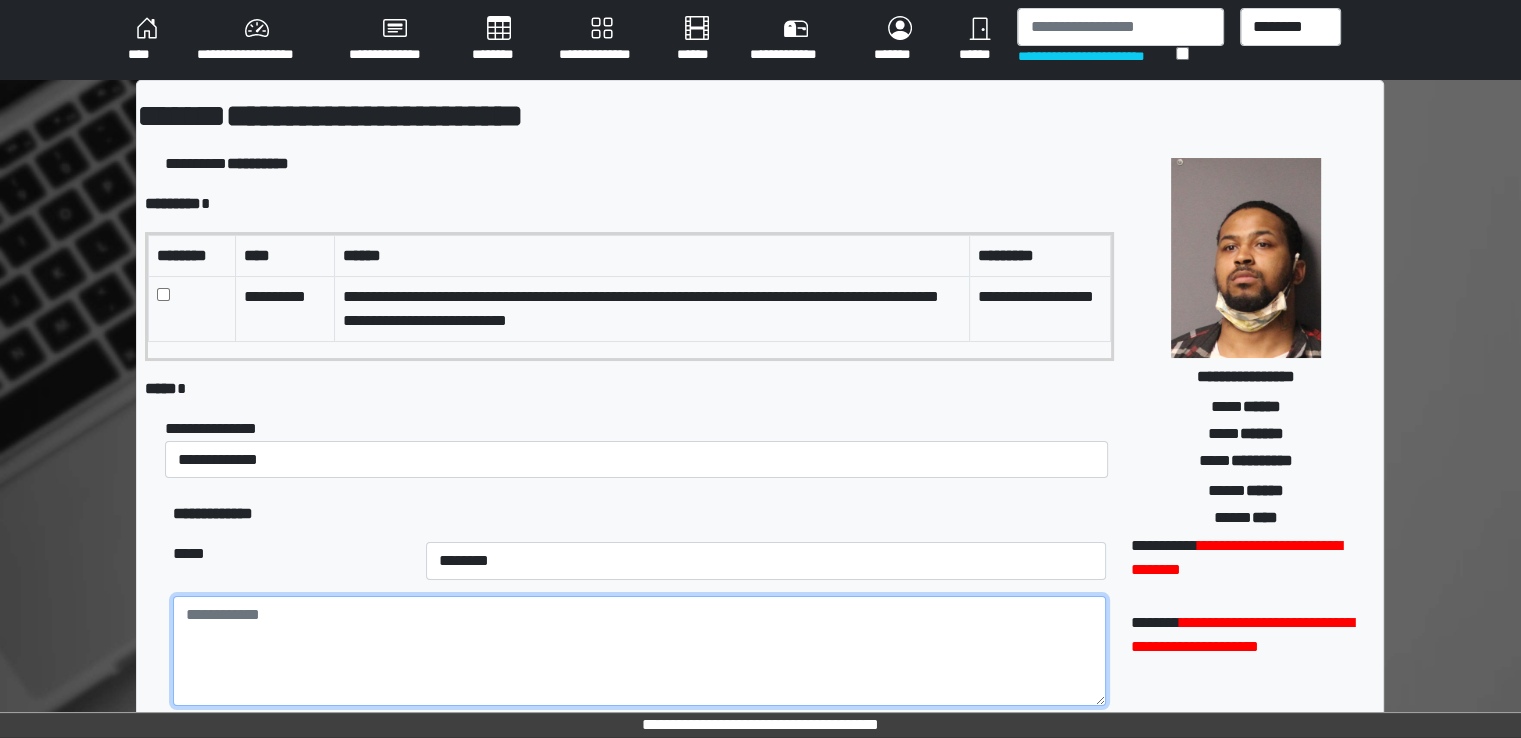 click at bounding box center (639, 651) 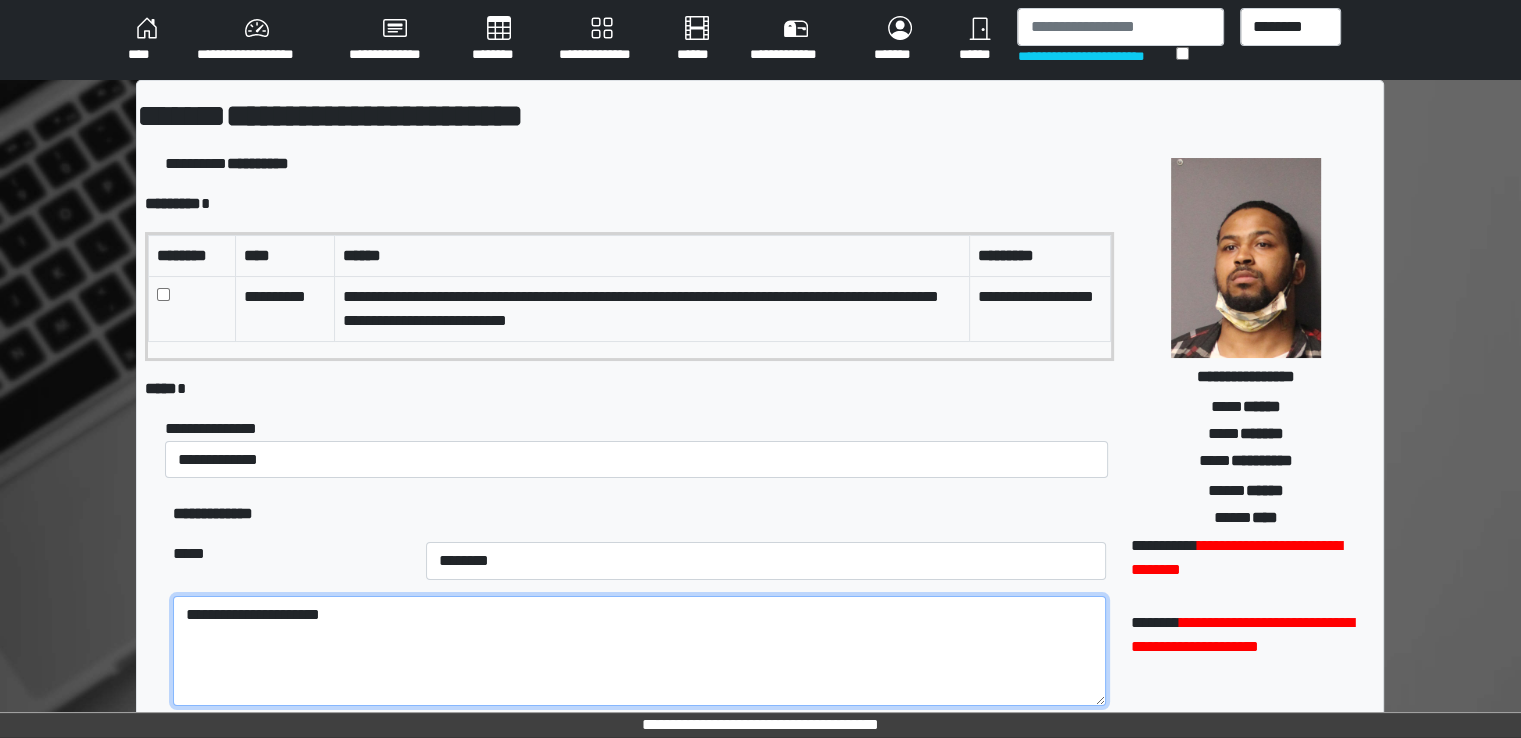scroll, scrollTop: 491, scrollLeft: 0, axis: vertical 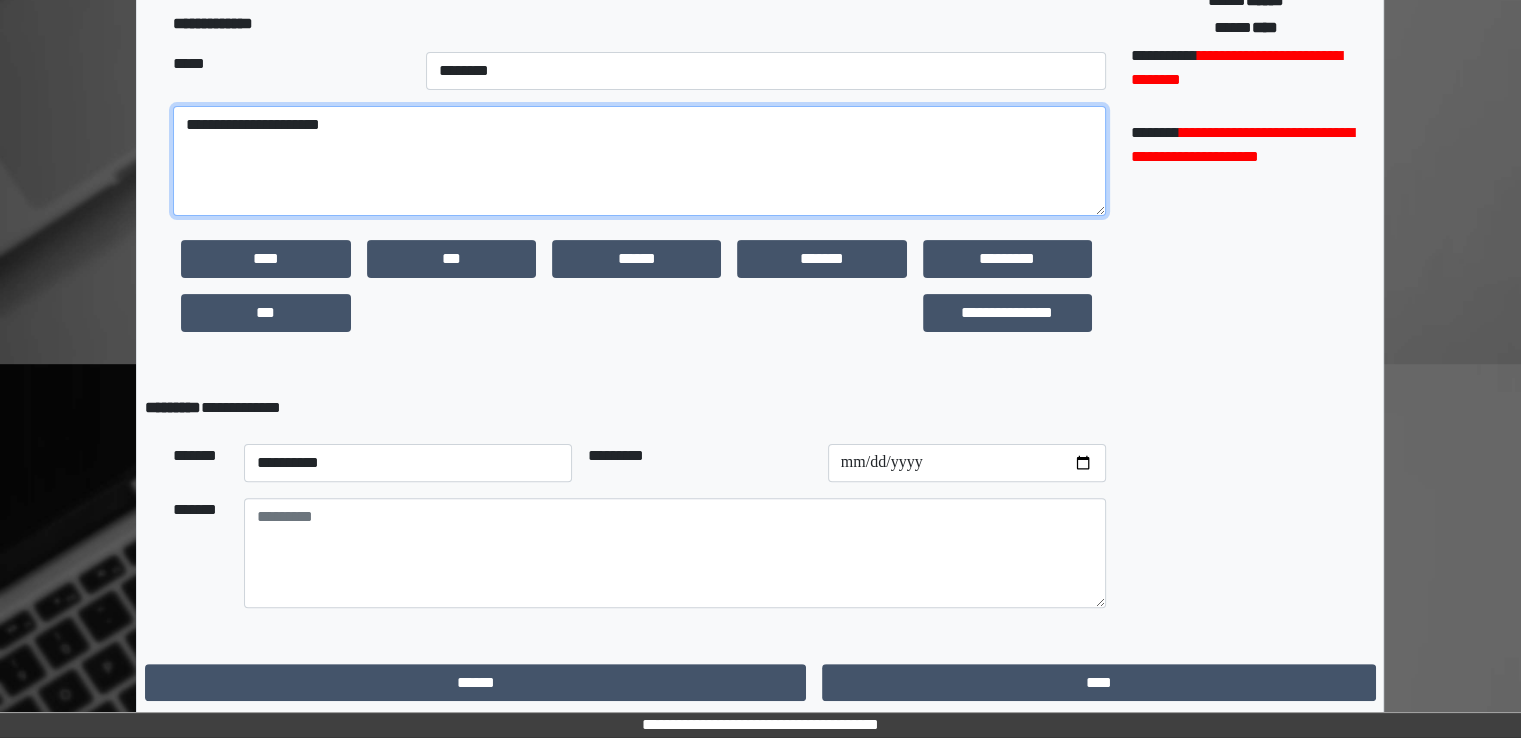 type on "**********" 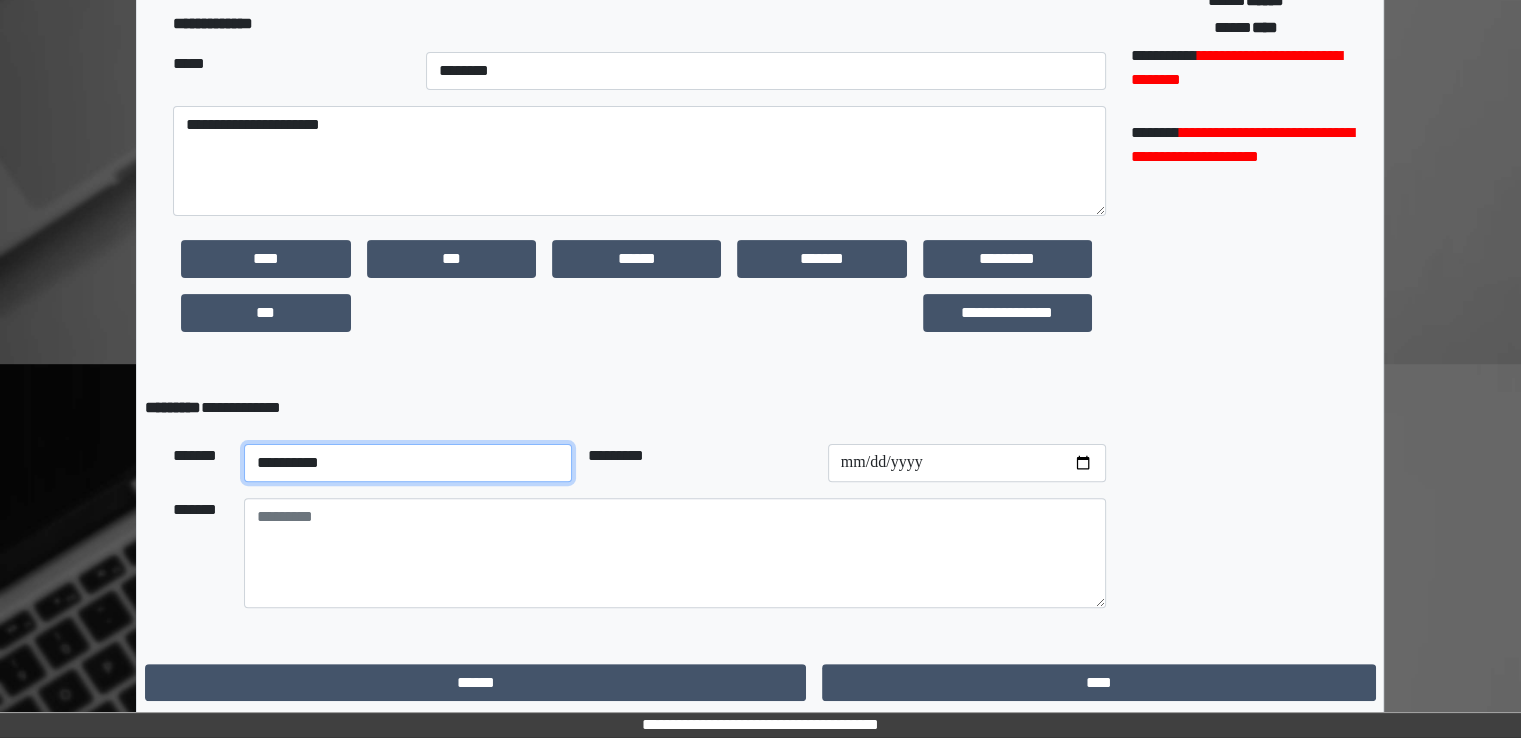 click on "**********" at bounding box center (408, 463) 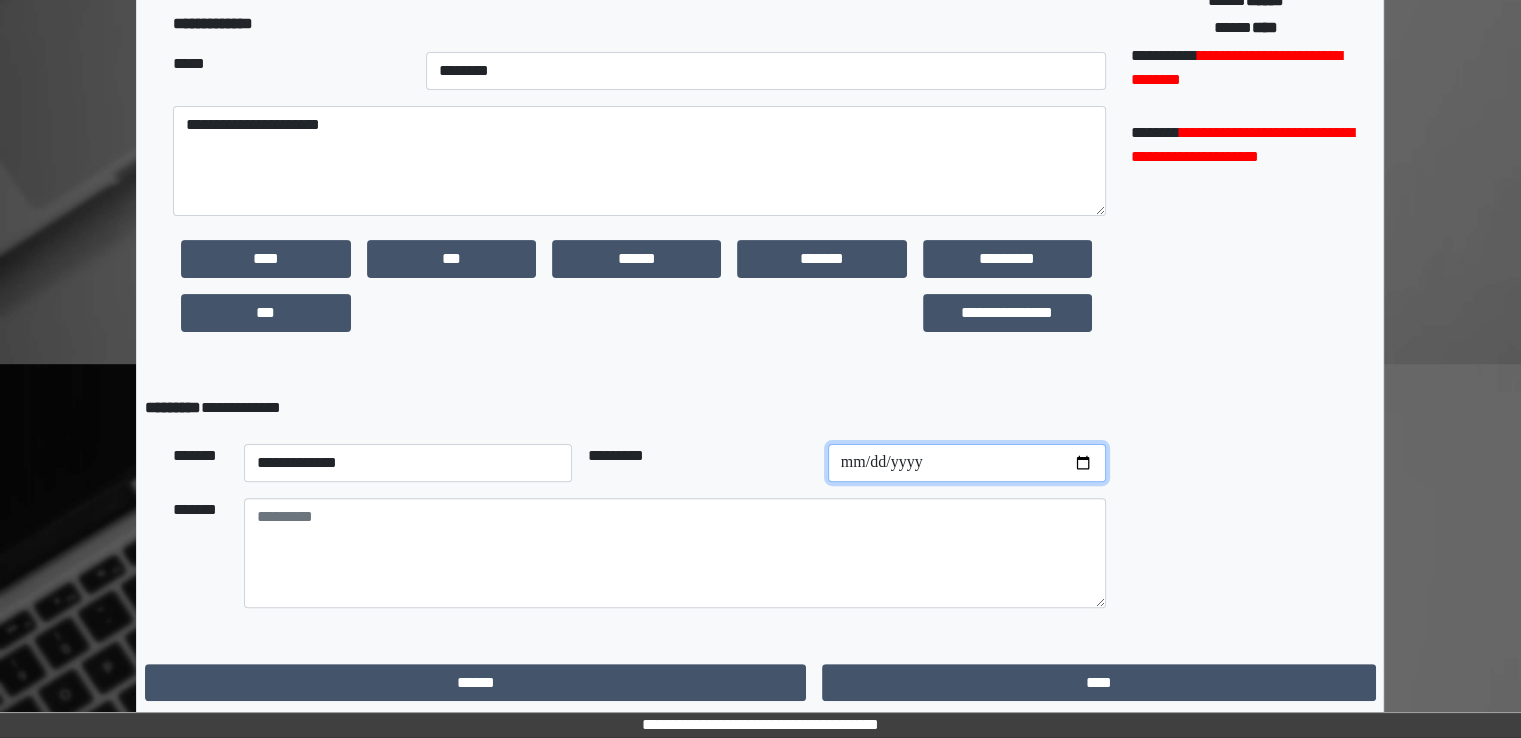 click at bounding box center [967, 463] 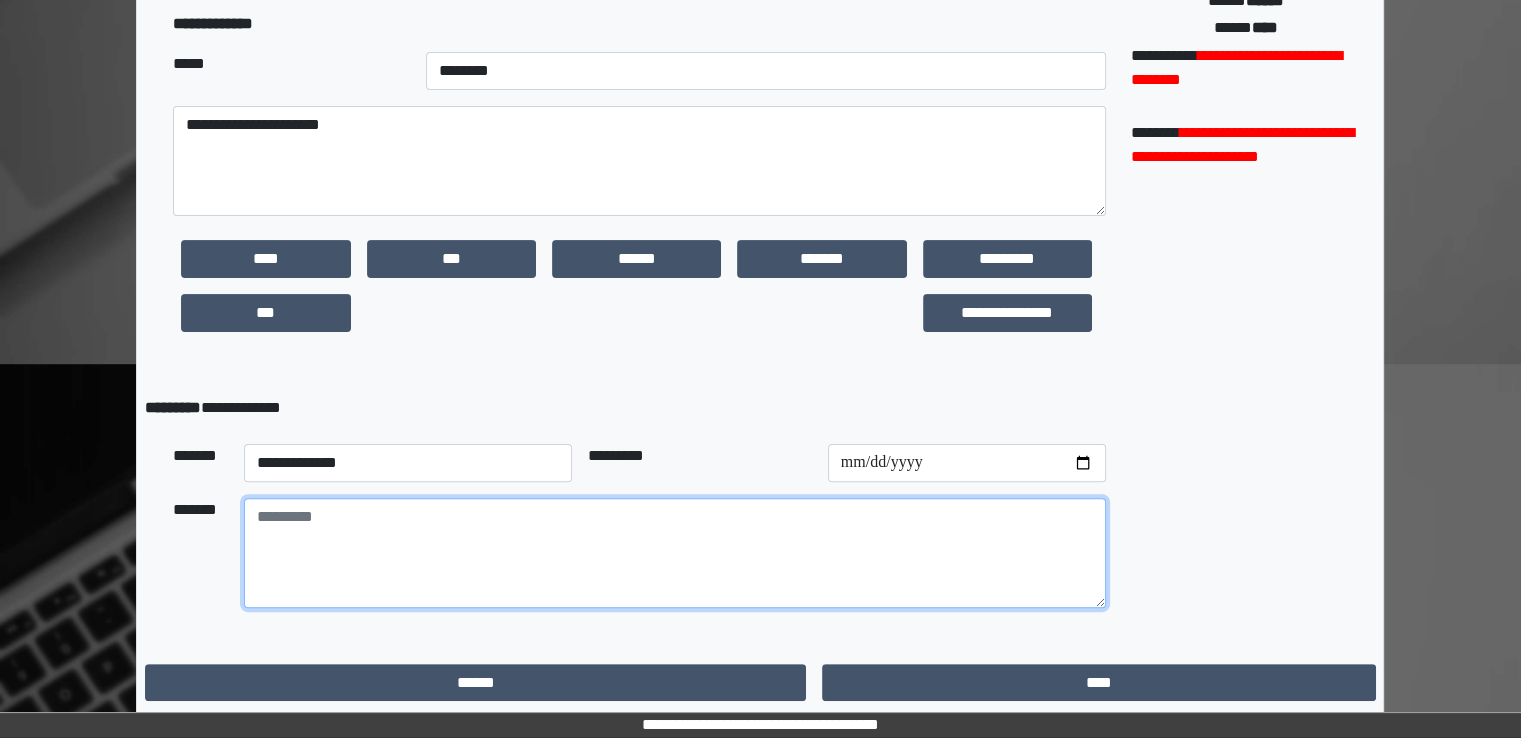 click at bounding box center (675, 553) 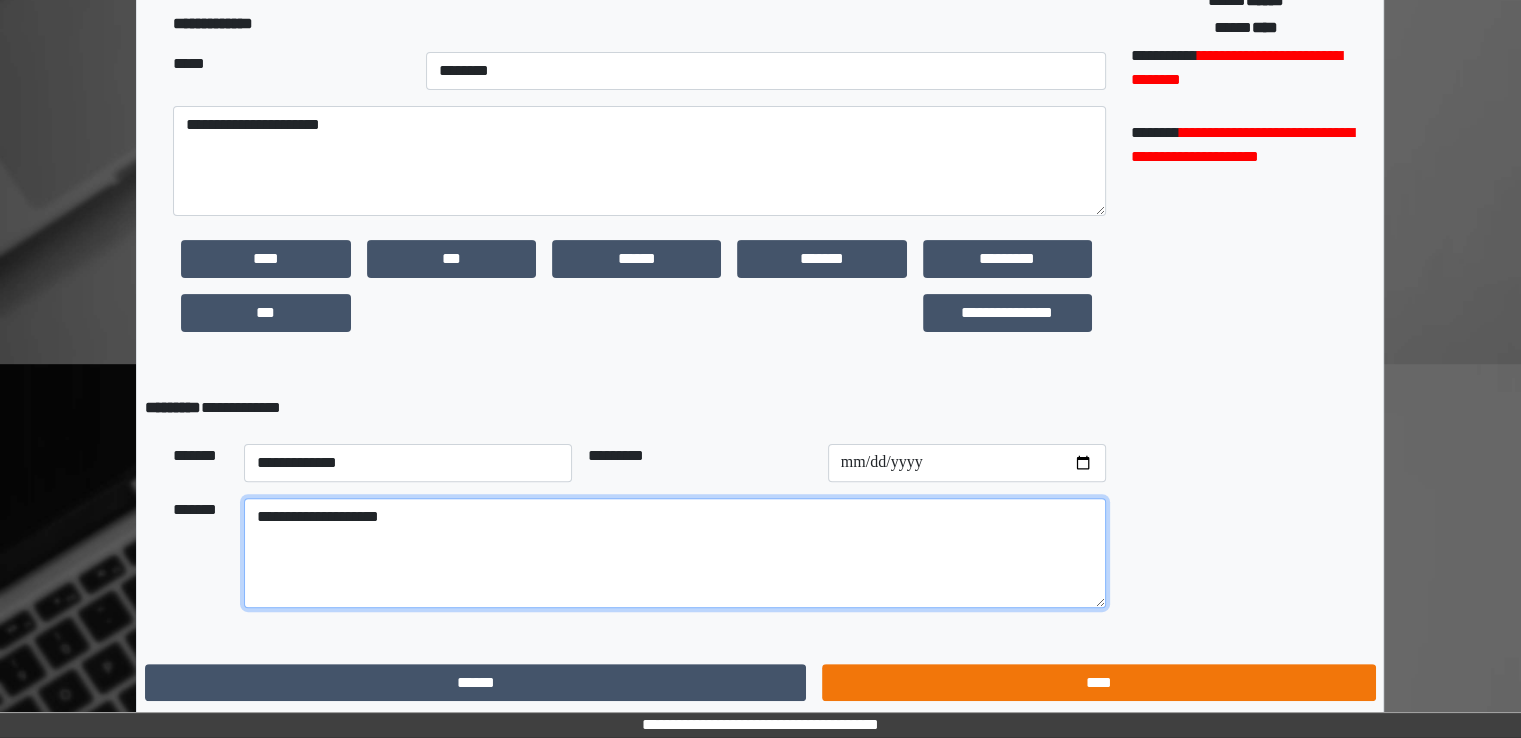 type on "**********" 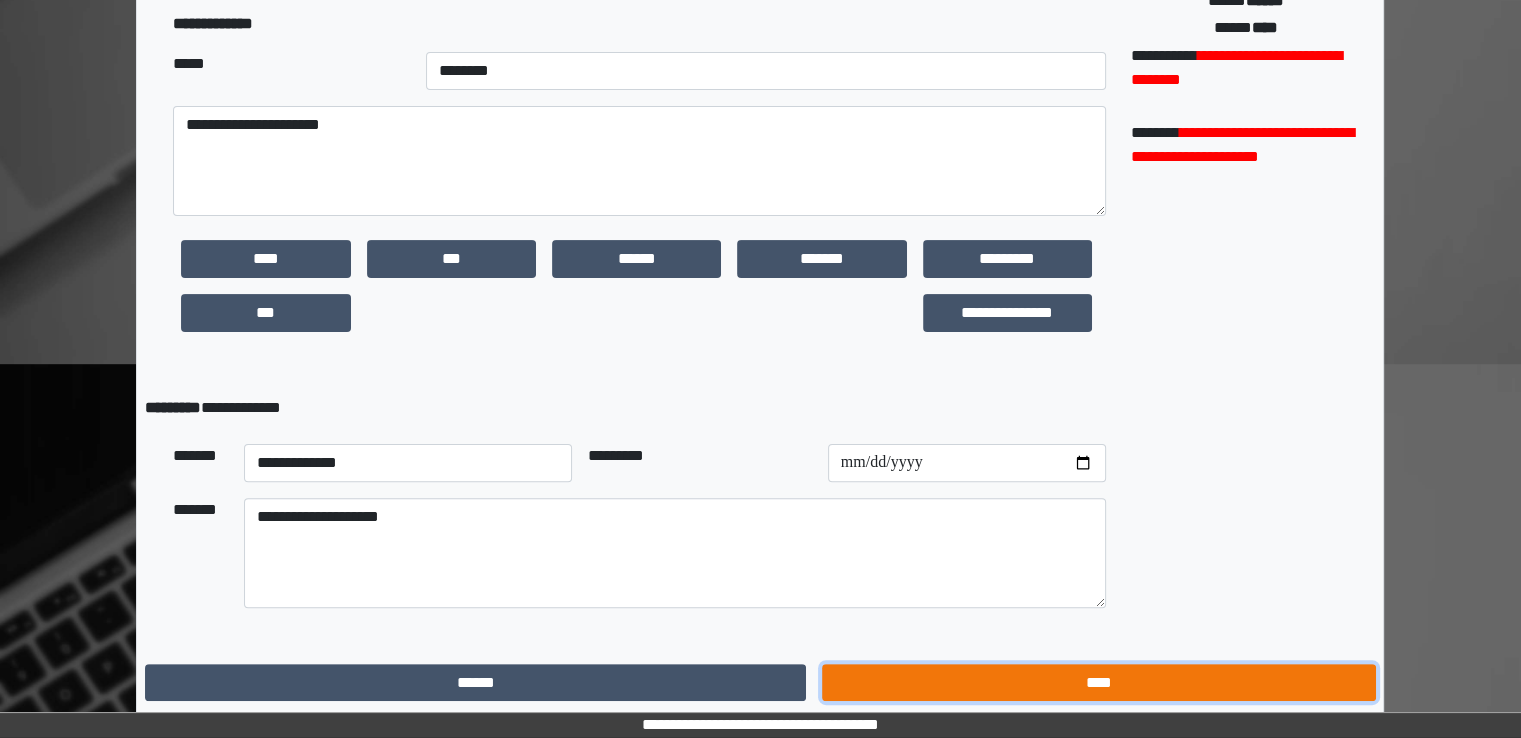 click on "****" at bounding box center (1098, 683) 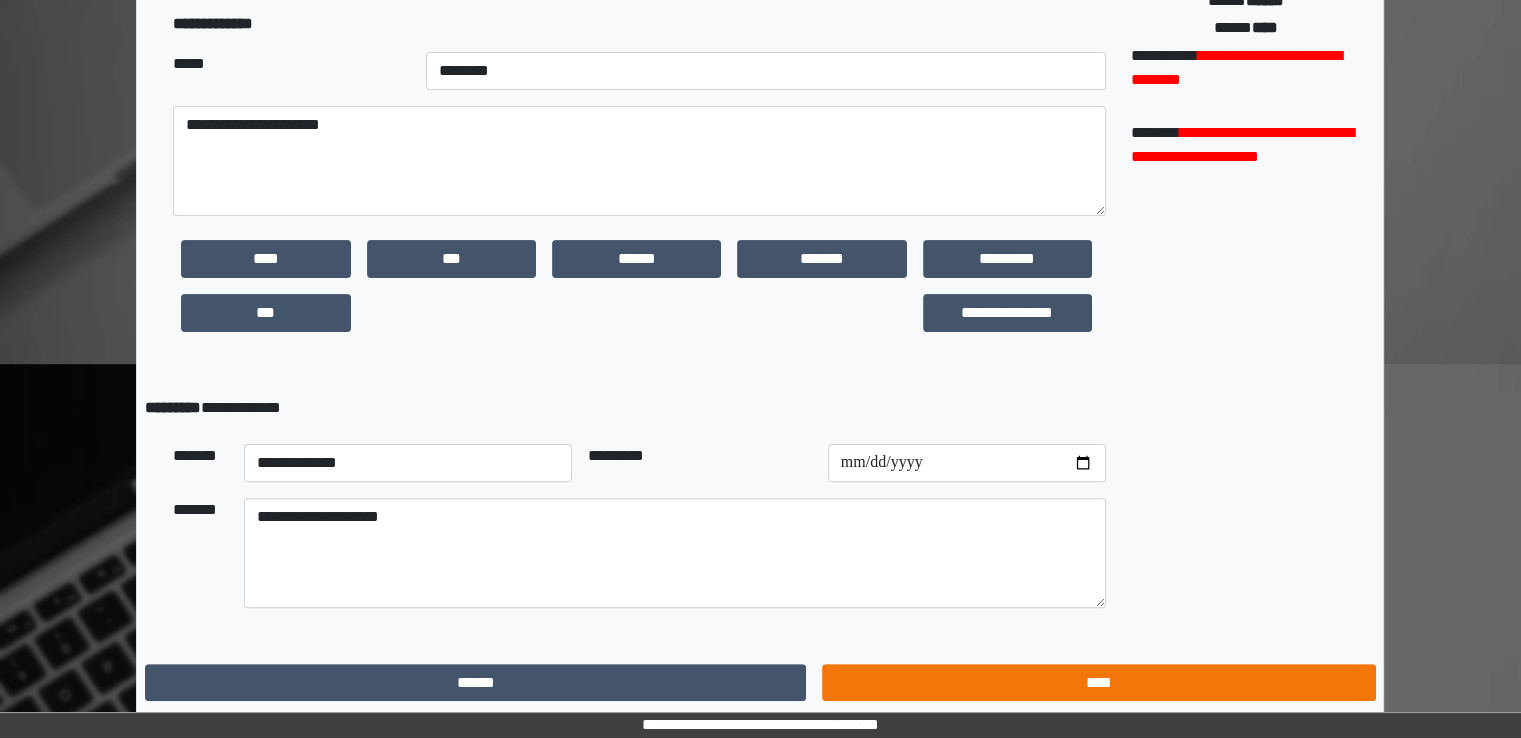scroll, scrollTop: 0, scrollLeft: 0, axis: both 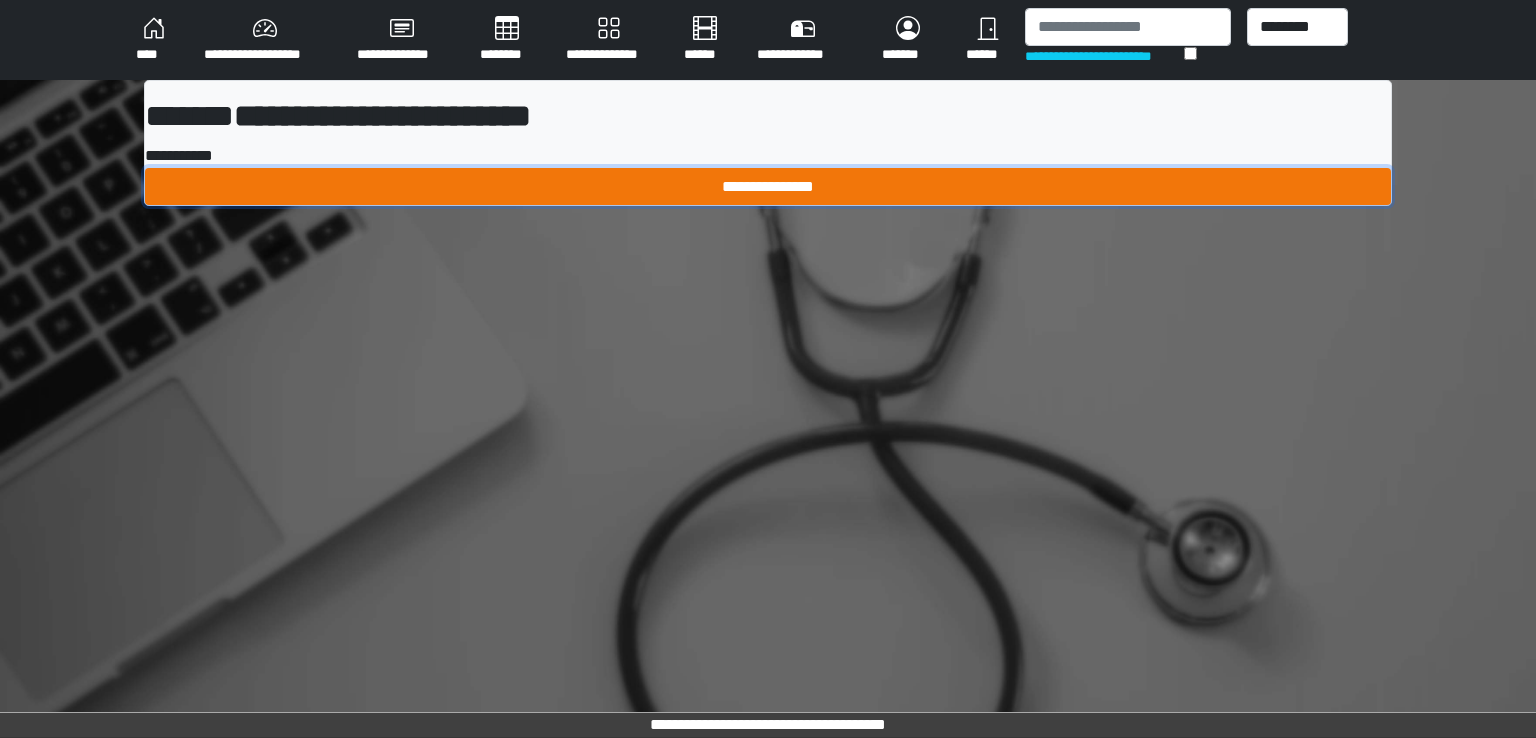 click on "**********" at bounding box center [768, 187] 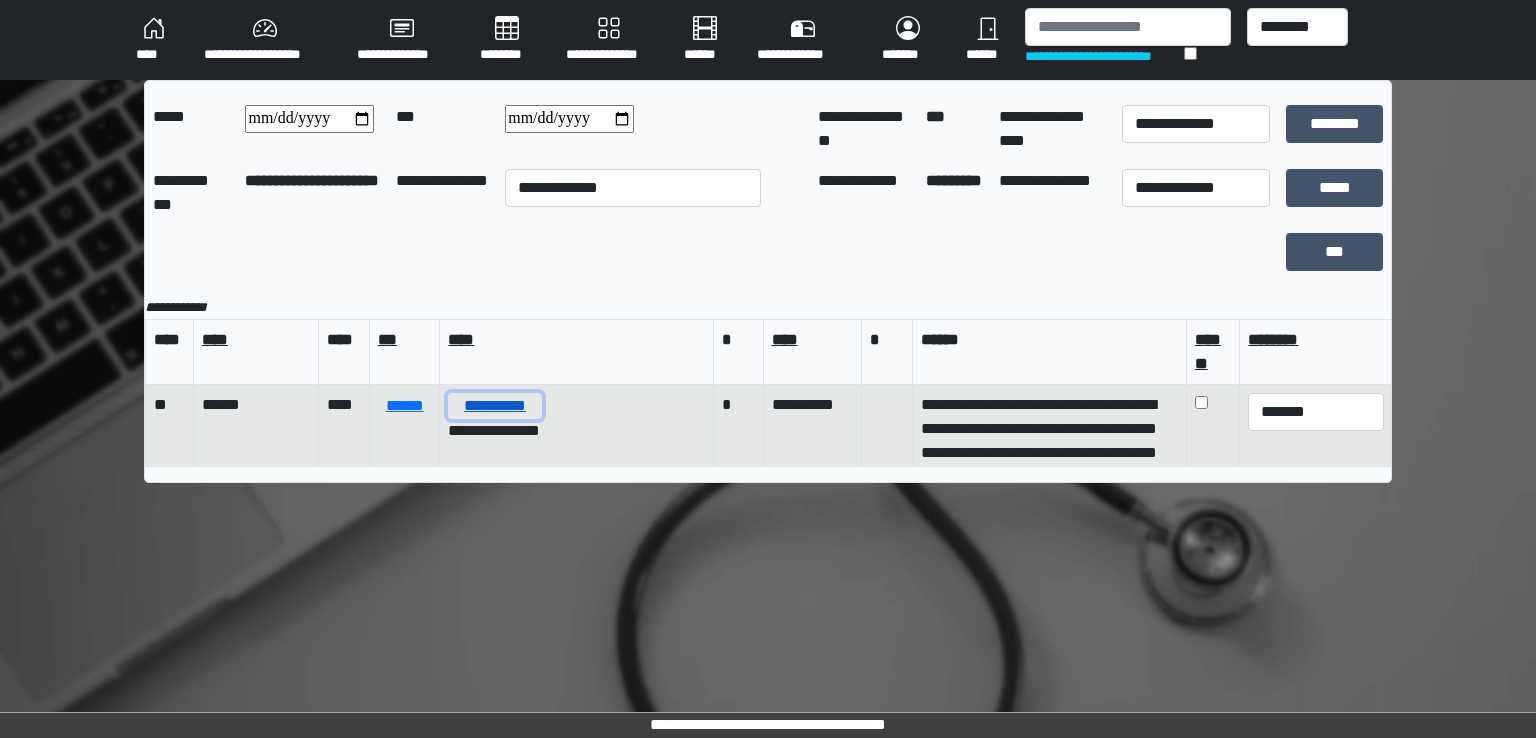 click on "**********" at bounding box center (495, 406) 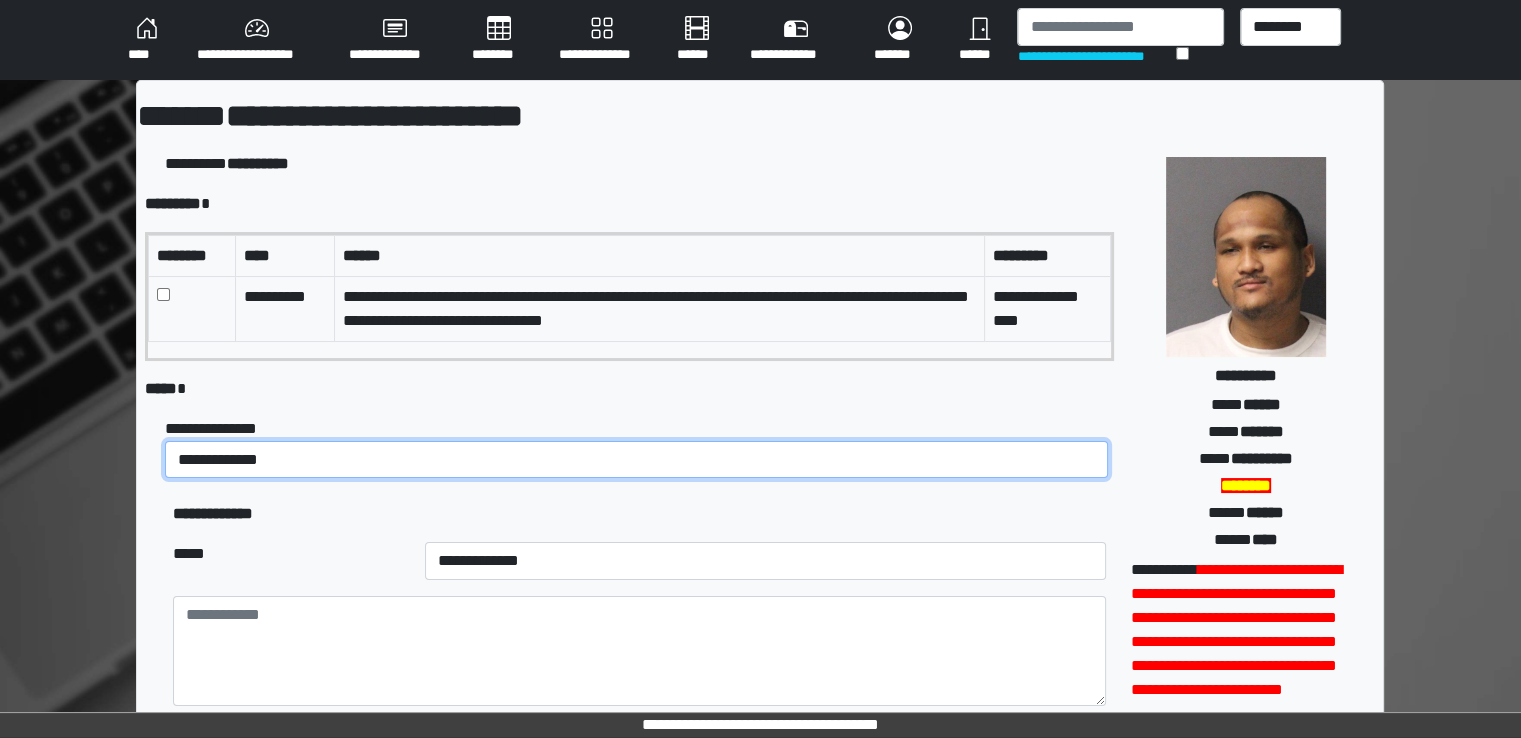 click on "**********" at bounding box center [636, 460] 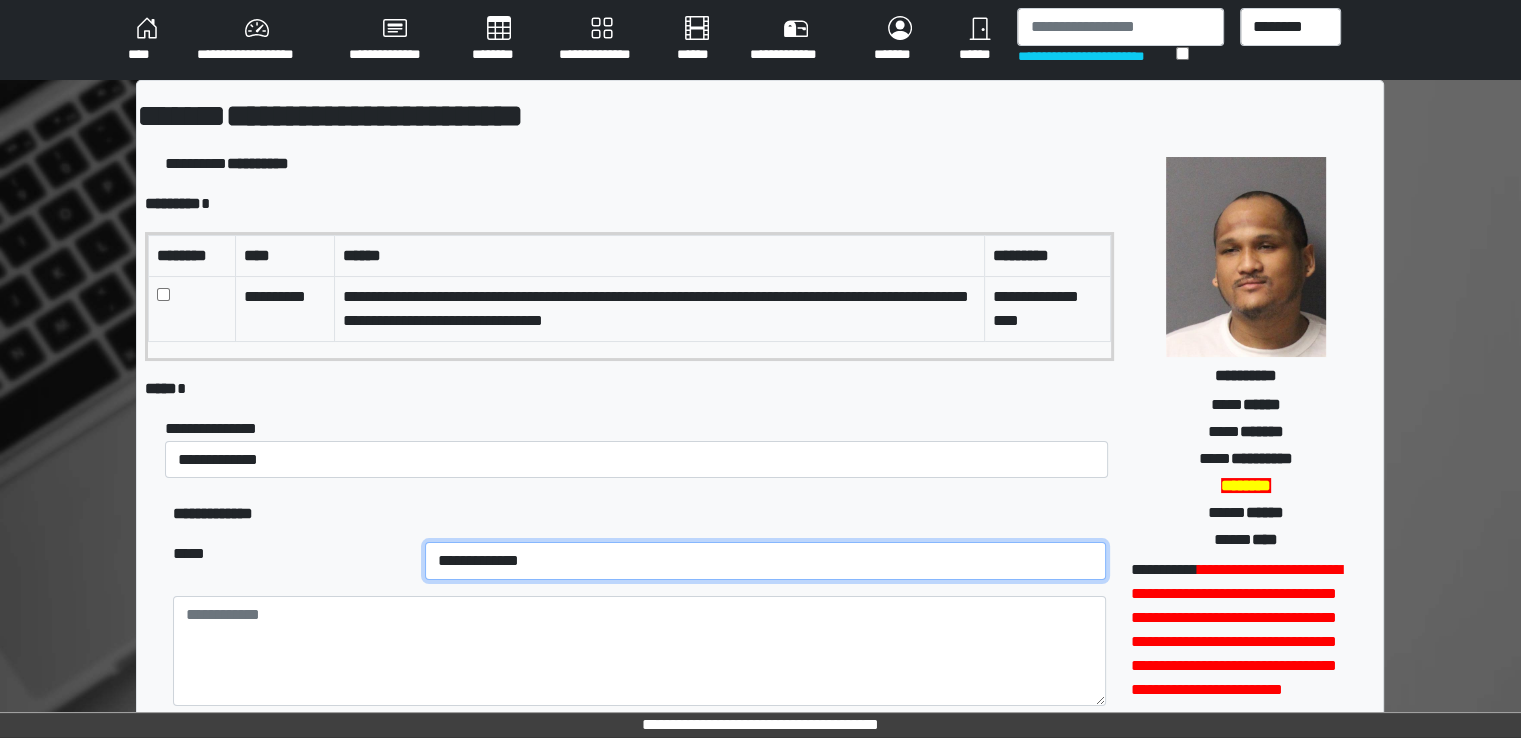 click on "**********" at bounding box center [765, 561] 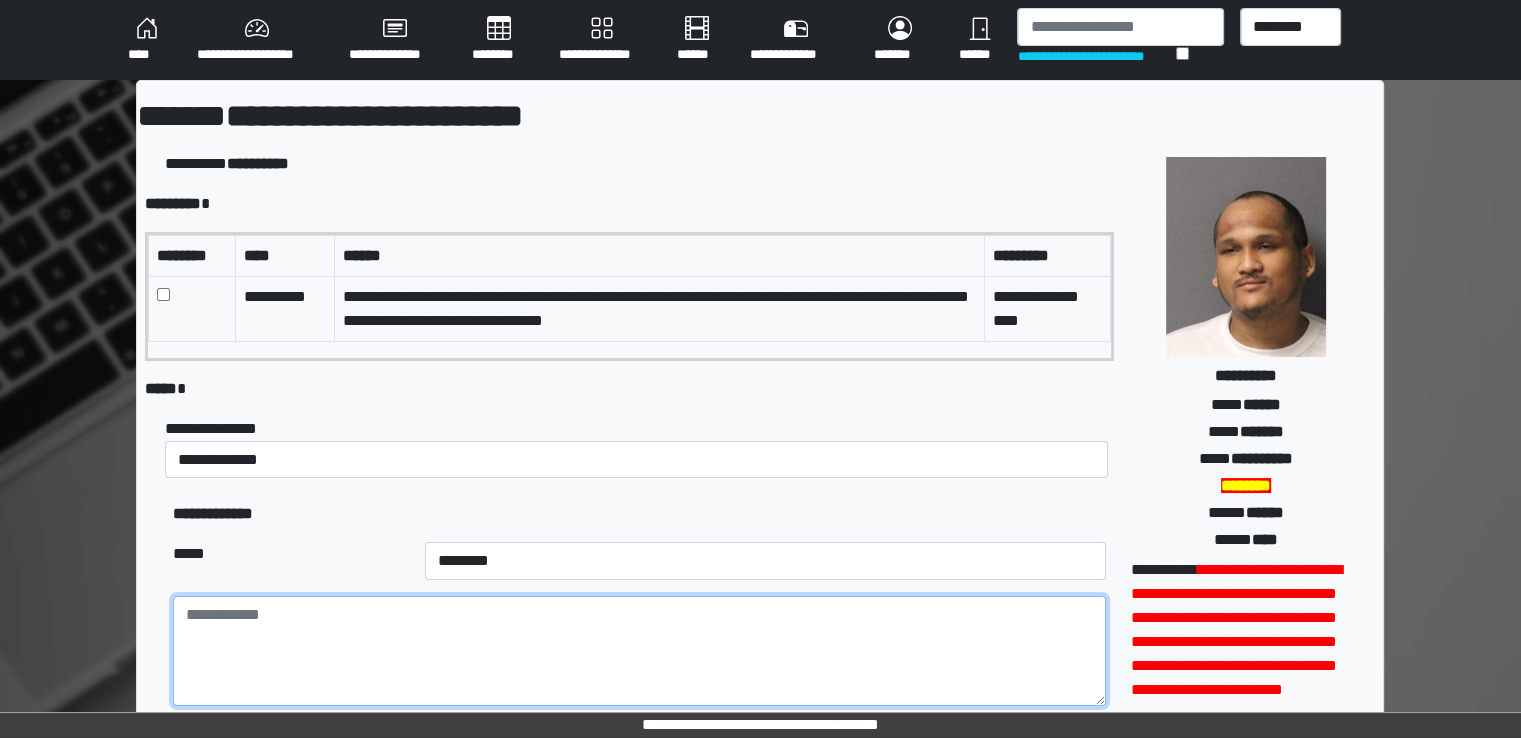 click at bounding box center (639, 651) 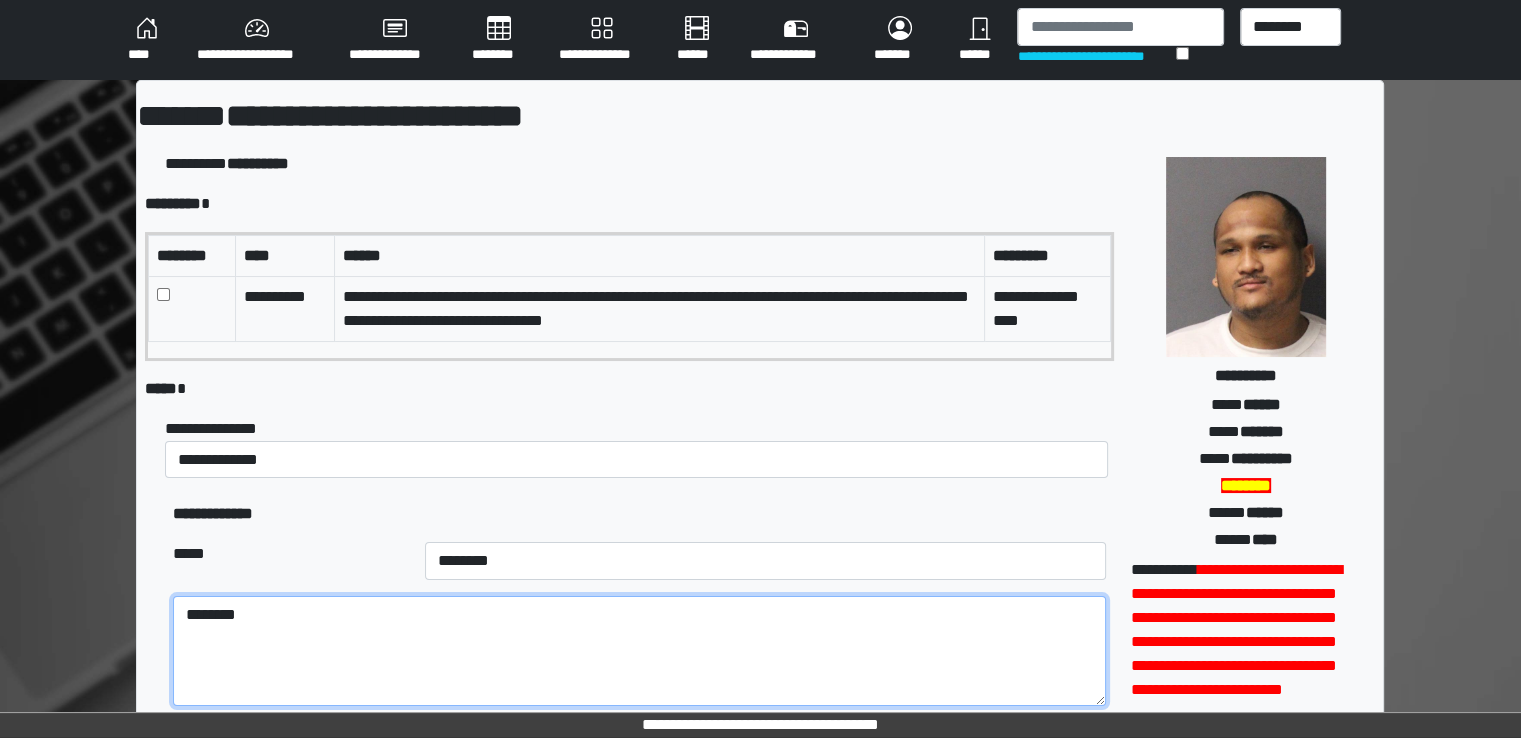 type on "********" 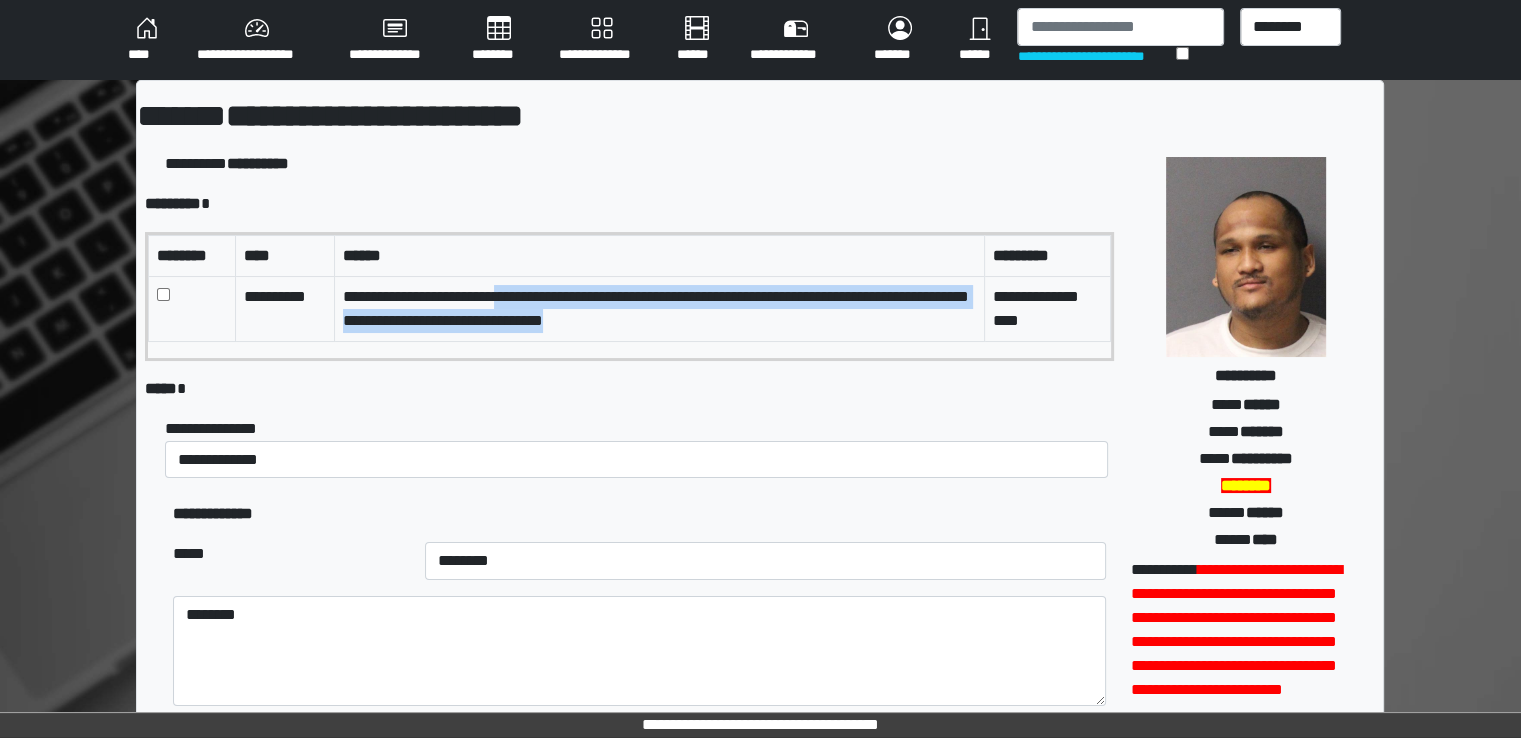 drag, startPoint x: 498, startPoint y: 295, endPoint x: 679, endPoint y: 325, distance: 183.46935 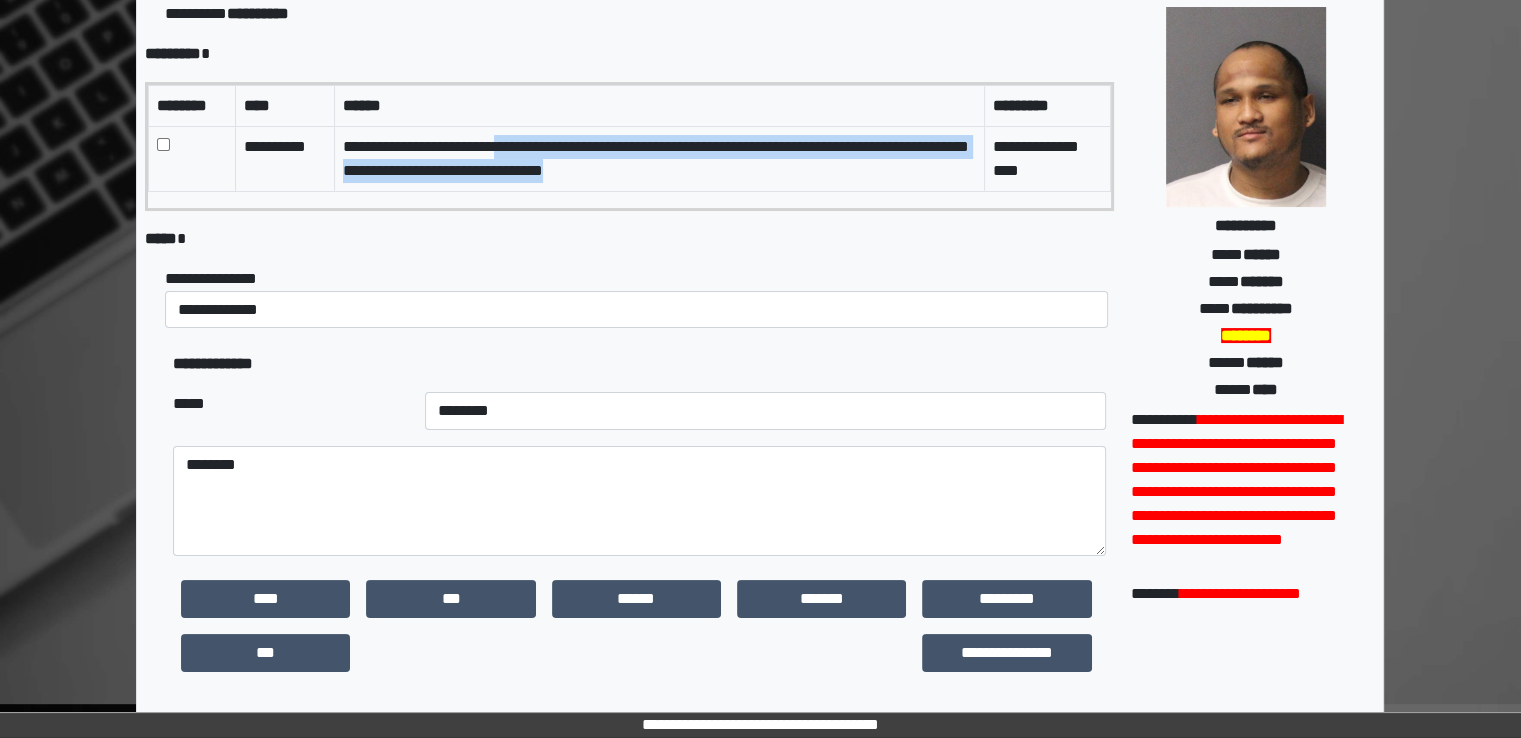scroll, scrollTop: 491, scrollLeft: 0, axis: vertical 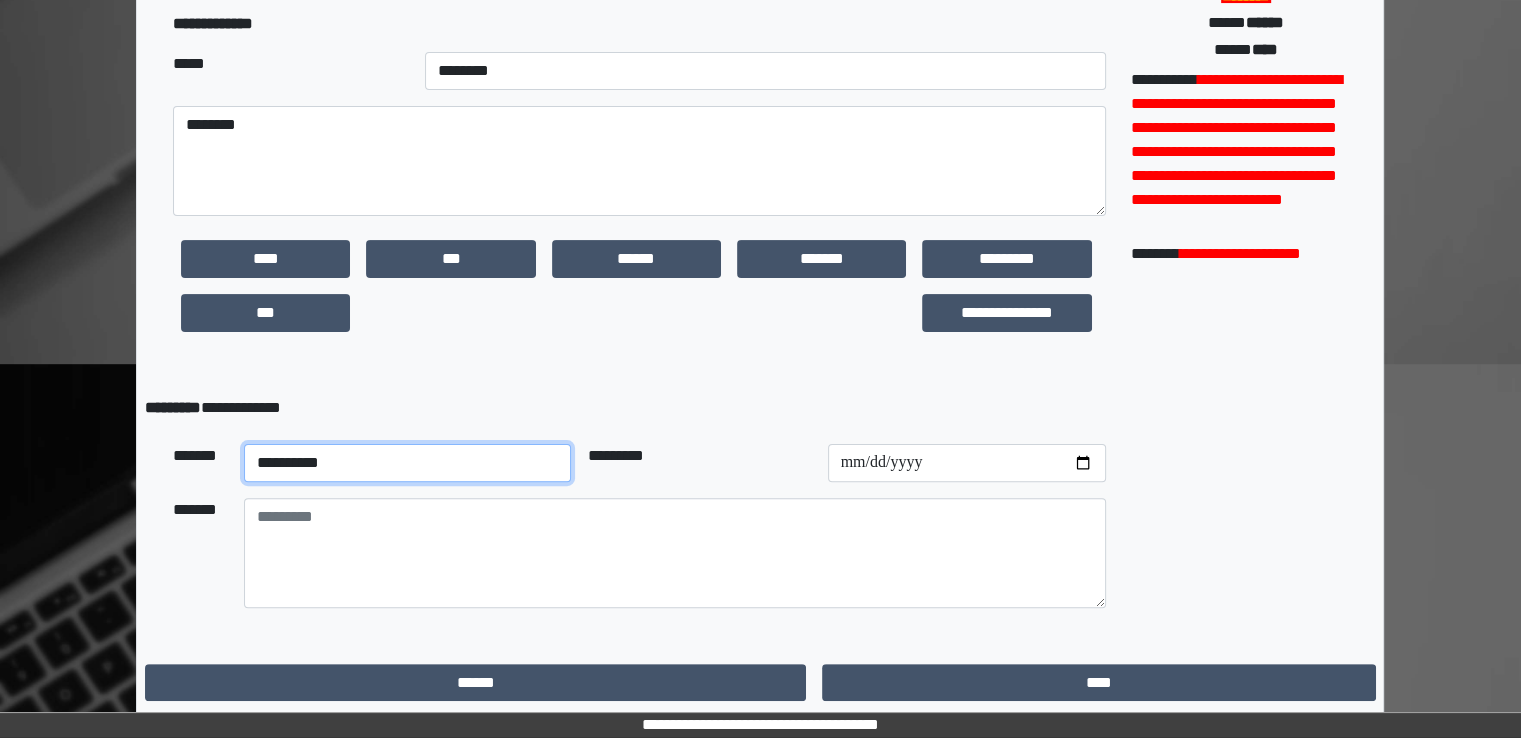 click on "**********" at bounding box center (408, 463) 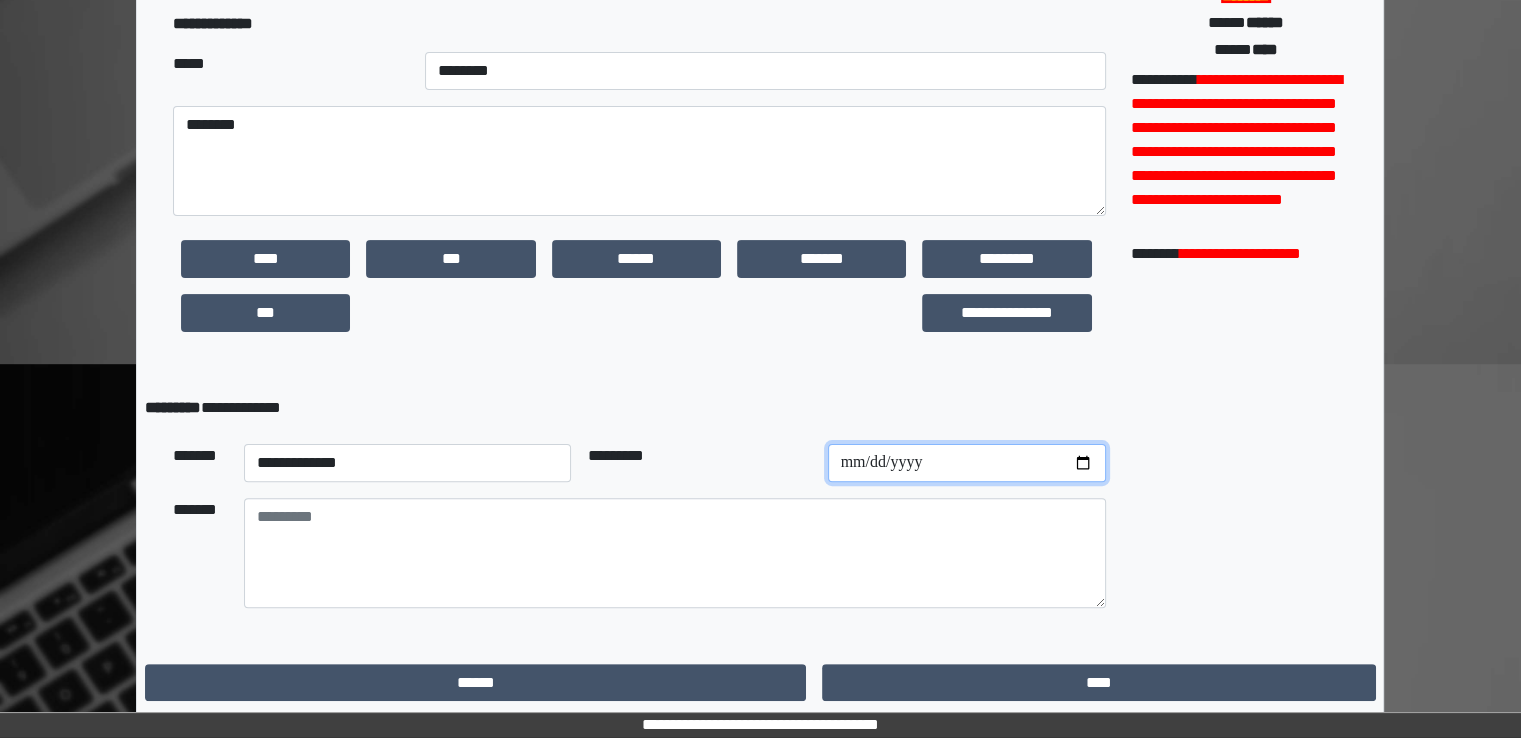 click at bounding box center [967, 463] 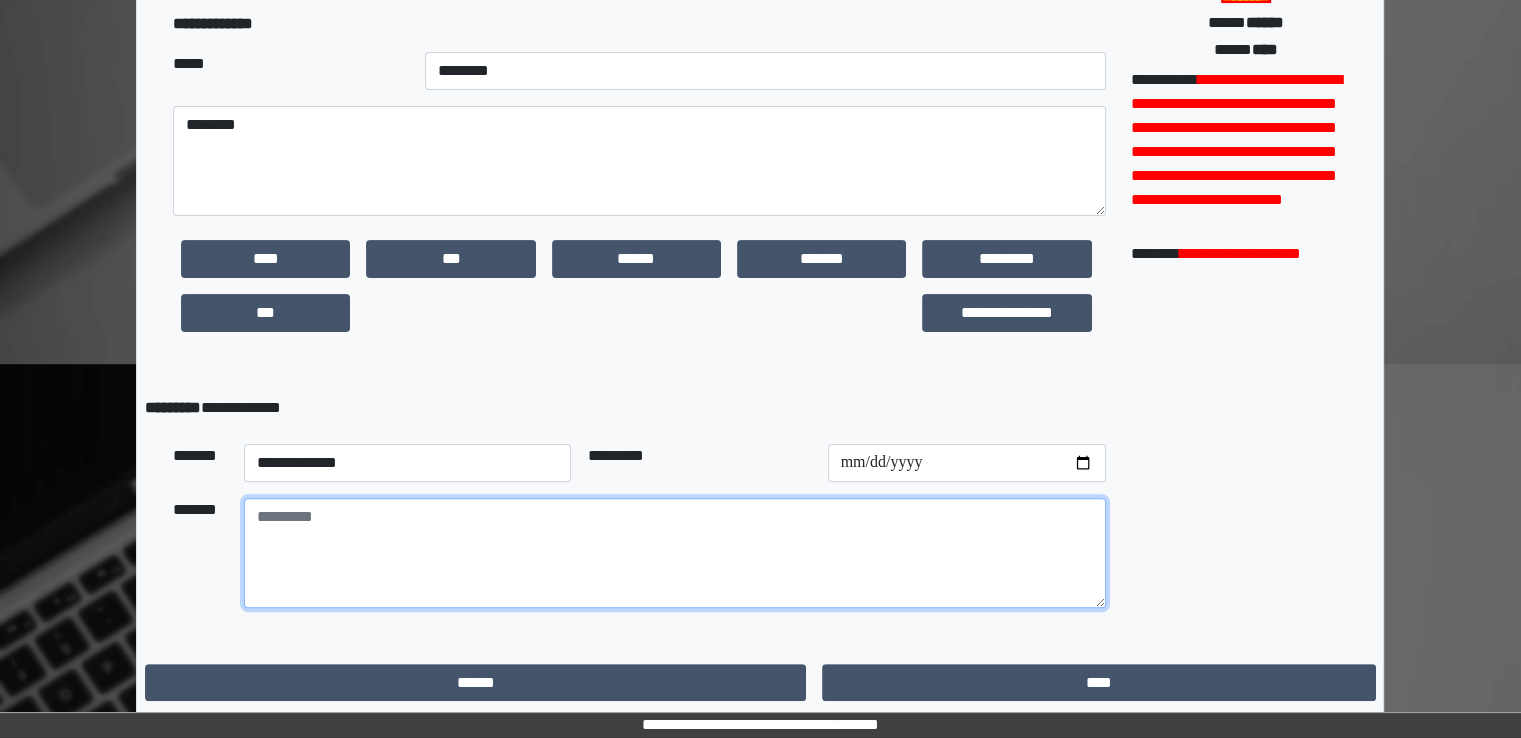 click at bounding box center (675, 553) 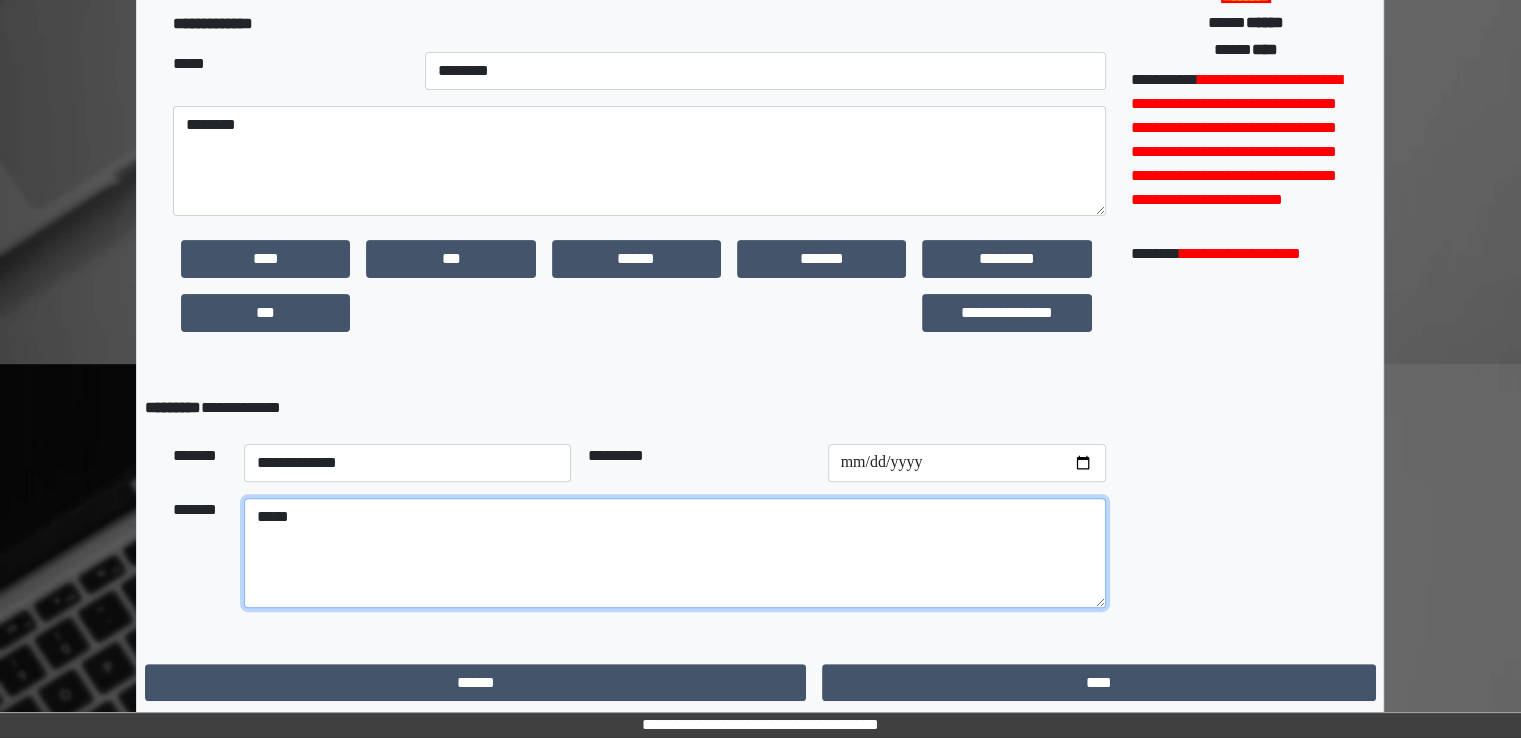 paste on "**********" 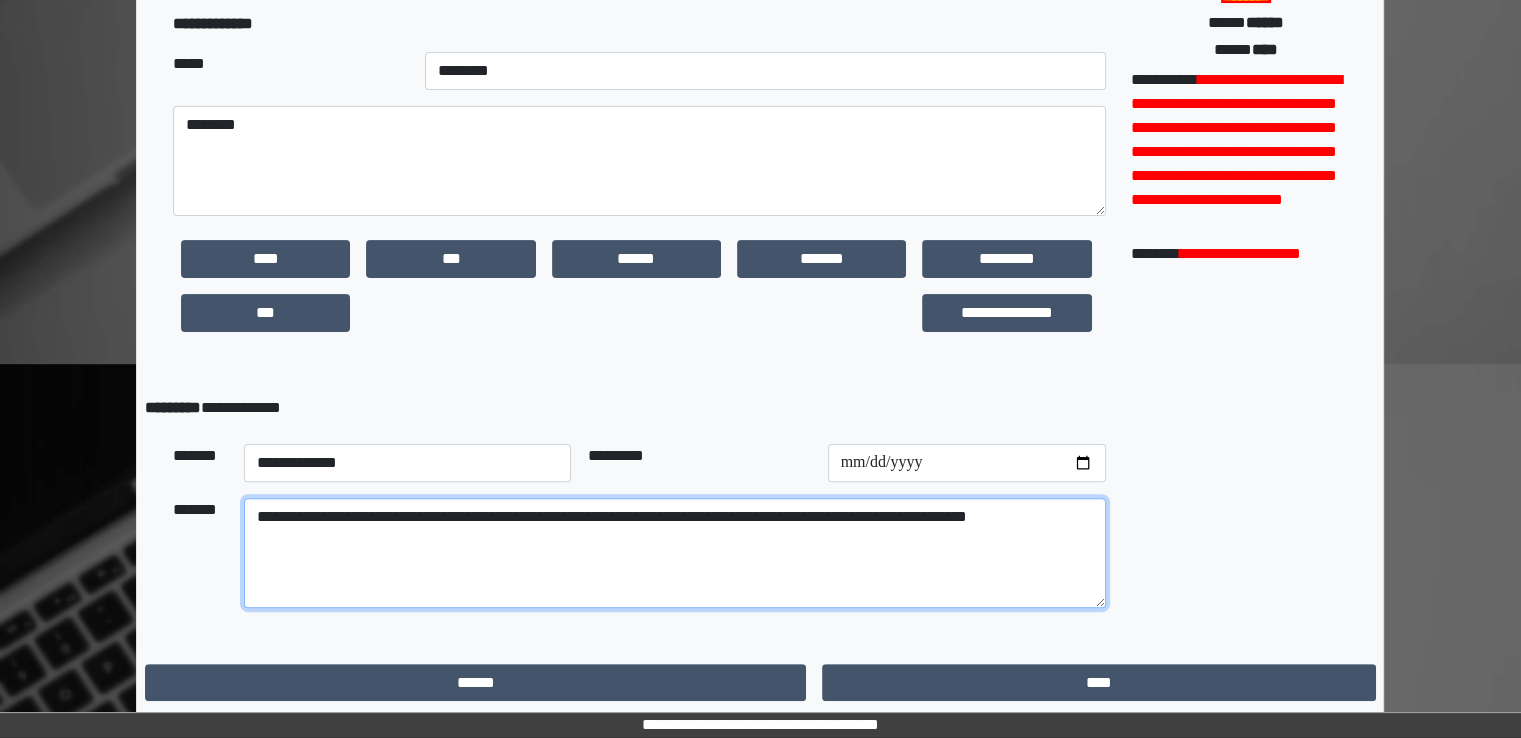click on "**********" at bounding box center (675, 553) 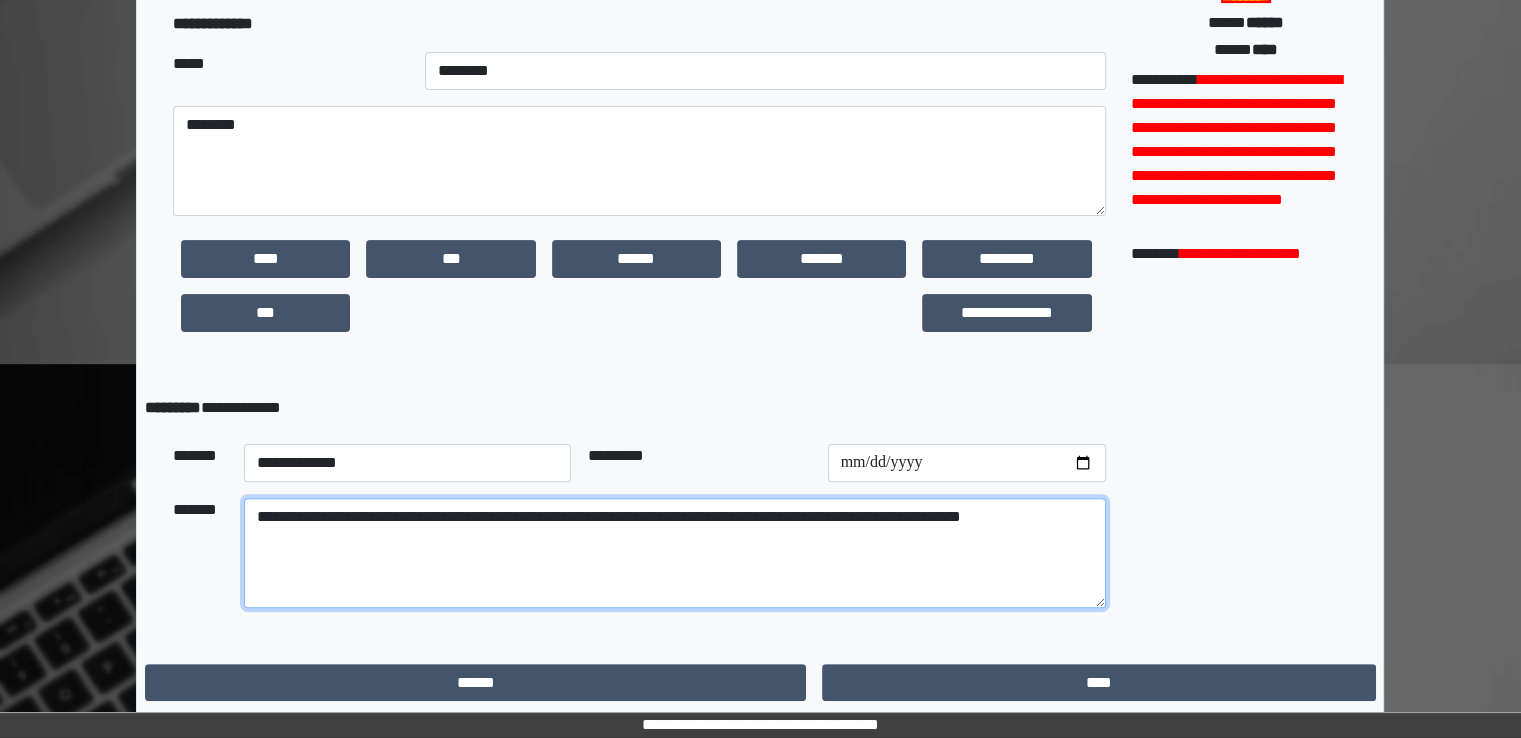 drag, startPoint x: 717, startPoint y: 511, endPoint x: 1108, endPoint y: 525, distance: 391.25055 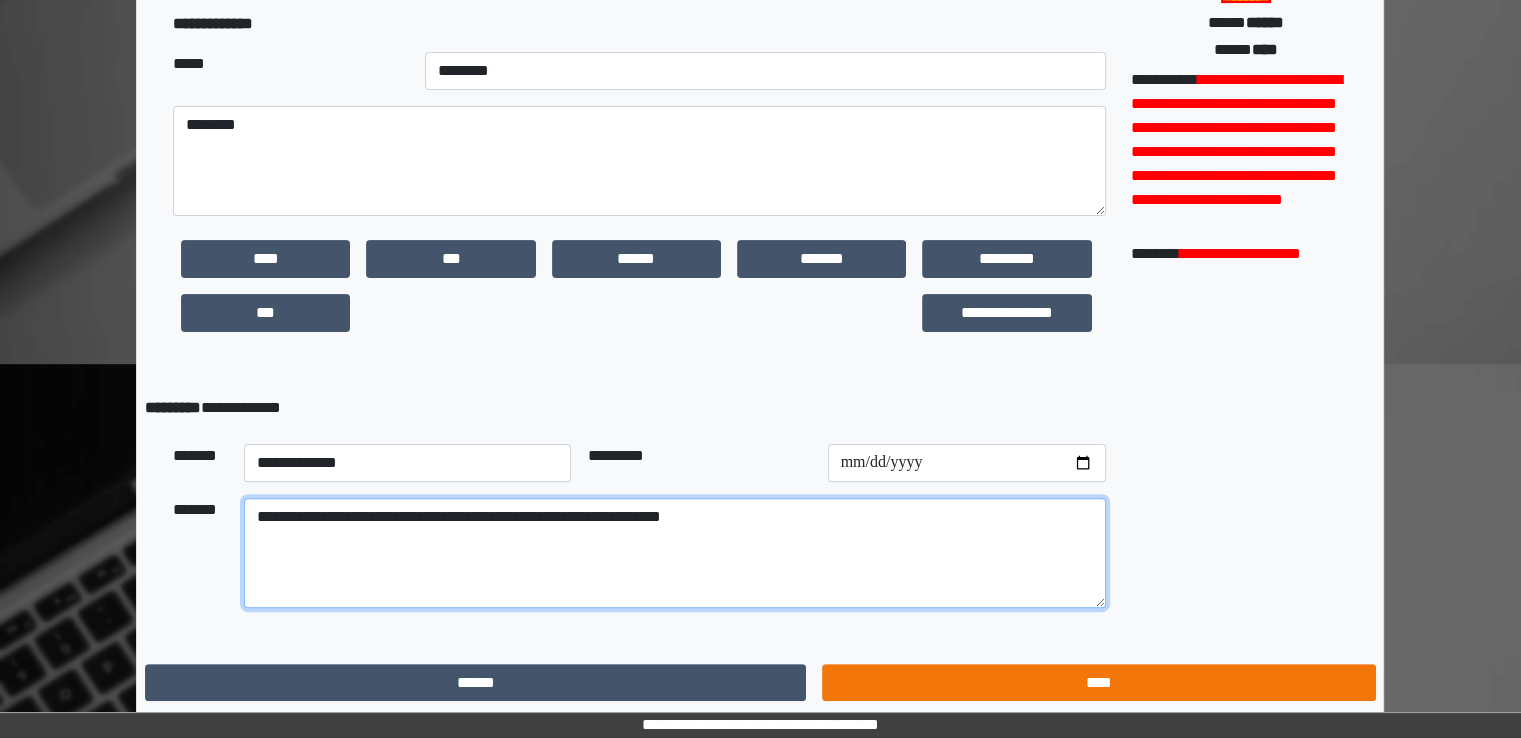 type on "**********" 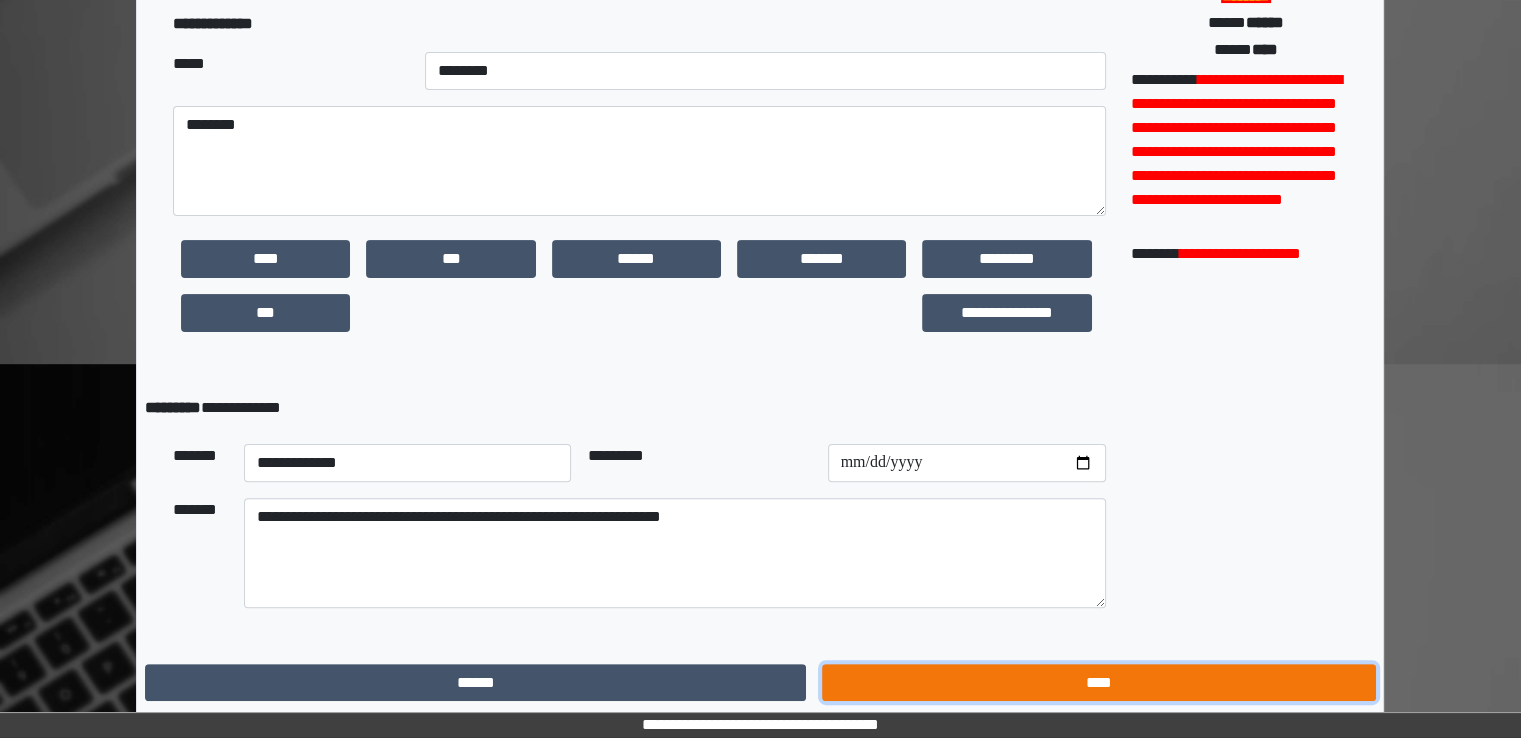 click on "****" at bounding box center (1098, 683) 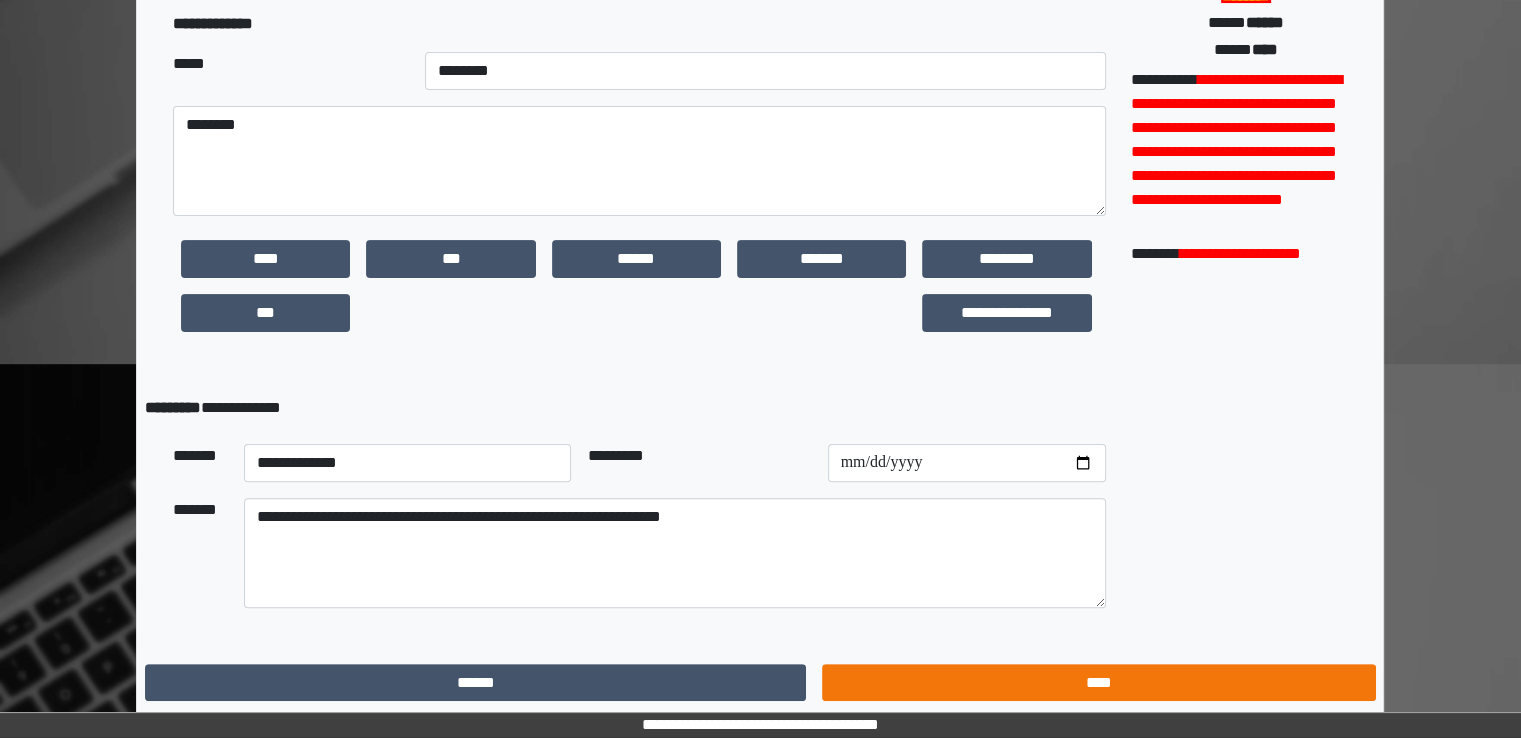 scroll, scrollTop: 0, scrollLeft: 0, axis: both 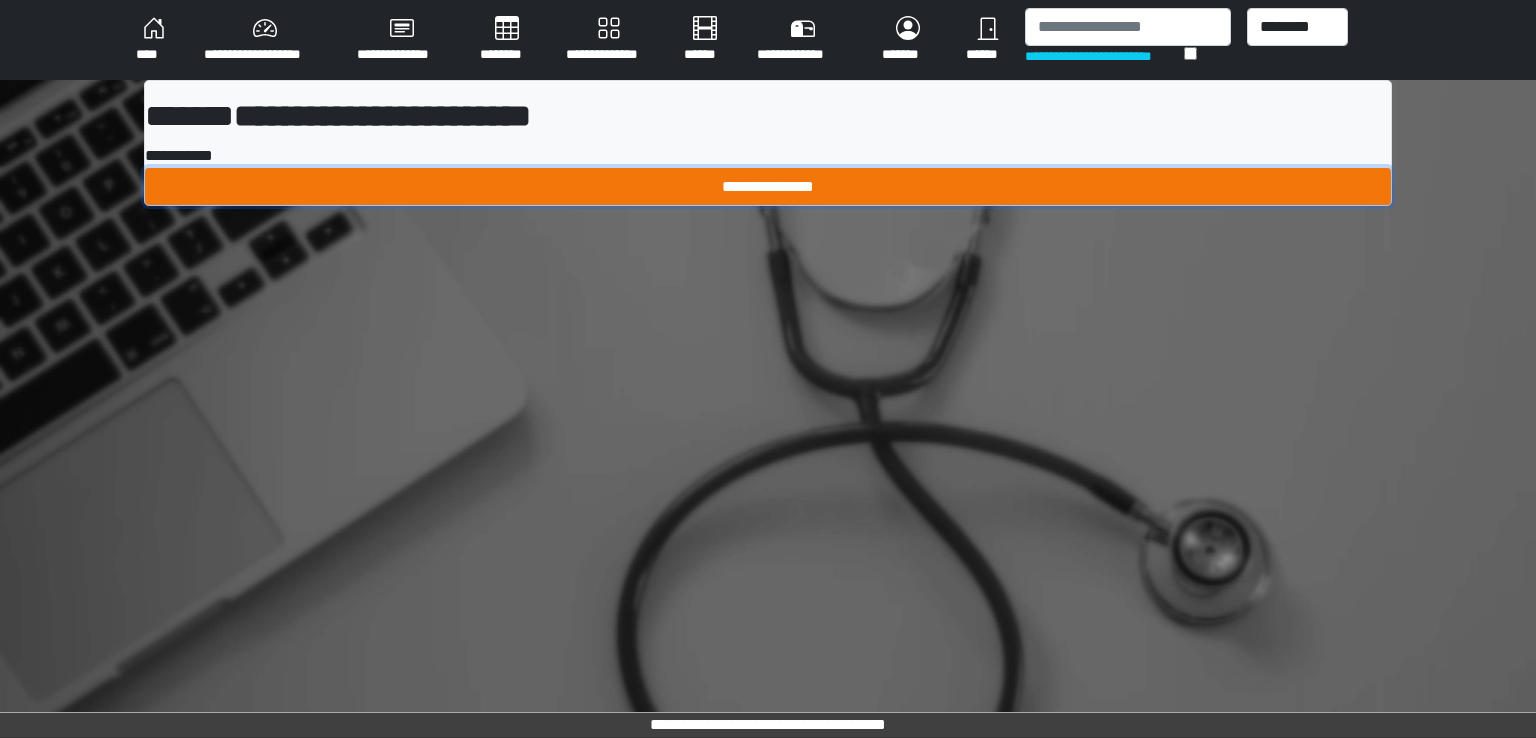 click on "**********" at bounding box center (768, 187) 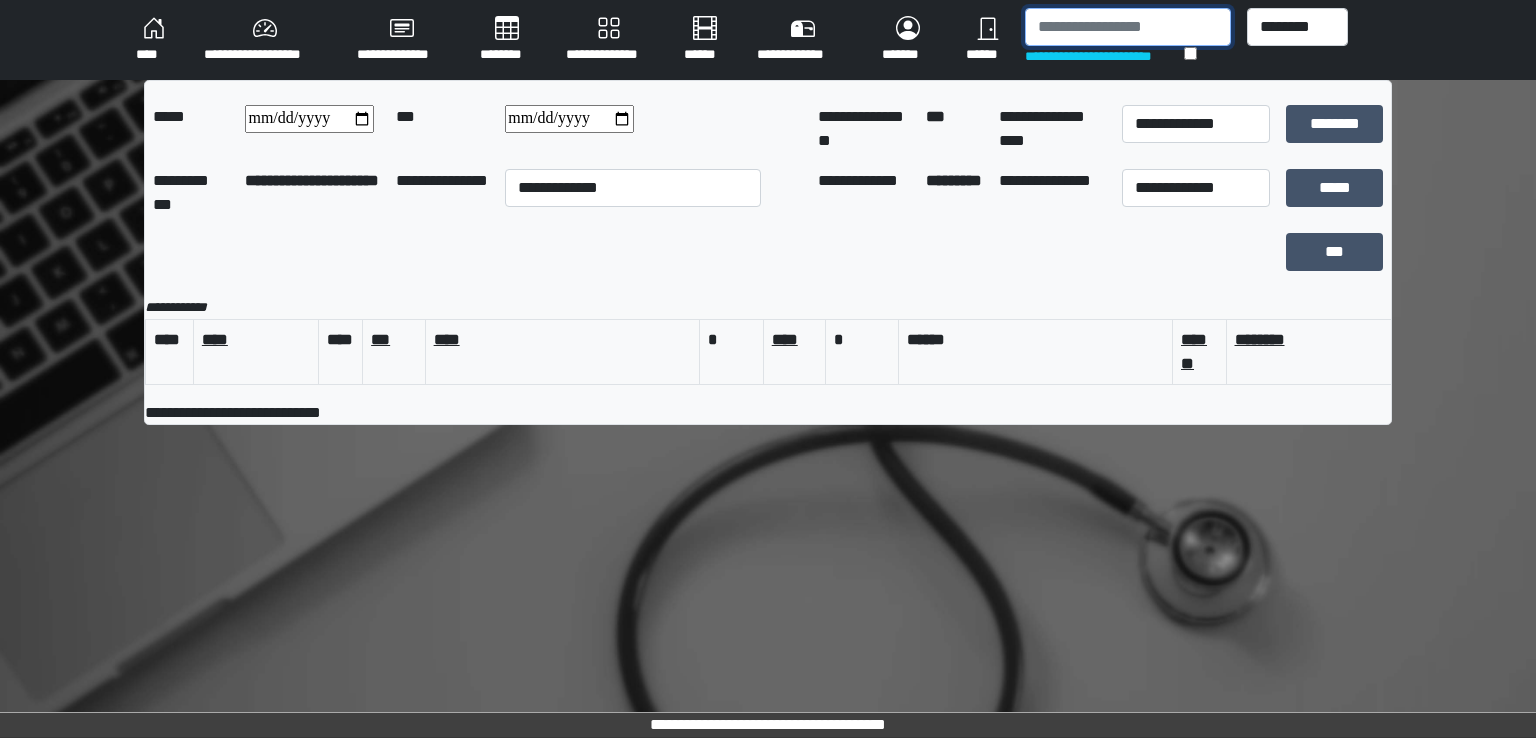 click at bounding box center [1128, 27] 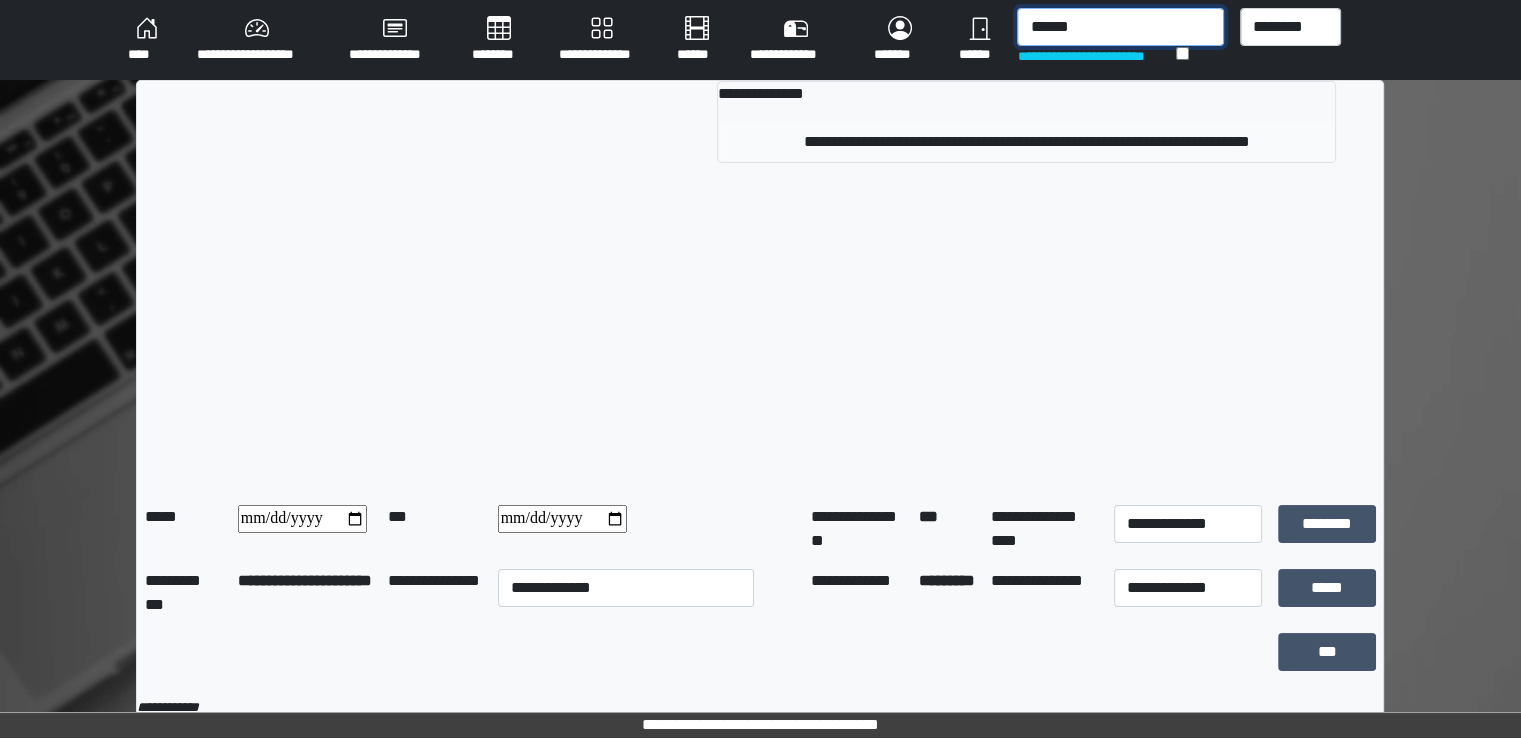 type on "******" 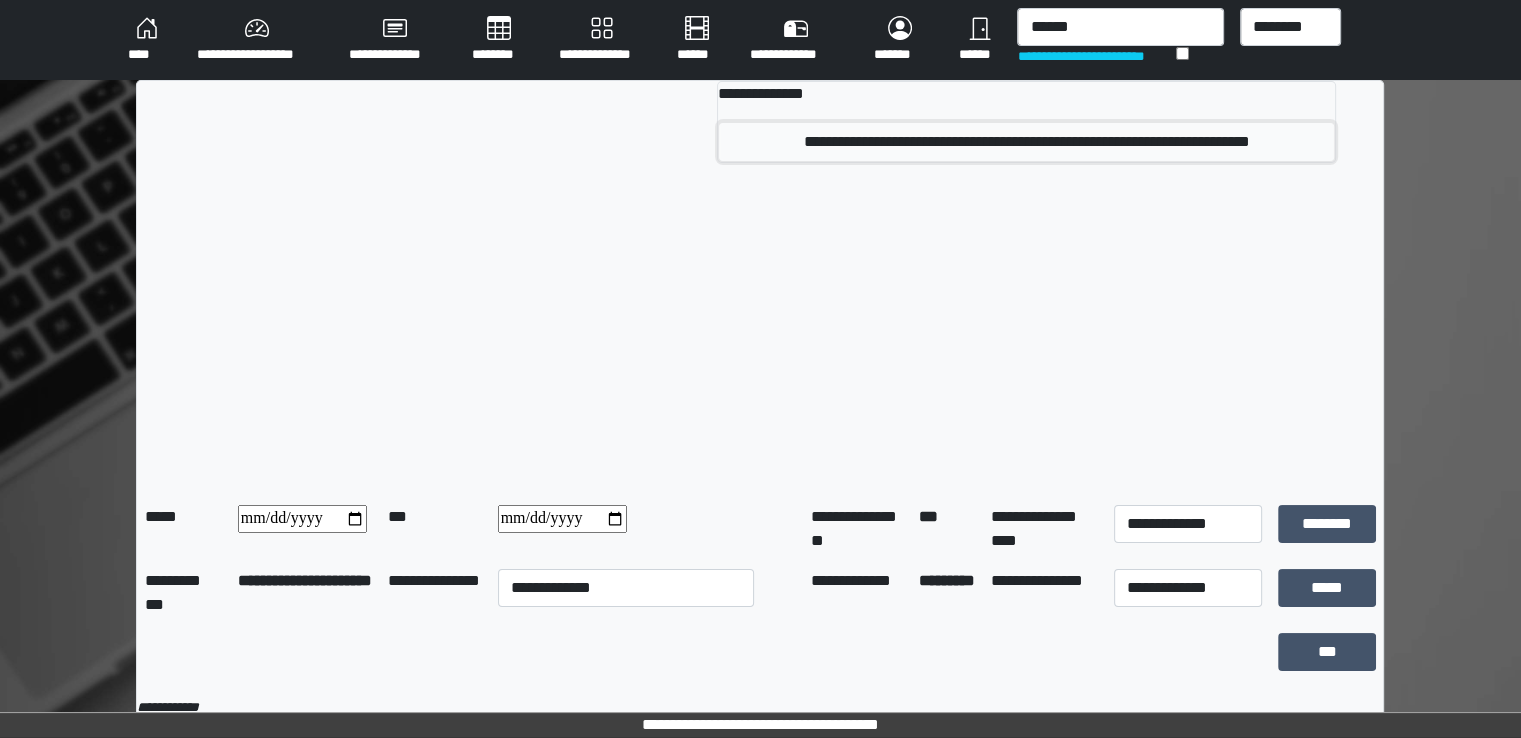click on "**********" at bounding box center (1026, 142) 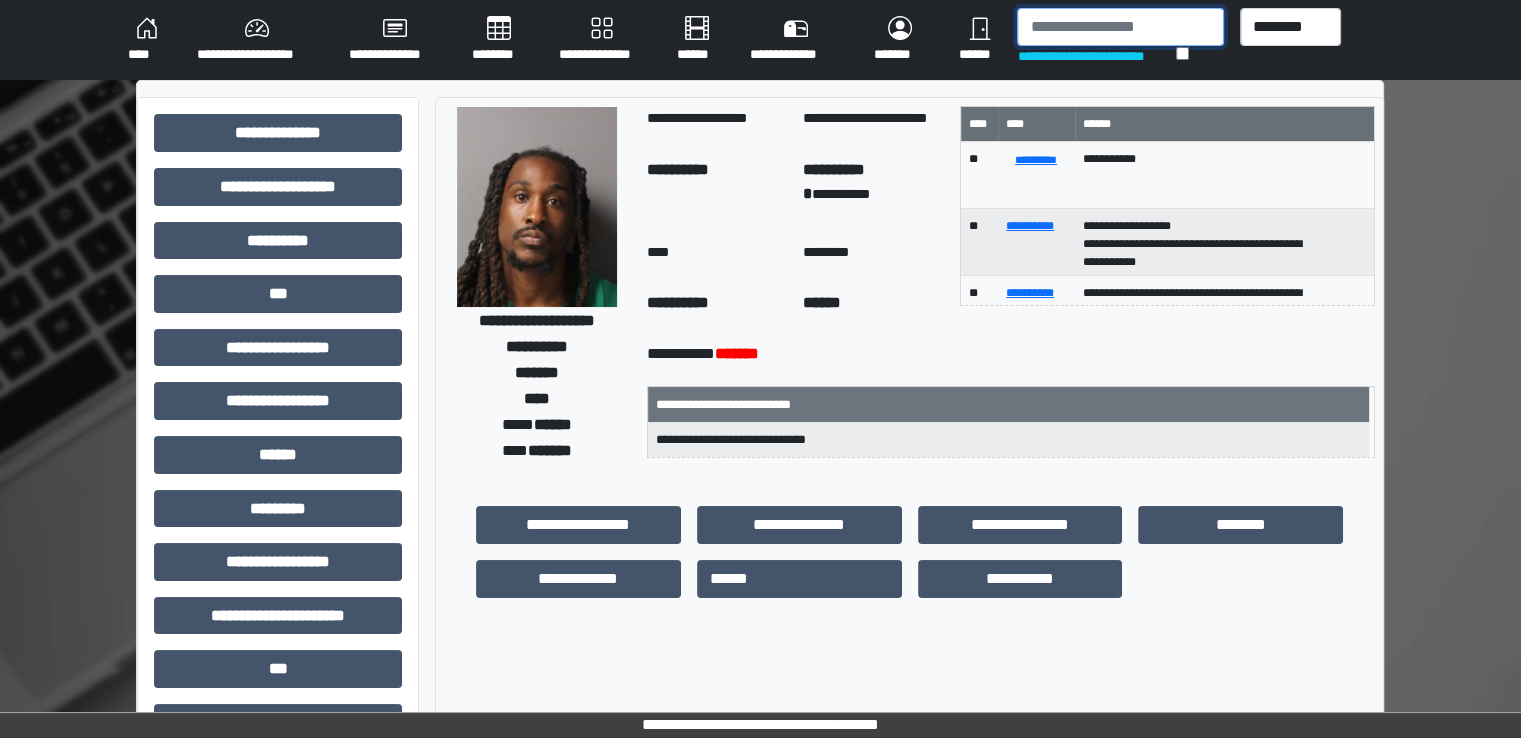 click at bounding box center (1120, 27) 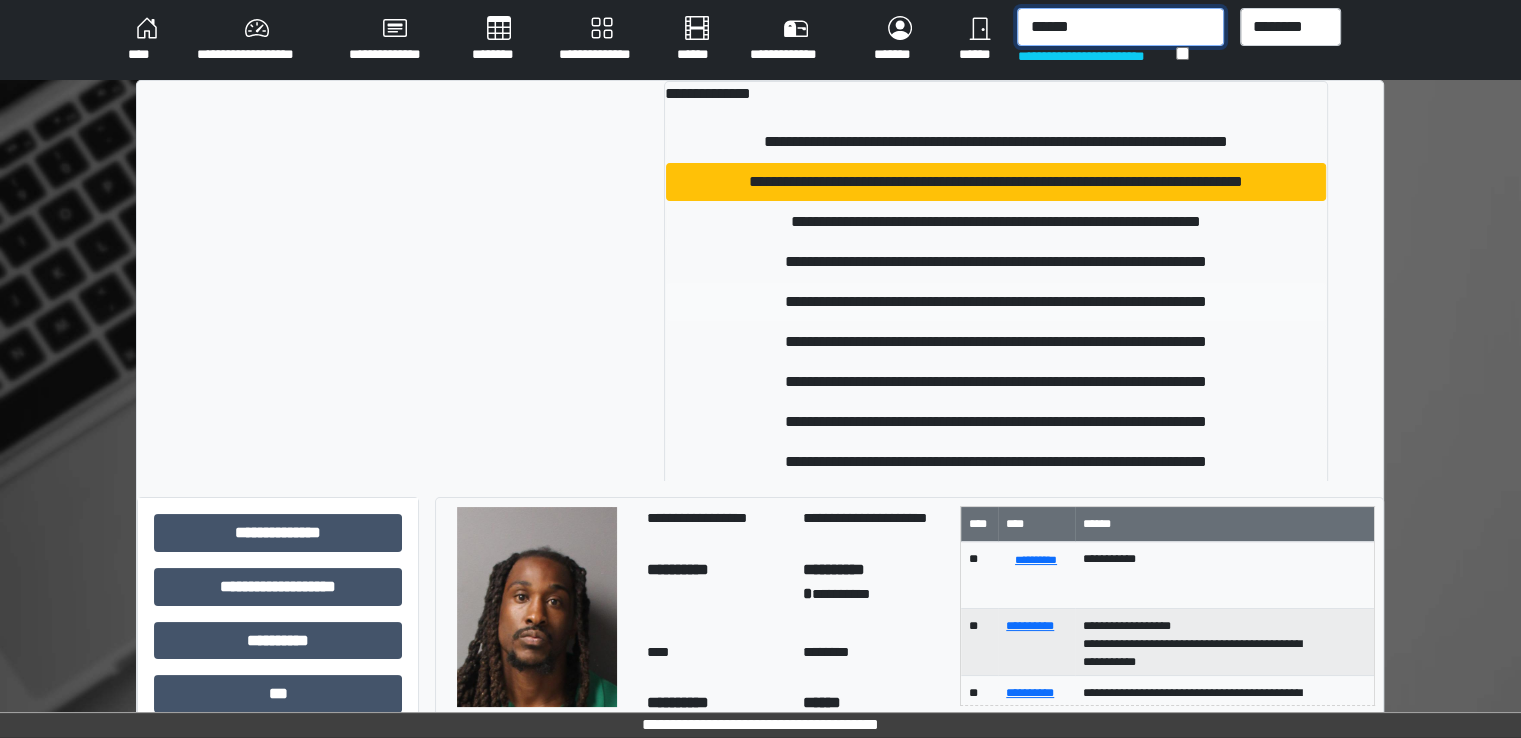 type on "******" 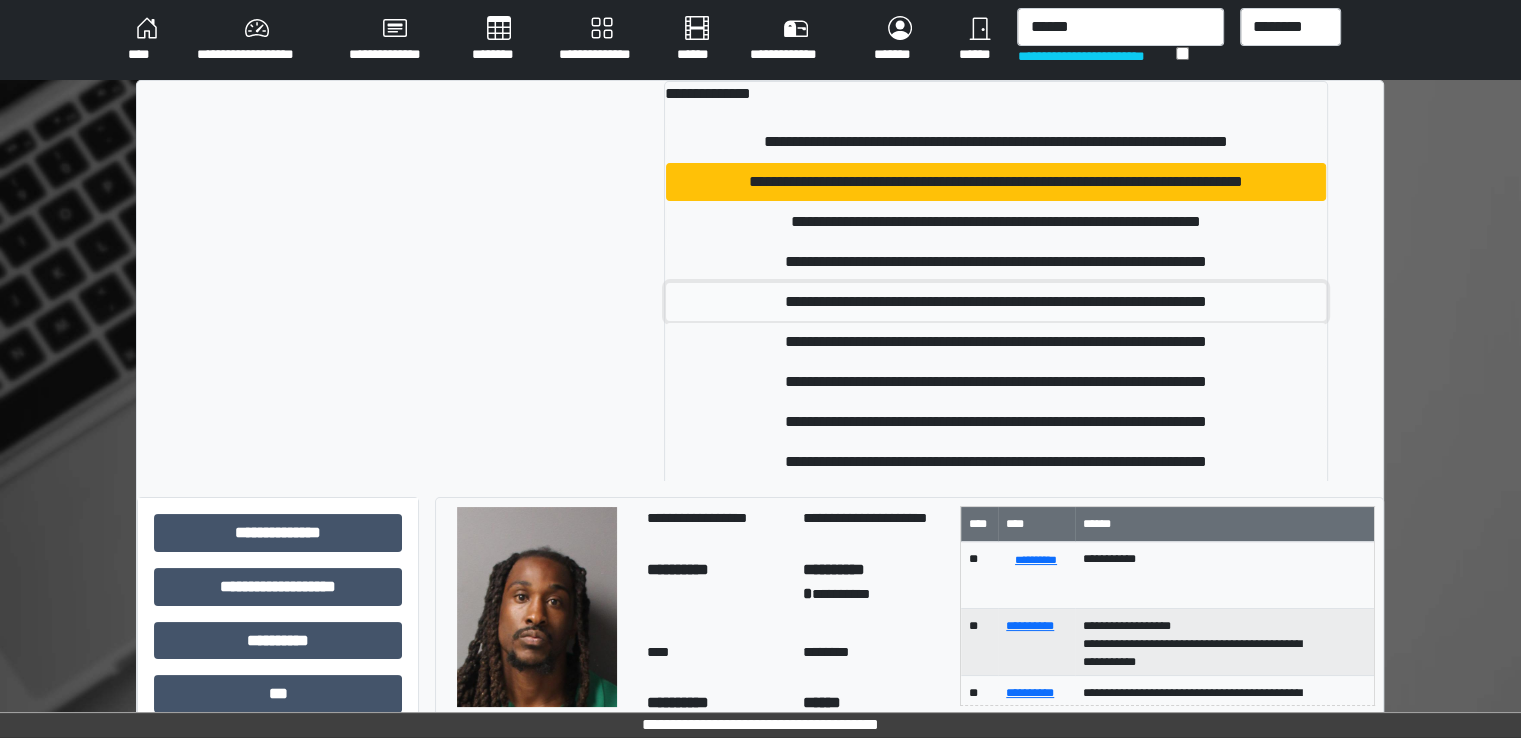click on "**********" at bounding box center (996, 302) 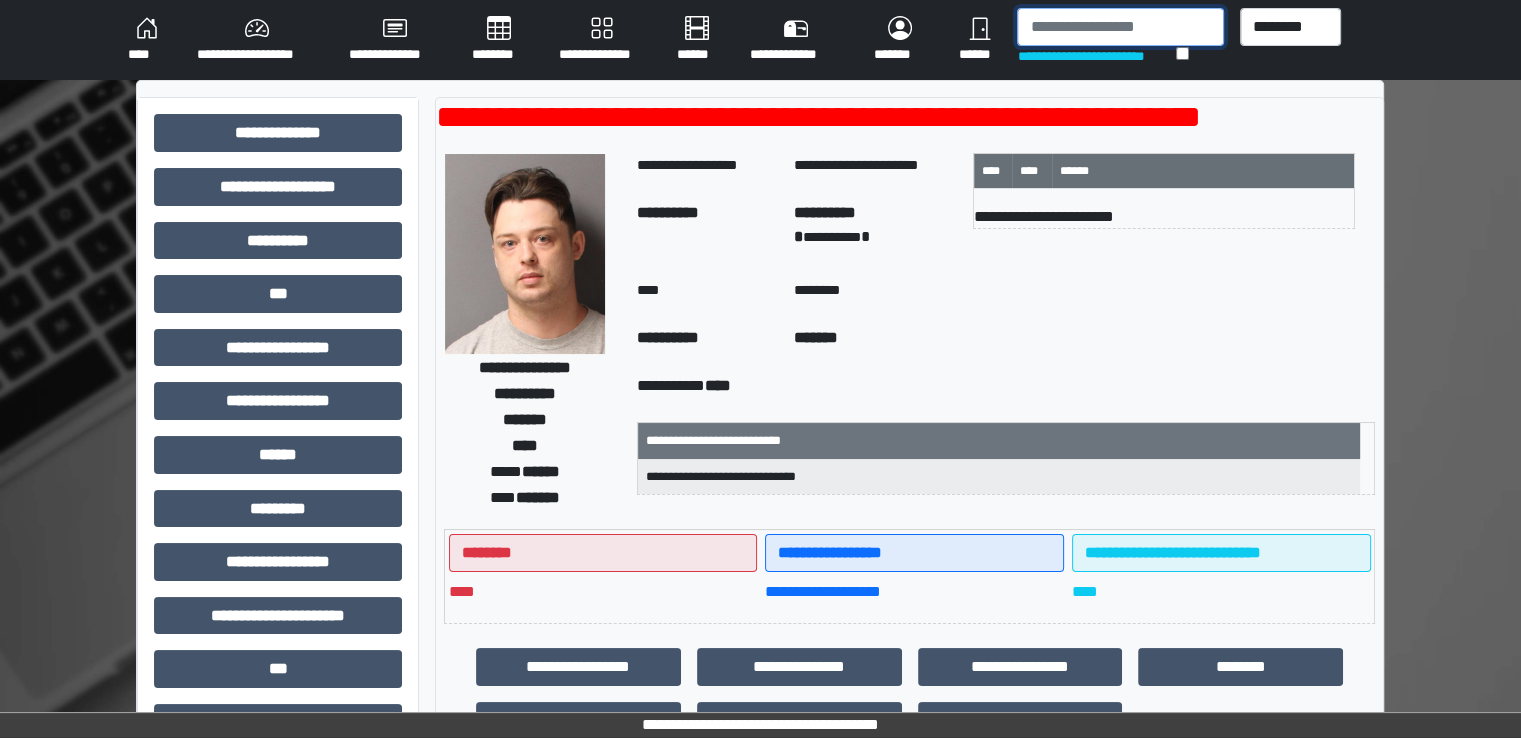 click at bounding box center [1120, 27] 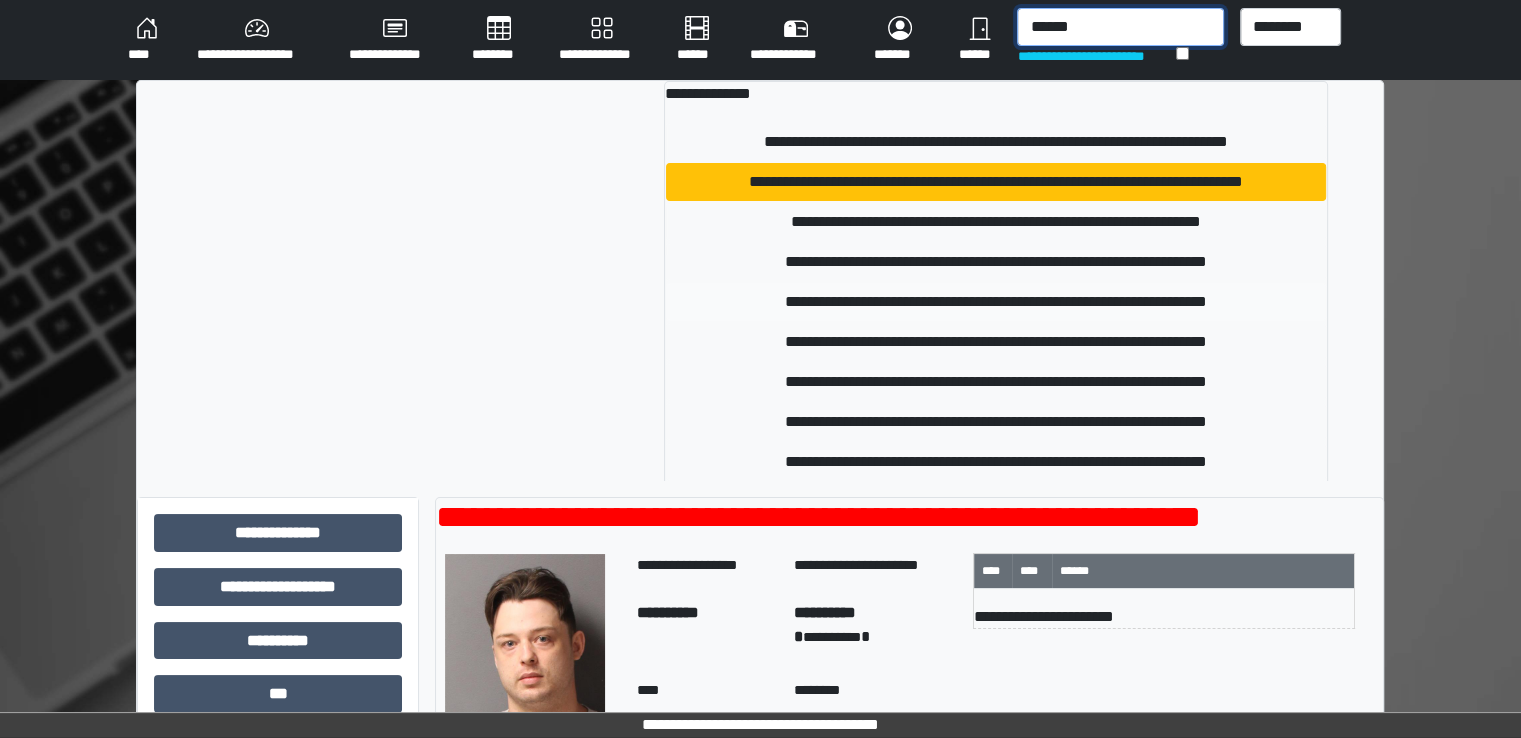 type on "******" 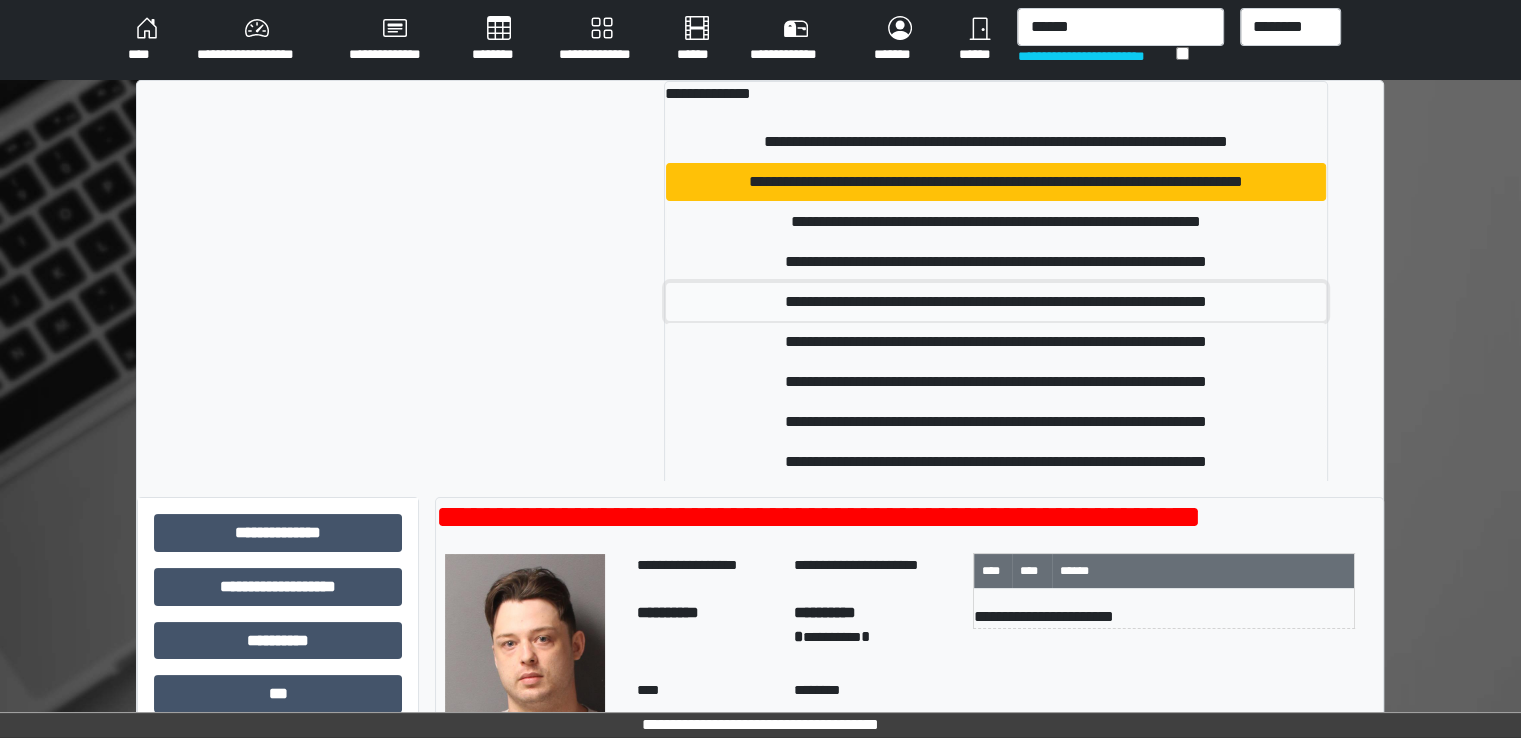 click on "**********" at bounding box center [996, 302] 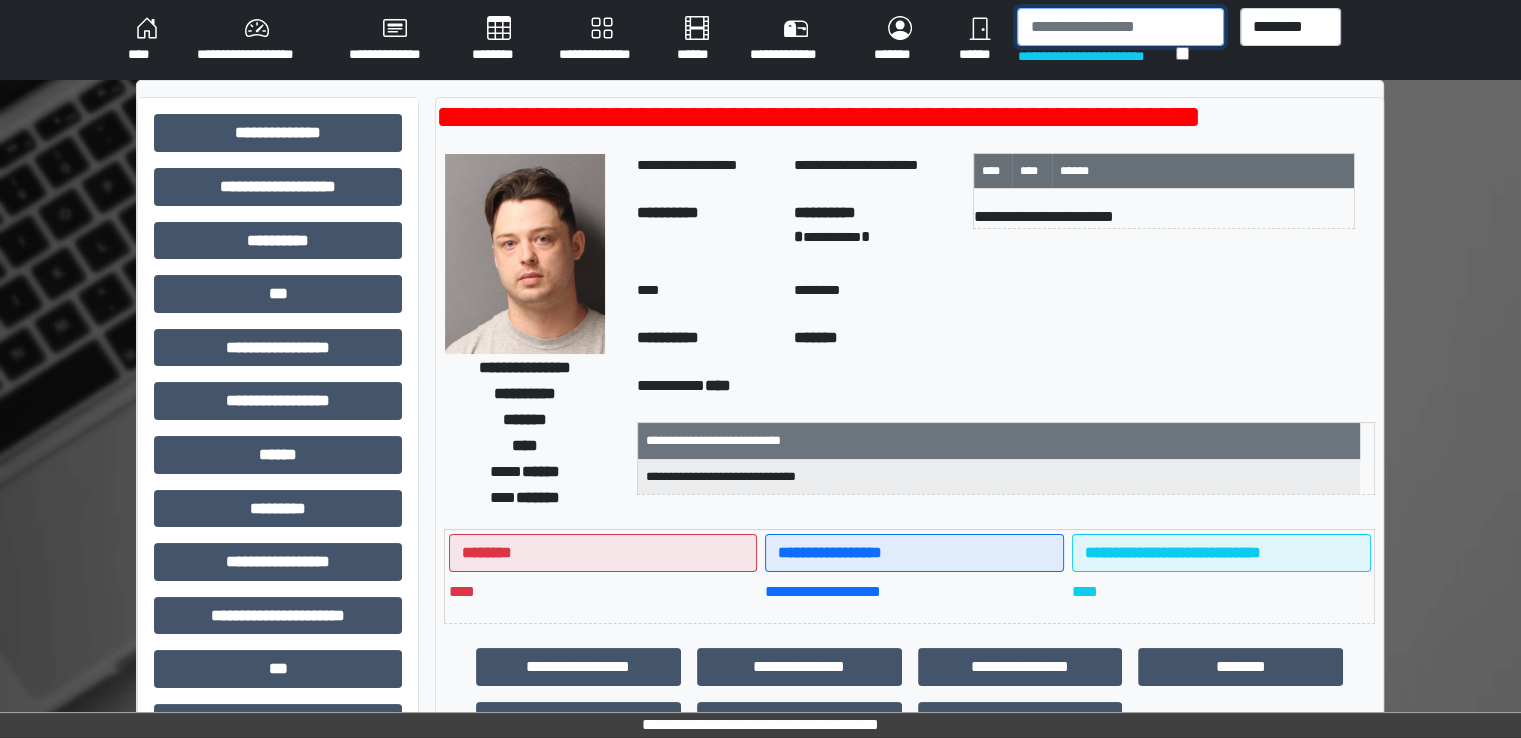 click at bounding box center (1120, 27) 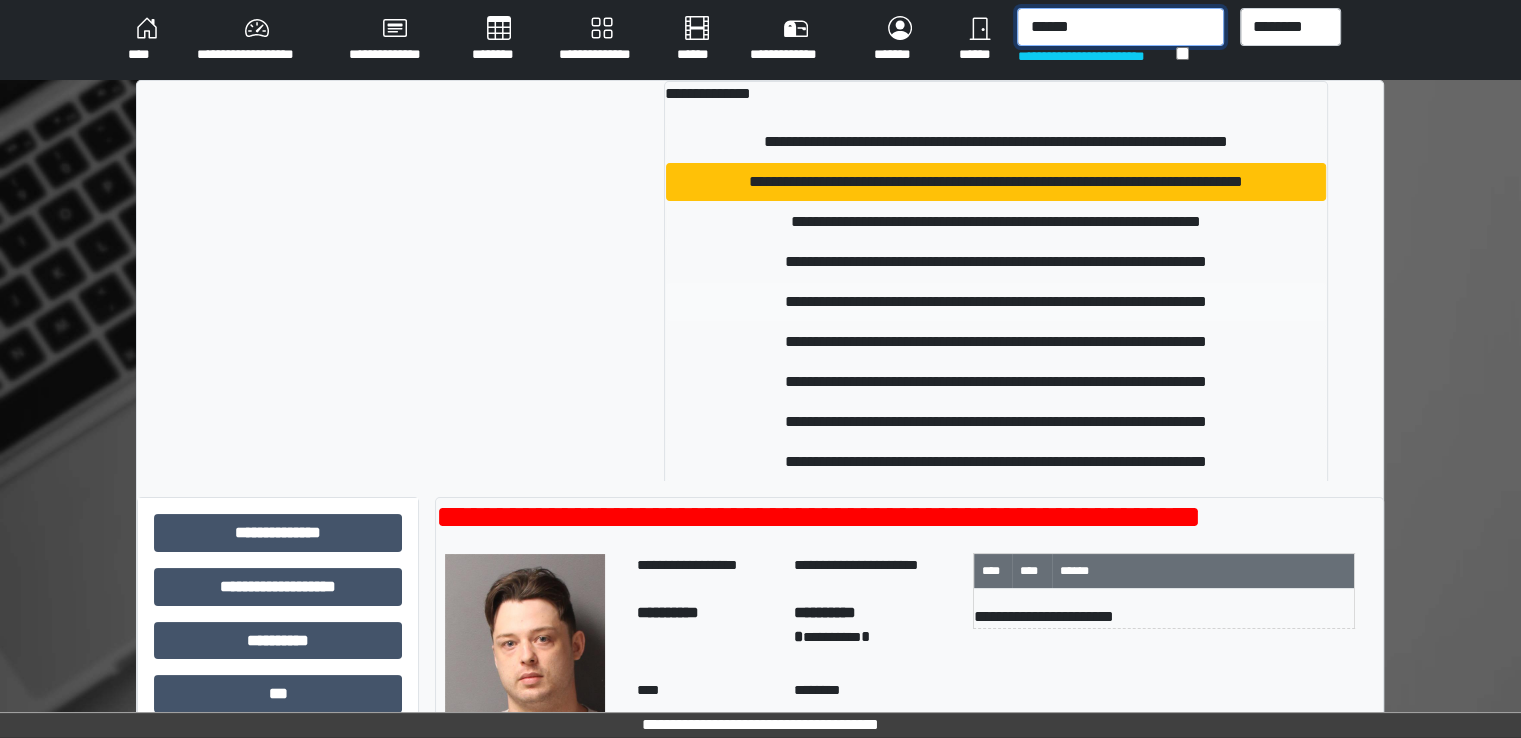 type on "******" 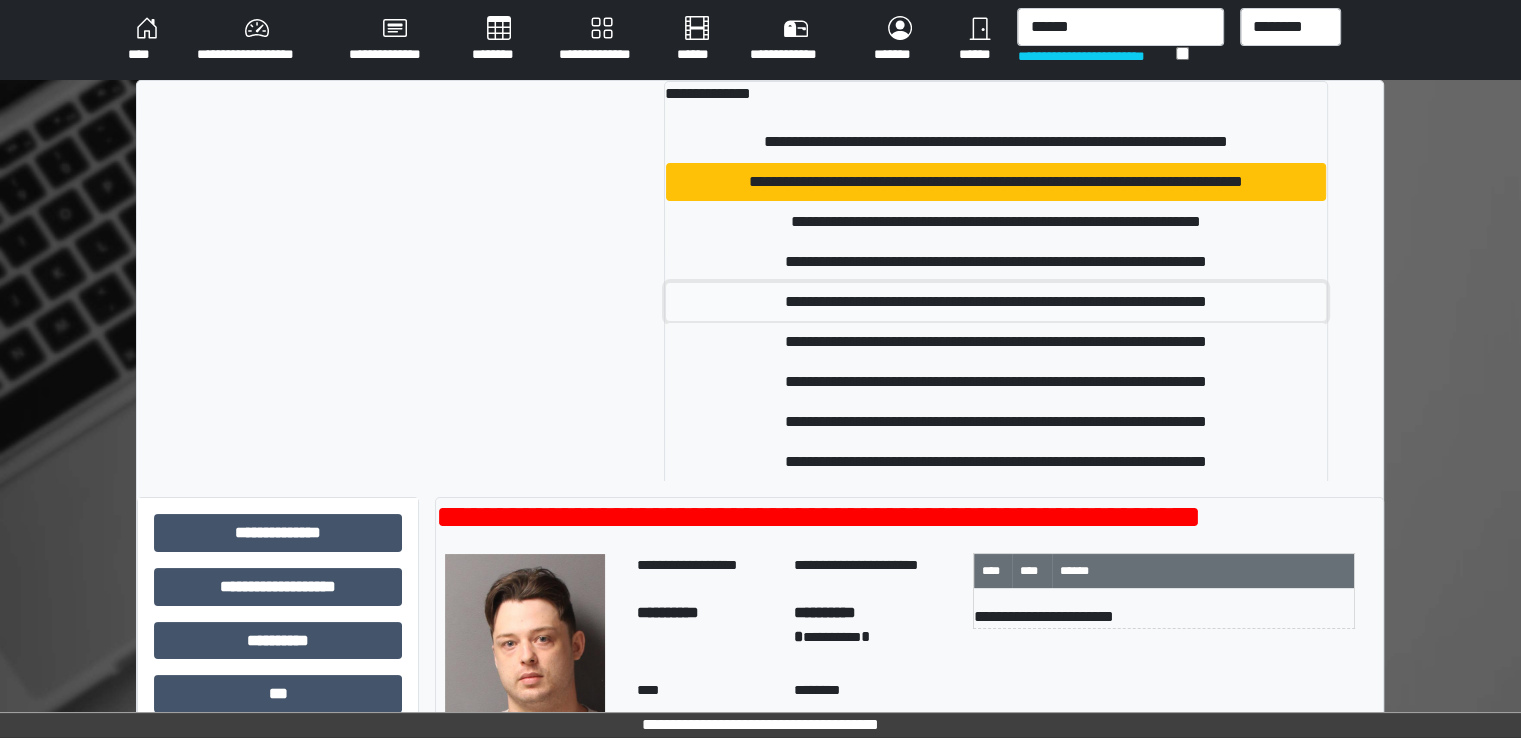 click on "**********" at bounding box center [996, 302] 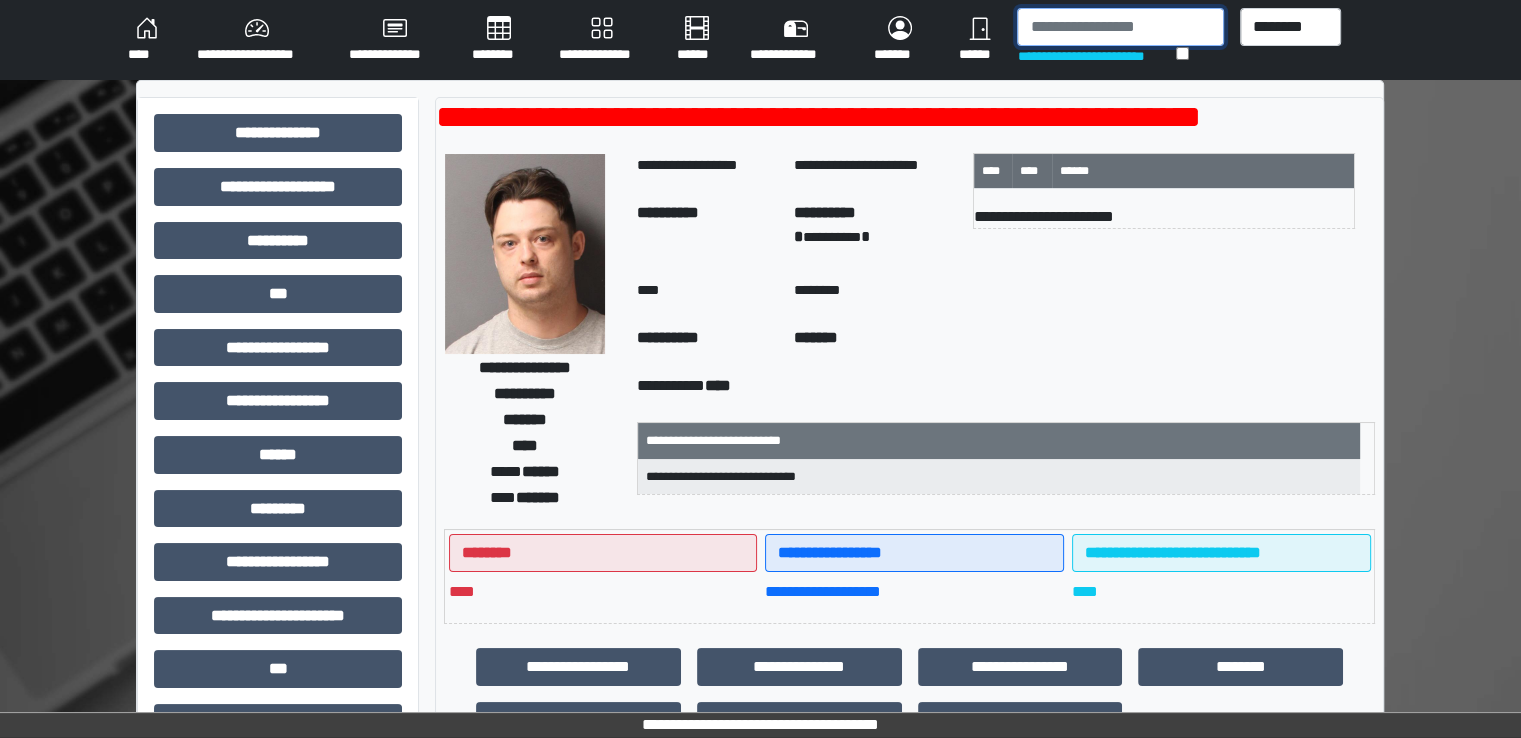 click at bounding box center [1120, 27] 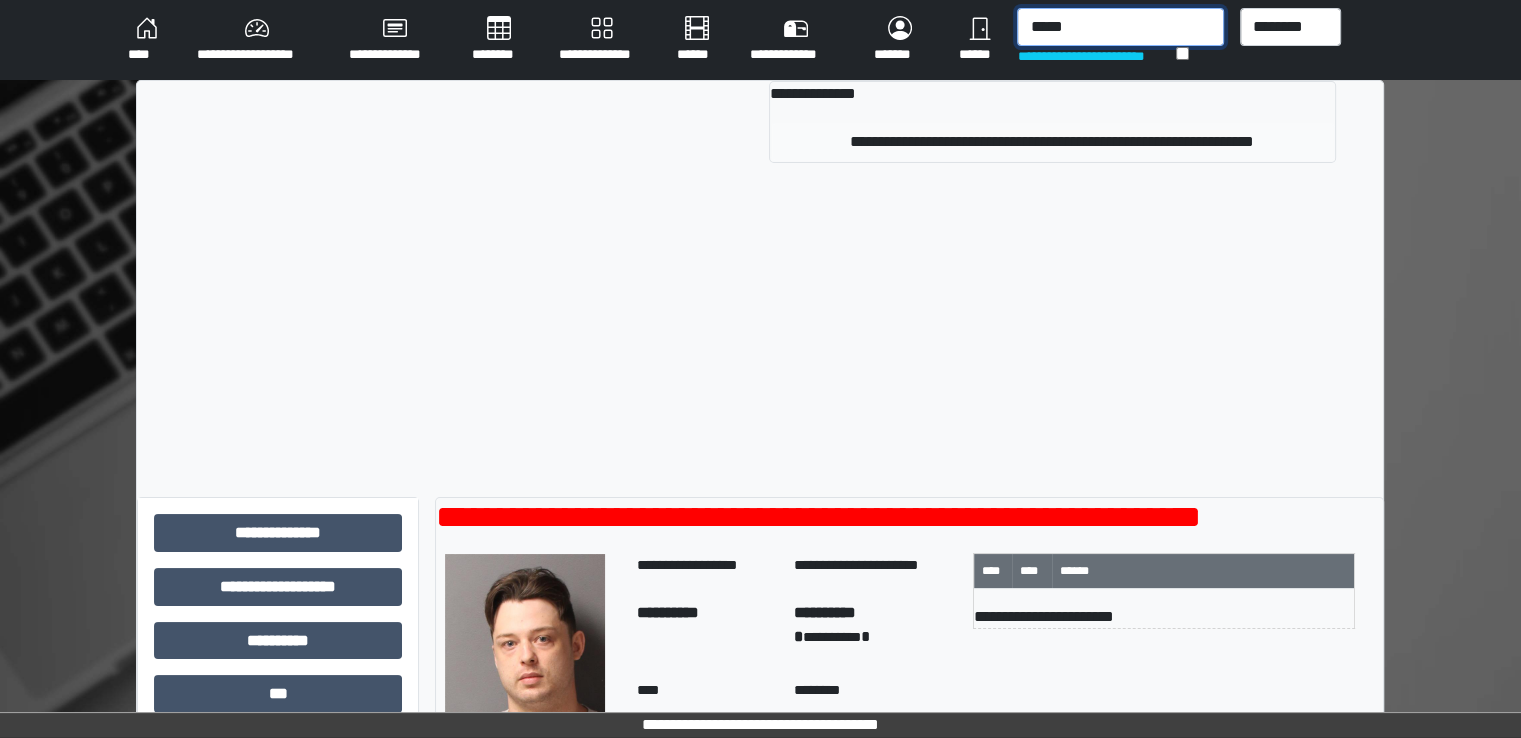 type on "*****" 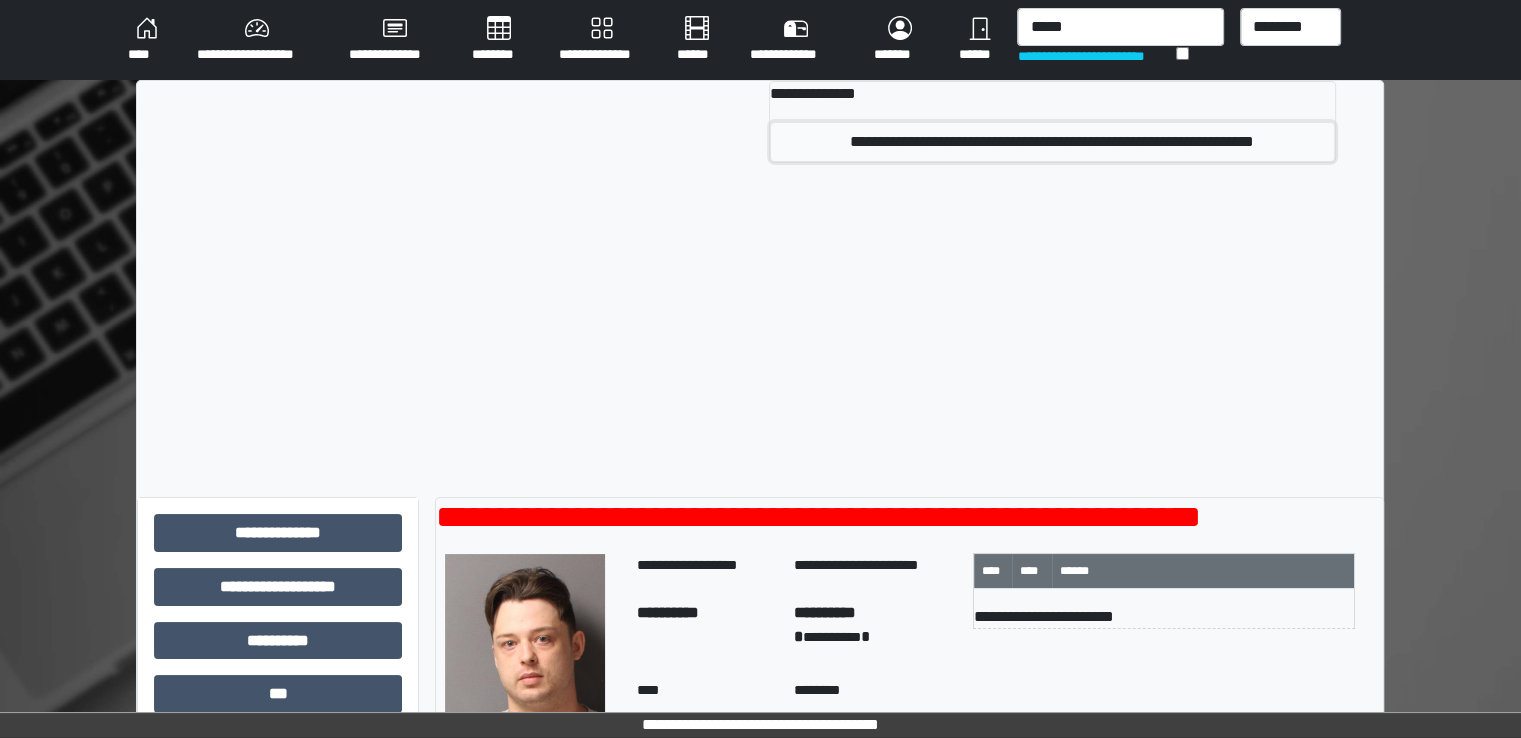 click on "**********" at bounding box center (1052, 142) 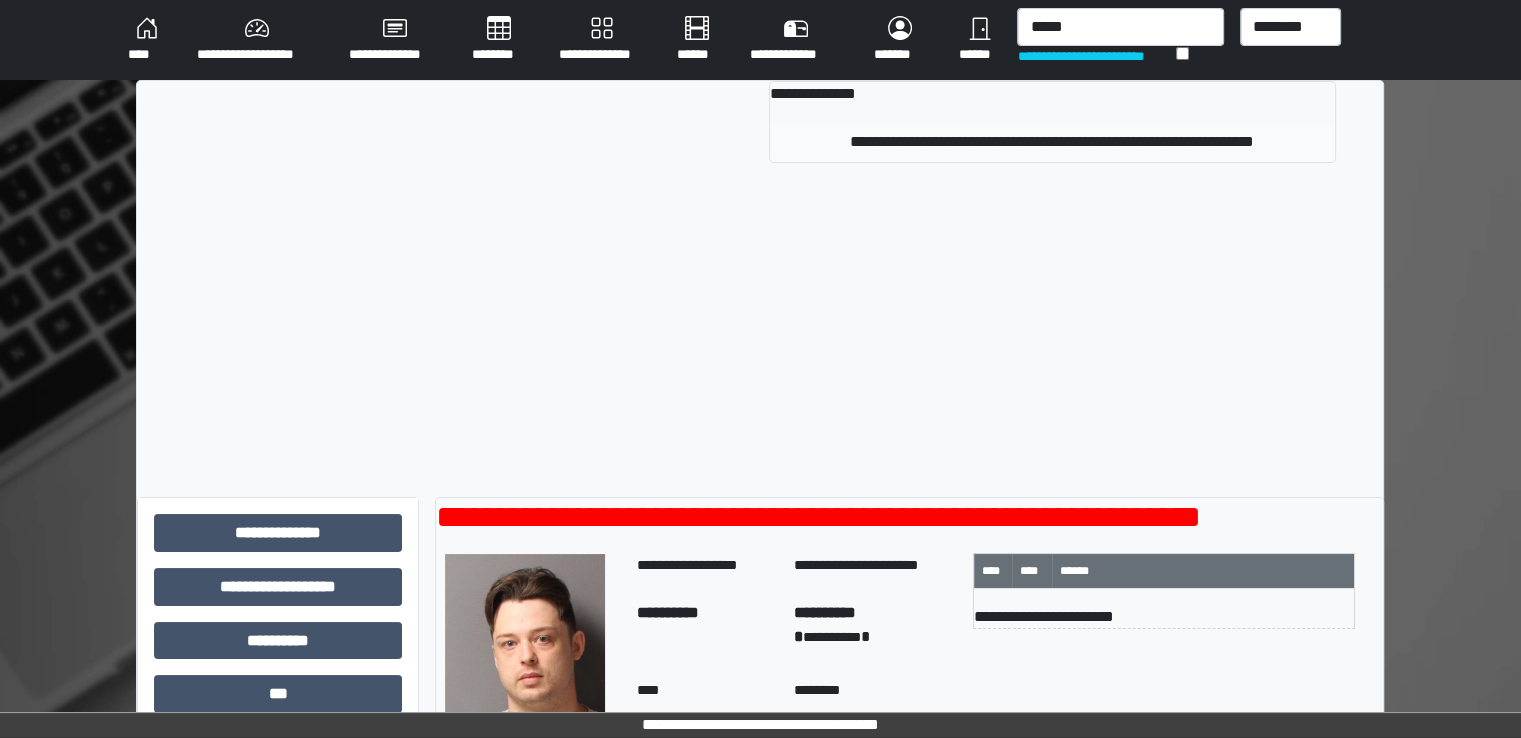 type 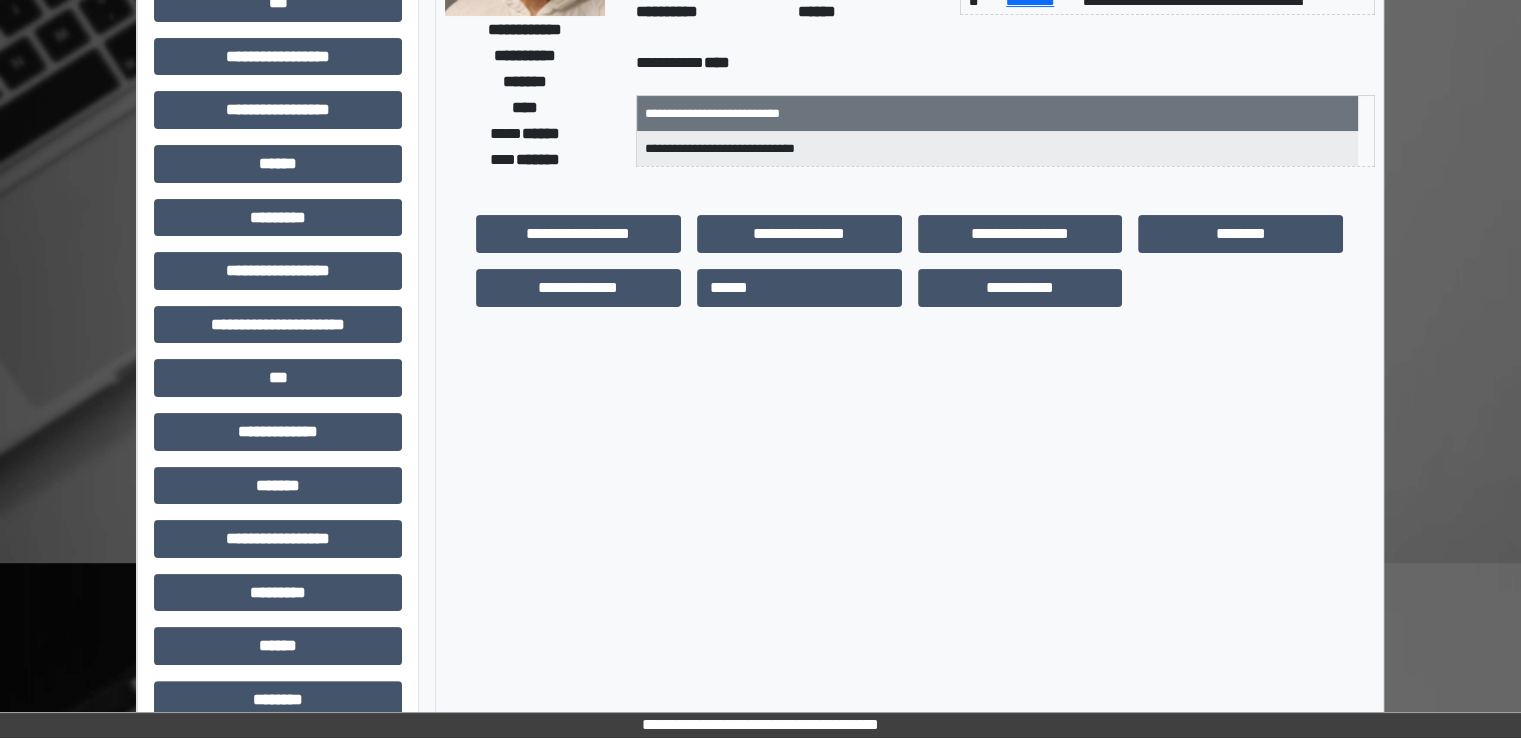 scroll, scrollTop: 428, scrollLeft: 0, axis: vertical 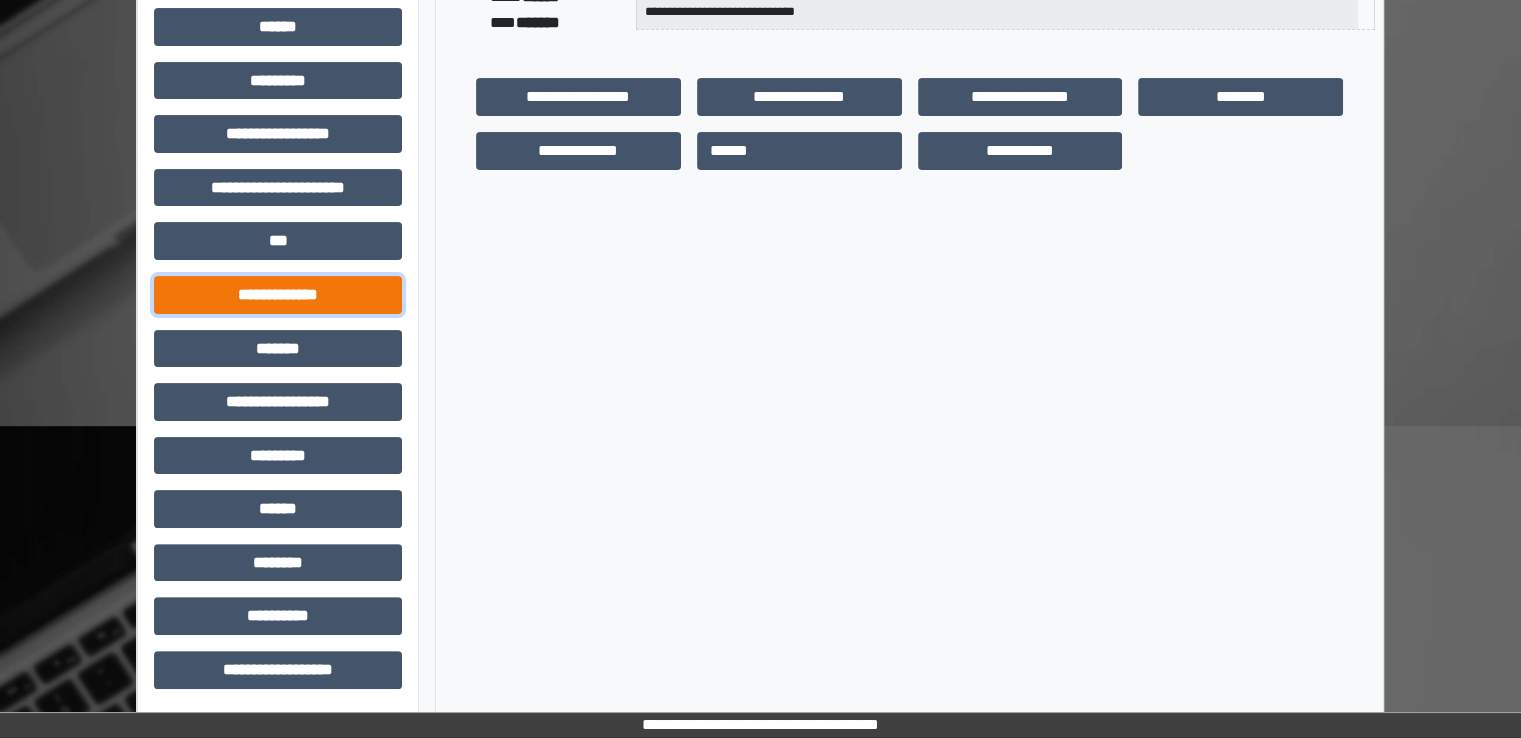 click on "**********" at bounding box center (278, 295) 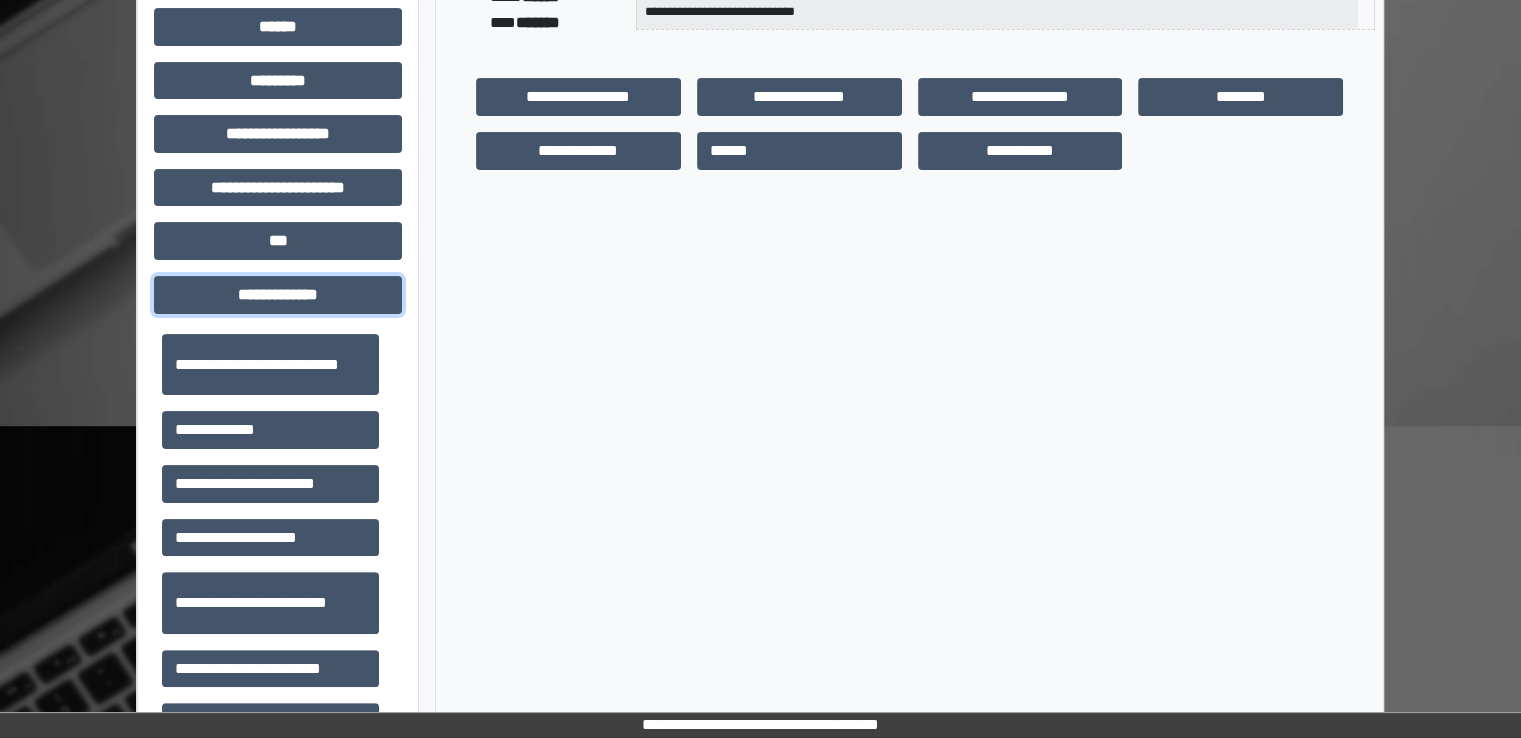 scroll, scrollTop: 500, scrollLeft: 0, axis: vertical 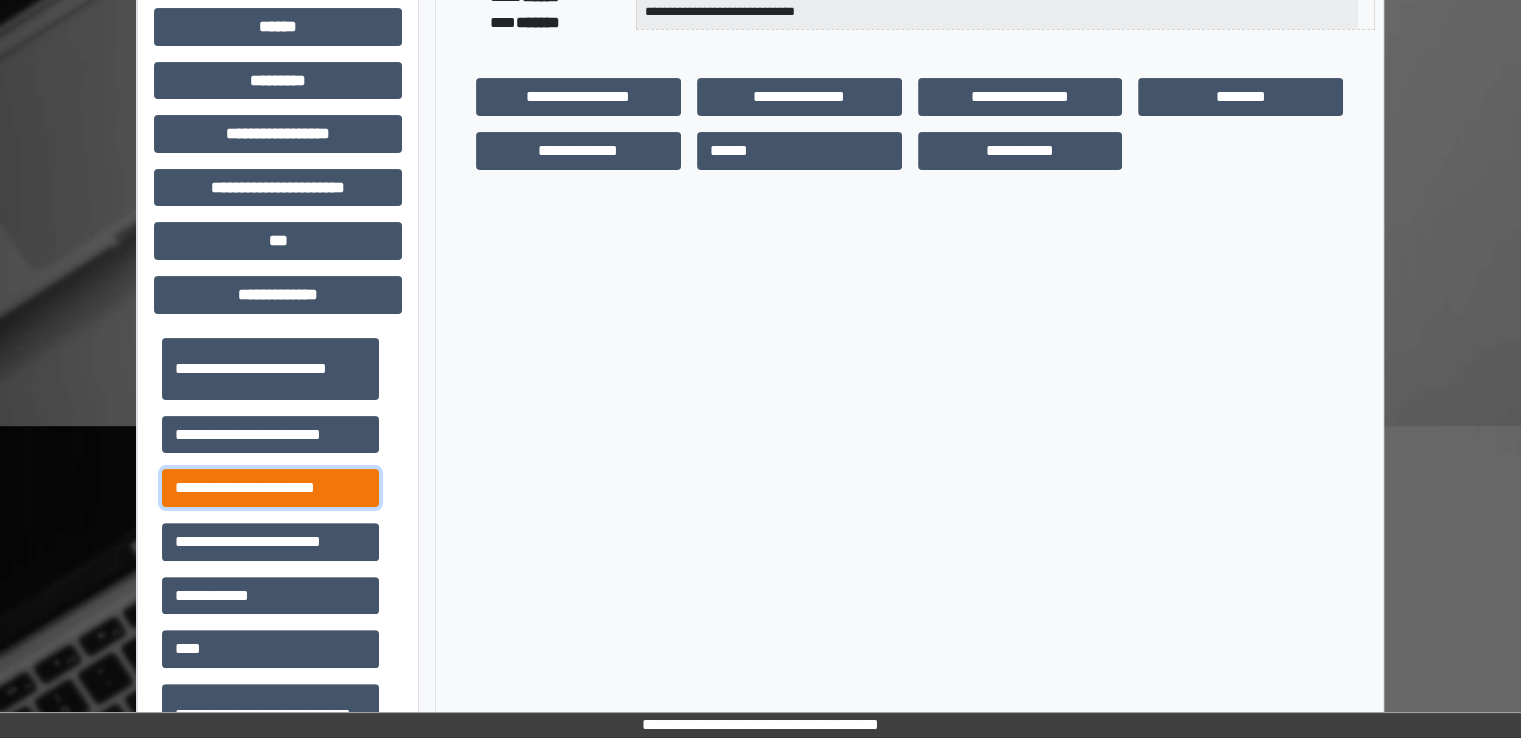 click on "**********" at bounding box center [270, 488] 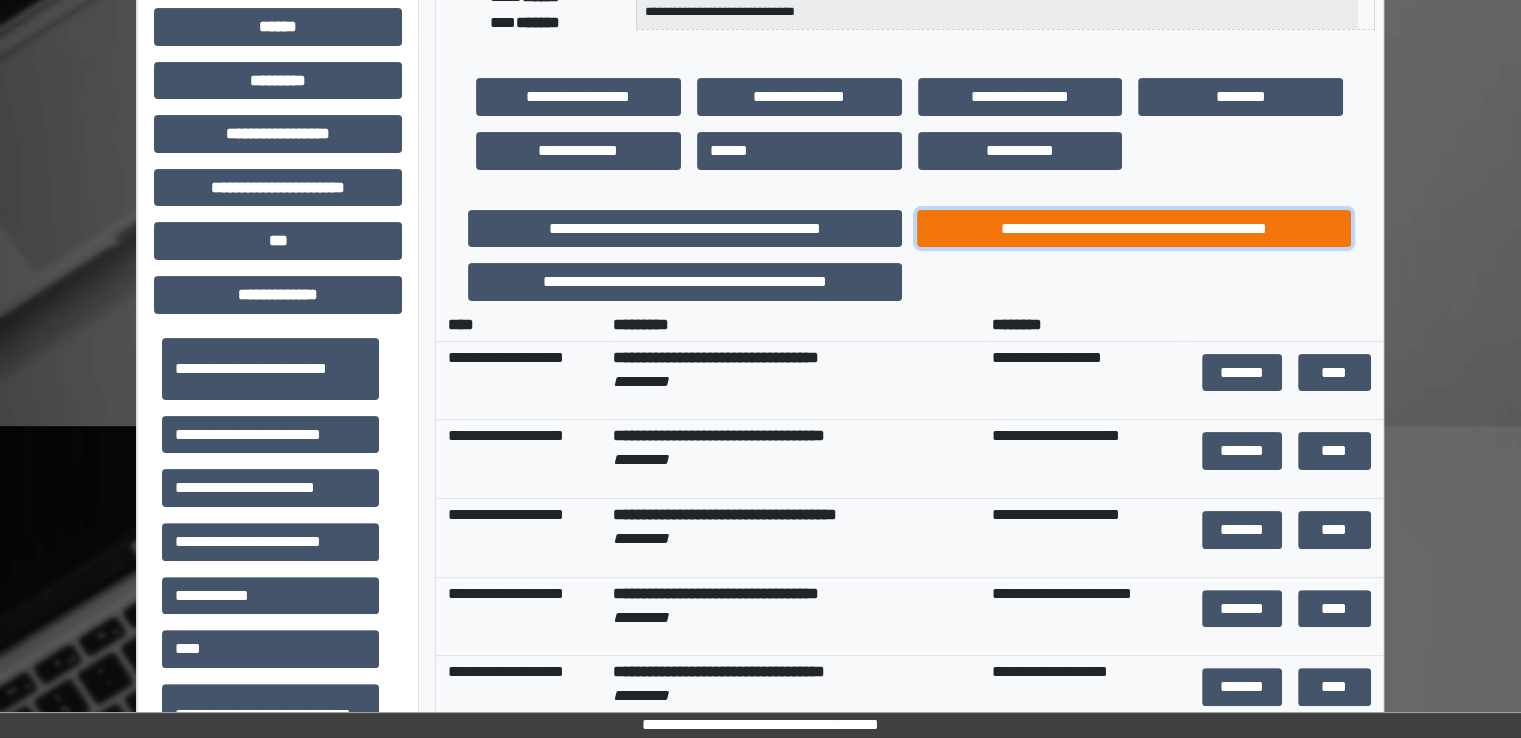 click on "**********" at bounding box center [1134, 229] 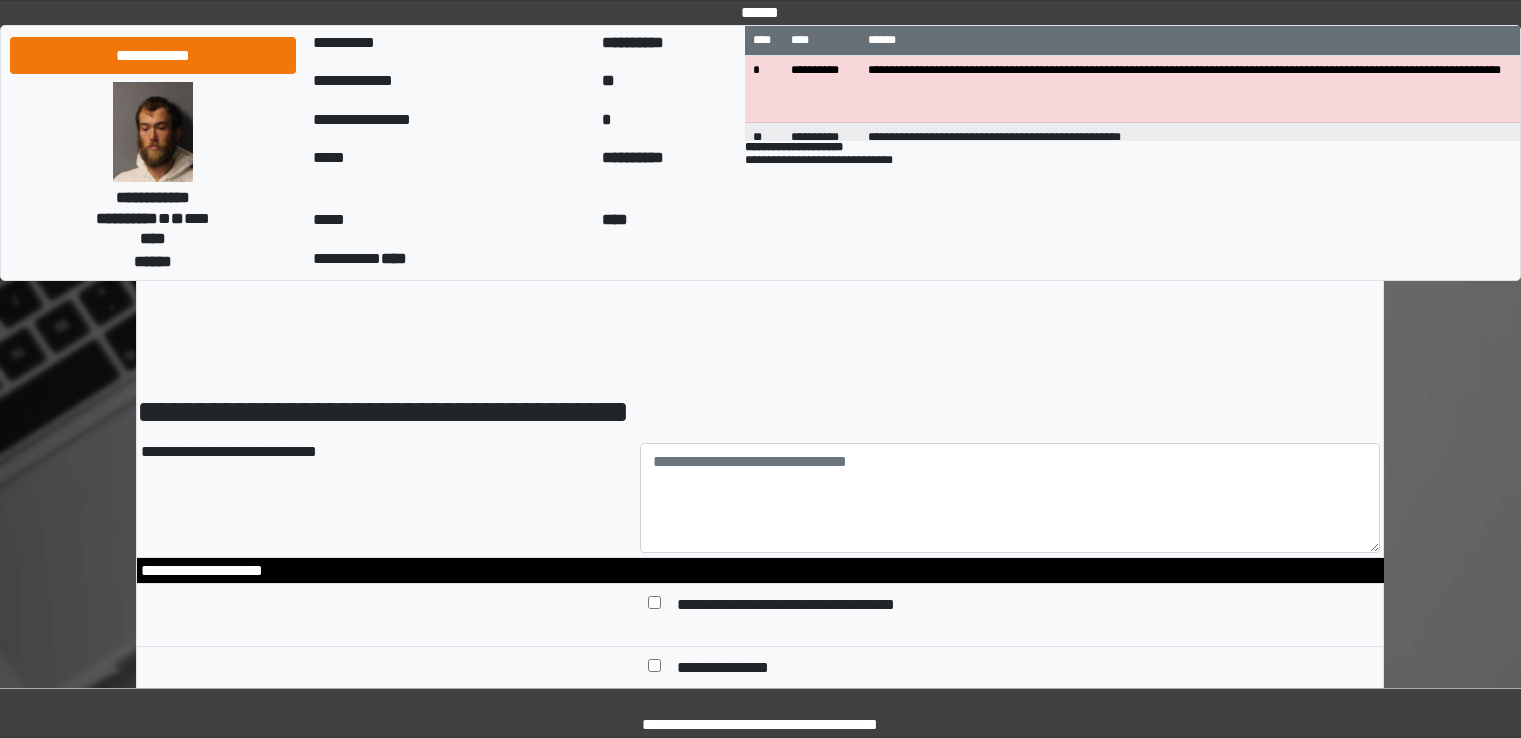 scroll, scrollTop: 0, scrollLeft: 0, axis: both 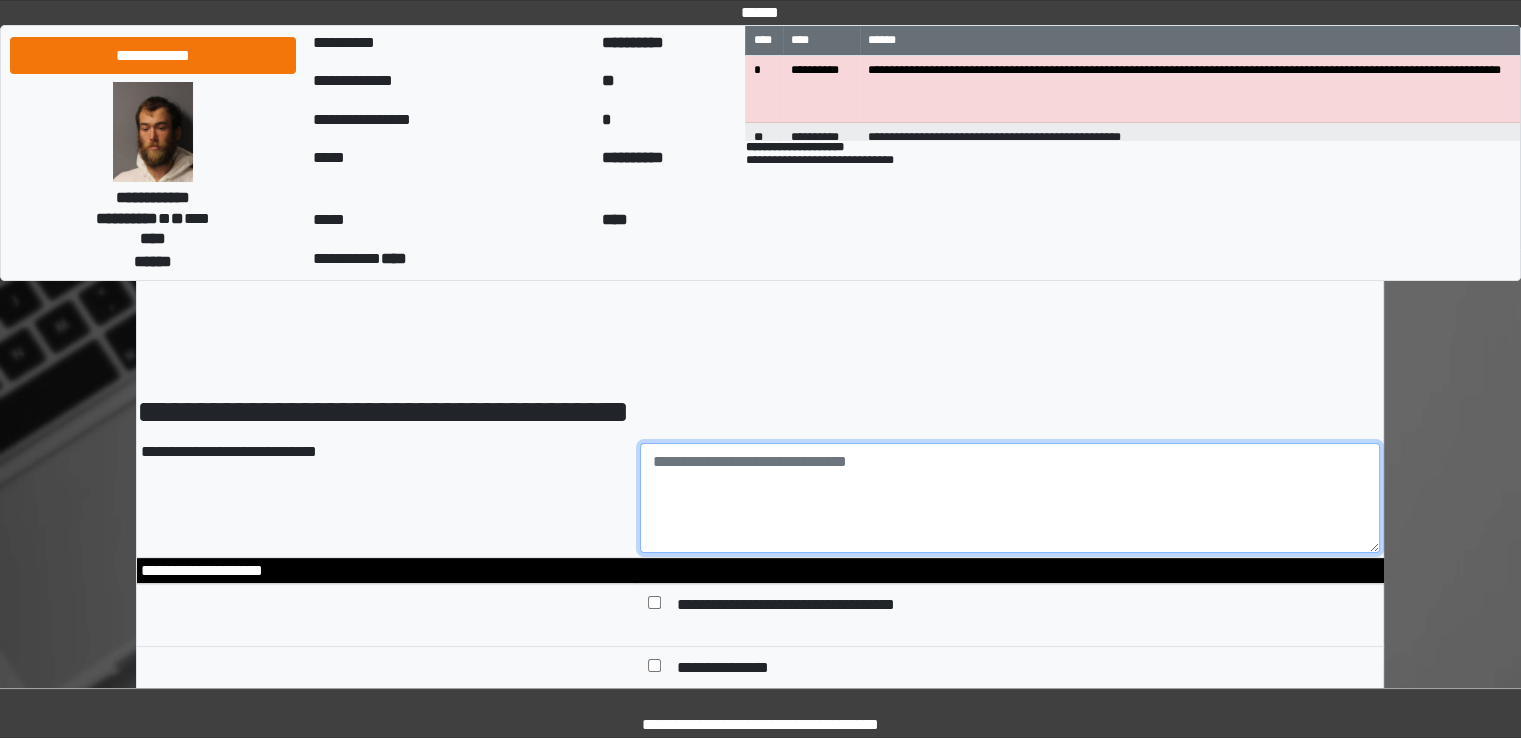 click at bounding box center [1010, 498] 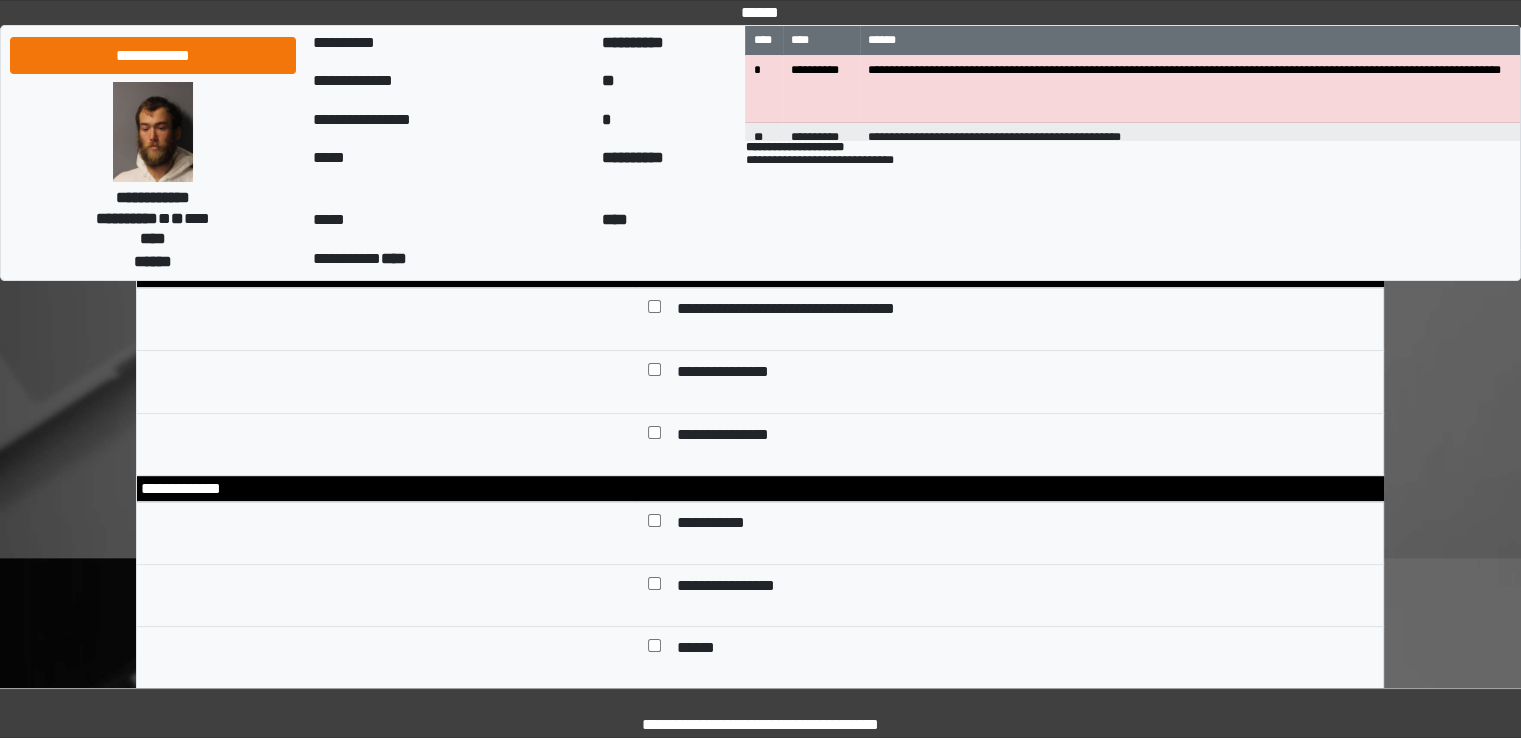 scroll, scrollTop: 300, scrollLeft: 0, axis: vertical 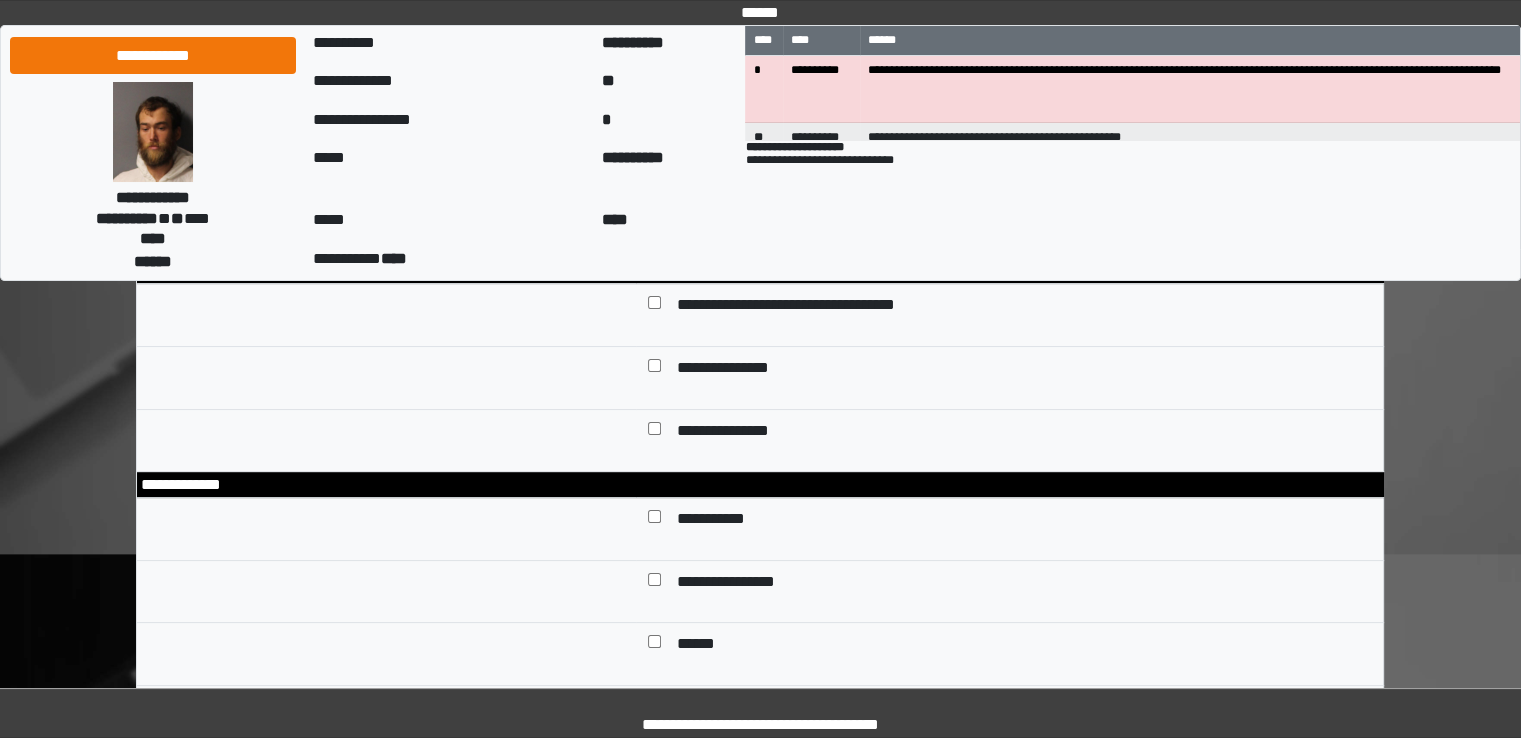 type on "**********" 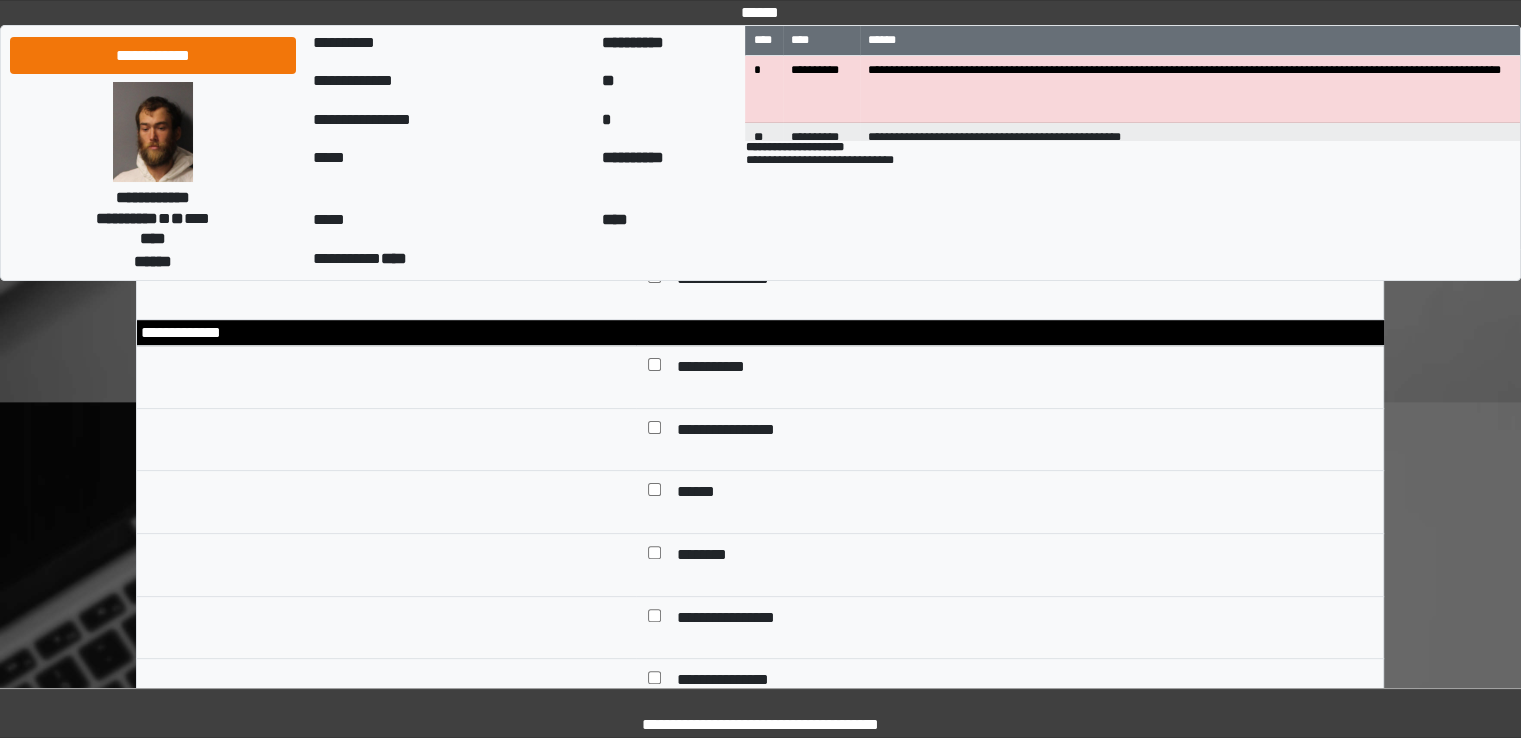 scroll, scrollTop: 500, scrollLeft: 0, axis: vertical 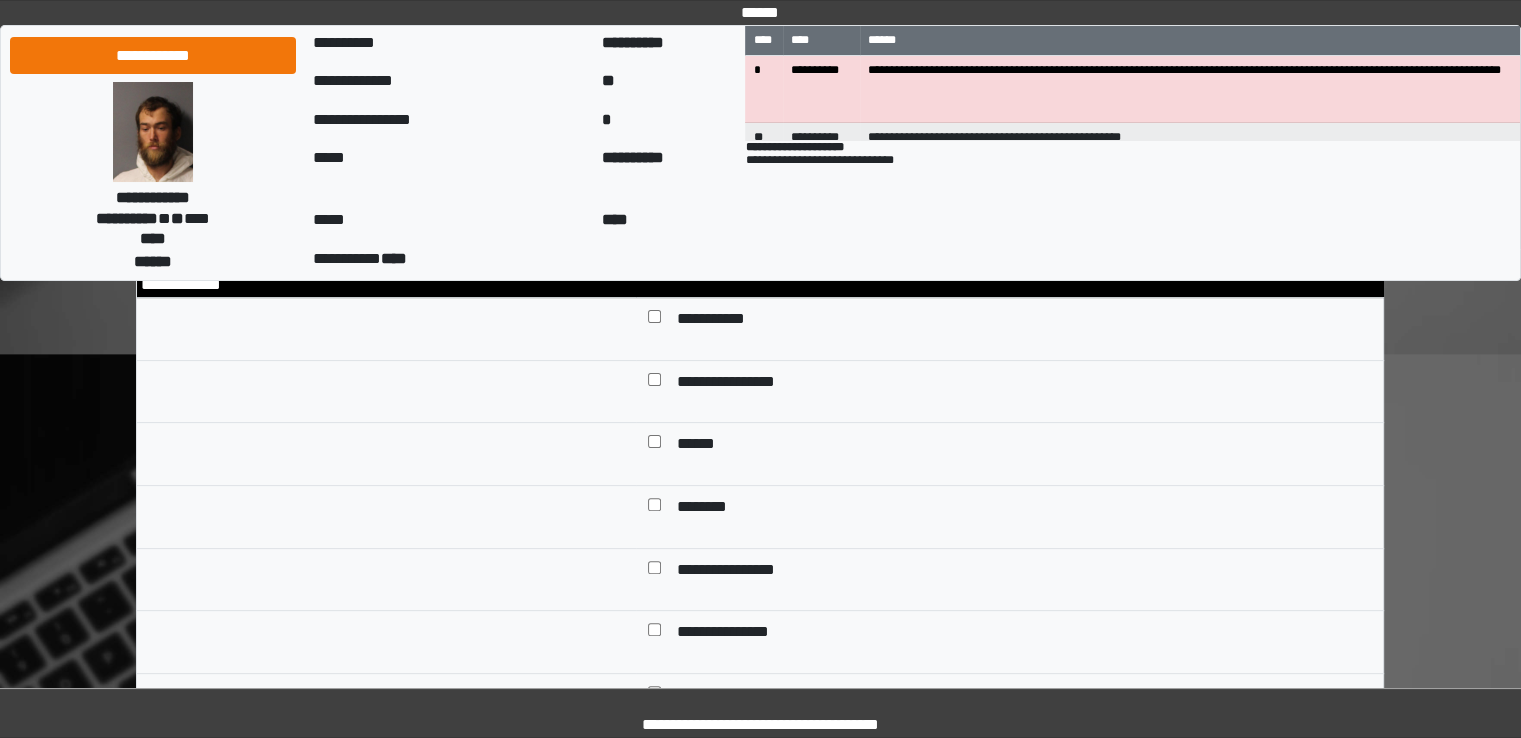 click on "******" at bounding box center (697, 446) 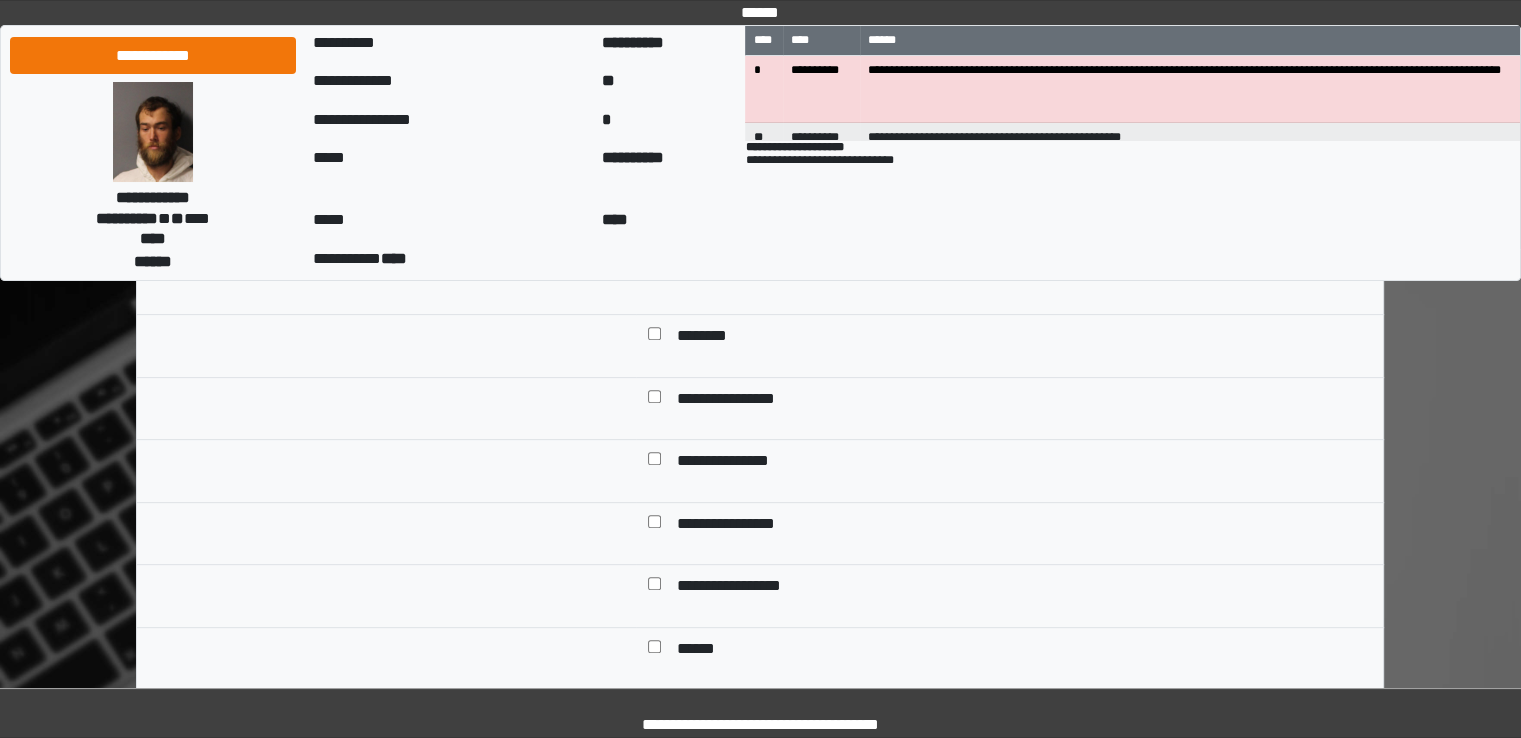 scroll, scrollTop: 700, scrollLeft: 0, axis: vertical 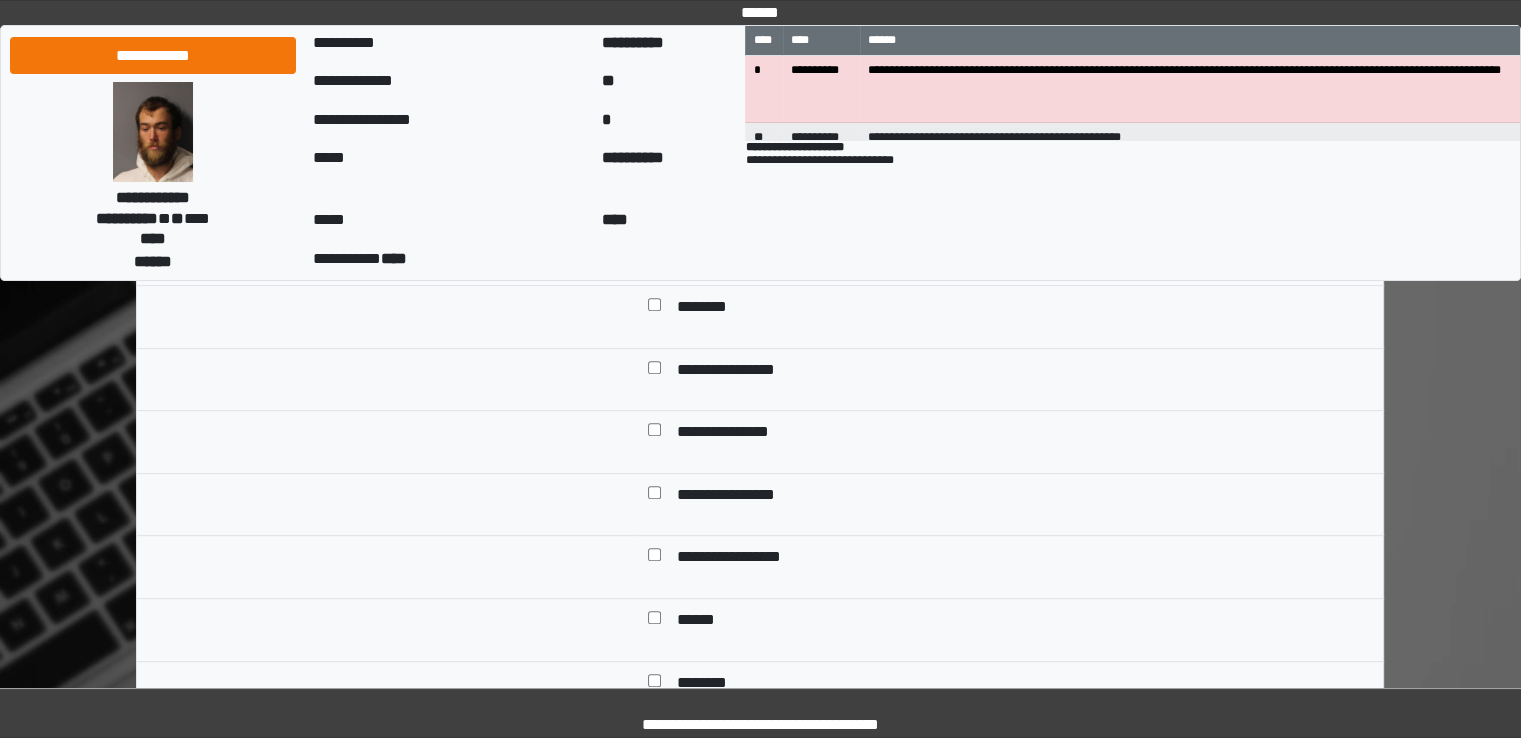 click on "**********" at bounding box center (736, 372) 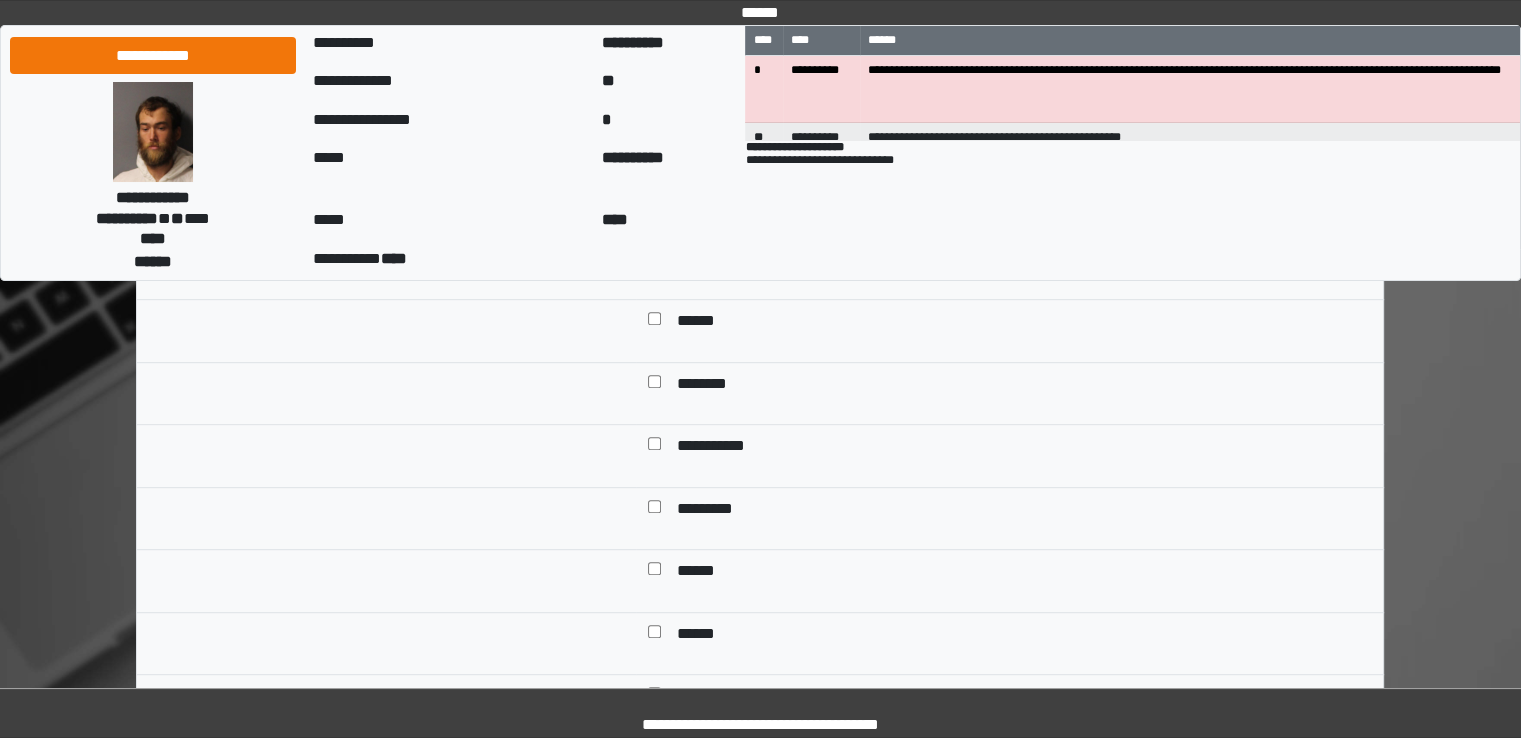 scroll, scrollTop: 1000, scrollLeft: 0, axis: vertical 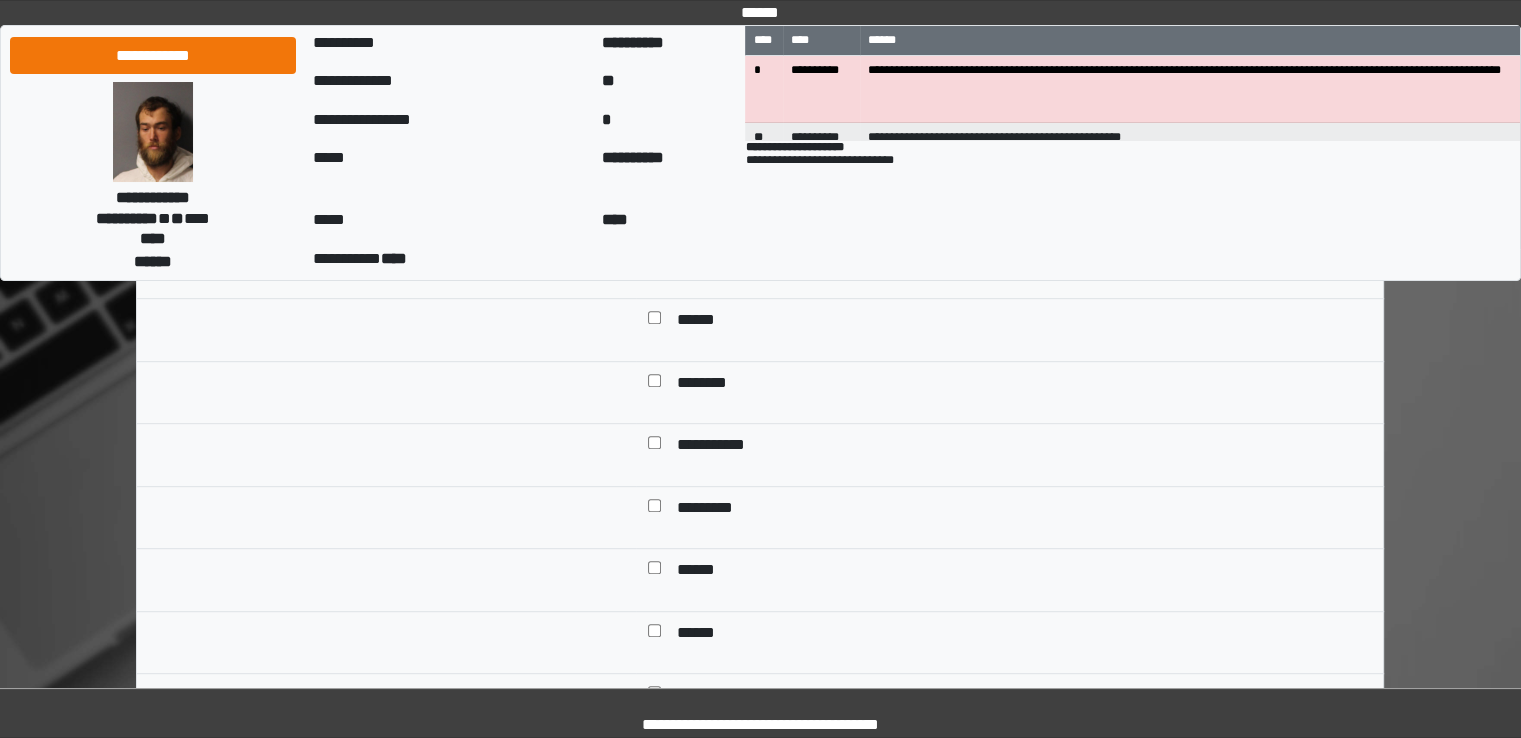 click on "********" at bounding box center [707, 385] 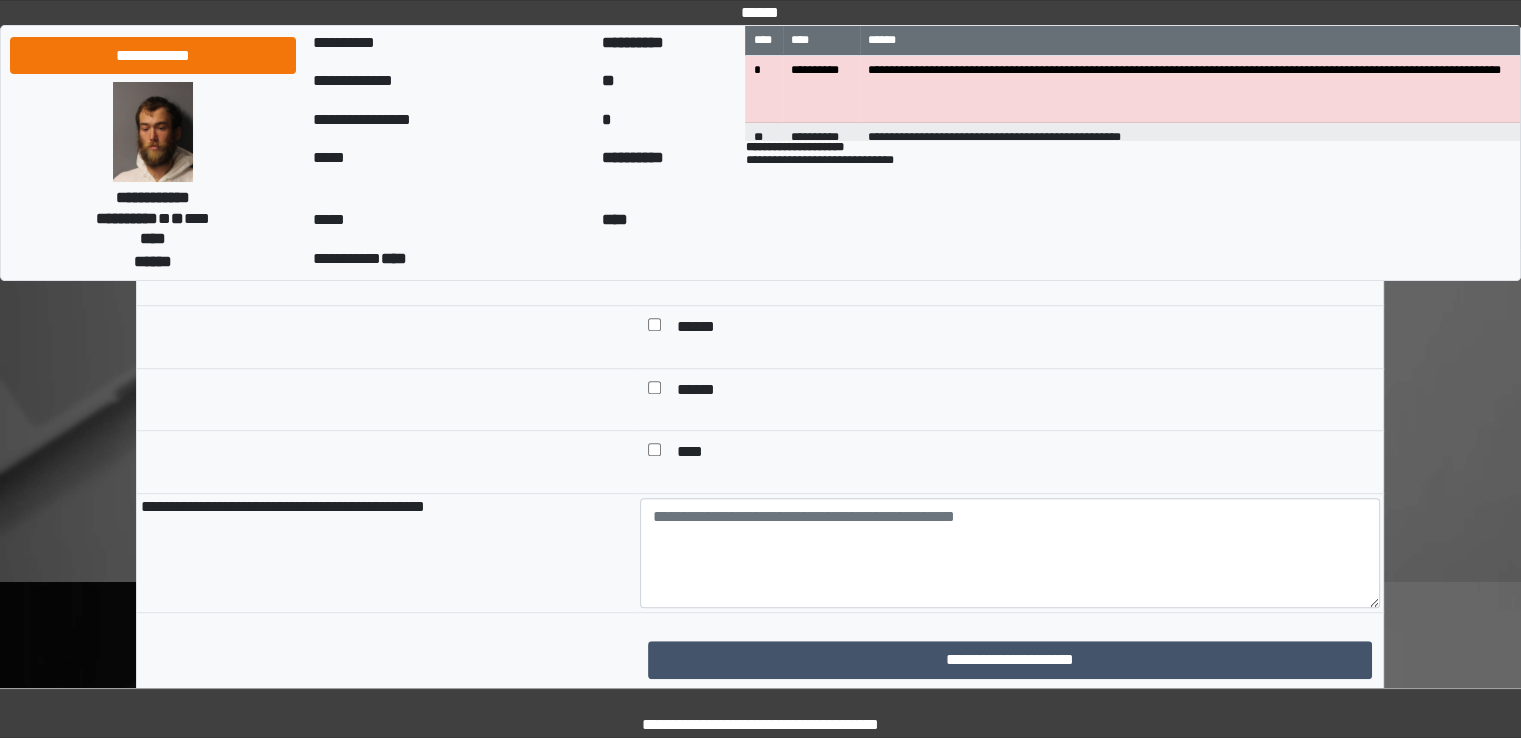 scroll, scrollTop: 1300, scrollLeft: 0, axis: vertical 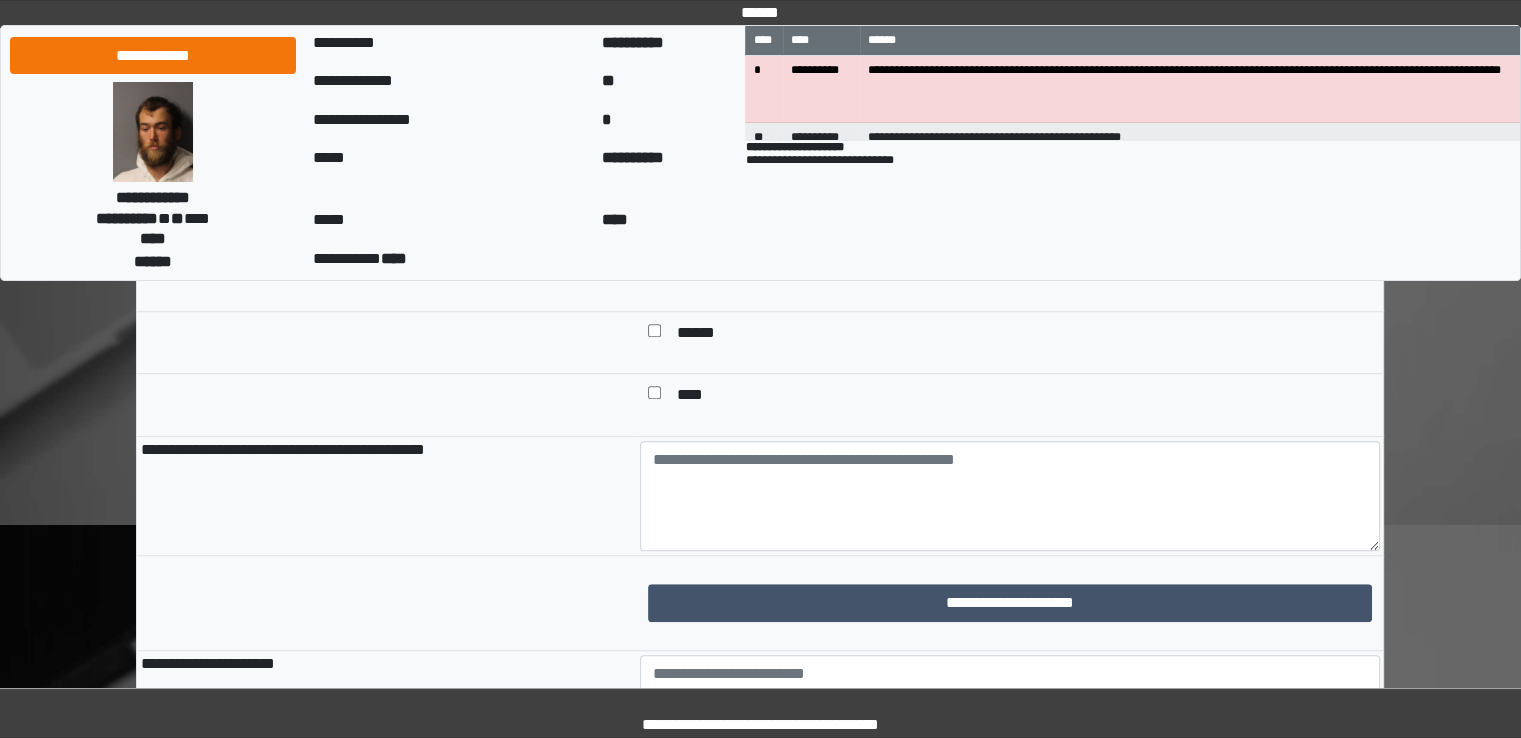 click on "****" at bounding box center (697, 397) 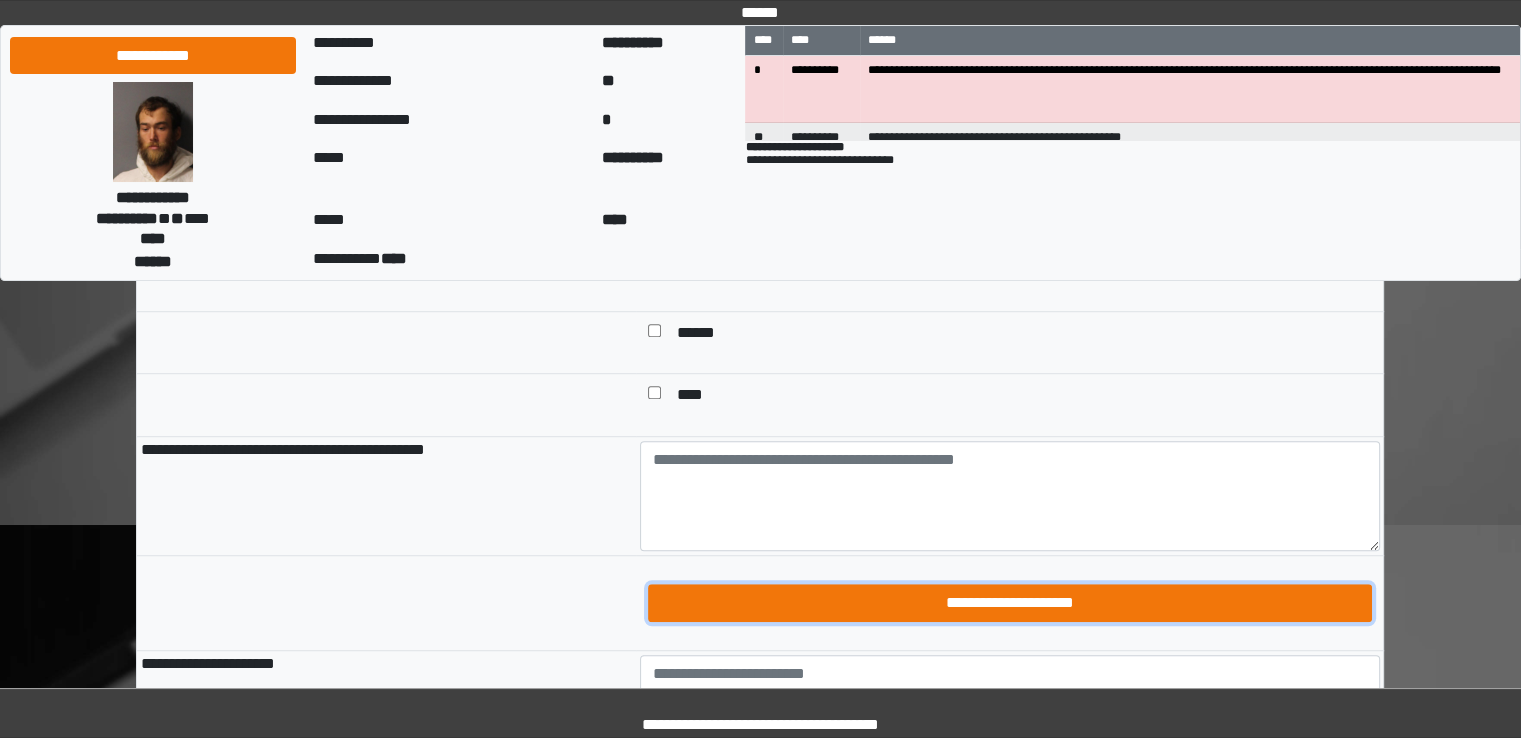 click on "**********" at bounding box center (1010, 603) 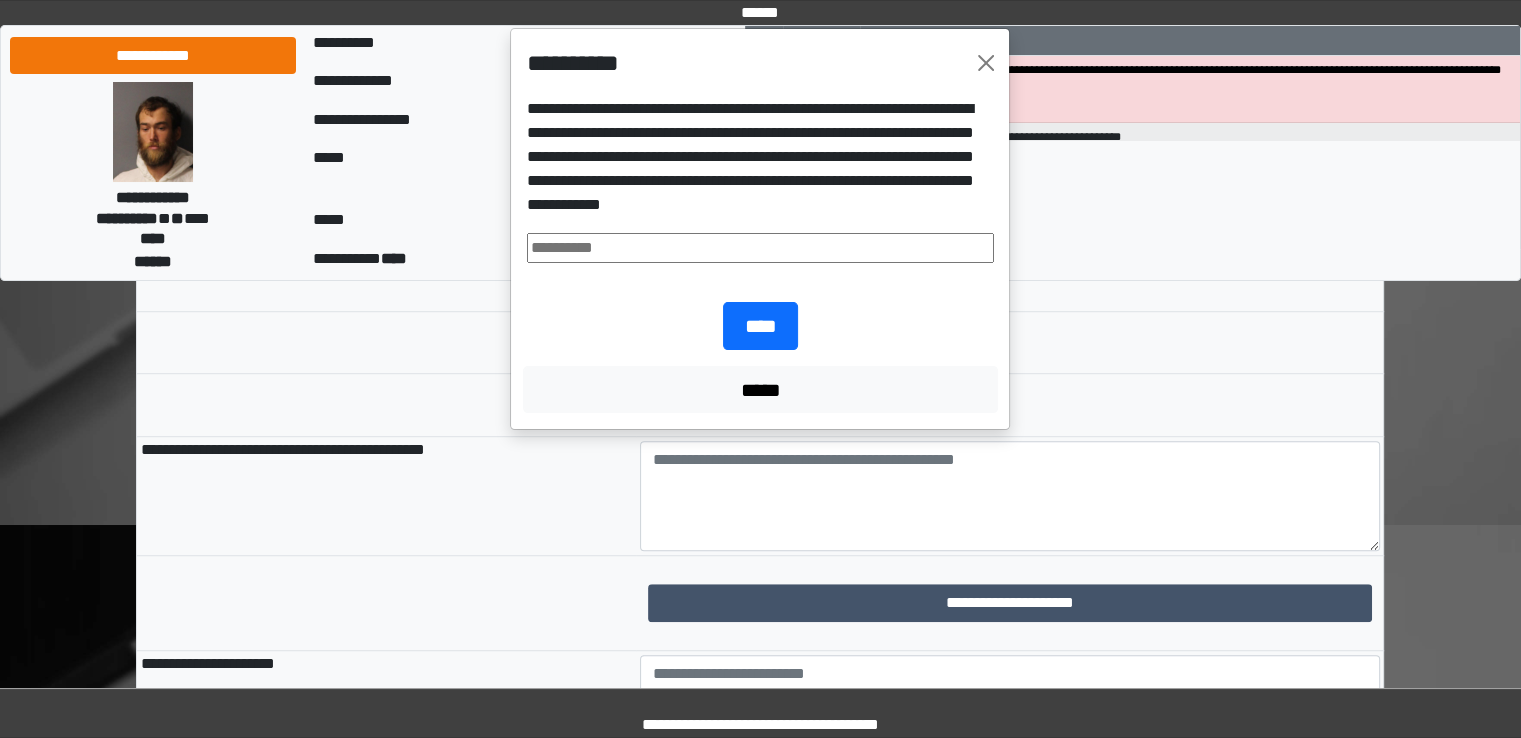 click at bounding box center (760, 248) 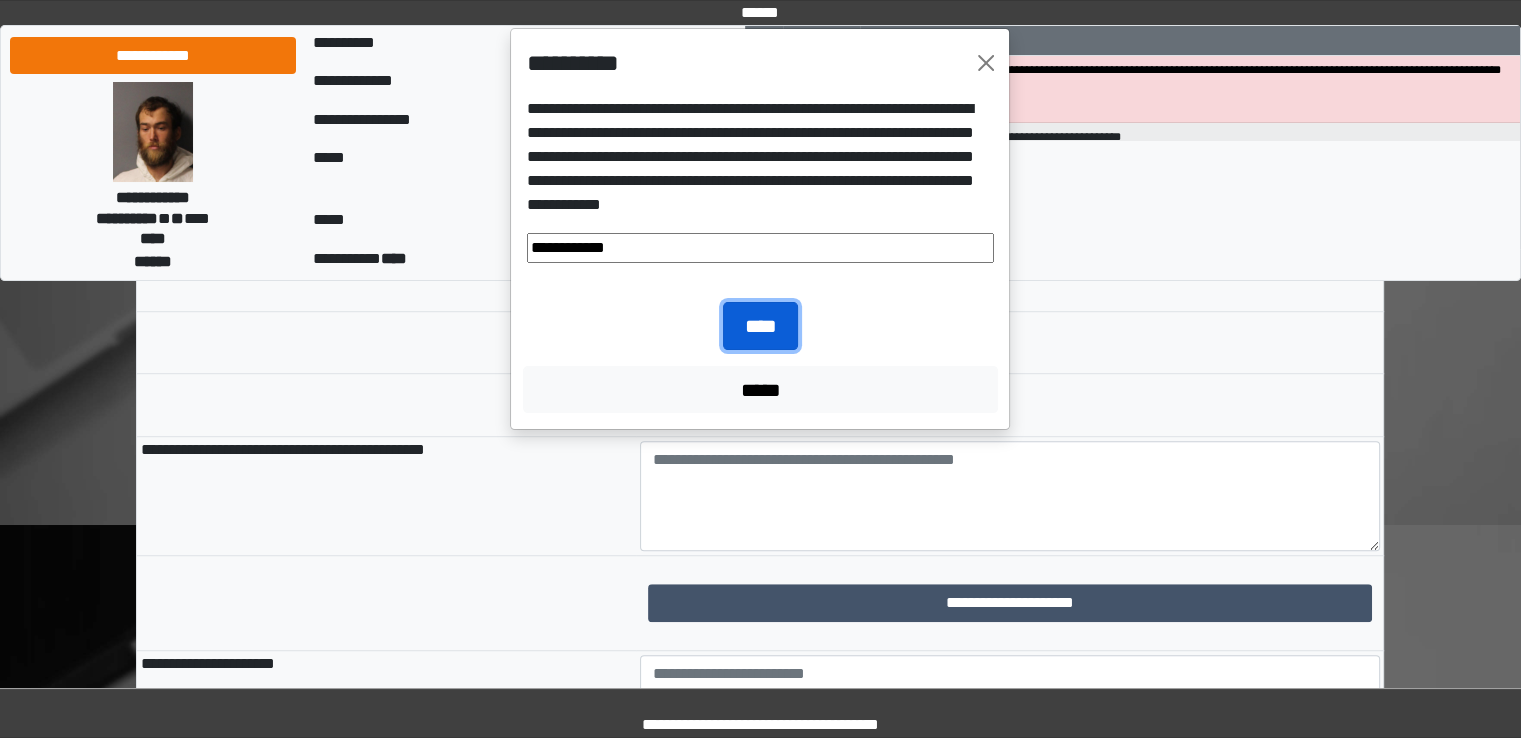 click on "****" at bounding box center (760, 326) 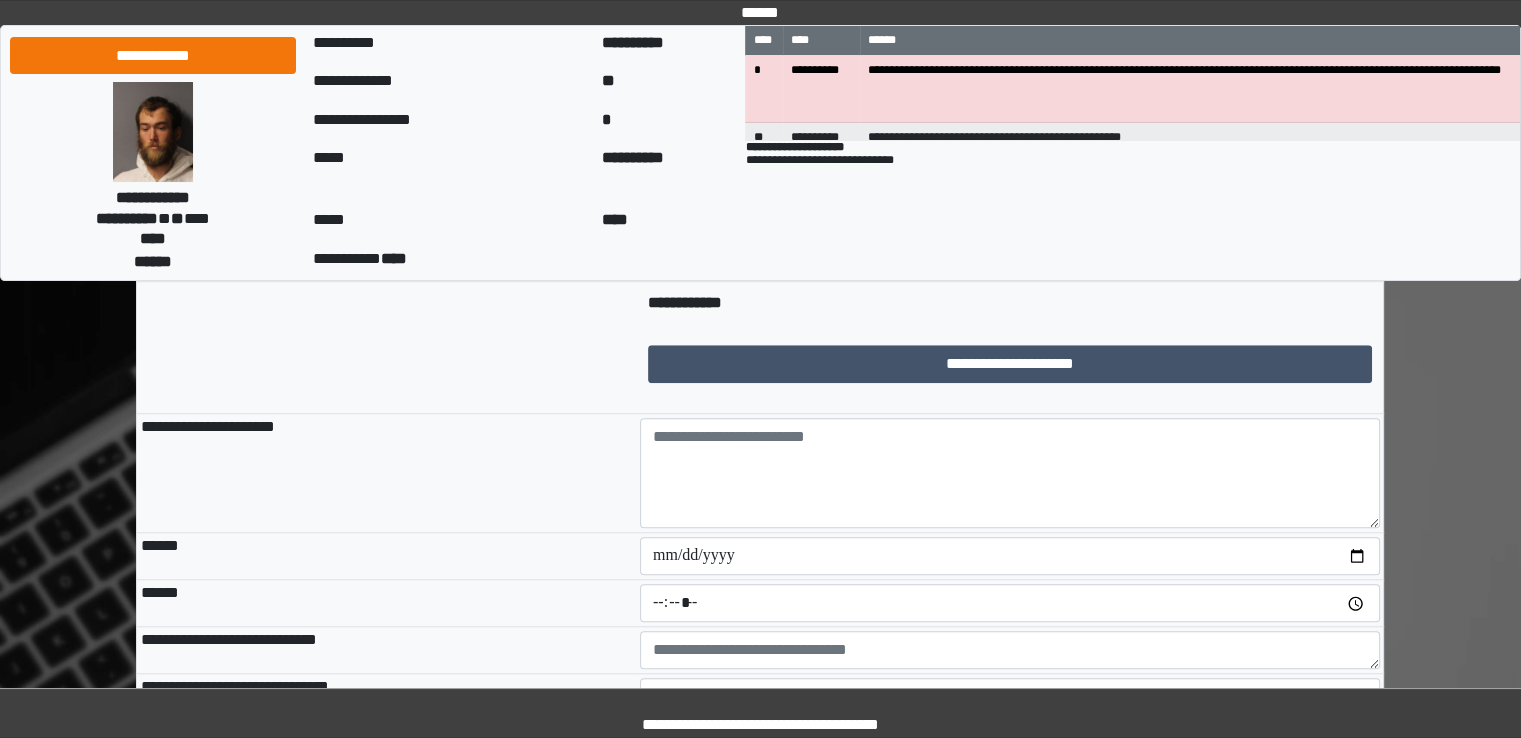 scroll, scrollTop: 1600, scrollLeft: 0, axis: vertical 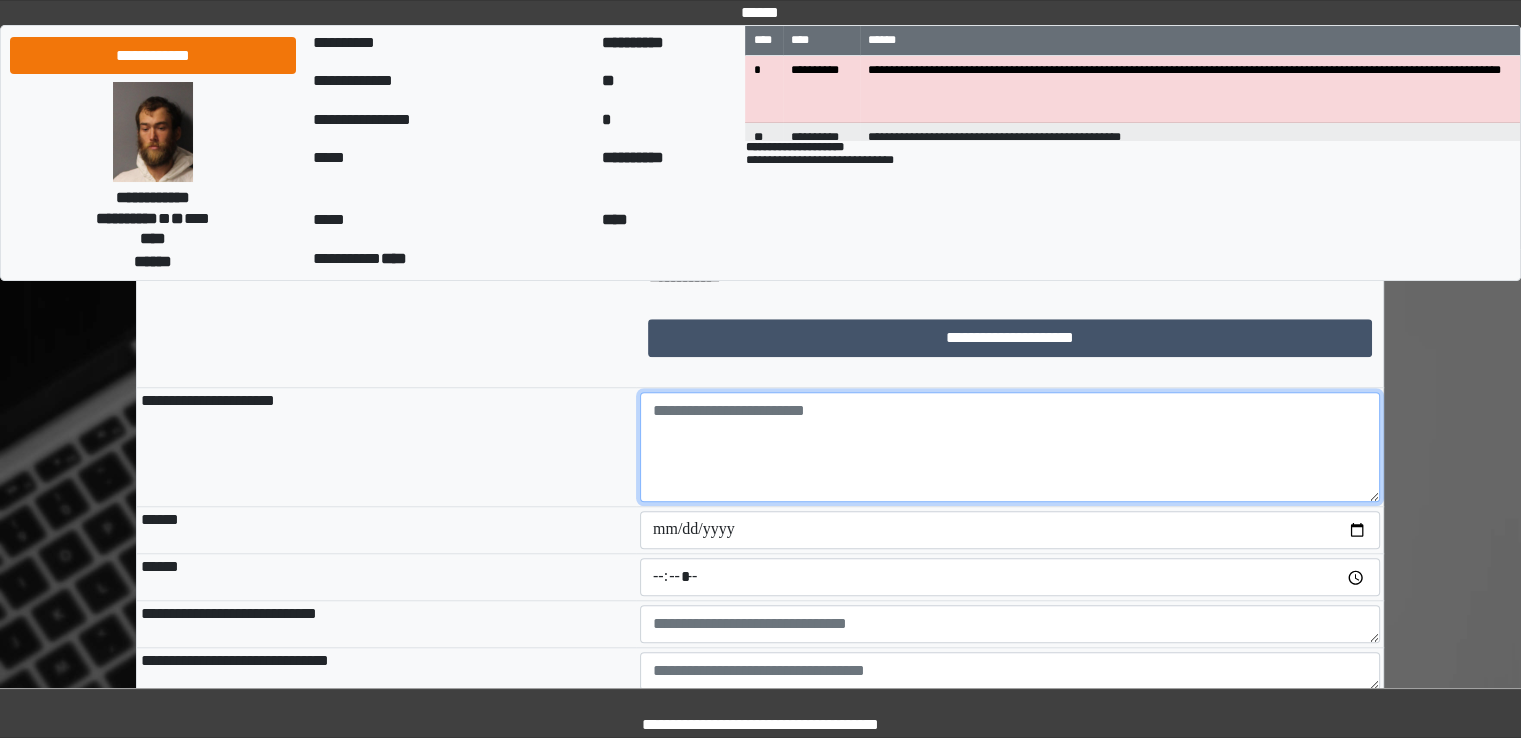 click at bounding box center [1010, 447] 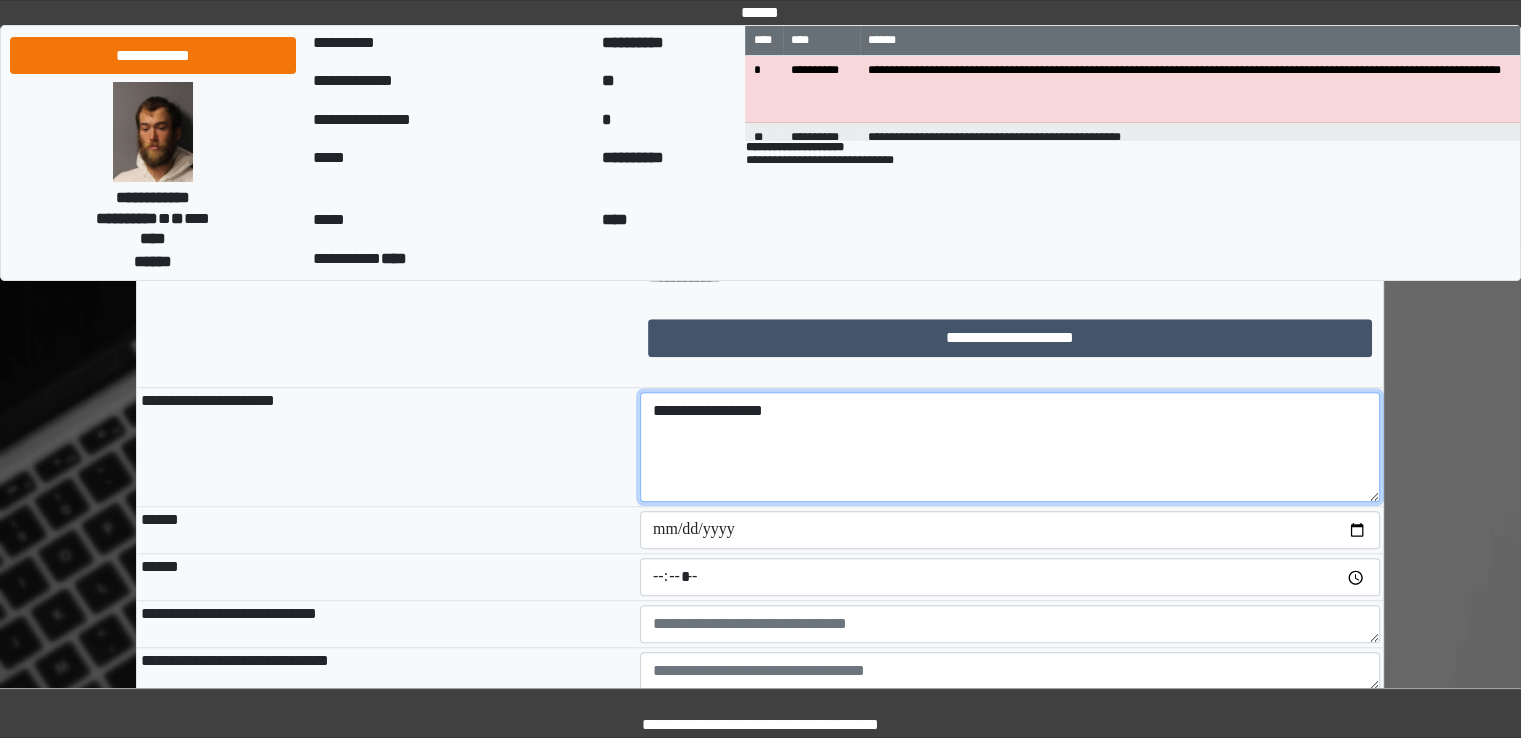 type on "**********" 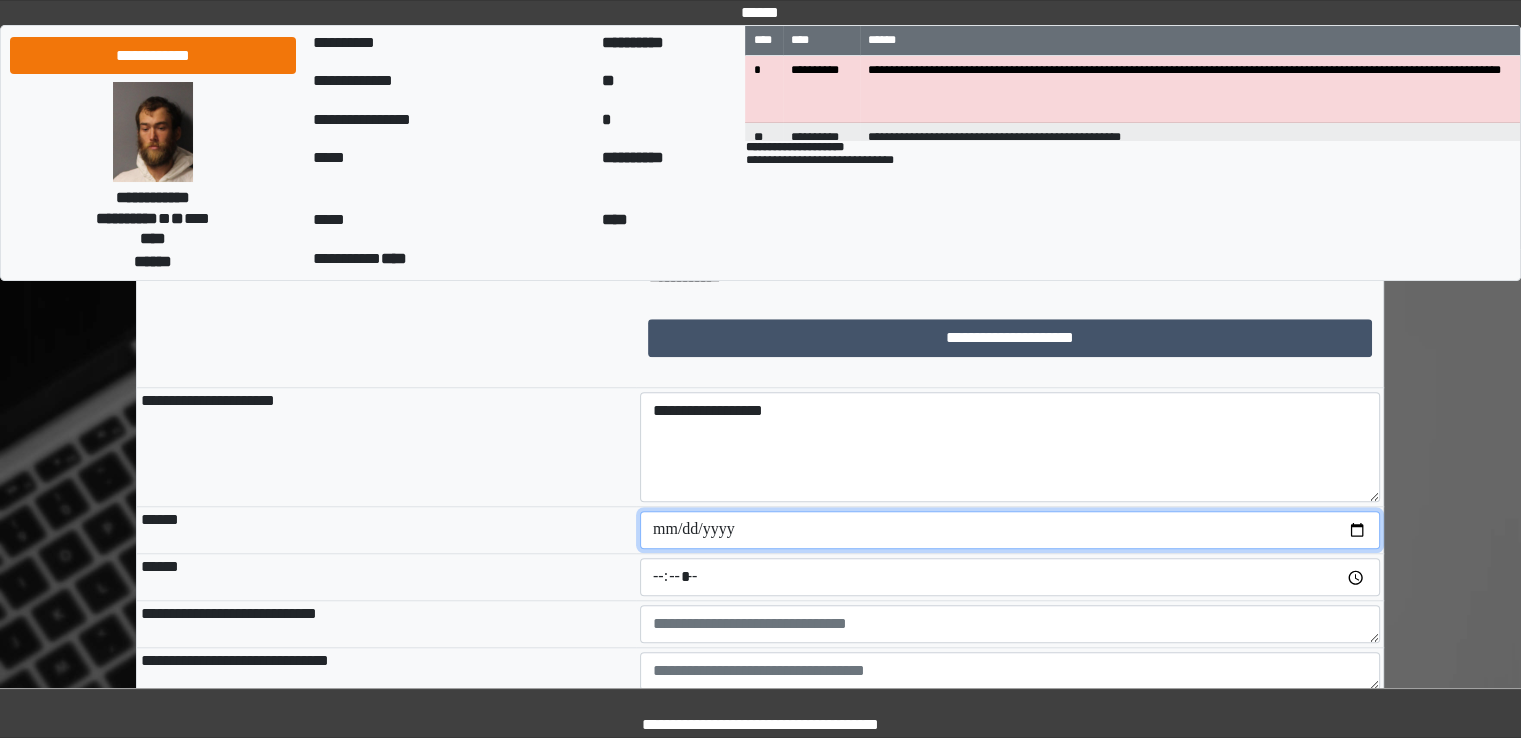 click at bounding box center (1010, 530) 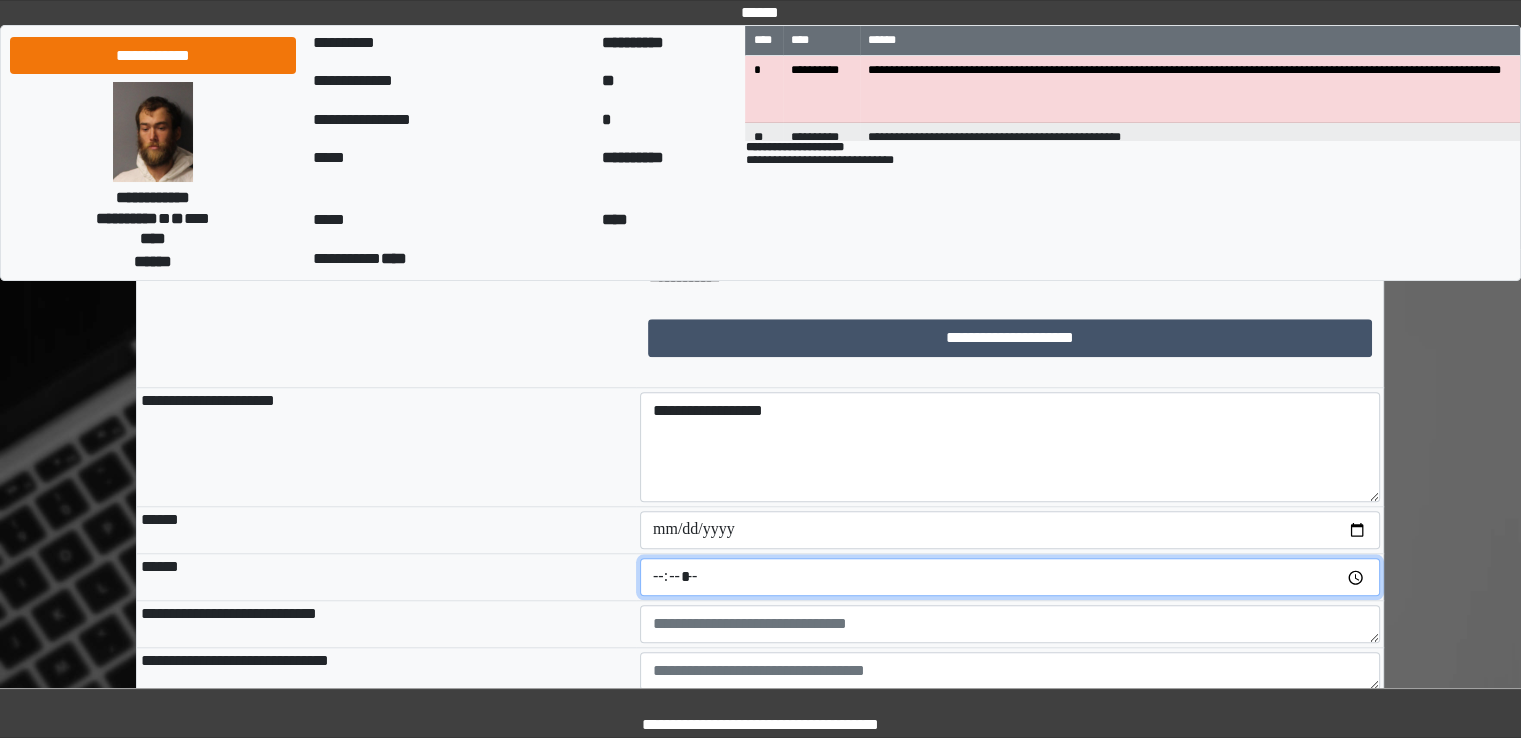 click at bounding box center (1010, 577) 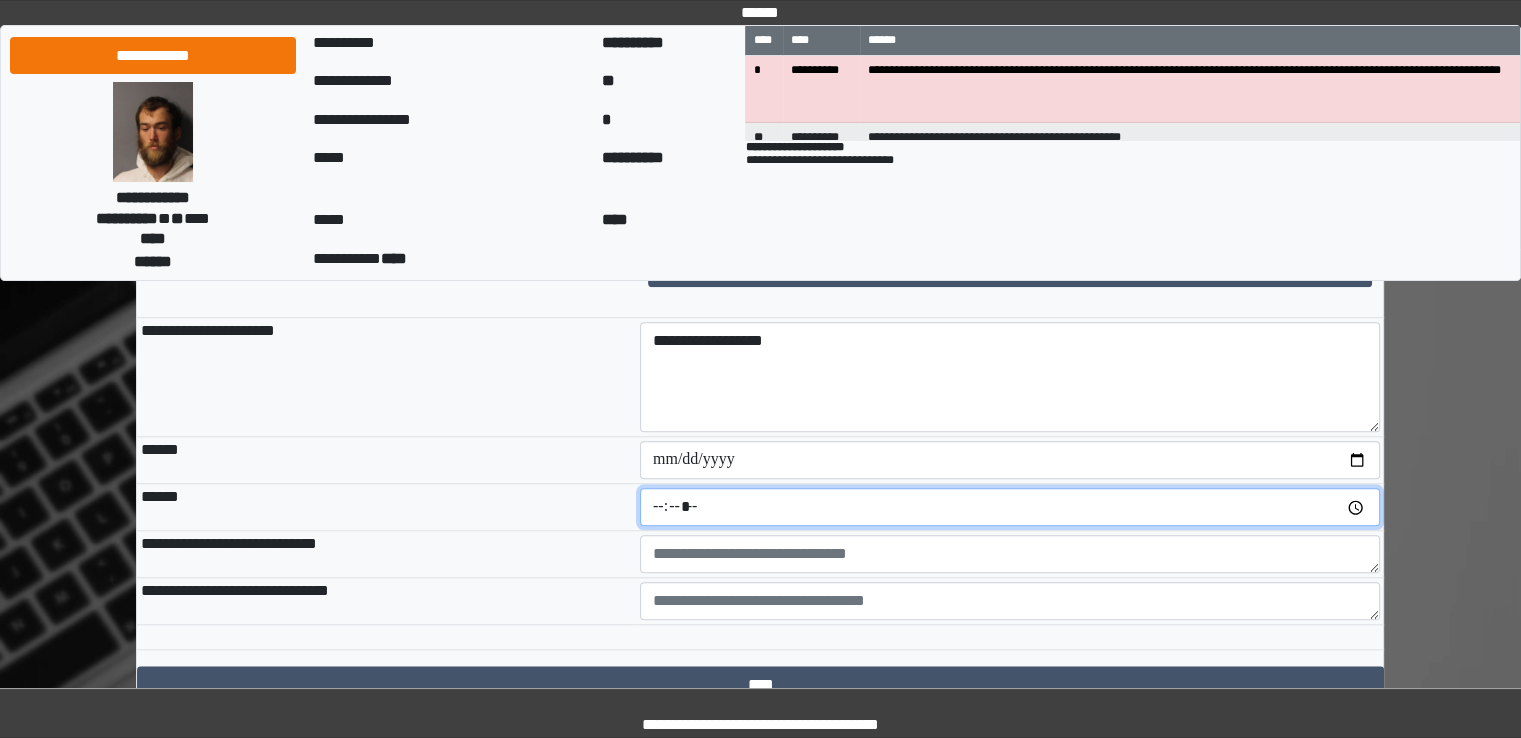 scroll, scrollTop: 1766, scrollLeft: 0, axis: vertical 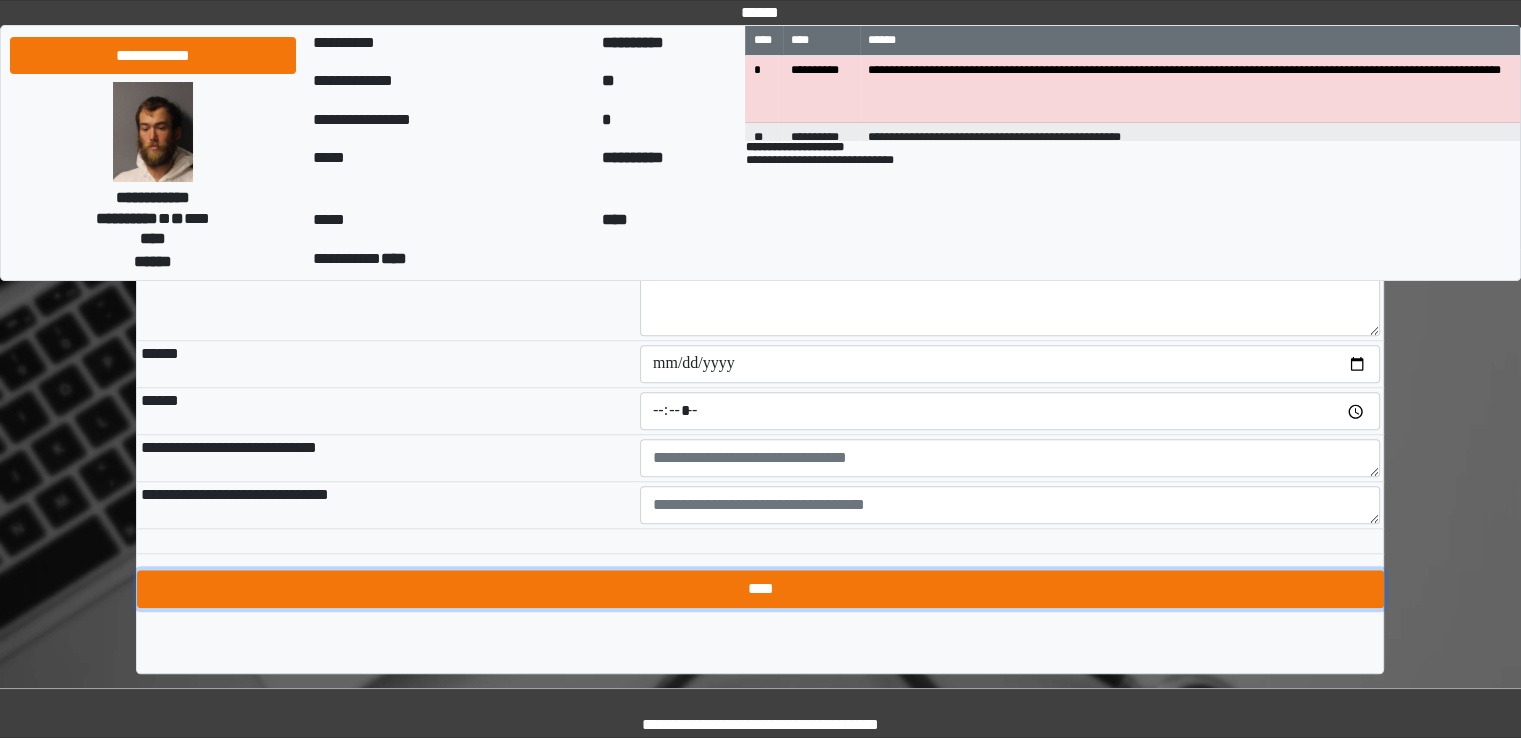 click on "****" at bounding box center [760, 589] 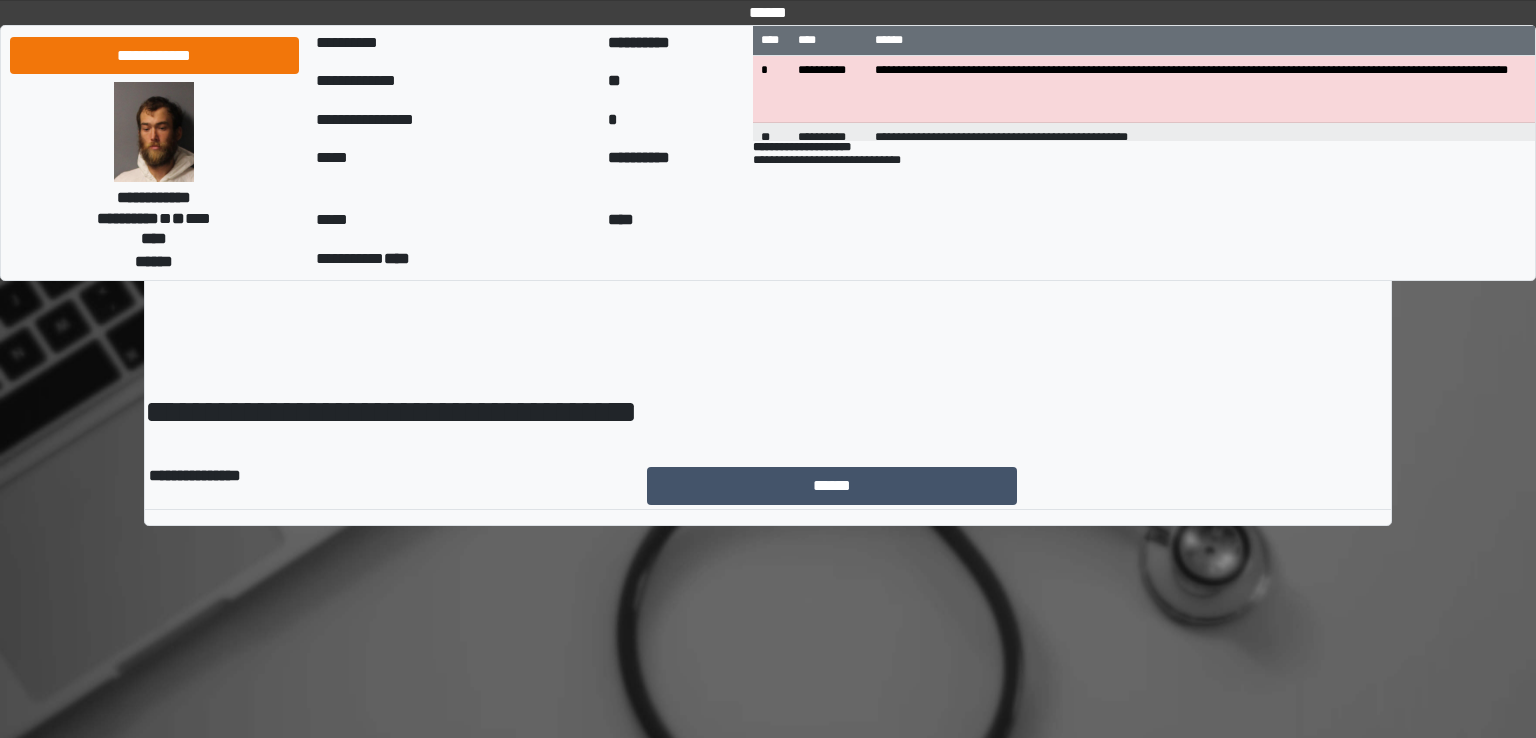 scroll, scrollTop: 0, scrollLeft: 0, axis: both 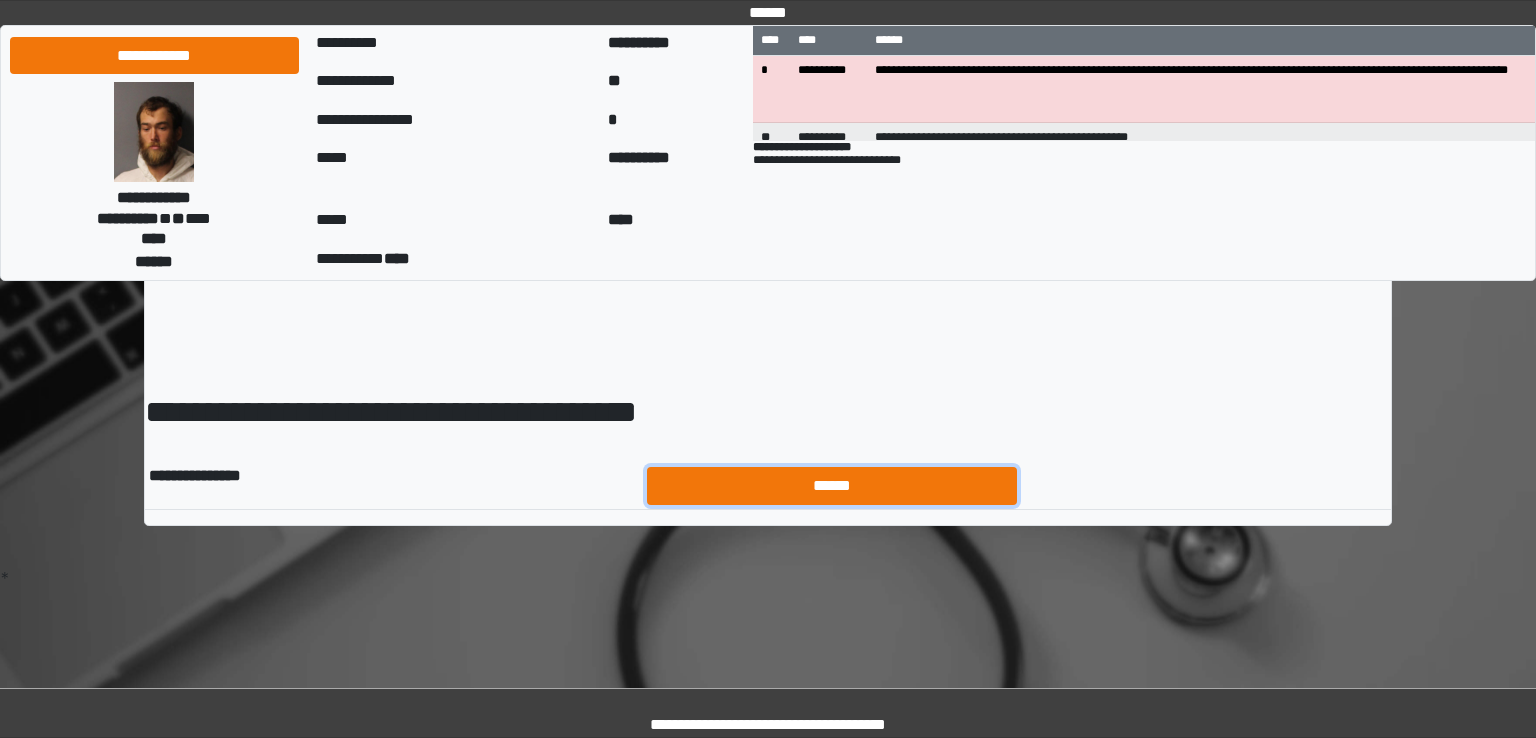click on "******" at bounding box center [832, 486] 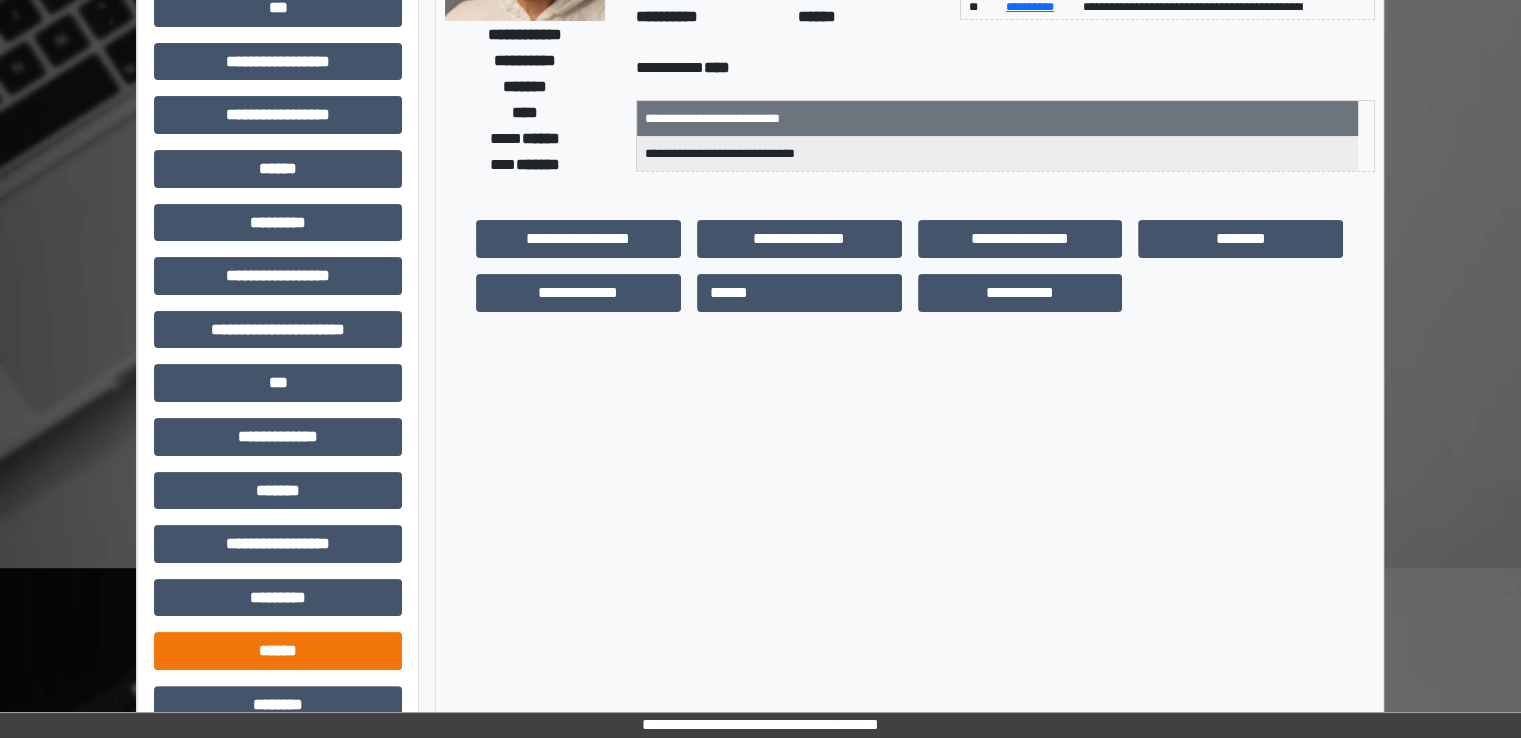 scroll, scrollTop: 428, scrollLeft: 0, axis: vertical 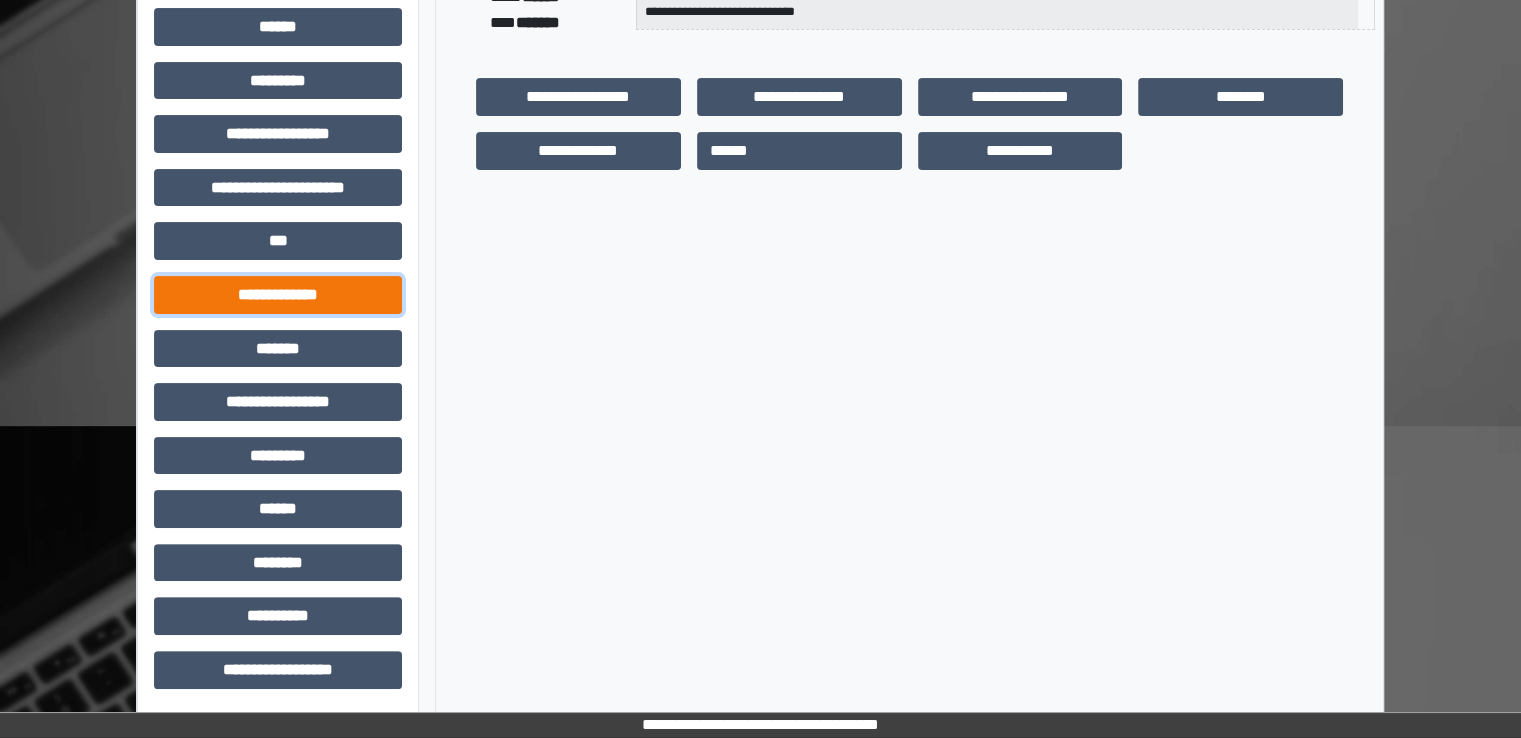 click on "**********" at bounding box center [278, 295] 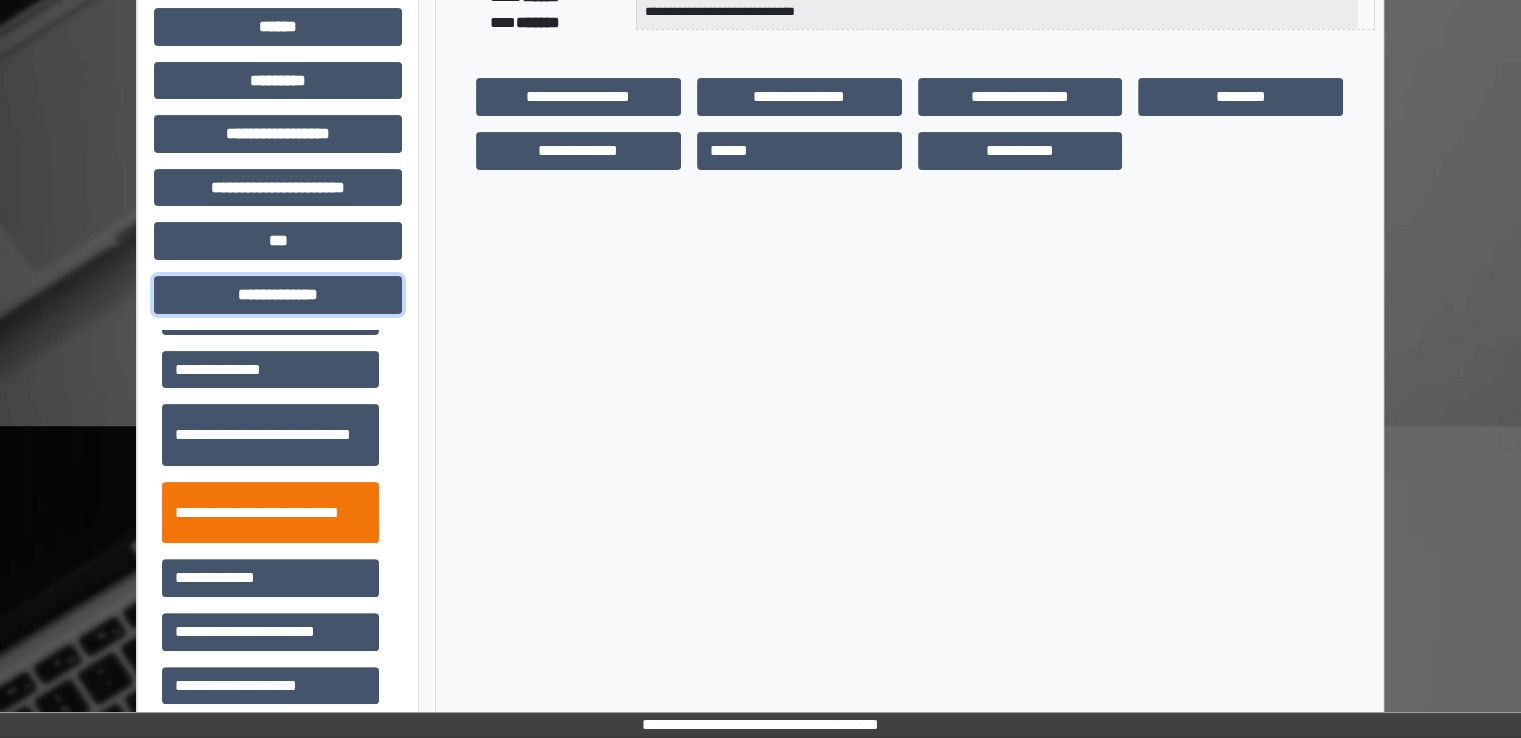 scroll, scrollTop: 400, scrollLeft: 0, axis: vertical 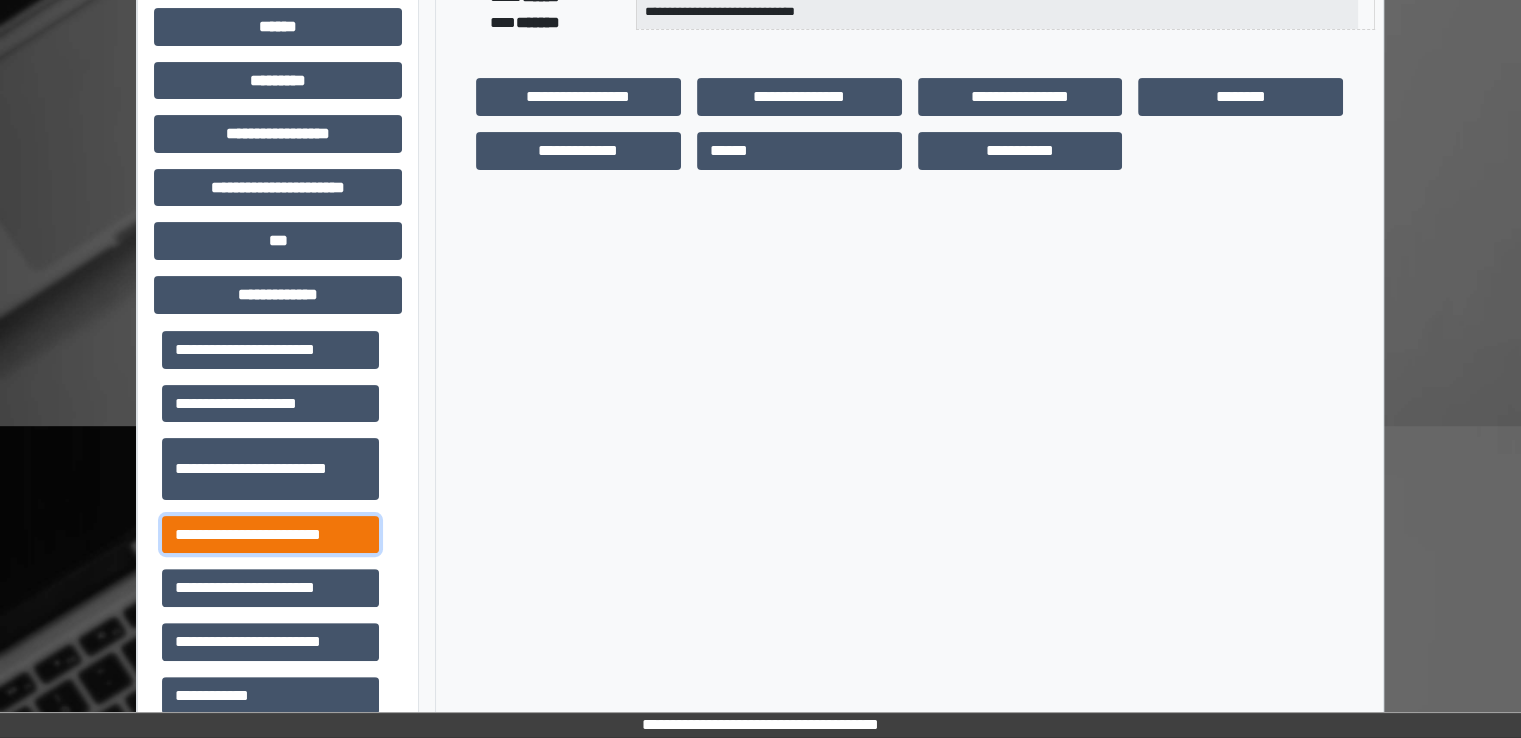 click on "**********" at bounding box center (270, 535) 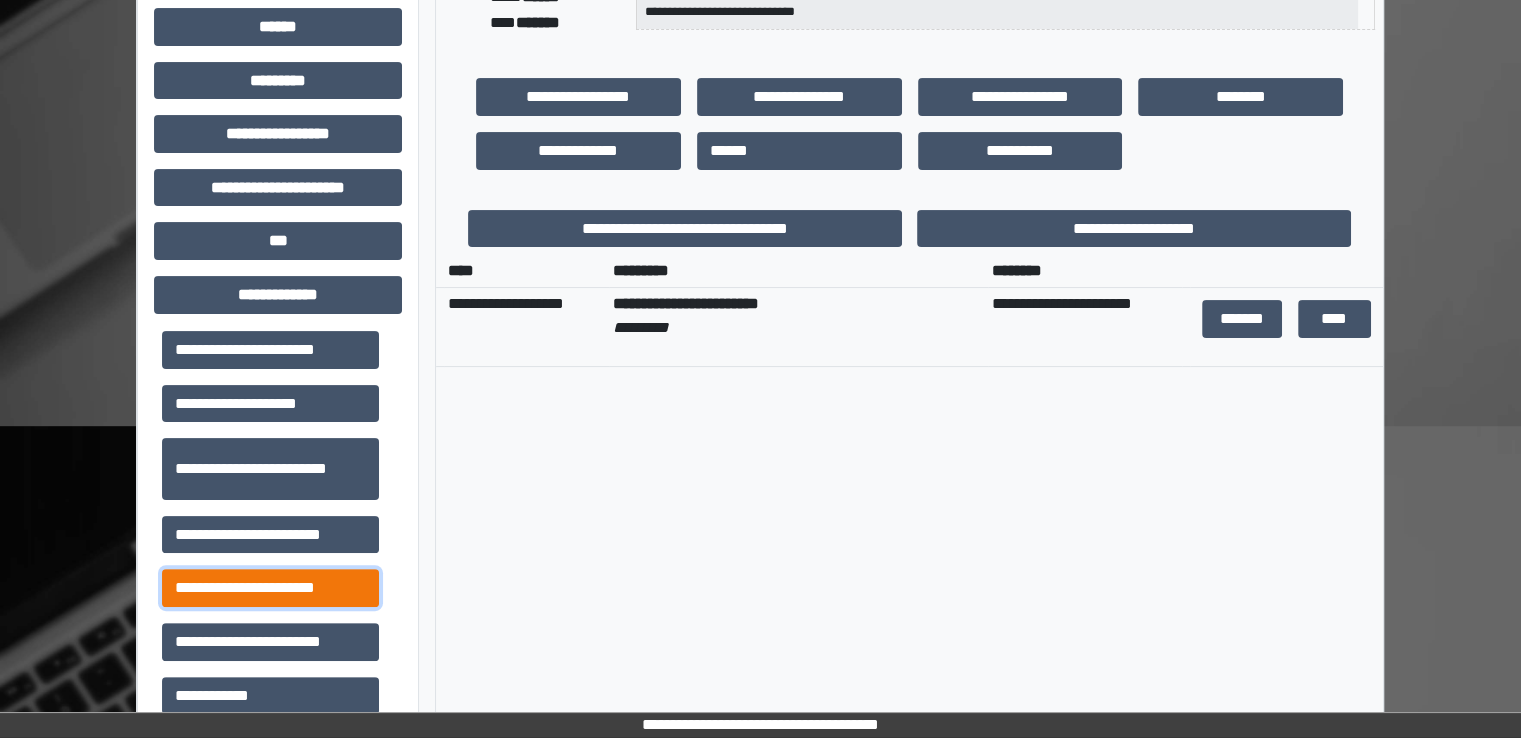 click on "**********" at bounding box center [270, 588] 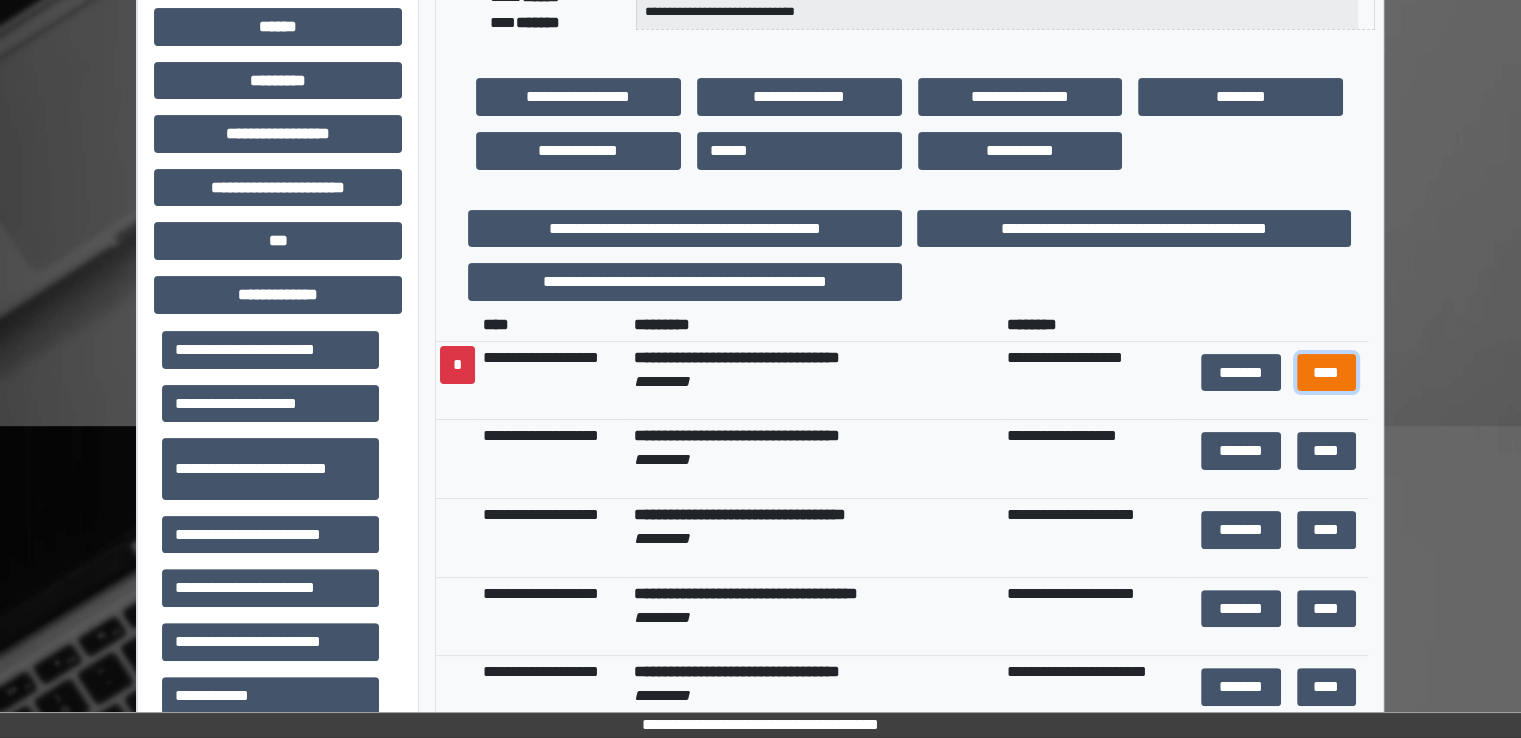 click on "****" at bounding box center (1326, 373) 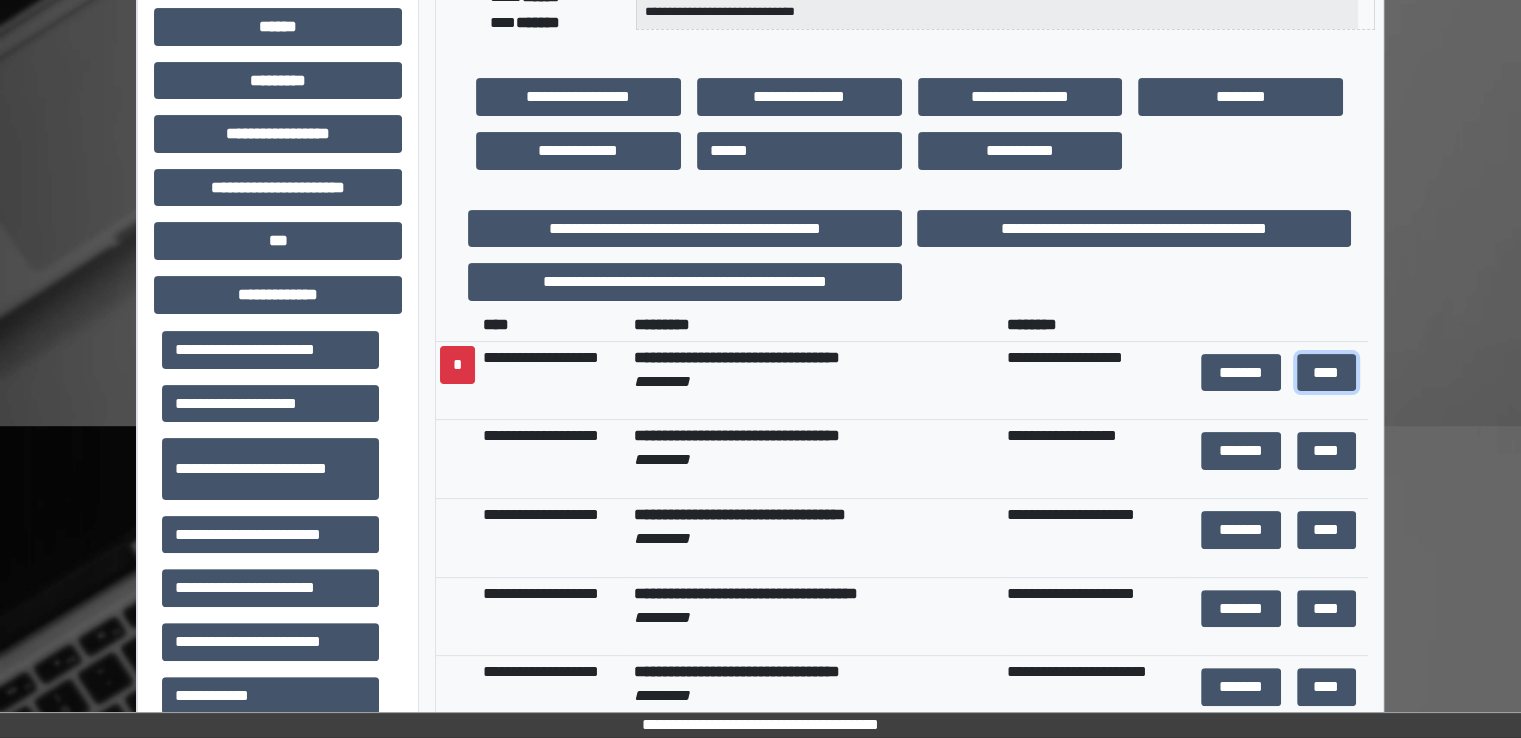 scroll, scrollTop: 0, scrollLeft: 0, axis: both 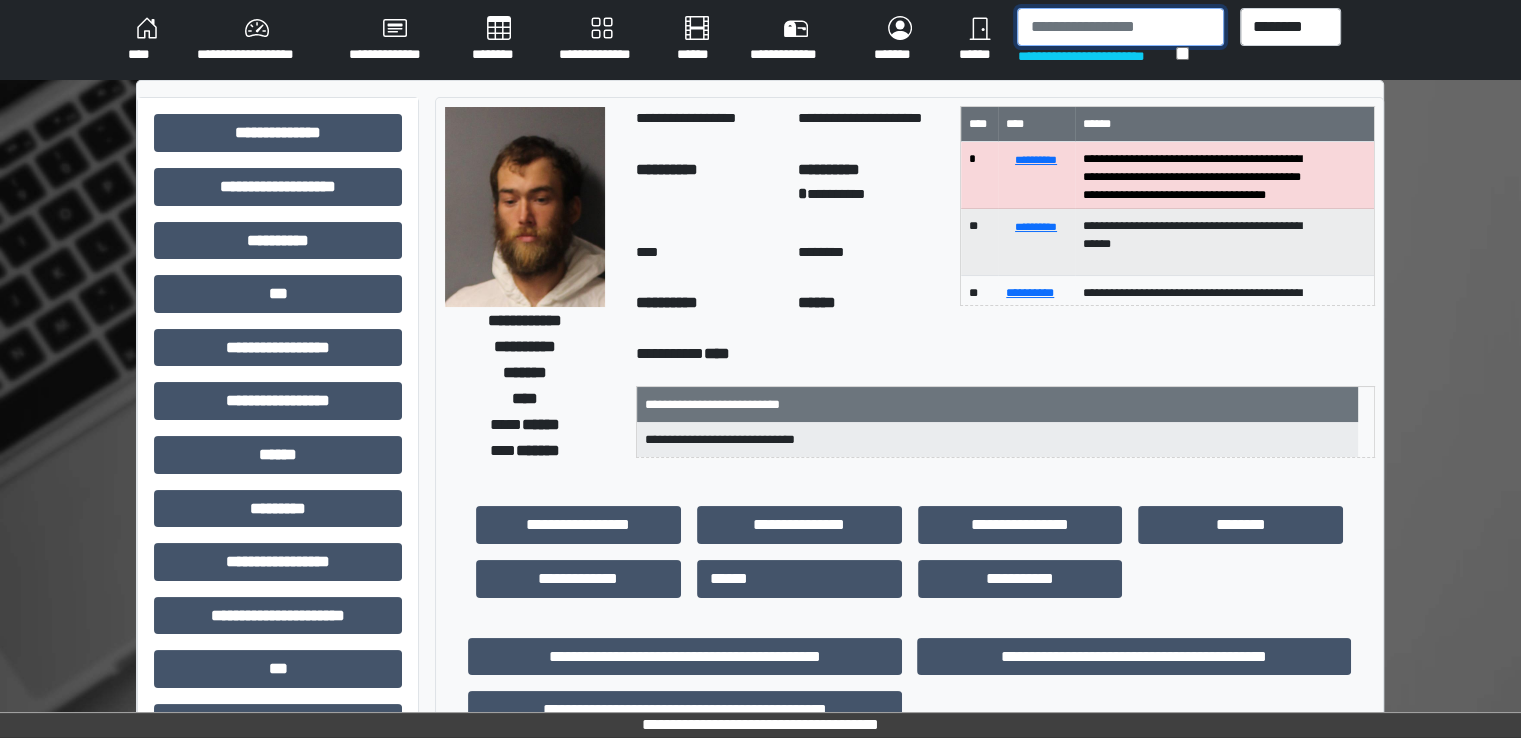click at bounding box center [1120, 27] 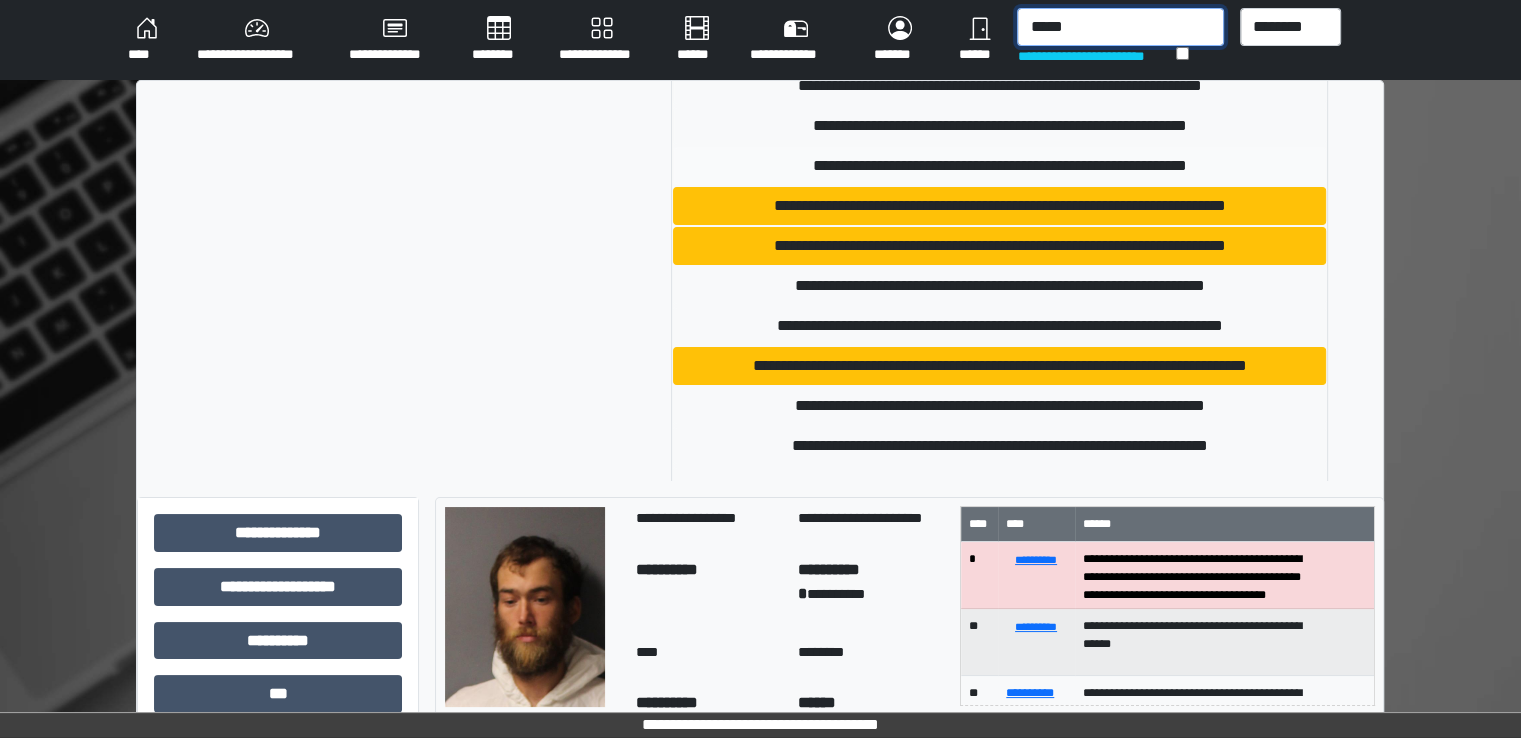 scroll, scrollTop: 100, scrollLeft: 0, axis: vertical 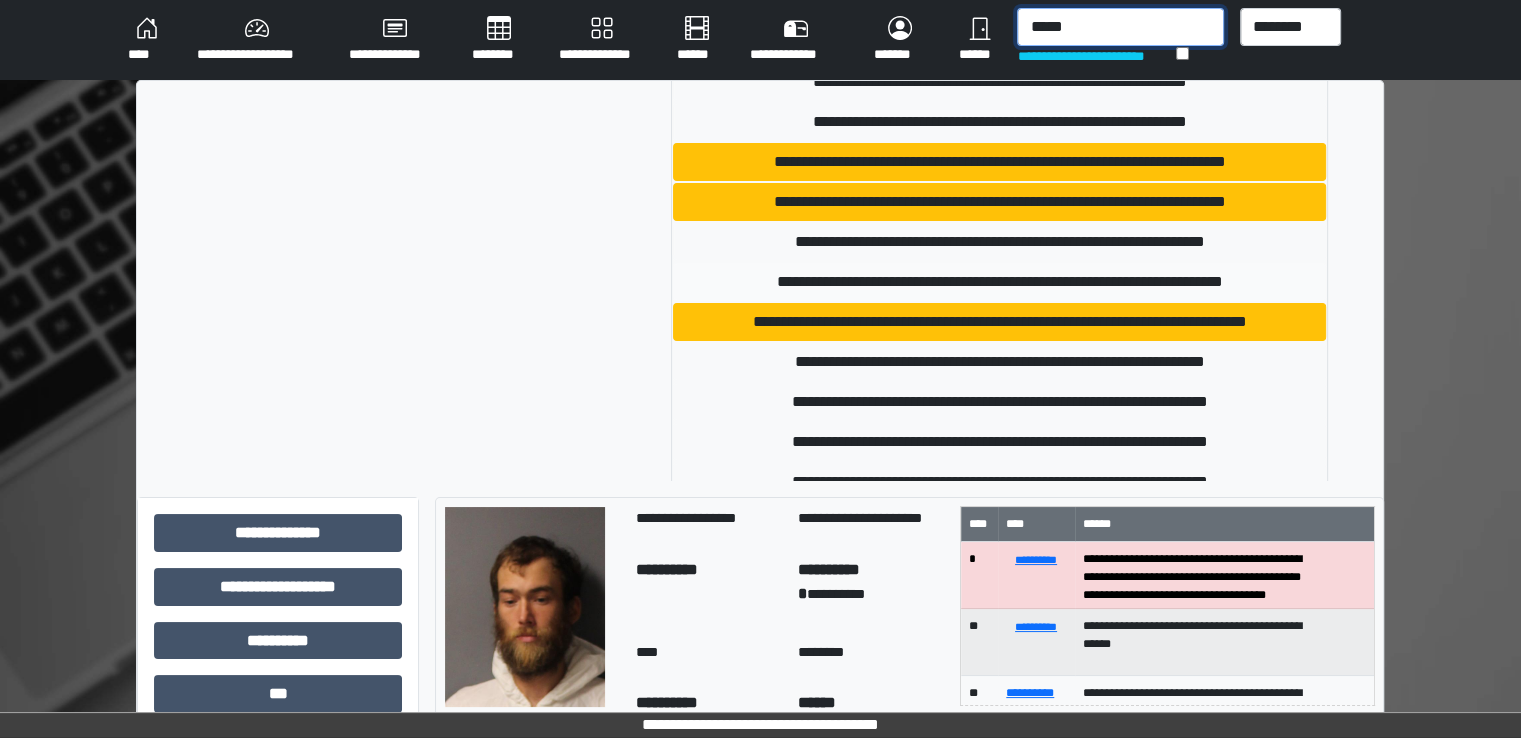 type on "*****" 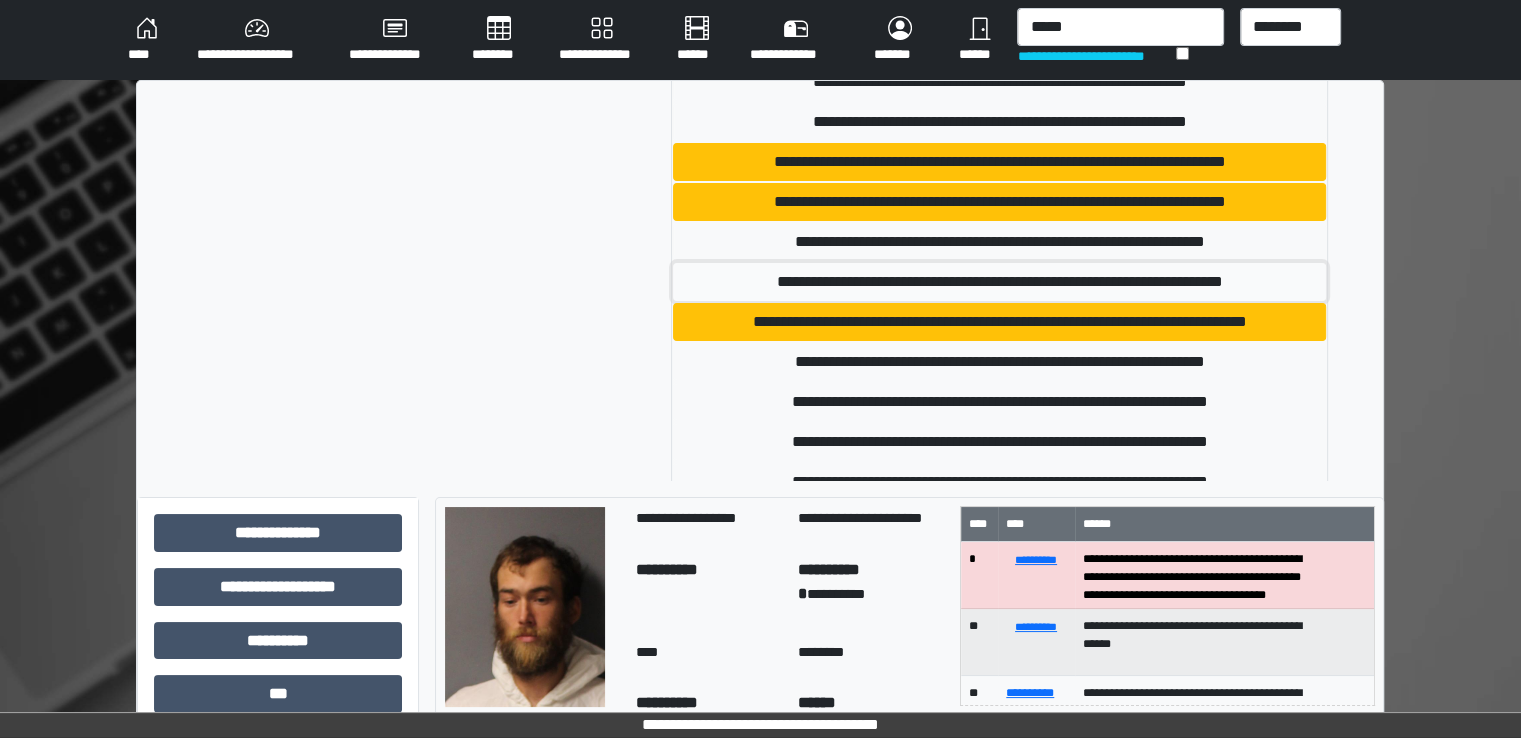 click on "**********" at bounding box center [999, 282] 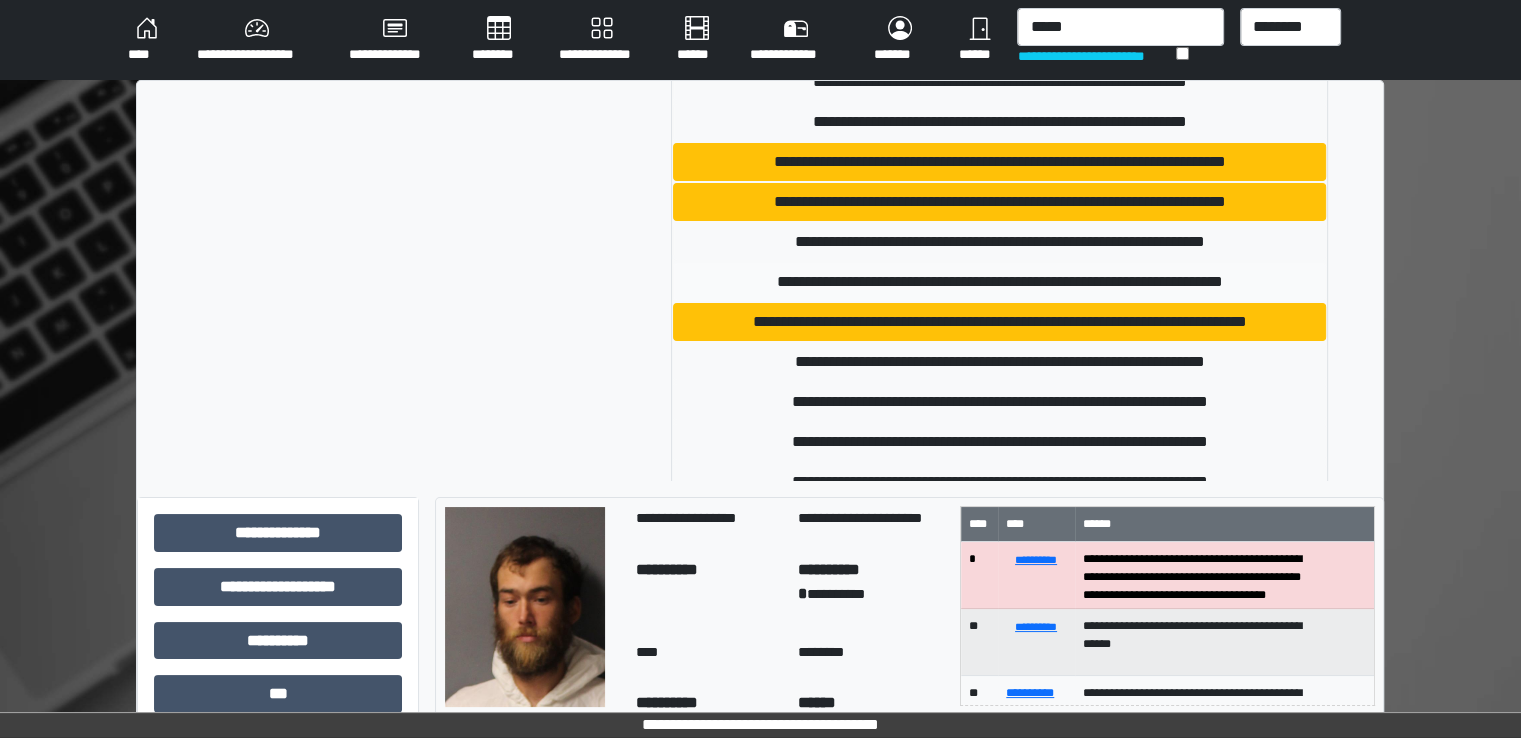type 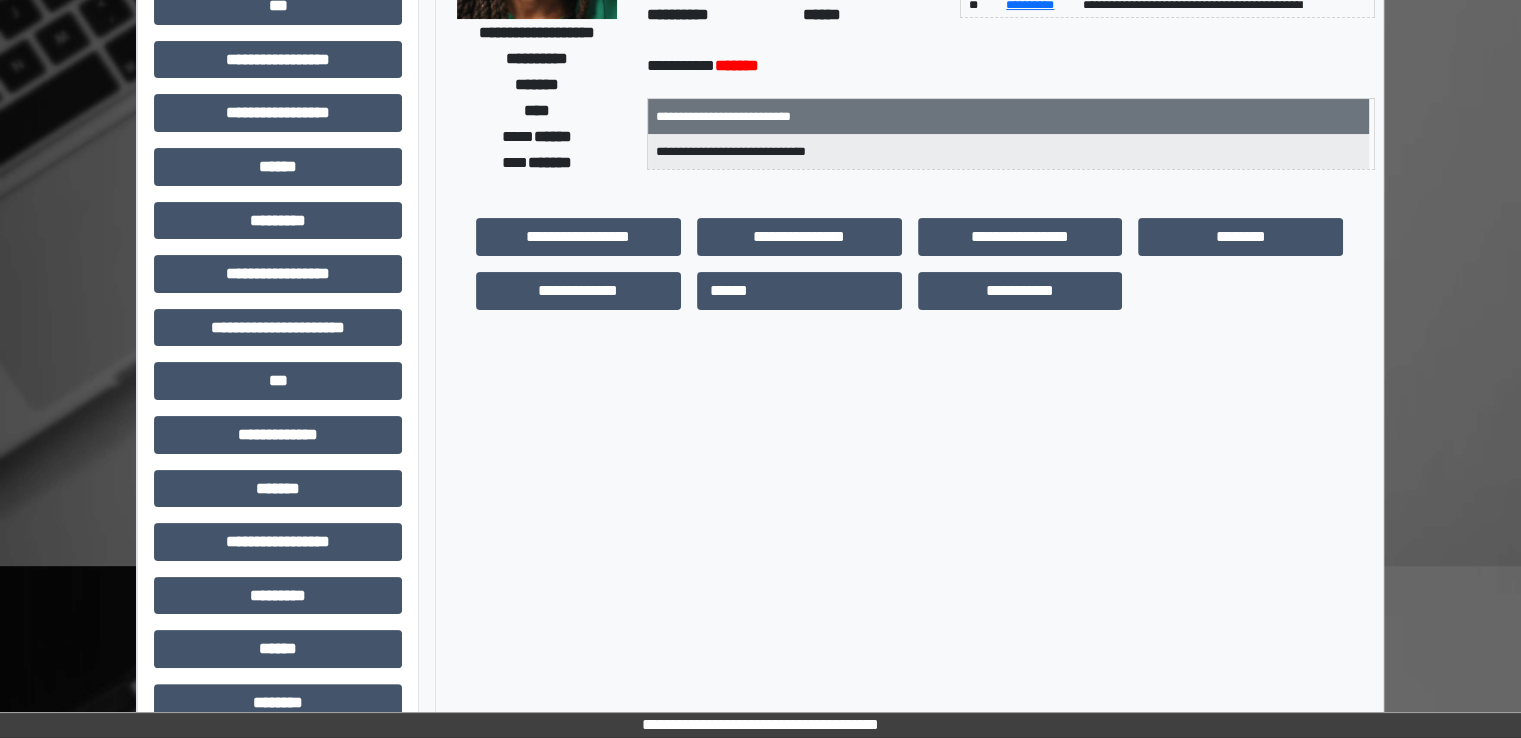 scroll, scrollTop: 428, scrollLeft: 0, axis: vertical 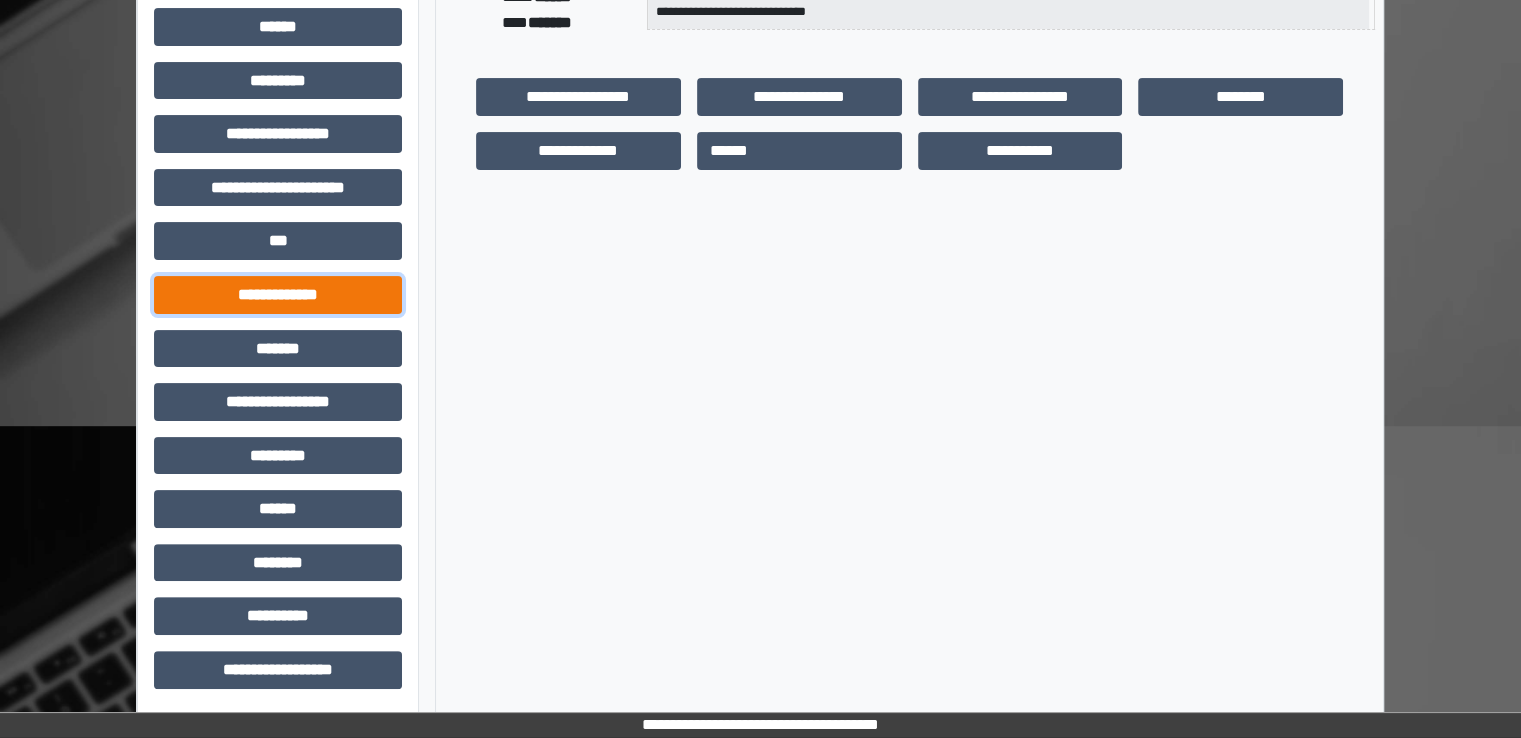 click on "**********" at bounding box center [278, 295] 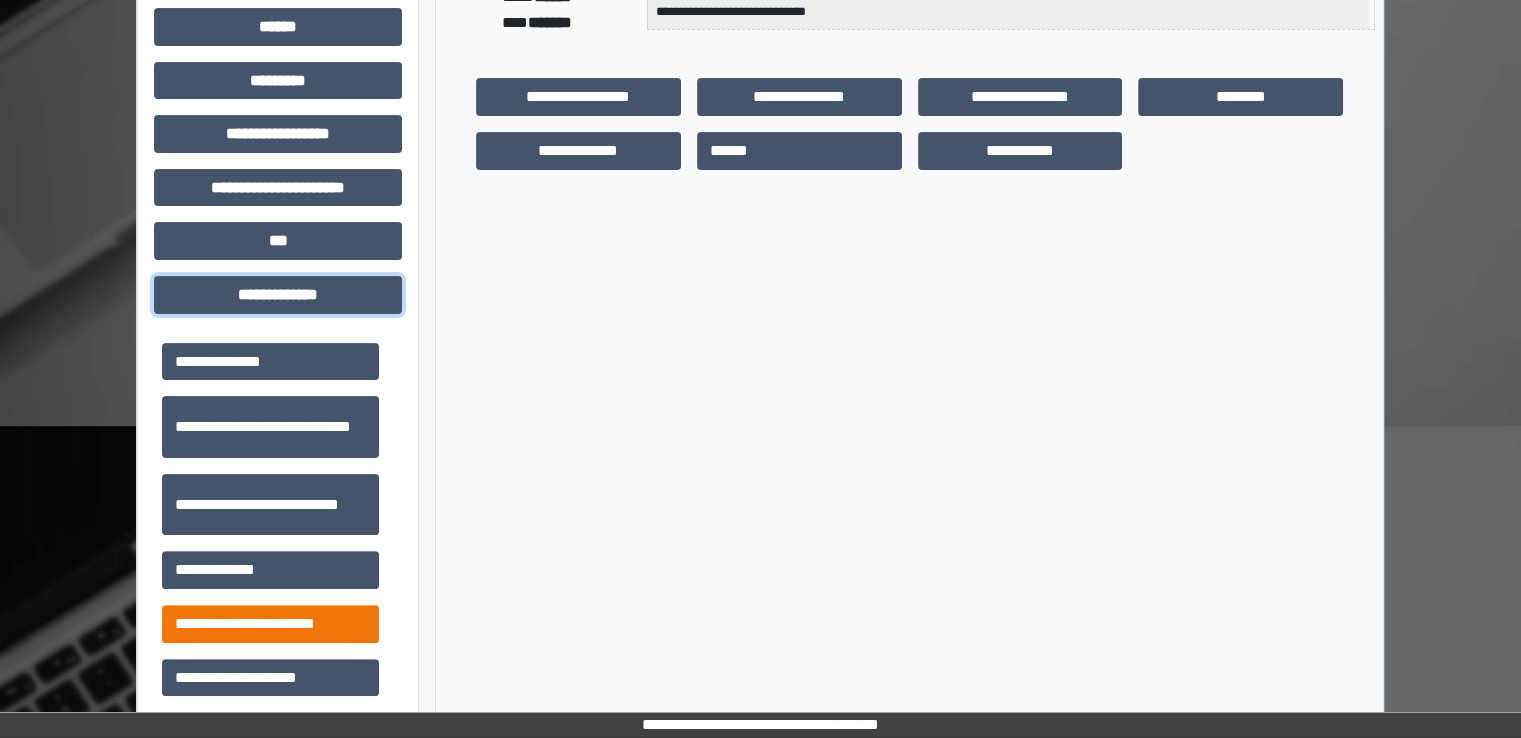 scroll, scrollTop: 400, scrollLeft: 0, axis: vertical 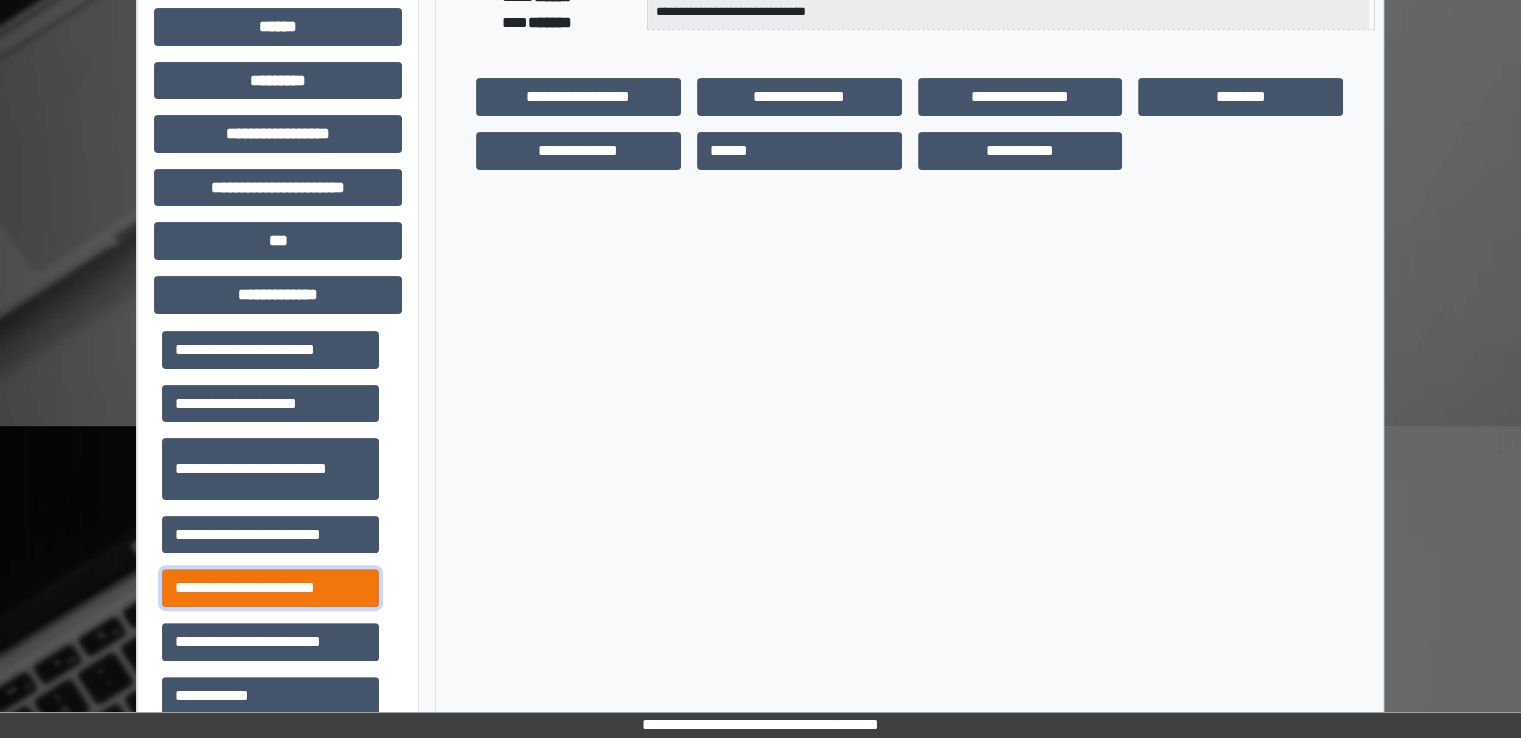 click on "**********" at bounding box center (270, 588) 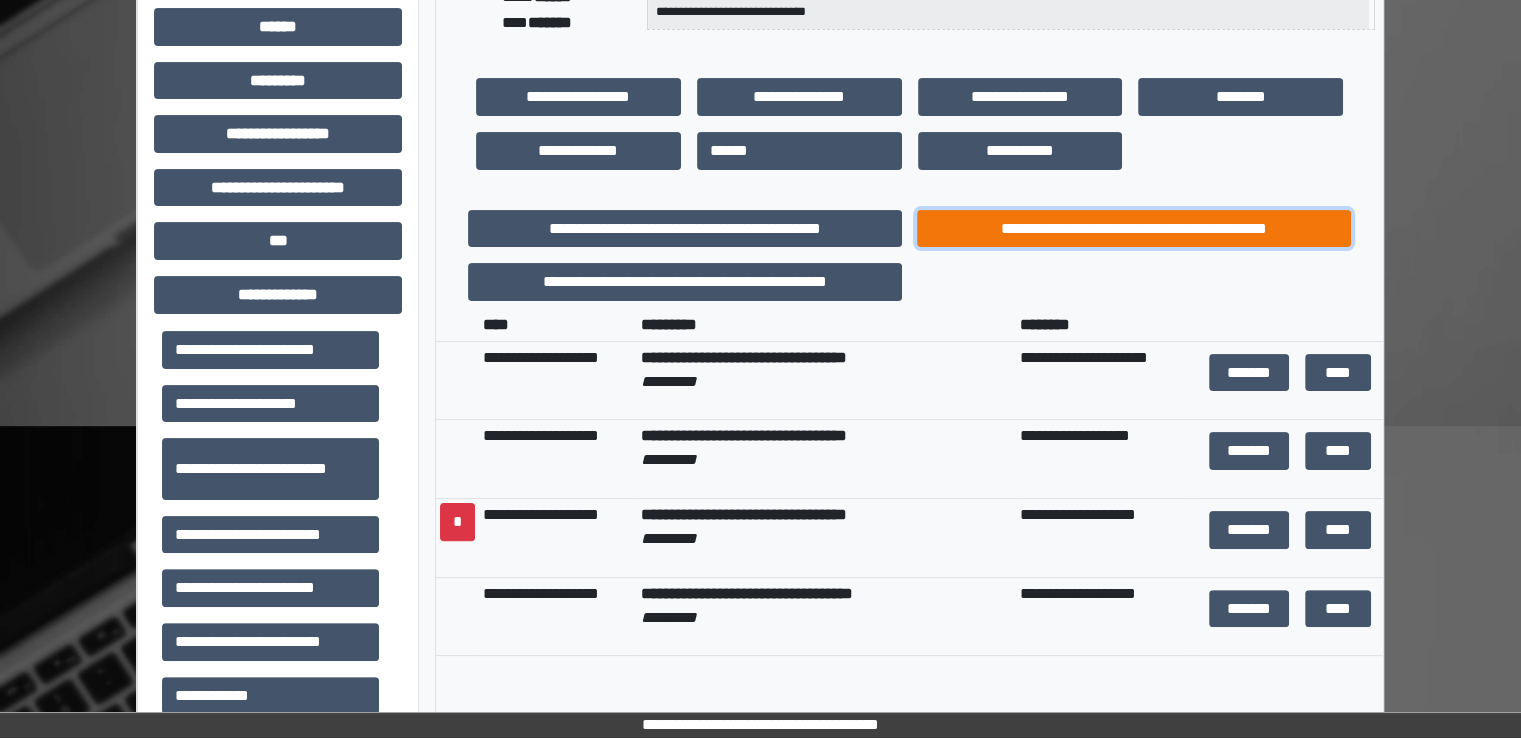 click on "**********" at bounding box center [1134, 229] 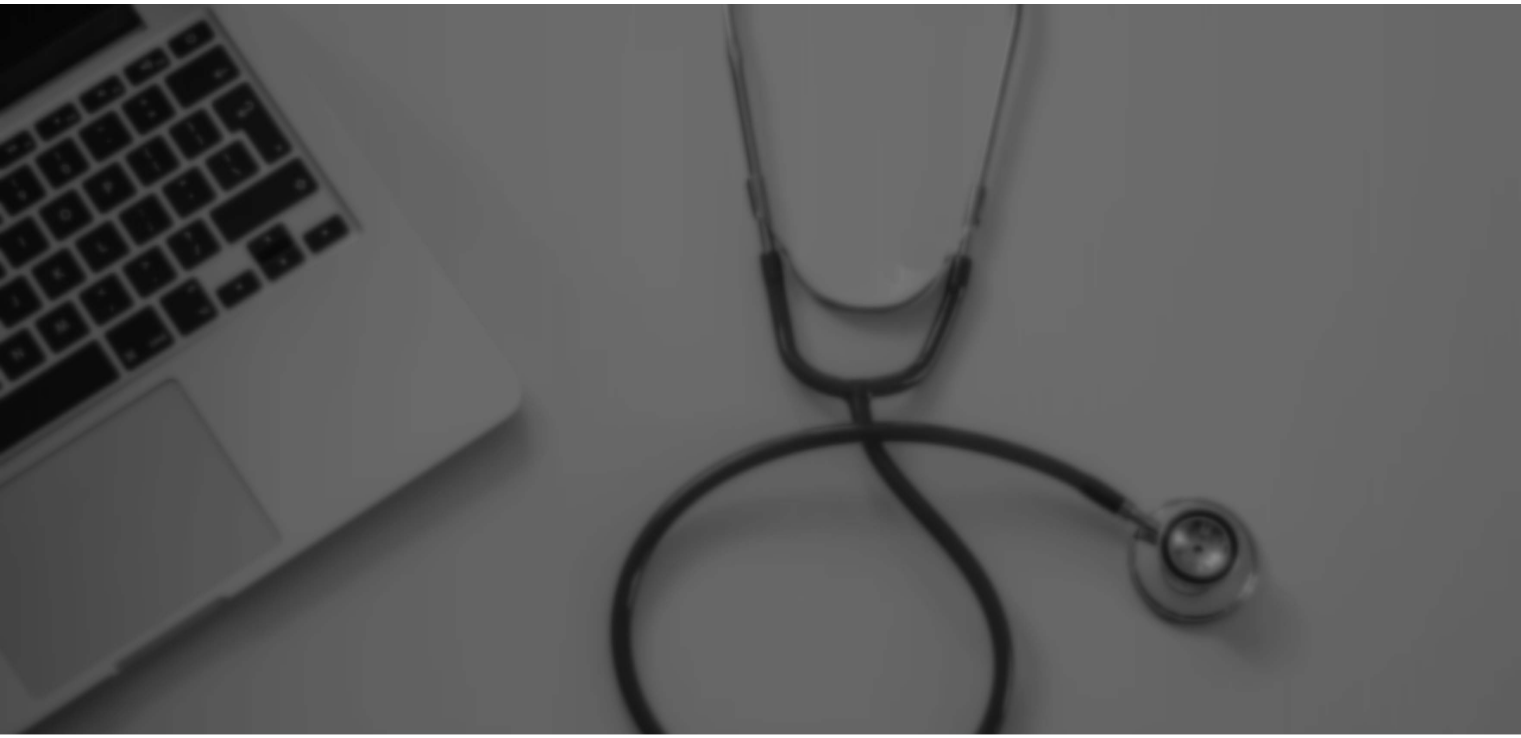 scroll, scrollTop: 0, scrollLeft: 0, axis: both 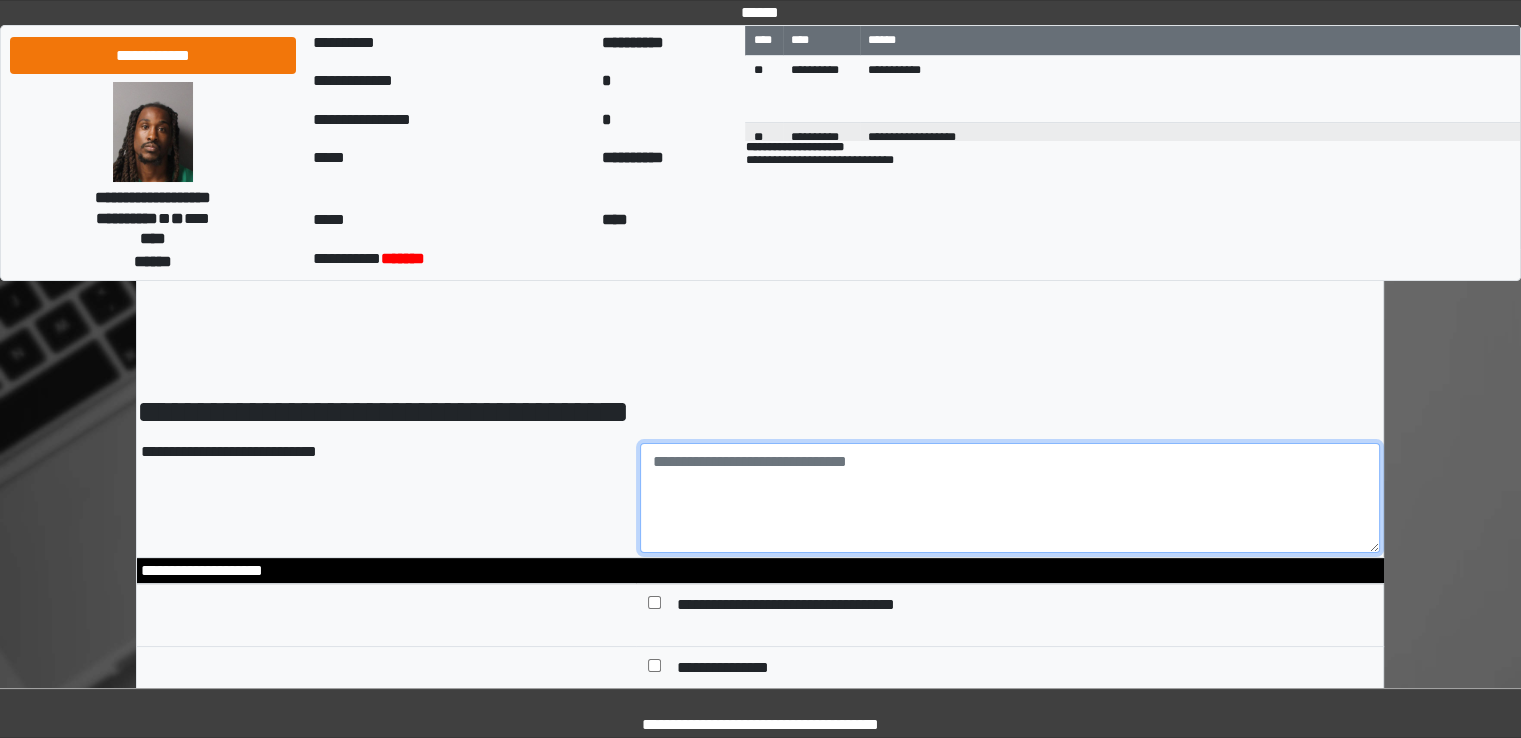 click at bounding box center (1010, 498) 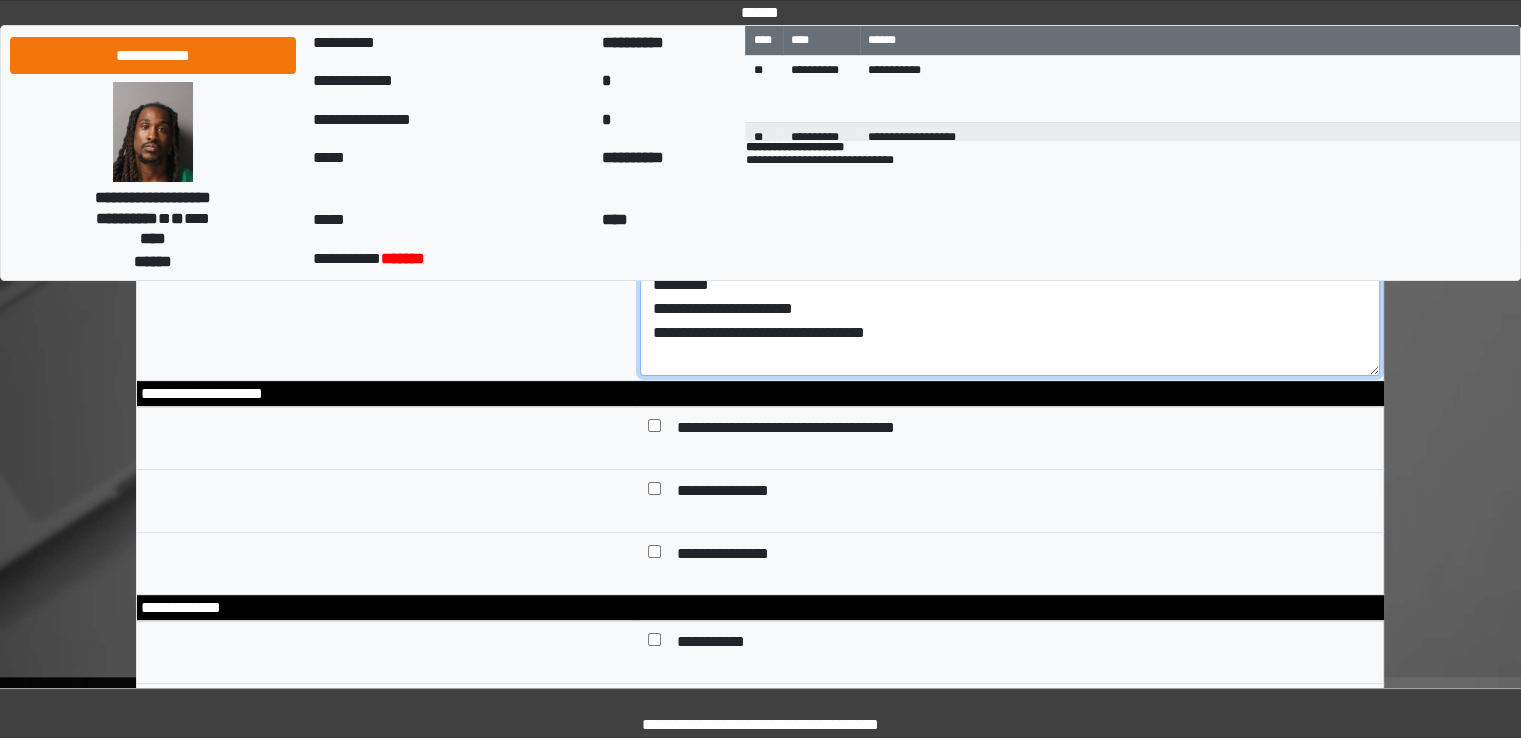 scroll, scrollTop: 300, scrollLeft: 0, axis: vertical 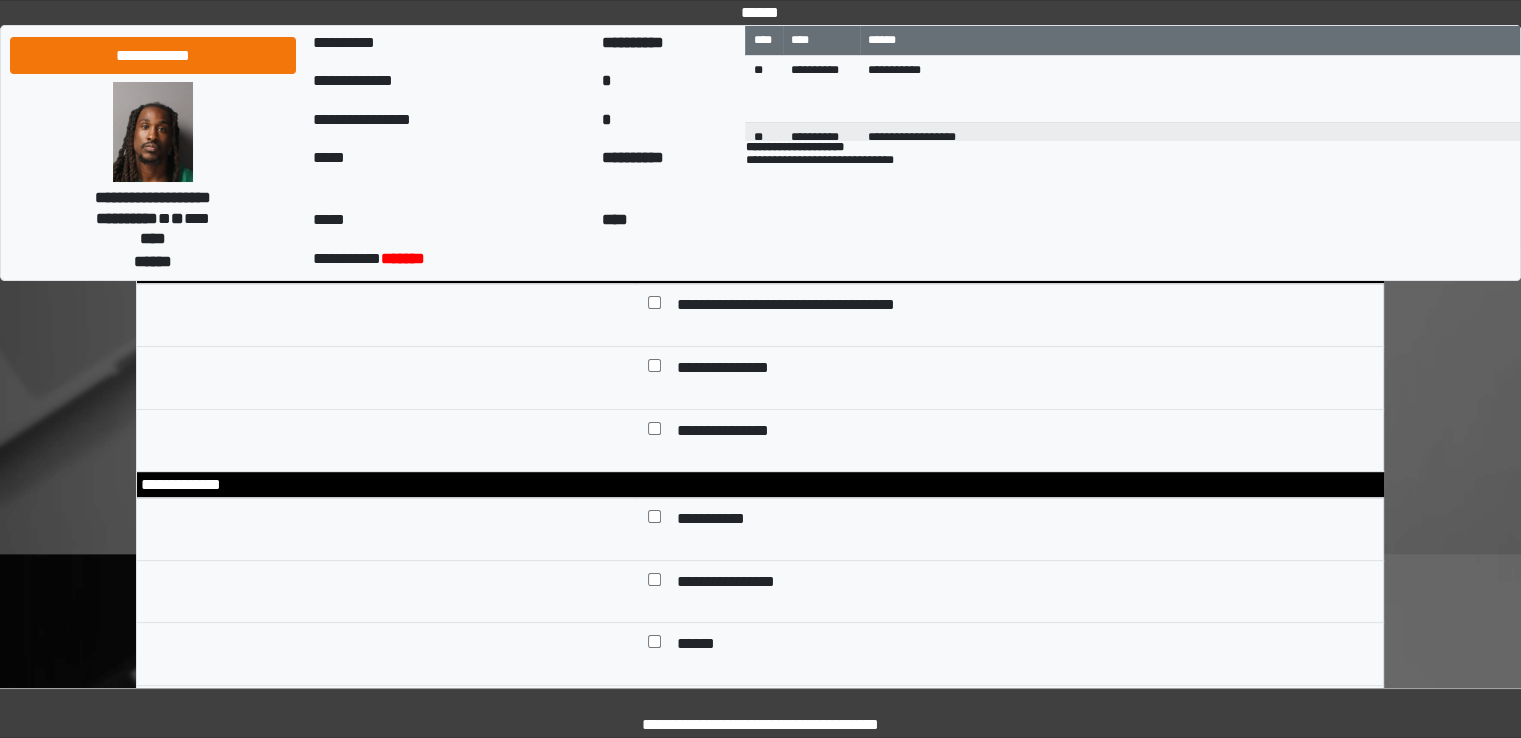type on "**********" 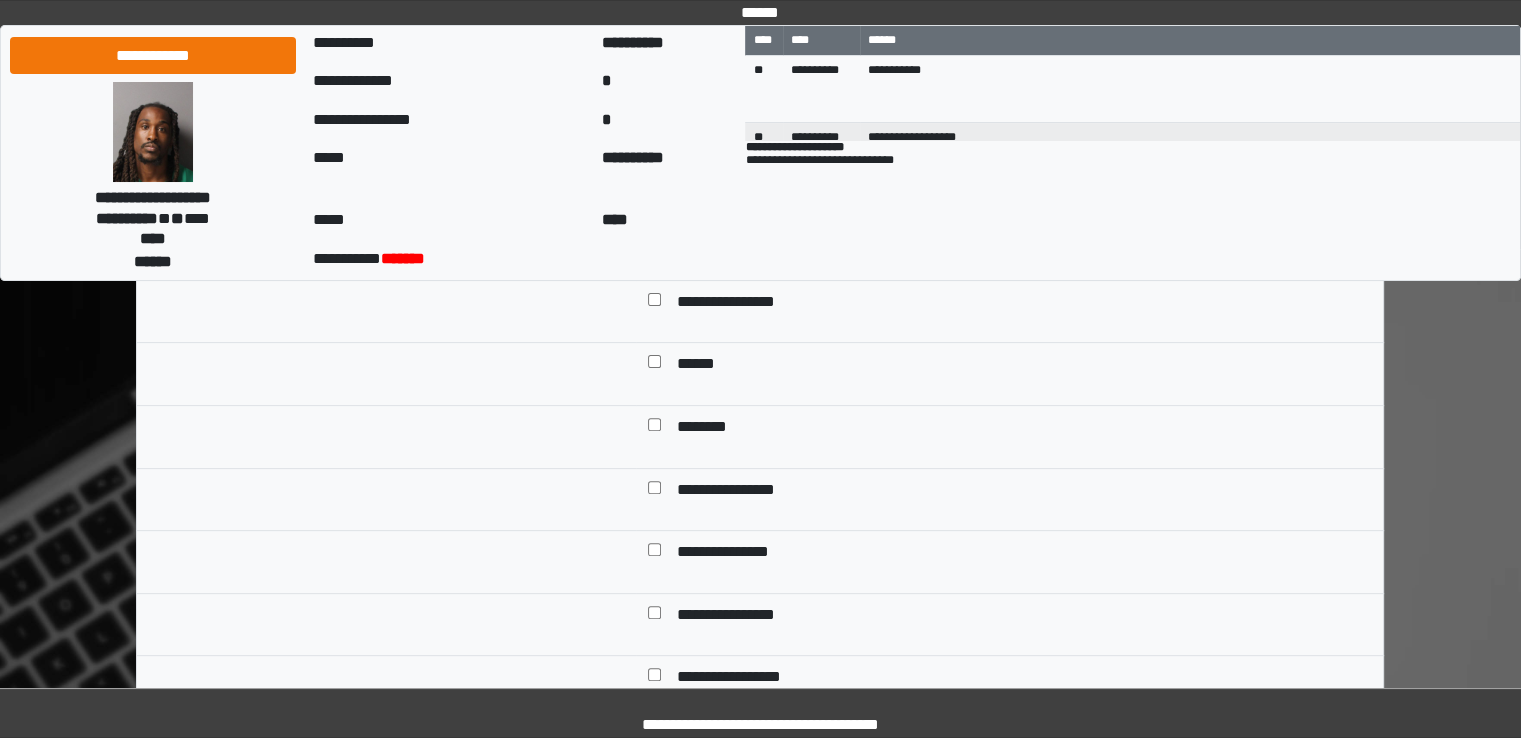 scroll, scrollTop: 600, scrollLeft: 0, axis: vertical 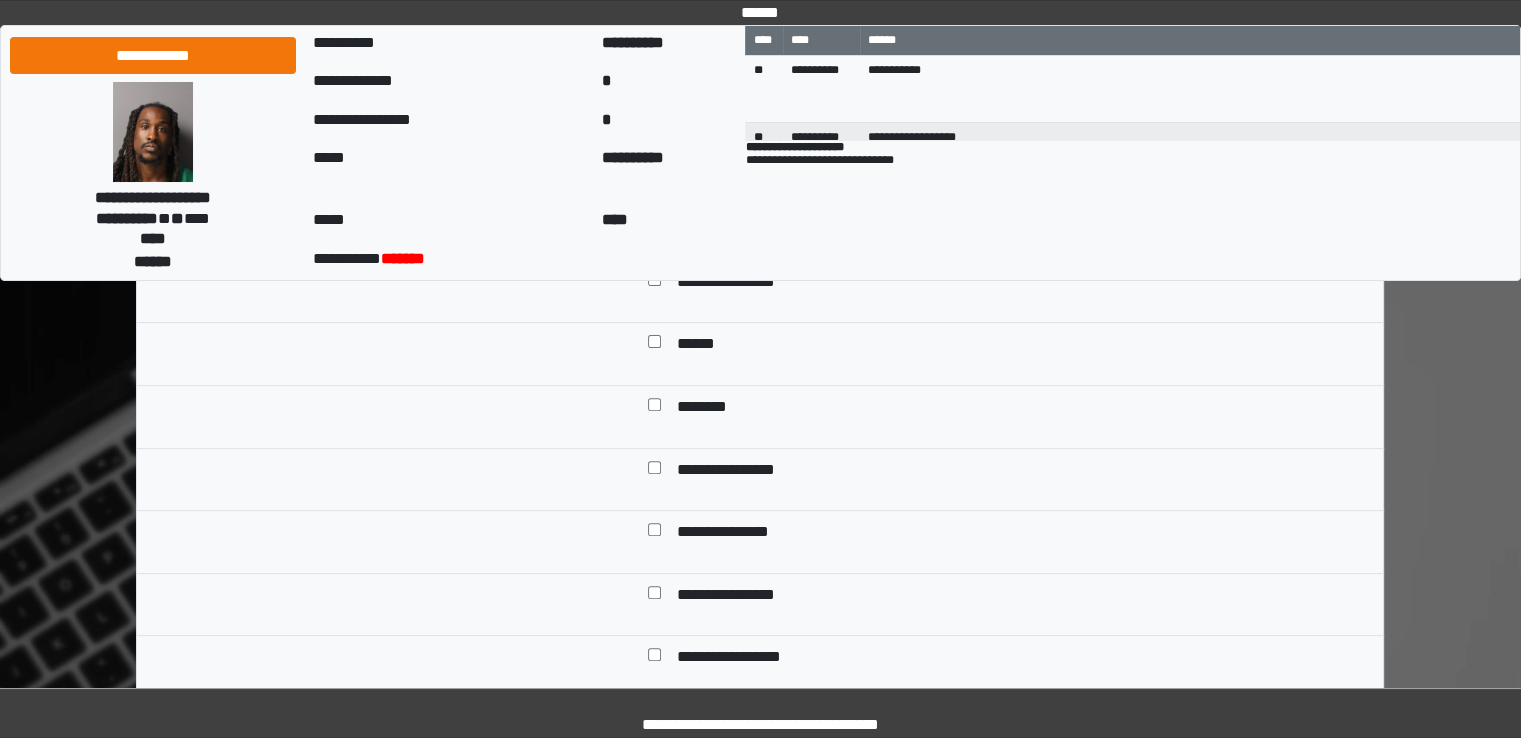 click on "******" at bounding box center (697, 346) 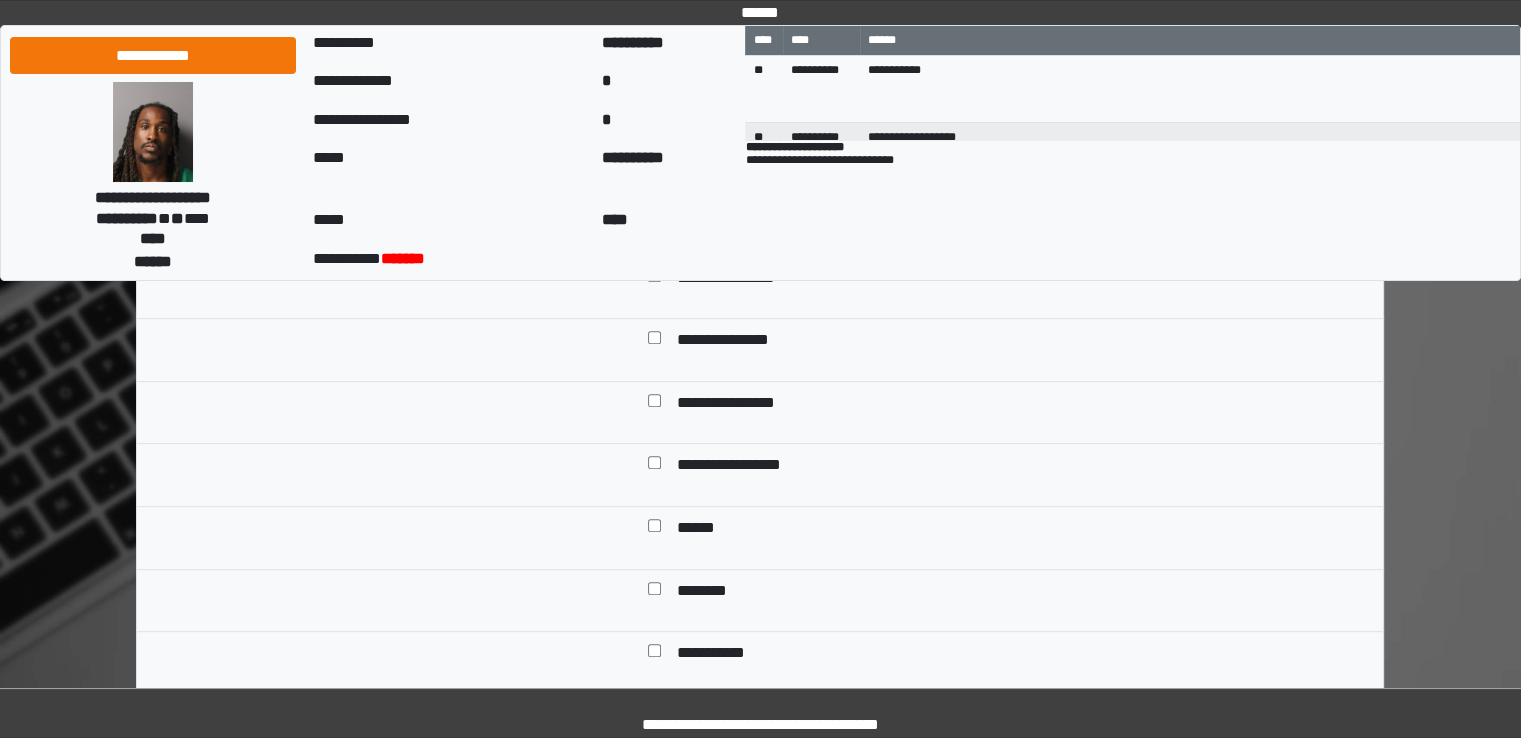 scroll, scrollTop: 900, scrollLeft: 0, axis: vertical 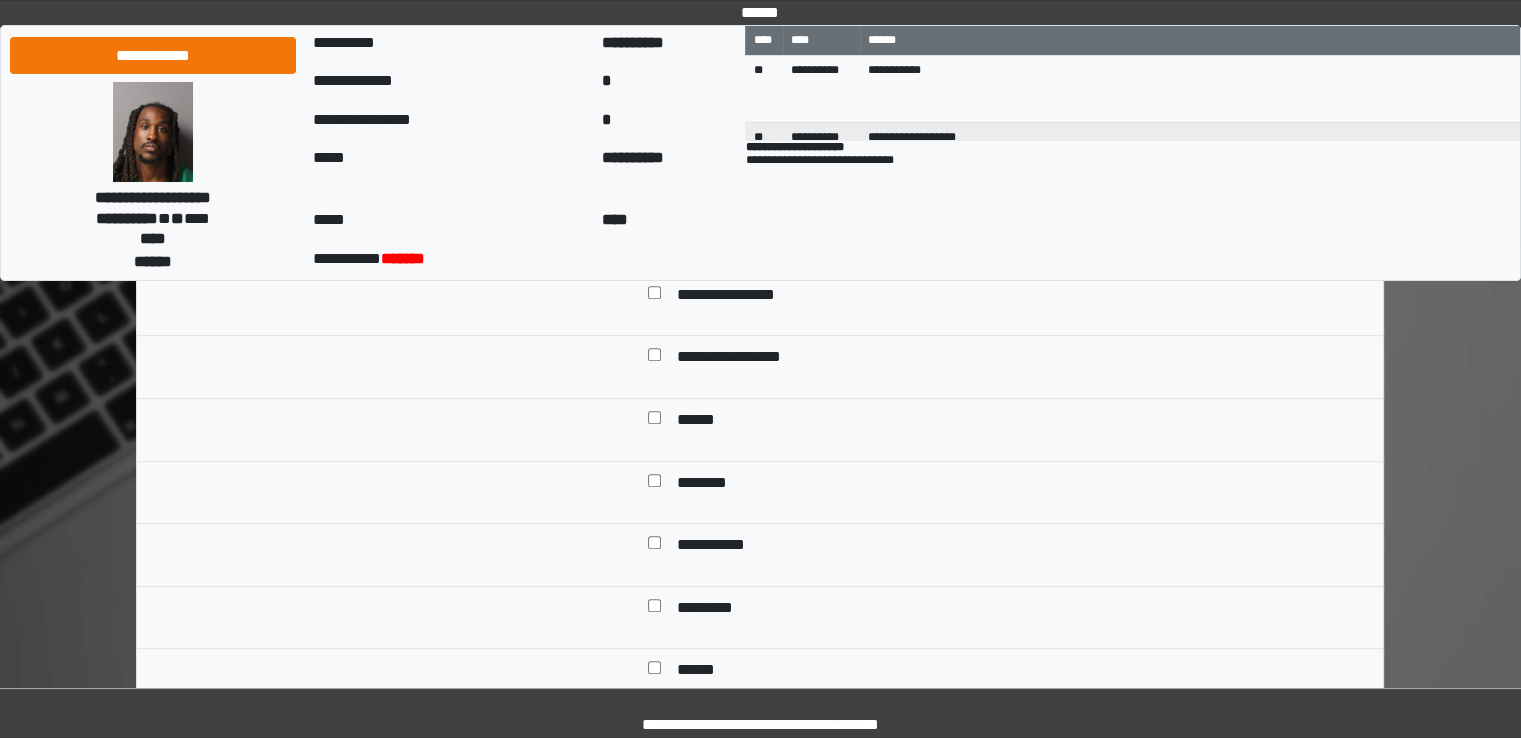 click on "**********" at bounding box center (740, 359) 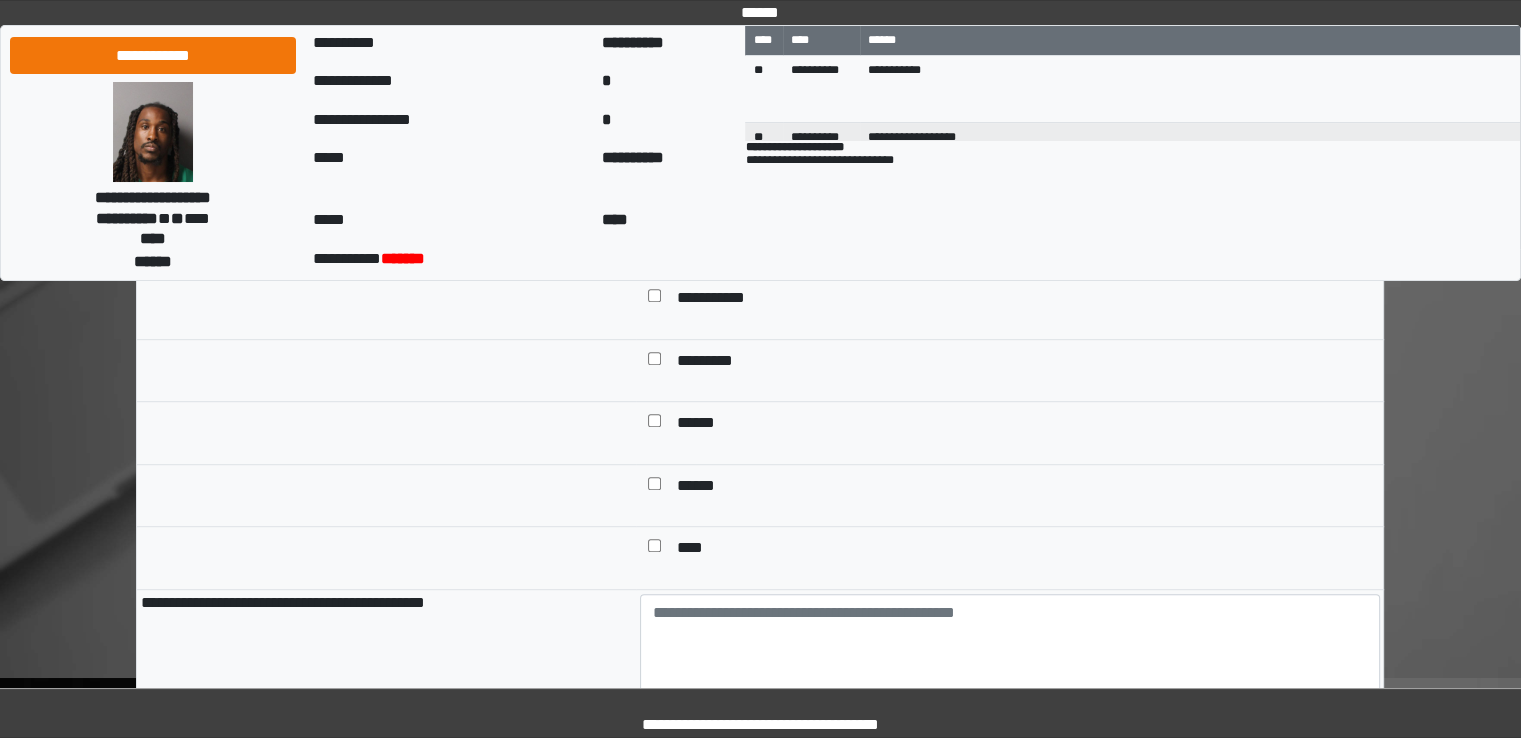 scroll, scrollTop: 1200, scrollLeft: 0, axis: vertical 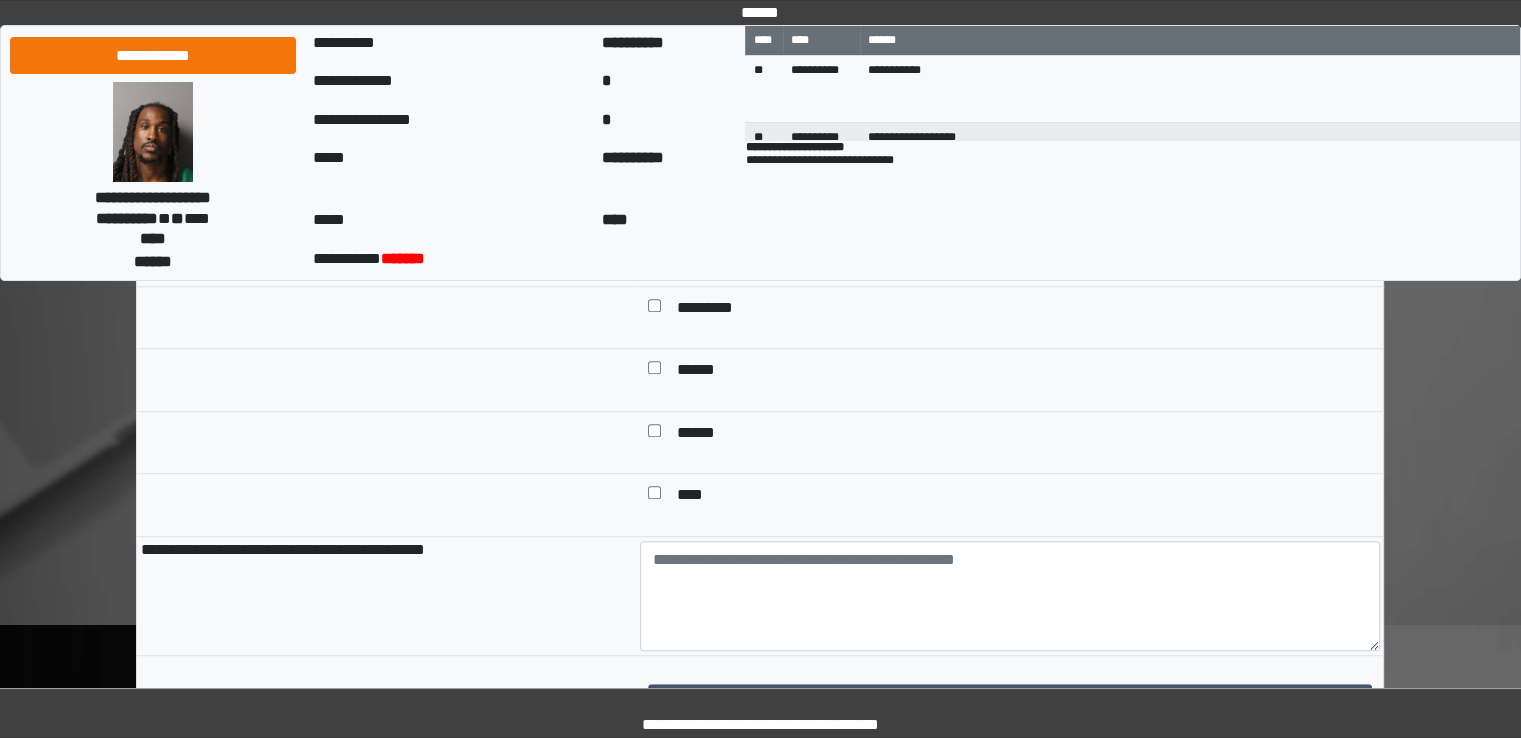 click on "******" at bounding box center (705, 372) 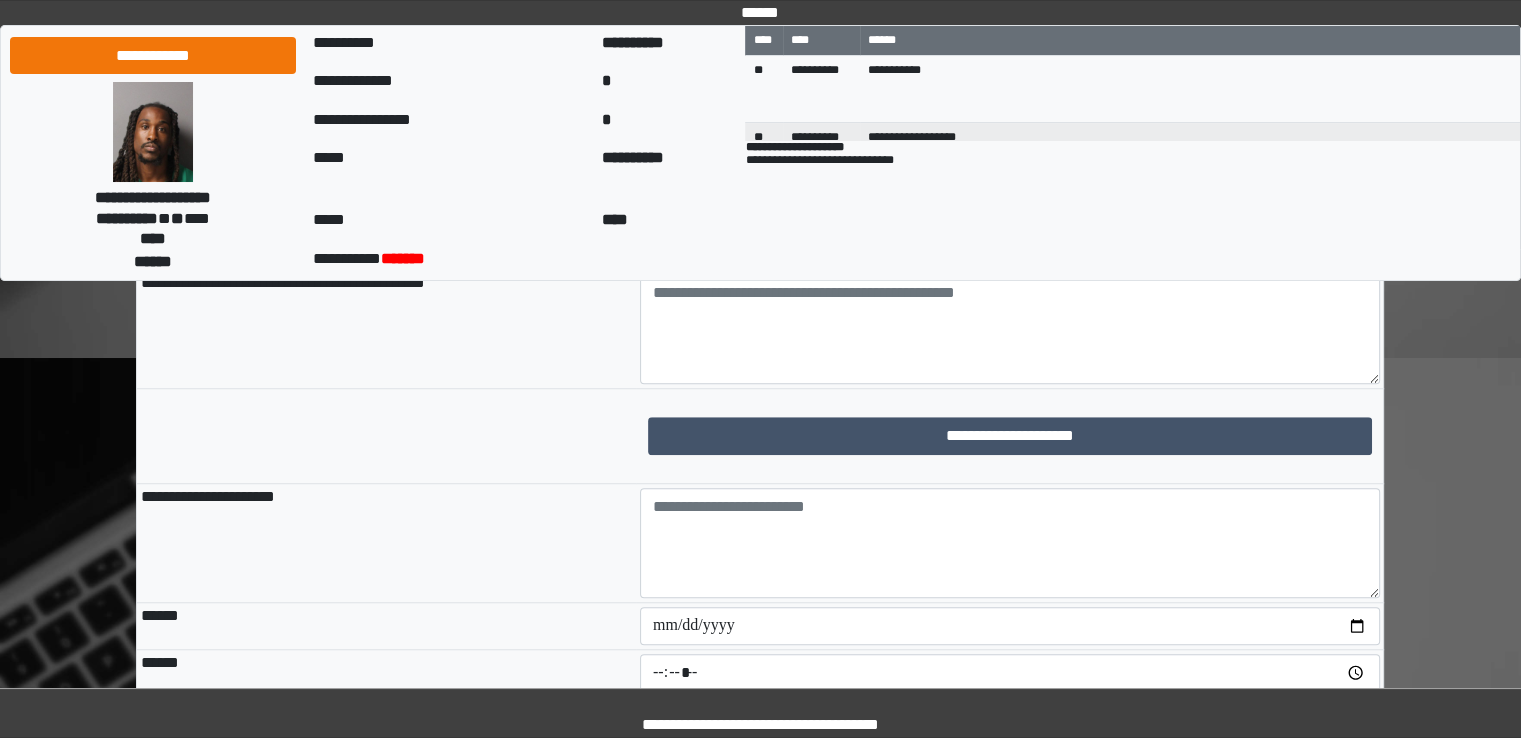 scroll, scrollTop: 1500, scrollLeft: 0, axis: vertical 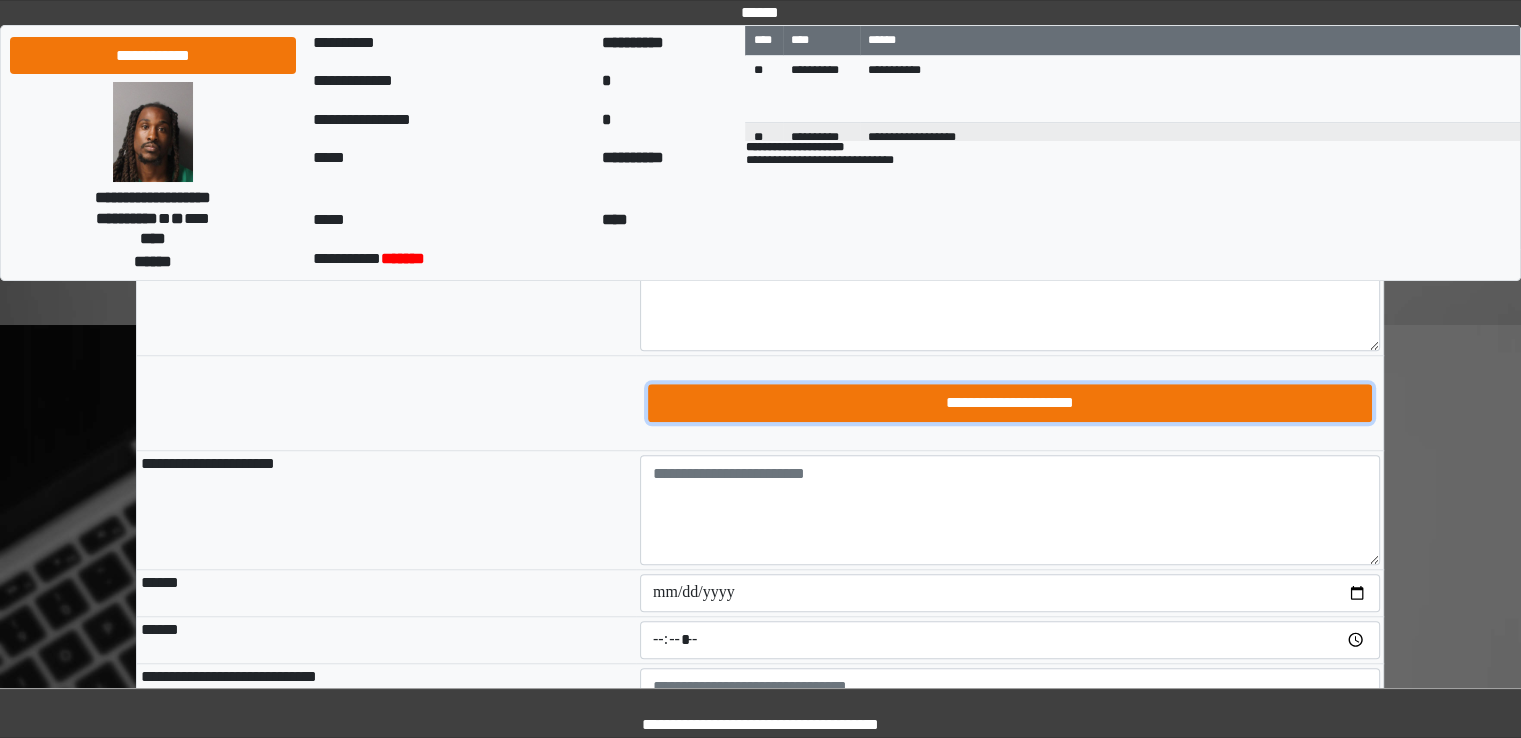 click on "**********" at bounding box center (1010, 403) 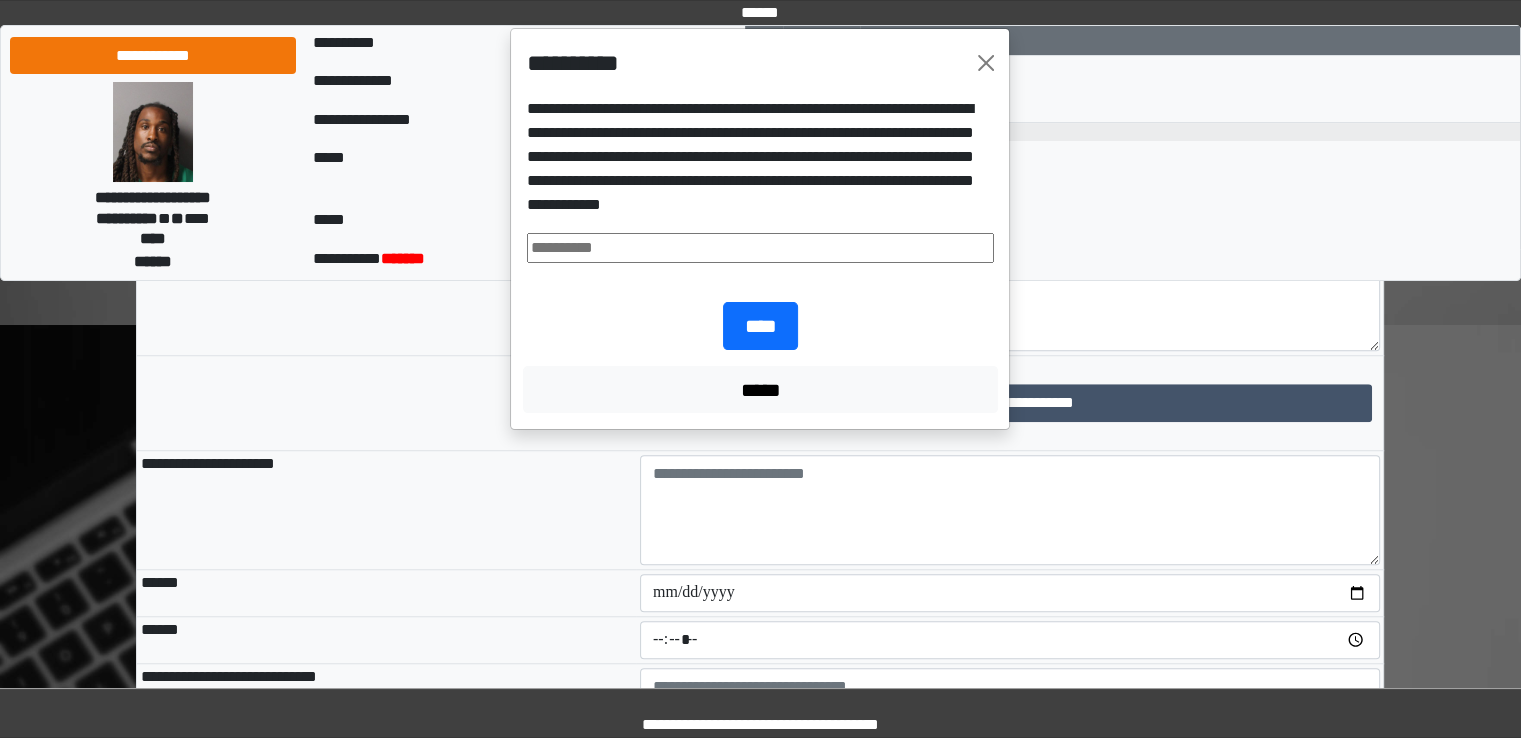 click at bounding box center [760, 248] 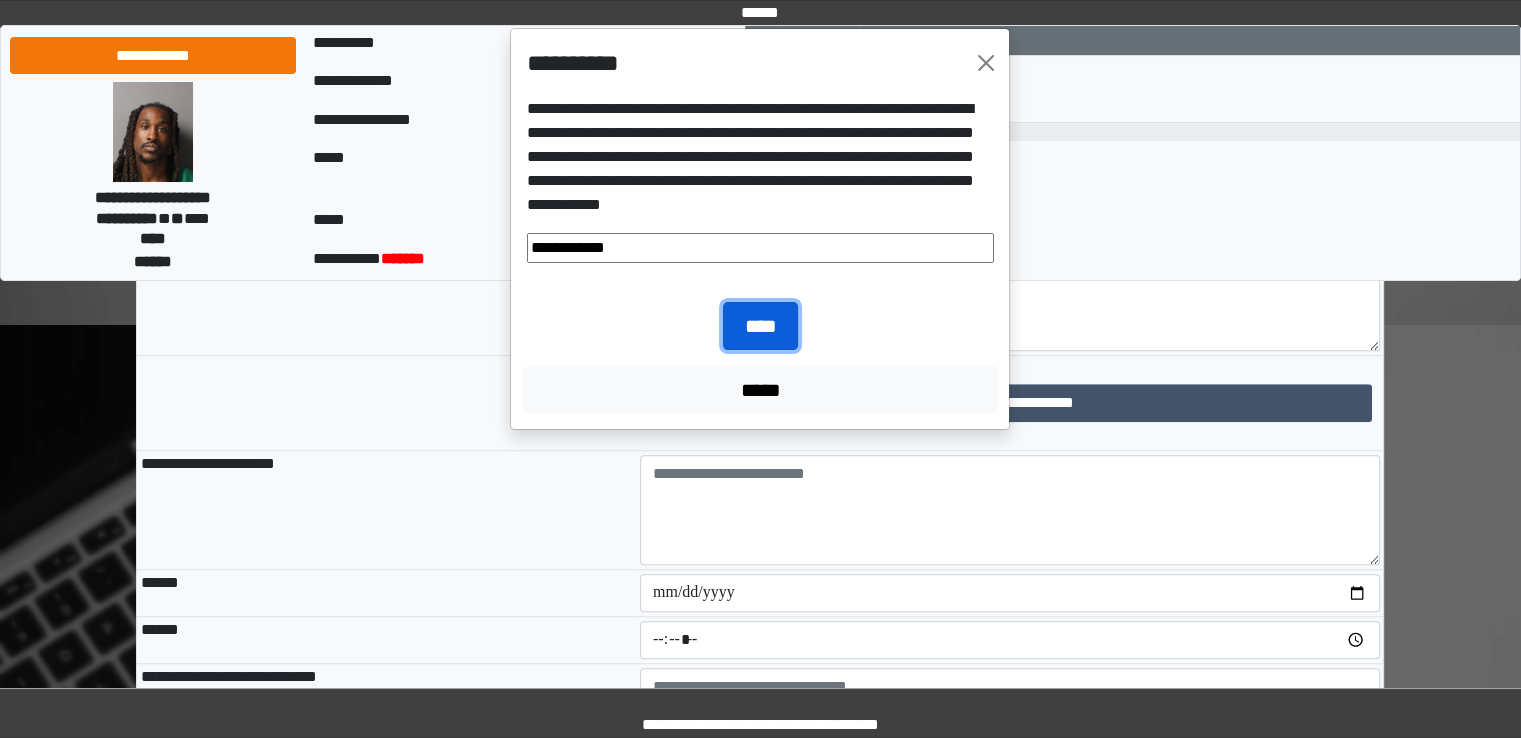 click on "****" at bounding box center (760, 326) 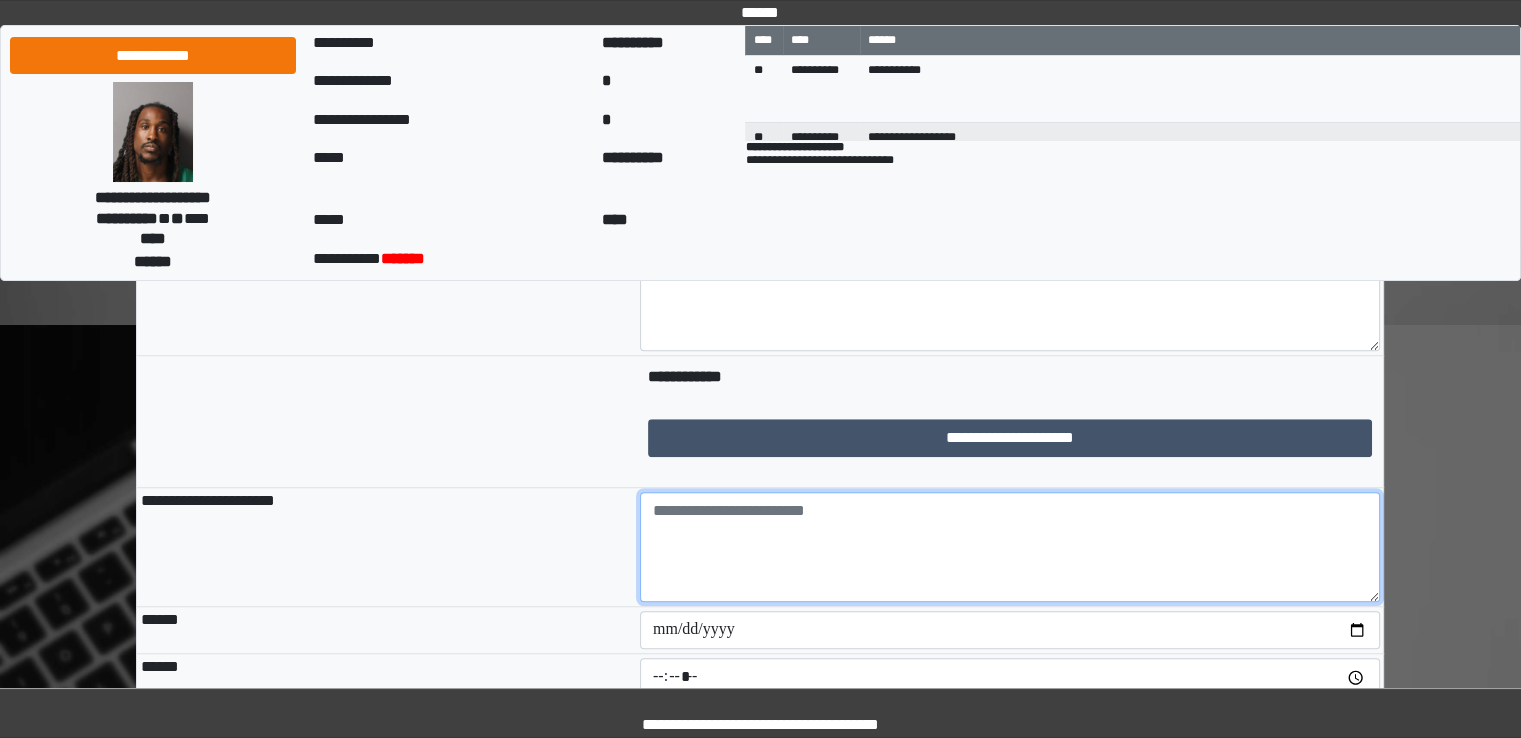 click at bounding box center [1010, 547] 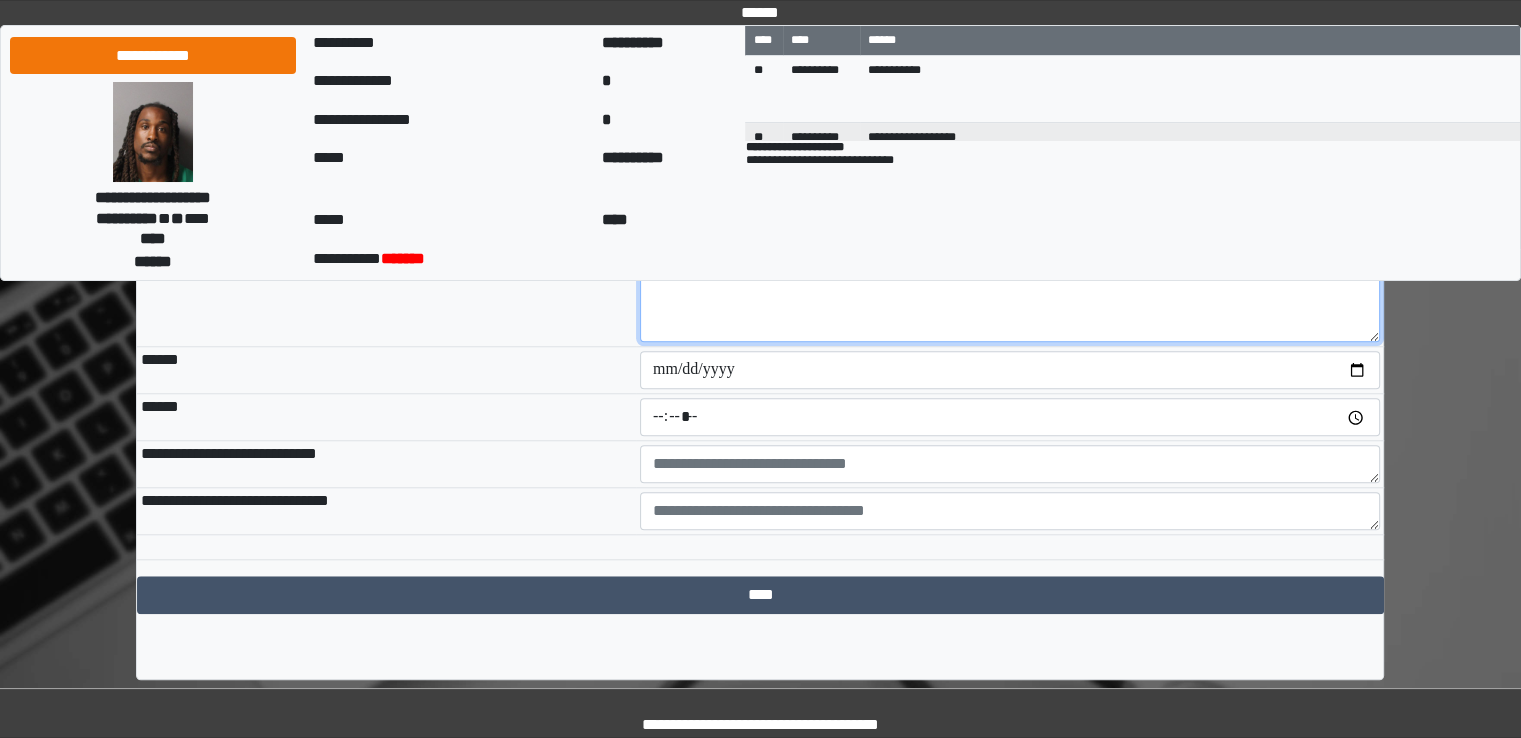 scroll, scrollTop: 1766, scrollLeft: 0, axis: vertical 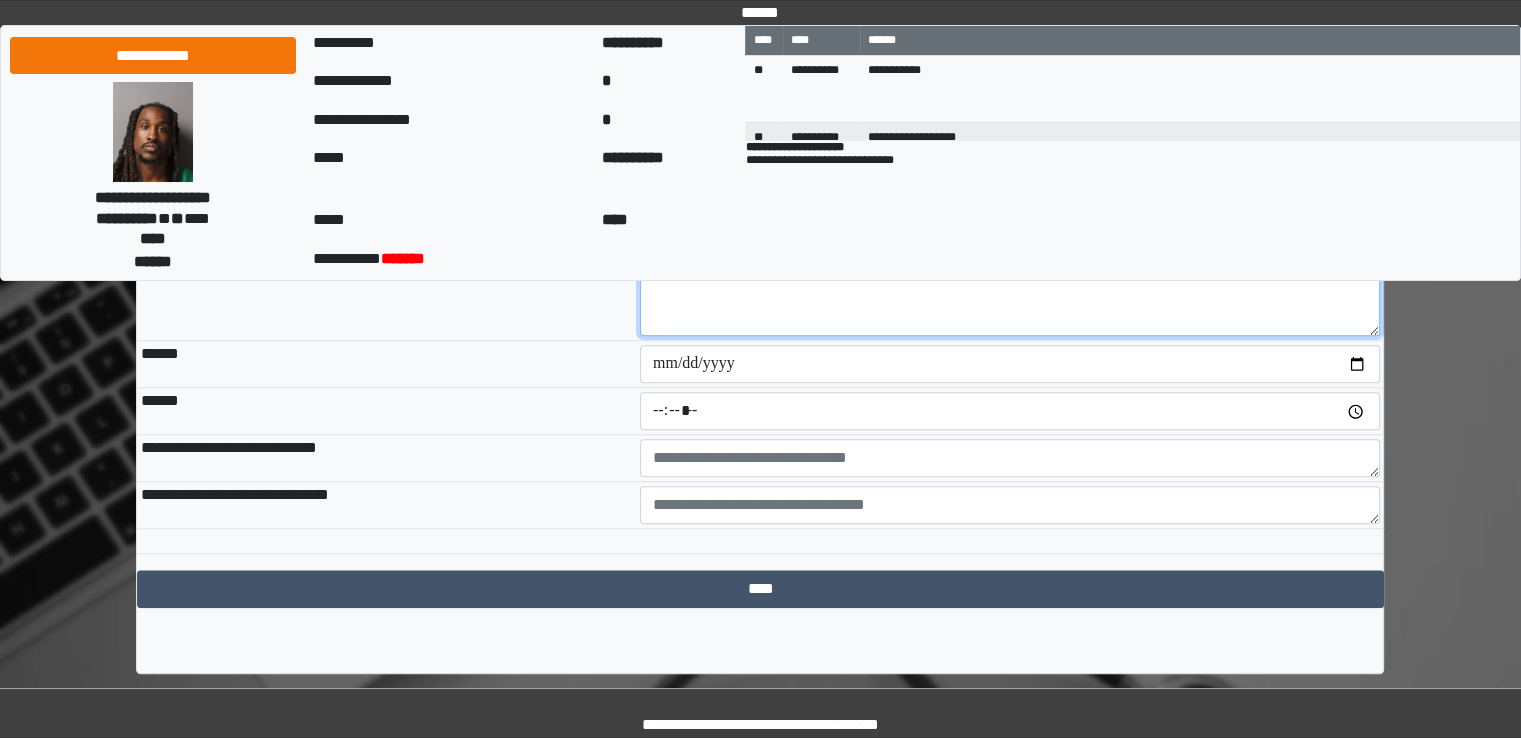 type on "**********" 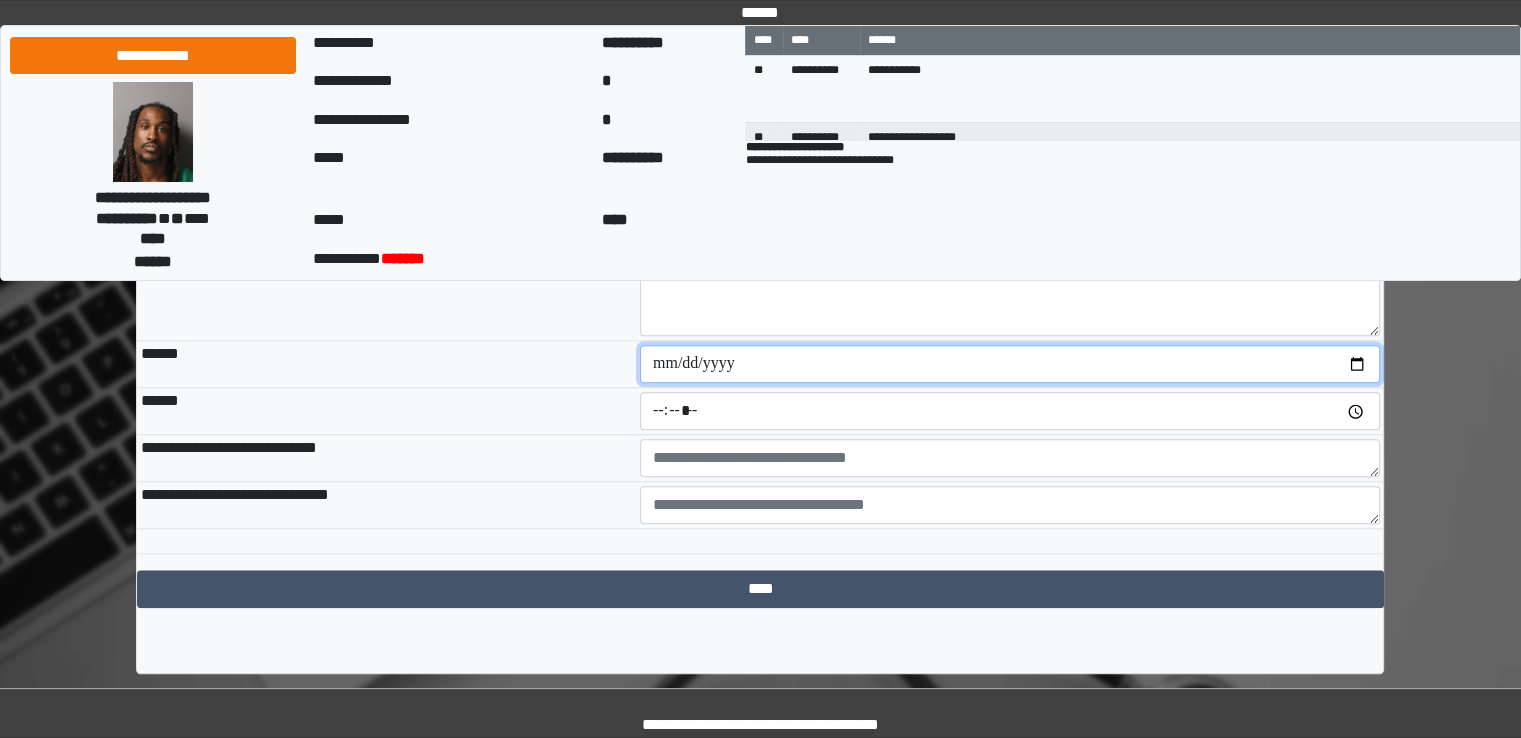 click at bounding box center [1010, 364] 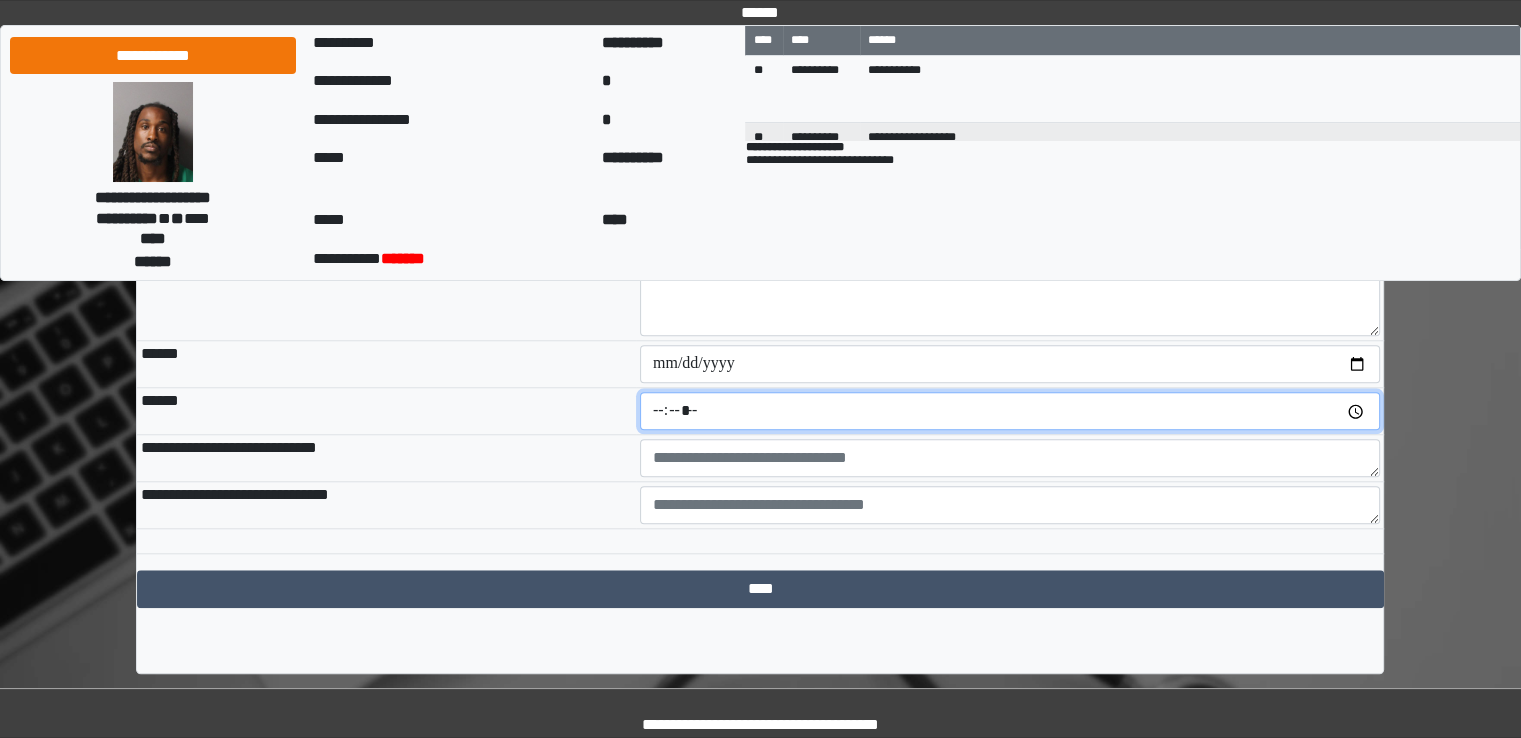 click at bounding box center [1010, 411] 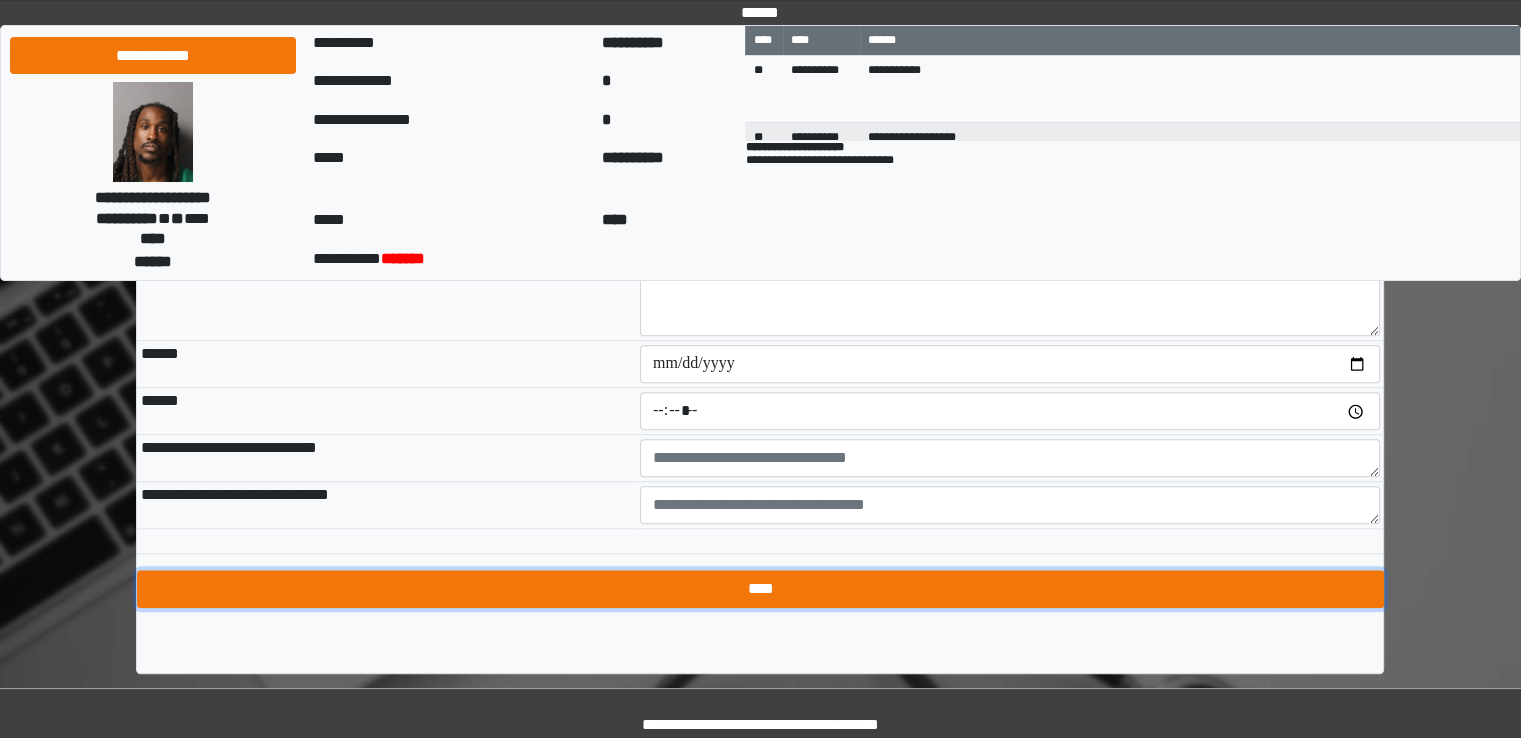 click on "****" at bounding box center (760, 589) 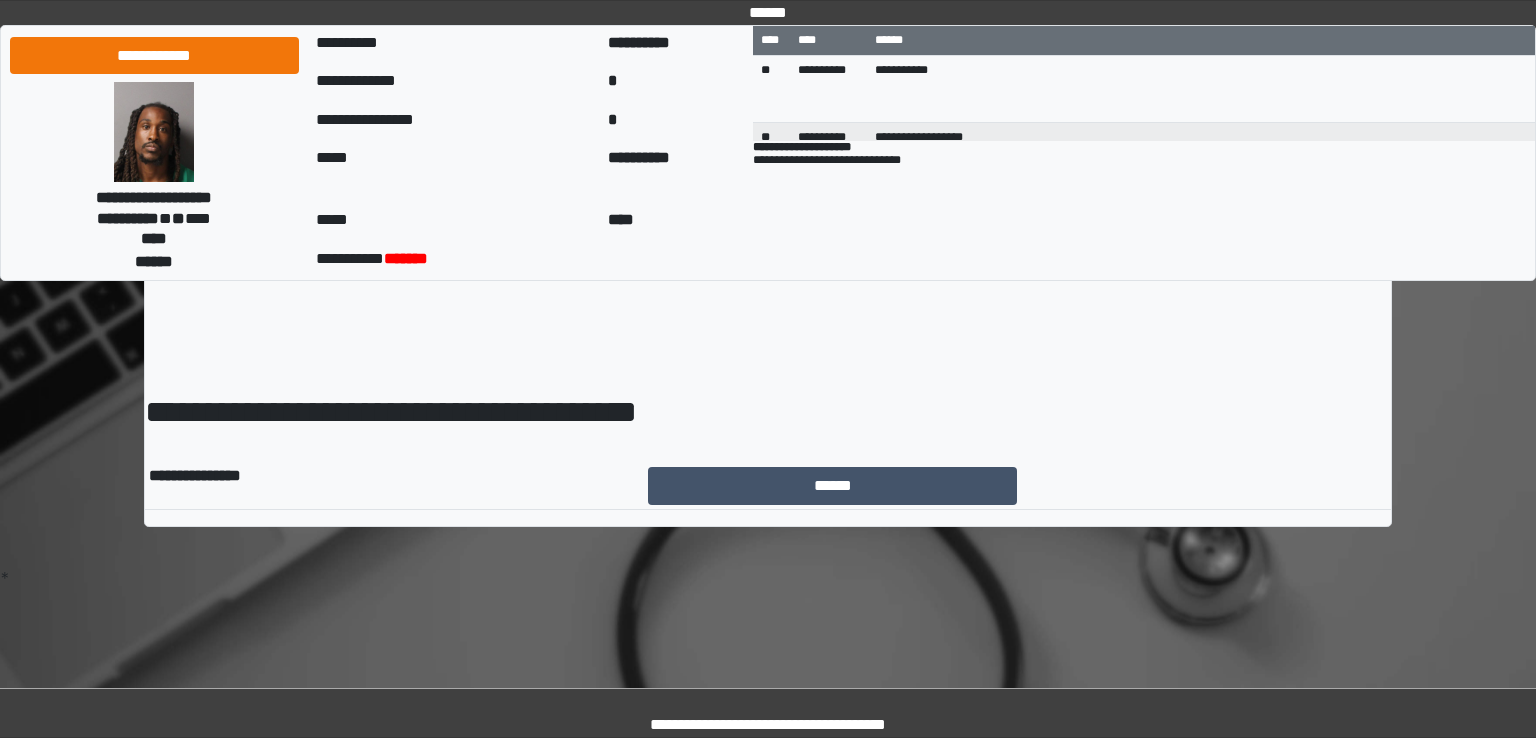 scroll, scrollTop: 0, scrollLeft: 0, axis: both 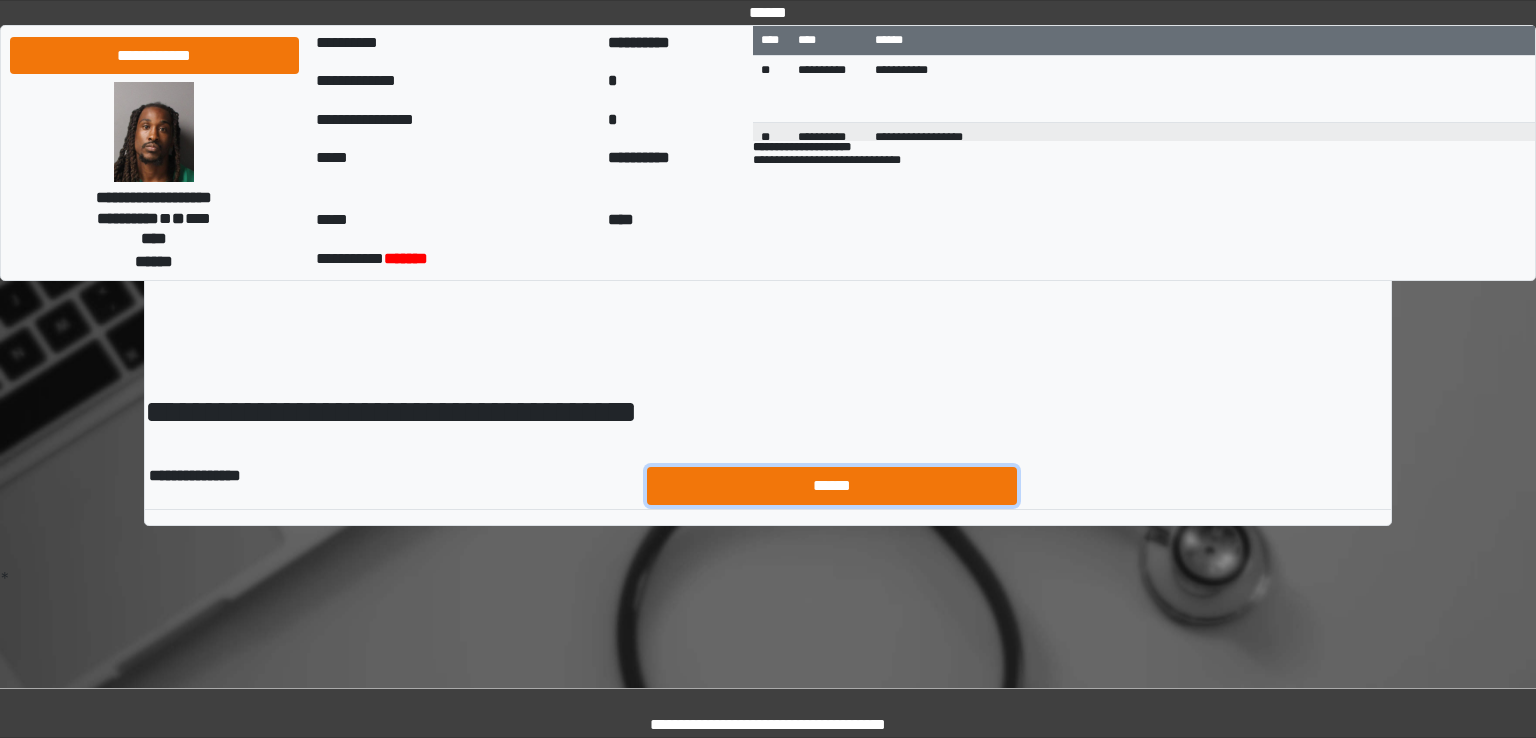 click on "******" at bounding box center [832, 486] 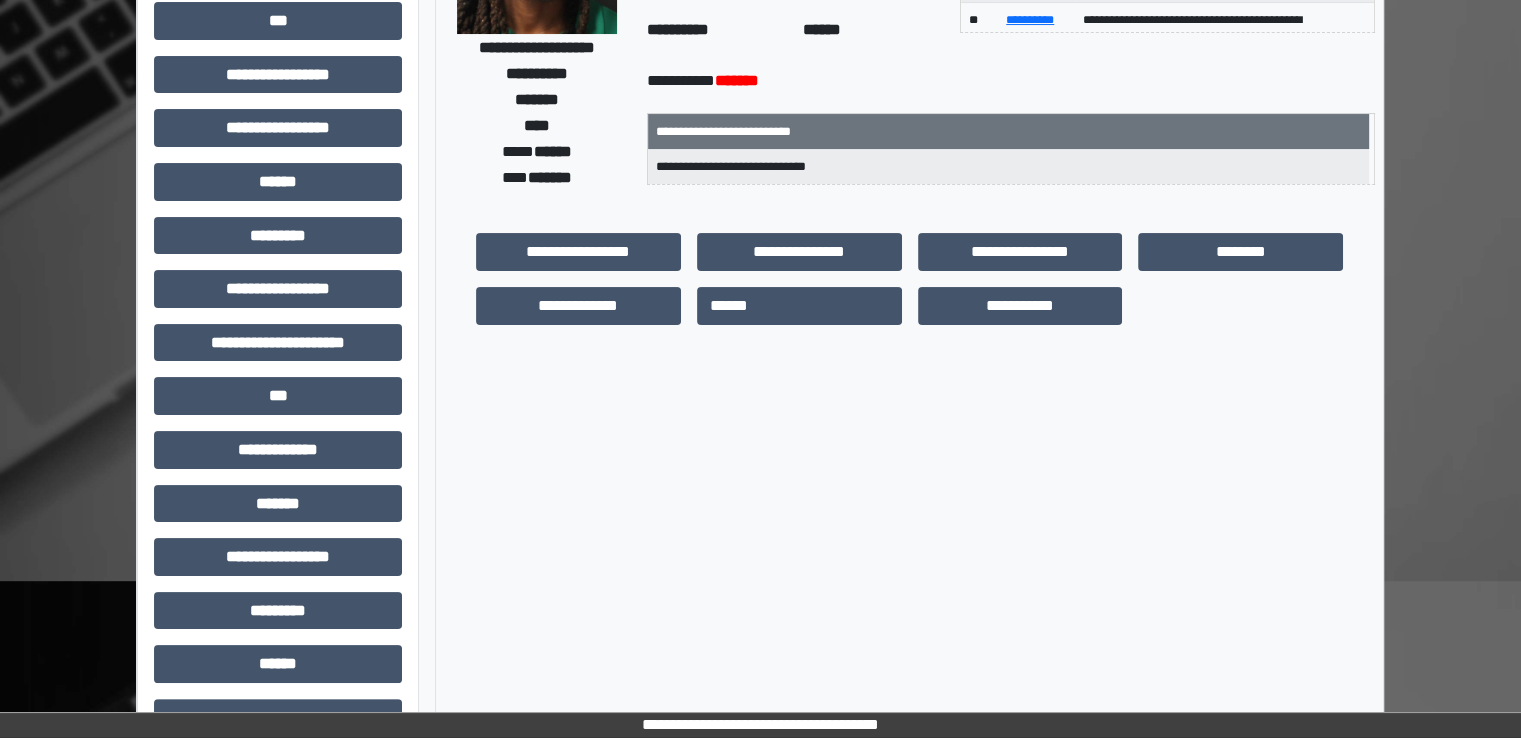 scroll, scrollTop: 428, scrollLeft: 0, axis: vertical 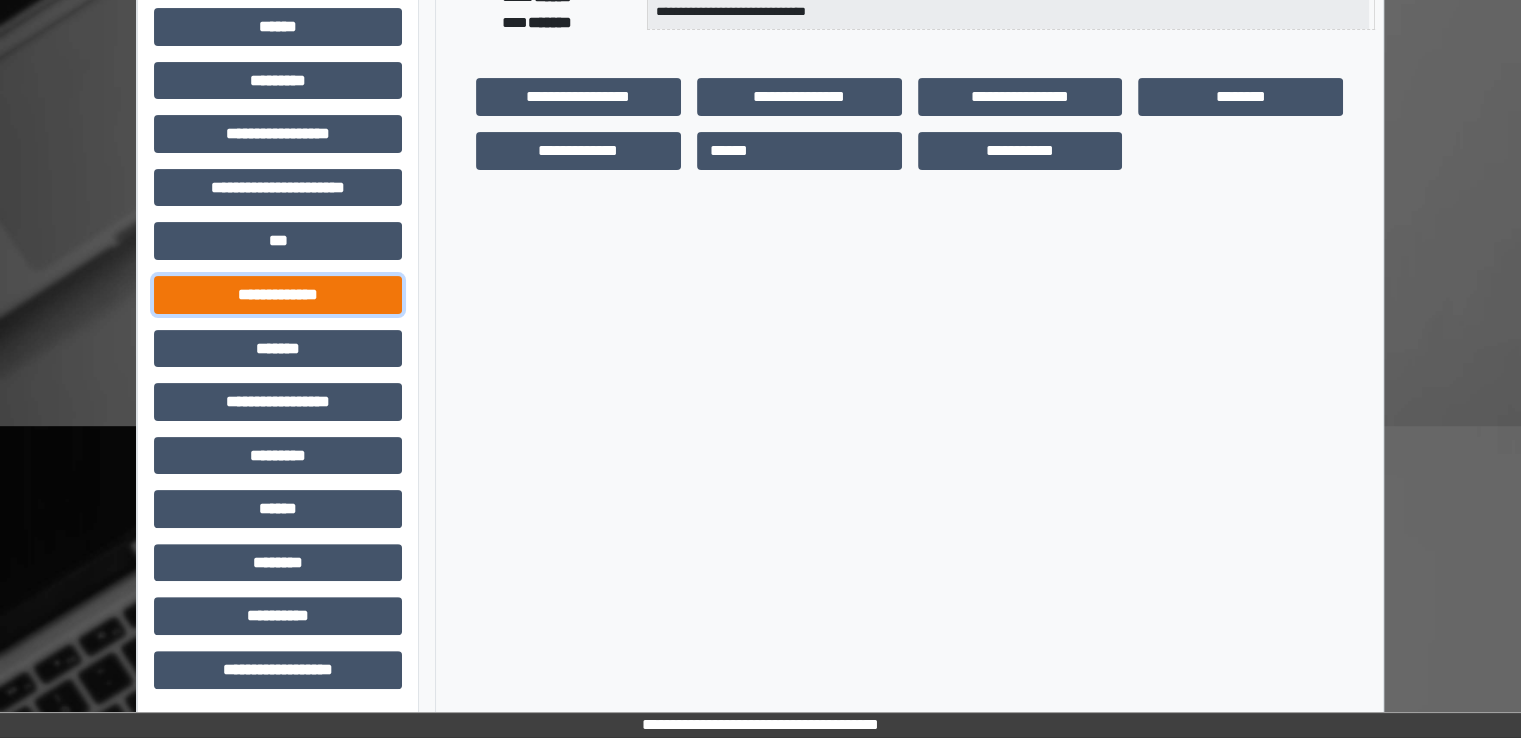 click on "**********" at bounding box center [278, 295] 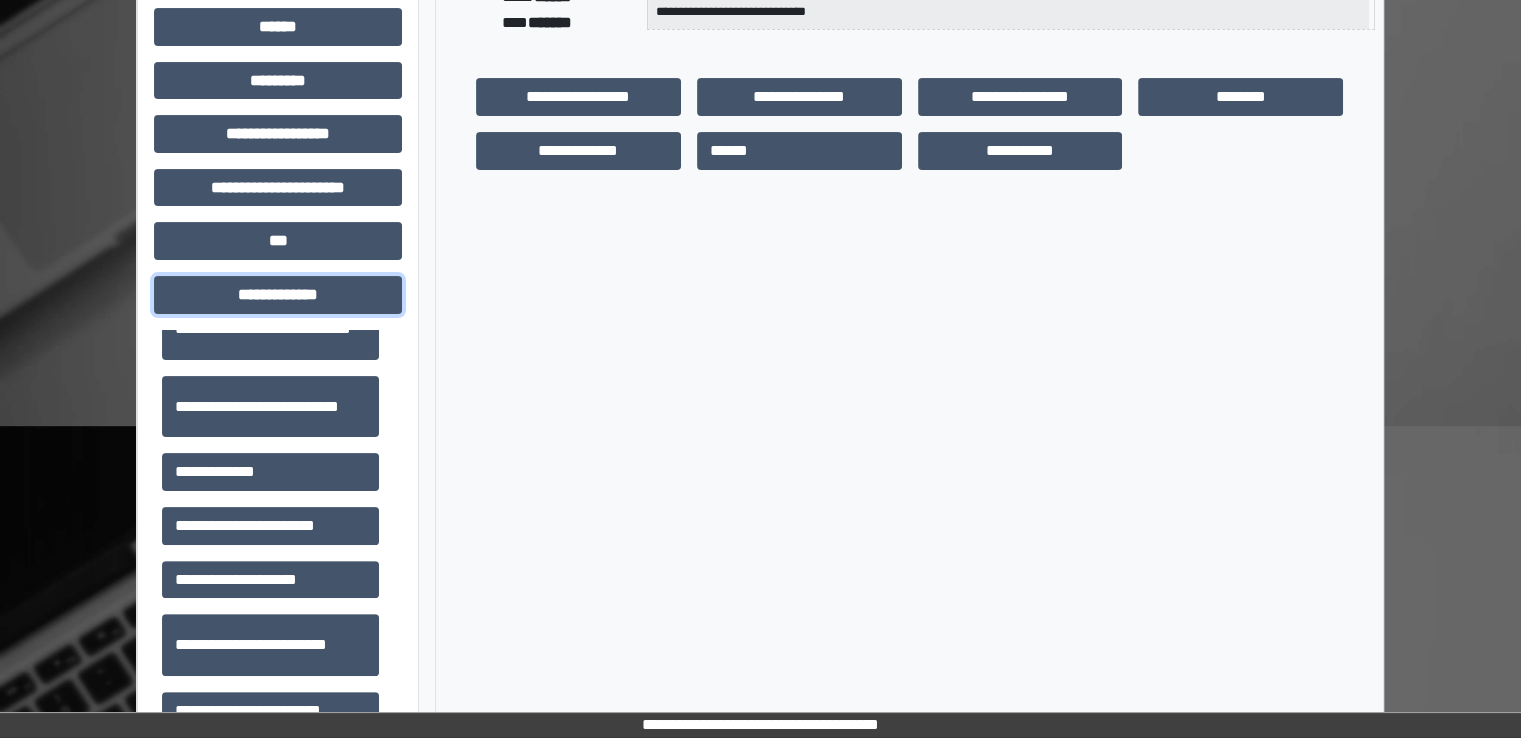 scroll, scrollTop: 500, scrollLeft: 0, axis: vertical 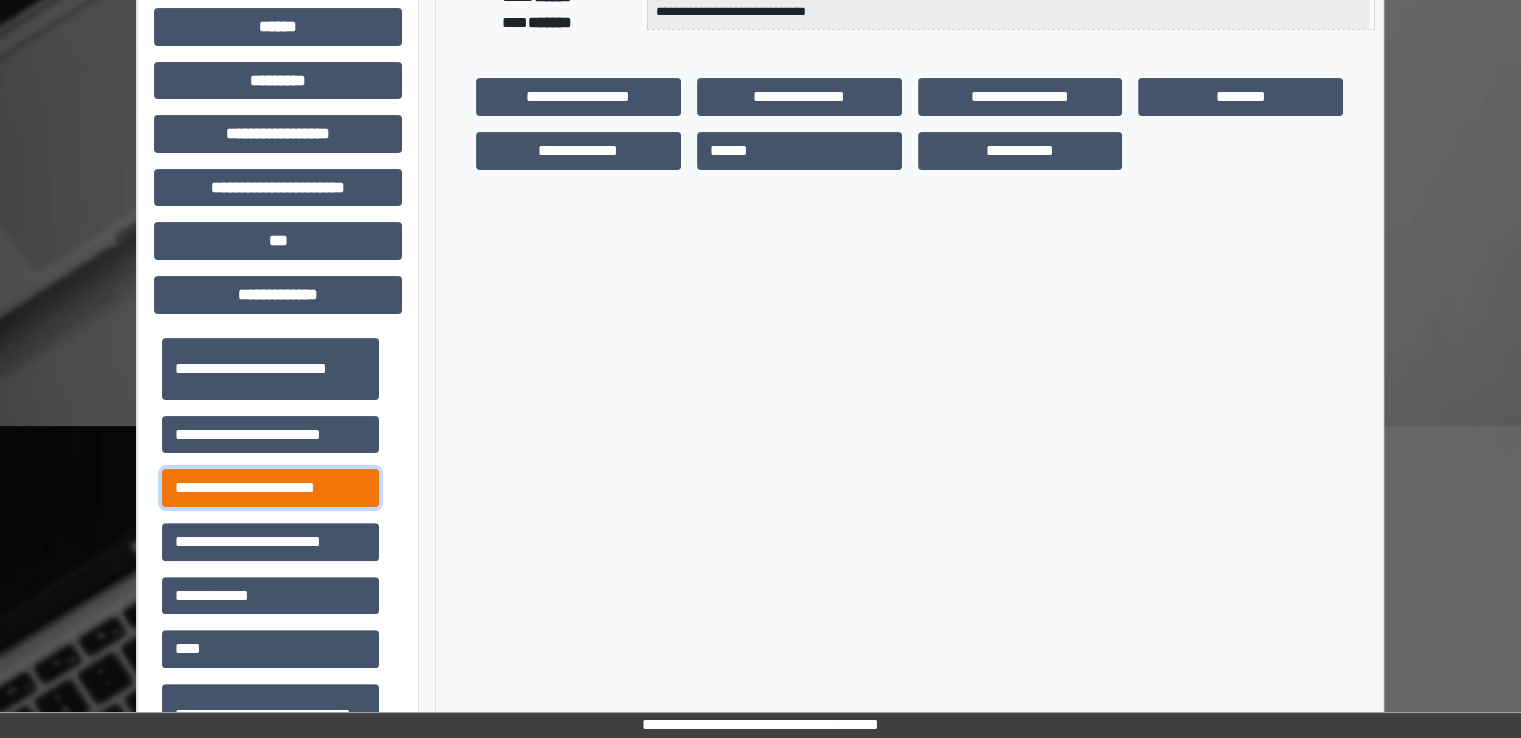 click on "**********" at bounding box center [270, 488] 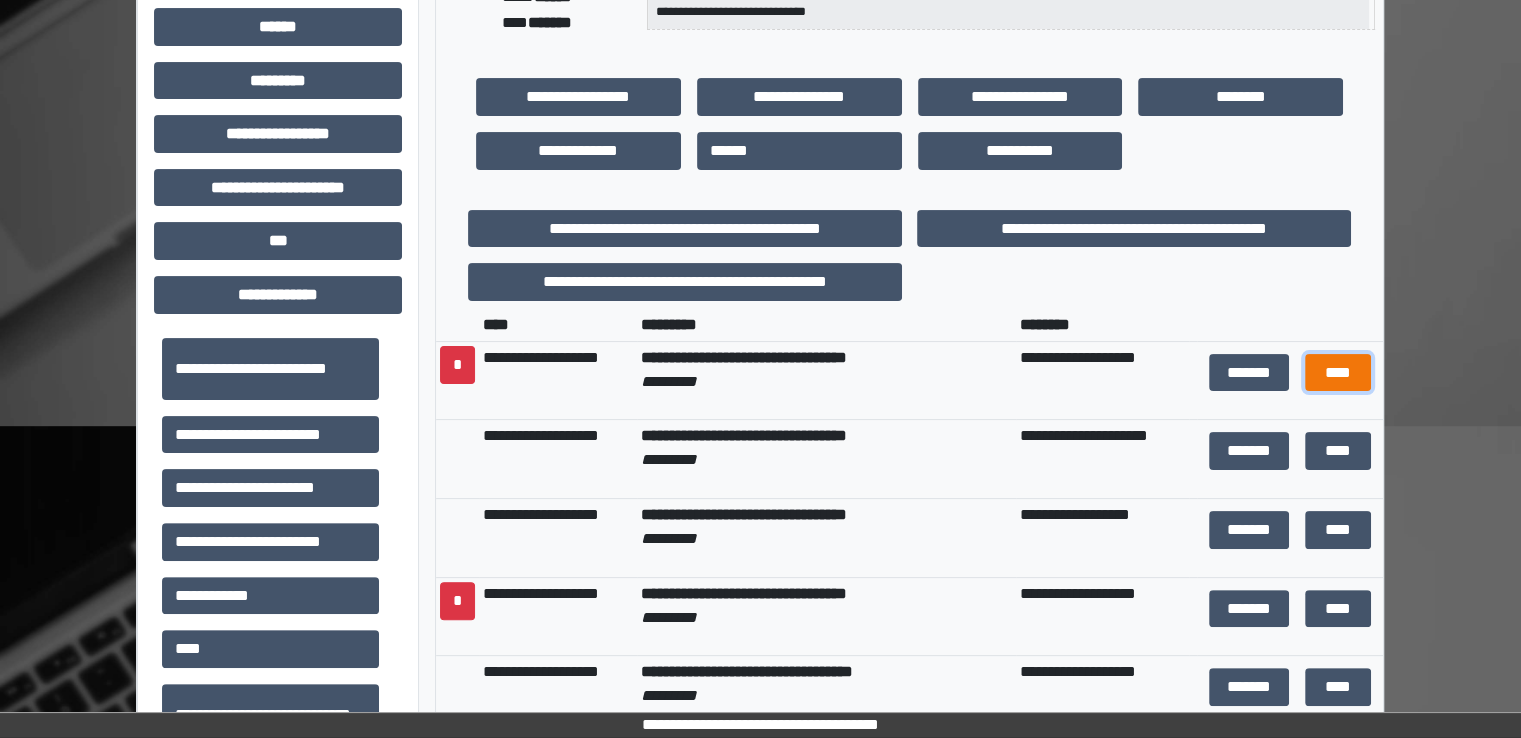 click on "****" at bounding box center (1338, 373) 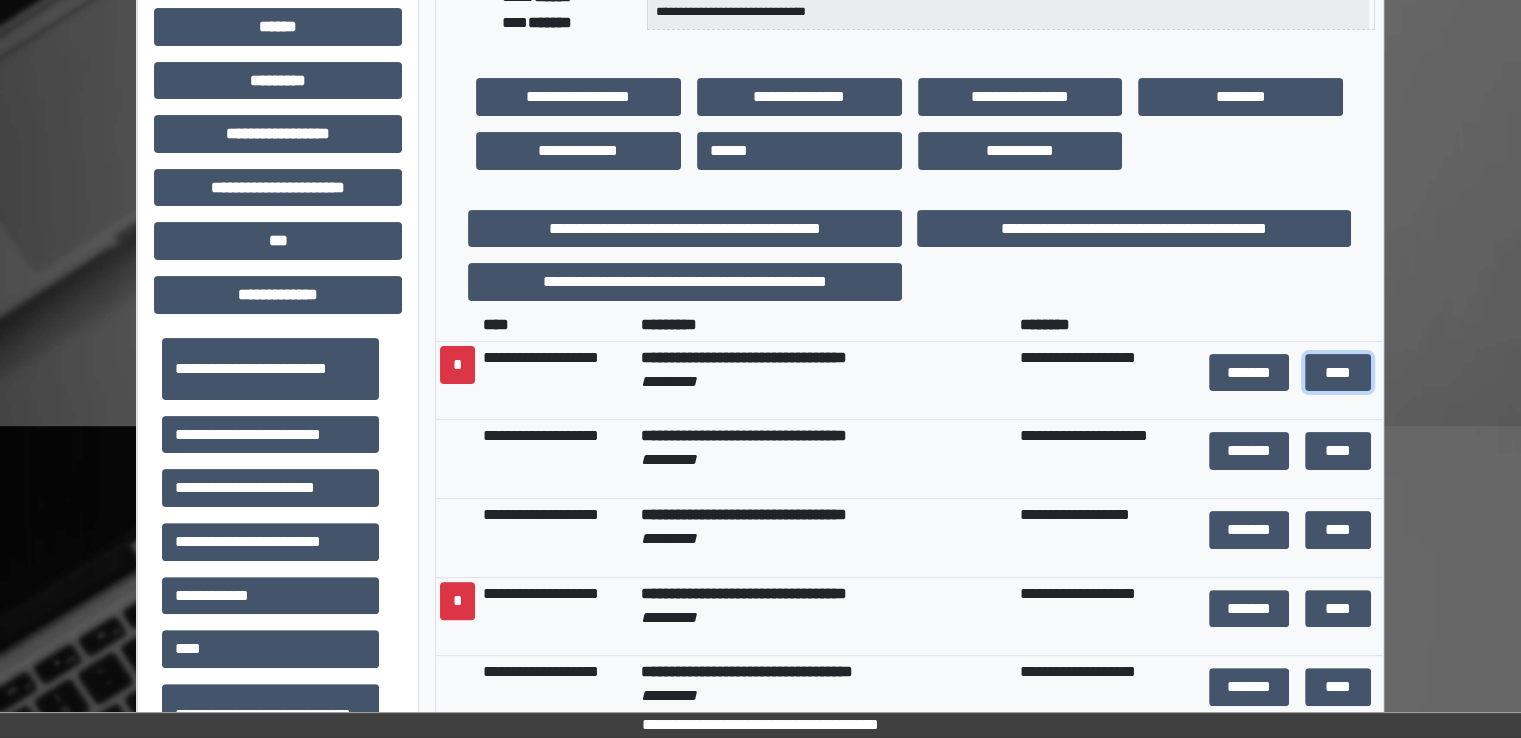 scroll, scrollTop: 0, scrollLeft: 0, axis: both 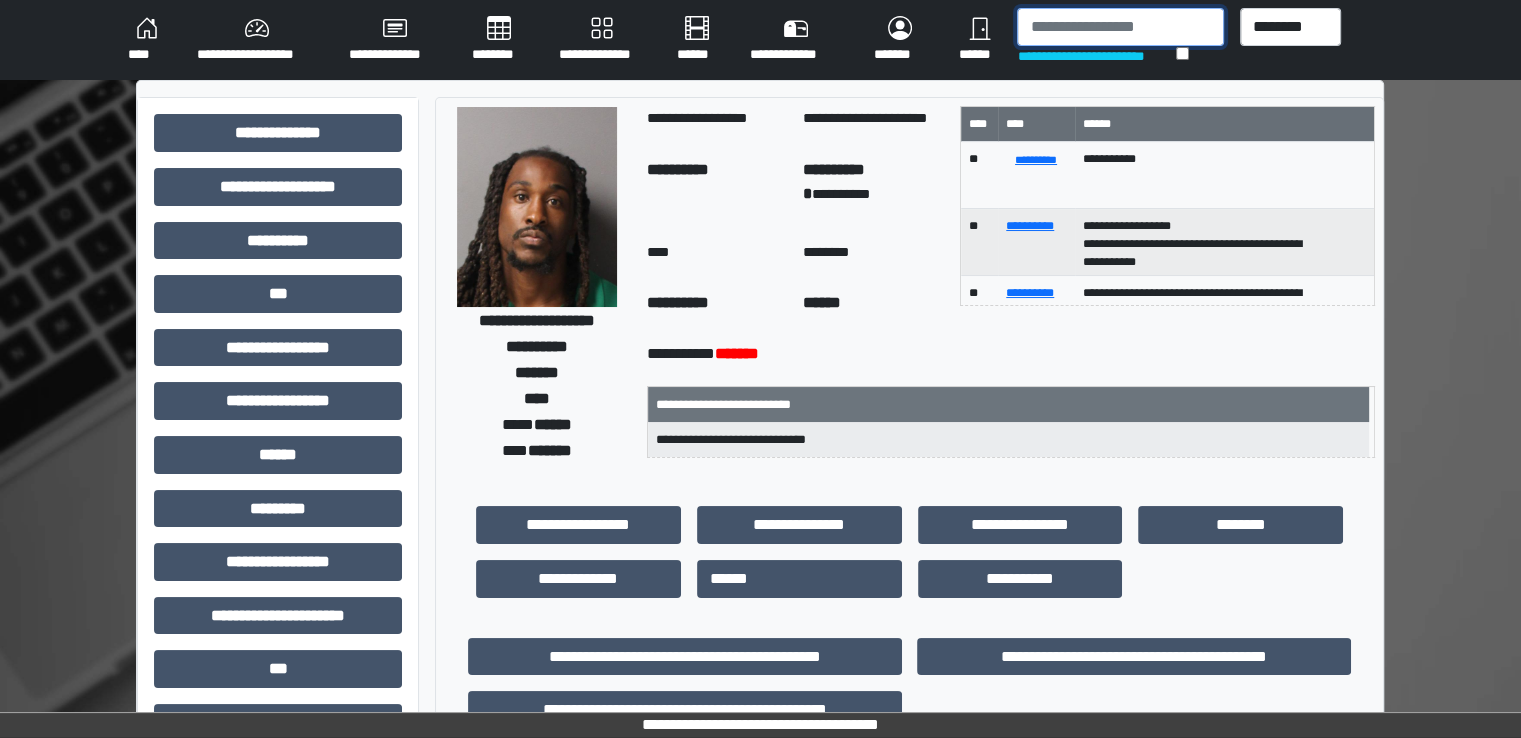 click at bounding box center [1120, 27] 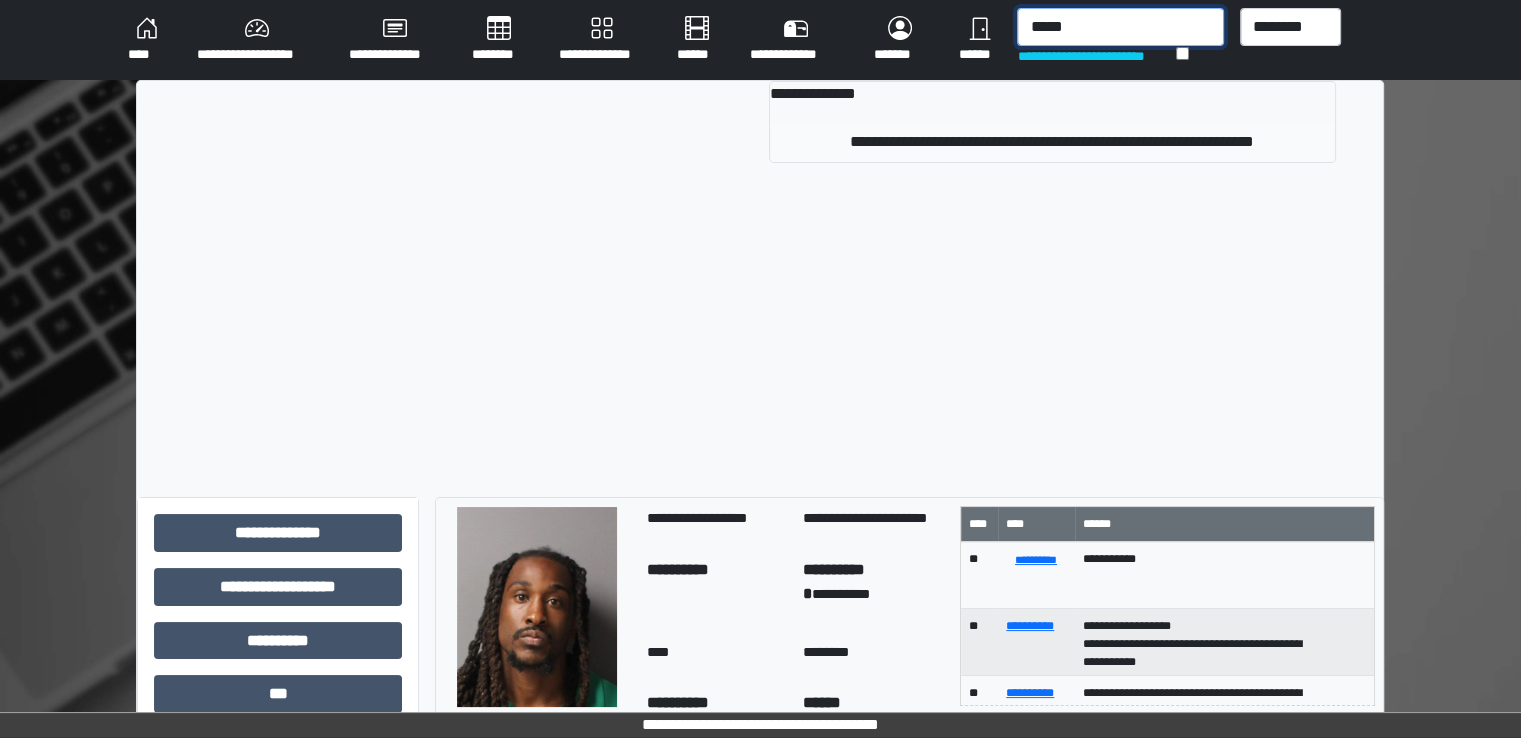 type on "*****" 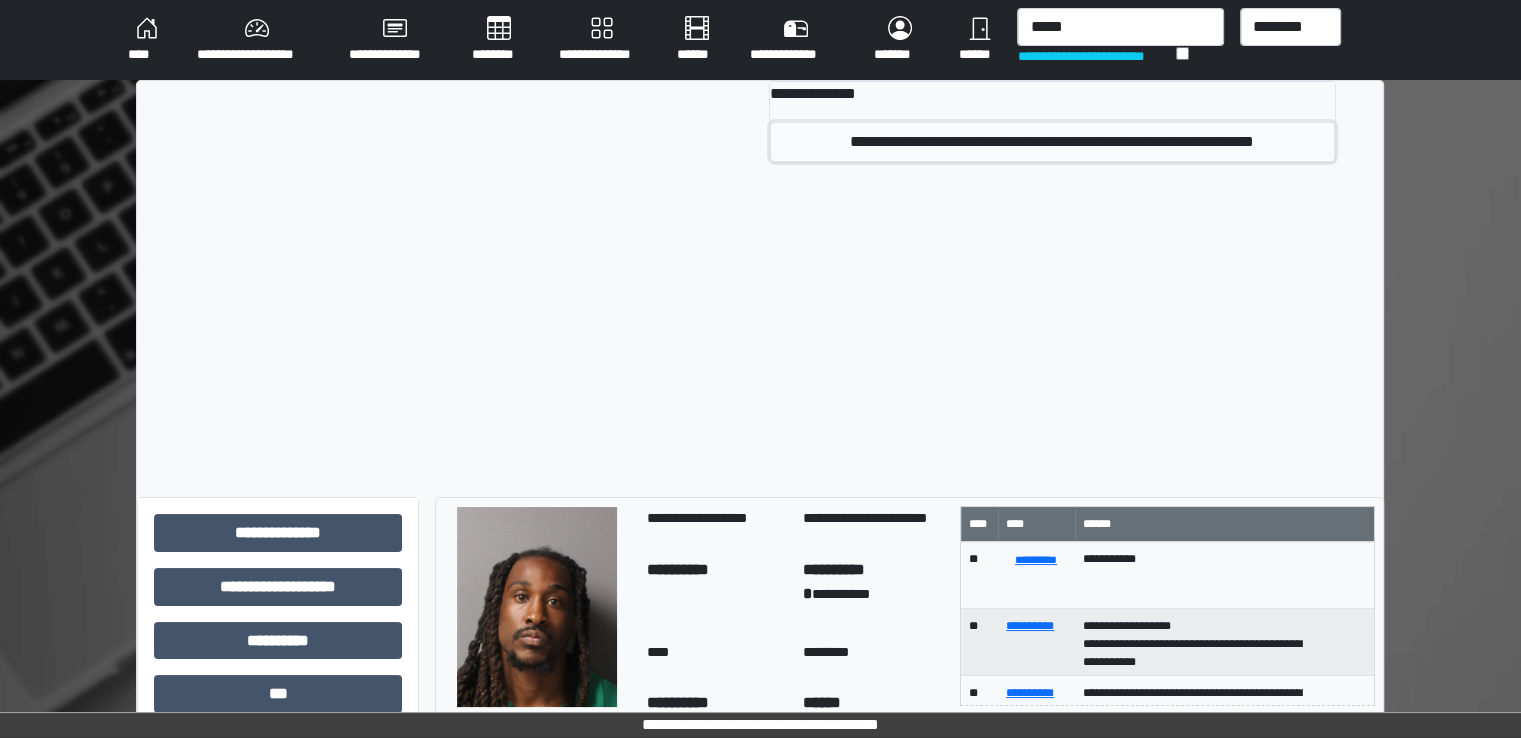 click on "**********" at bounding box center (1052, 142) 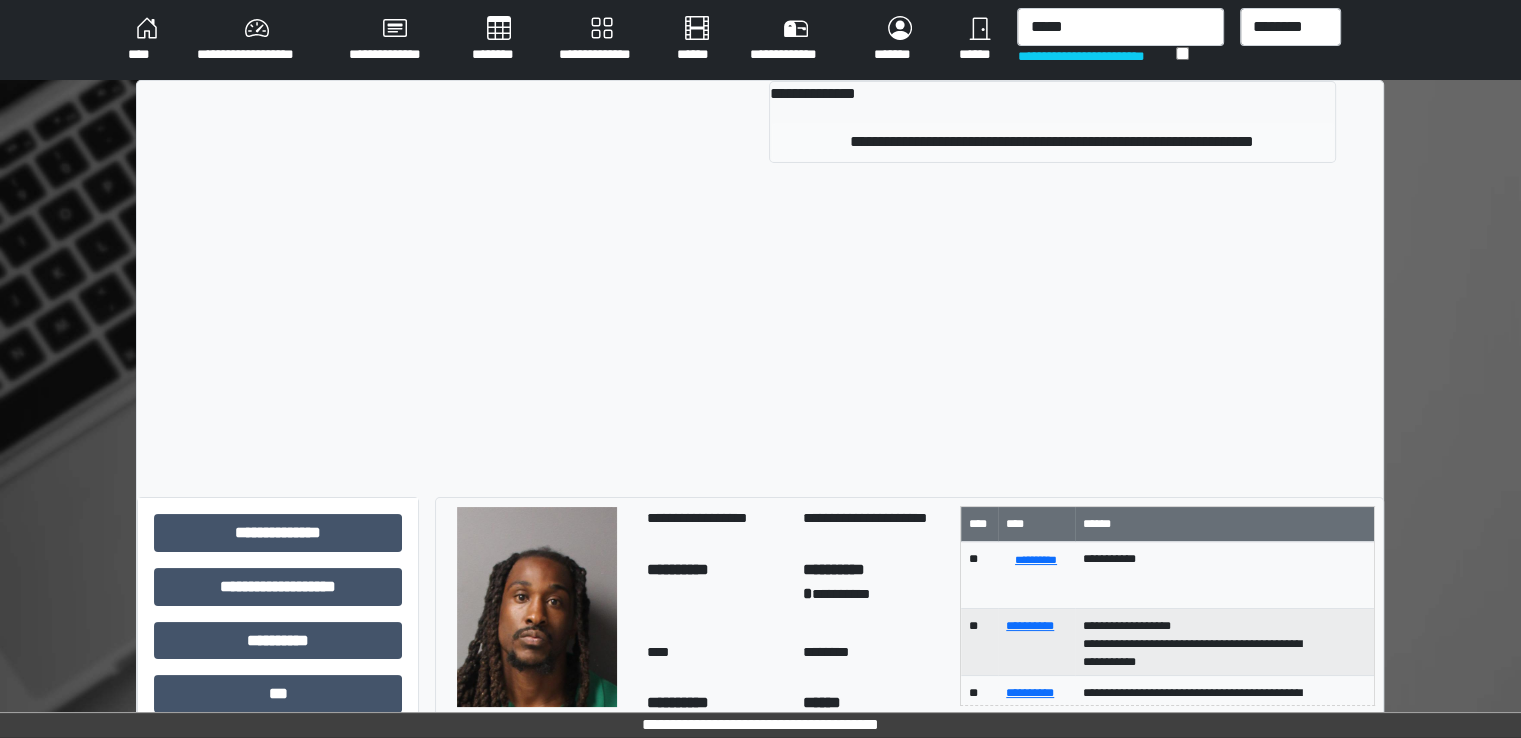 type 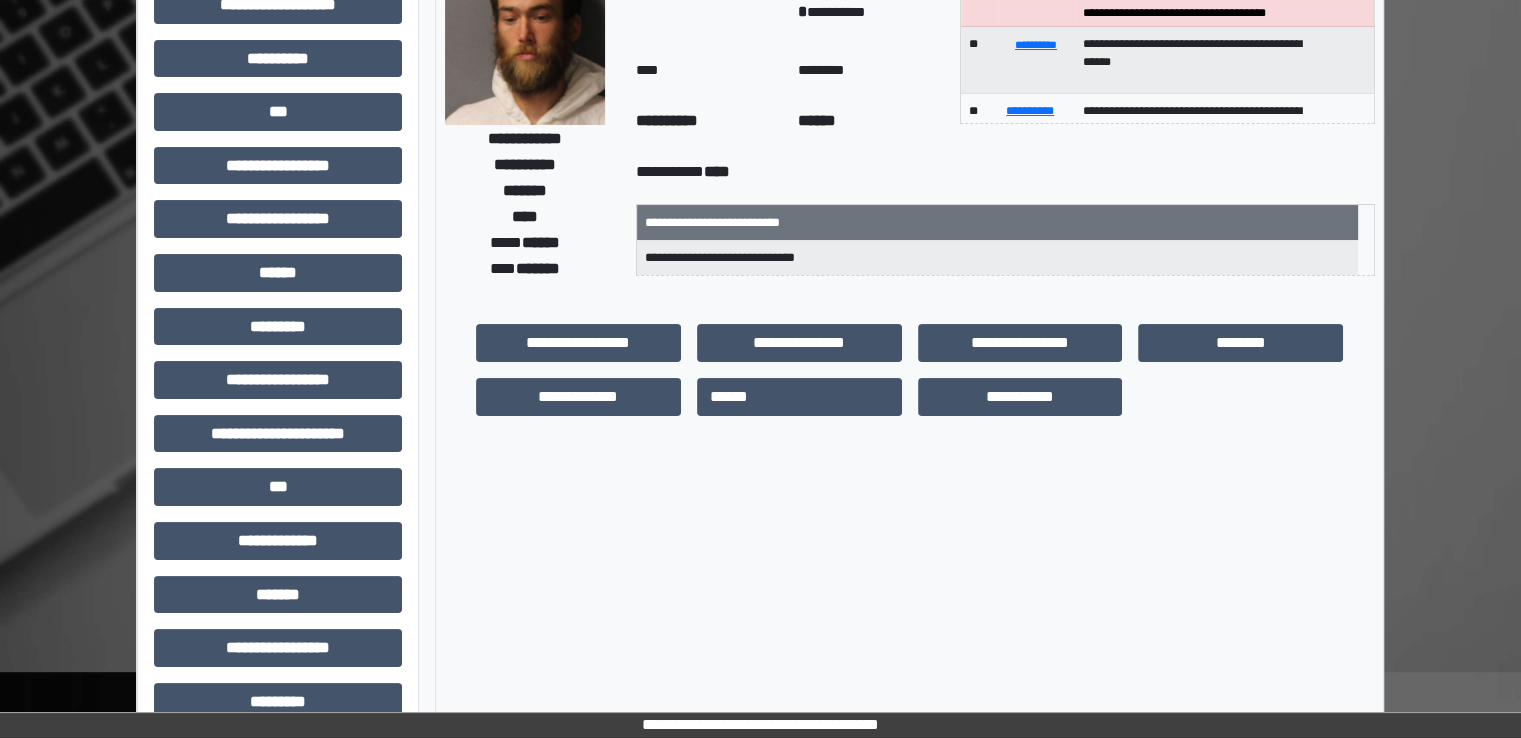 scroll, scrollTop: 428, scrollLeft: 0, axis: vertical 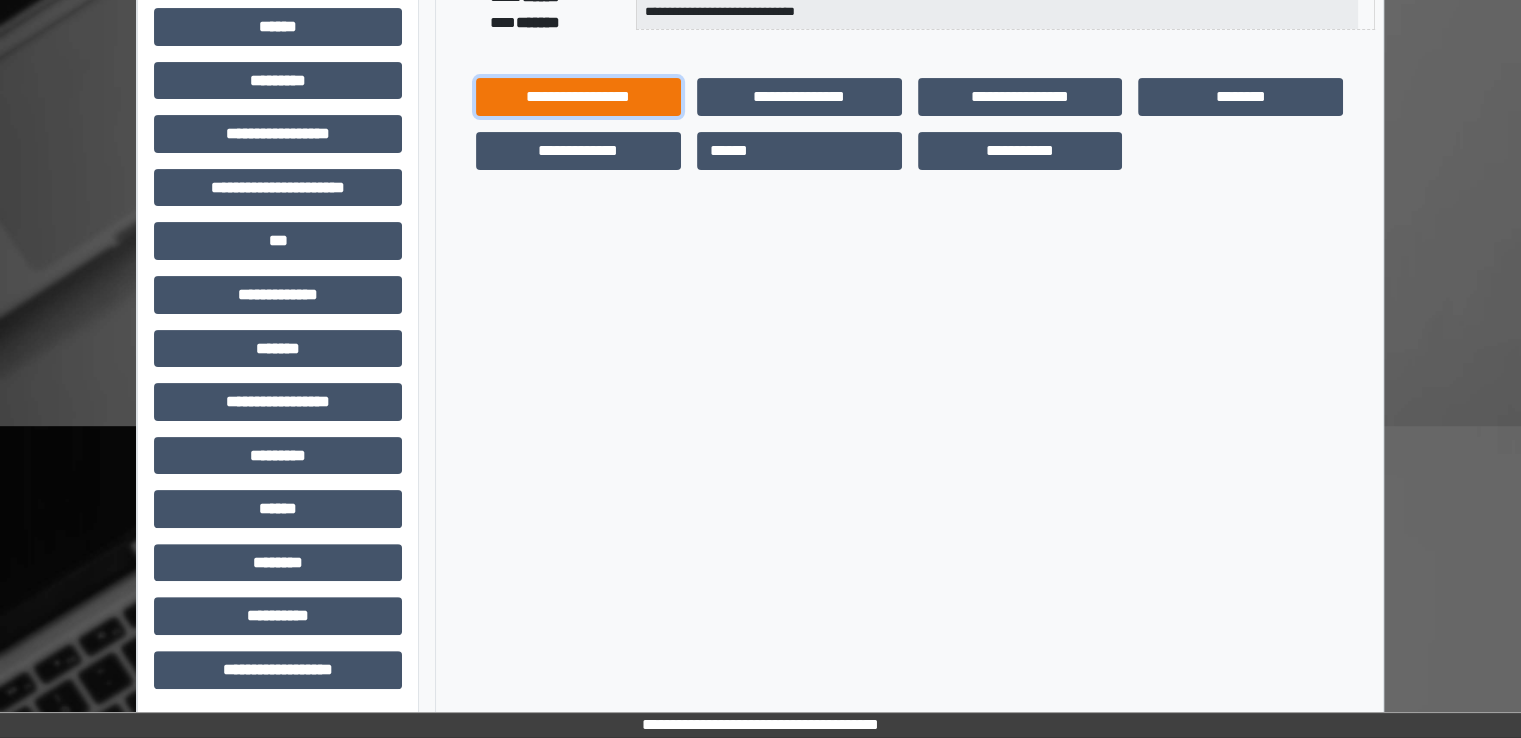 click on "**********" at bounding box center (578, 97) 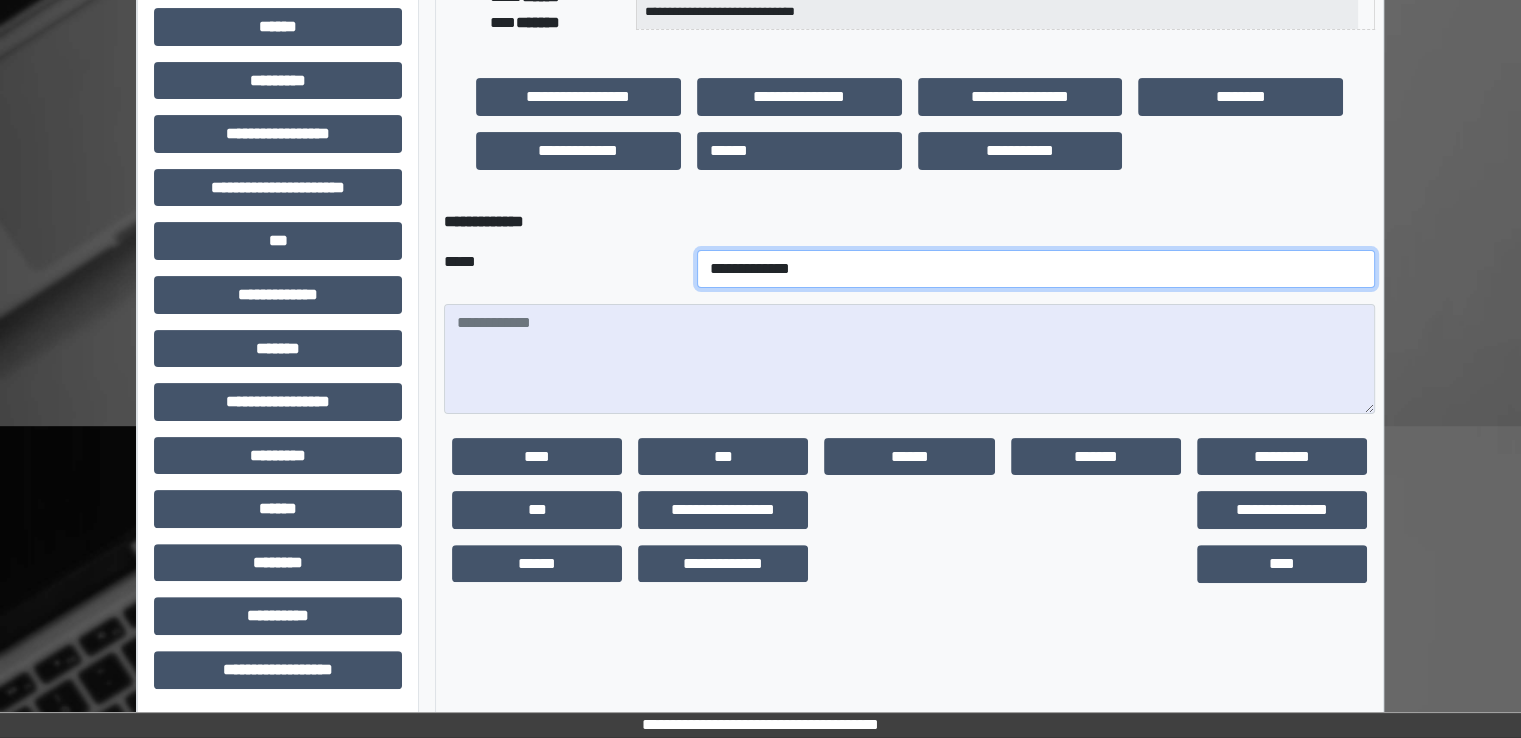click on "**********" at bounding box center [1036, 269] 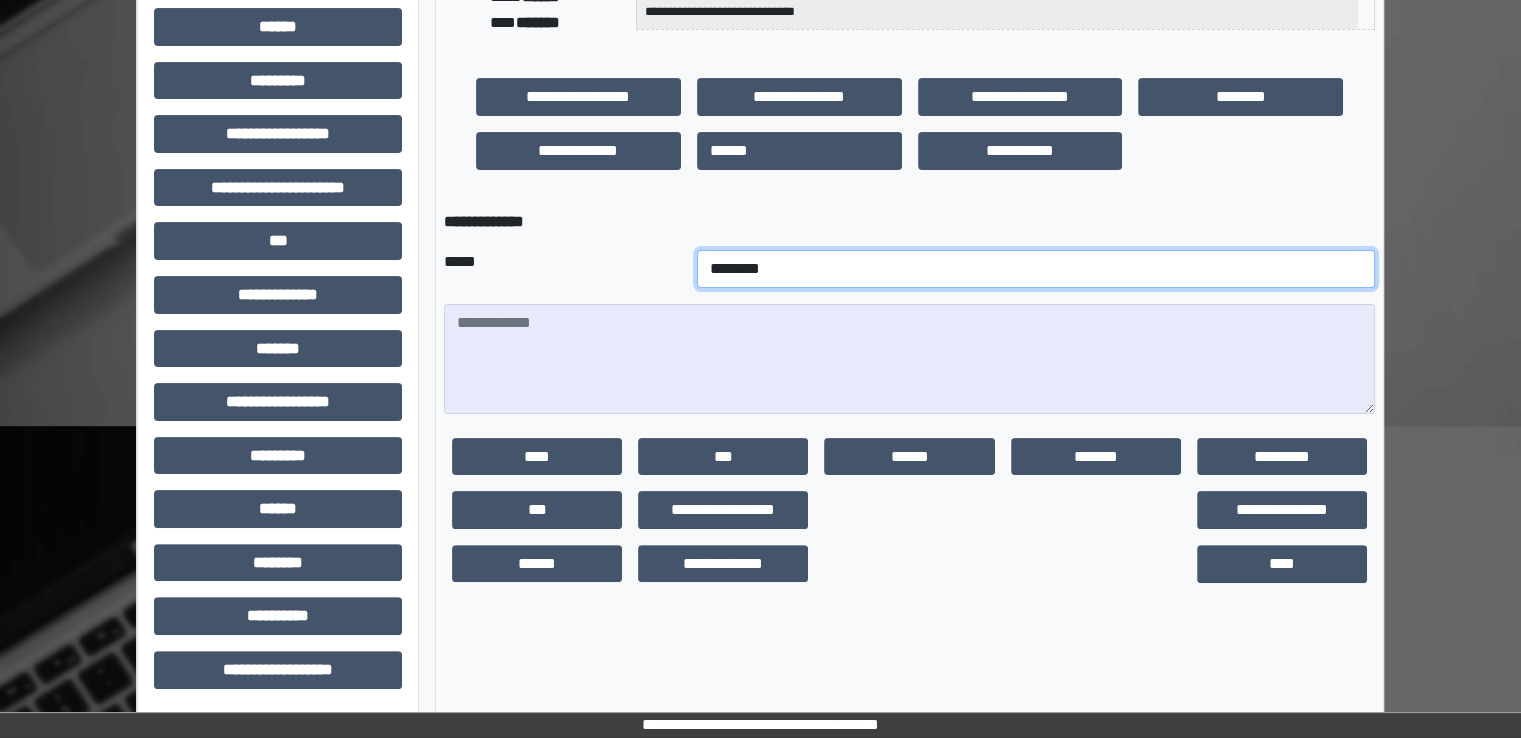 click on "**********" at bounding box center (1036, 269) 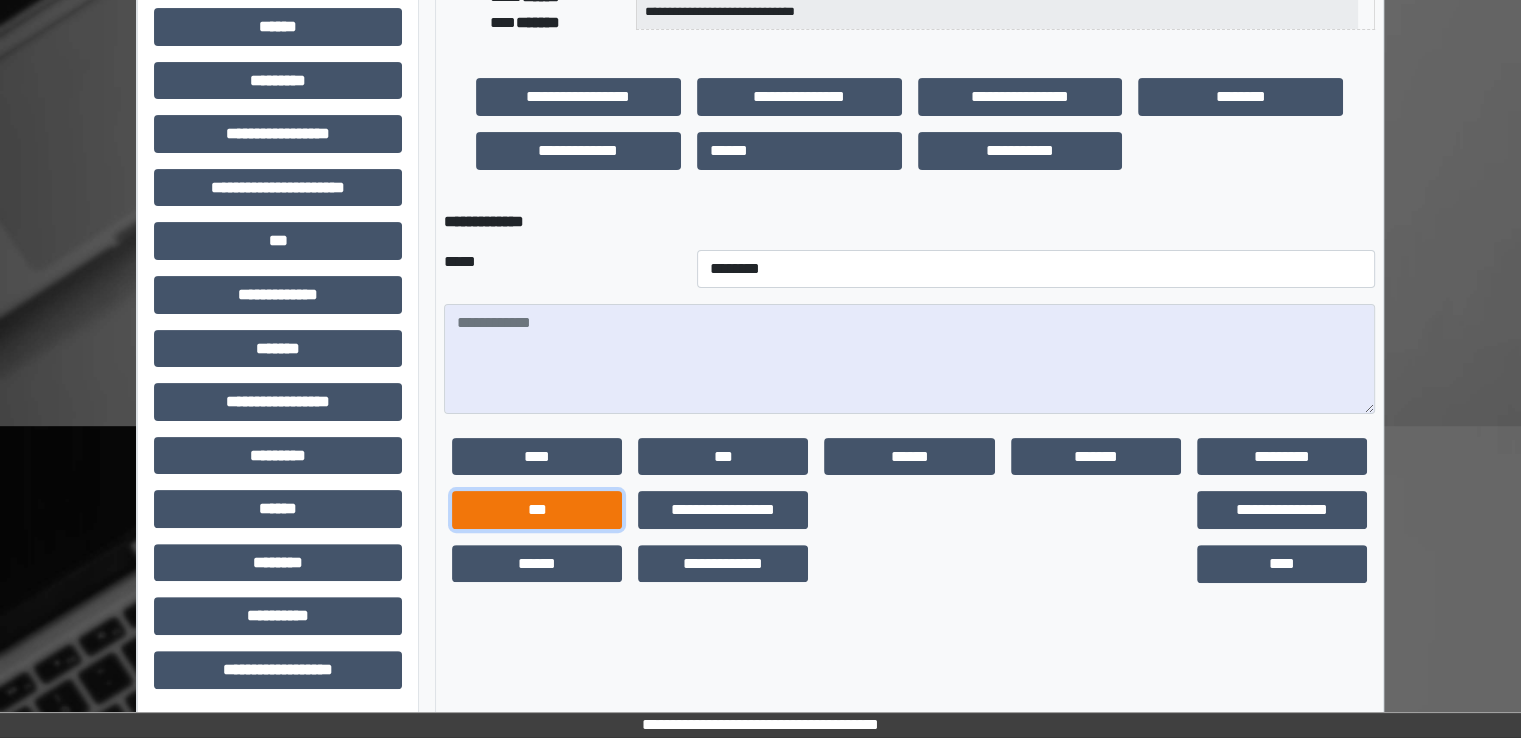 click on "***" at bounding box center [537, 510] 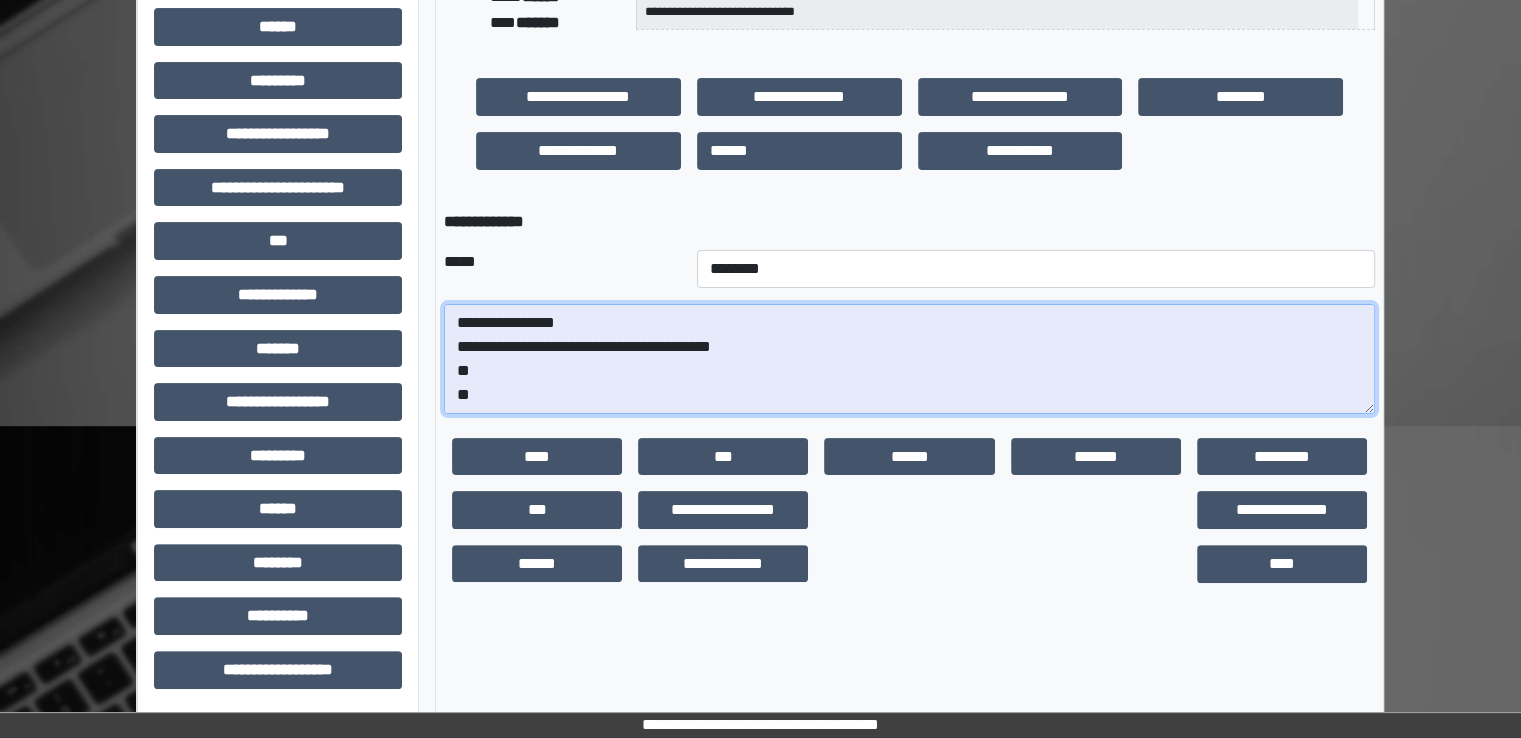 click on "**********" at bounding box center [909, 359] 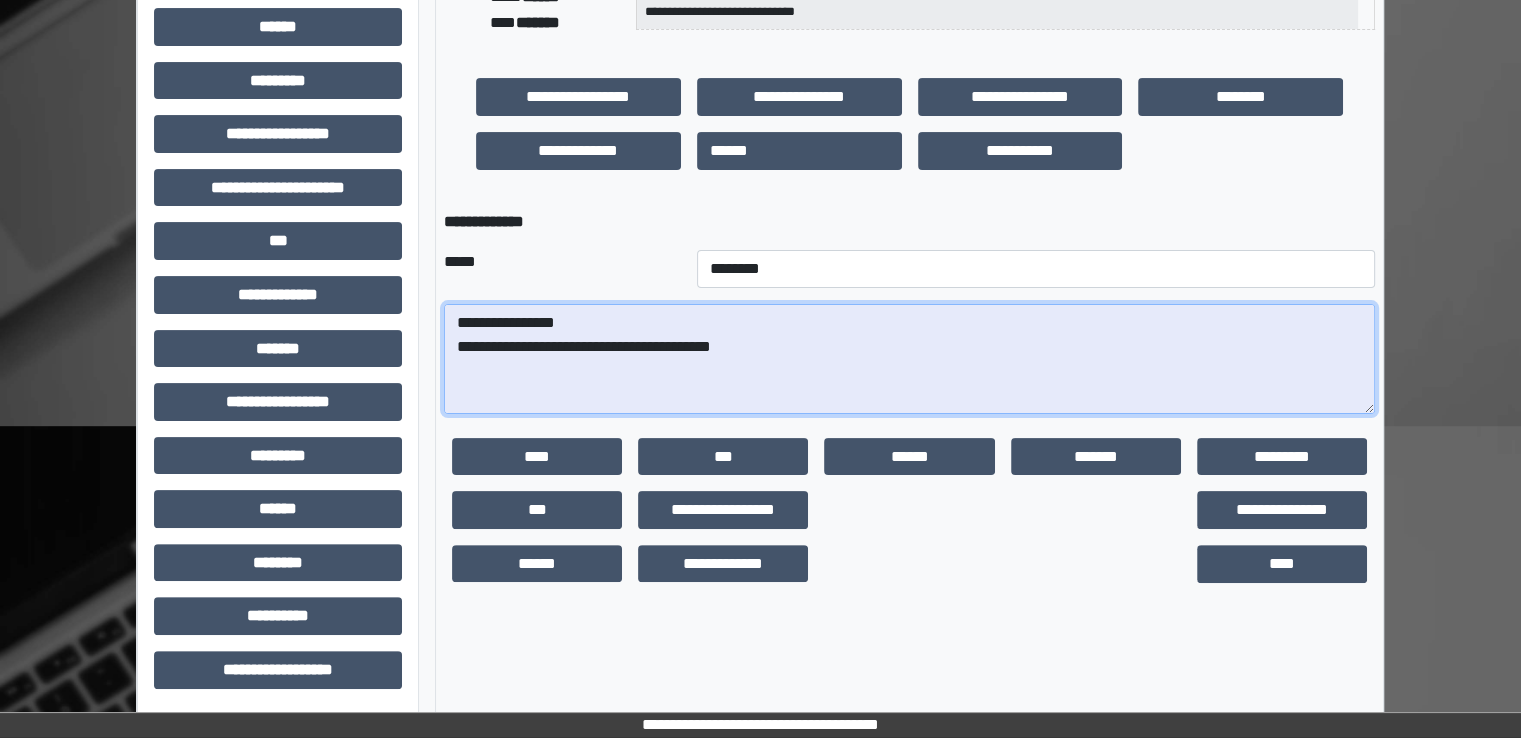 paste on "**********" 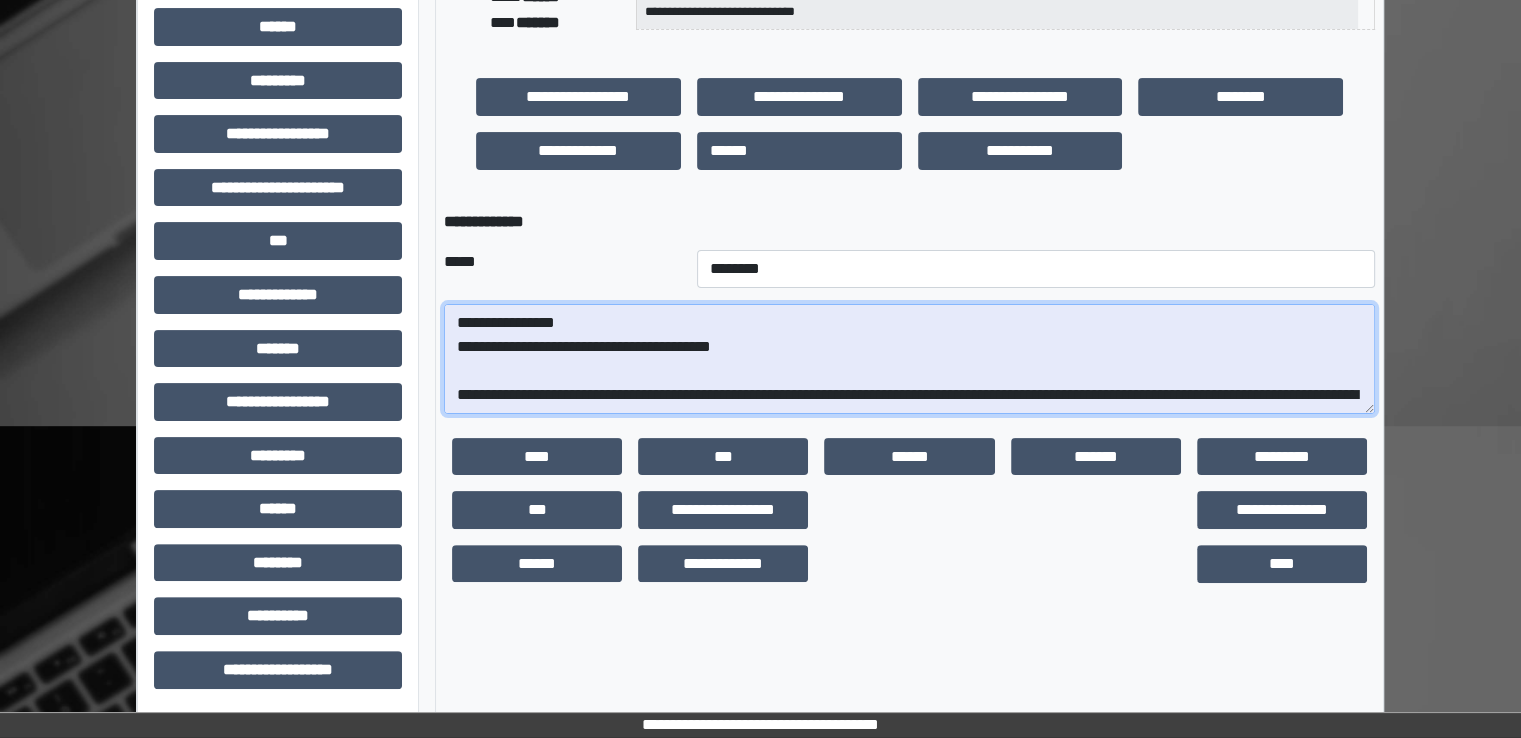 scroll, scrollTop: 352, scrollLeft: 0, axis: vertical 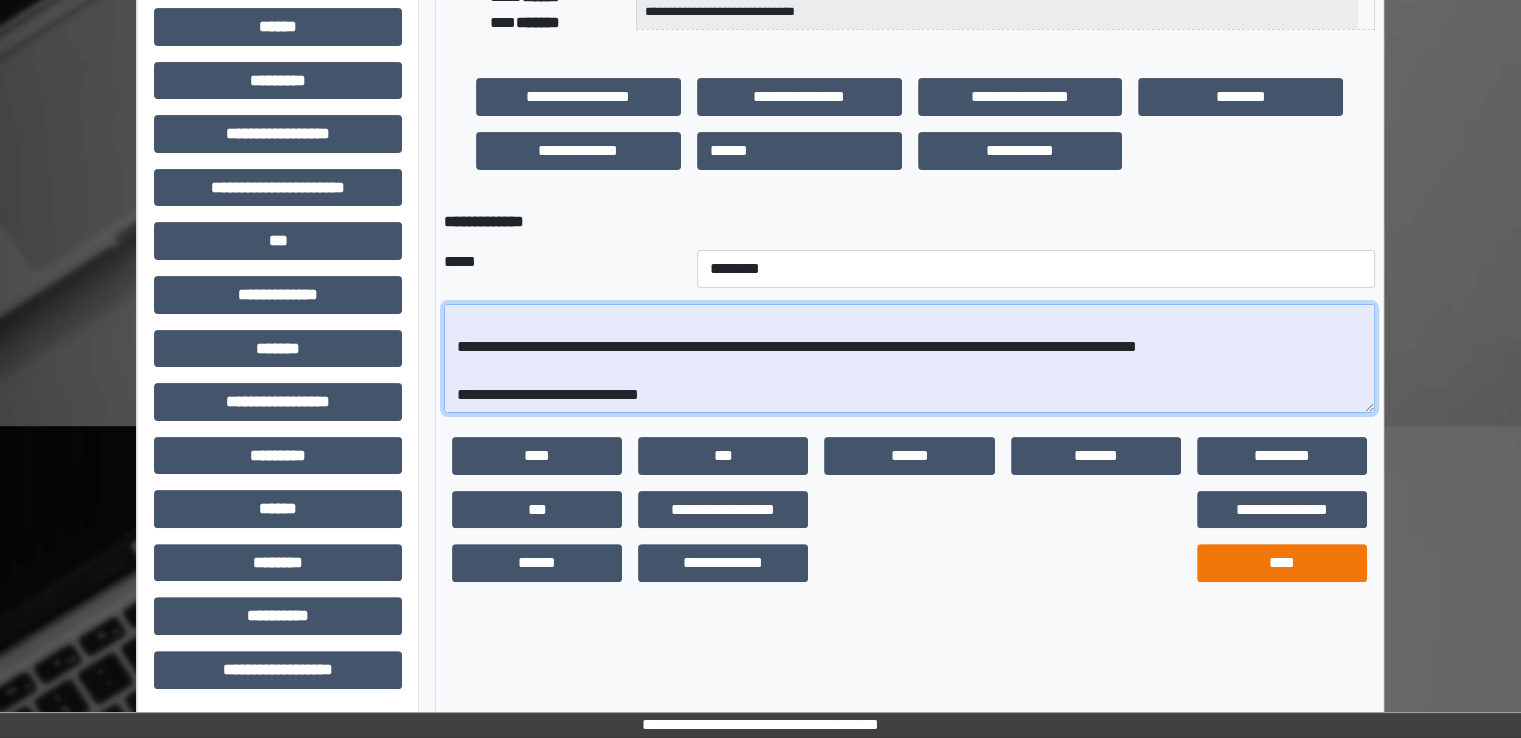 type on "**********" 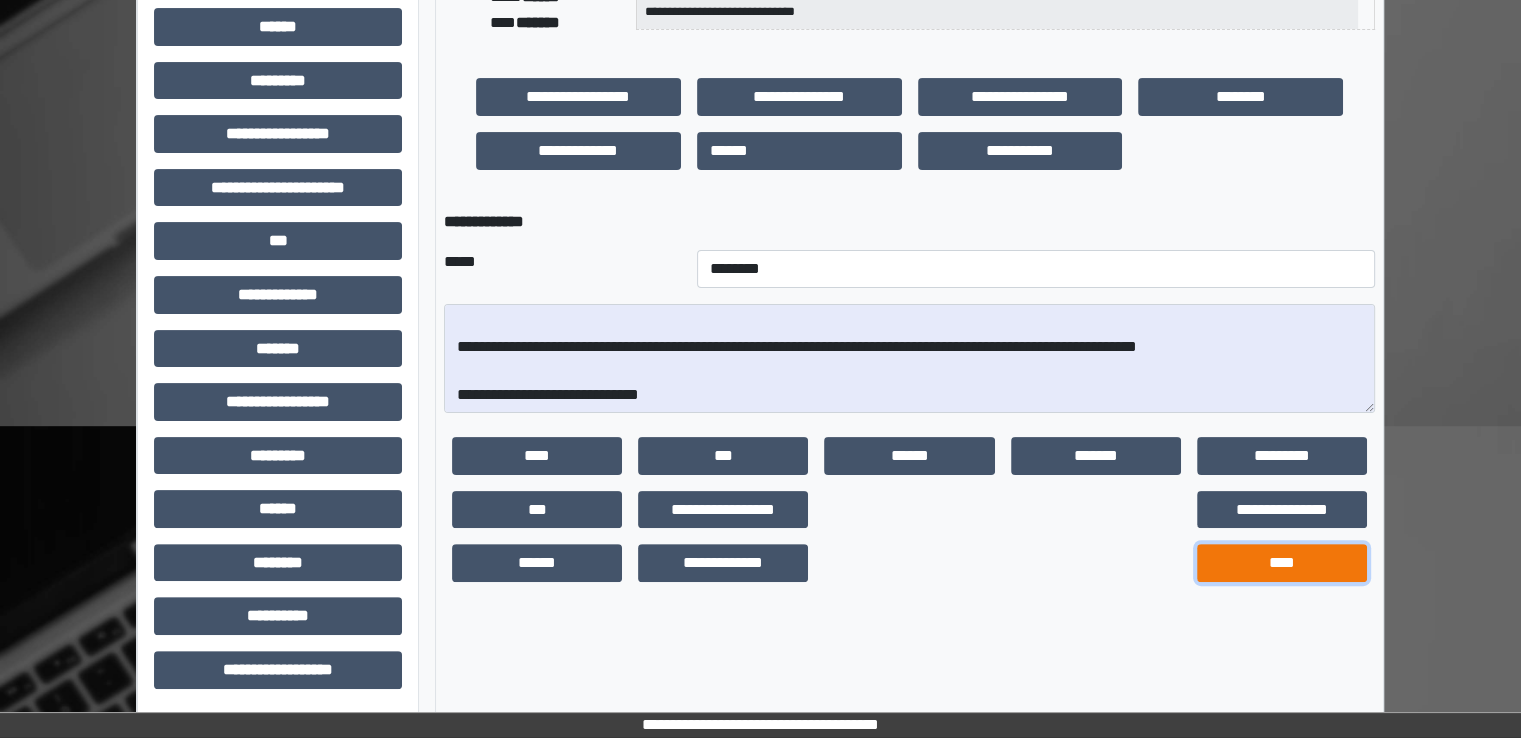 click on "****" at bounding box center [1282, 563] 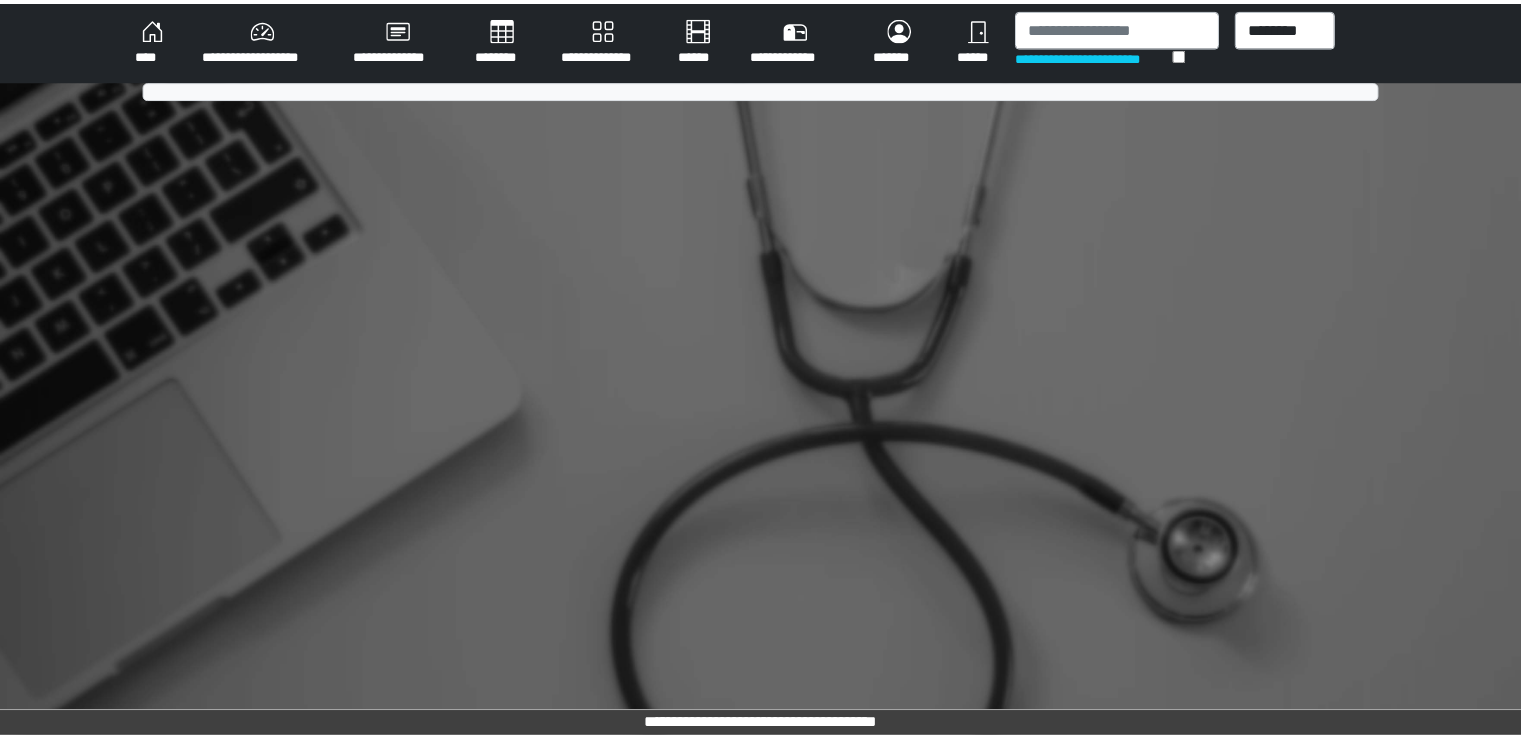 scroll, scrollTop: 0, scrollLeft: 0, axis: both 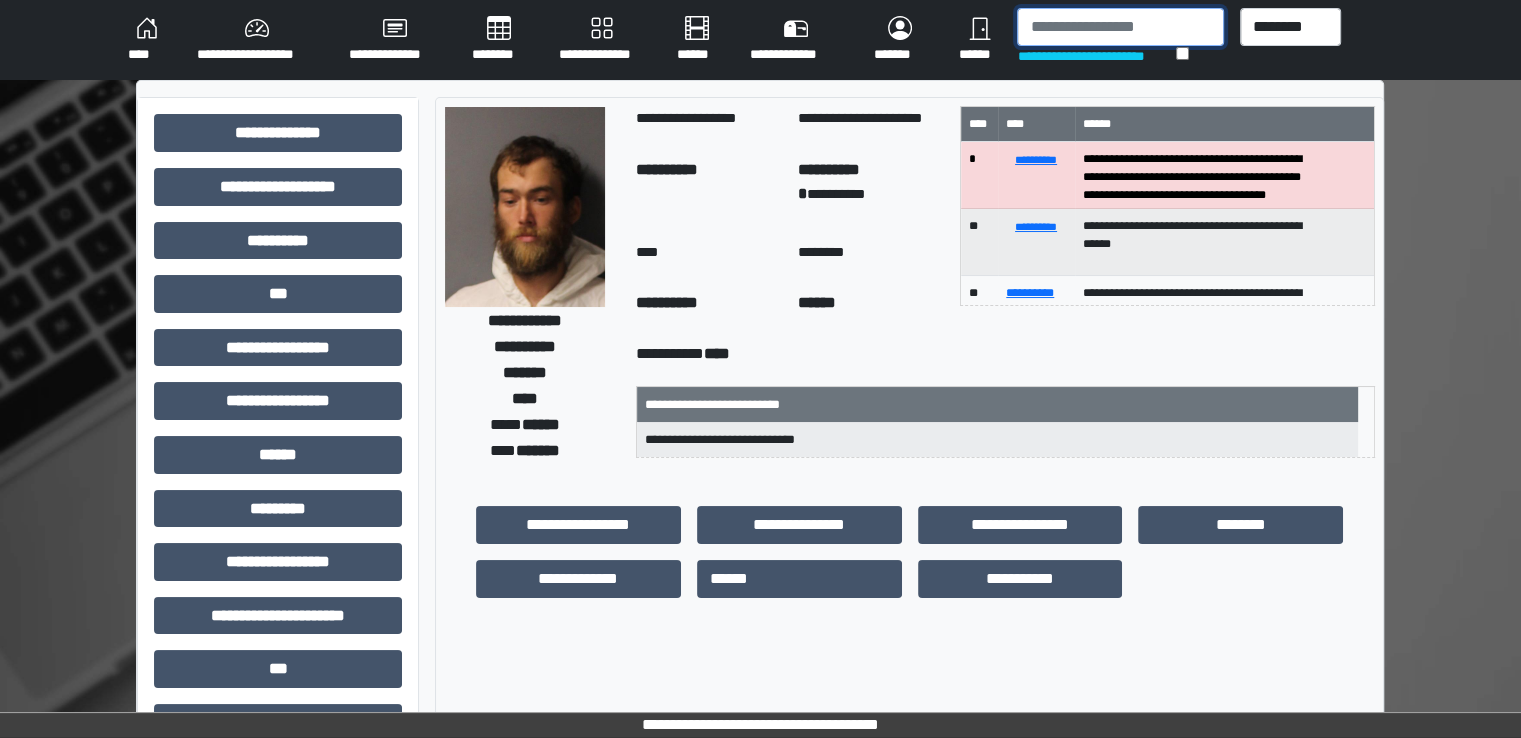 click at bounding box center (1120, 27) 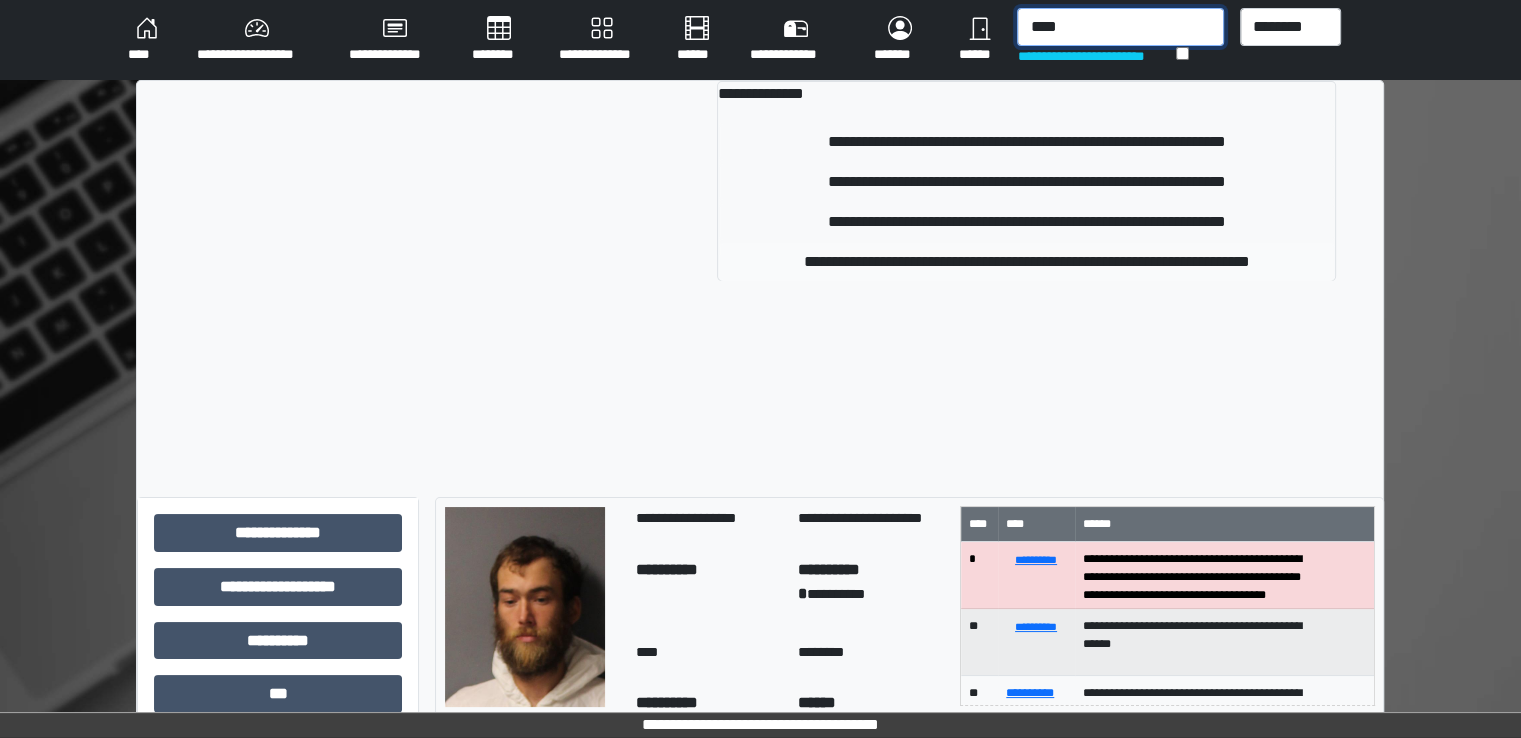 type on "****" 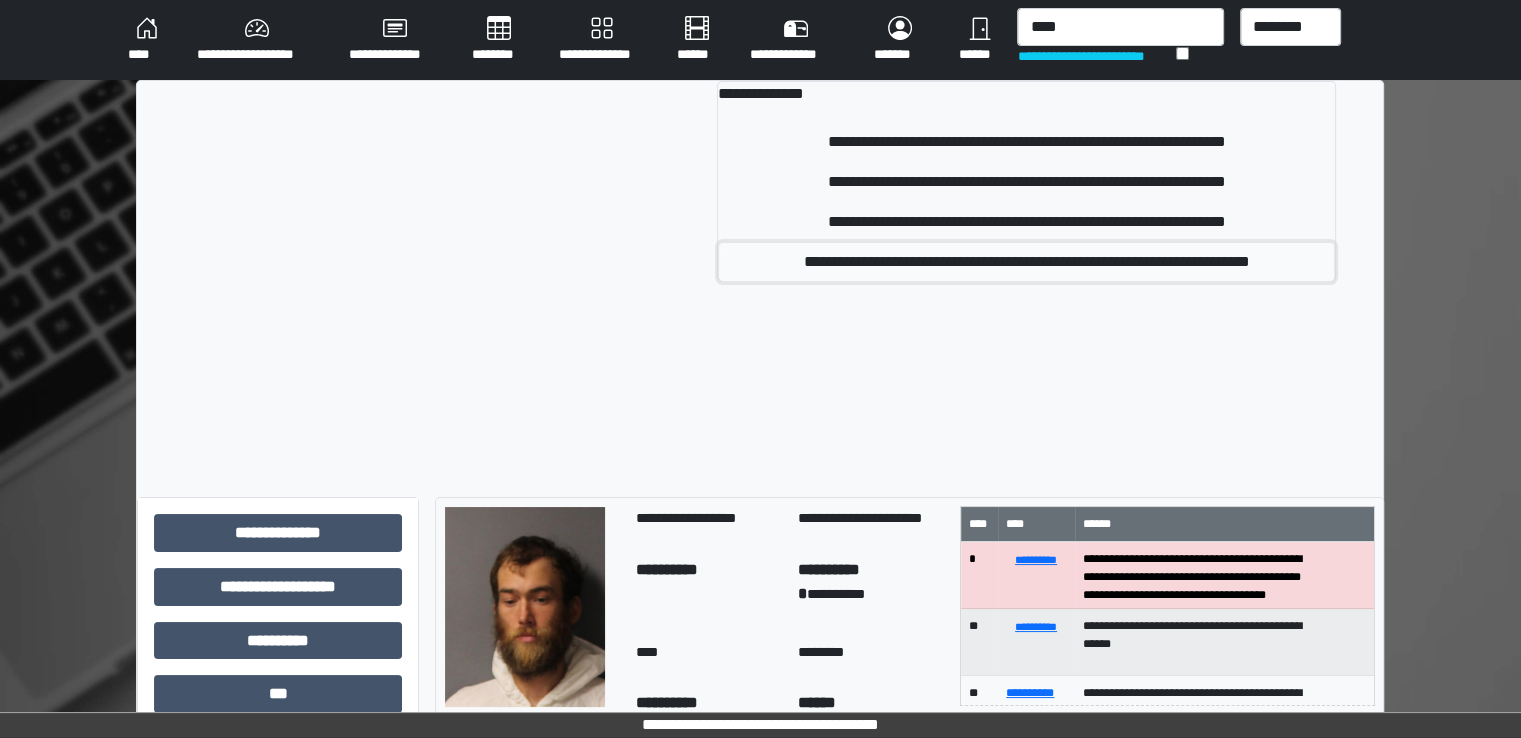 click on "**********" at bounding box center [1026, 262] 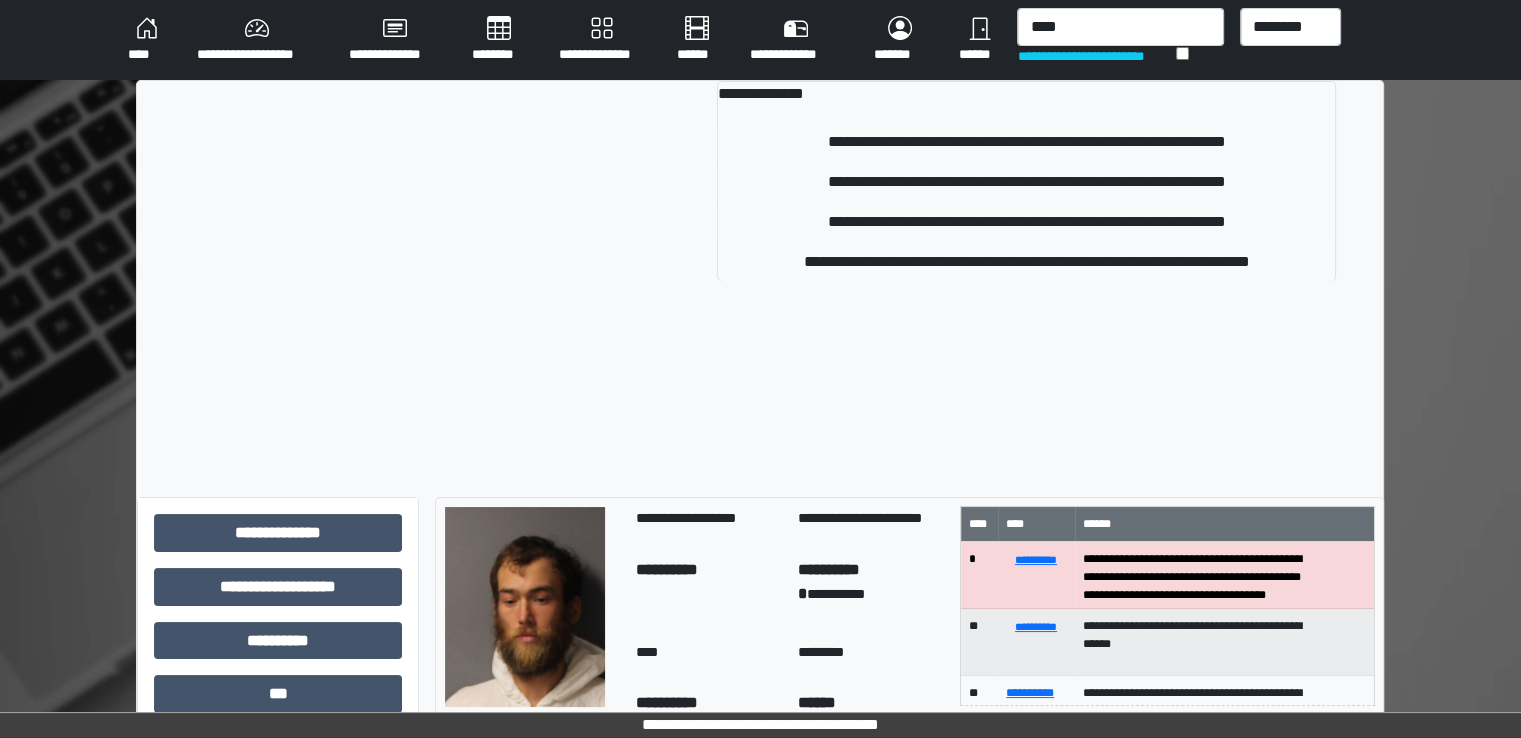 type 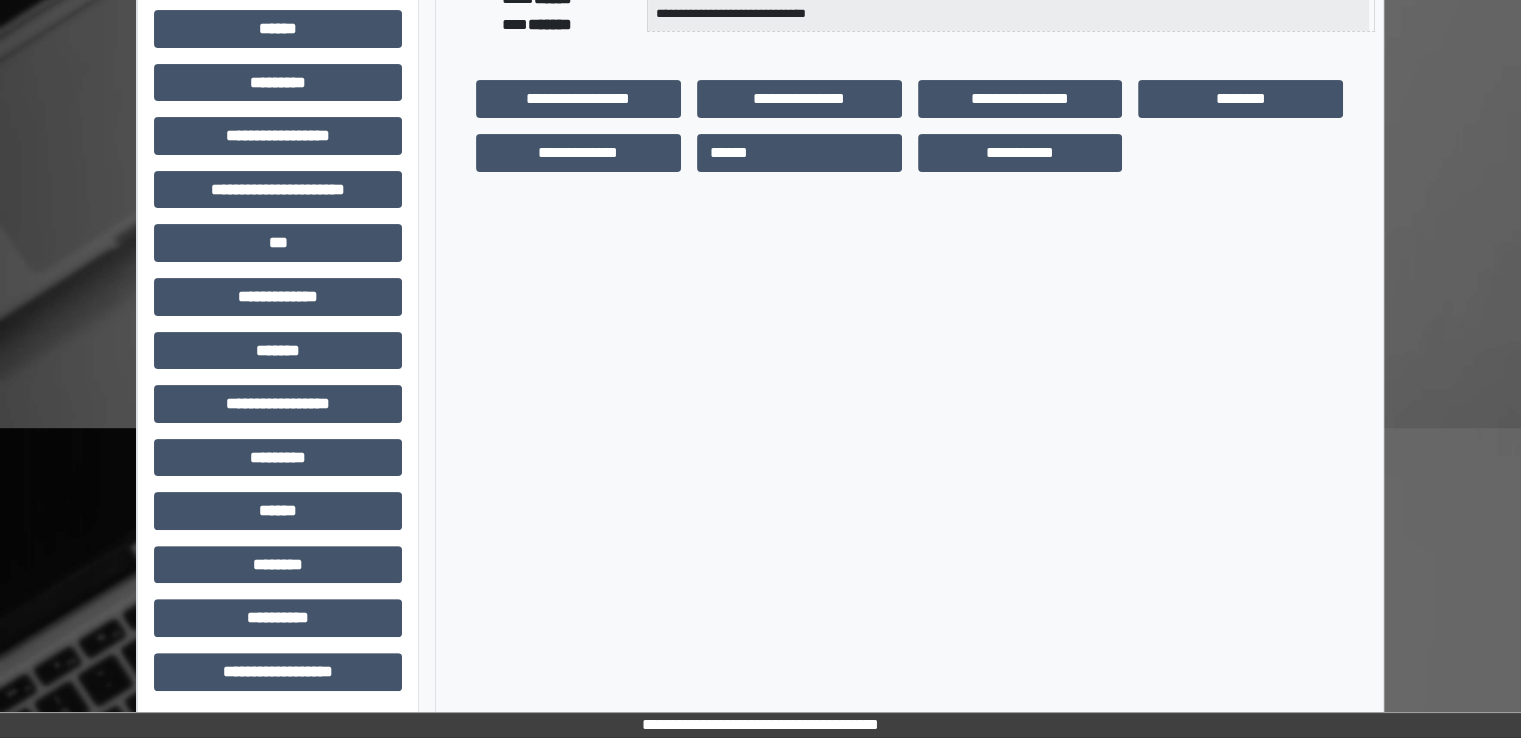 scroll, scrollTop: 428, scrollLeft: 0, axis: vertical 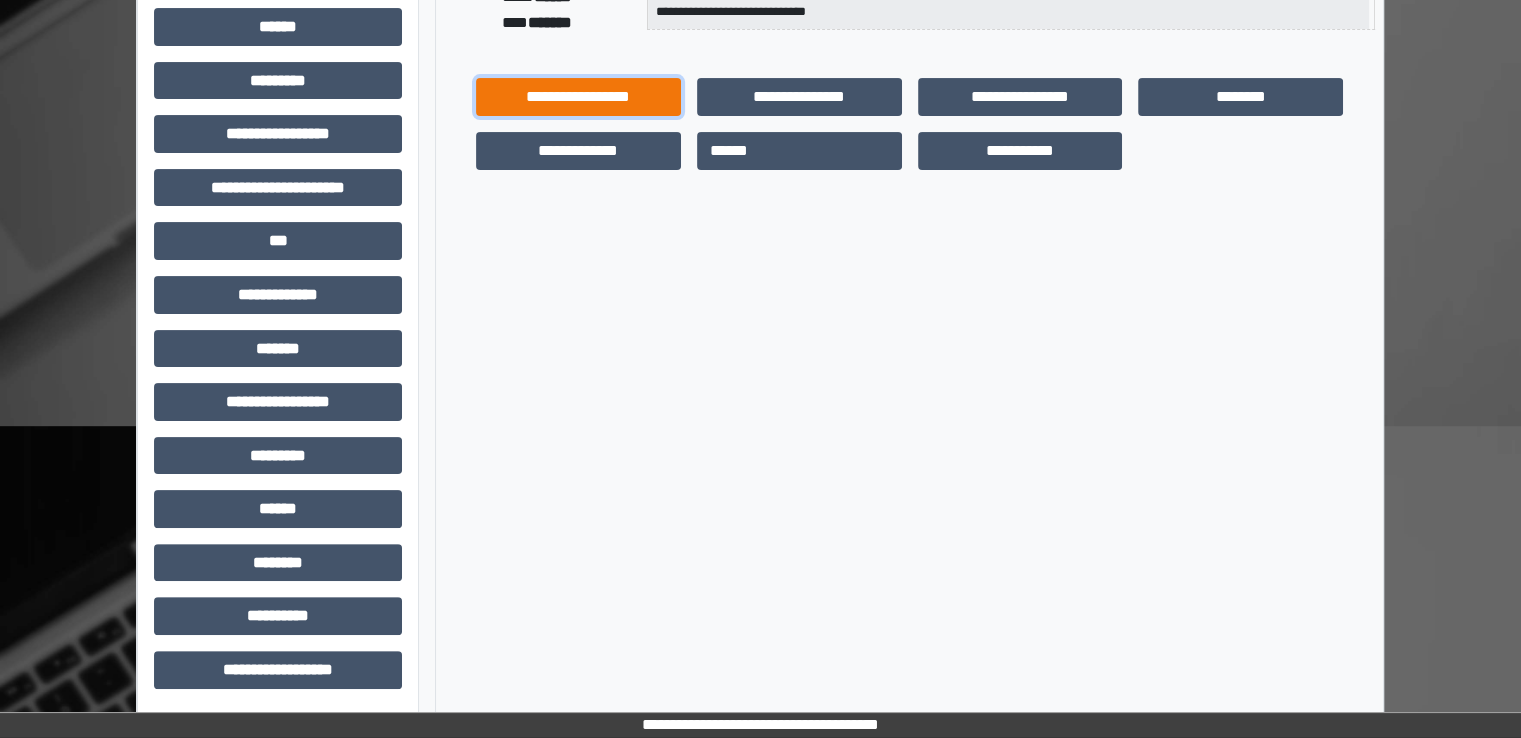 click on "**********" at bounding box center [578, 97] 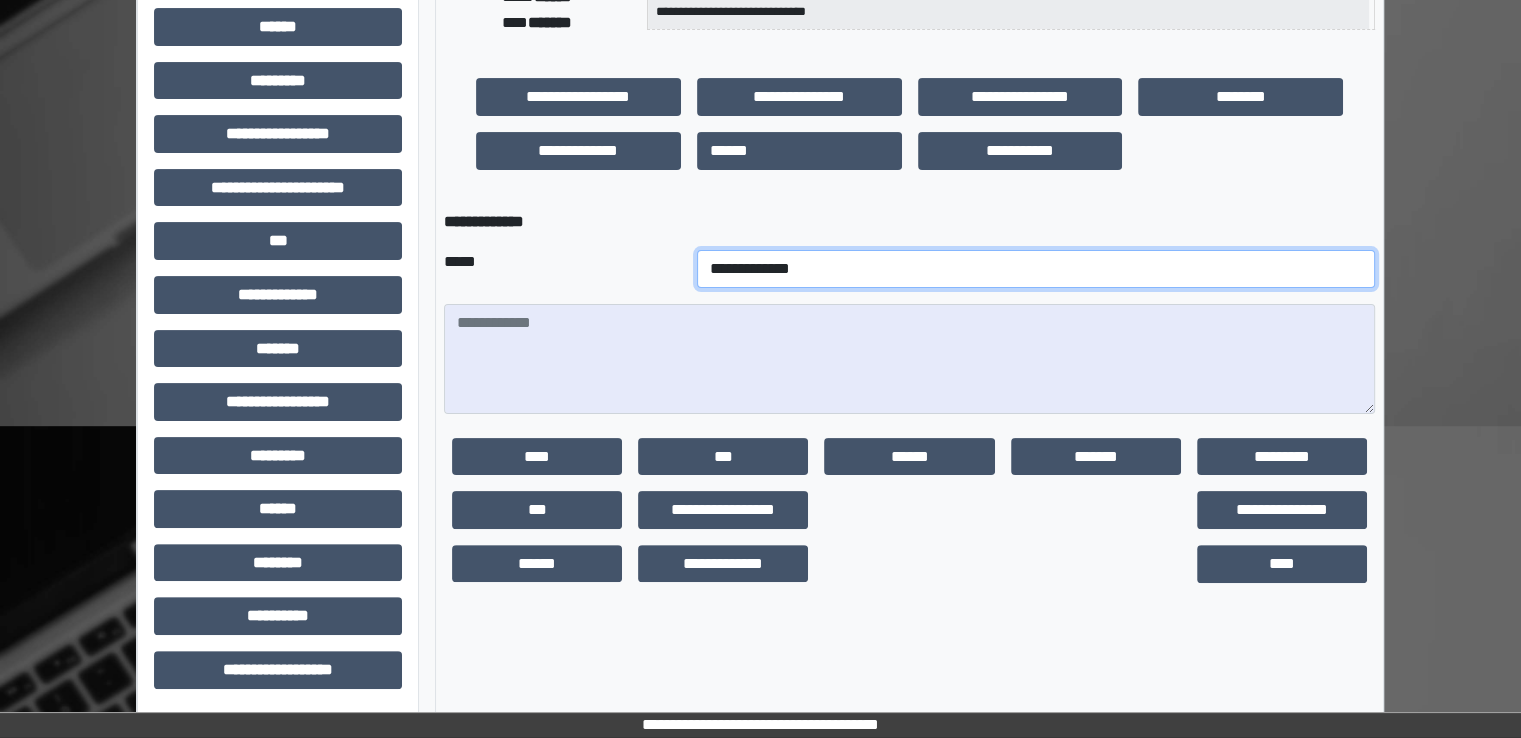 click on "**********" at bounding box center (1036, 269) 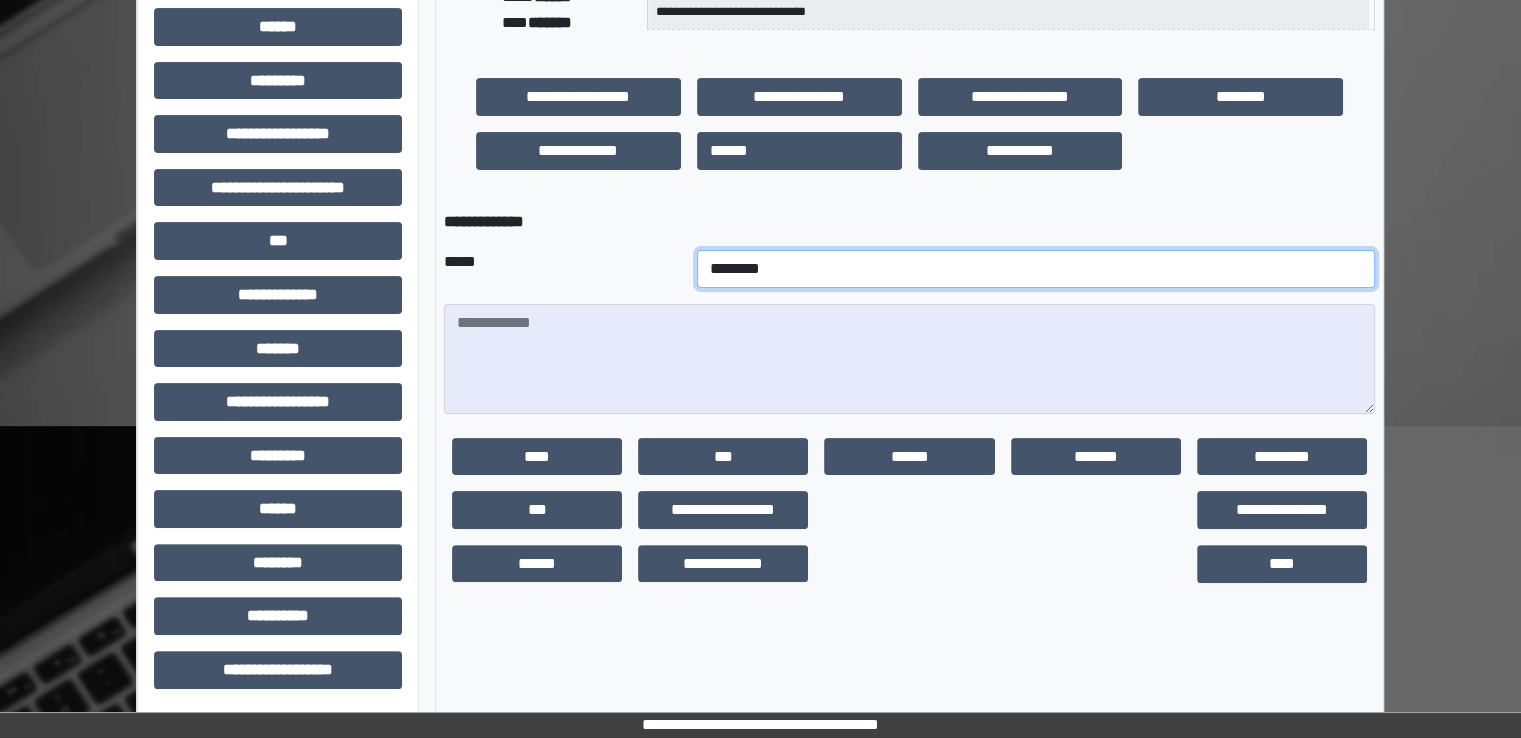click on "**********" at bounding box center (1036, 269) 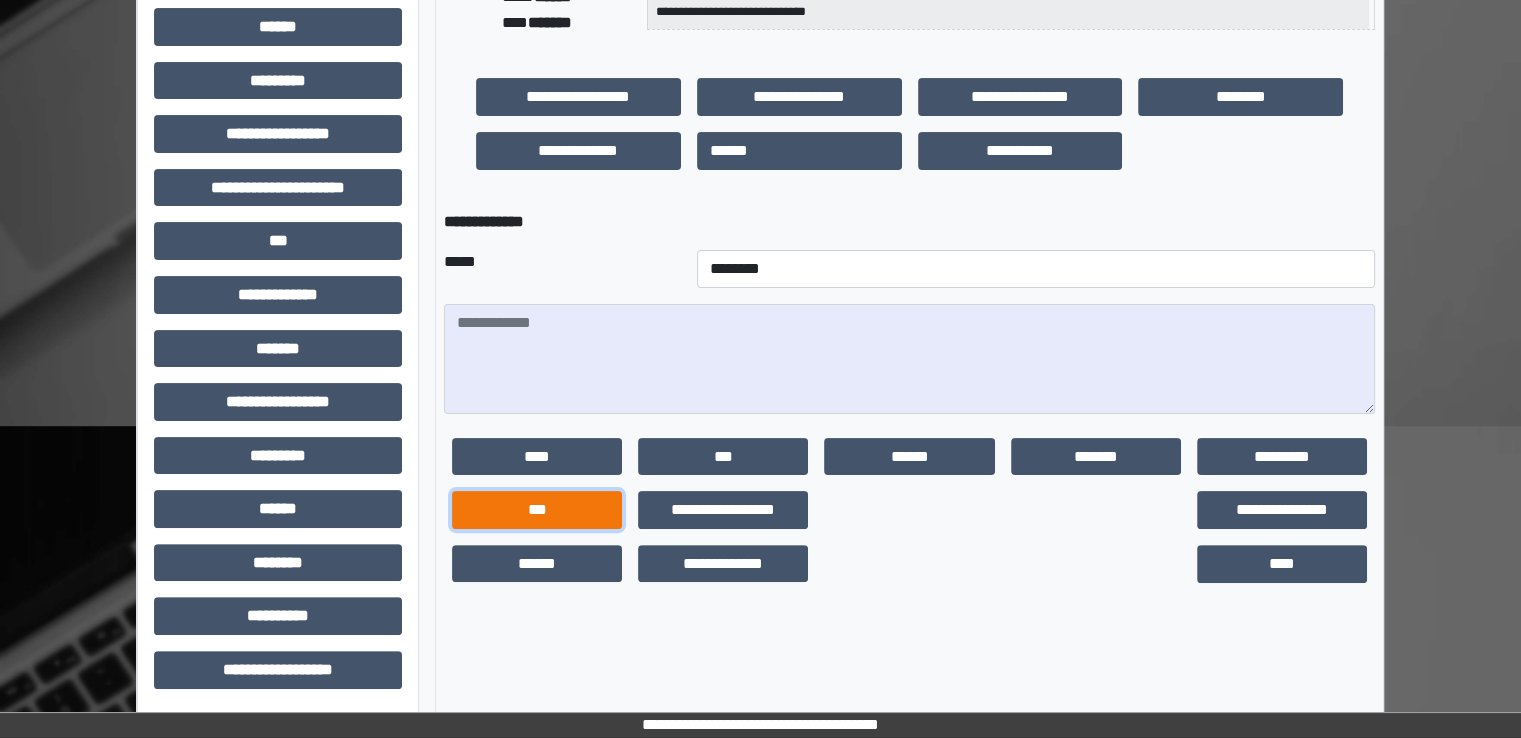 drag, startPoint x: 580, startPoint y: 503, endPoint x: 751, endPoint y: 426, distance: 187.53667 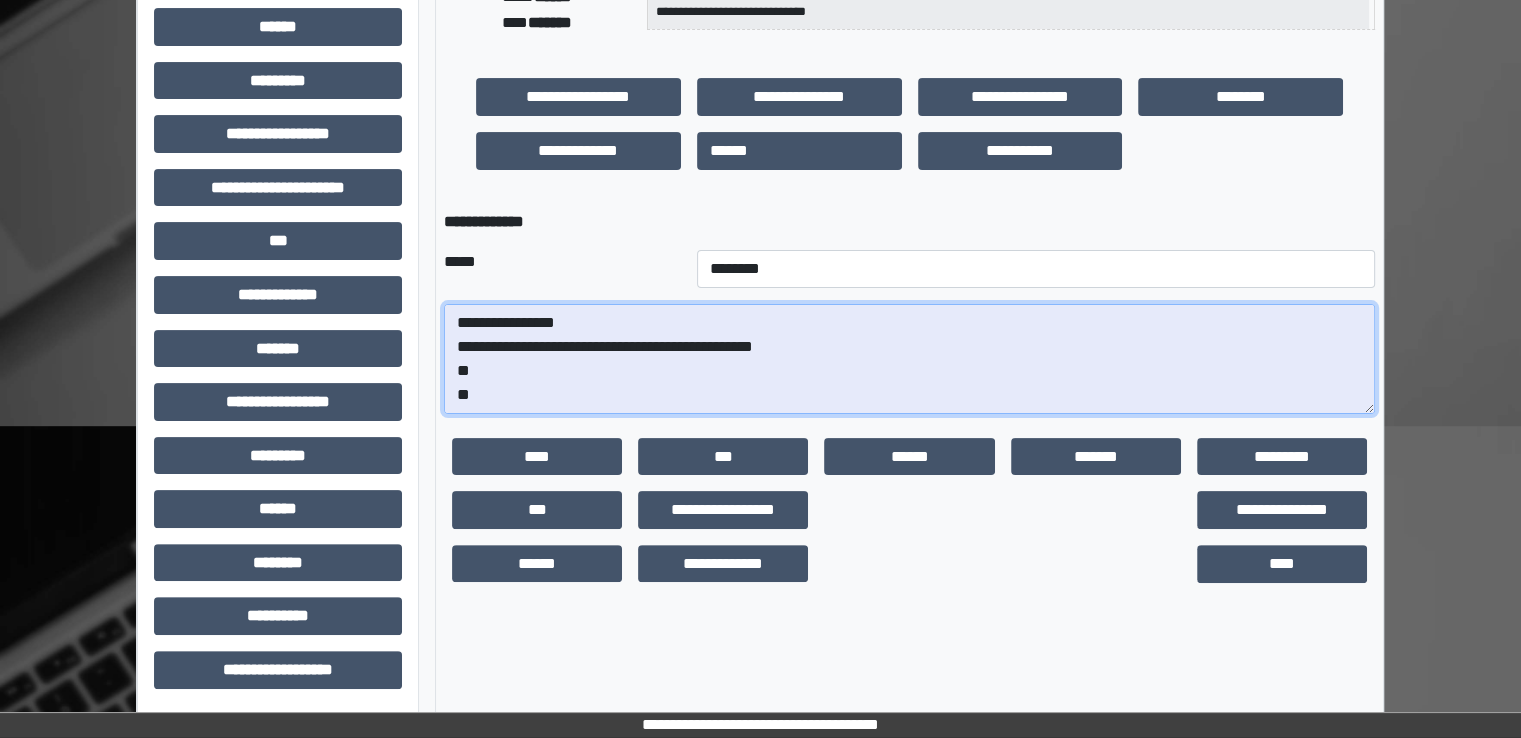 click on "**********" at bounding box center [909, 359] 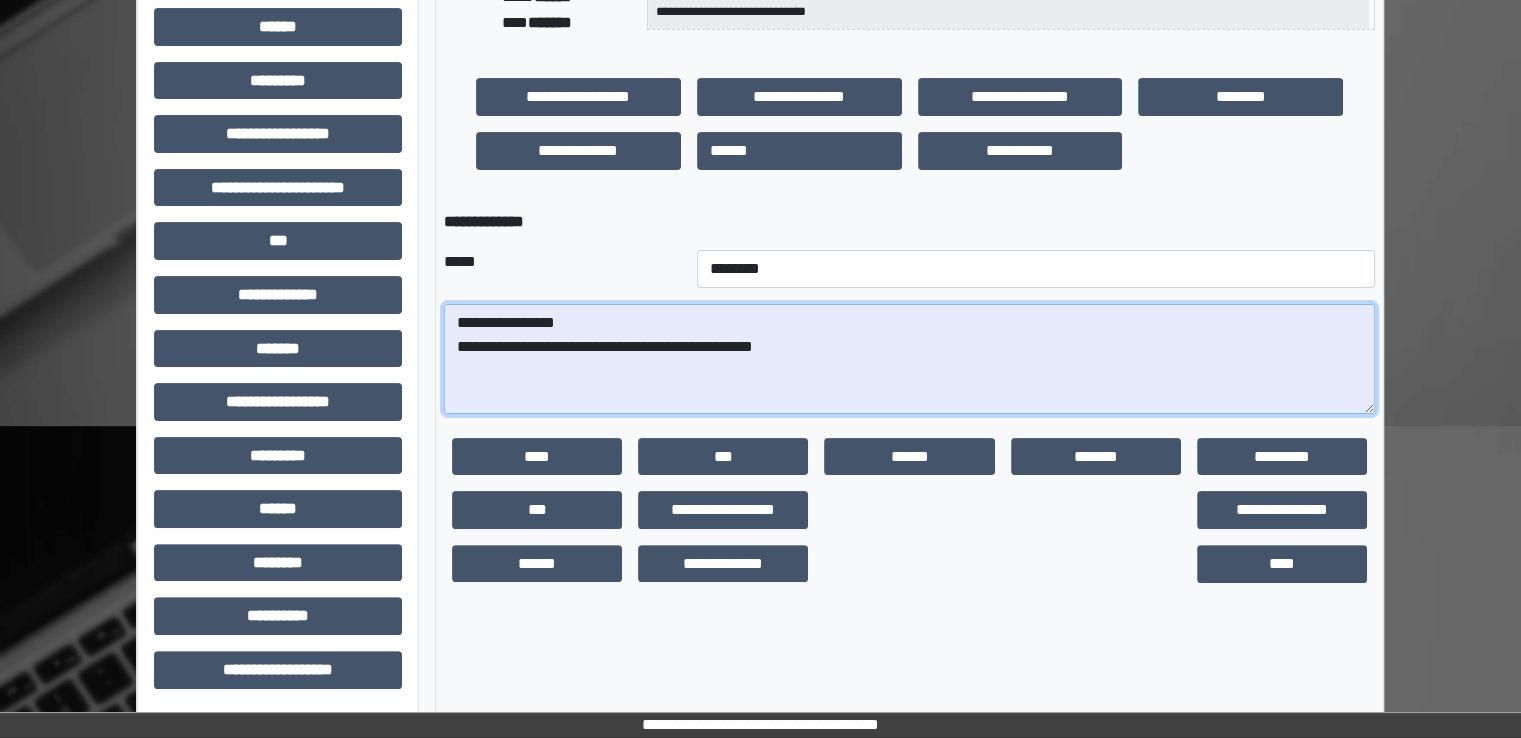 paste on "**********" 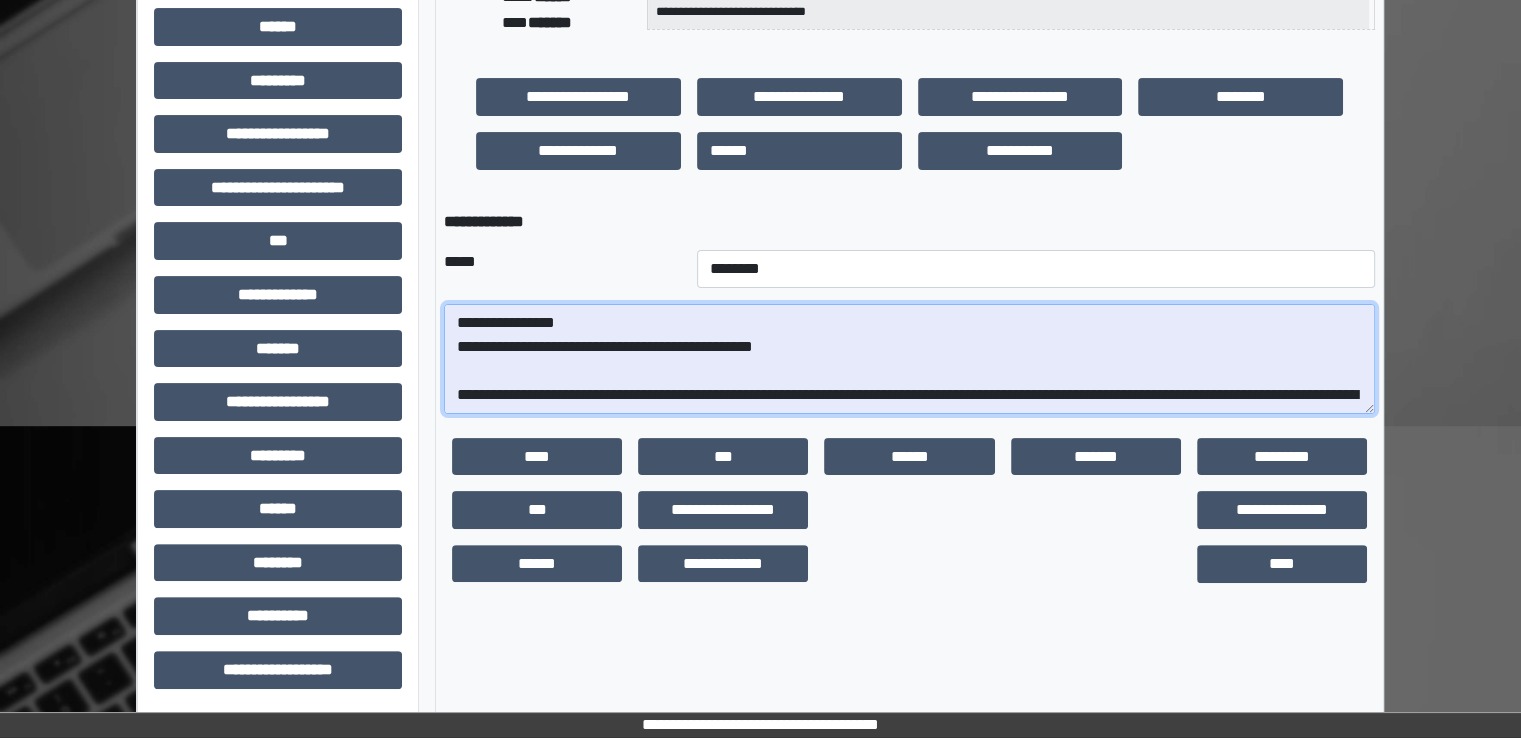 scroll, scrollTop: 304, scrollLeft: 0, axis: vertical 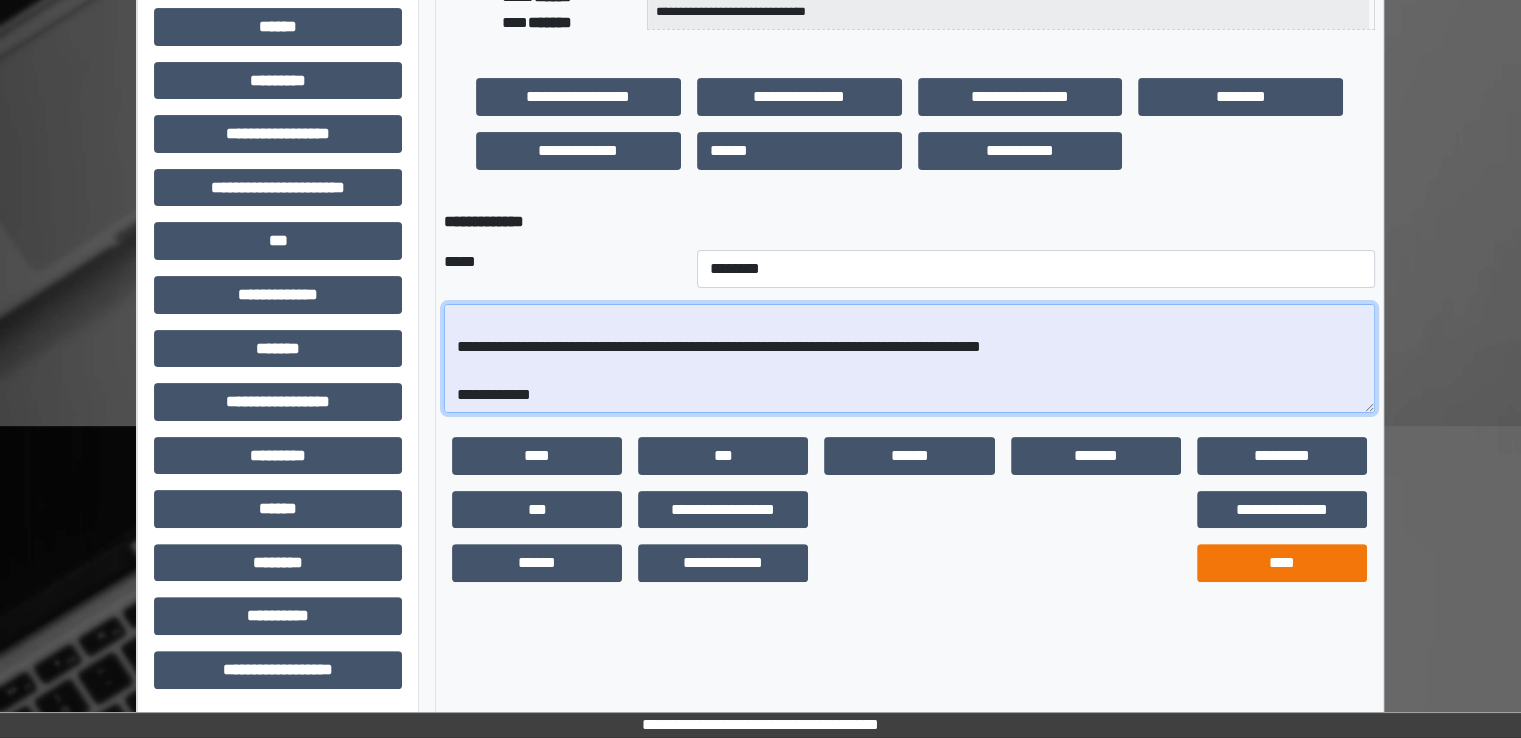 type on "**********" 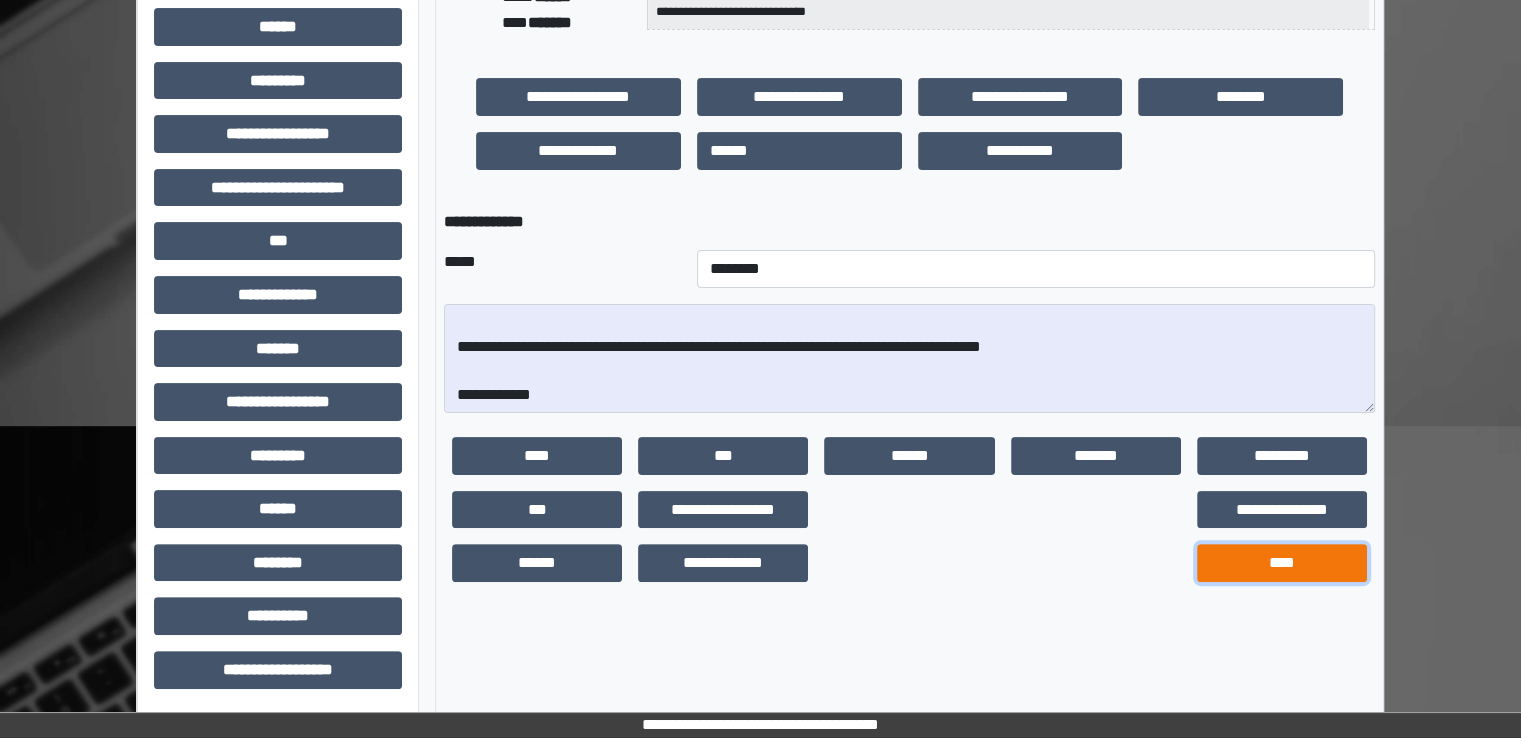 click on "****" at bounding box center (1282, 563) 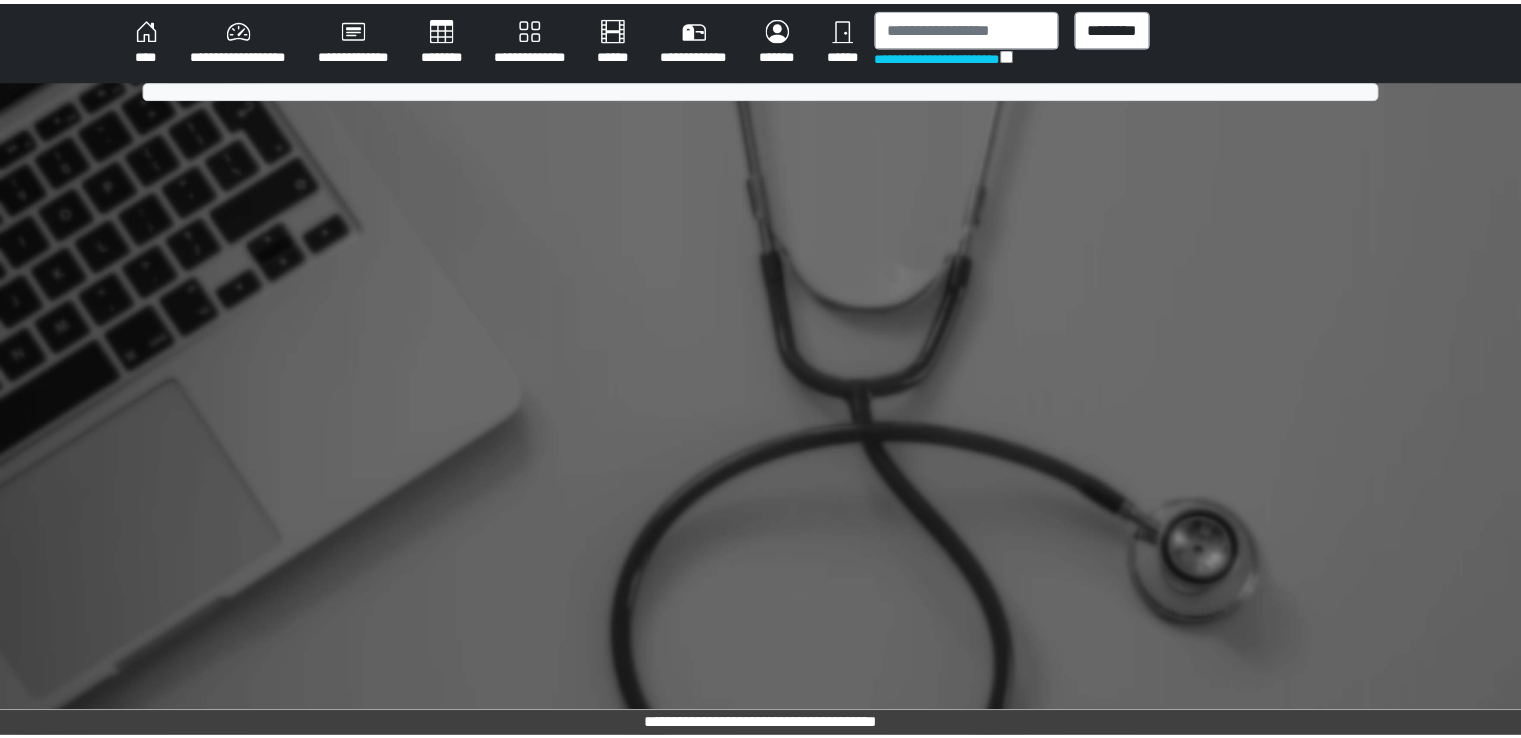 scroll, scrollTop: 0, scrollLeft: 0, axis: both 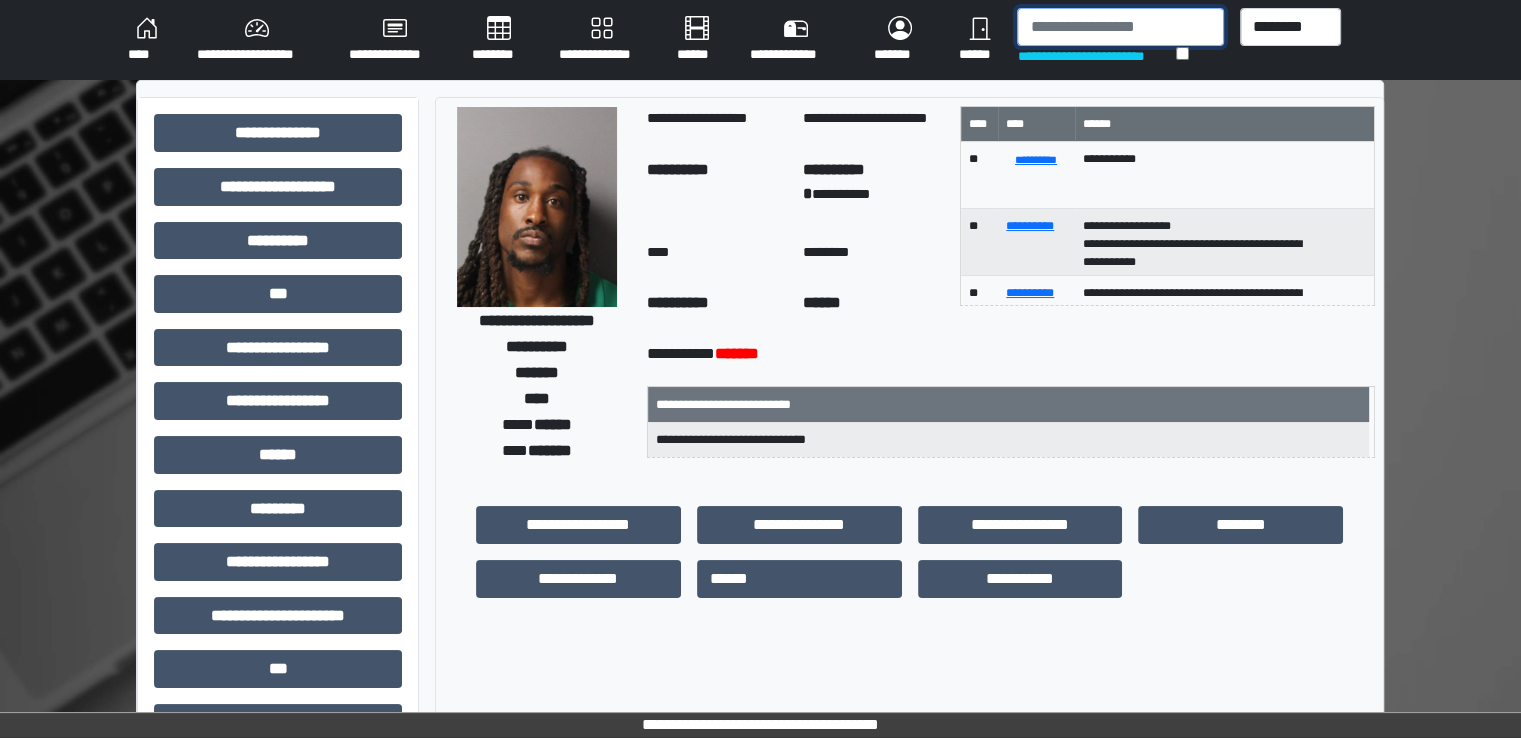 click at bounding box center (1120, 27) 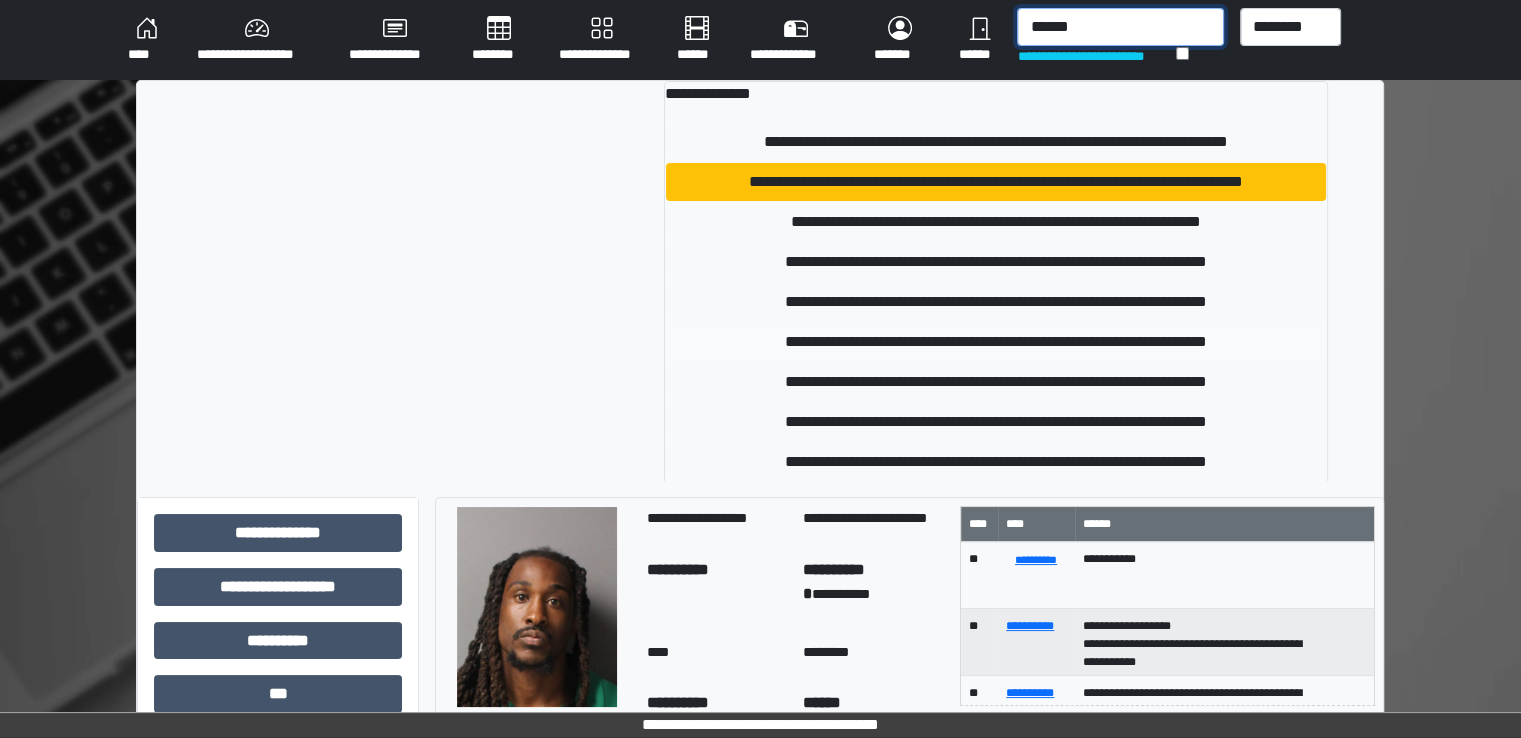 type on "******" 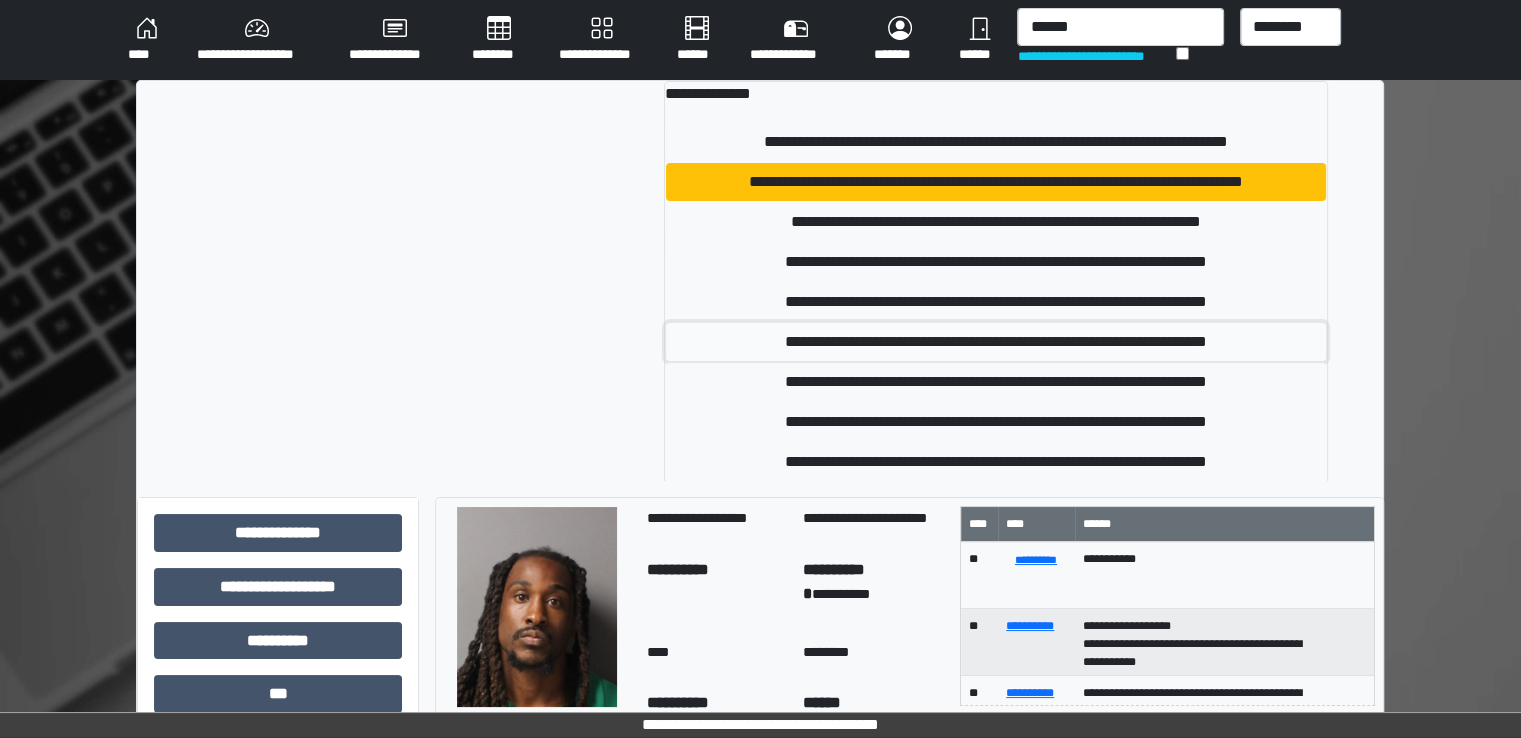 click on "**********" at bounding box center [996, 342] 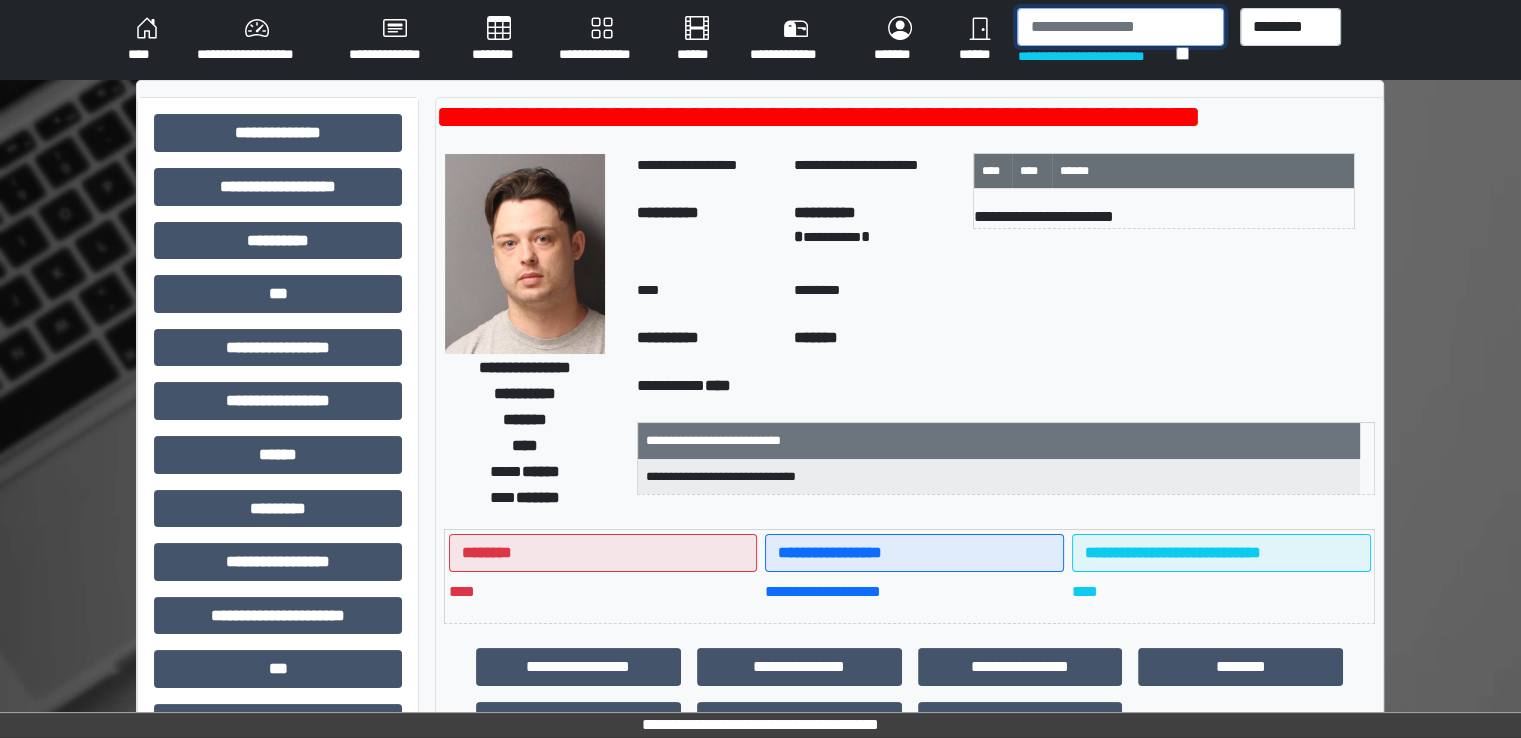 click at bounding box center (1120, 27) 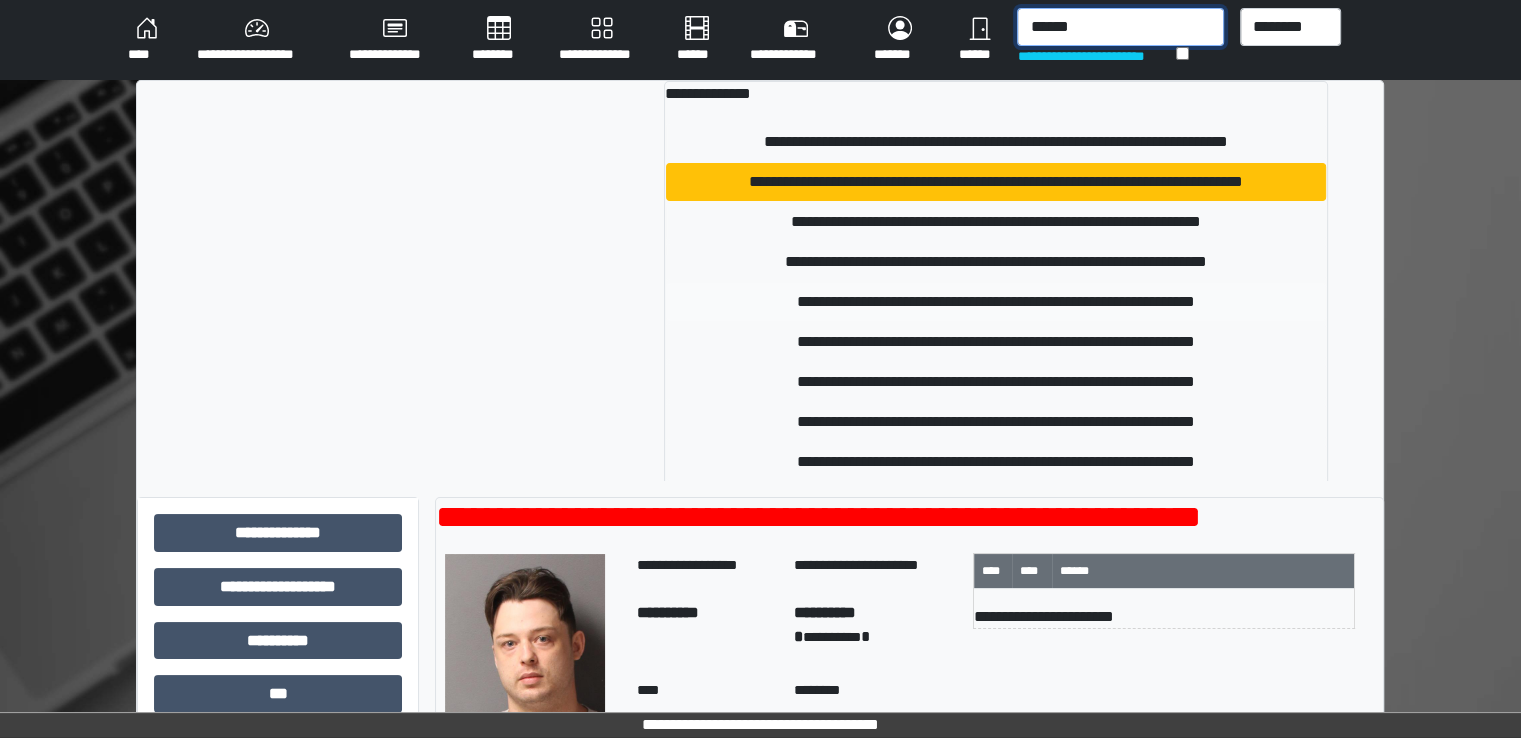 type on "******" 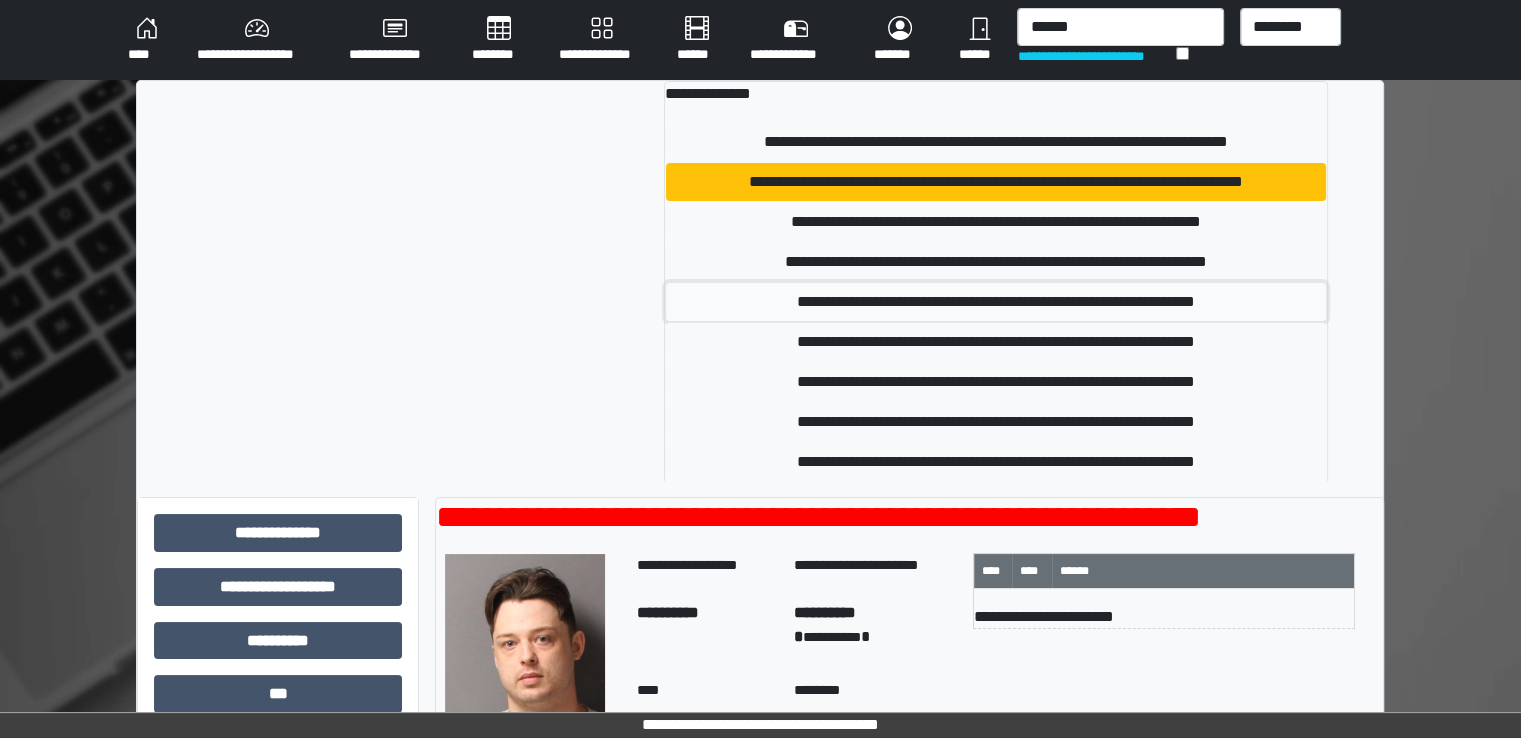 click on "**********" at bounding box center (996, 302) 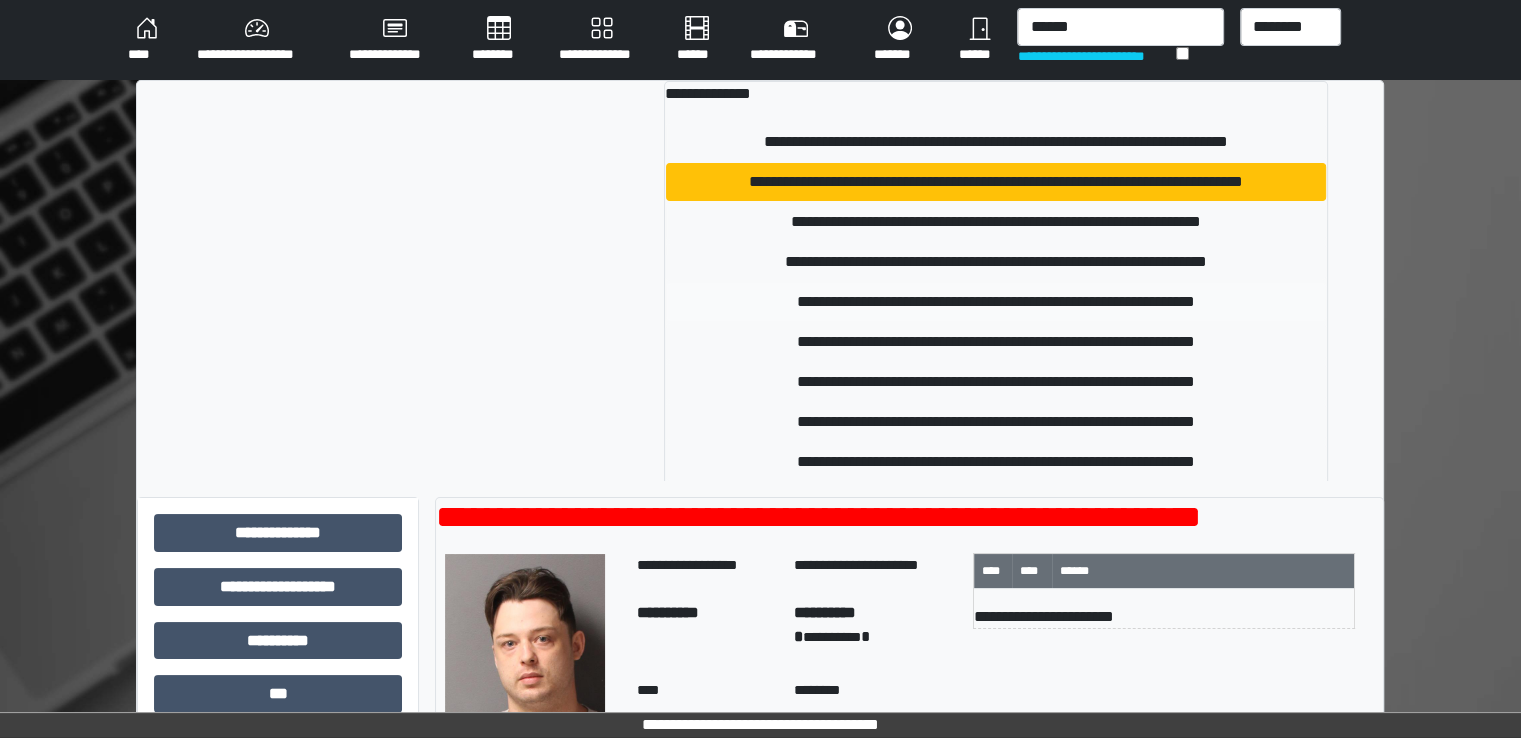 type 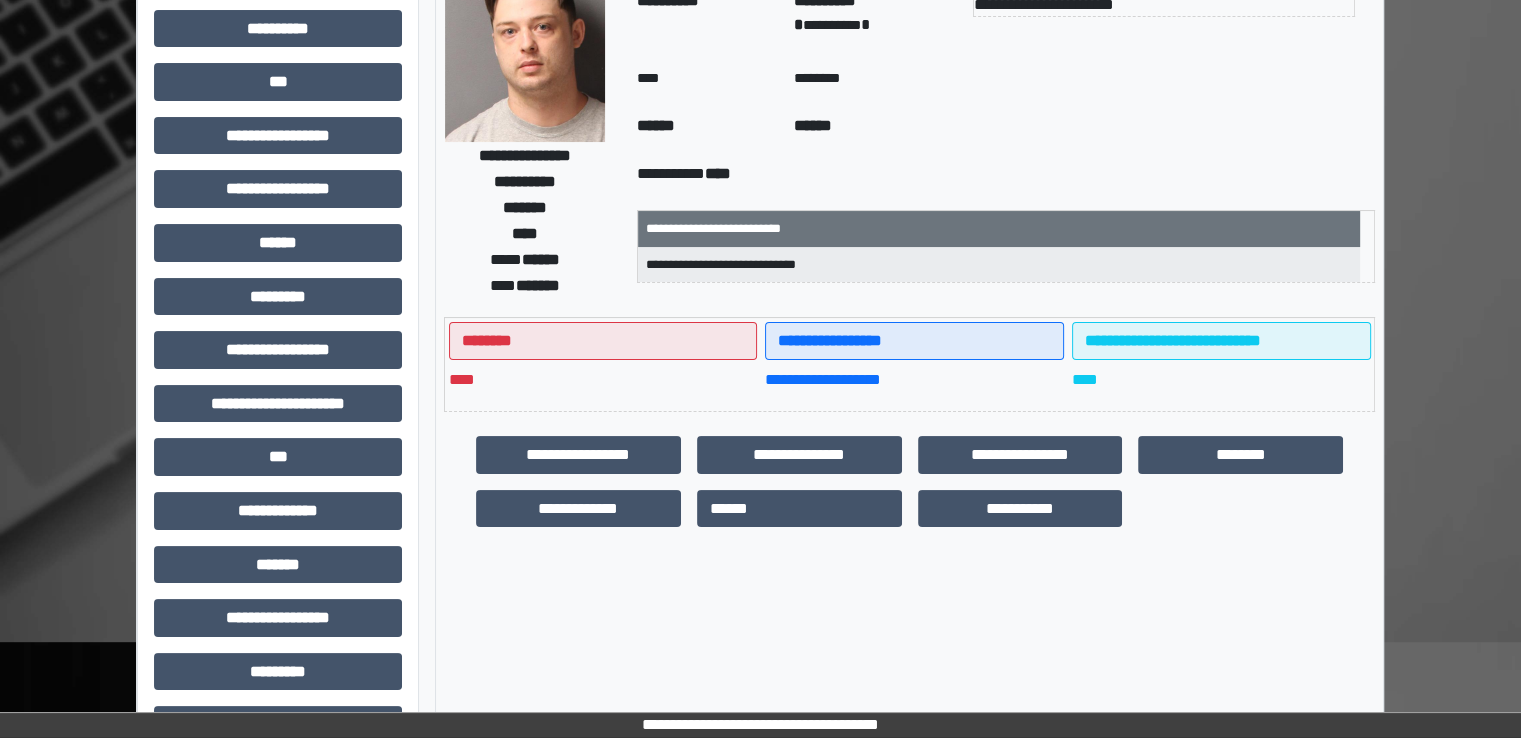 scroll, scrollTop: 428, scrollLeft: 0, axis: vertical 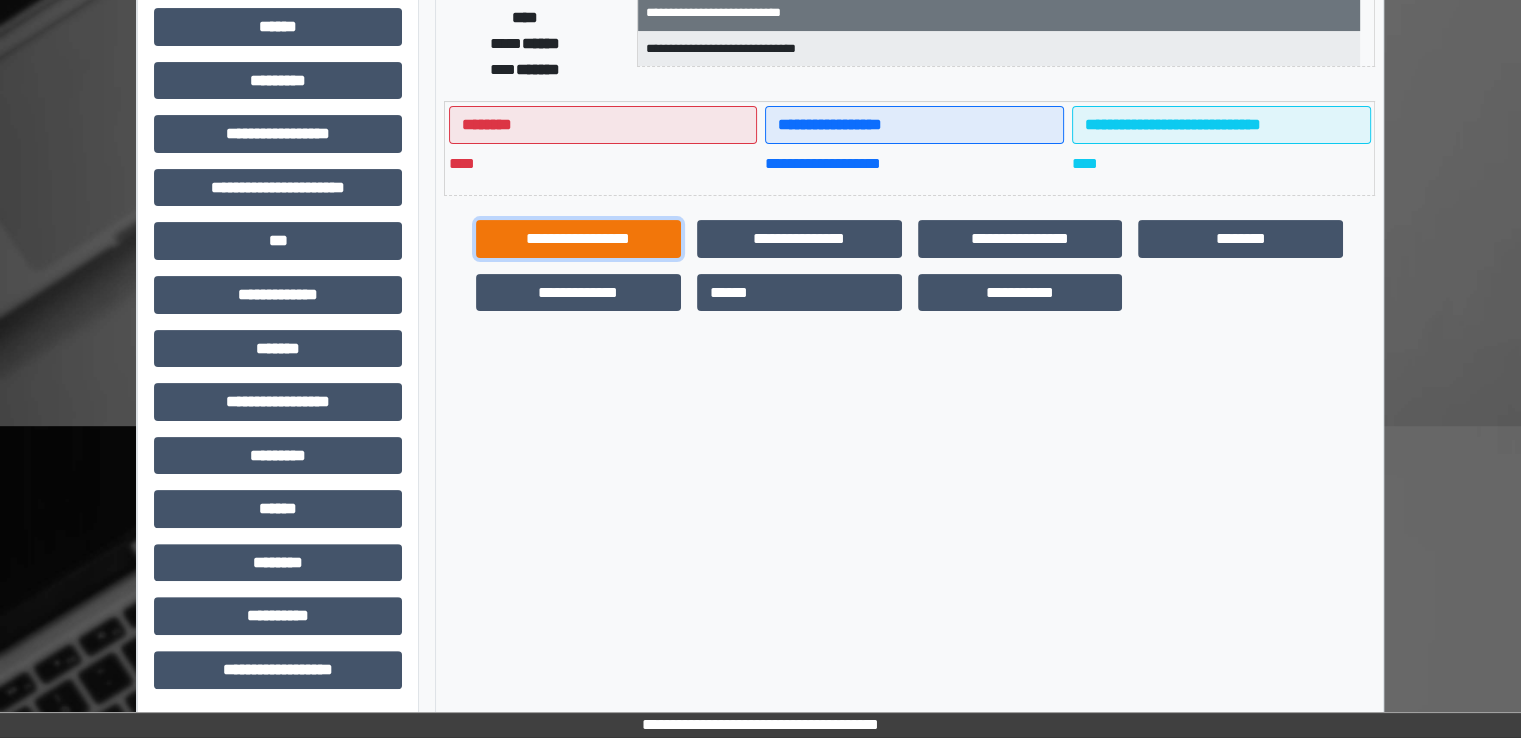 click on "**********" at bounding box center [578, 239] 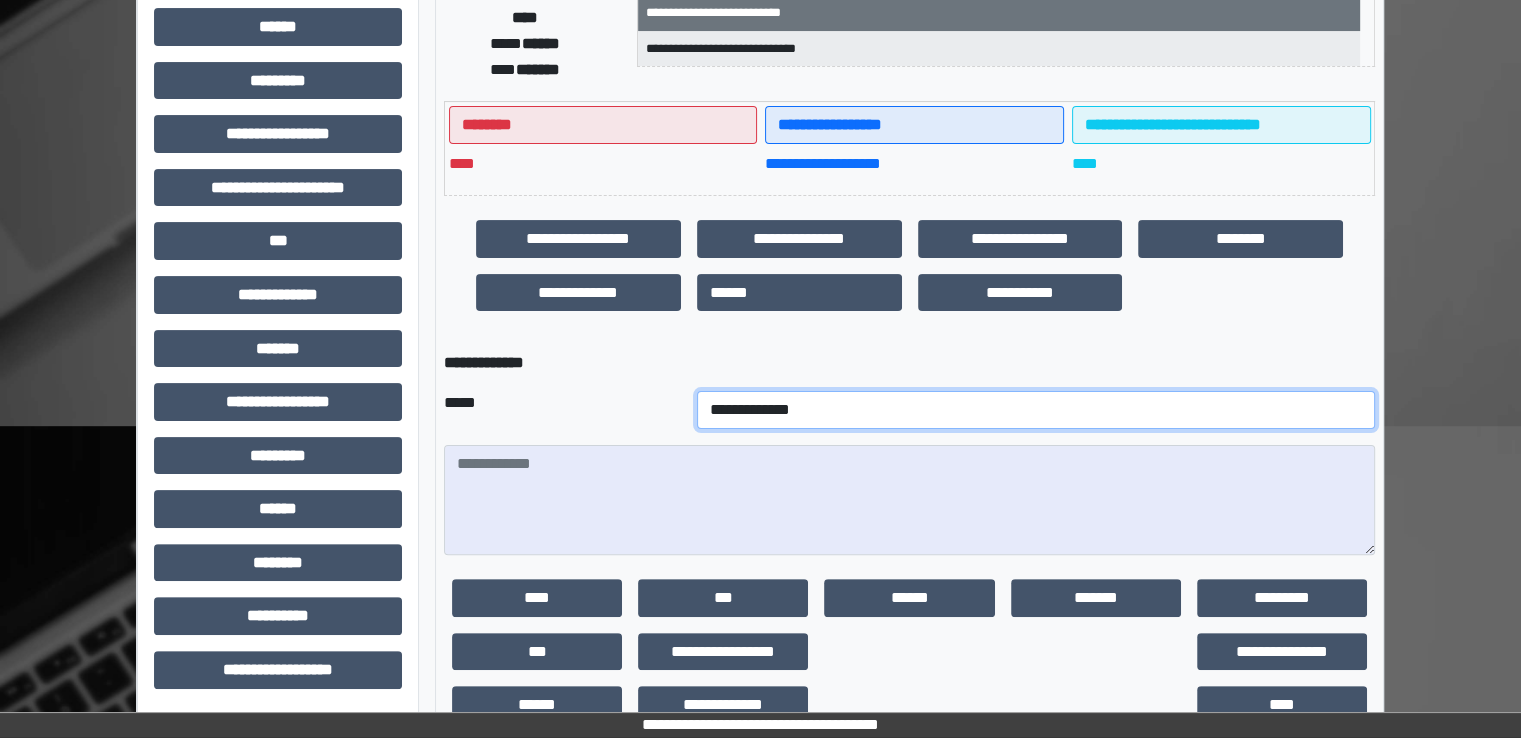 click on "**********" at bounding box center [1036, 410] 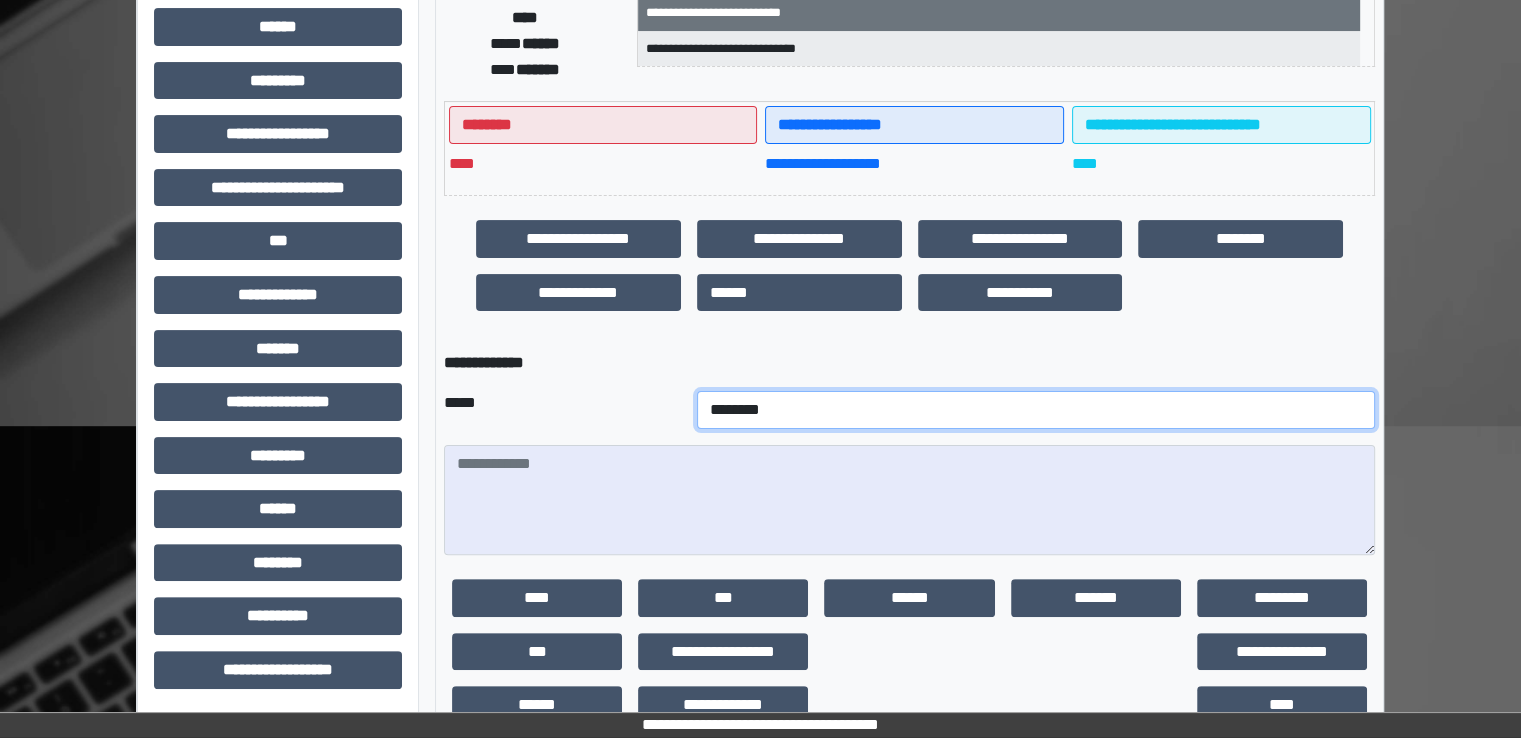 click on "**********" at bounding box center (1036, 410) 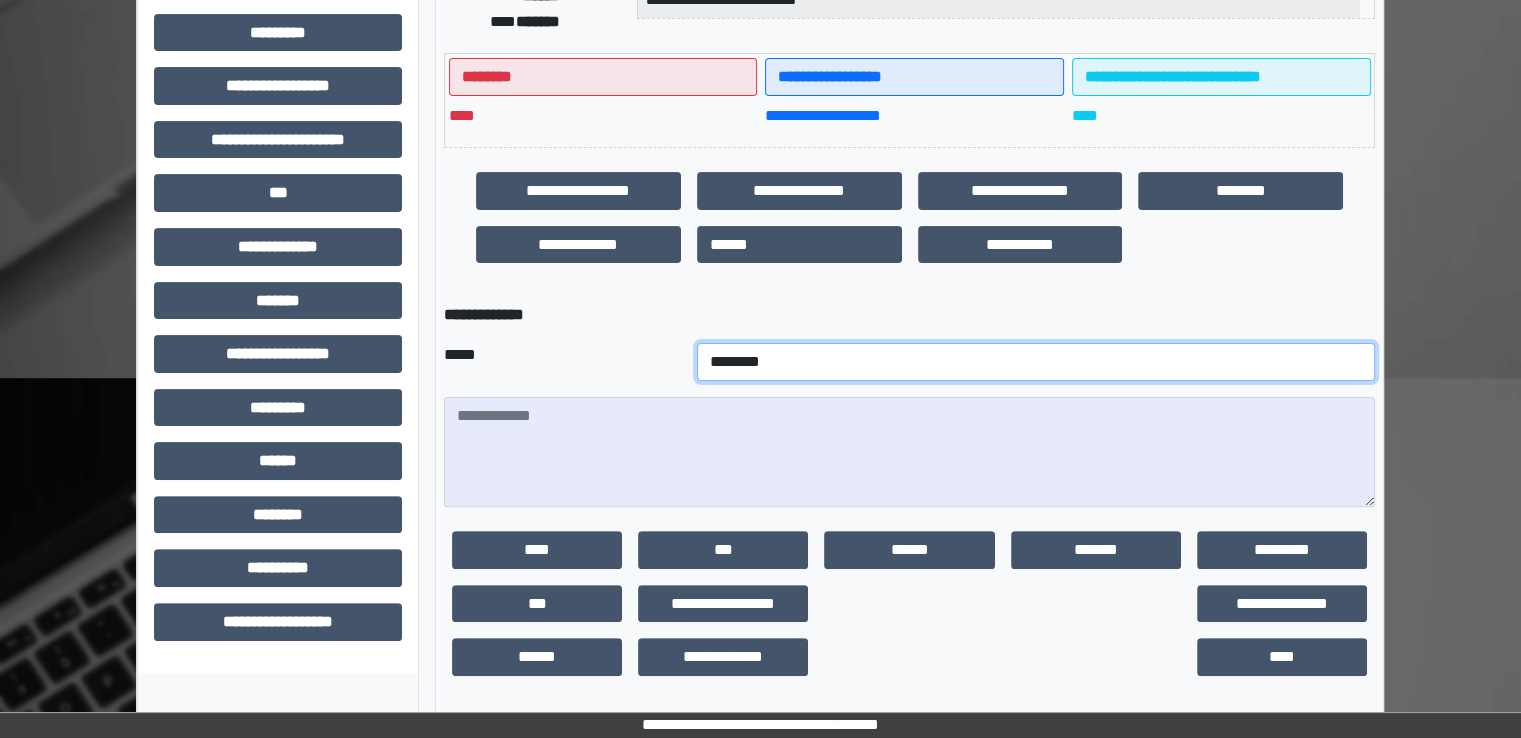 scroll, scrollTop: 479, scrollLeft: 0, axis: vertical 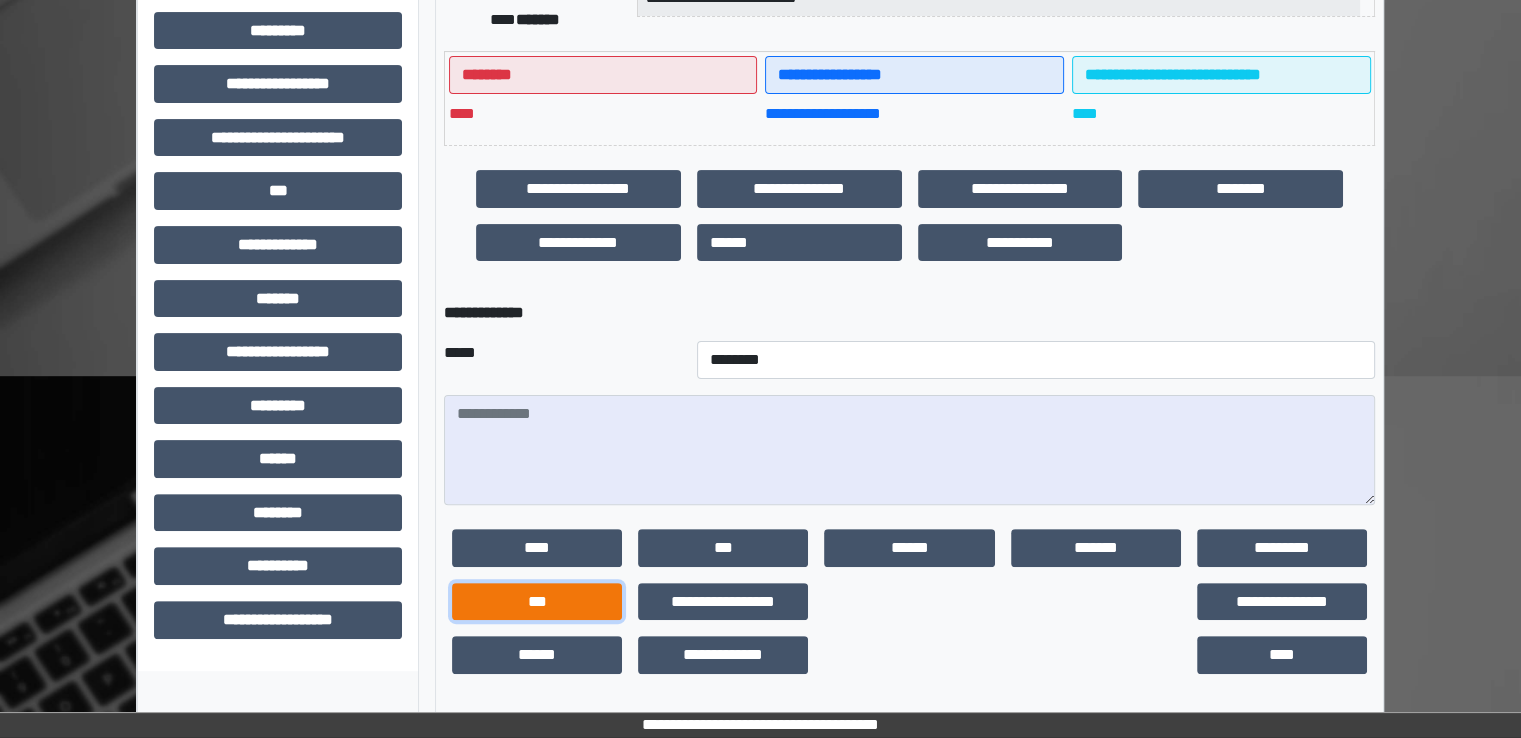 click on "***" at bounding box center [537, 602] 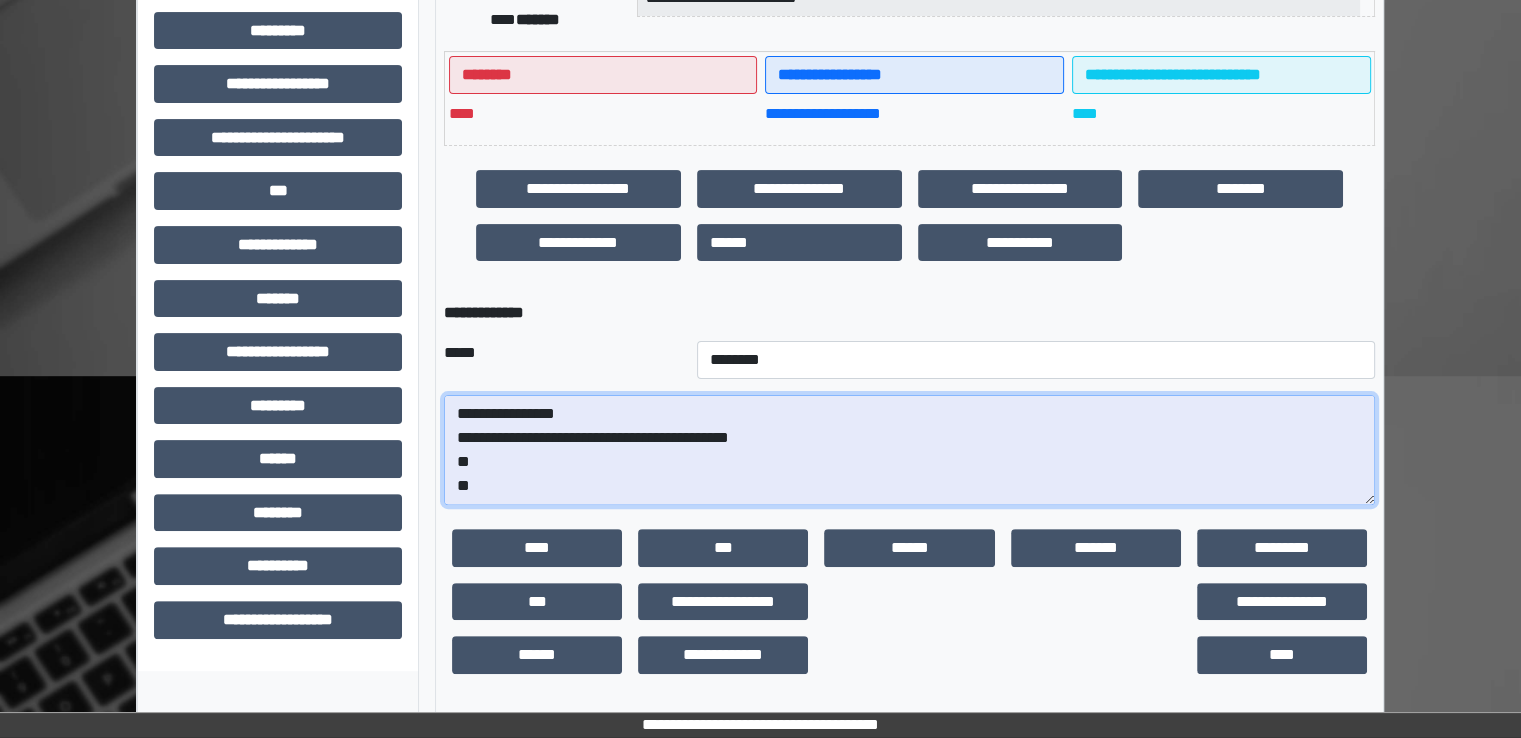 click on "**********" at bounding box center (909, 450) 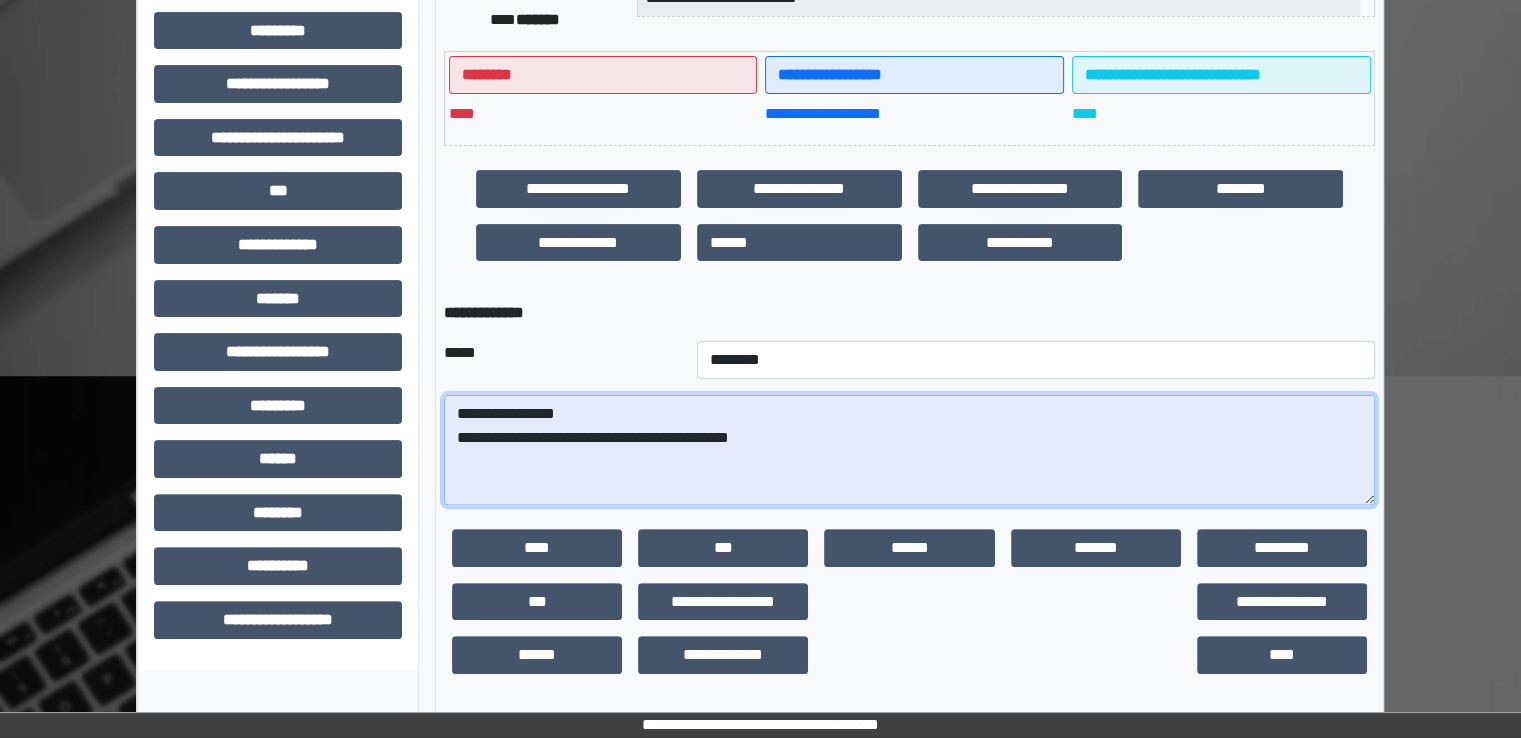 paste on "**********" 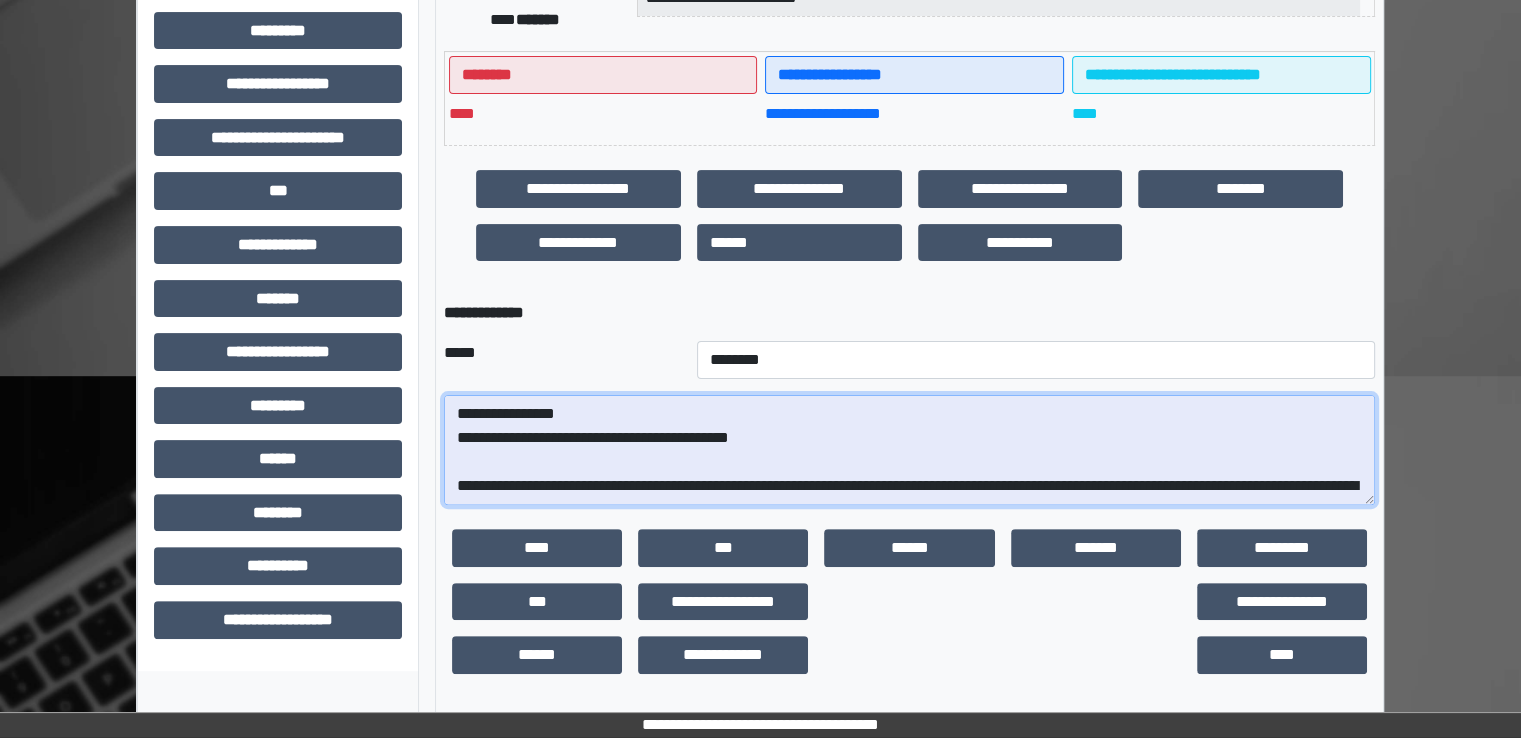scroll, scrollTop: 400, scrollLeft: 0, axis: vertical 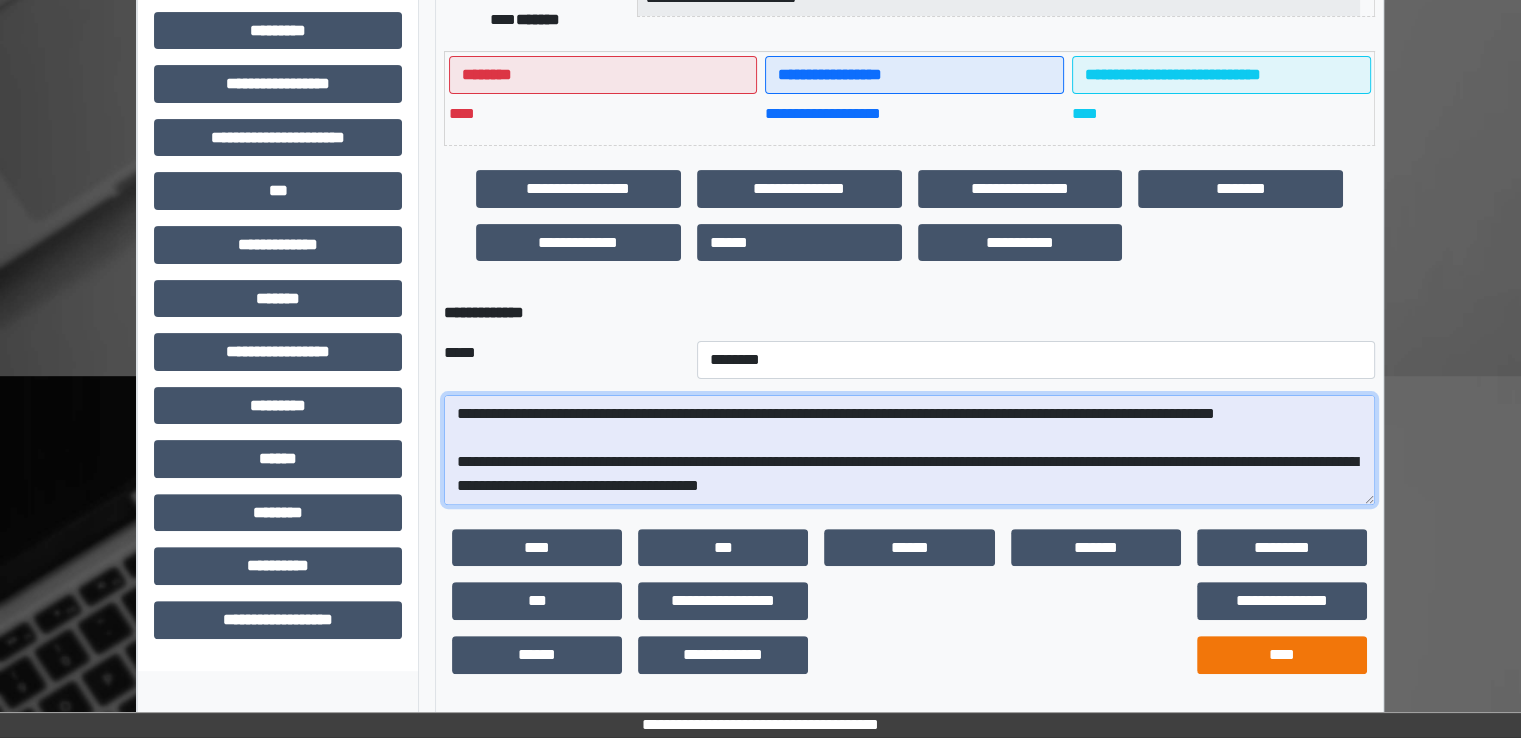 type on "**********" 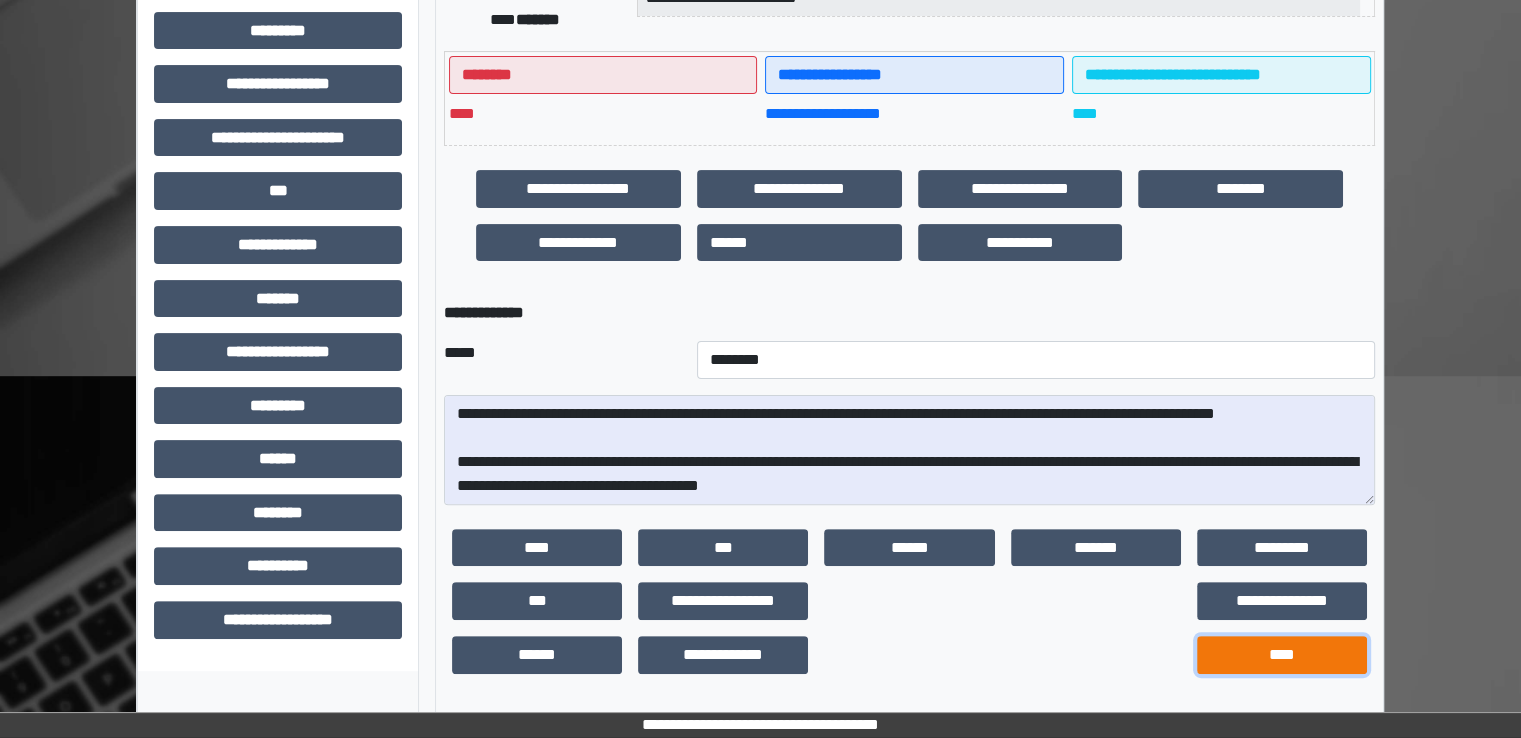 click on "****" at bounding box center (1282, 655) 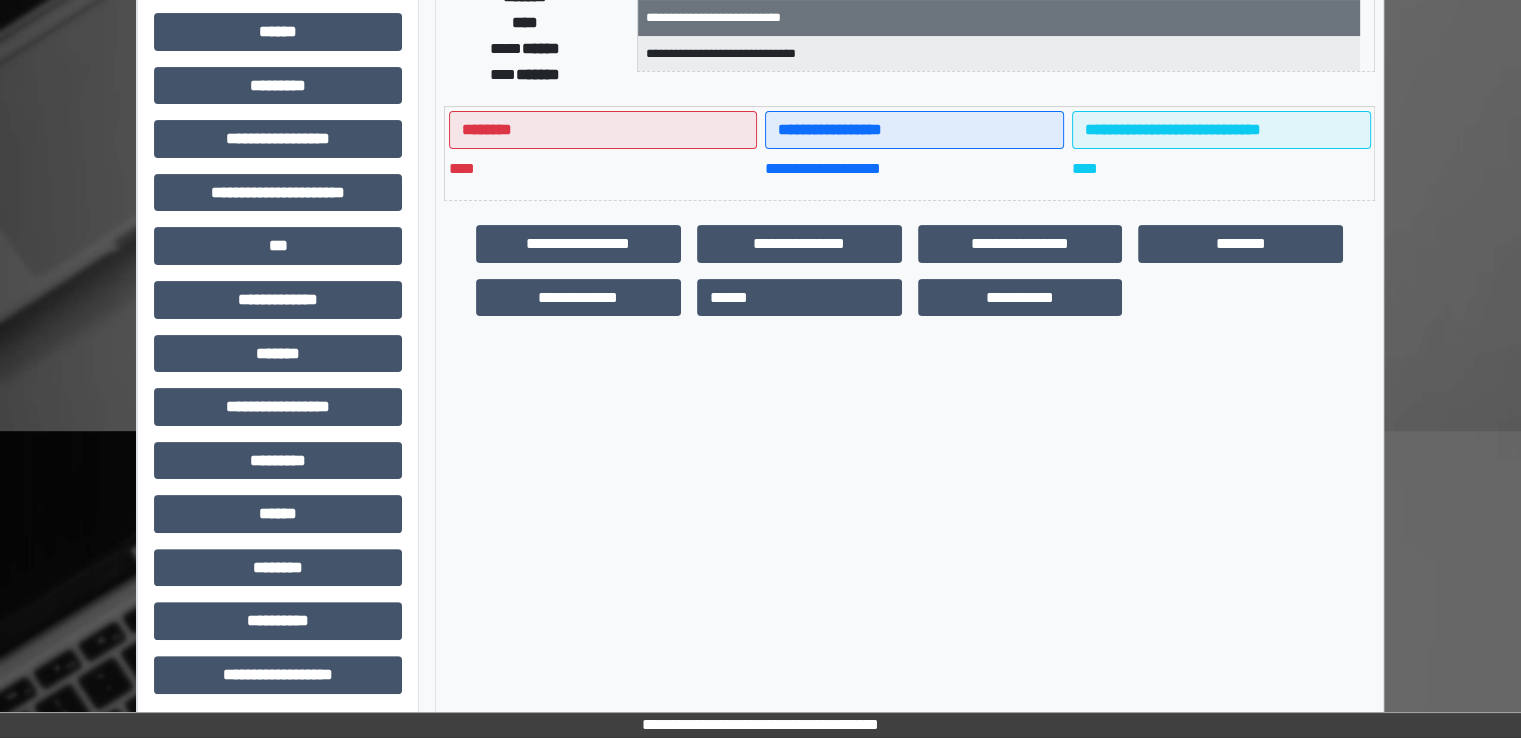 scroll, scrollTop: 428, scrollLeft: 0, axis: vertical 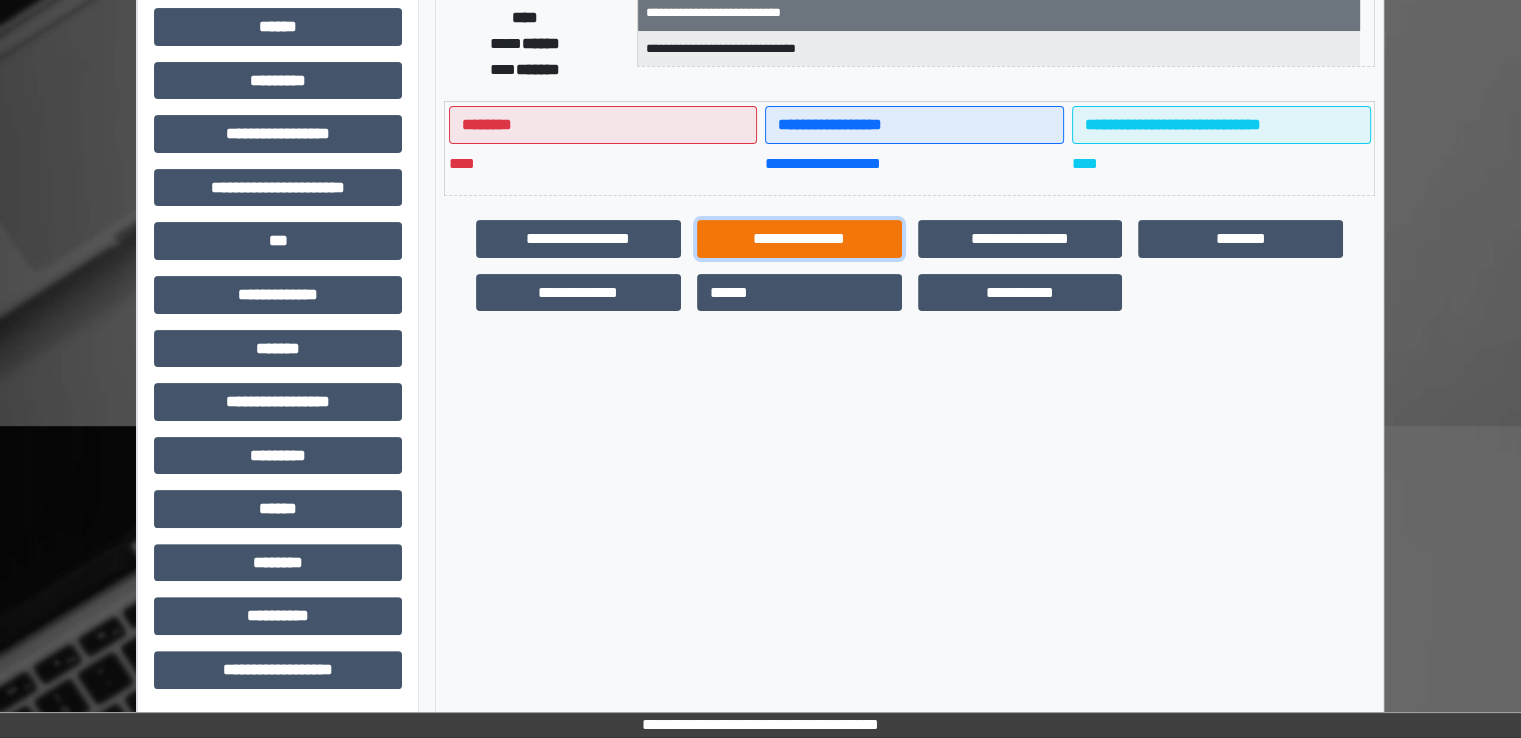 click on "**********" at bounding box center [799, 239] 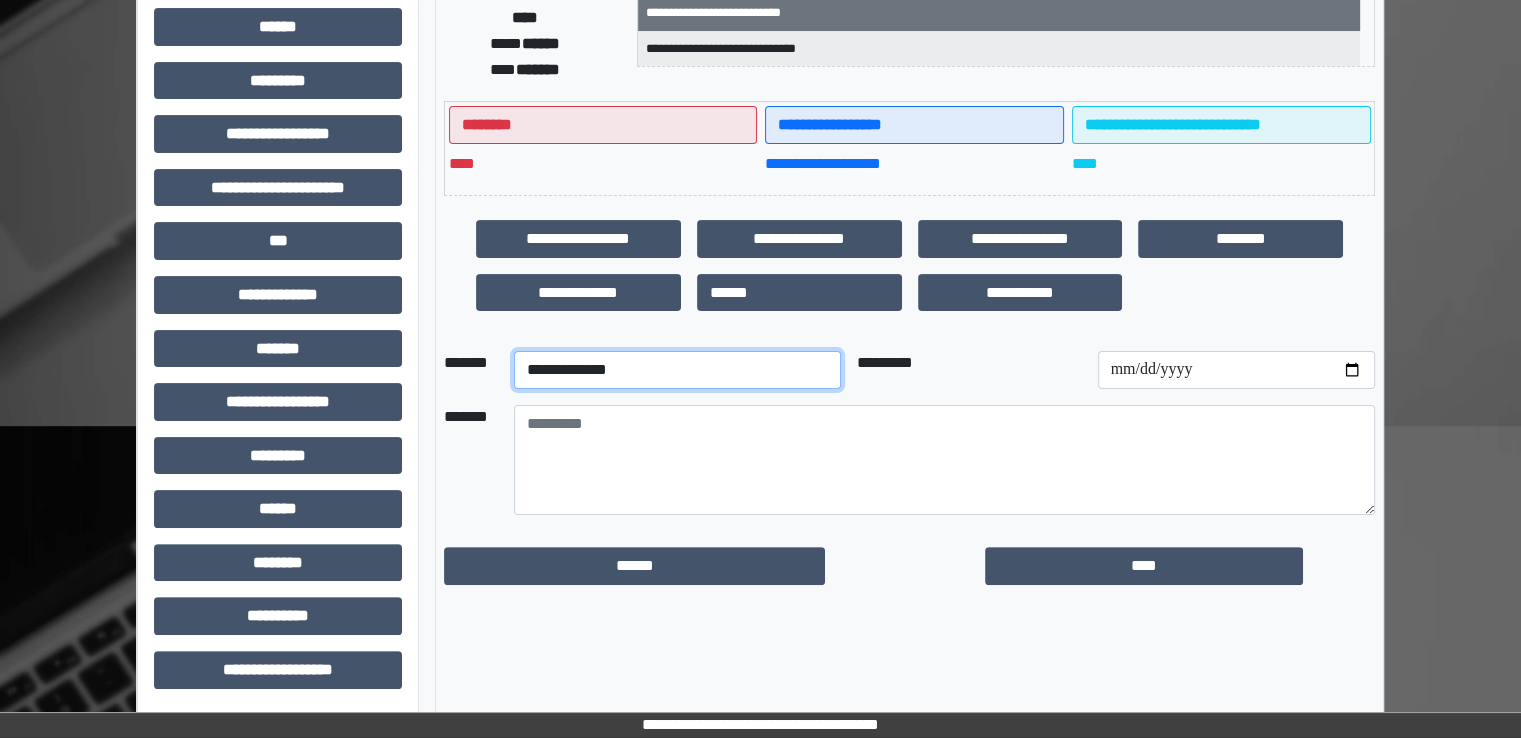 click on "**********" at bounding box center (677, 370) 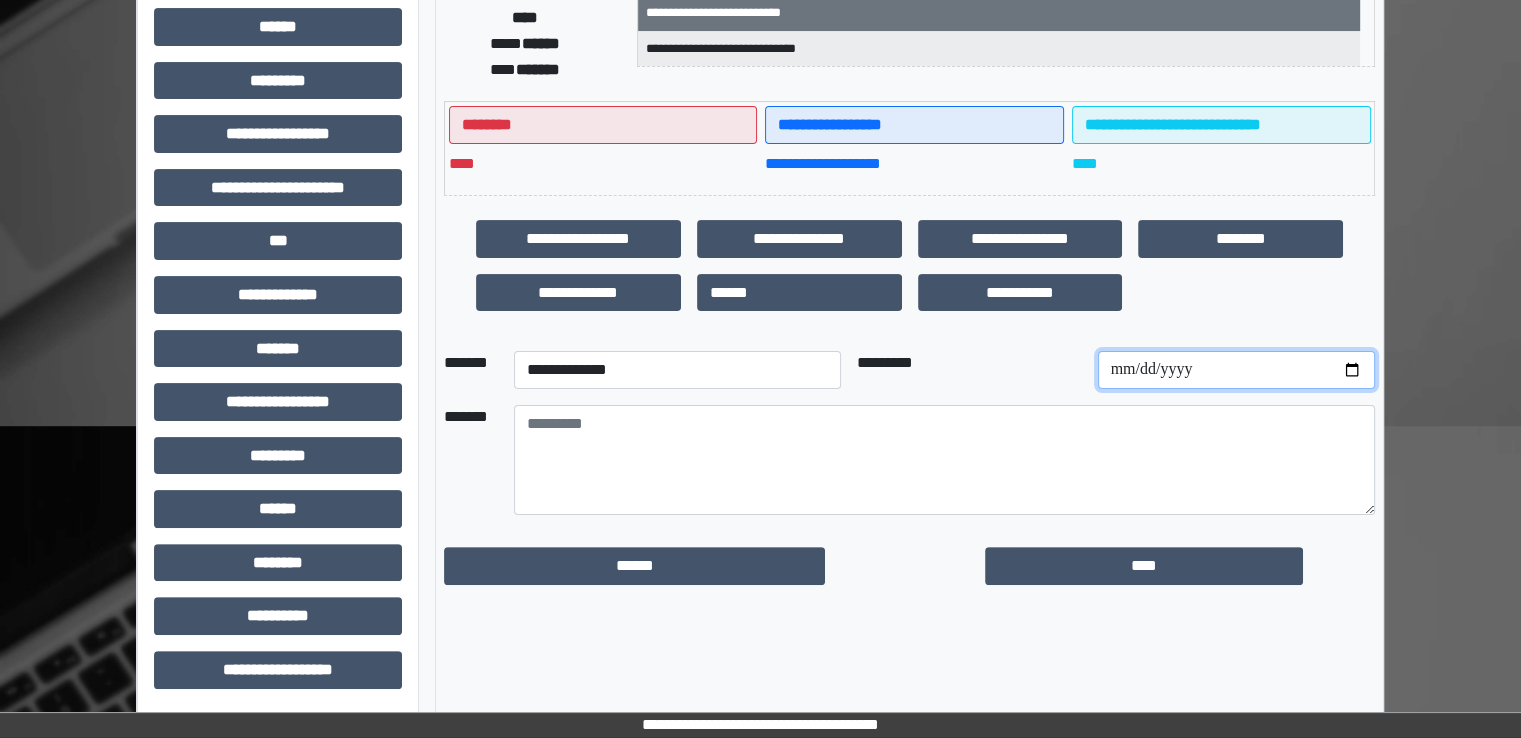 click at bounding box center [1236, 370] 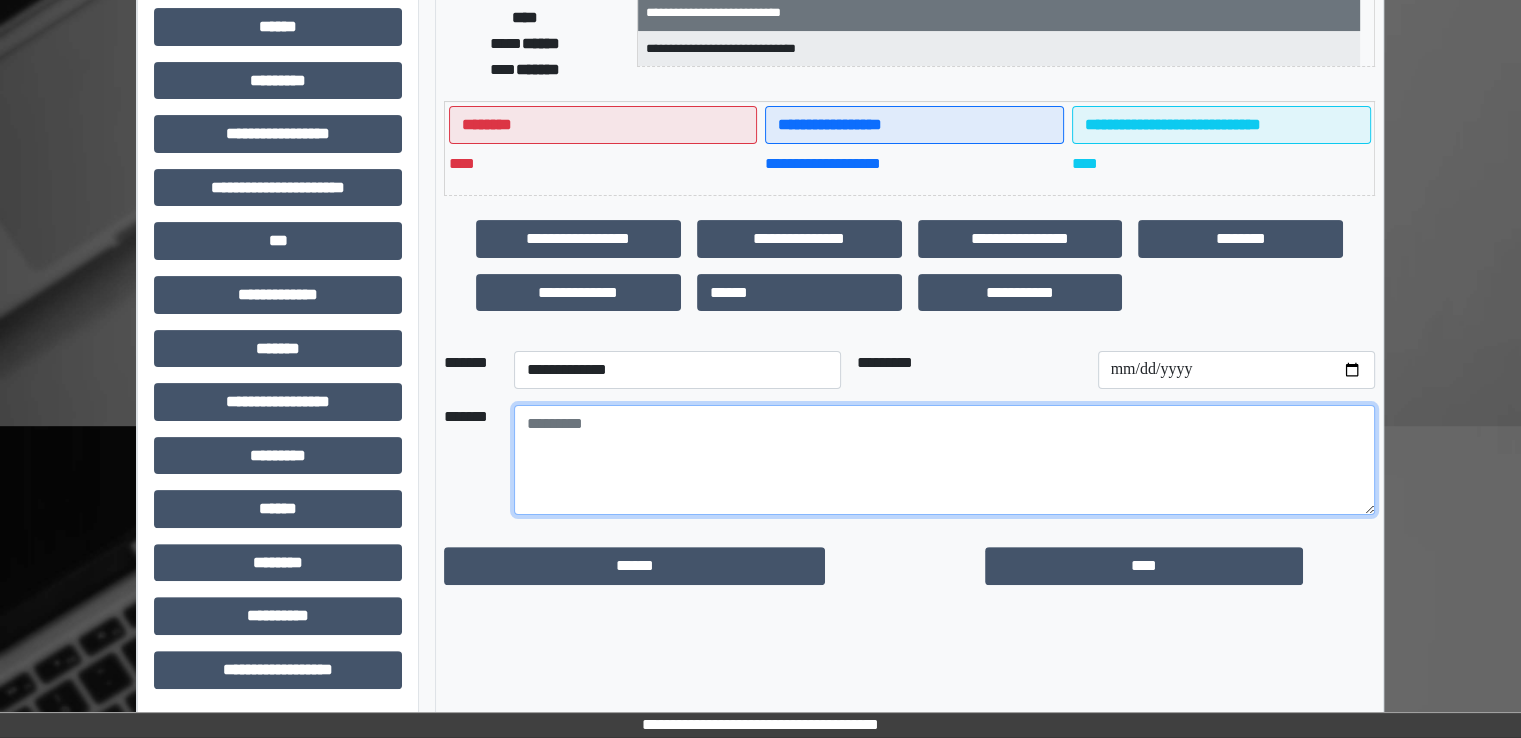 click at bounding box center (944, 460) 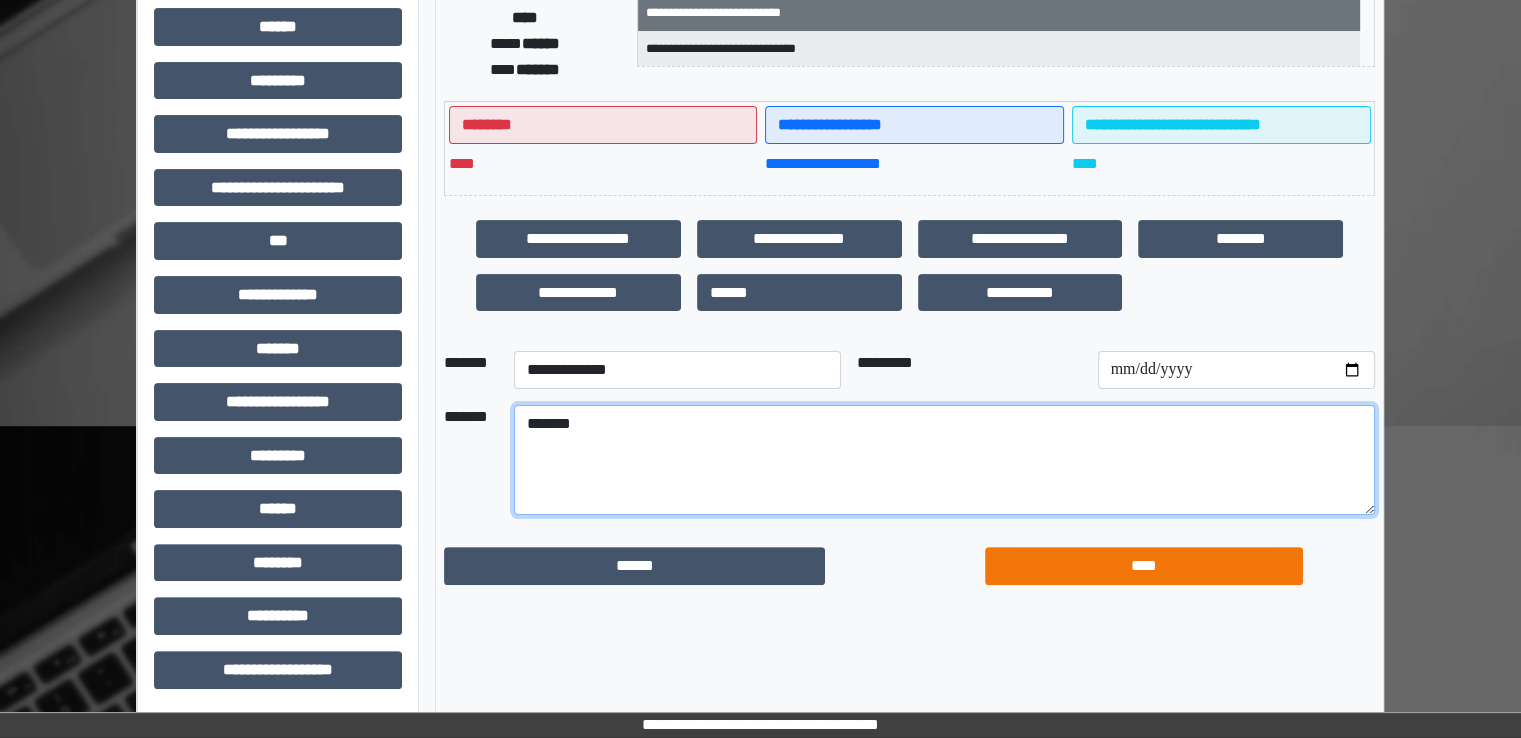 type on "*******" 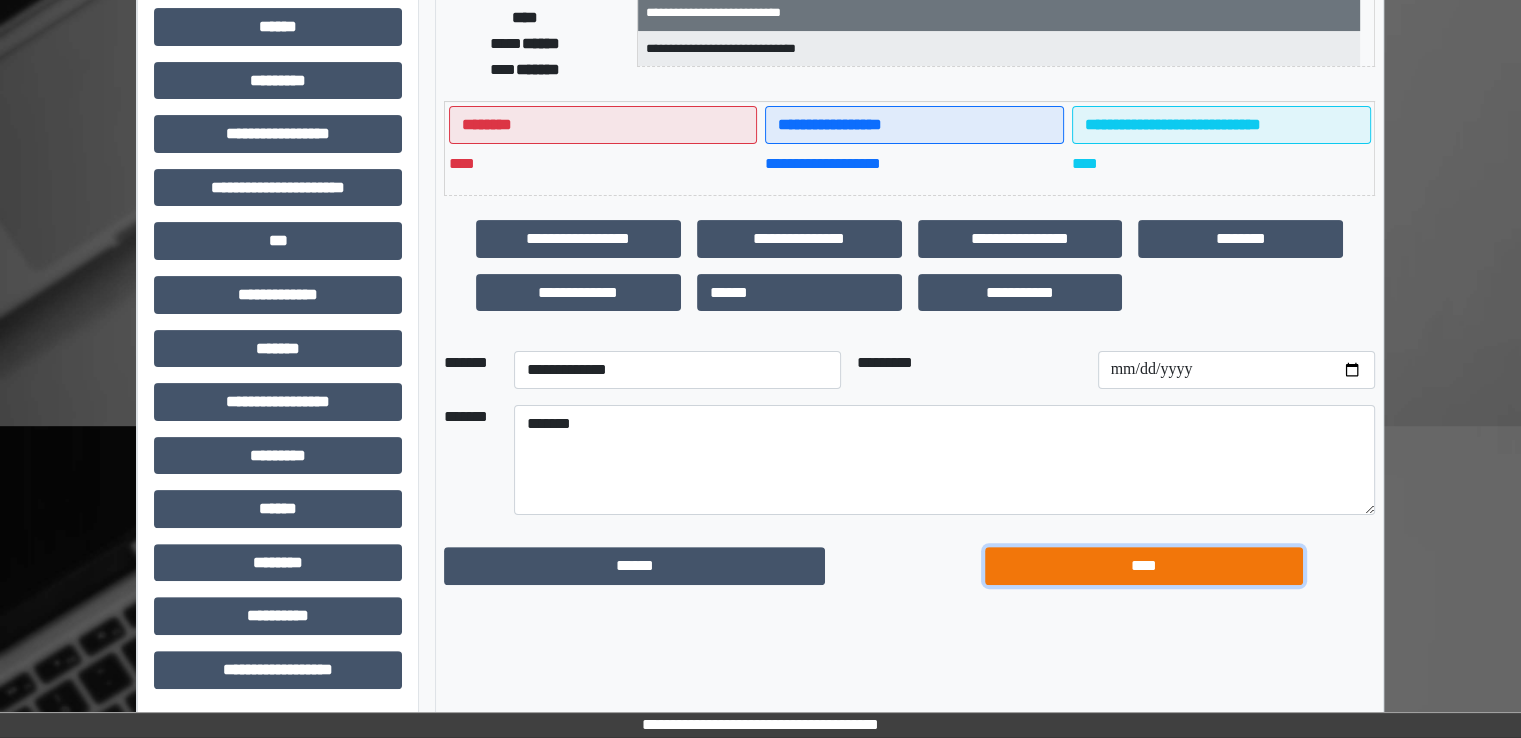 click on "****" at bounding box center (1144, 566) 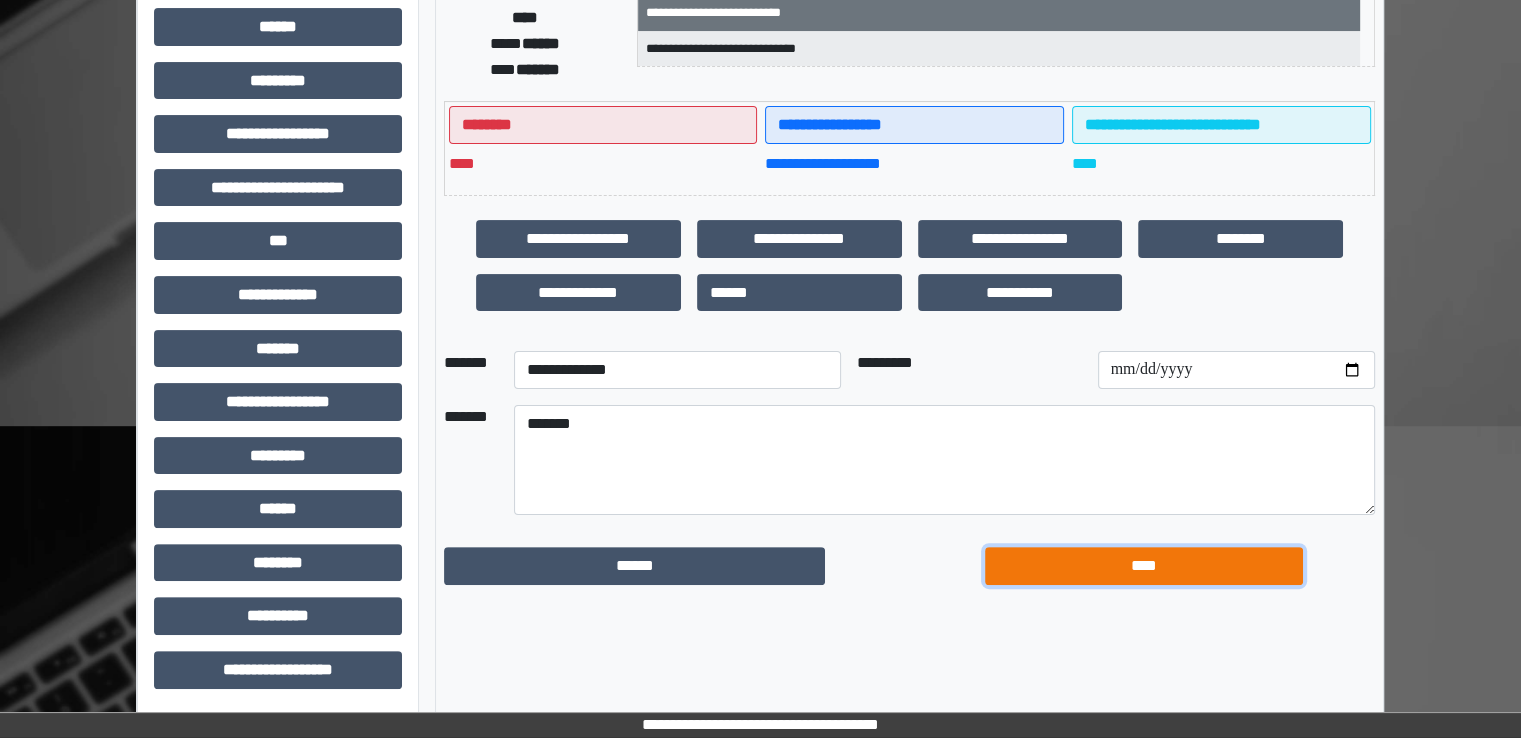 click on "****" at bounding box center (1144, 566) 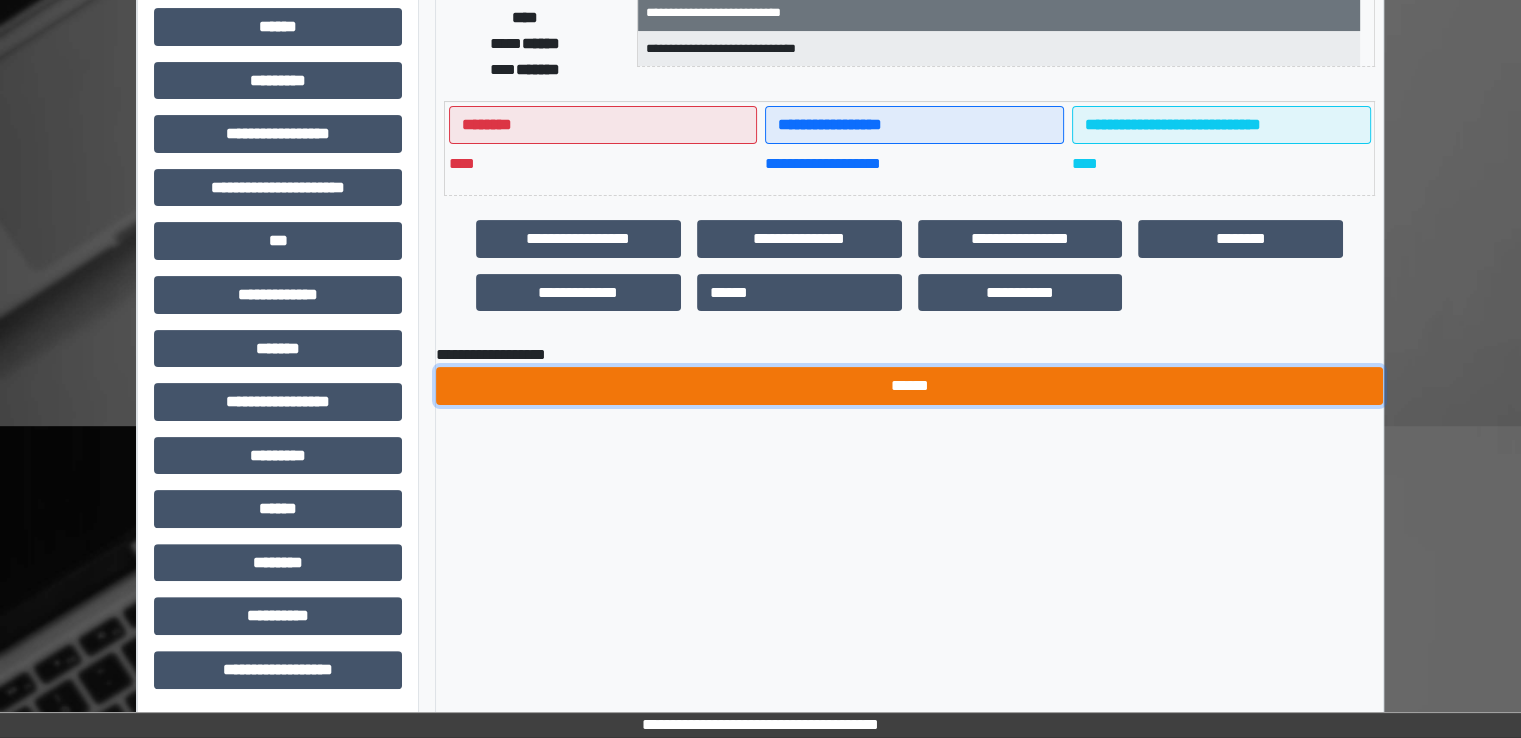 click on "******" at bounding box center [909, 386] 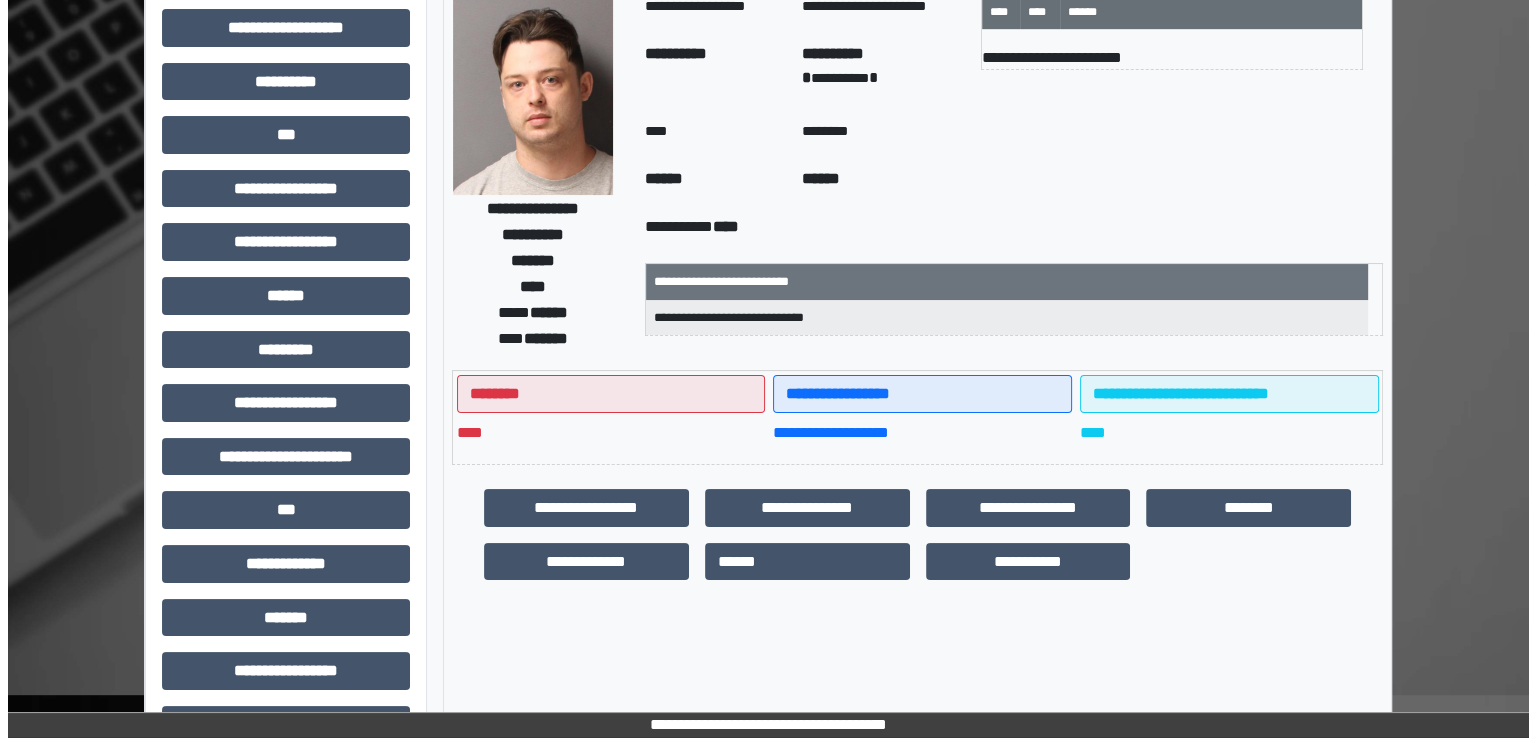 scroll, scrollTop: 0, scrollLeft: 0, axis: both 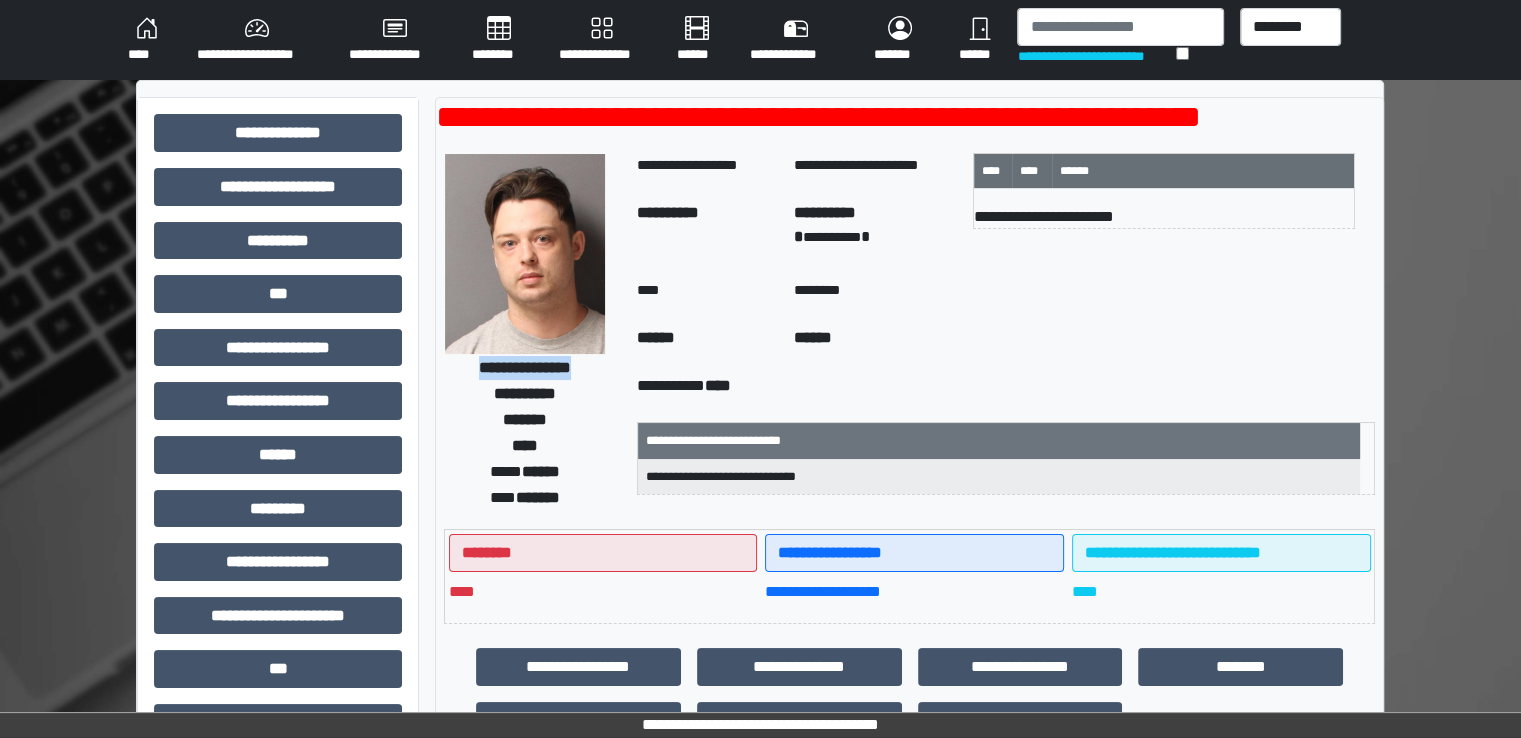 drag, startPoint x: 460, startPoint y: 369, endPoint x: 592, endPoint y: 369, distance: 132 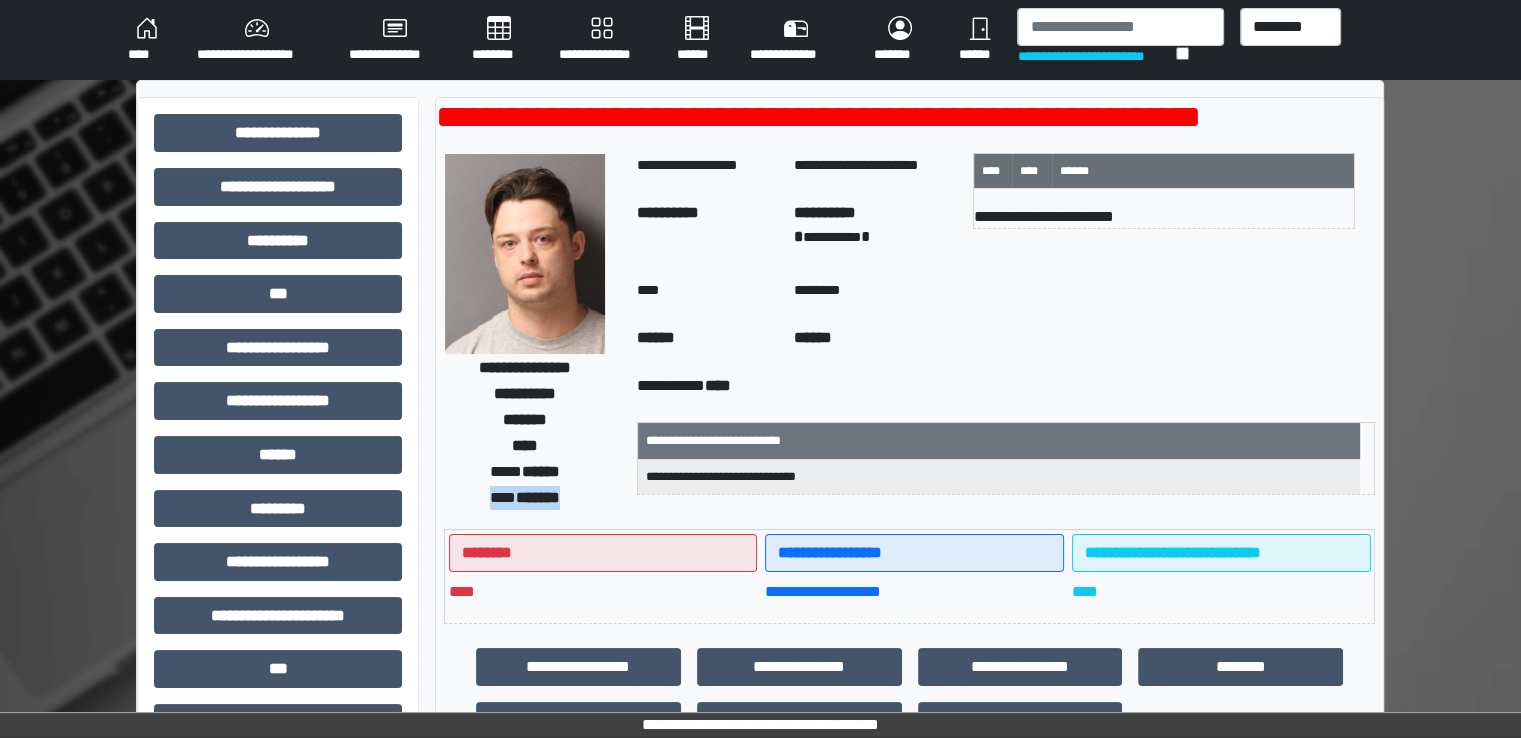 drag, startPoint x: 480, startPoint y: 497, endPoint x: 571, endPoint y: 493, distance: 91.08787 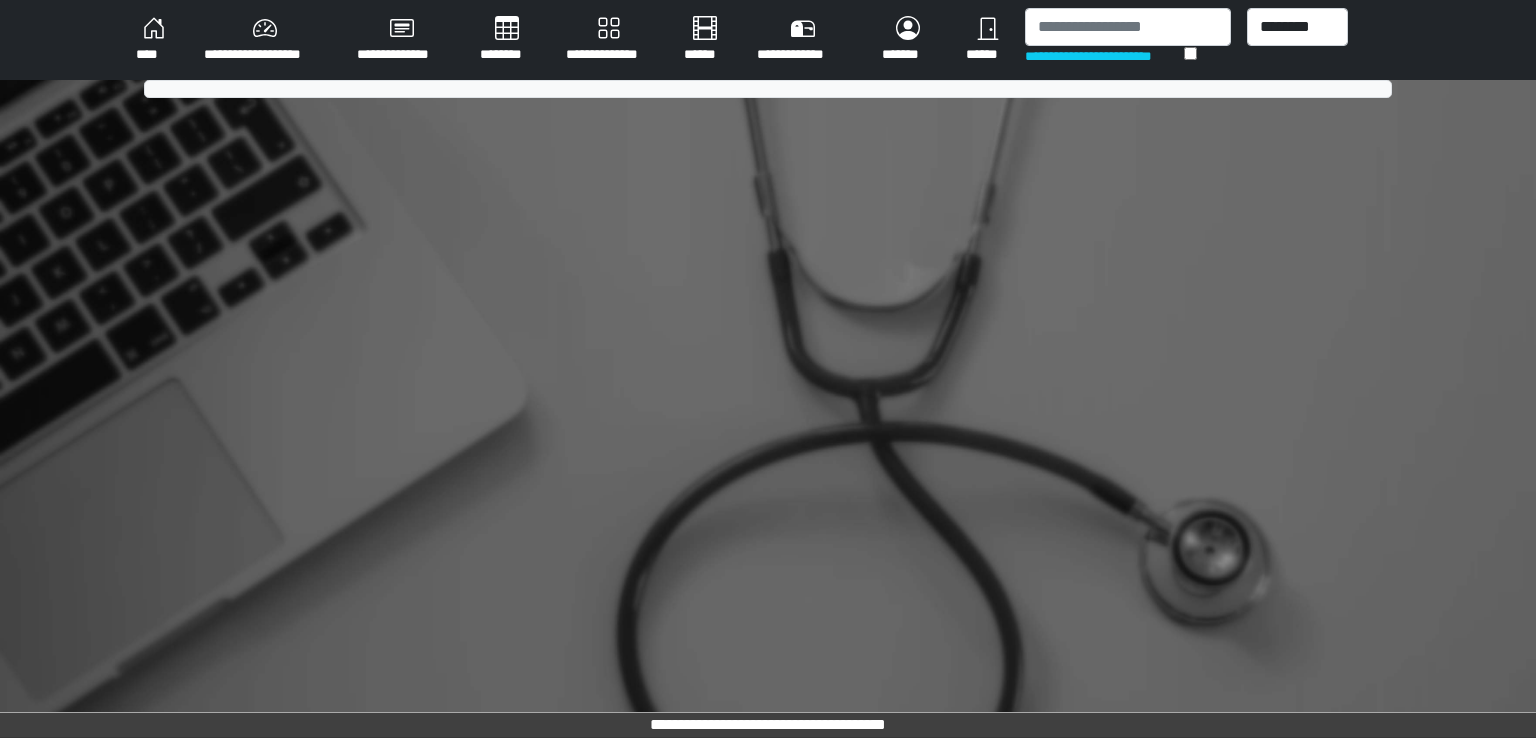 click on "********" at bounding box center (507, 40) 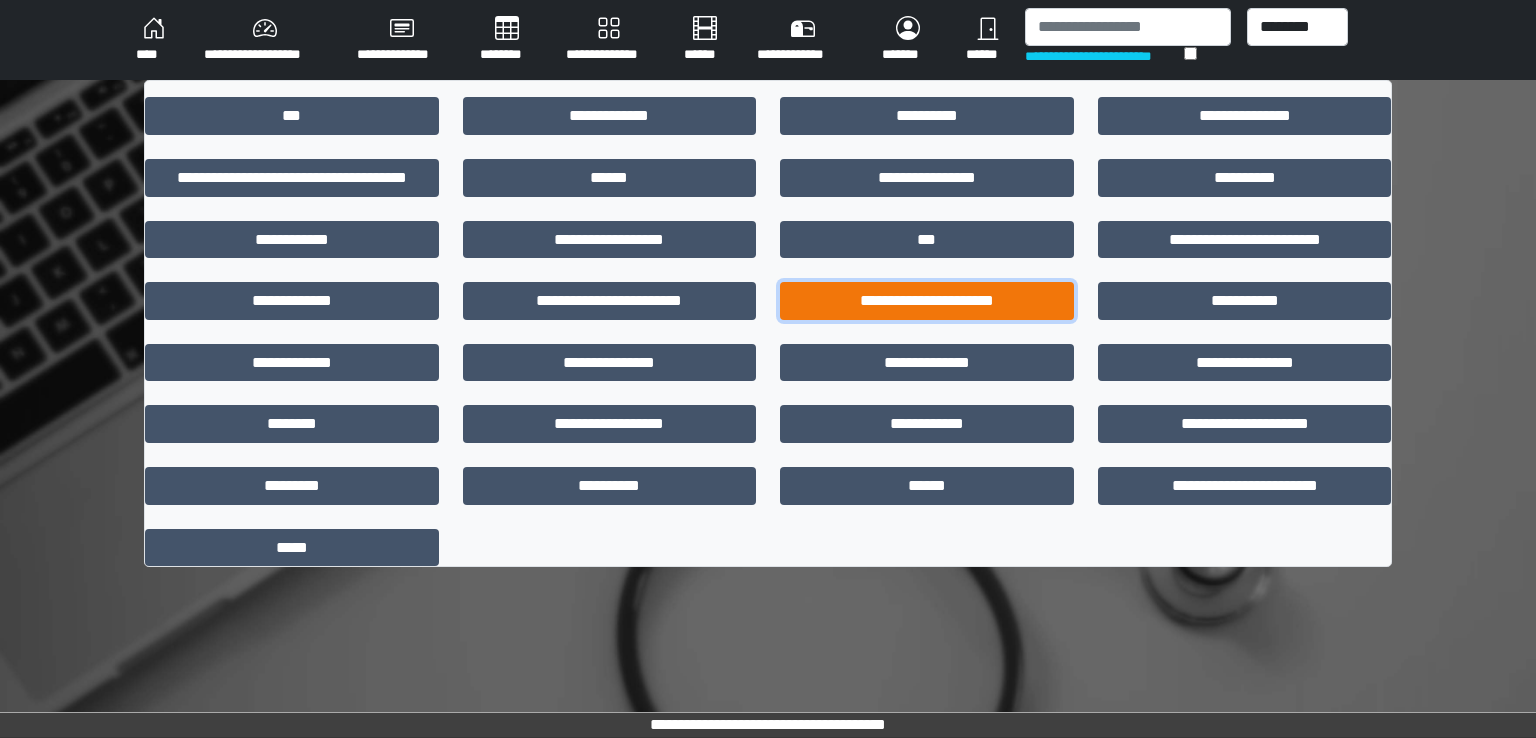 click on "**********" at bounding box center (927, 301) 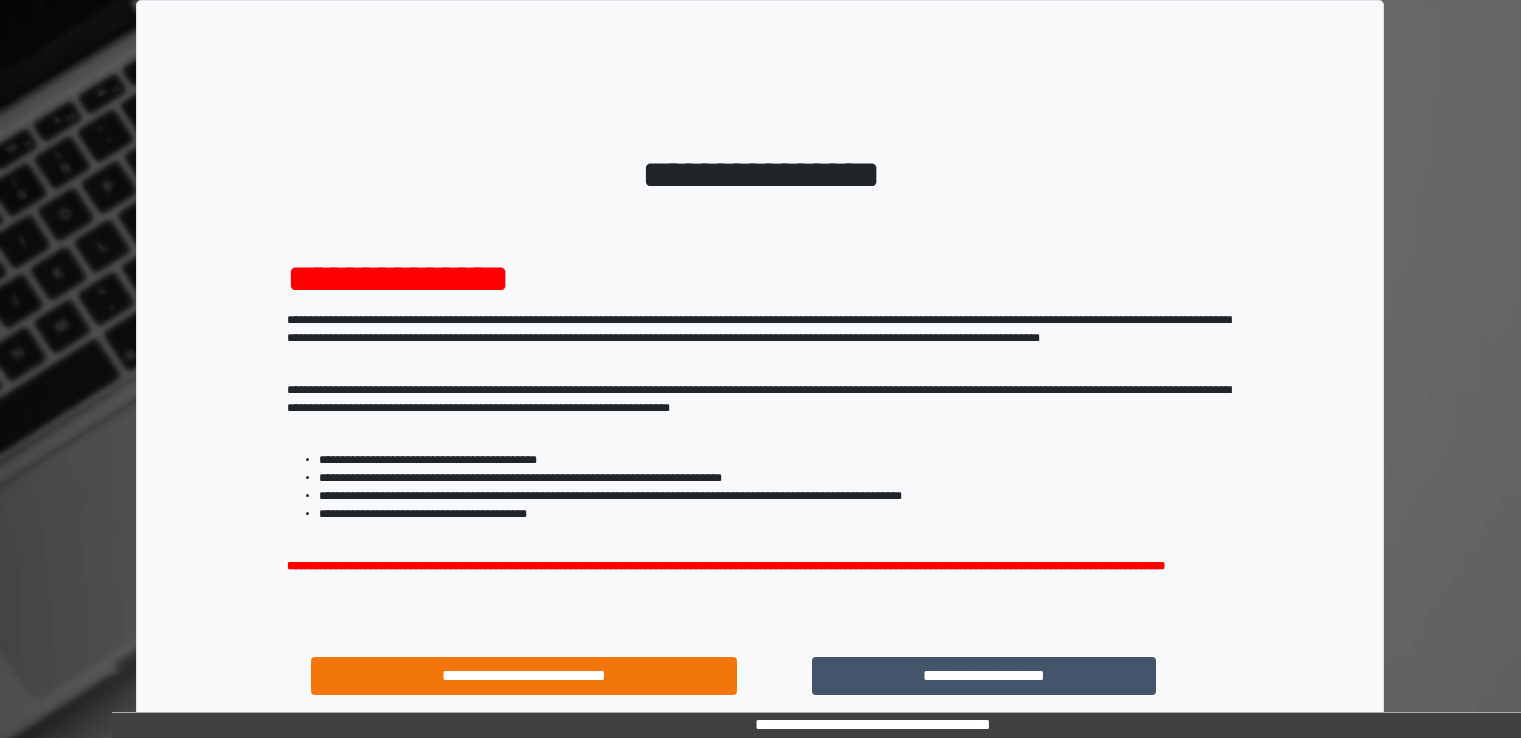 scroll, scrollTop: 0, scrollLeft: 0, axis: both 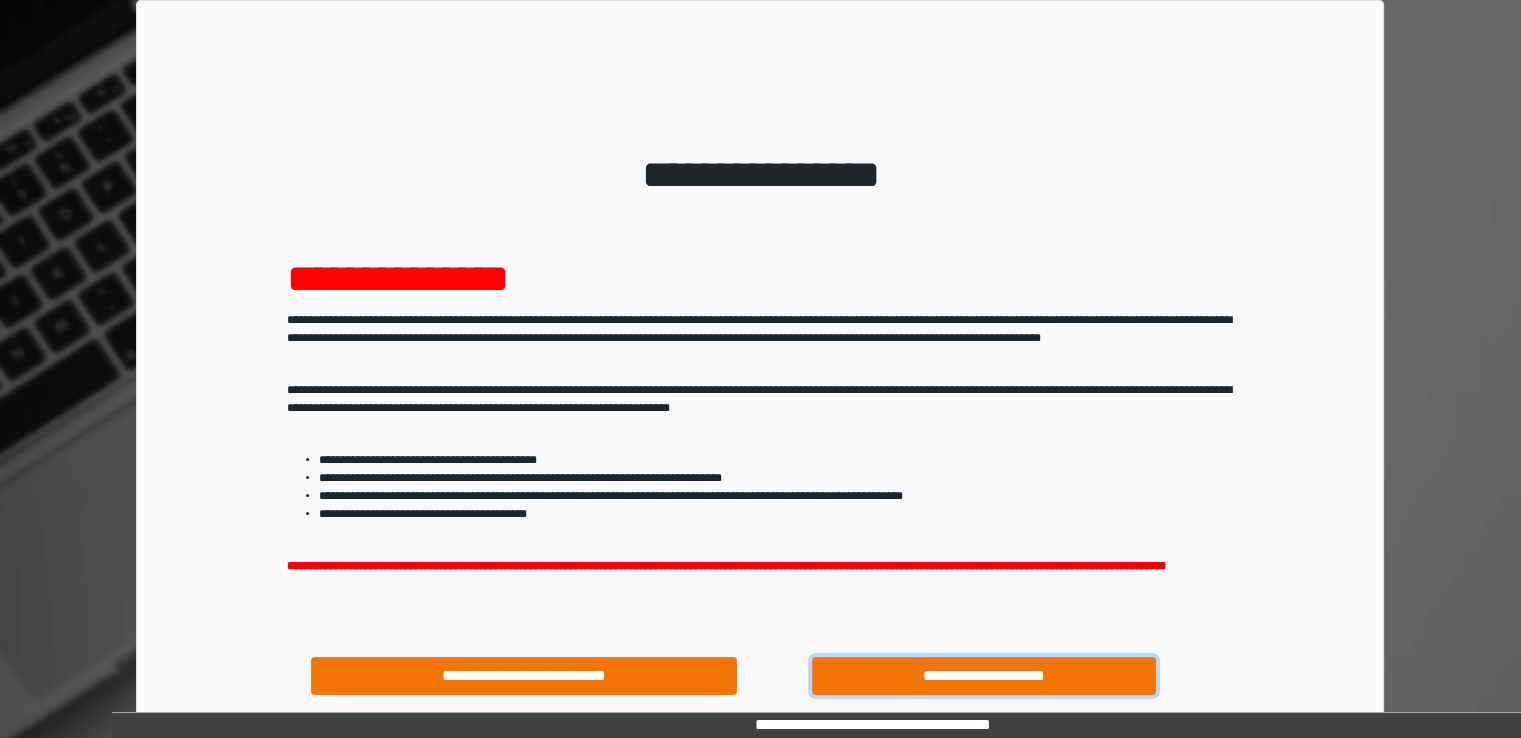 click on "**********" at bounding box center (984, 676) 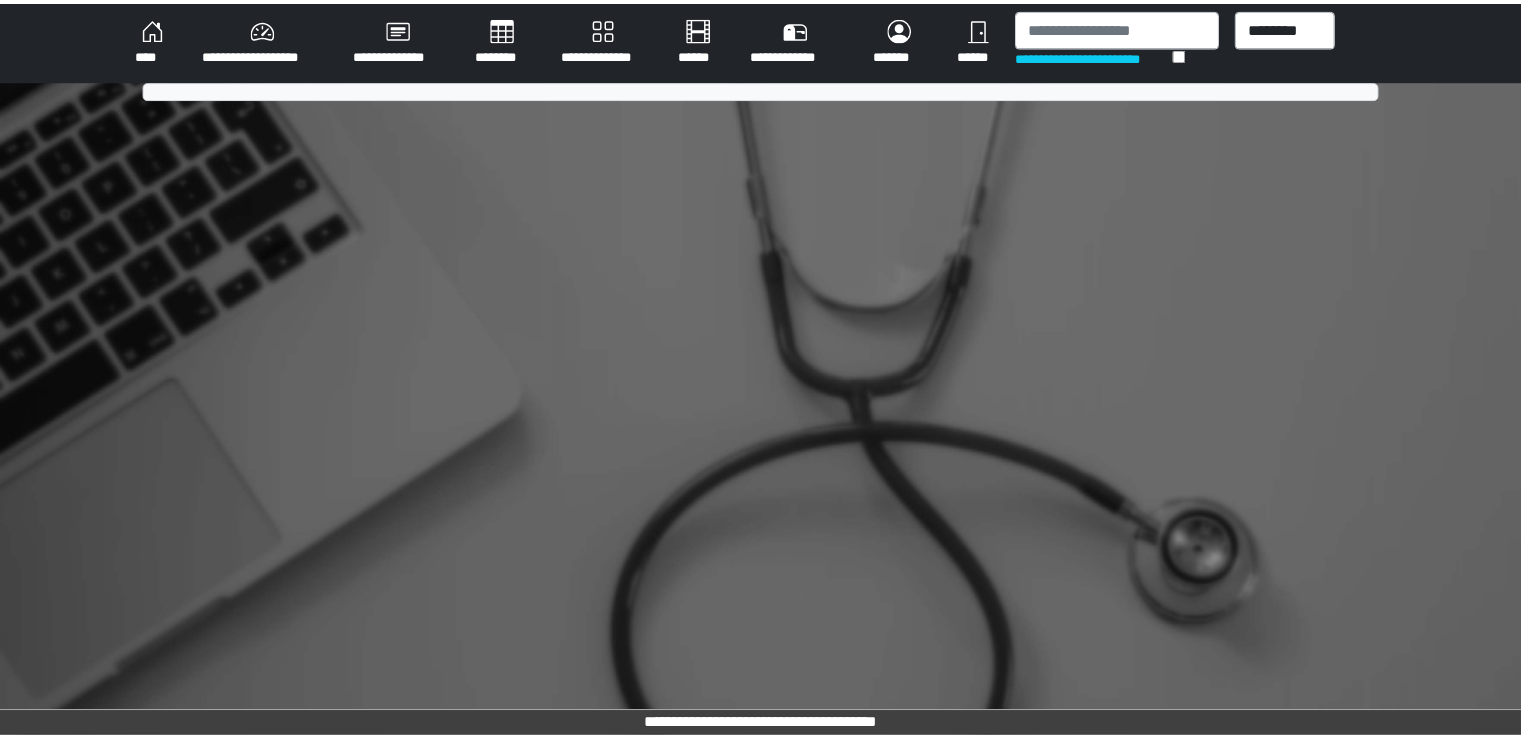 scroll, scrollTop: 0, scrollLeft: 0, axis: both 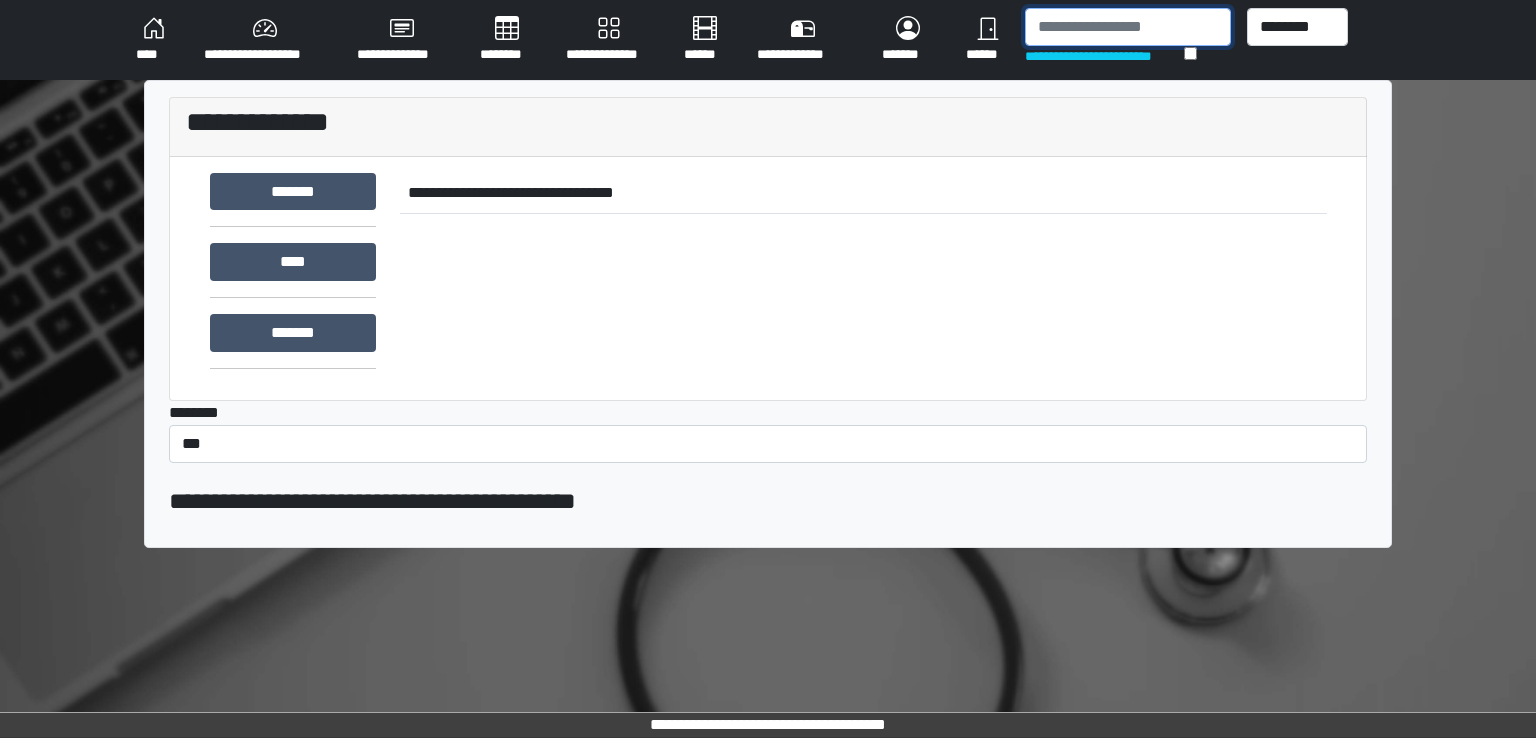 click at bounding box center (1128, 27) 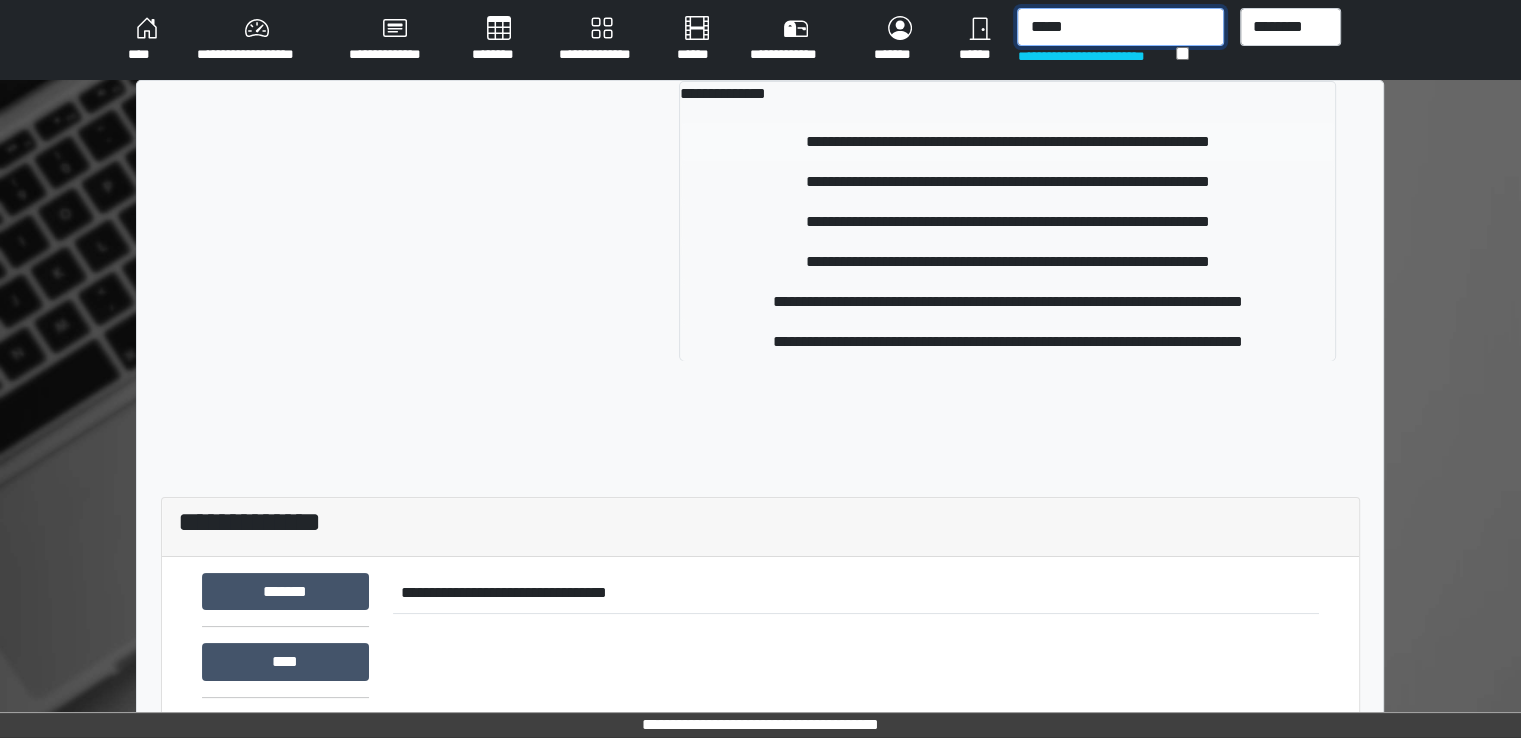 type on "*****" 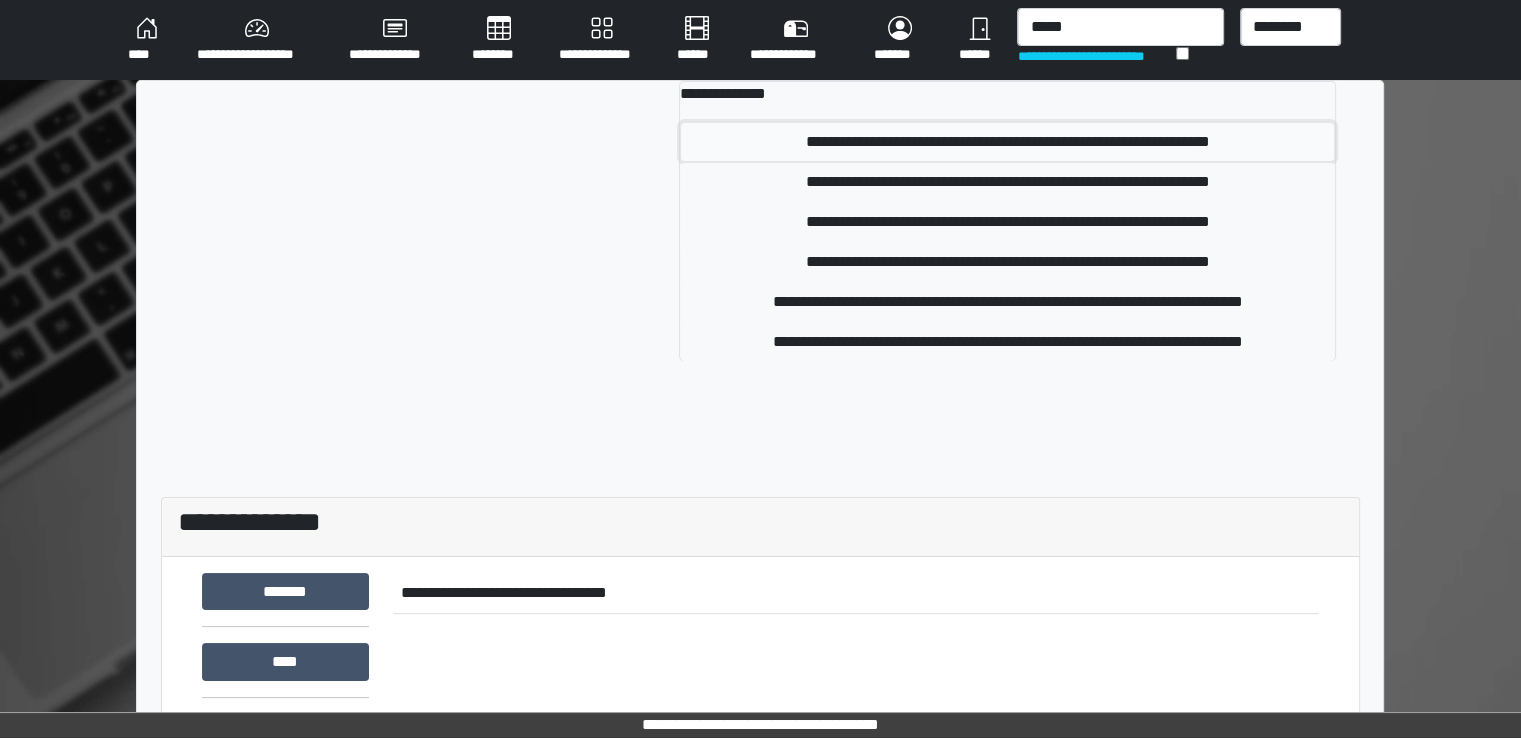 click on "**********" at bounding box center (1007, 142) 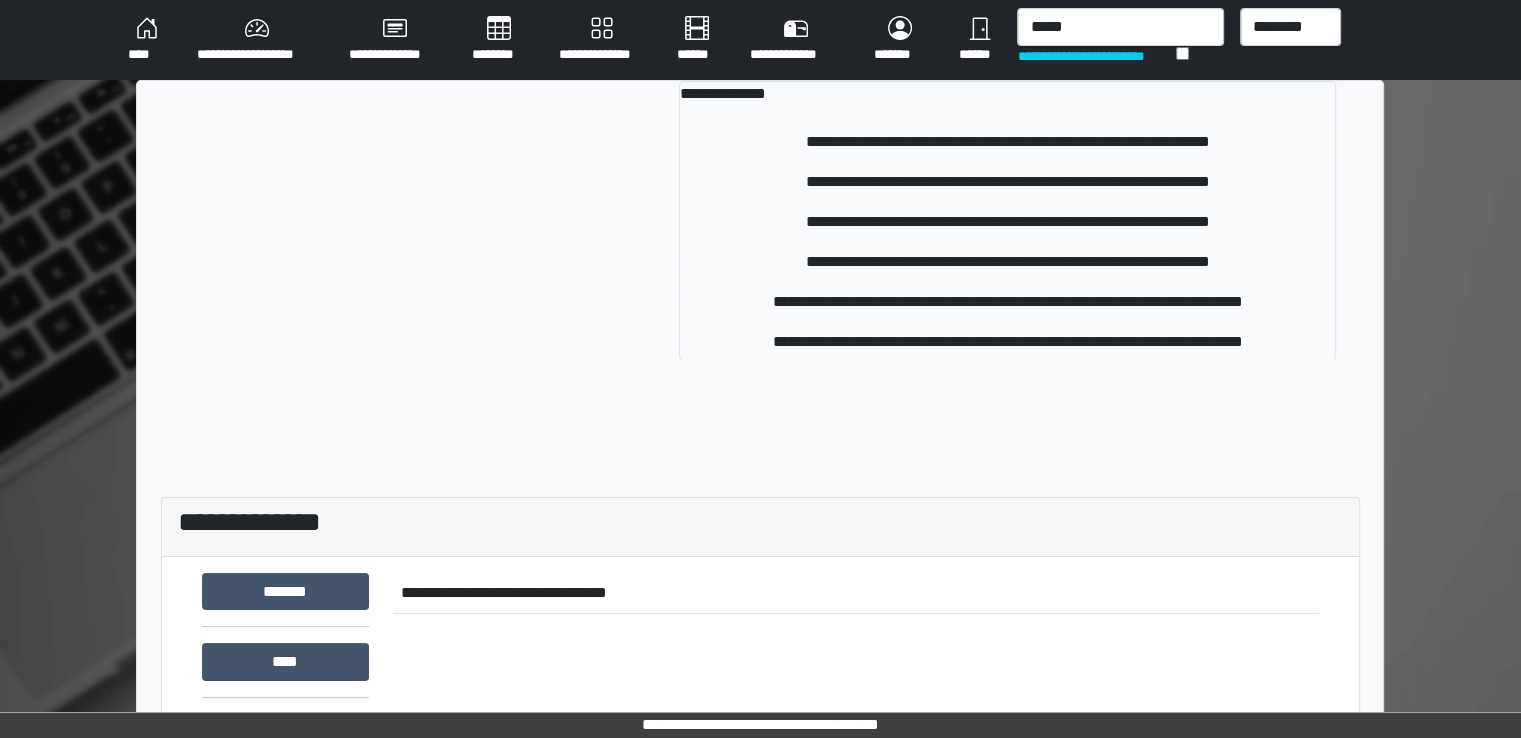 type 